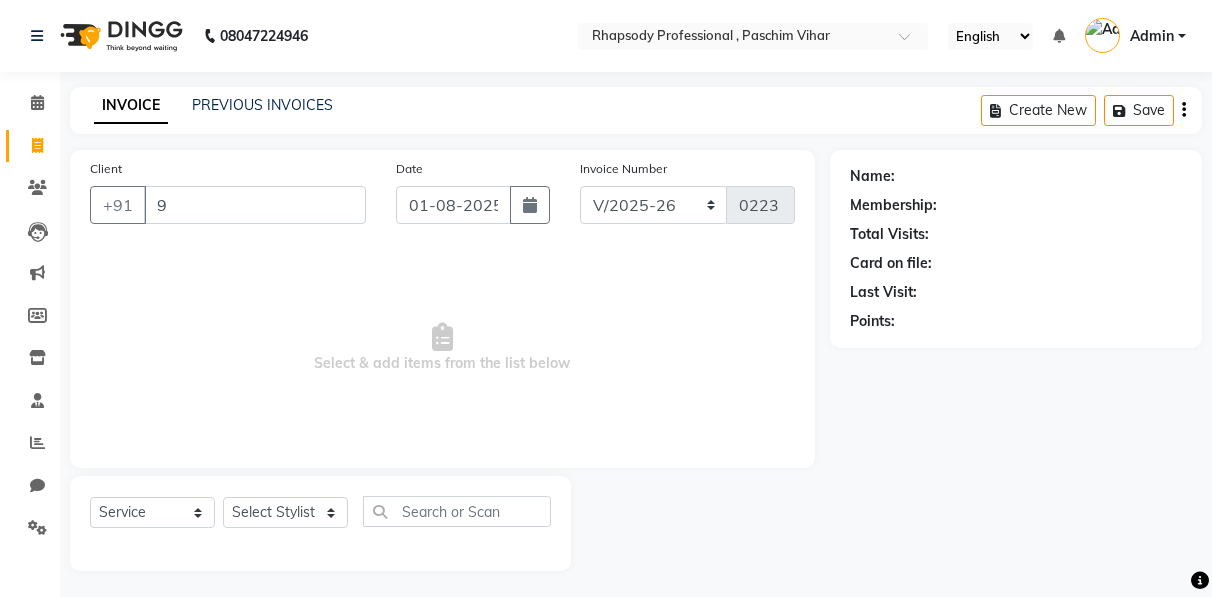 select on "8581" 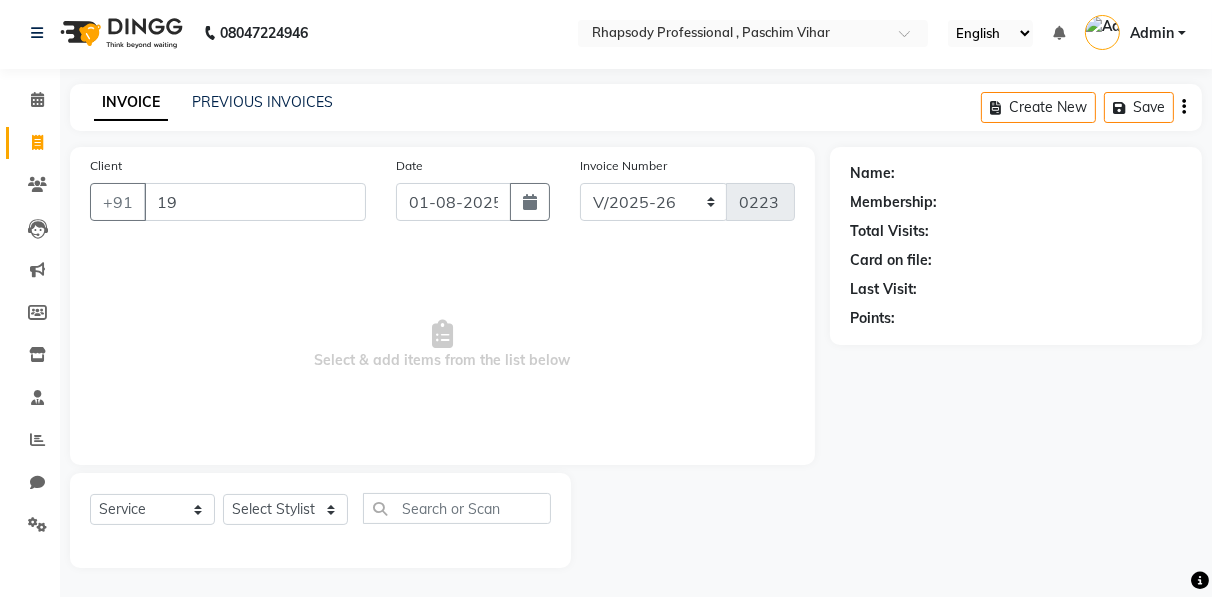 scroll, scrollTop: 3, scrollLeft: 0, axis: vertical 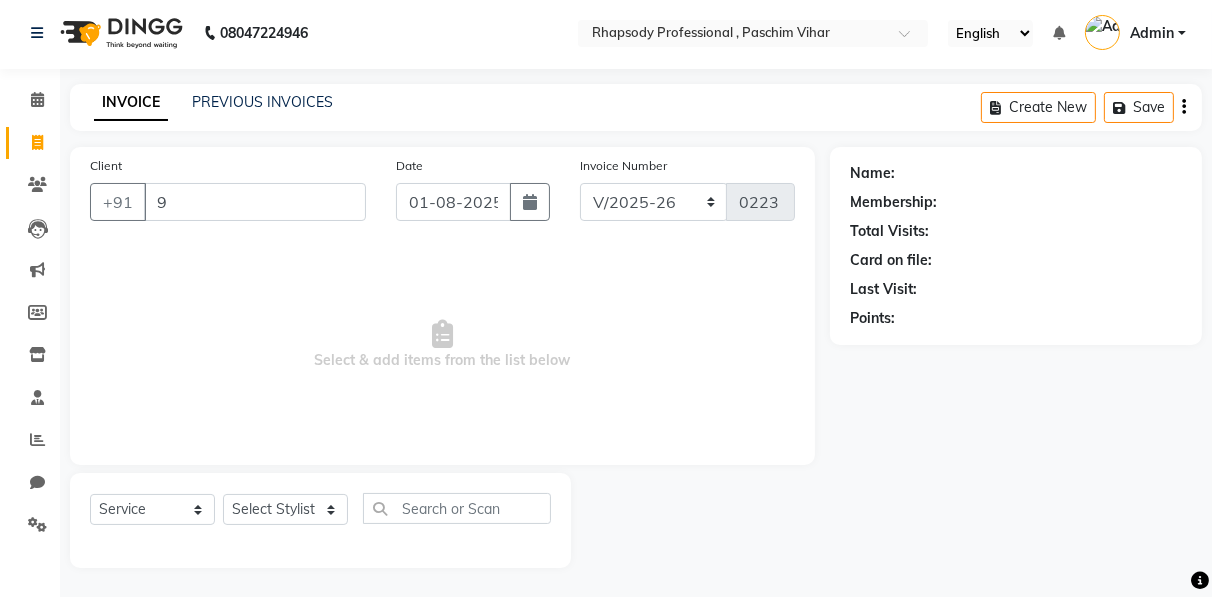 click on "9" at bounding box center [255, 202] 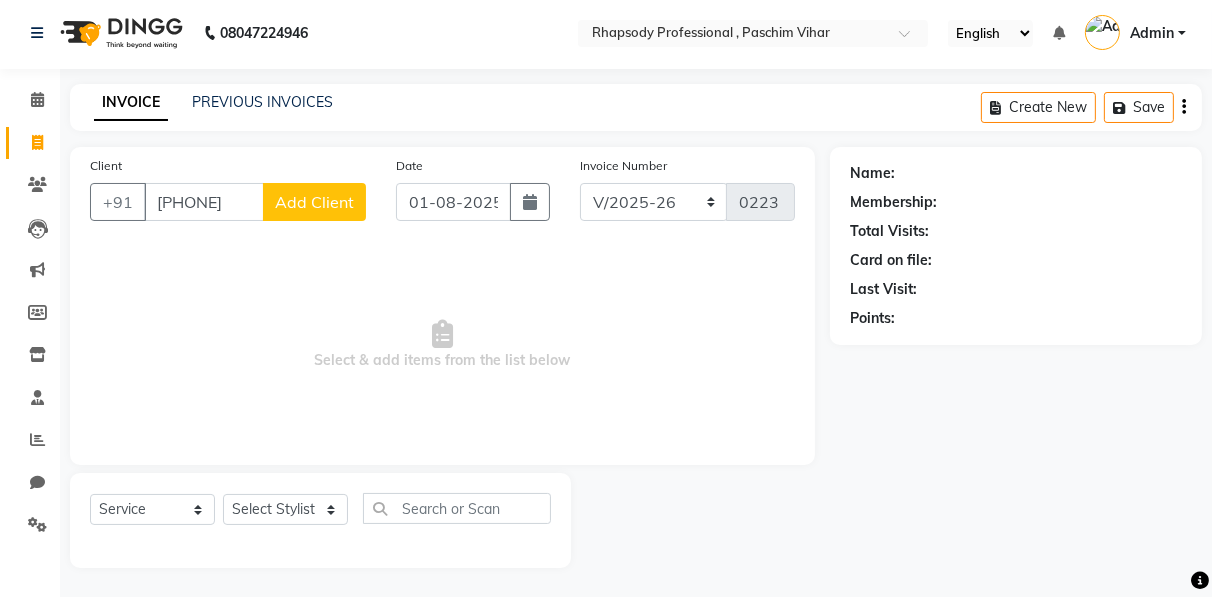 type on "[PHONE]" 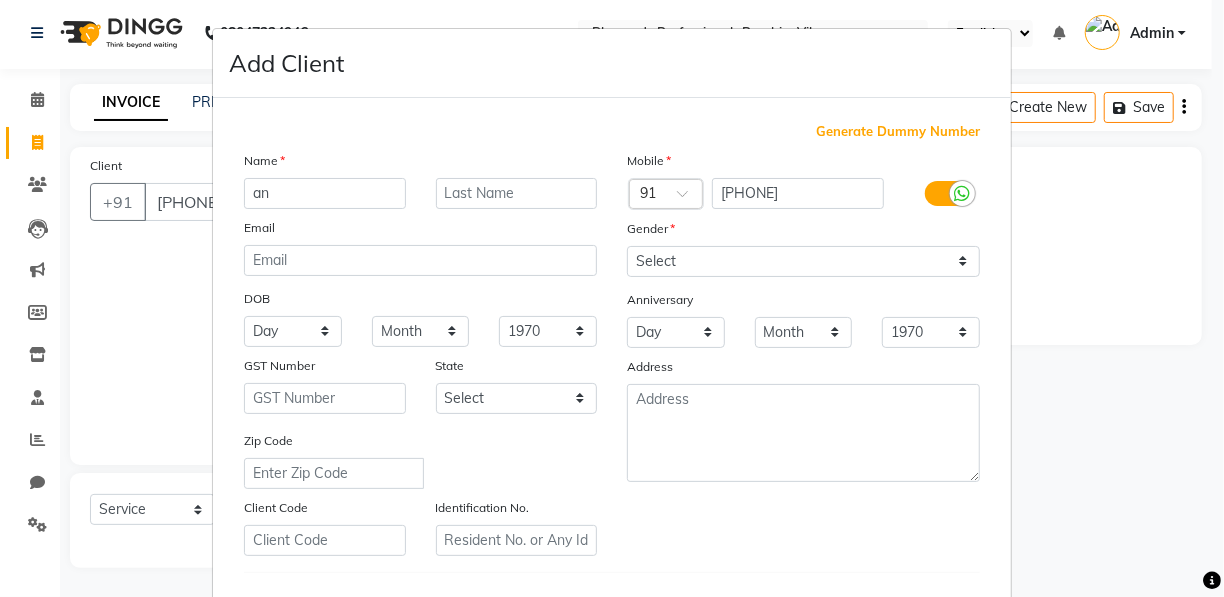 type on "a" 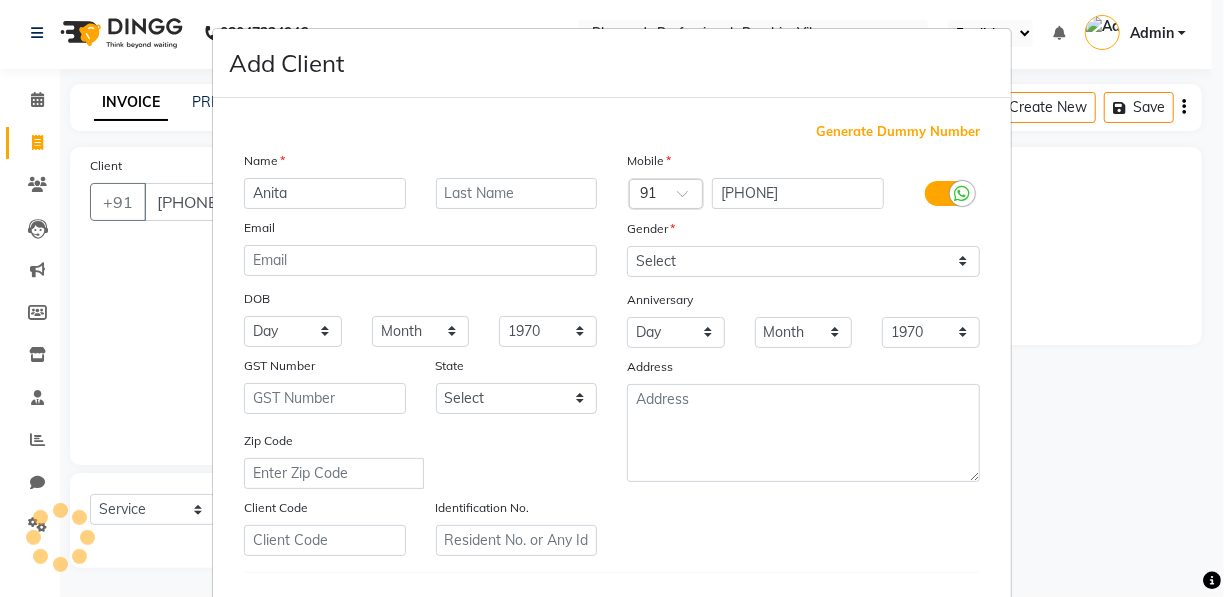 type on "Anita" 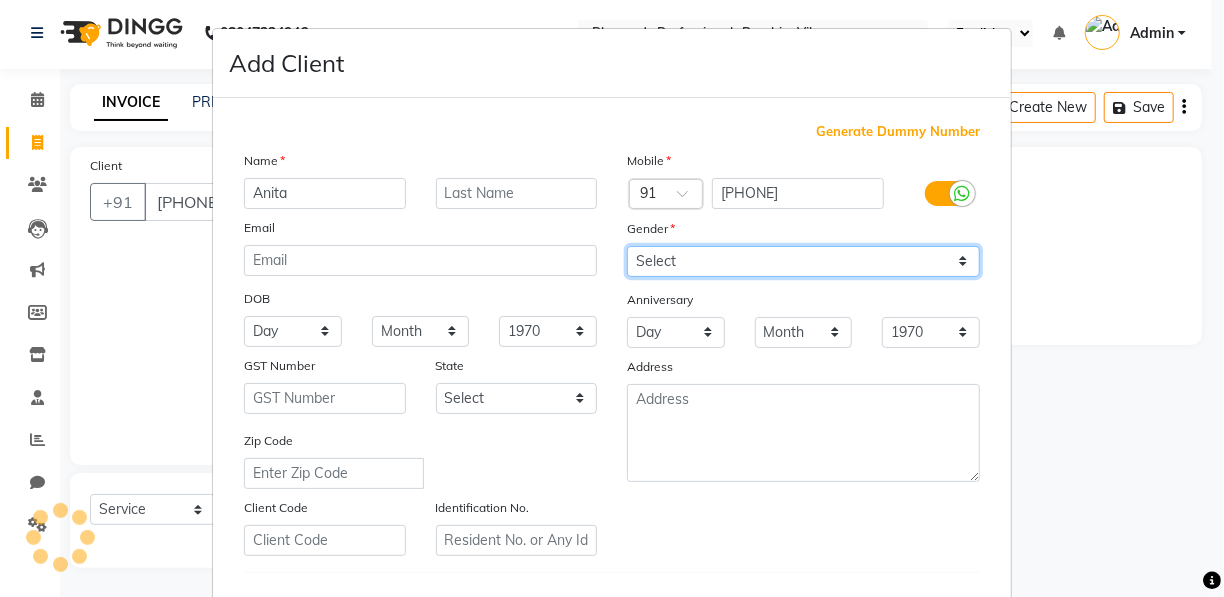 click on "Select Male Female Other Prefer Not To Say" at bounding box center (803, 261) 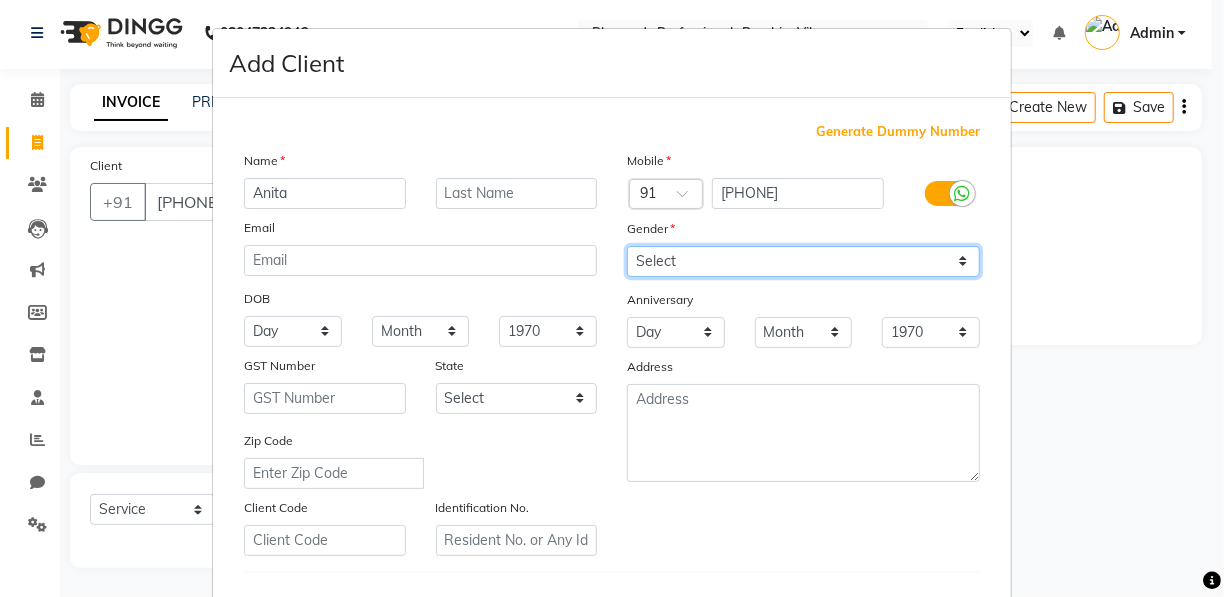 select on "female" 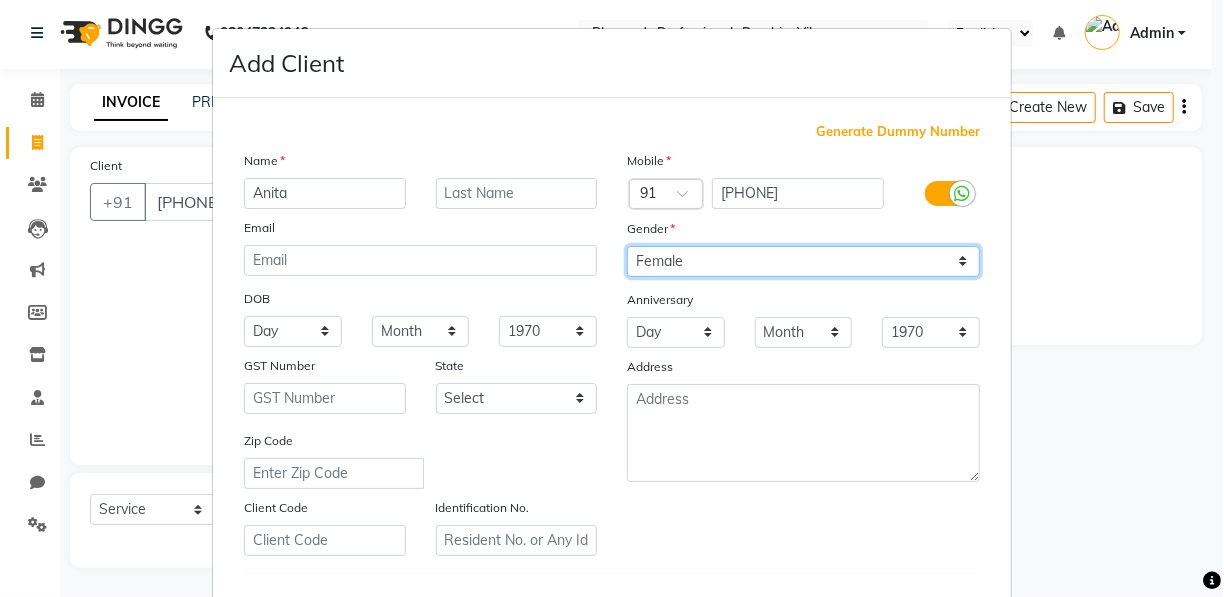 click on "Select Male Female Other Prefer Not To Say" at bounding box center [803, 261] 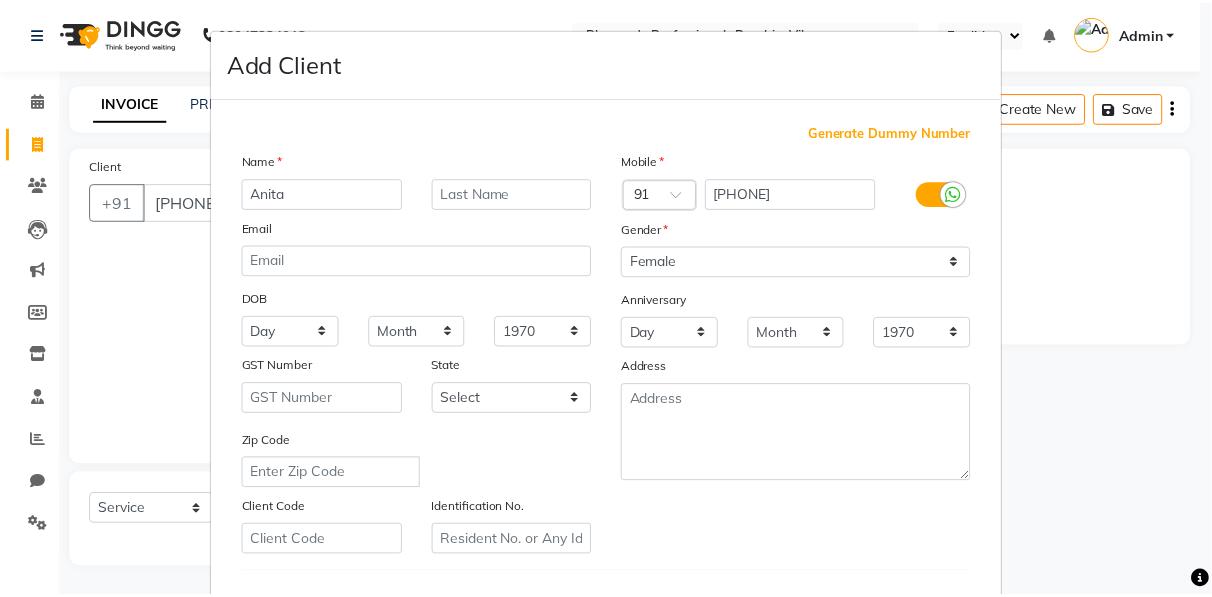 scroll, scrollTop: 321, scrollLeft: 0, axis: vertical 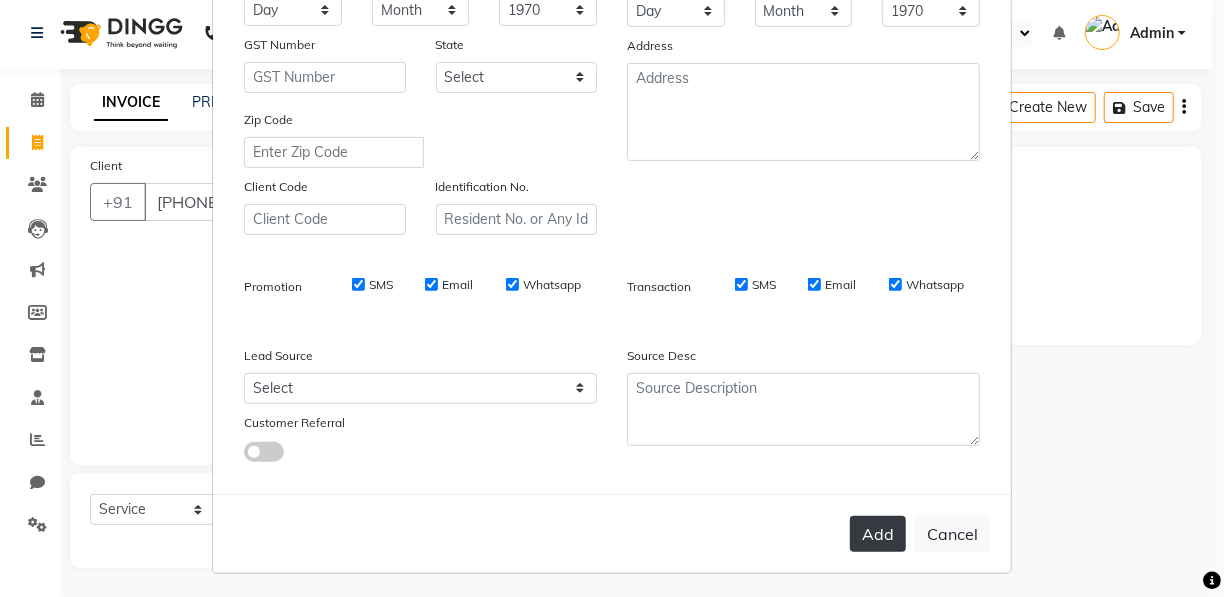 click on "Add" at bounding box center [878, 534] 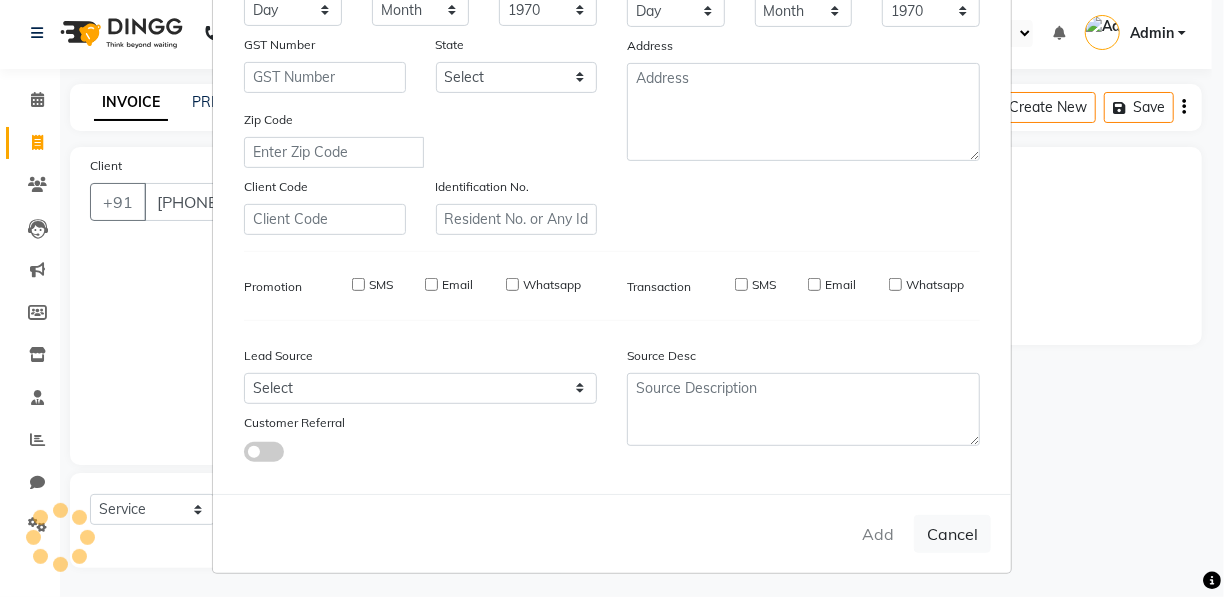 type 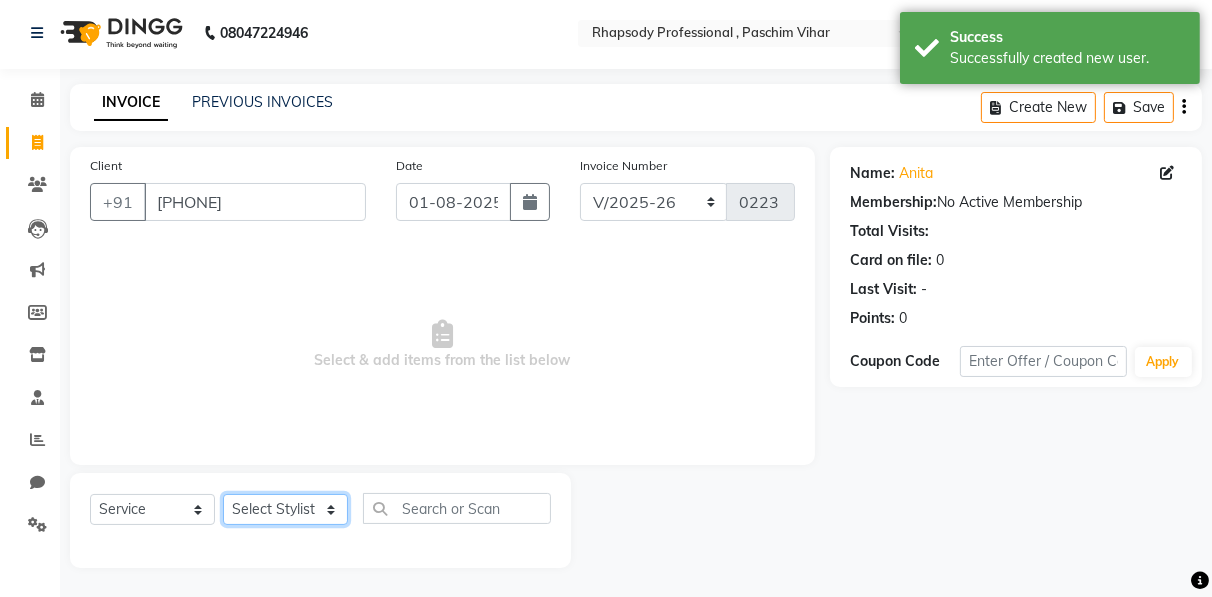 click on "Select Stylist Ahmad Anajli Laxmi Manager Neetu Reetu Ruma Santosh Soniya Tannu Tilak Vinod Zeeshan" 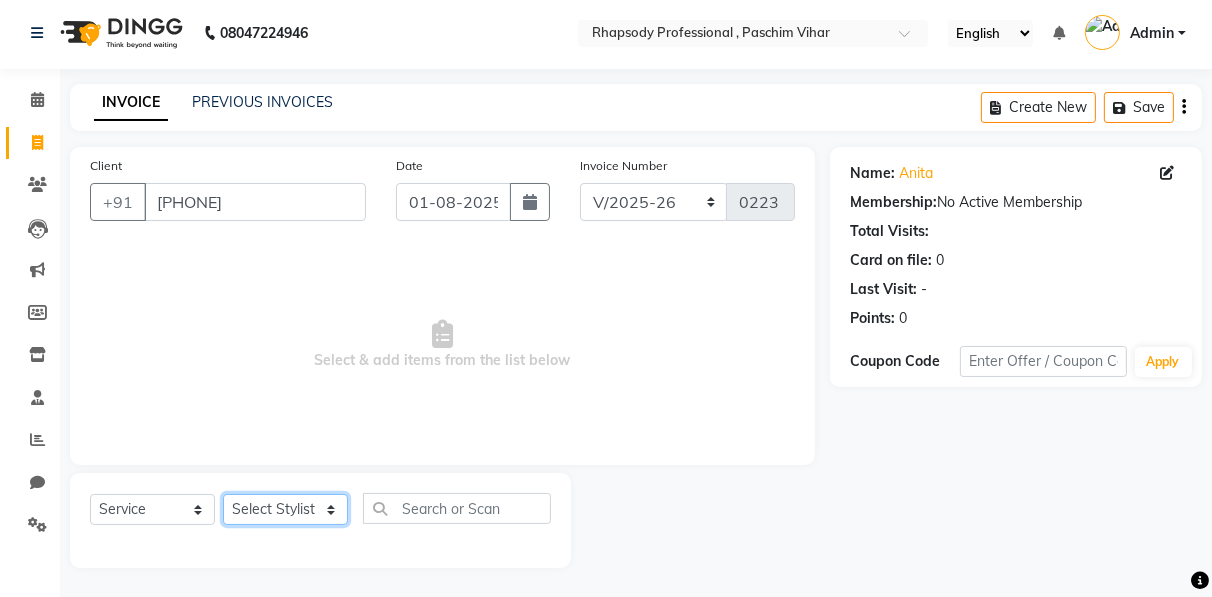 select on "85666" 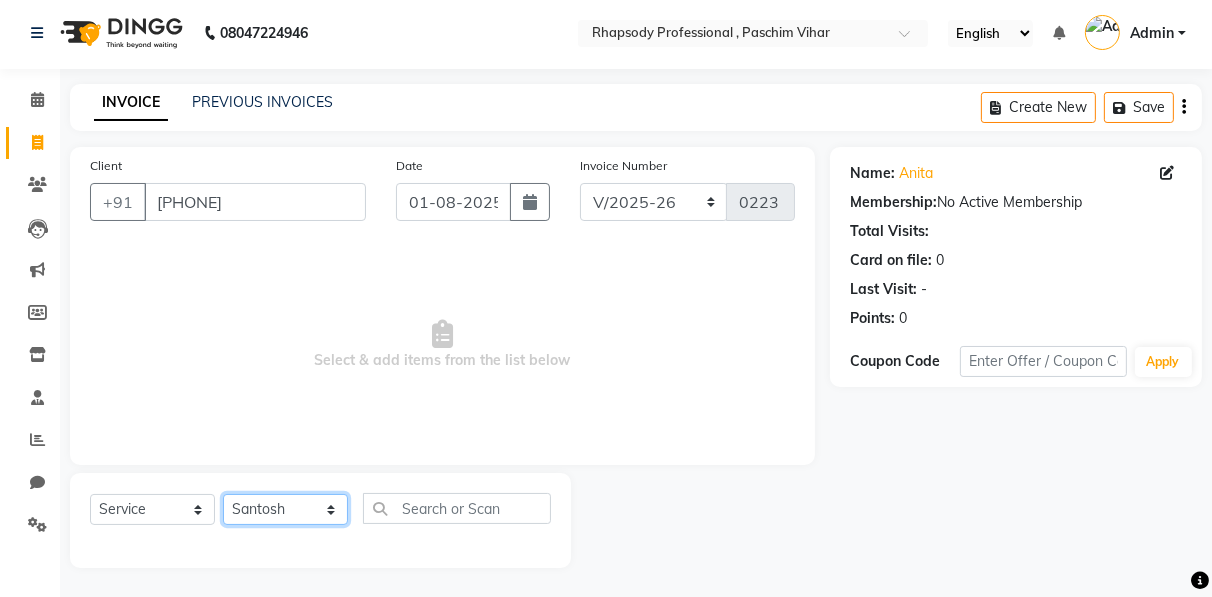 click on "Select Stylist Ahmad Anajli Laxmi Manager Neetu Reetu Ruma Santosh Soniya Tannu Tilak Vinod Zeeshan" 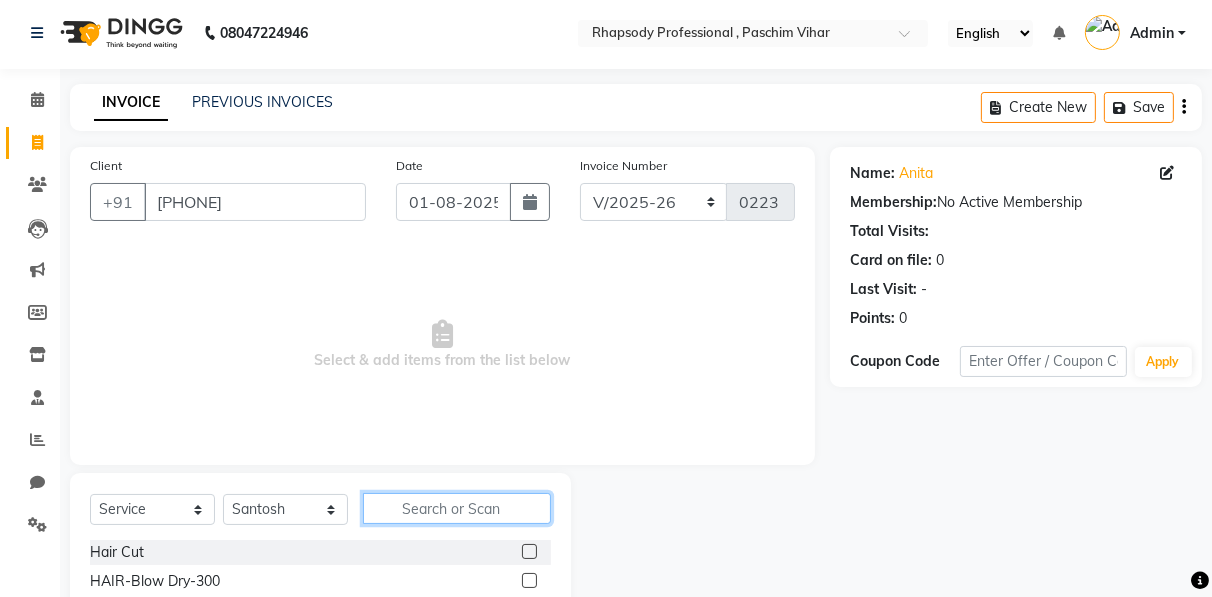 click 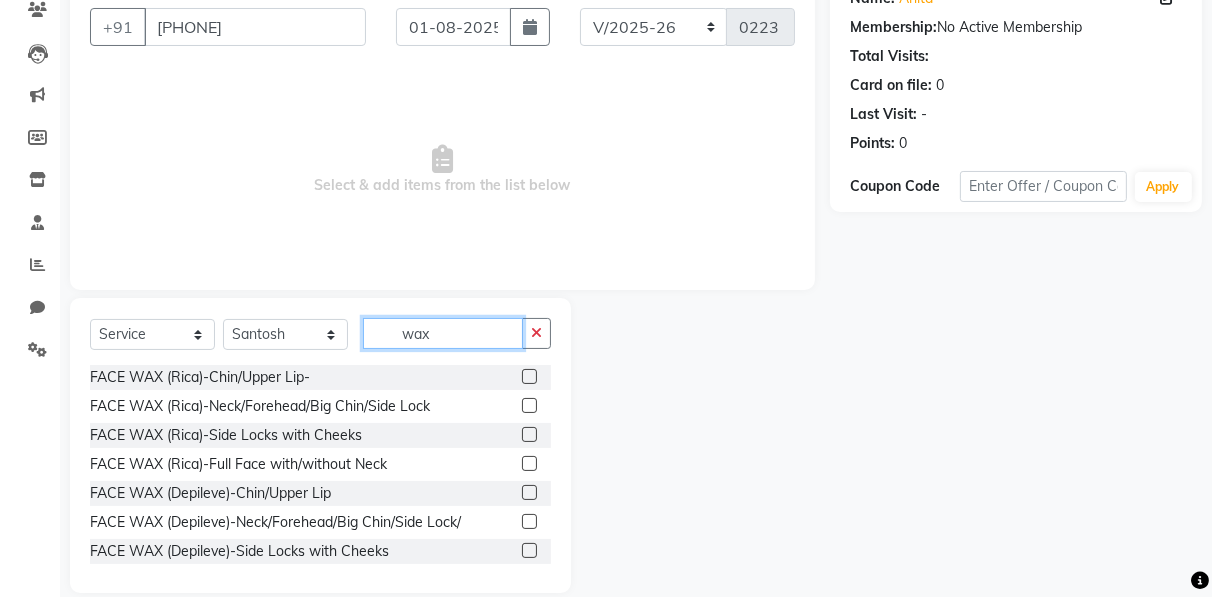 scroll, scrollTop: 202, scrollLeft: 0, axis: vertical 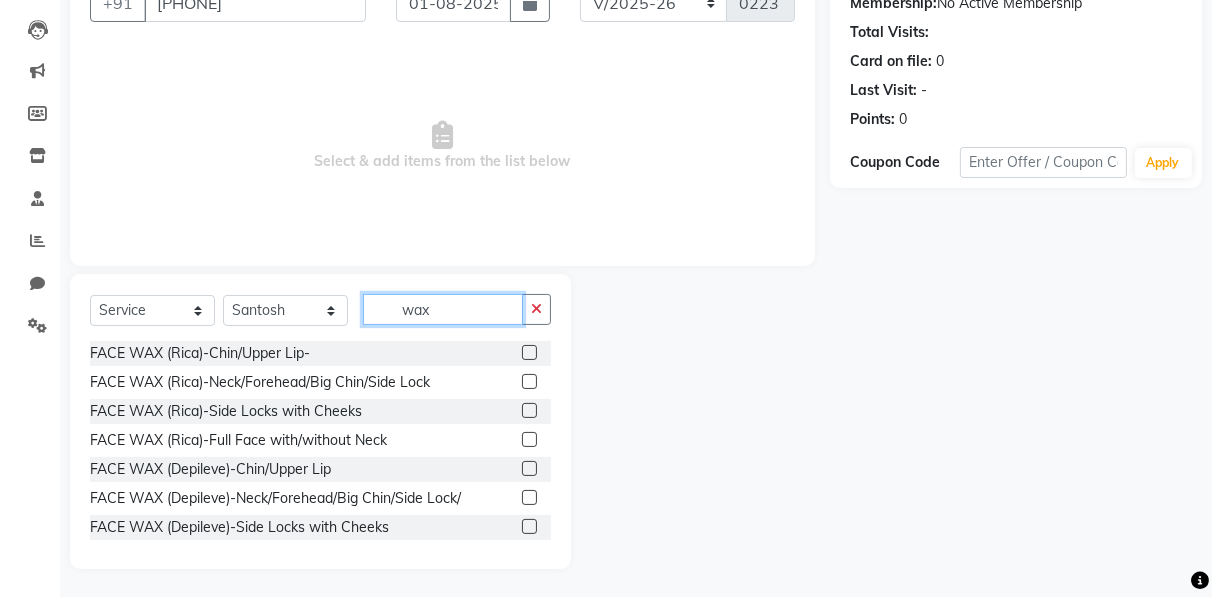 type on "wax" 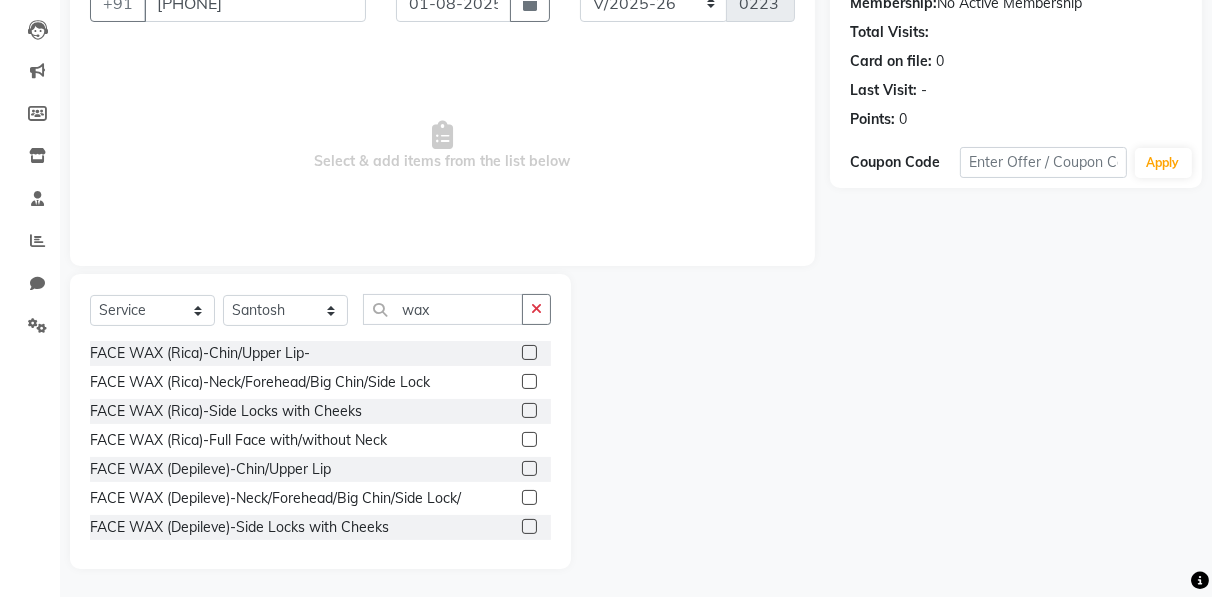 click on "Select  Service  Product  Membership  Package Voucher Prepaid Gift Card  Select Stylist Ahmad Anajli Laxmi Manager Neetu Reetu Ruma Santosh Soniya Tannu Tilak Vinod Zeeshan wax FACE WAX (Rica)-Chin/Upper Lip-  FACE WAX (Rica)-Neck/Forehead/Big Chin/Side Lock  FACE WAX (Rica)-Side Locks with Cheeks  FACE WAX (Rica)-Full Face with/without Neck  FACE WAX (Depileve)-Chin/Upper Lip  FACE WAX (Depileve)-Neck/Forehead/Big Chin/Side Lock/  FACE WAX (Depileve)-Side Locks with Cheeks  FACE WAX (Depileve)-Full Face with/without Neck  BODY WAX-Full Arms/Half Legs/¾ Arms-Normal  BODY WAX-Full Arms/Half Legs/¾ Arms-Premium  BODY WAX-Full Legs/¾ Legs-Normal  BODY WAX-Full Legs/¾ Legs-Premium  BODY WAX-Half Front/Half Back/Half Arms-Normal  BODY WAX-Half Front/Half Back/Half Arms-Premium  BODY WAX-Full Back/Full Front/Butt-Normal  BODY WAX-Full Back/Full Front/Butt-Premium  BODY WAX-Feet/Palm-Normal  BODY WAX-Feet/Palm-Premium  BODY WAX-Bikini-Normal  BODY WAX-Bikini-Premium  BODY WAX-Bikini-Executive" 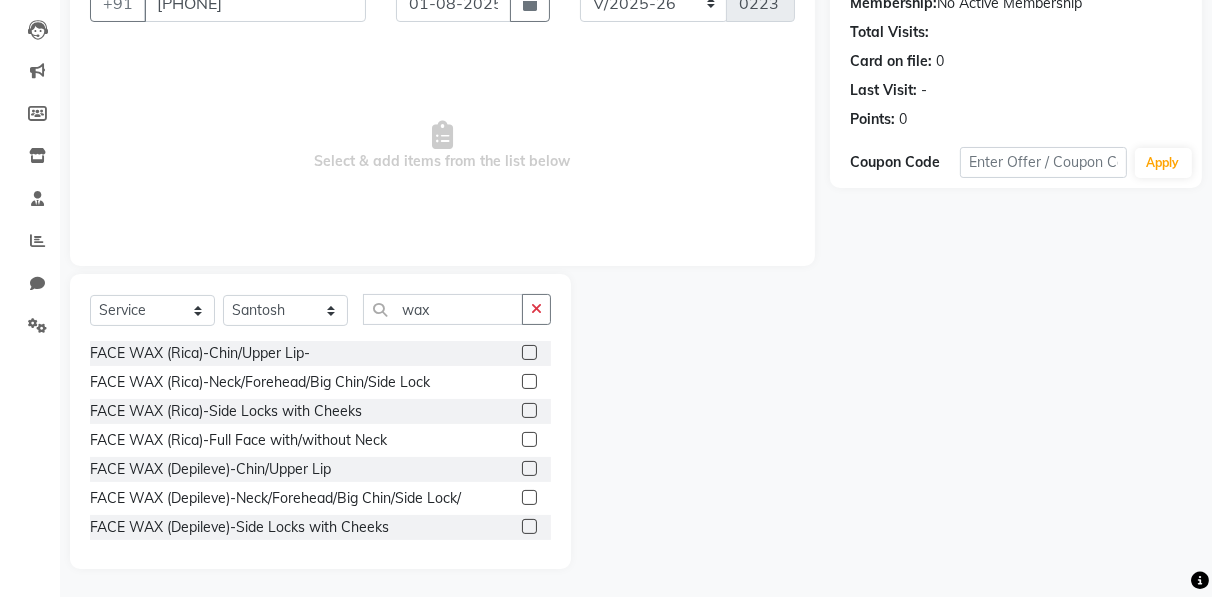 scroll, scrollTop: 174, scrollLeft: 0, axis: vertical 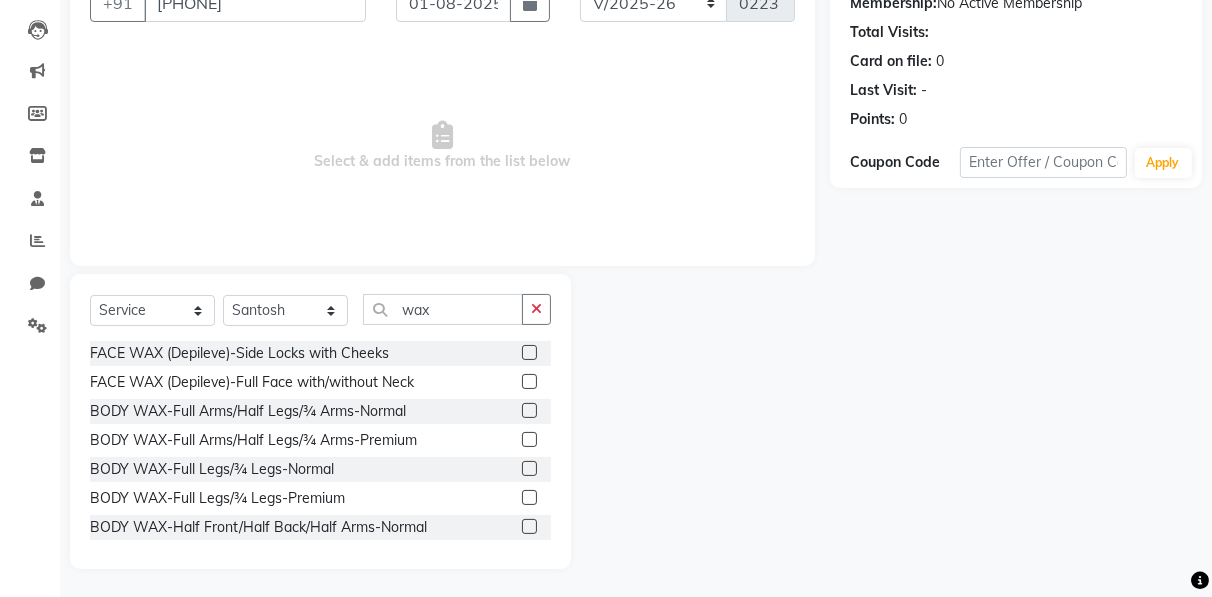 click 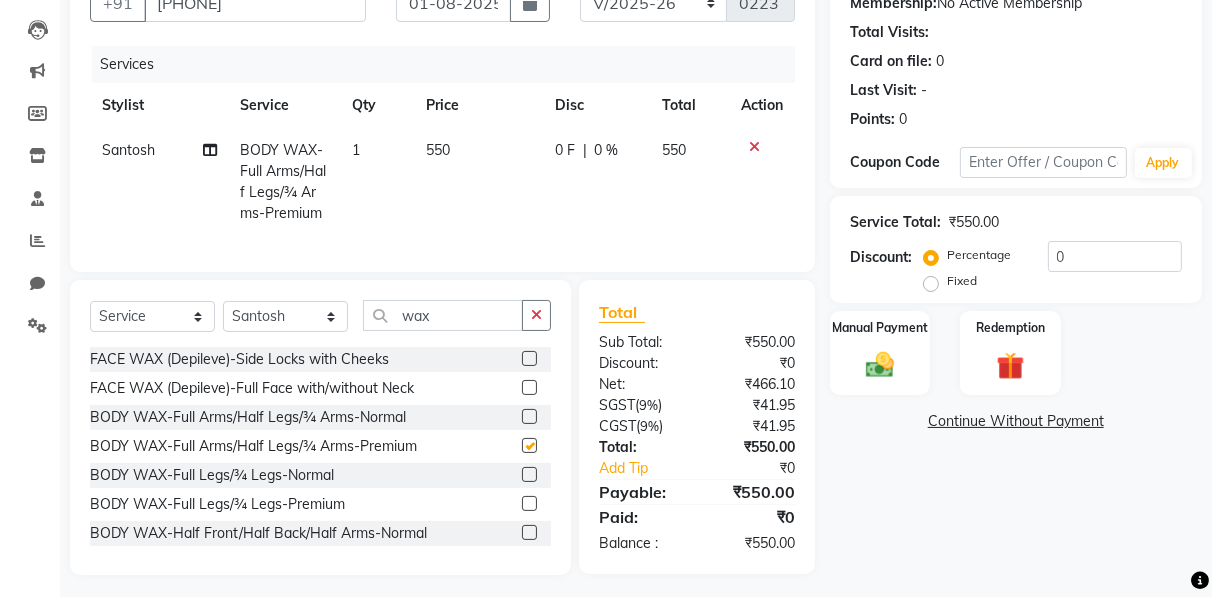 checkbox on "false" 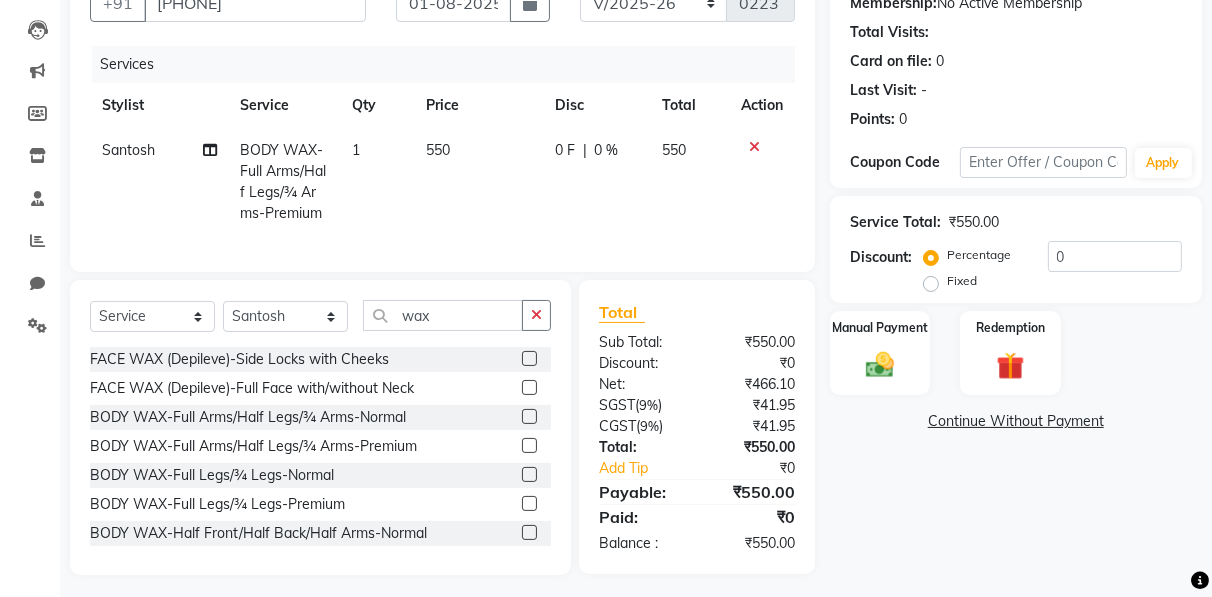 scroll, scrollTop: 349, scrollLeft: 0, axis: vertical 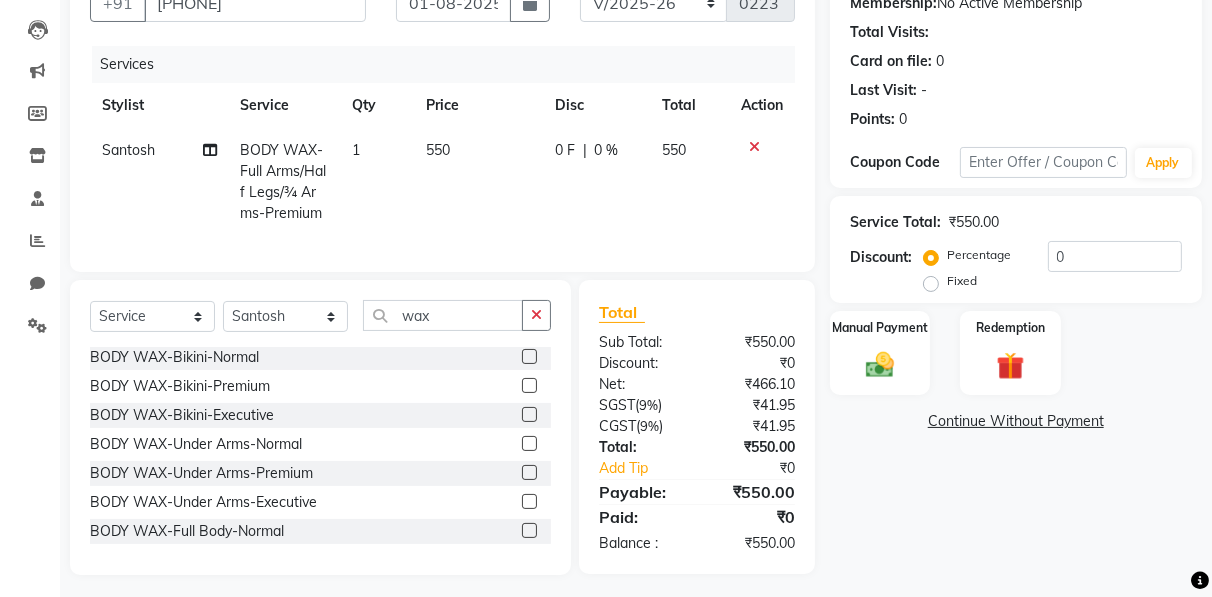 click 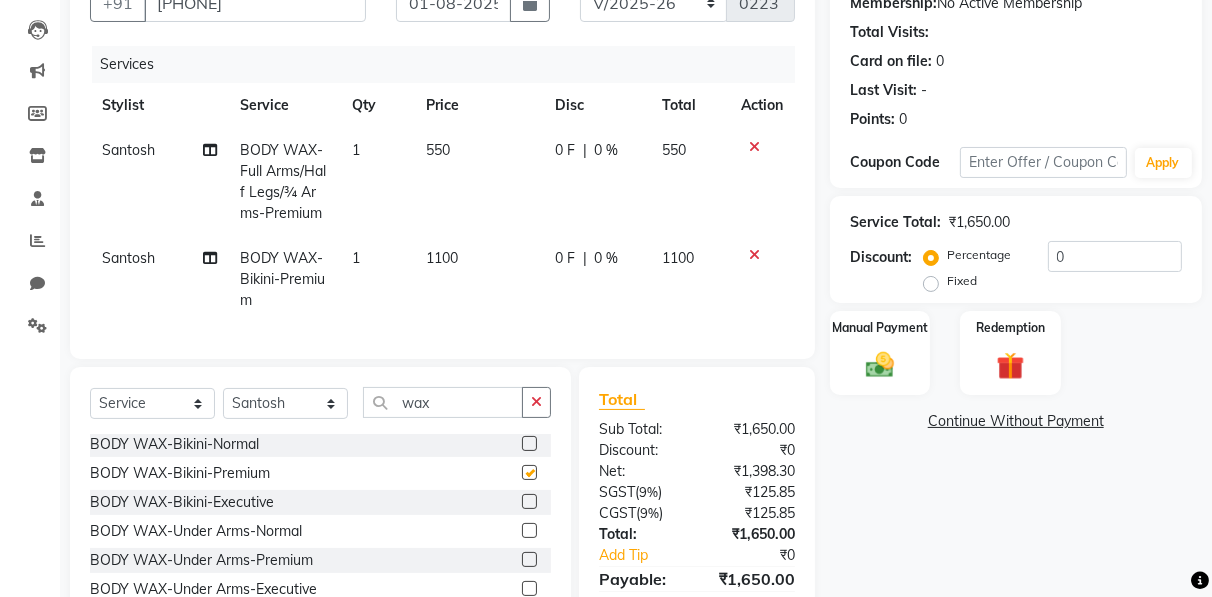 checkbox on "false" 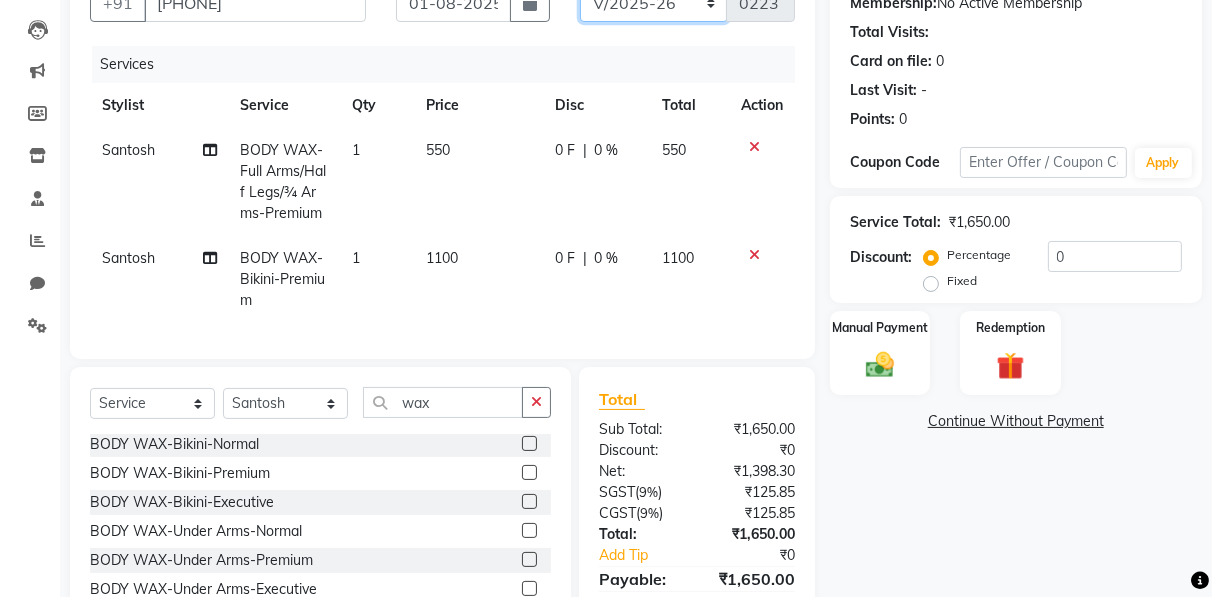 click on "RNV/2025-26 V/2025 V/2025-26" 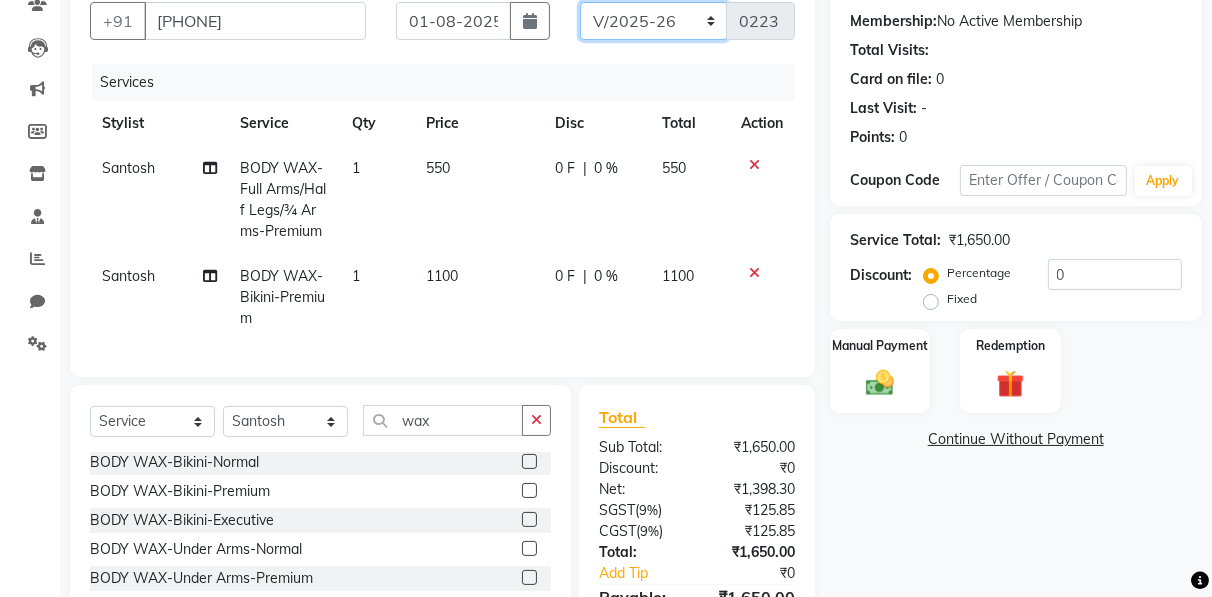 select on "8650" 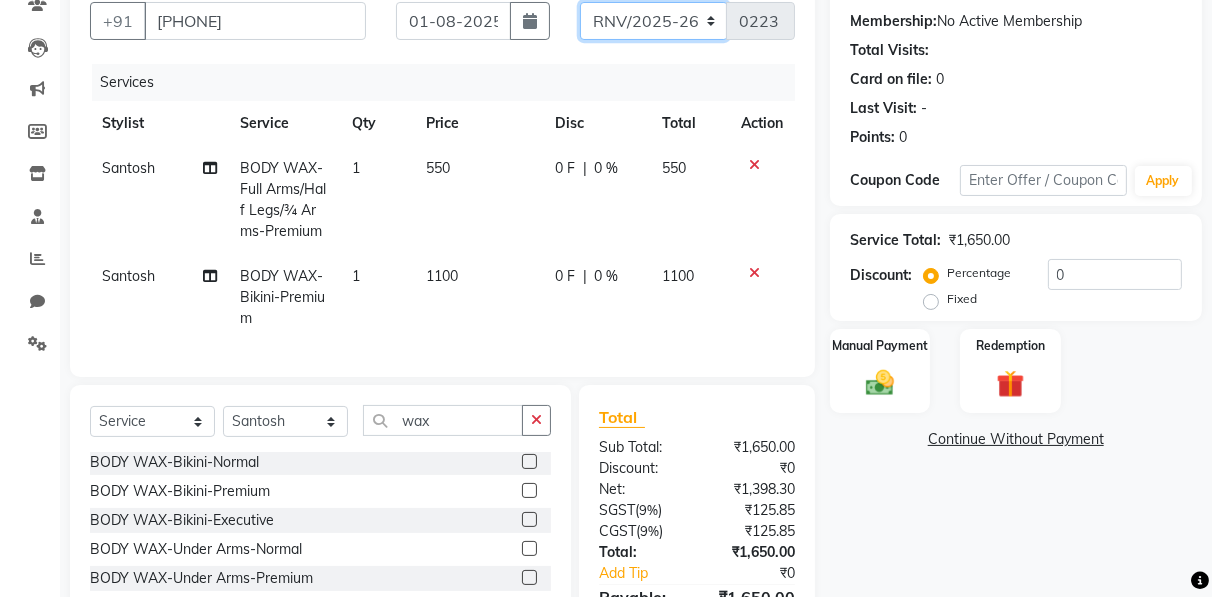click on "RNV/2025-26 V/2025 V/2025-26" 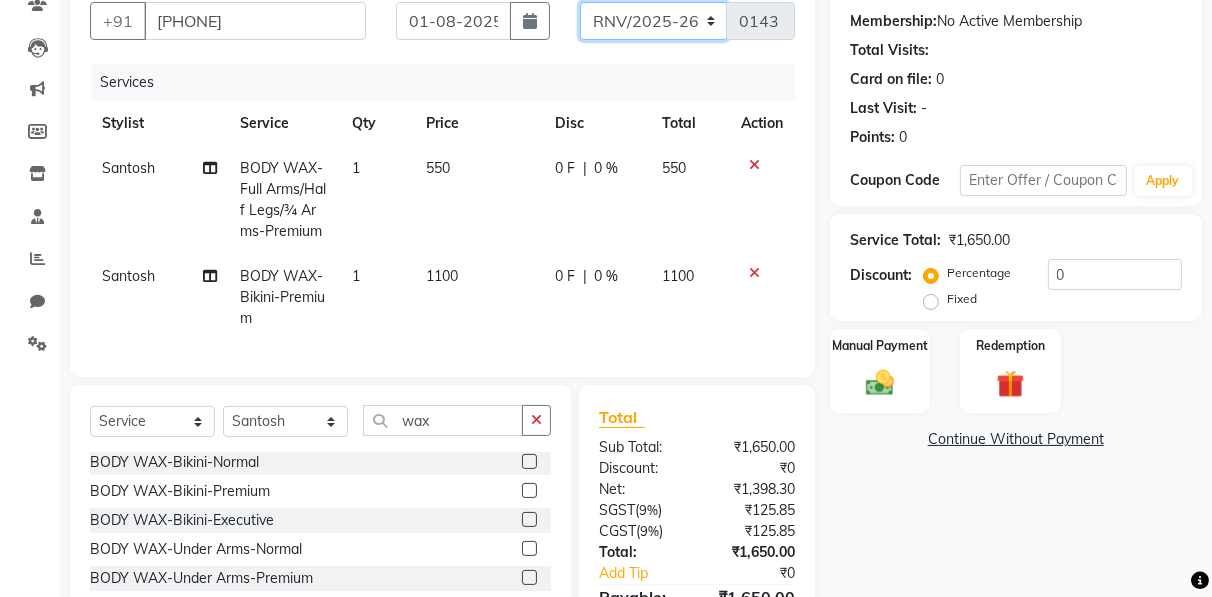 scroll, scrollTop: 39, scrollLeft: 0, axis: vertical 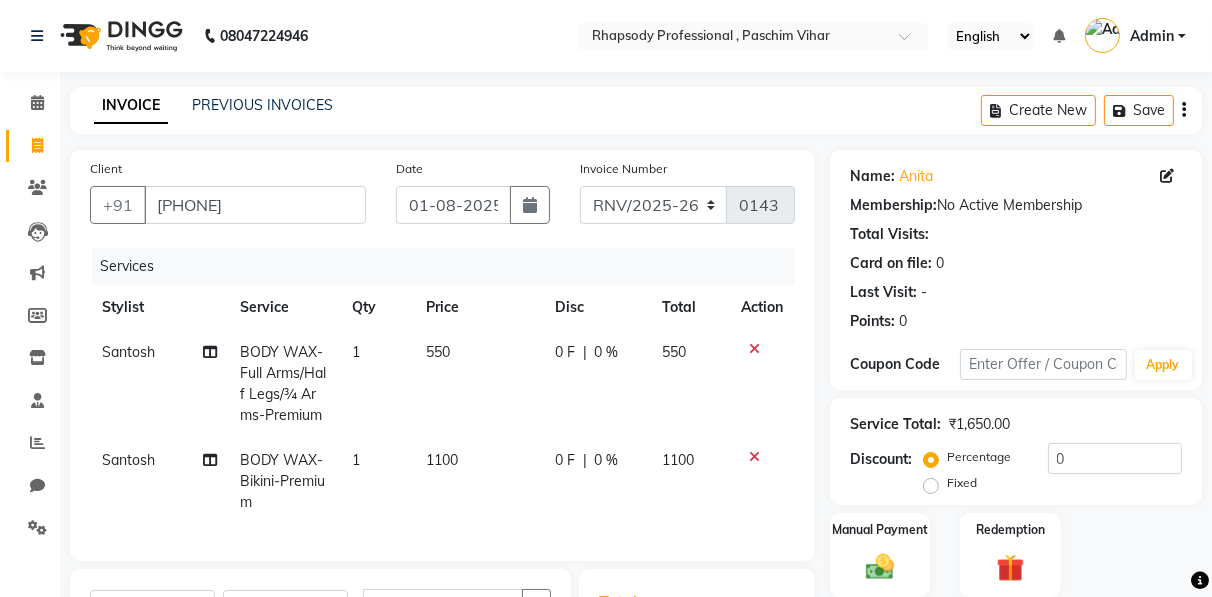 click on "Create New   Save" 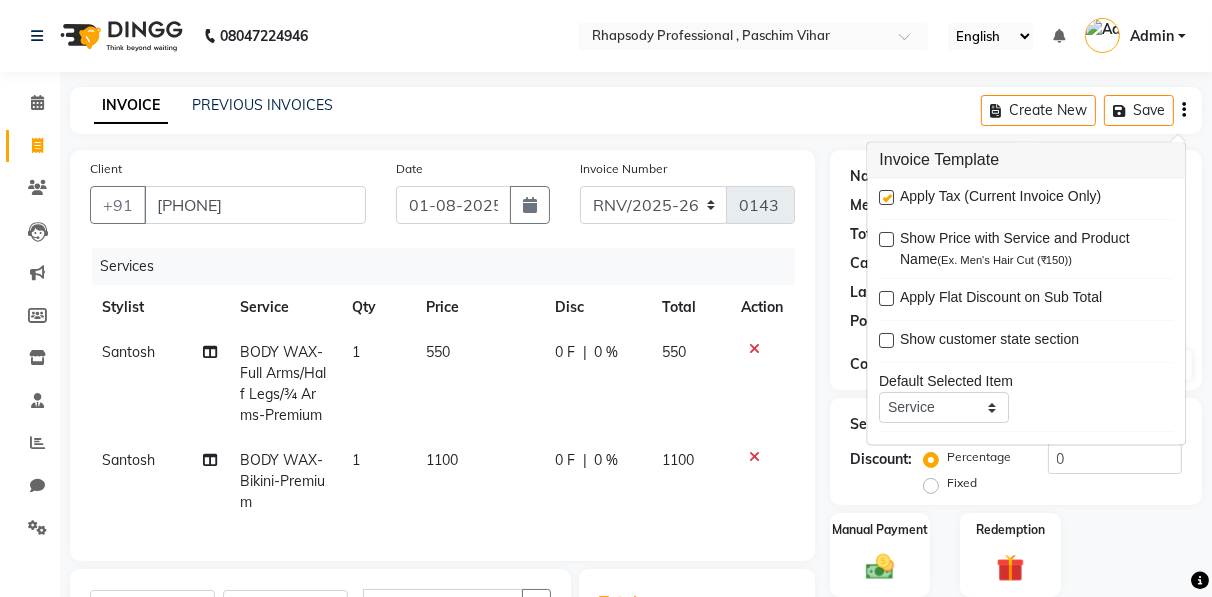 click at bounding box center [886, 198] 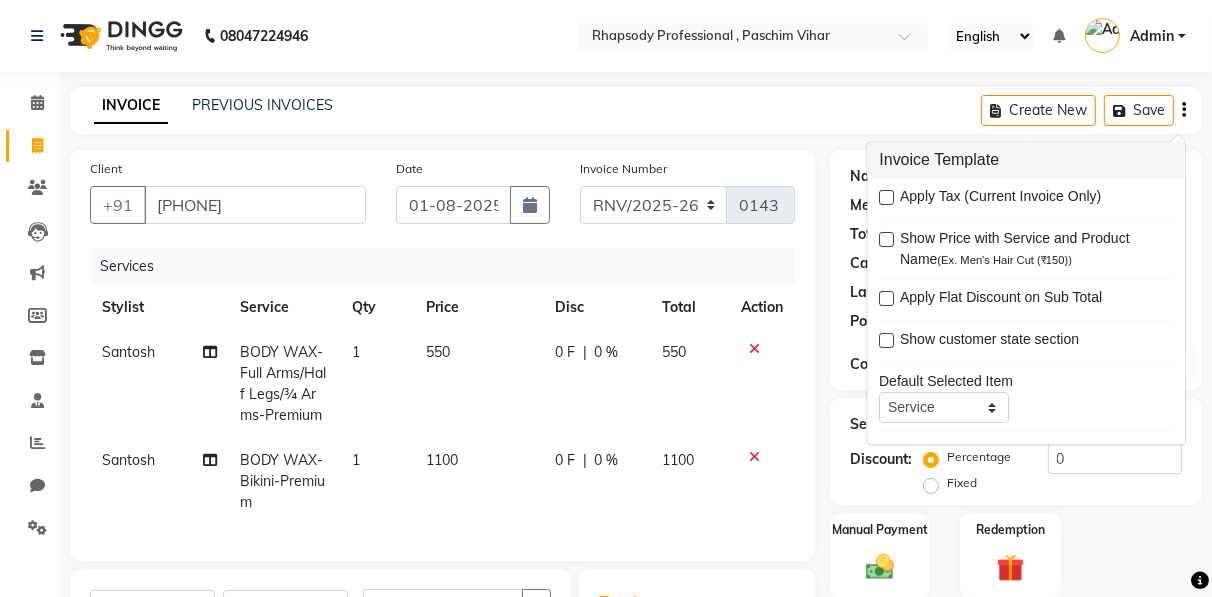 scroll, scrollTop: 308, scrollLeft: 0, axis: vertical 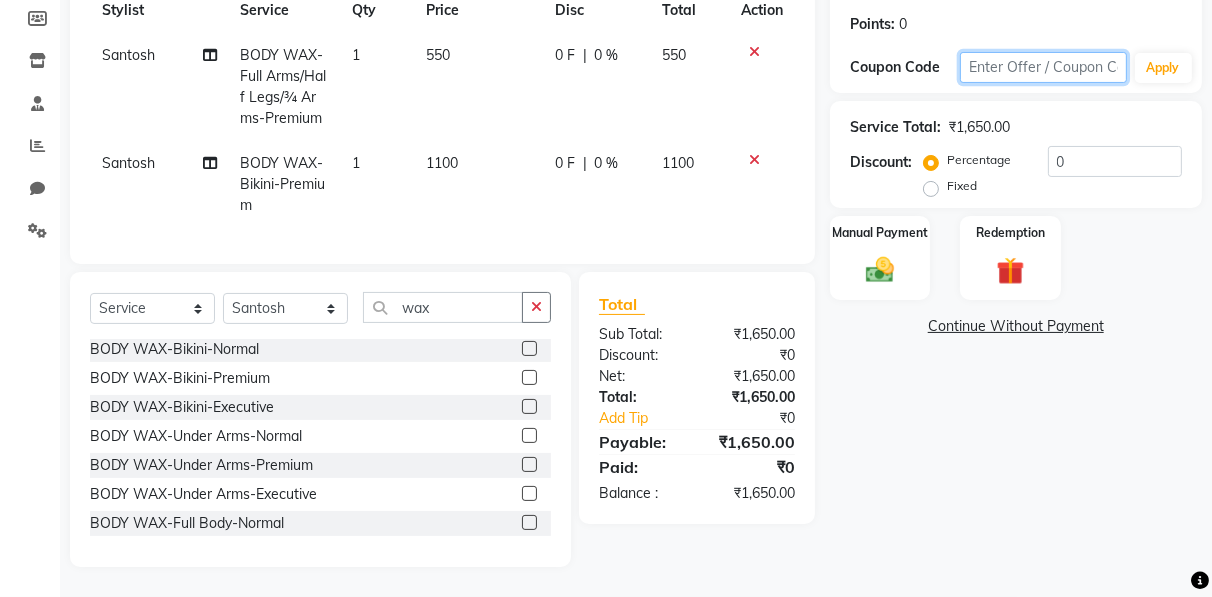 click 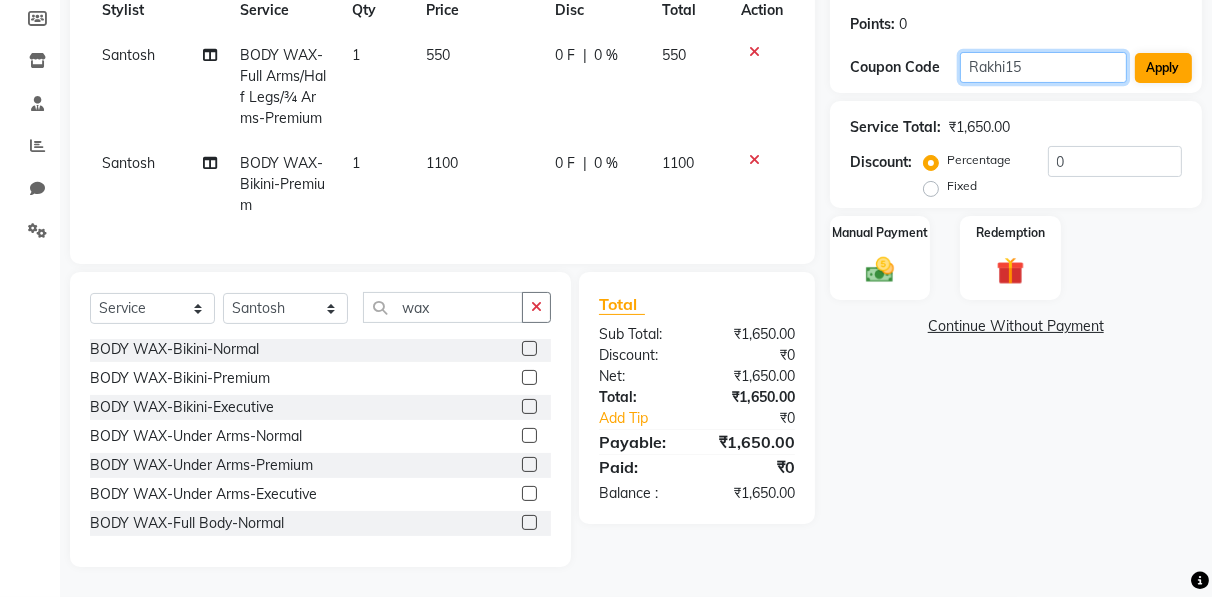 type on "Rakhi15" 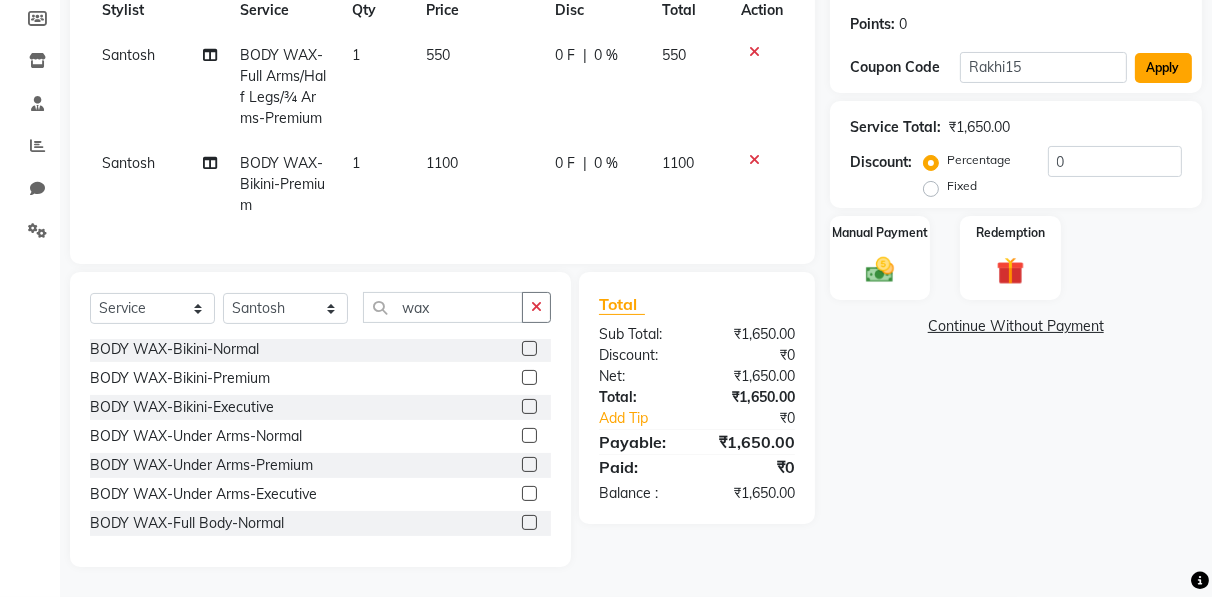 click on "Apply" 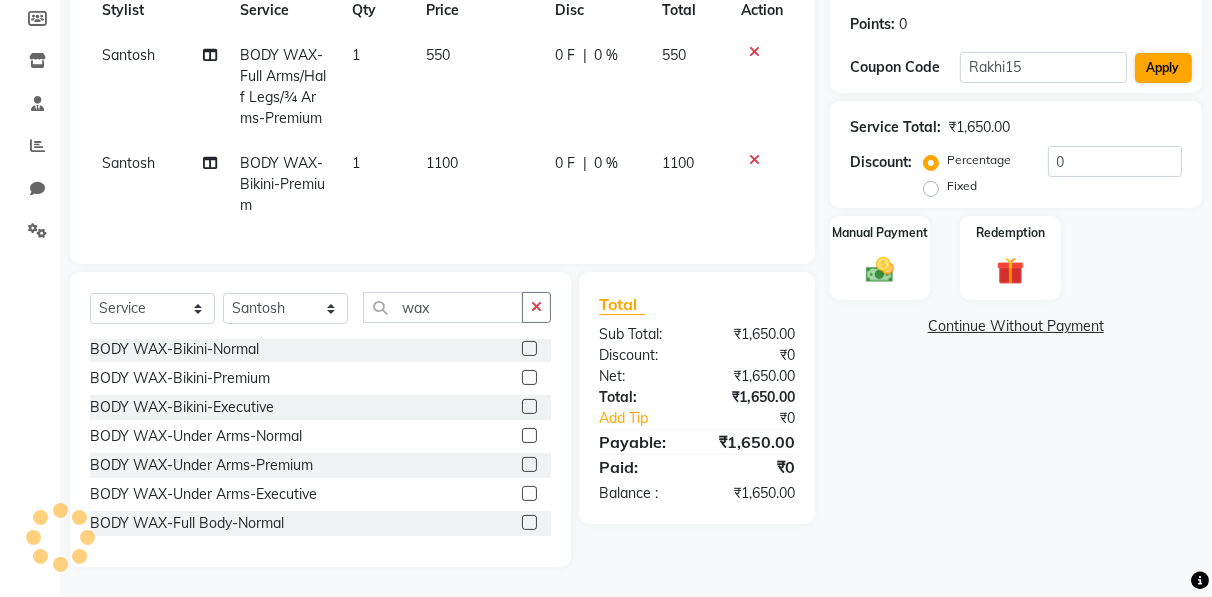 type on "15" 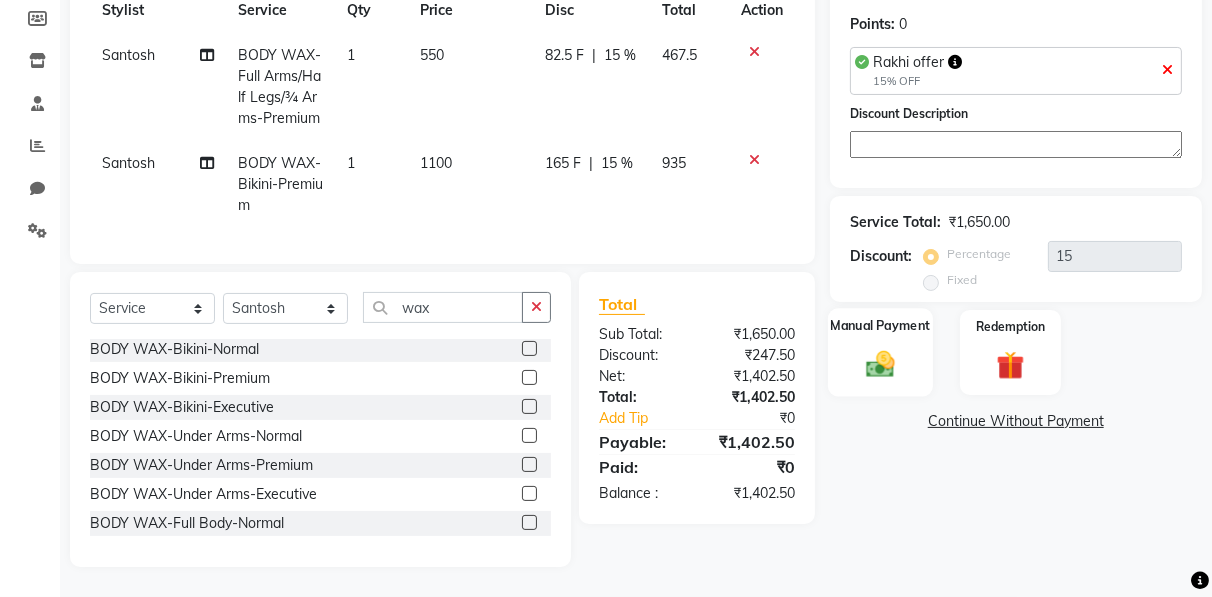 click 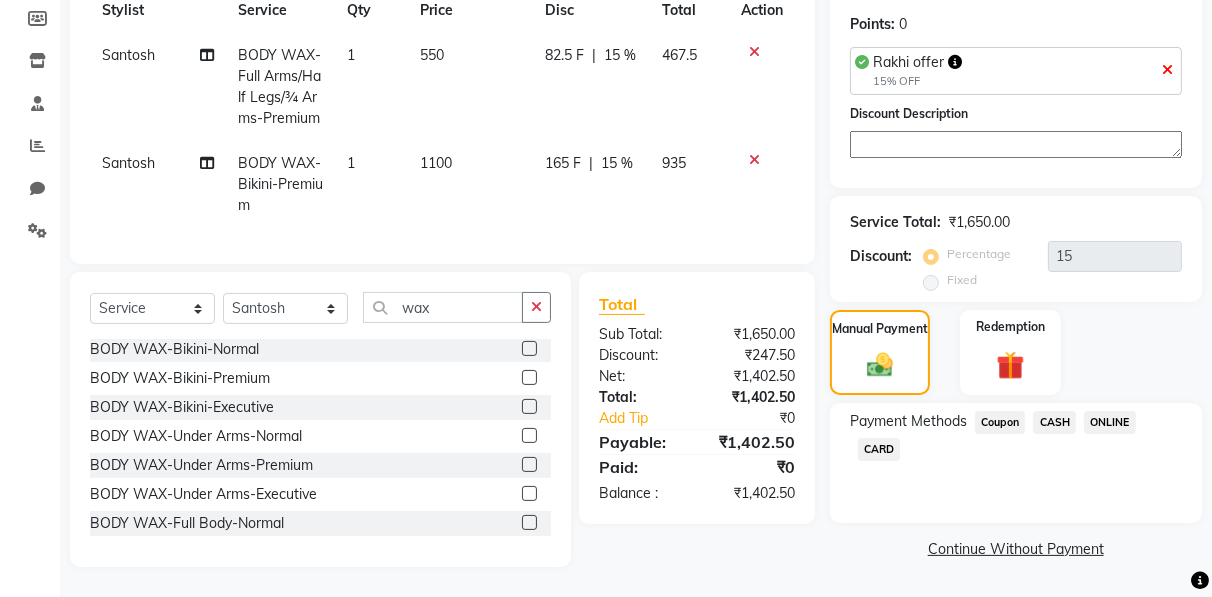 click on "CASH" 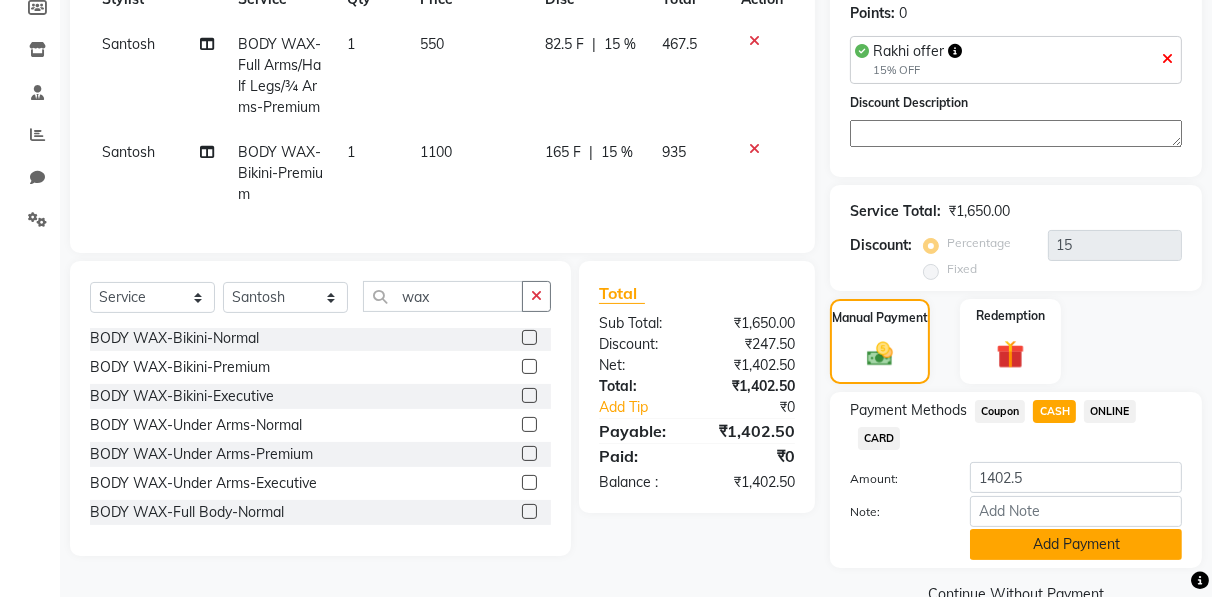 click on "Add Payment" 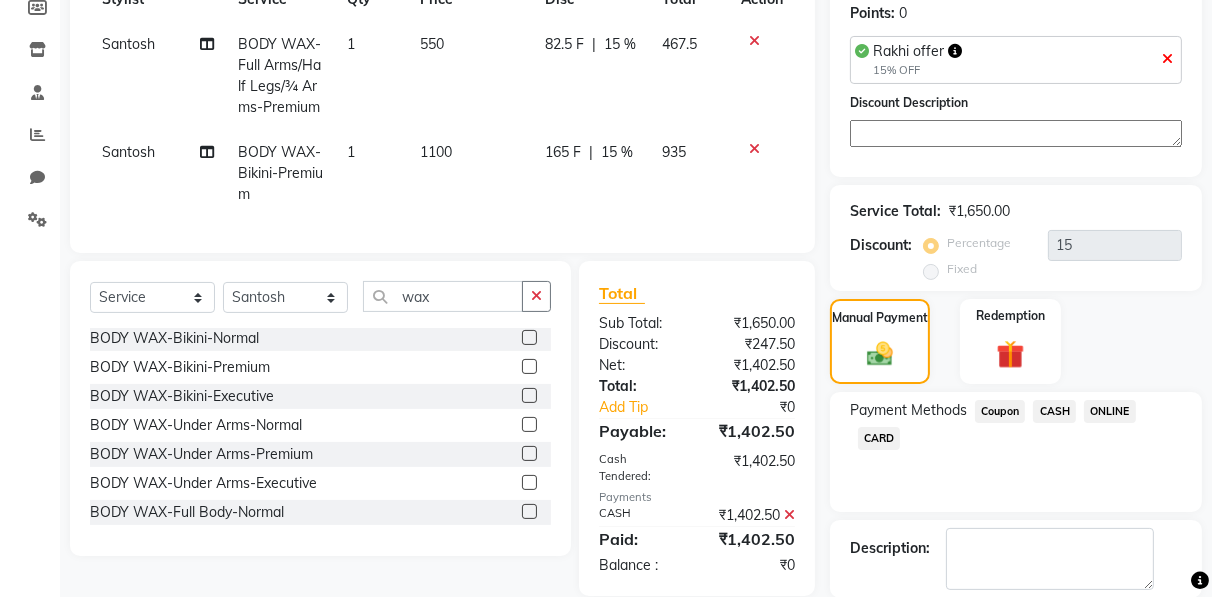 scroll, scrollTop: 403, scrollLeft: 0, axis: vertical 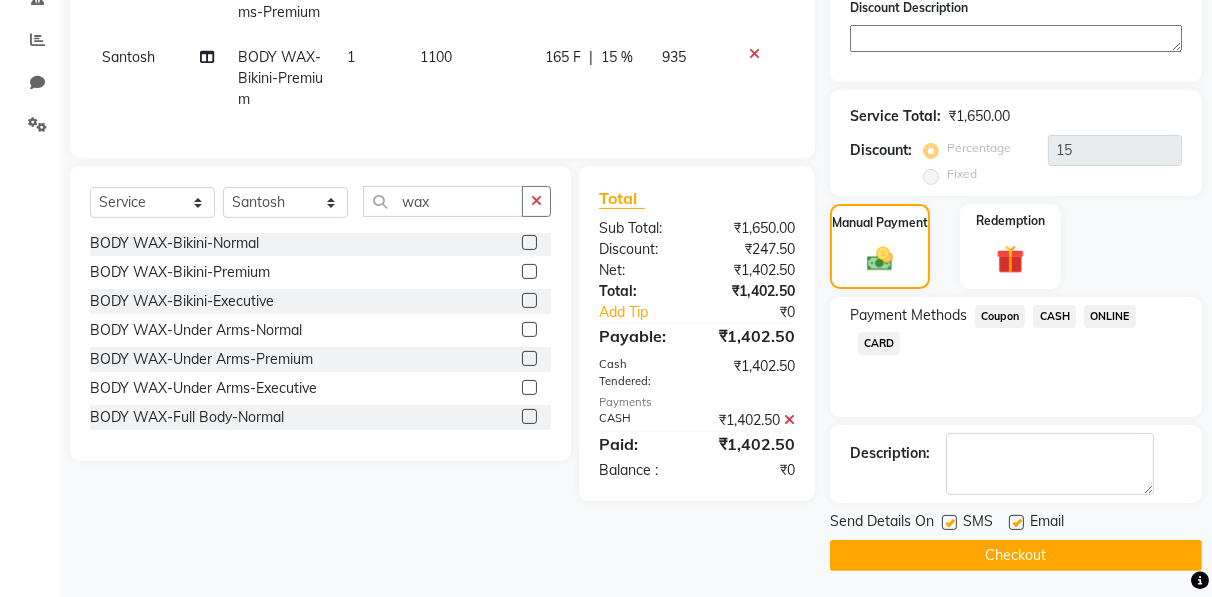 click on "Checkout" 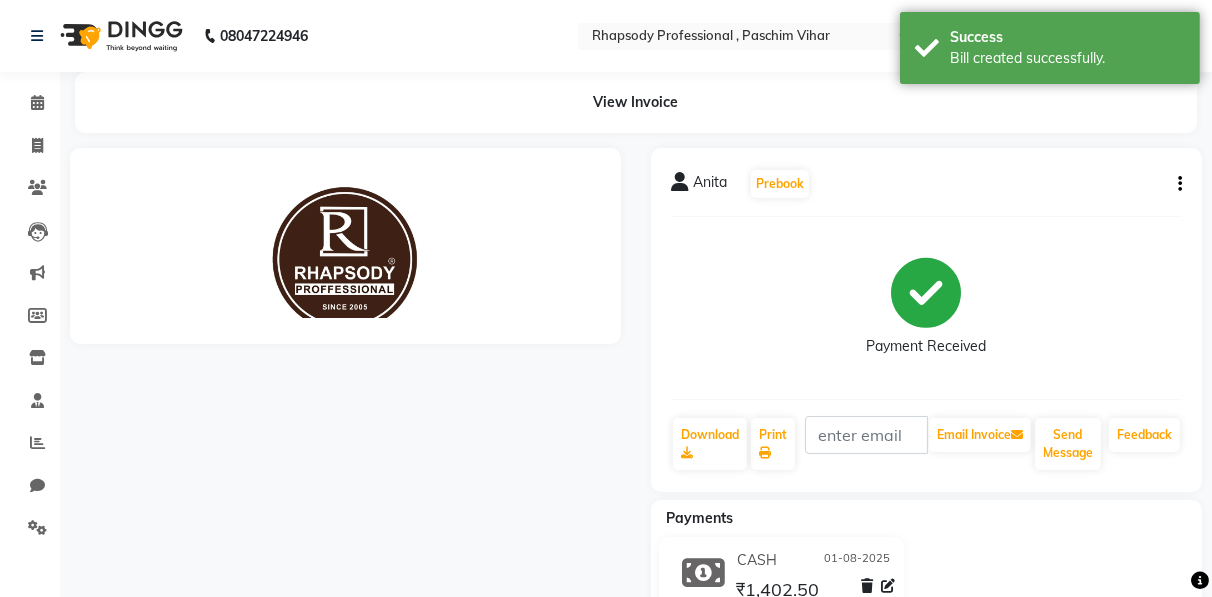 scroll, scrollTop: 0, scrollLeft: 0, axis: both 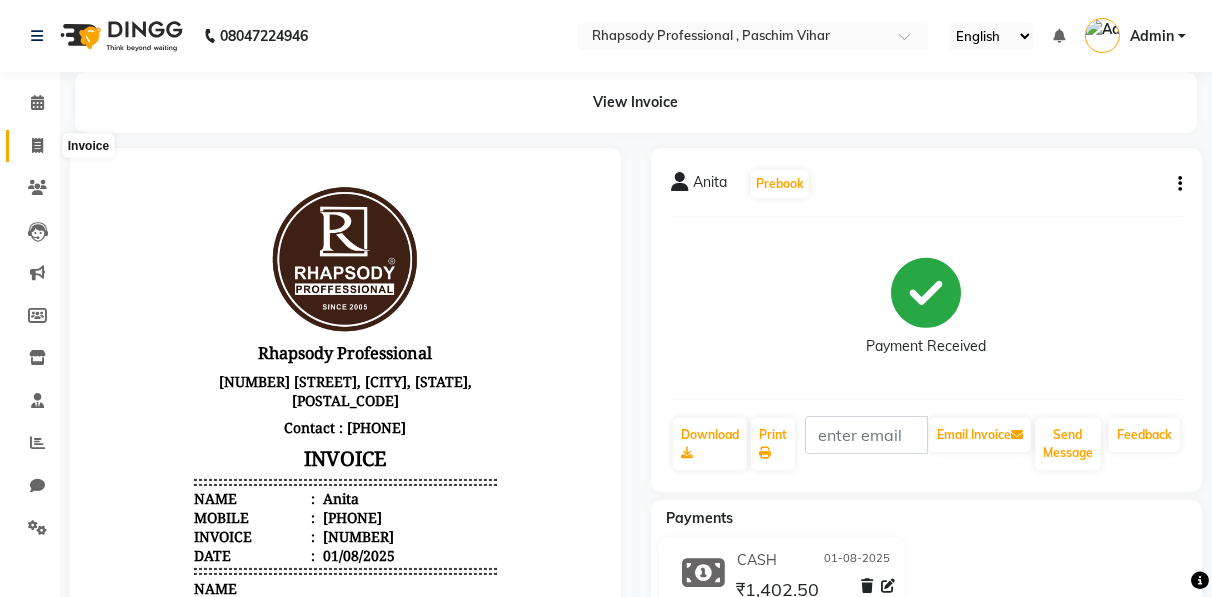 click 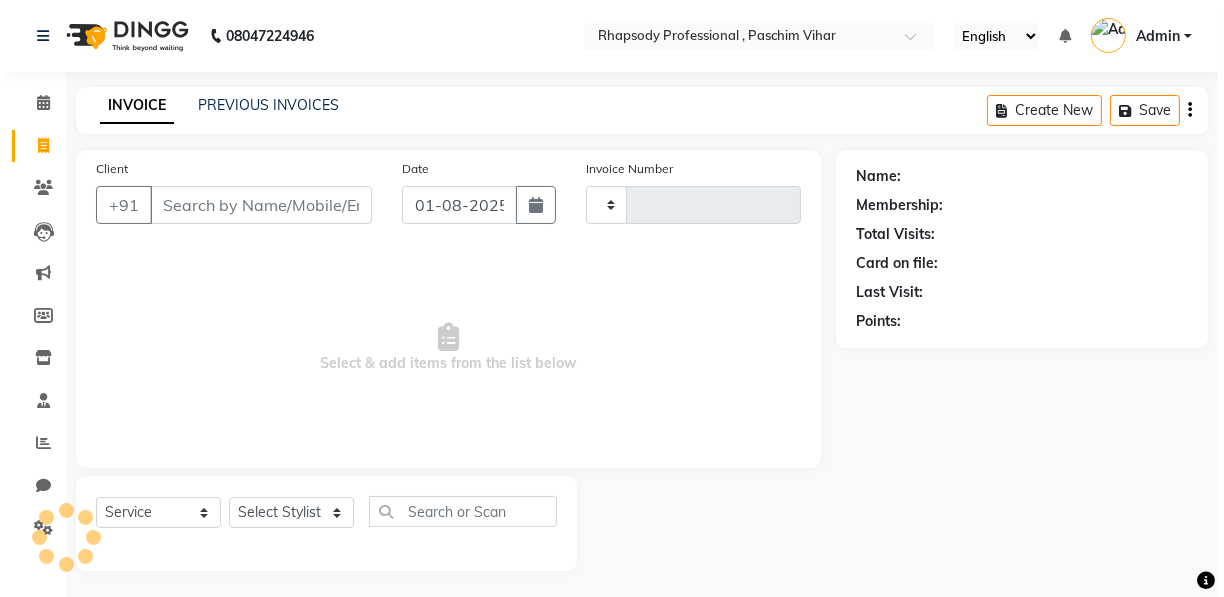 scroll, scrollTop: 3, scrollLeft: 0, axis: vertical 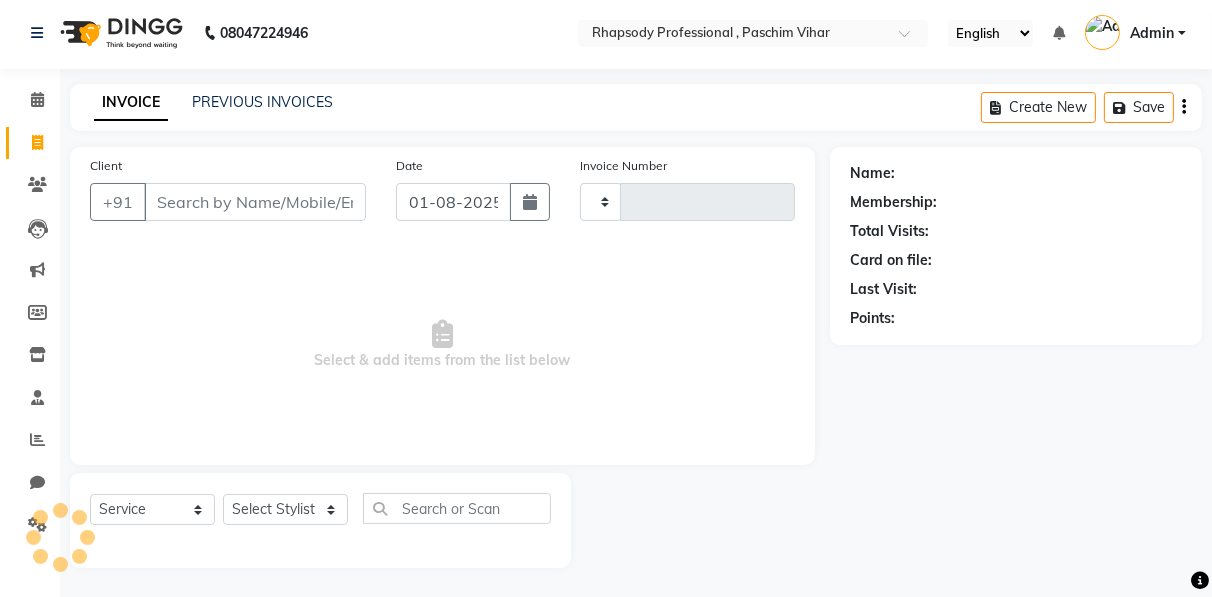 type on "0223" 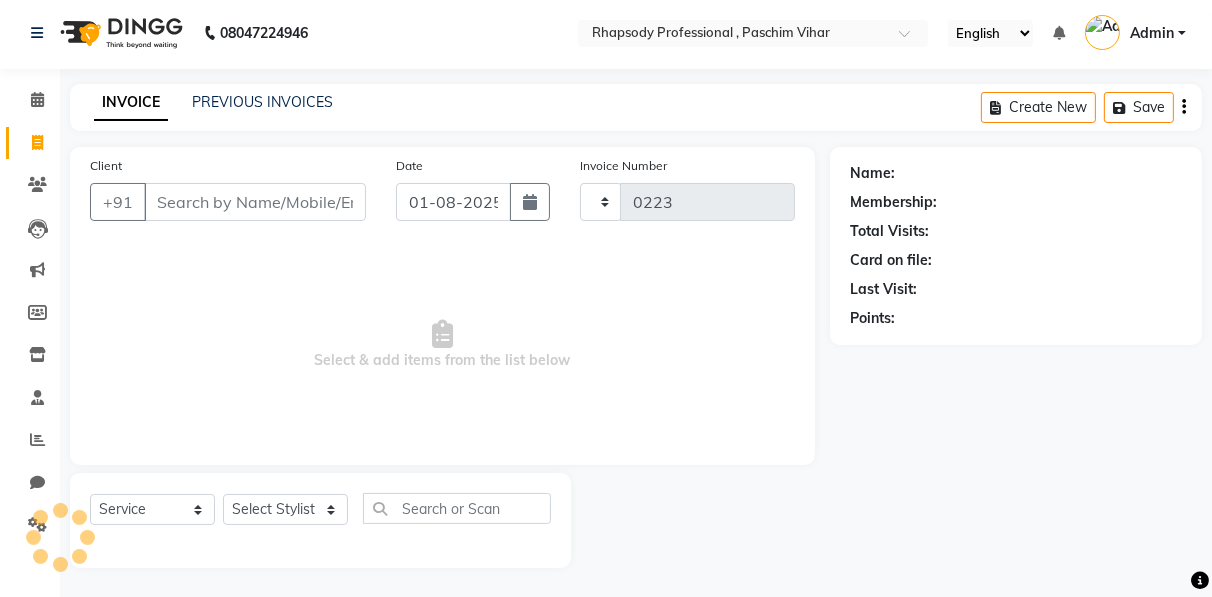 select on "8581" 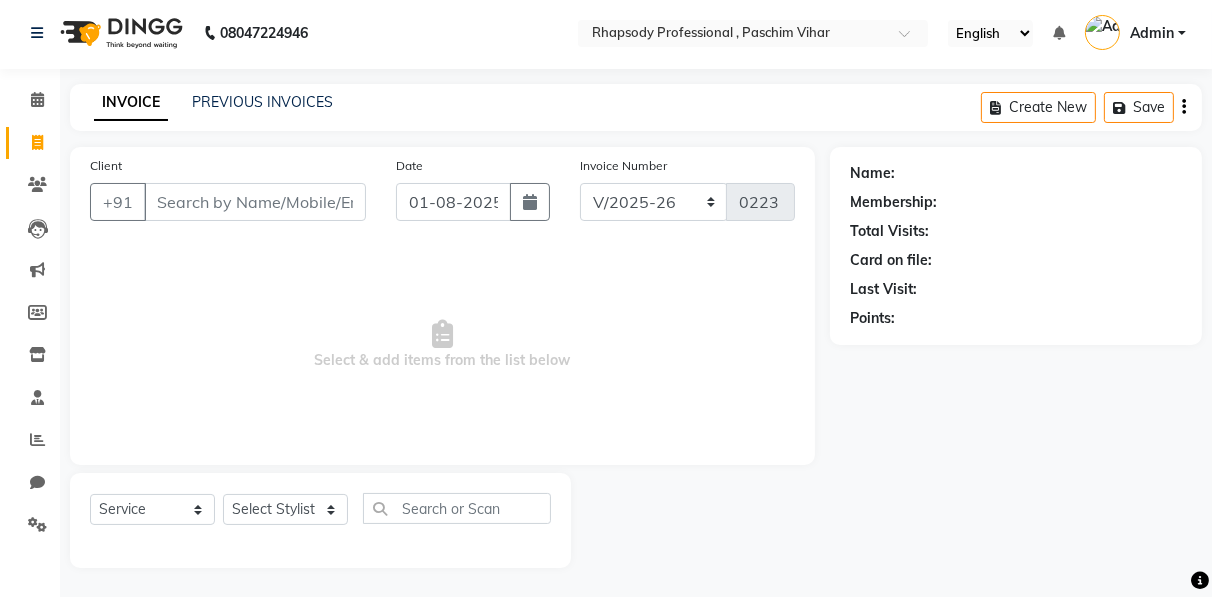 click on "Client" at bounding box center [255, 202] 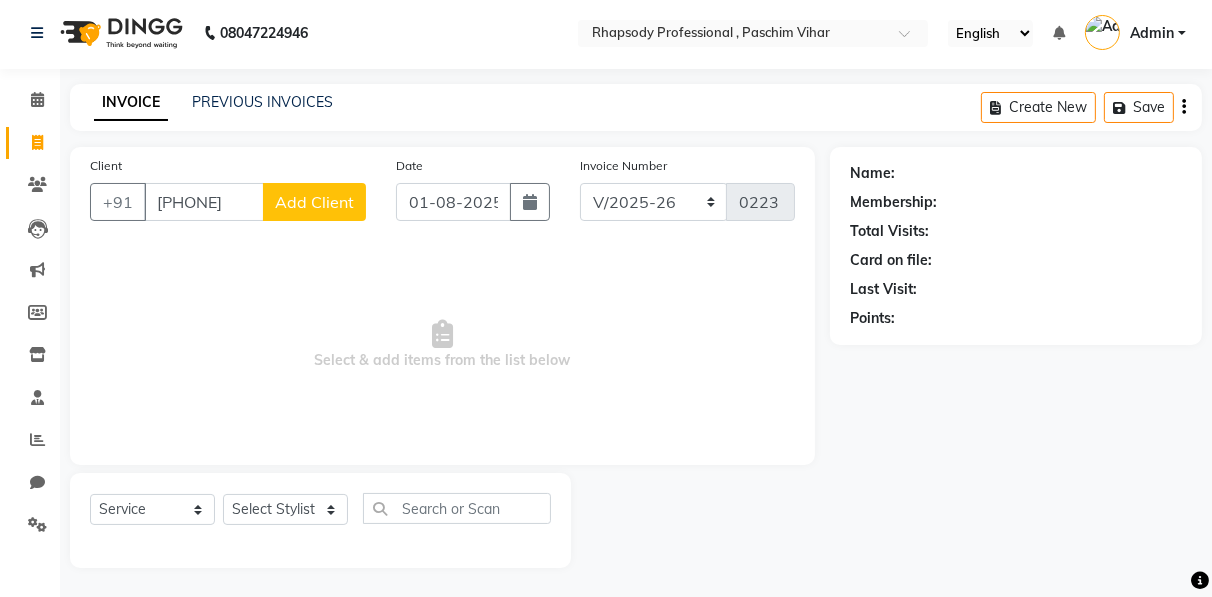 type on "[PHONE]" 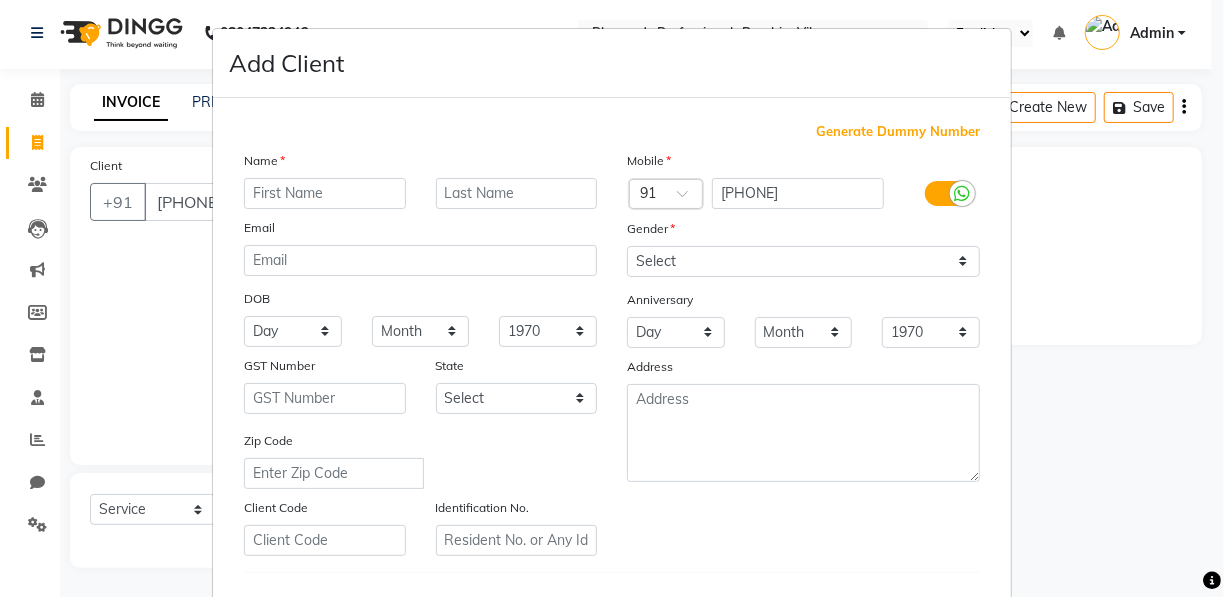 click at bounding box center [325, 193] 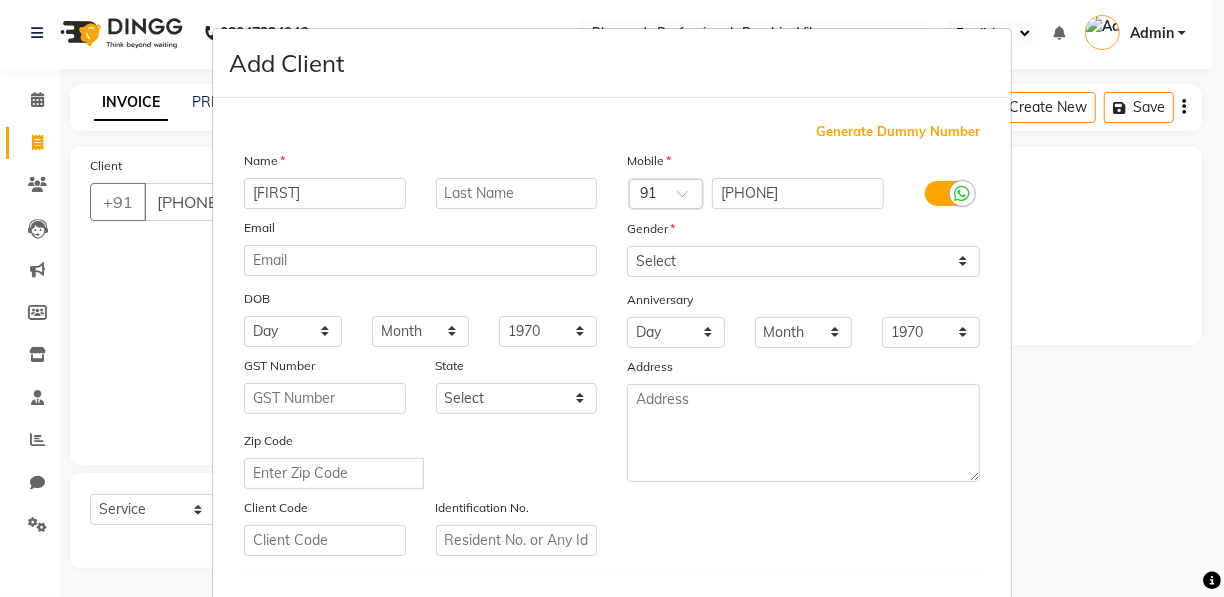 type on "[FIRST]" 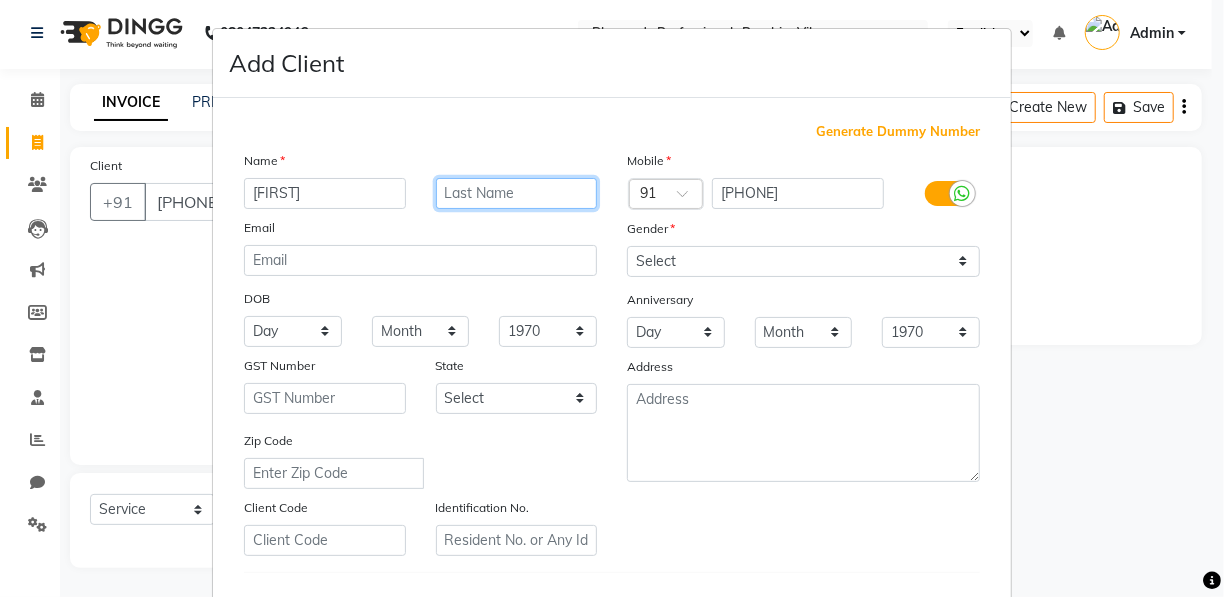click at bounding box center [517, 193] 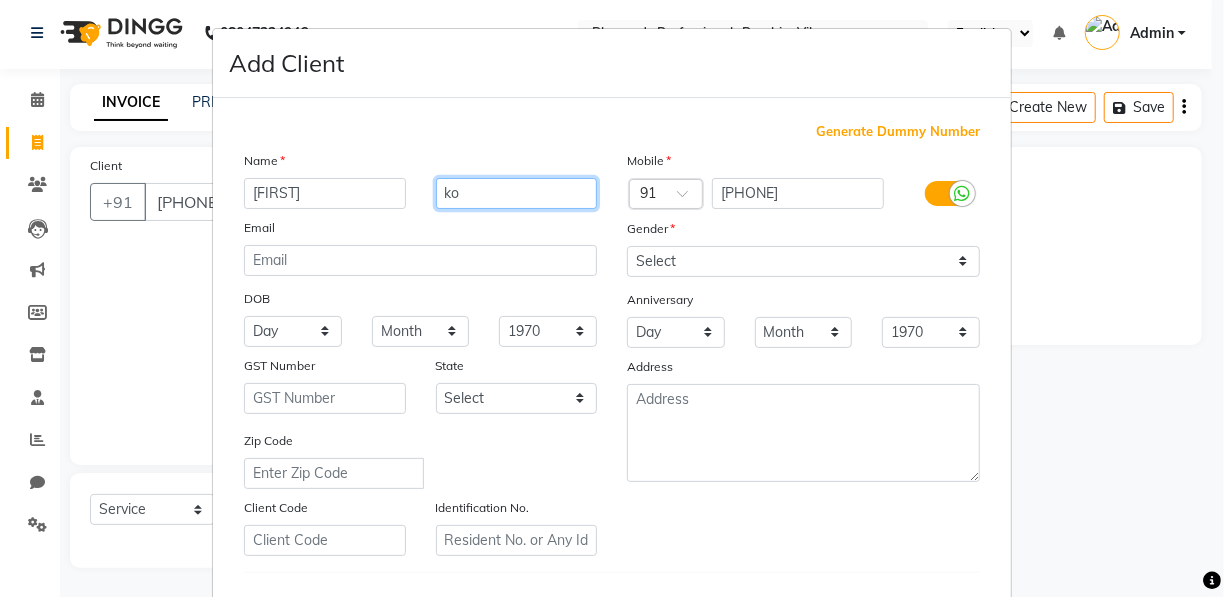 type on "k" 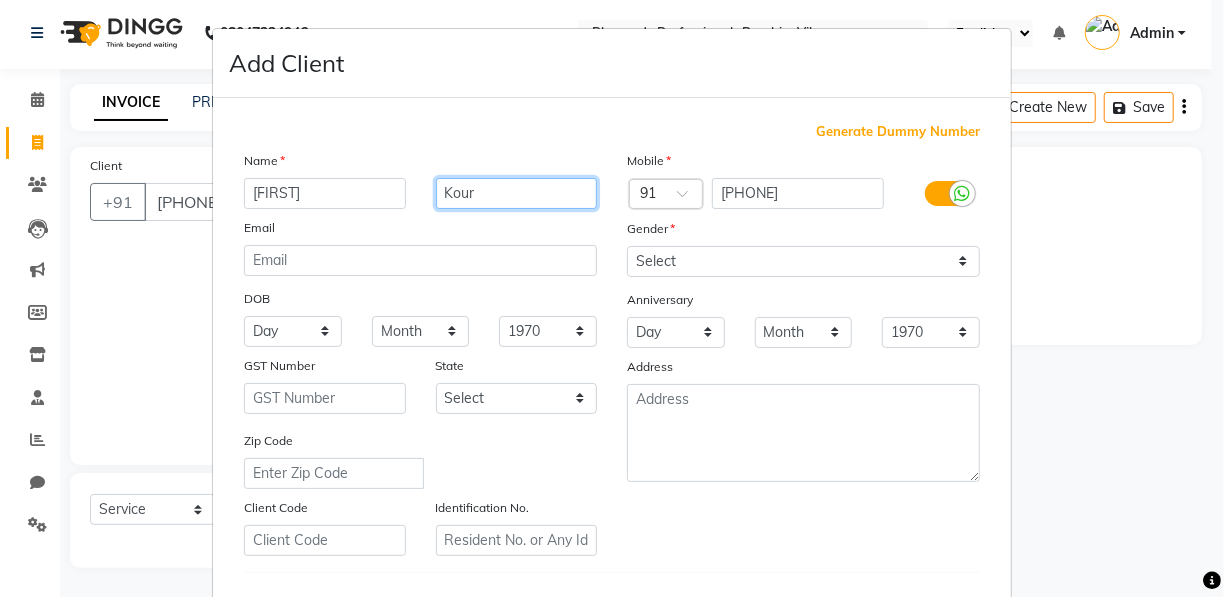 type on "Kour" 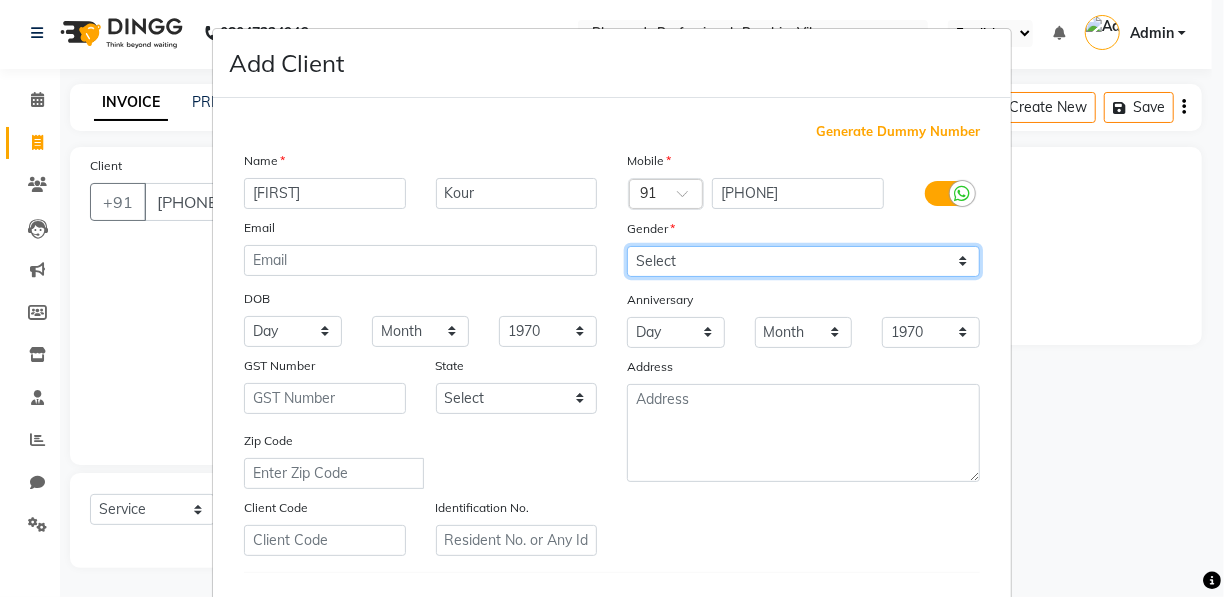 click on "Select Male Female Other Prefer Not To Say" at bounding box center (803, 261) 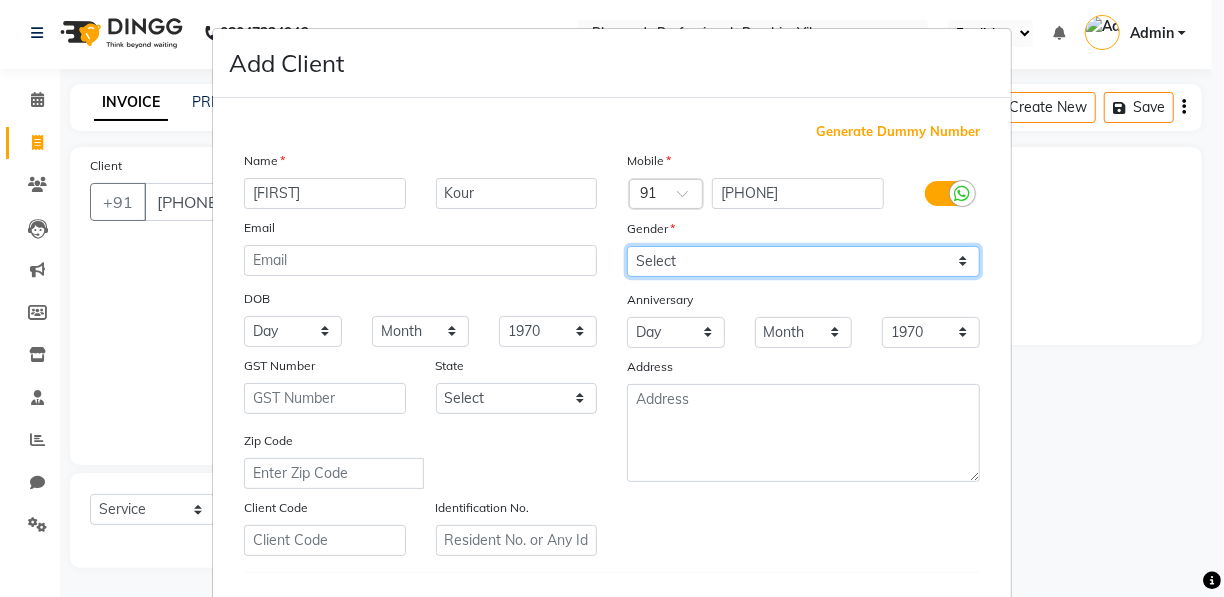 select on "female" 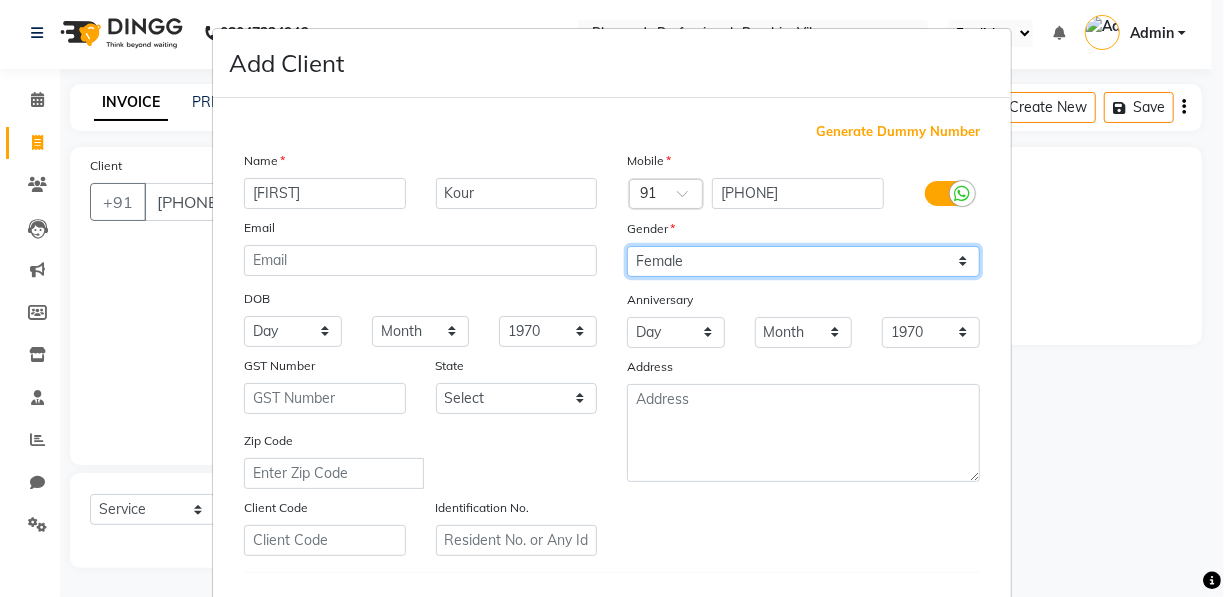 click on "Select Male Female Other Prefer Not To Say" at bounding box center [803, 261] 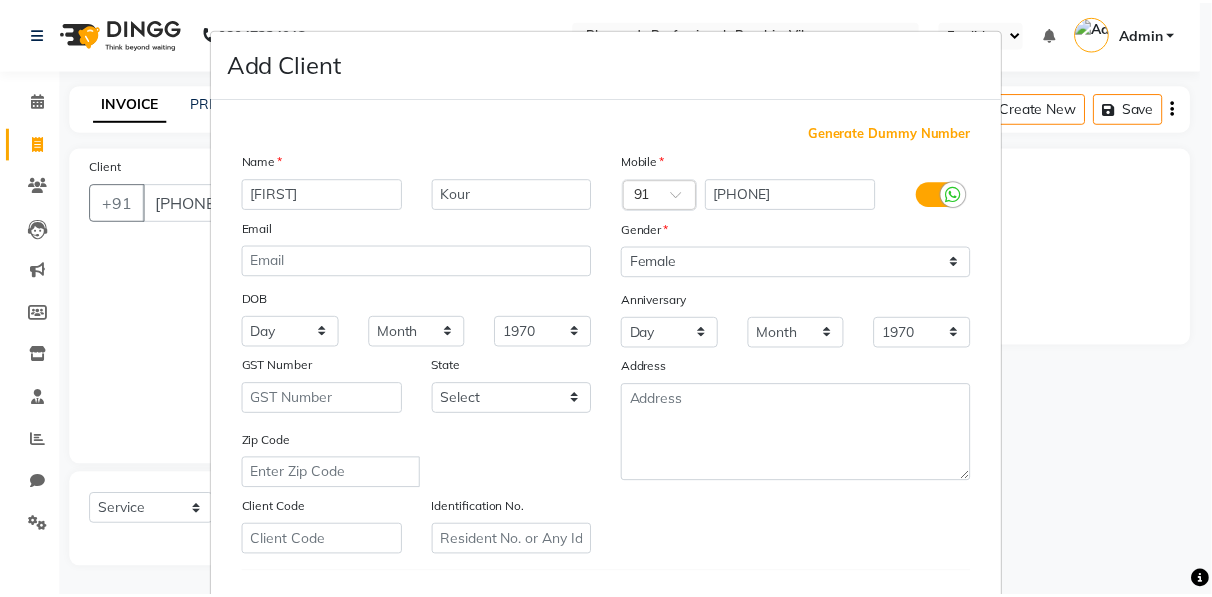 scroll, scrollTop: 321, scrollLeft: 0, axis: vertical 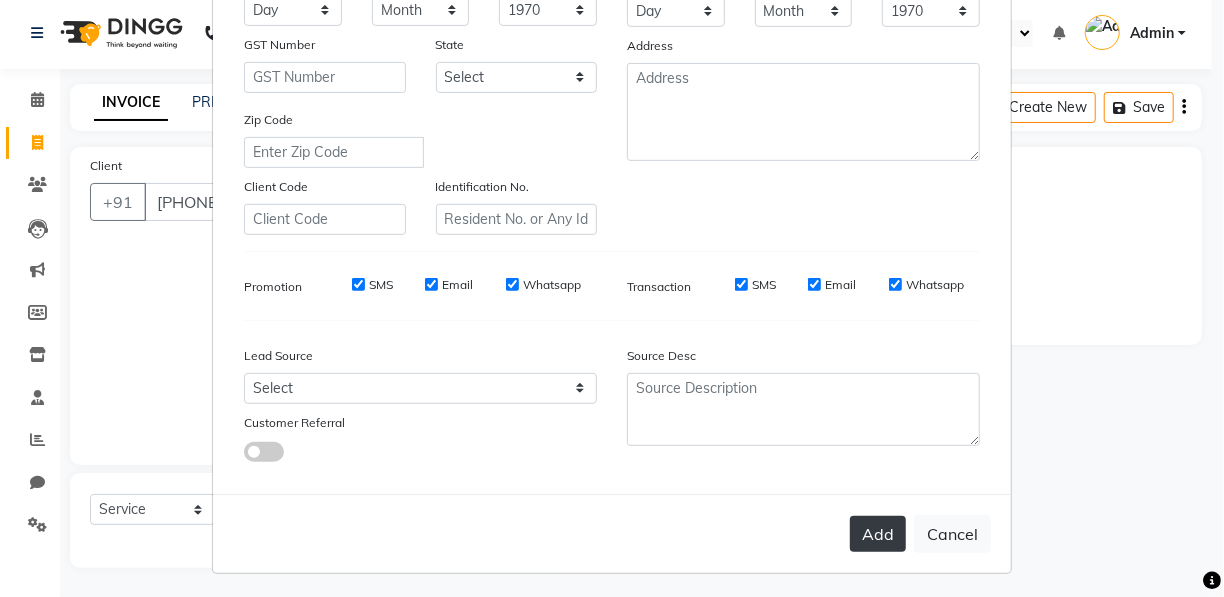 click on "Add" at bounding box center [878, 534] 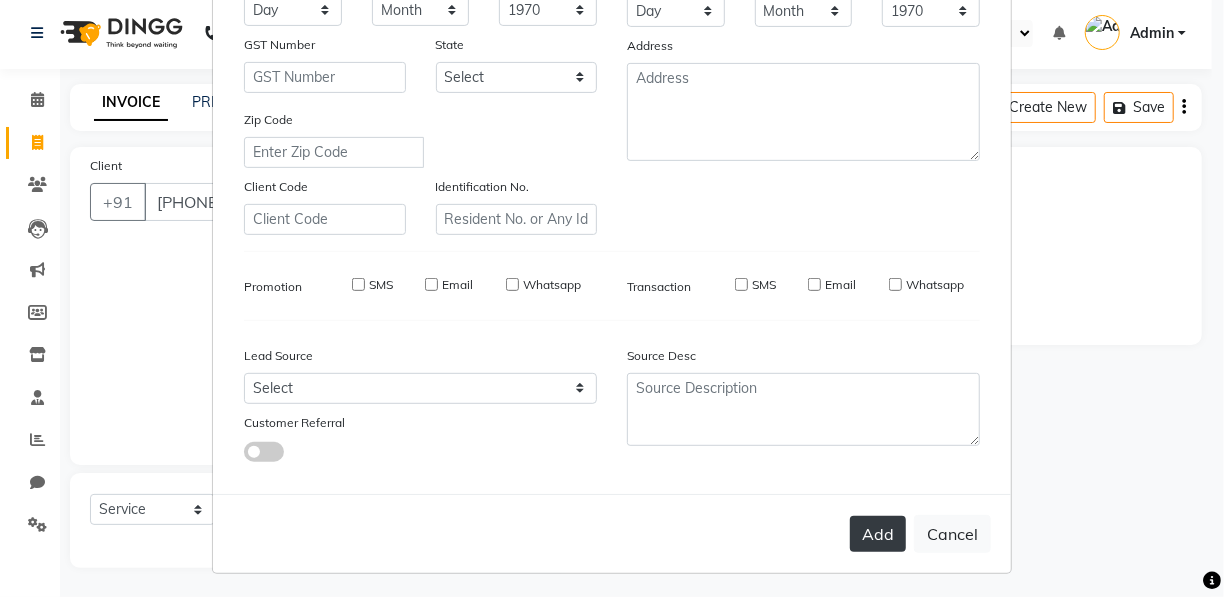 type 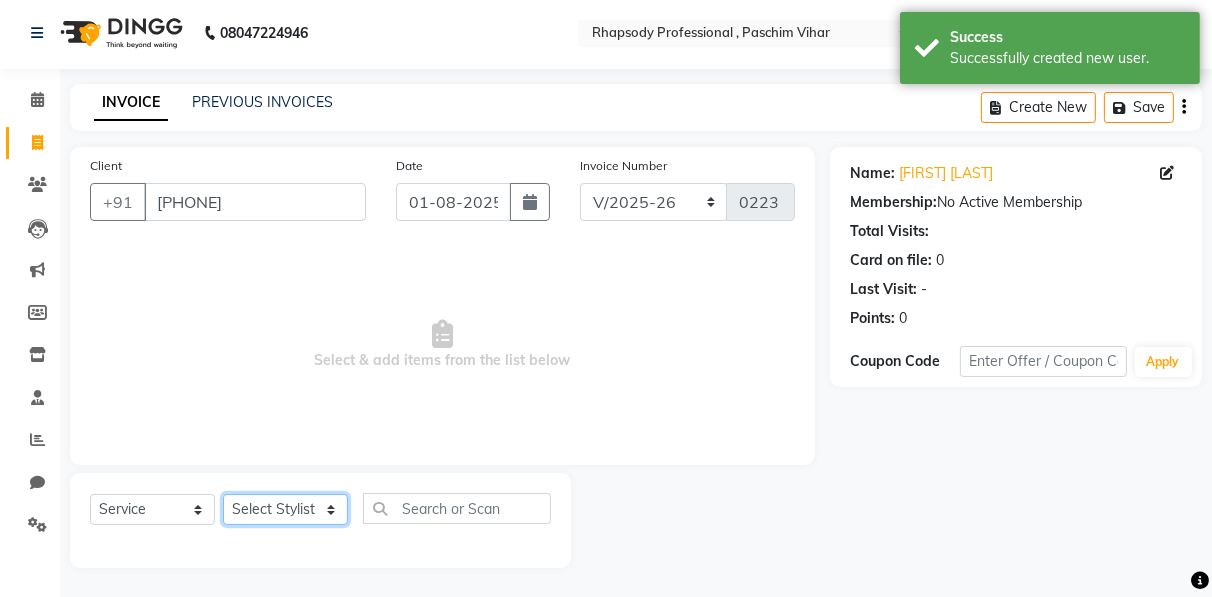 click on "Select Stylist Ahmad Anajli Laxmi Manager Neetu Reetu Ruma Santosh Soniya Tannu Tilak Vinod Zeeshan" 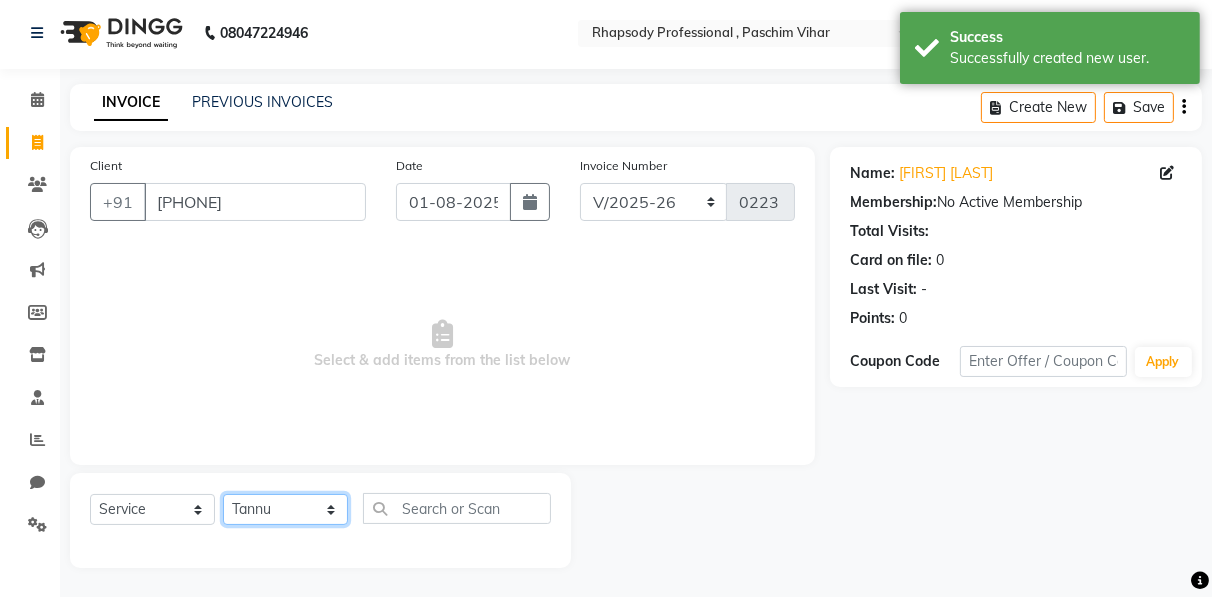click on "Select Stylist Ahmad Anajli Laxmi Manager Neetu Reetu Ruma Santosh Soniya Tannu Tilak Vinod Zeeshan" 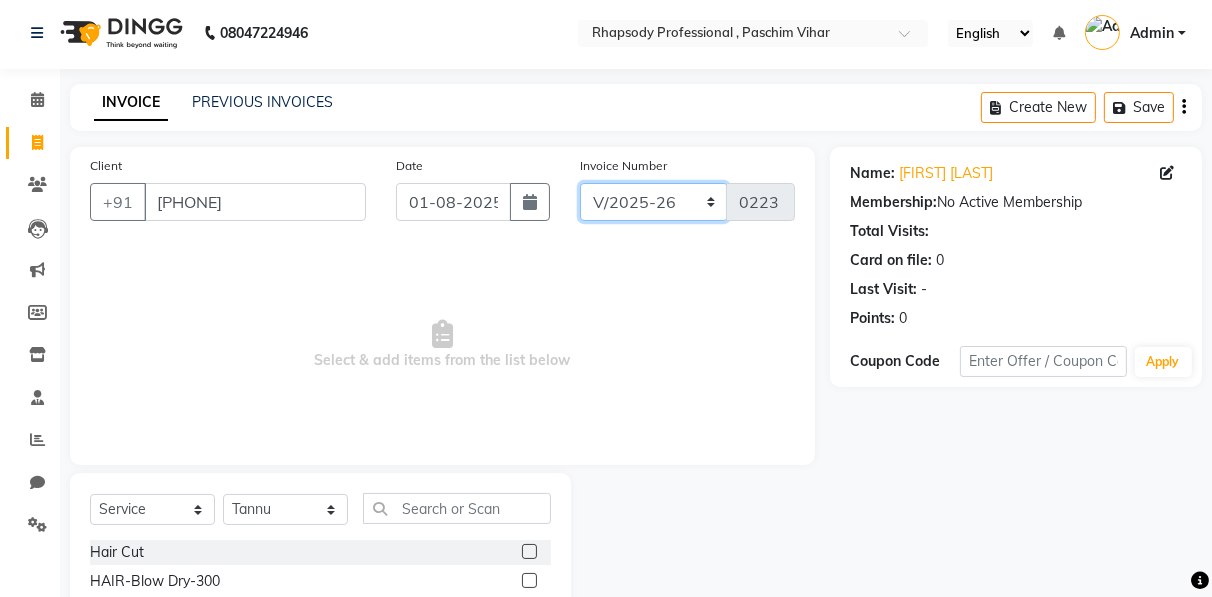 click on "RNV/2025-26 V/2025 V/2025-26" 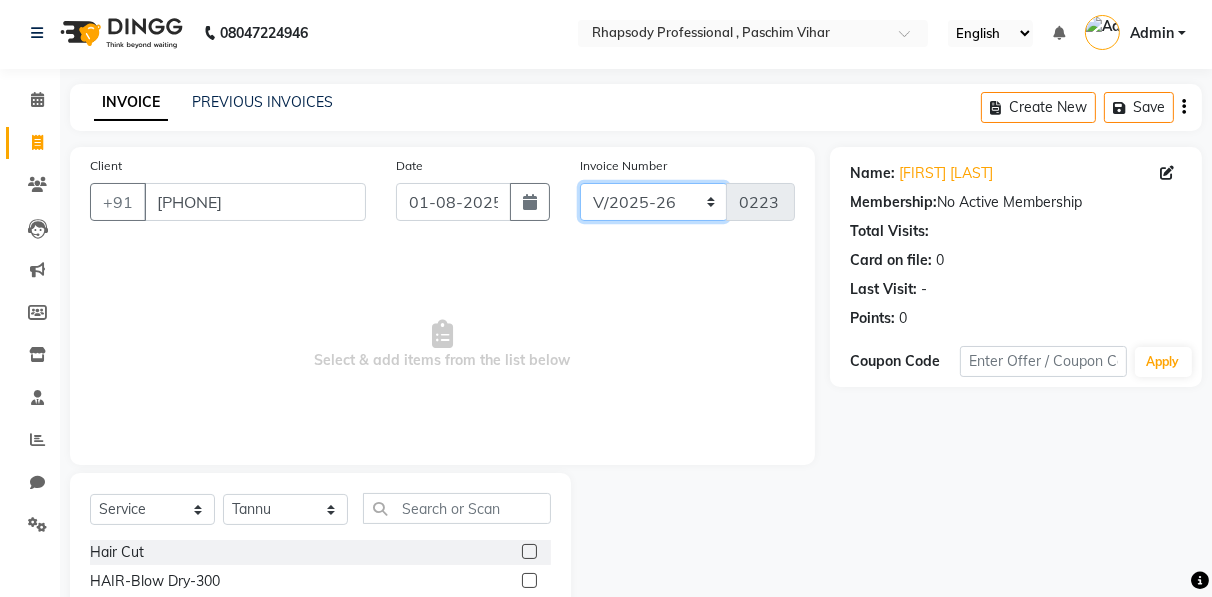 select on "8650" 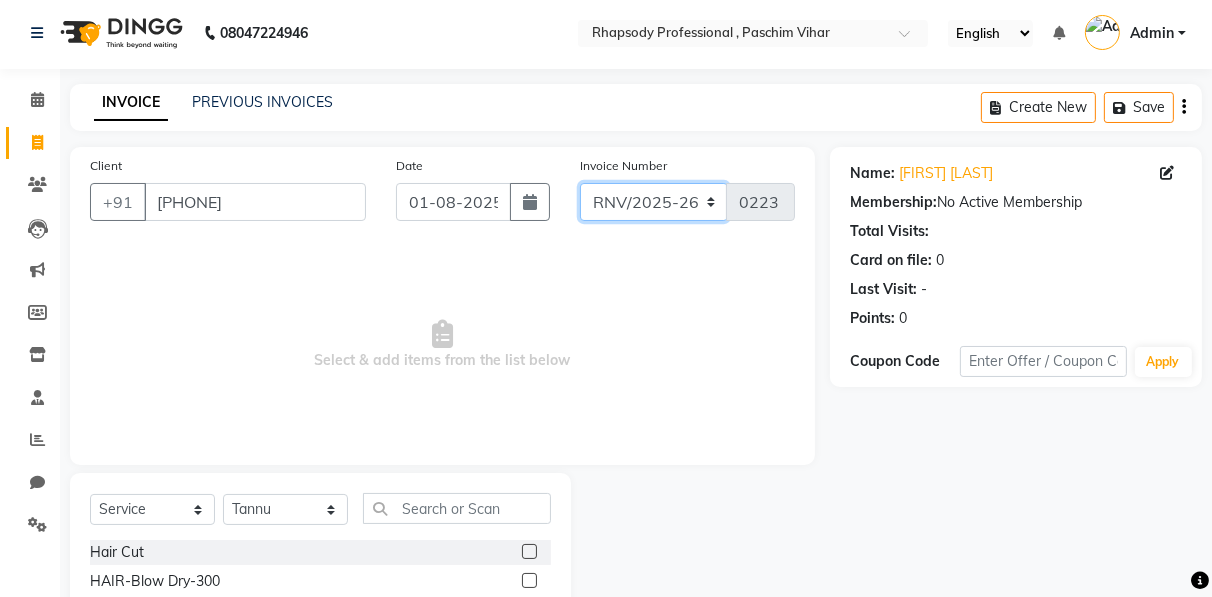 click on "RNV/2025-26 V/2025 V/2025-26" 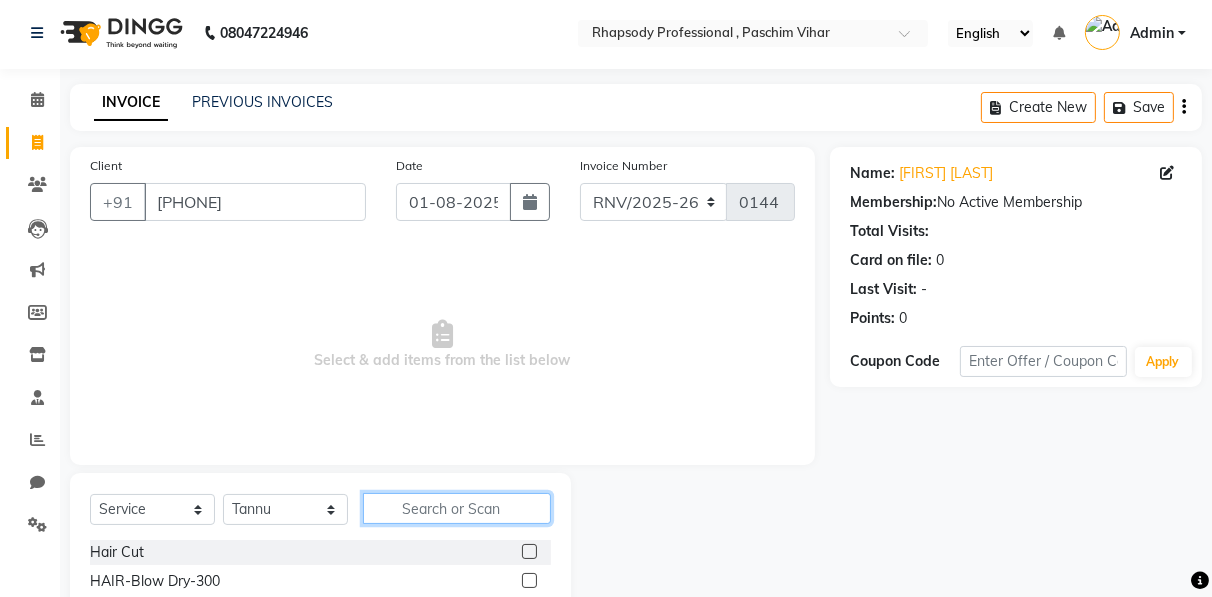 click 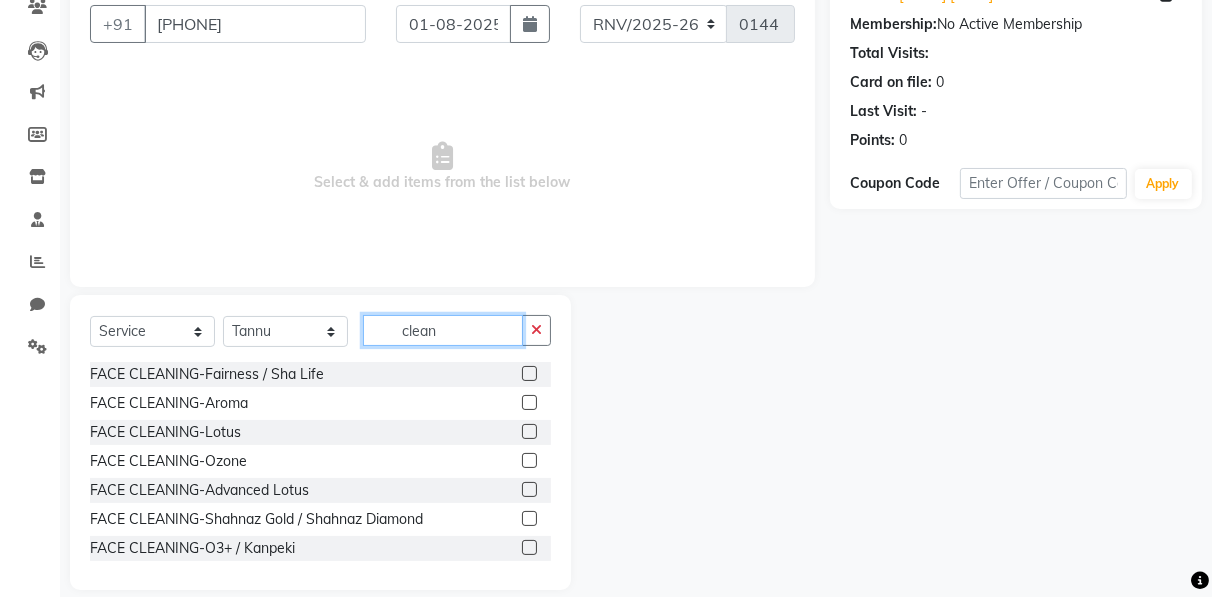 scroll, scrollTop: 202, scrollLeft: 0, axis: vertical 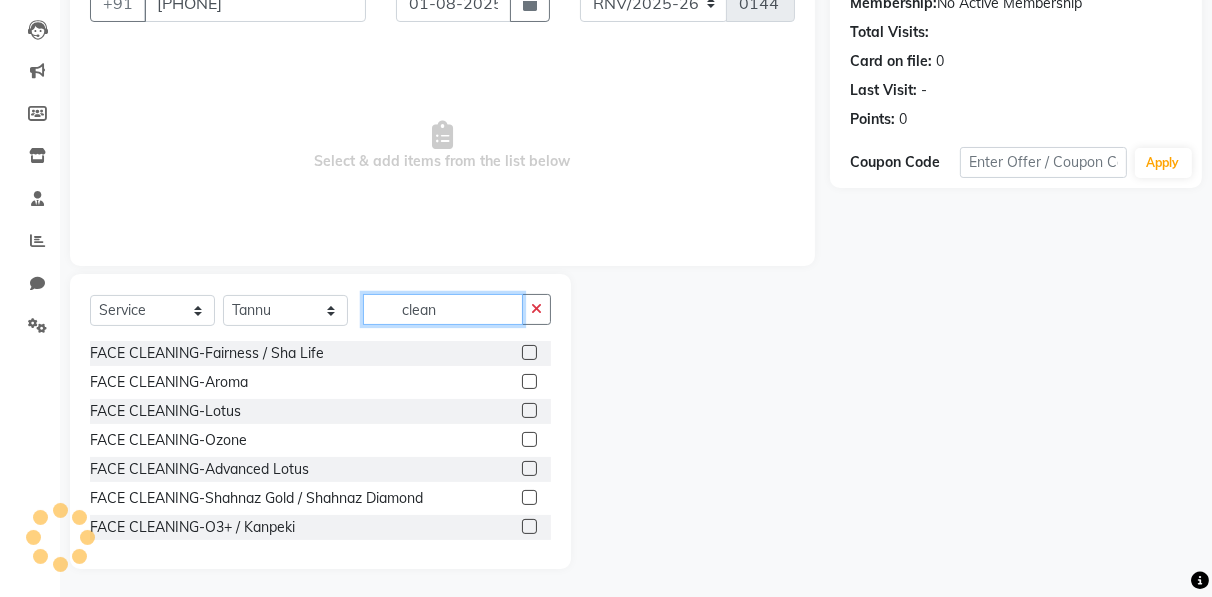 type on "clean" 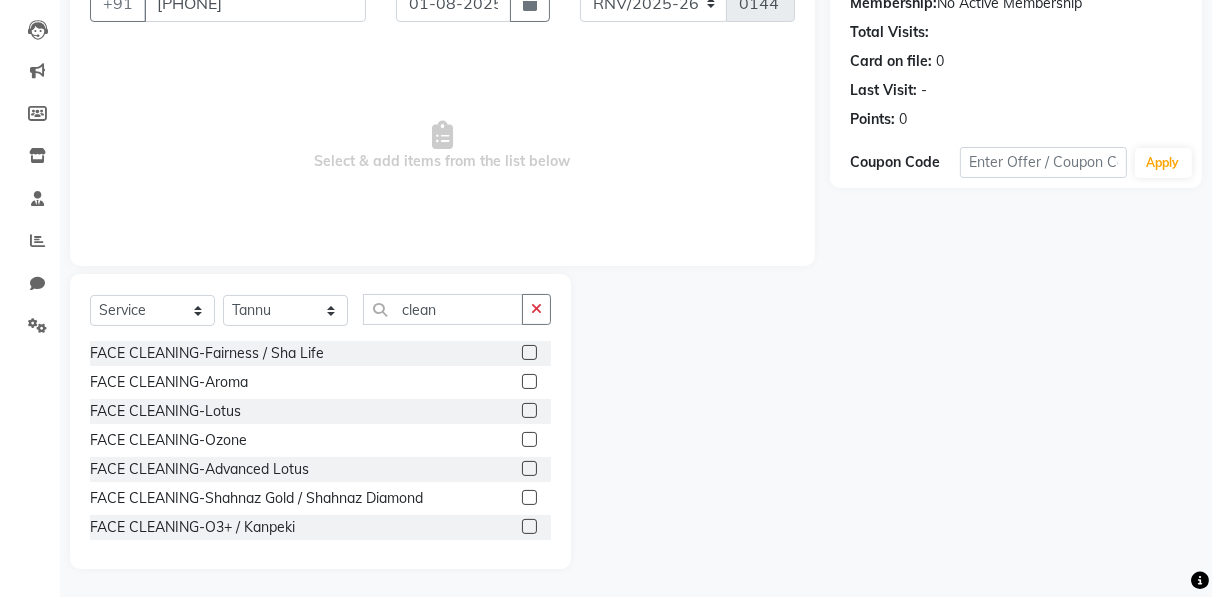 click 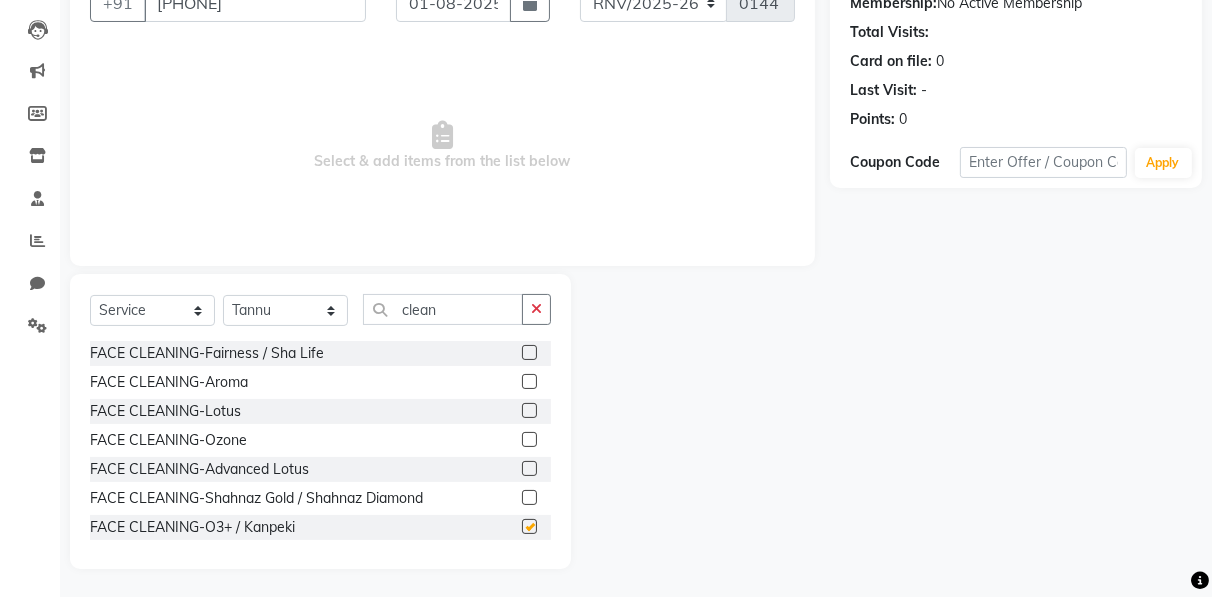 click 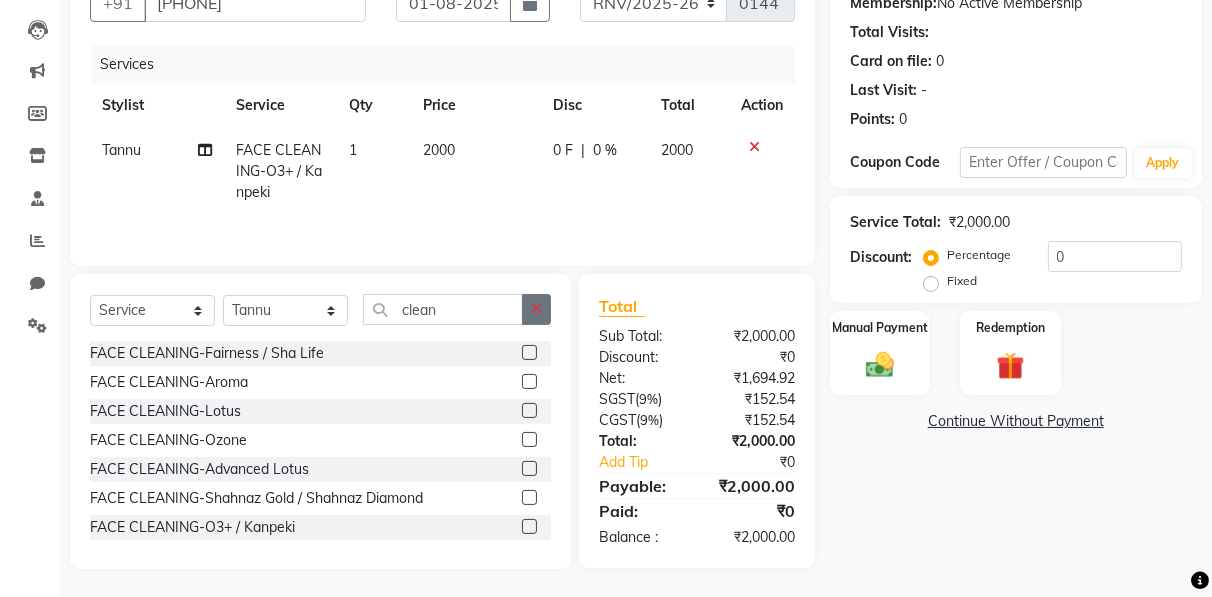 click 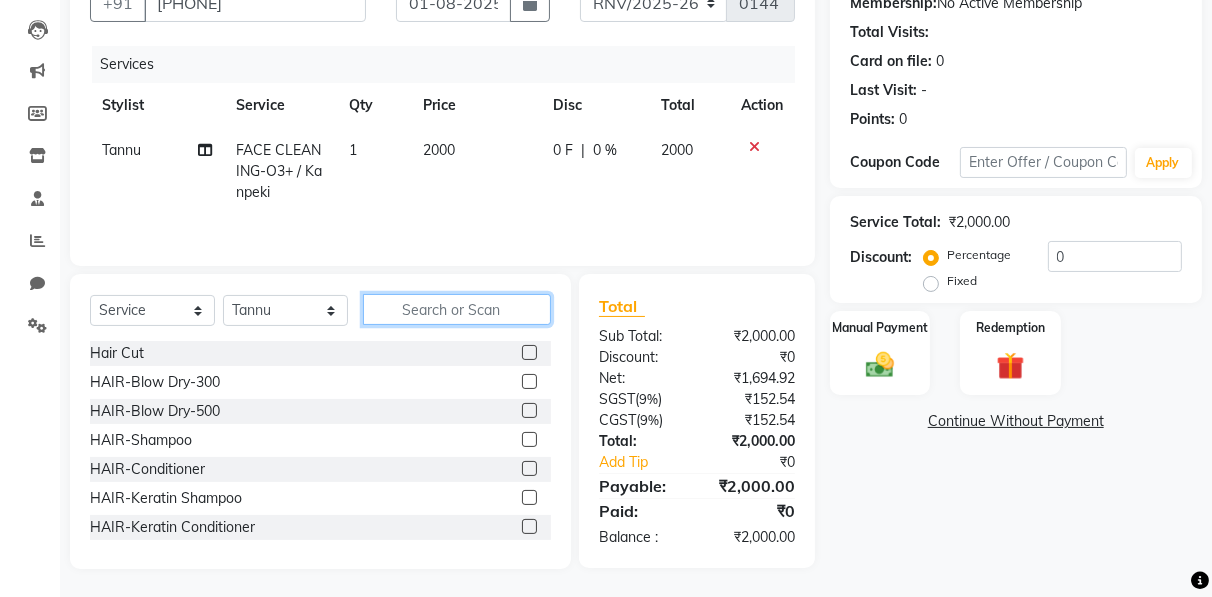 click 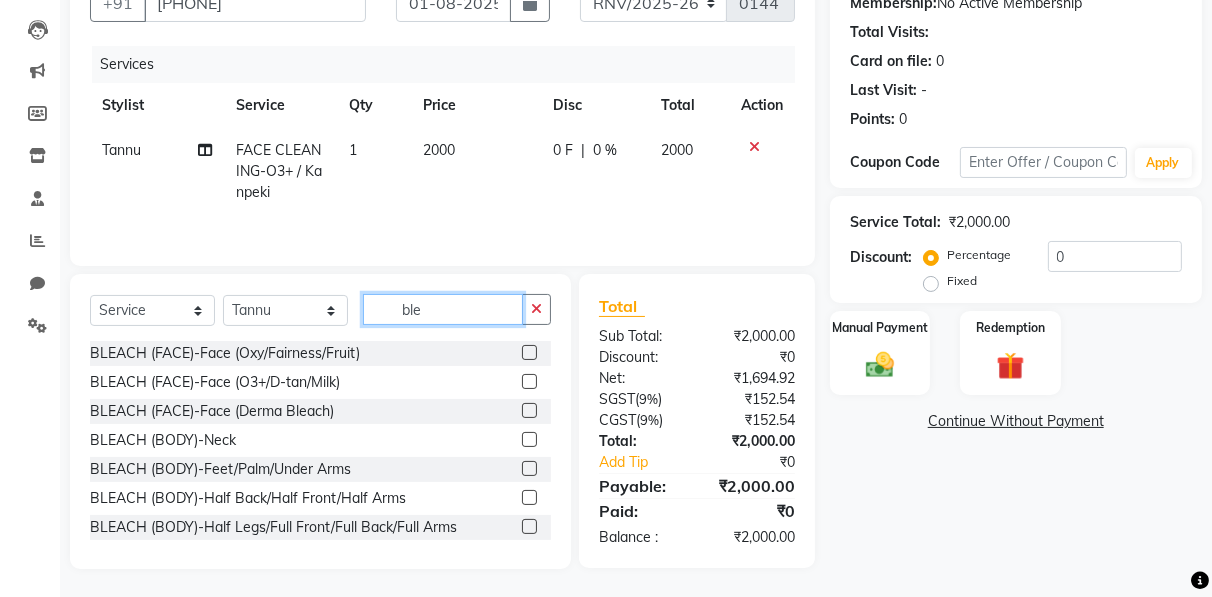 type on "ble" 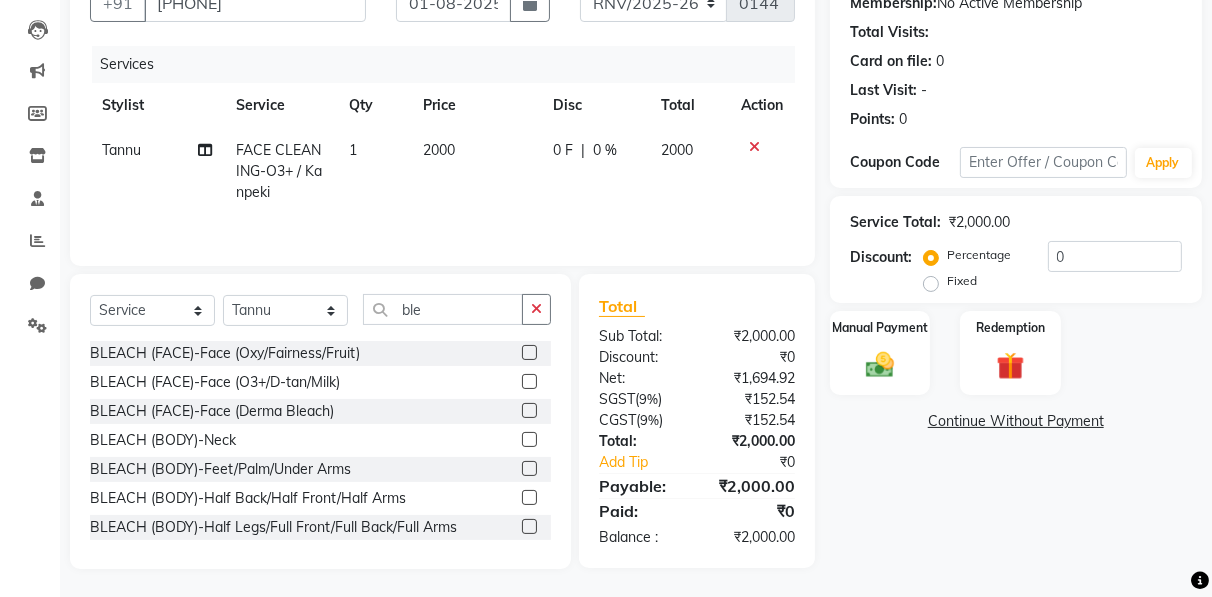 click 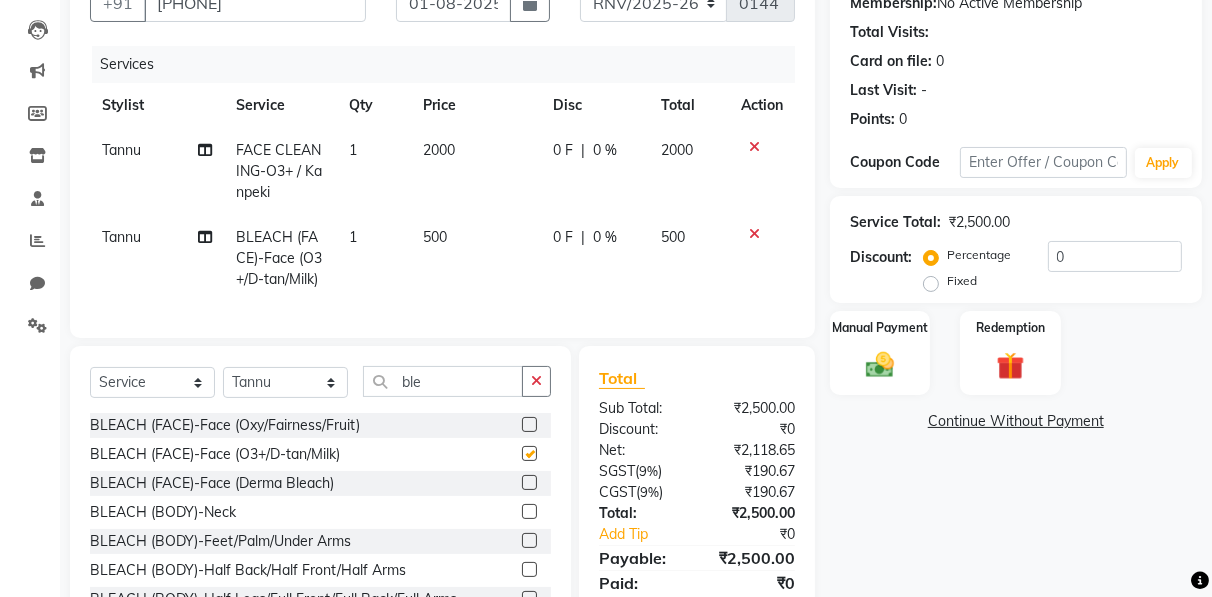 checkbox on "false" 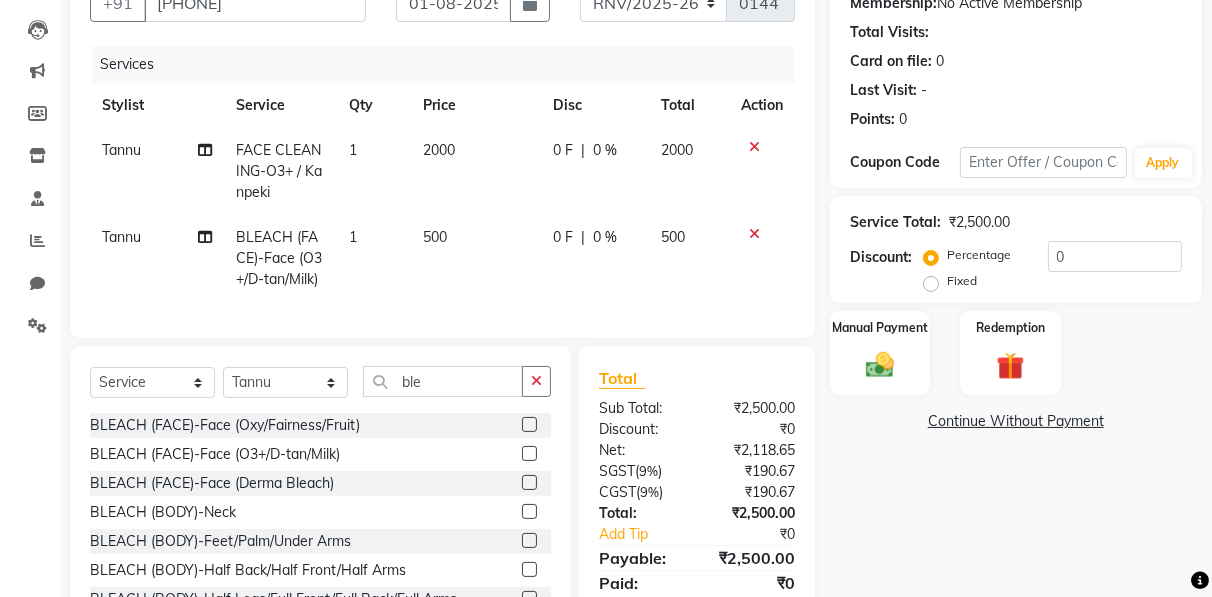 scroll, scrollTop: 28, scrollLeft: 0, axis: vertical 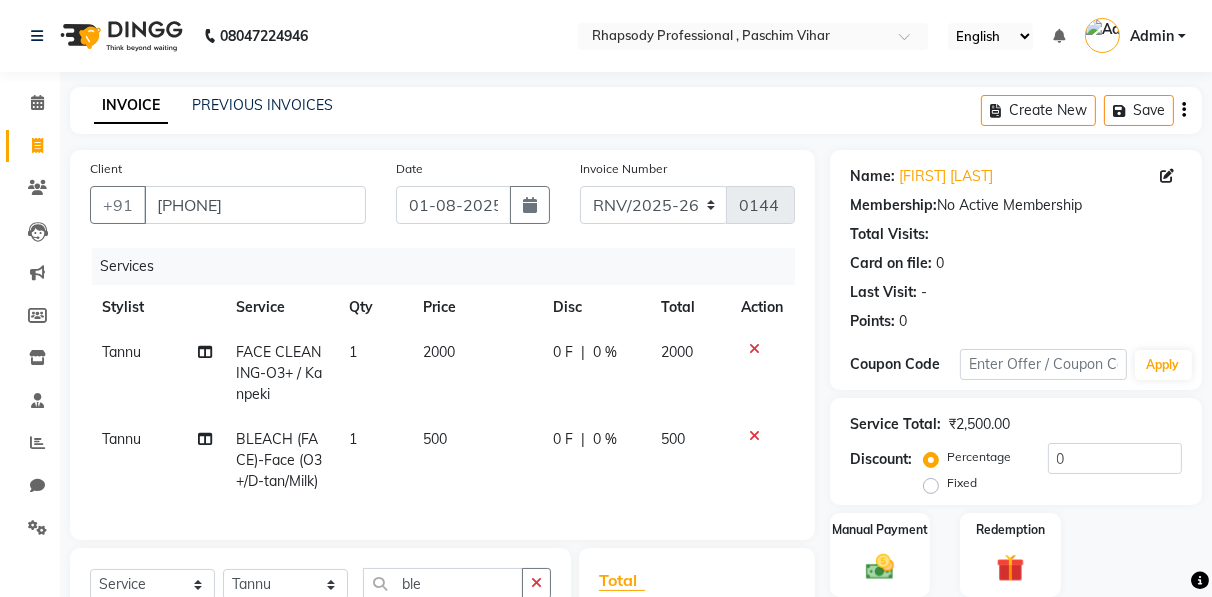 click 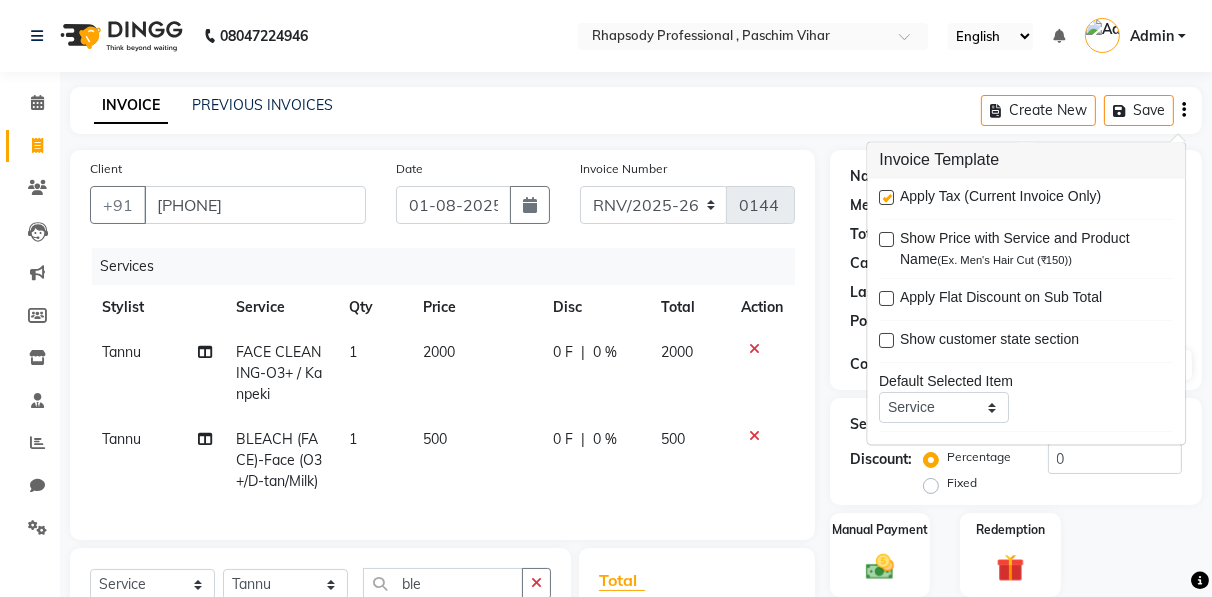 click at bounding box center [886, 198] 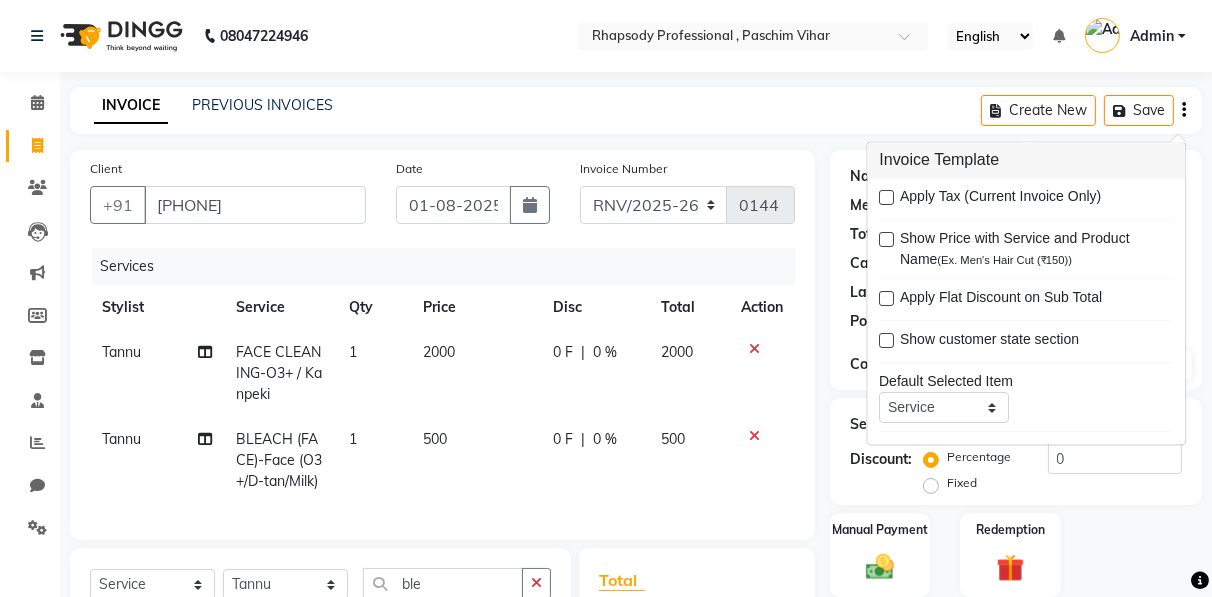 scroll, scrollTop: 287, scrollLeft: 0, axis: vertical 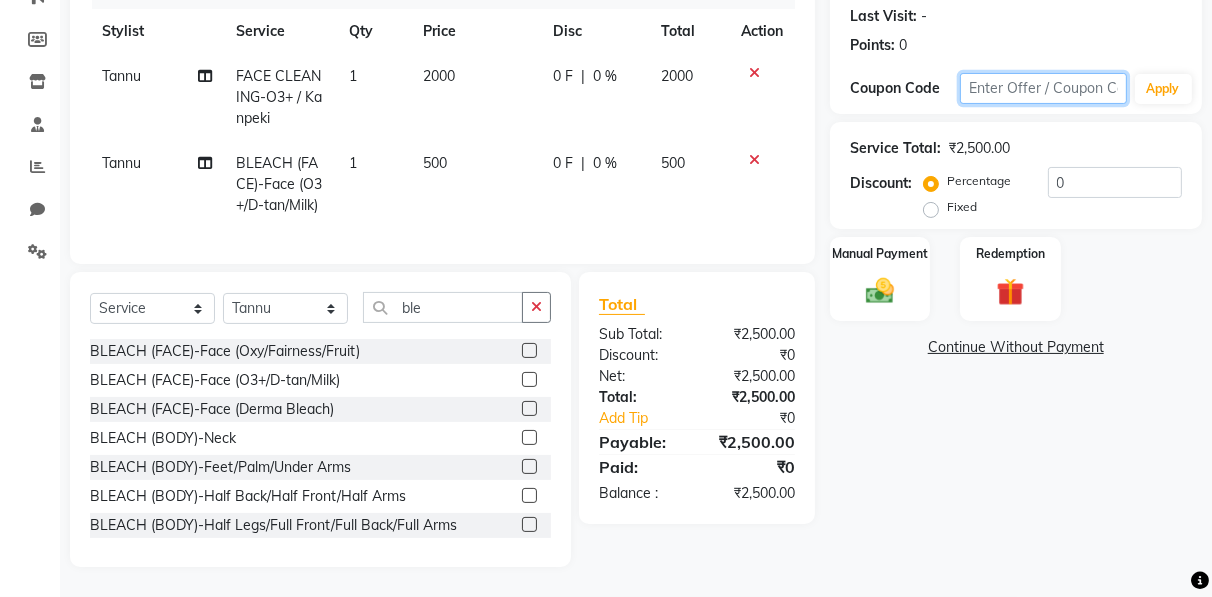 click 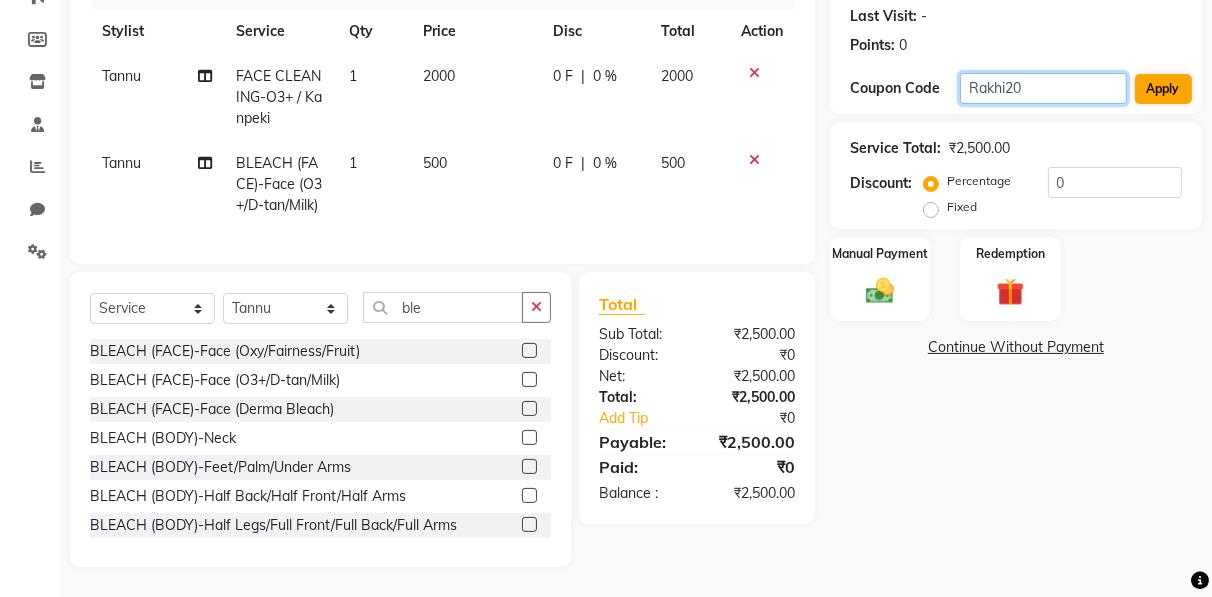 type on "Rakhi20" 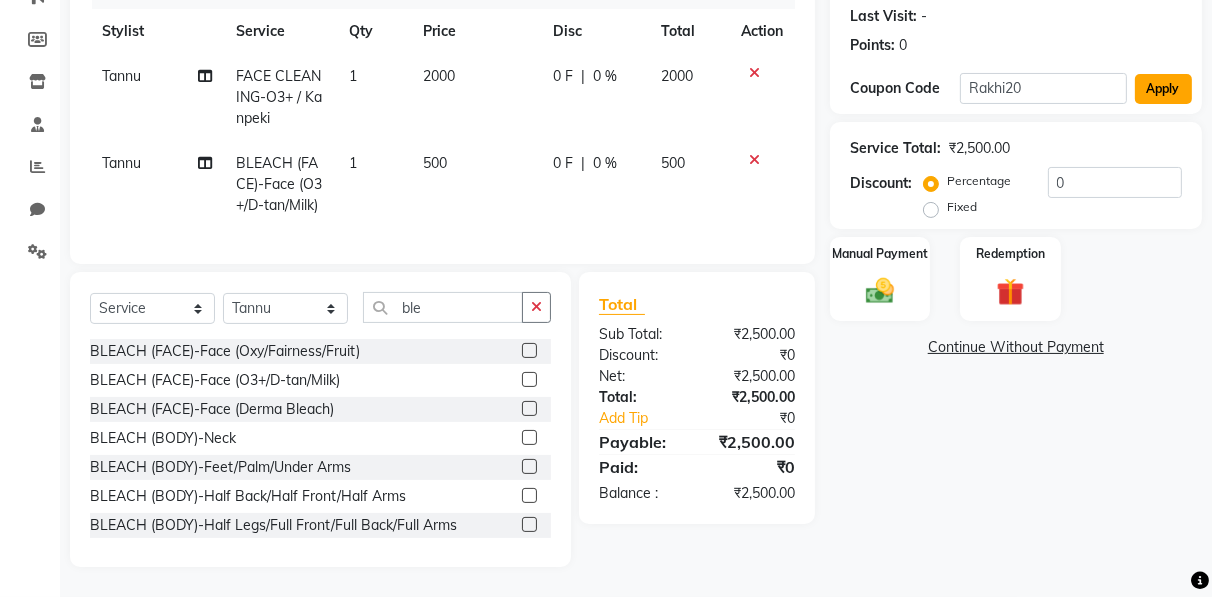 click on "Apply" 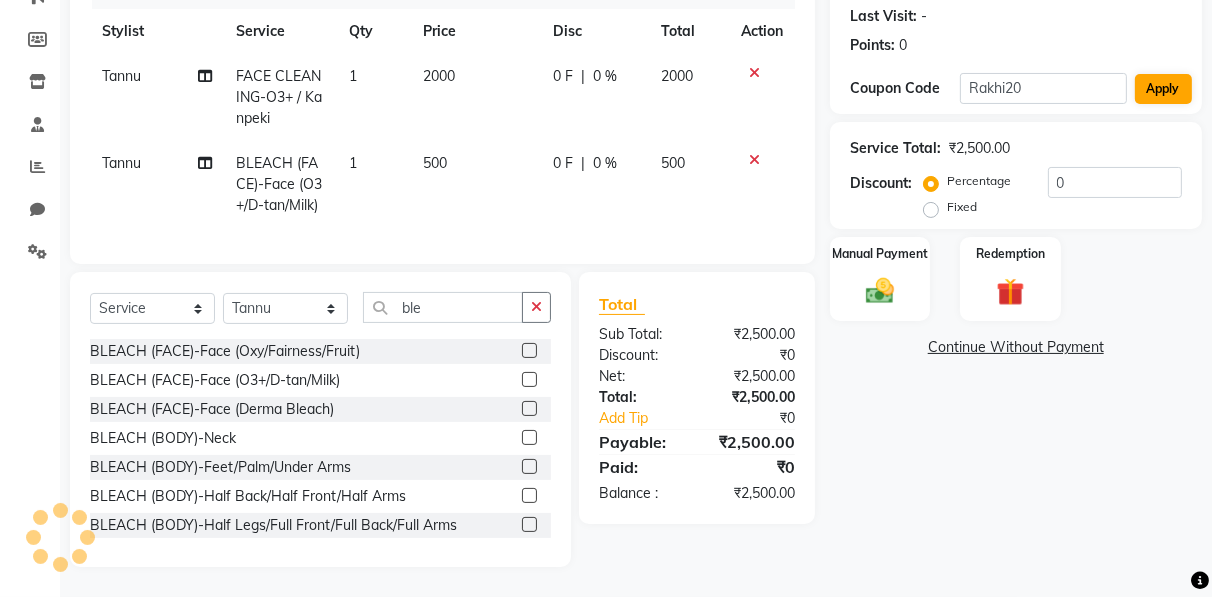 type on "20" 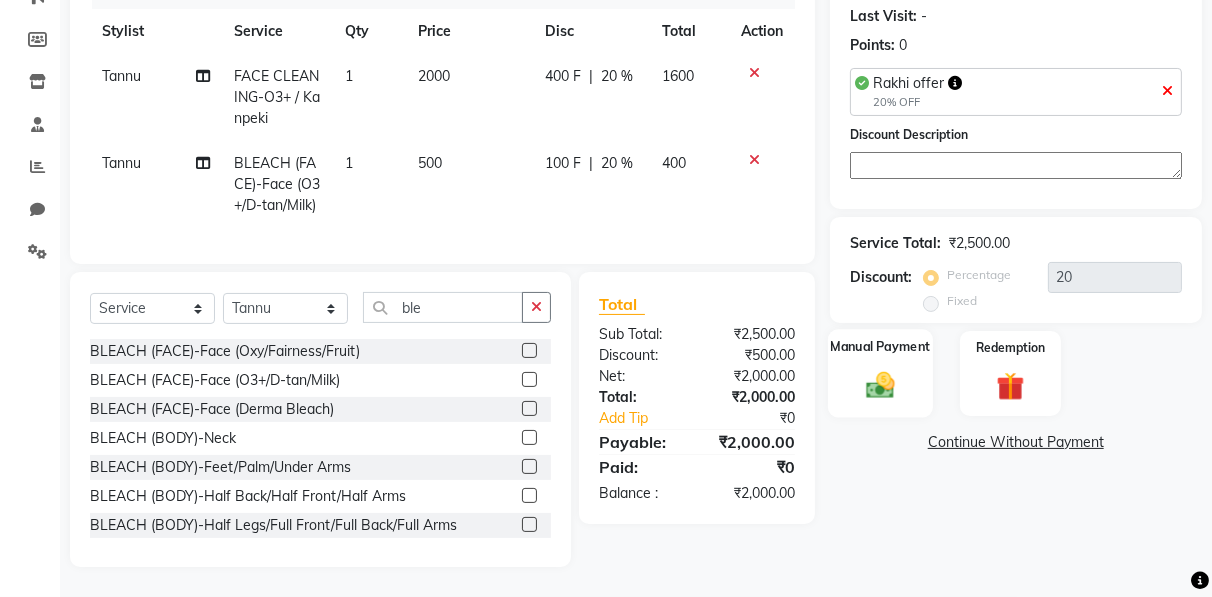 click 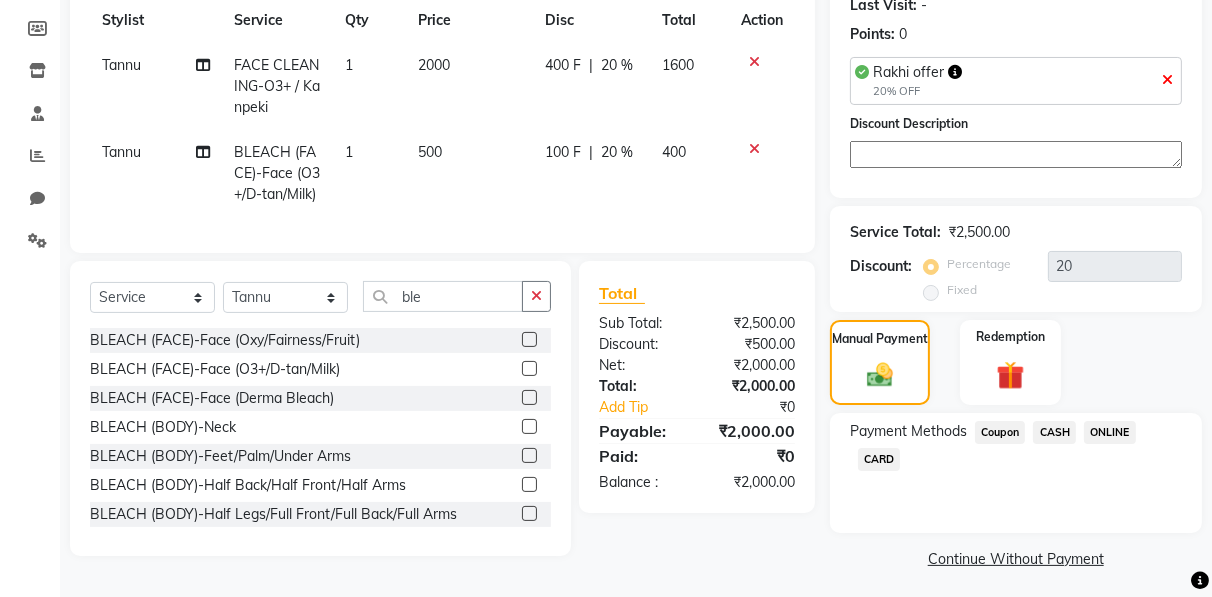 click on "ONLINE" 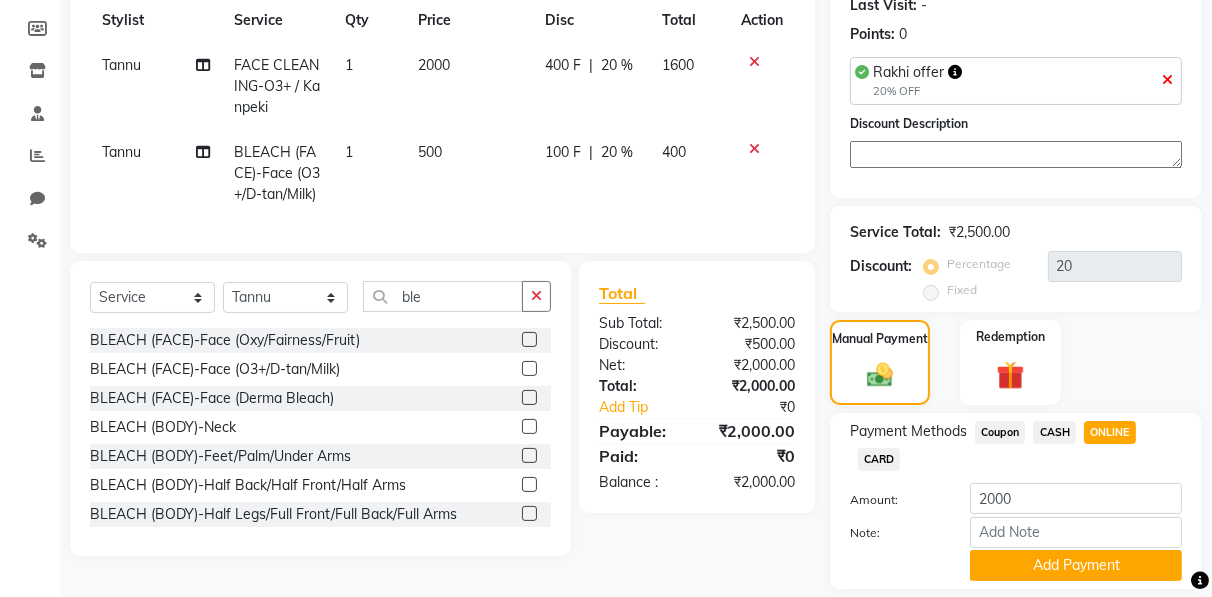 scroll, scrollTop: 346, scrollLeft: 0, axis: vertical 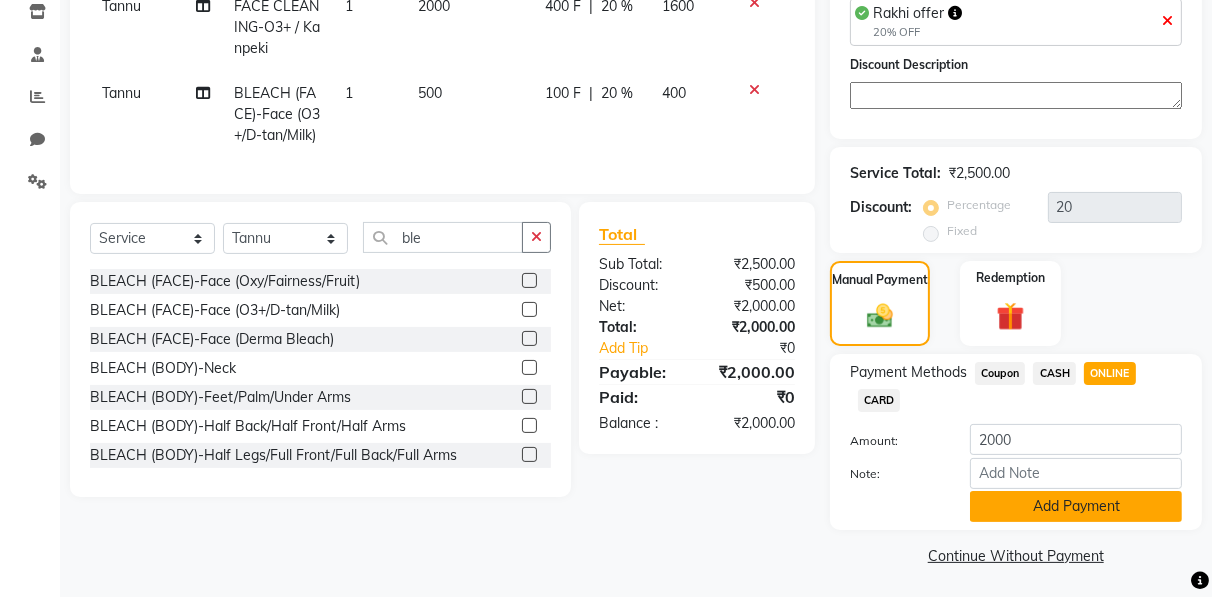 click on "Add Payment" 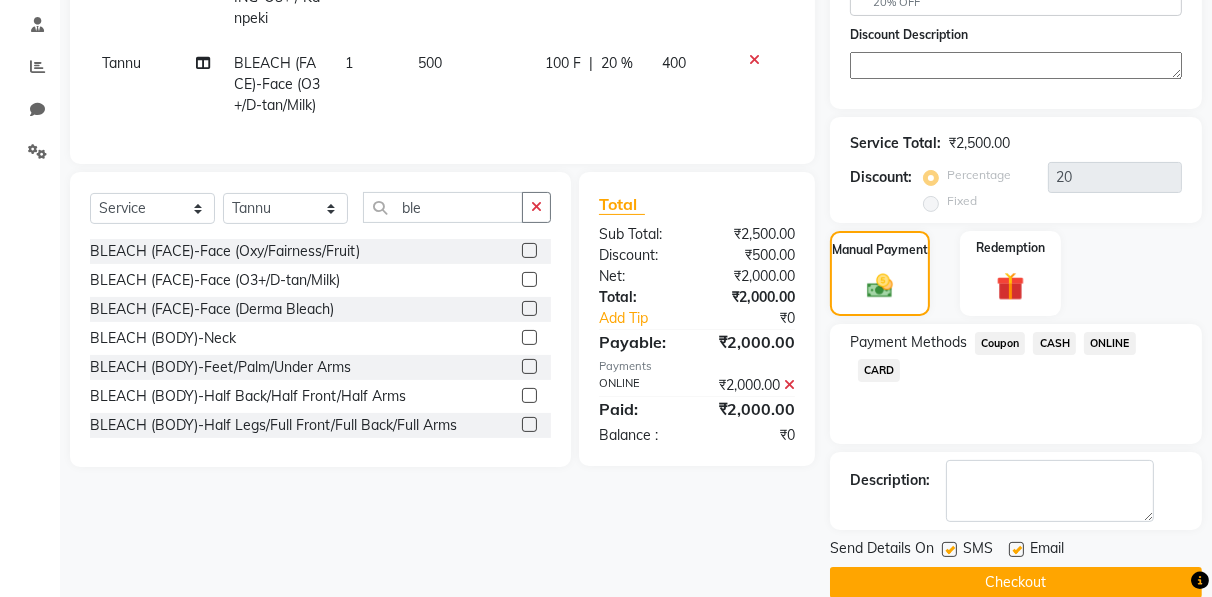 scroll, scrollTop: 403, scrollLeft: 0, axis: vertical 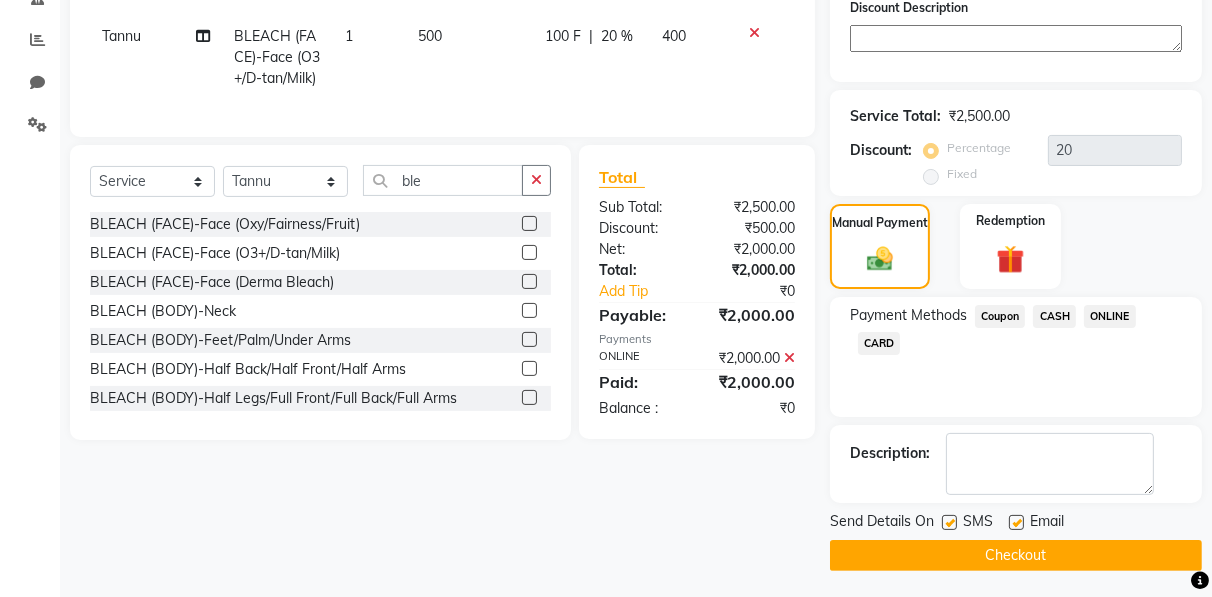 click on "Checkout" 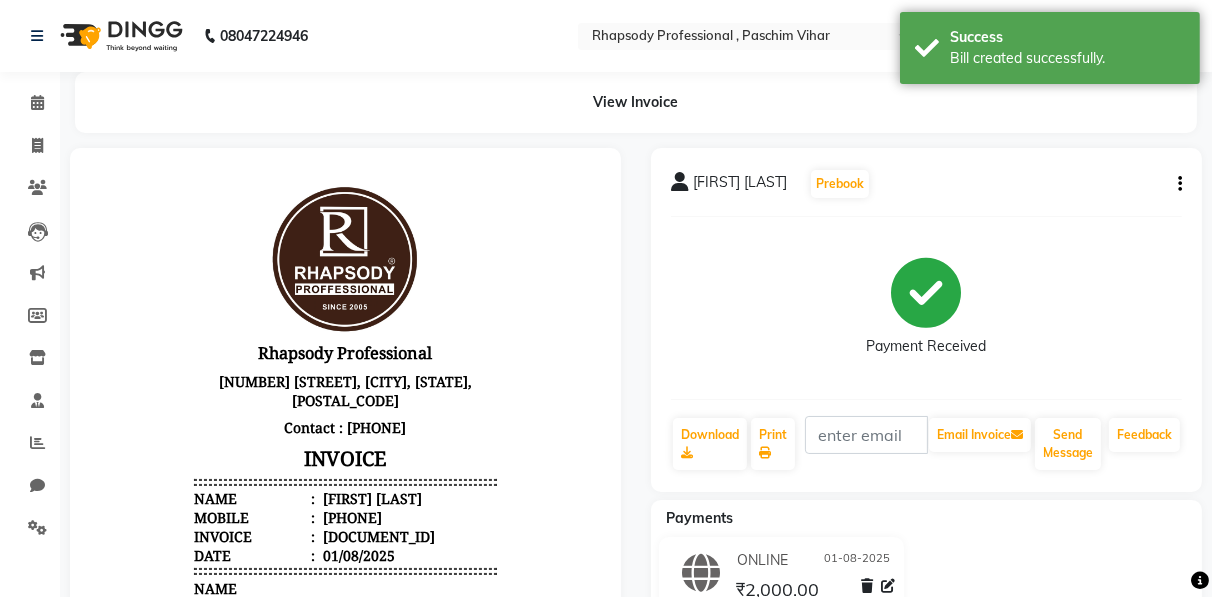 scroll, scrollTop: 0, scrollLeft: 0, axis: both 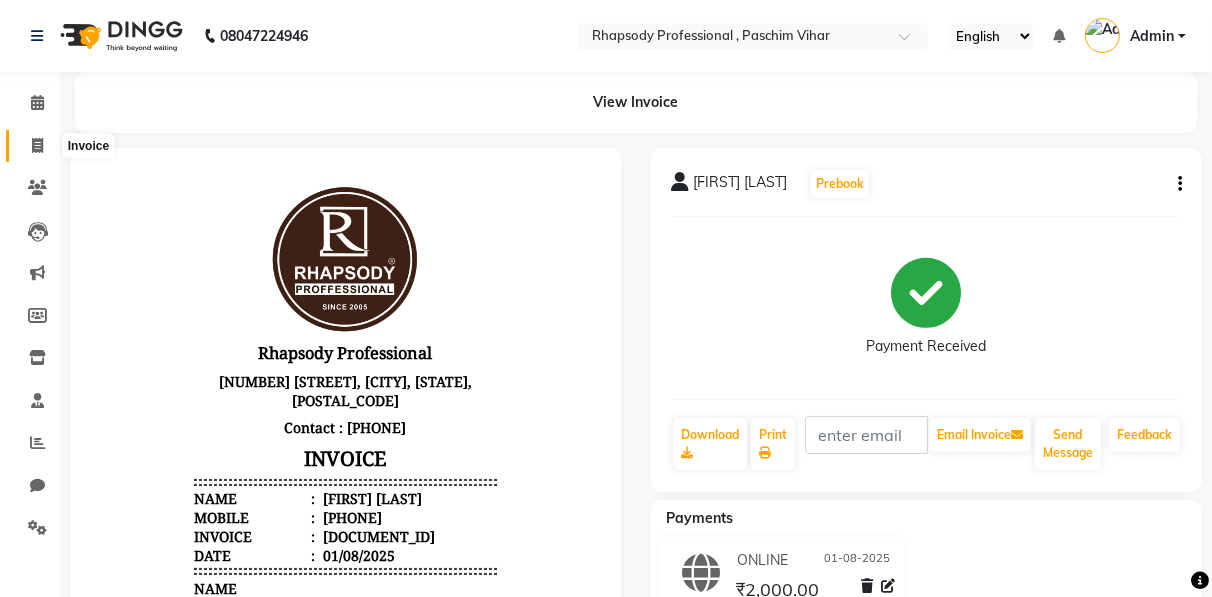 click 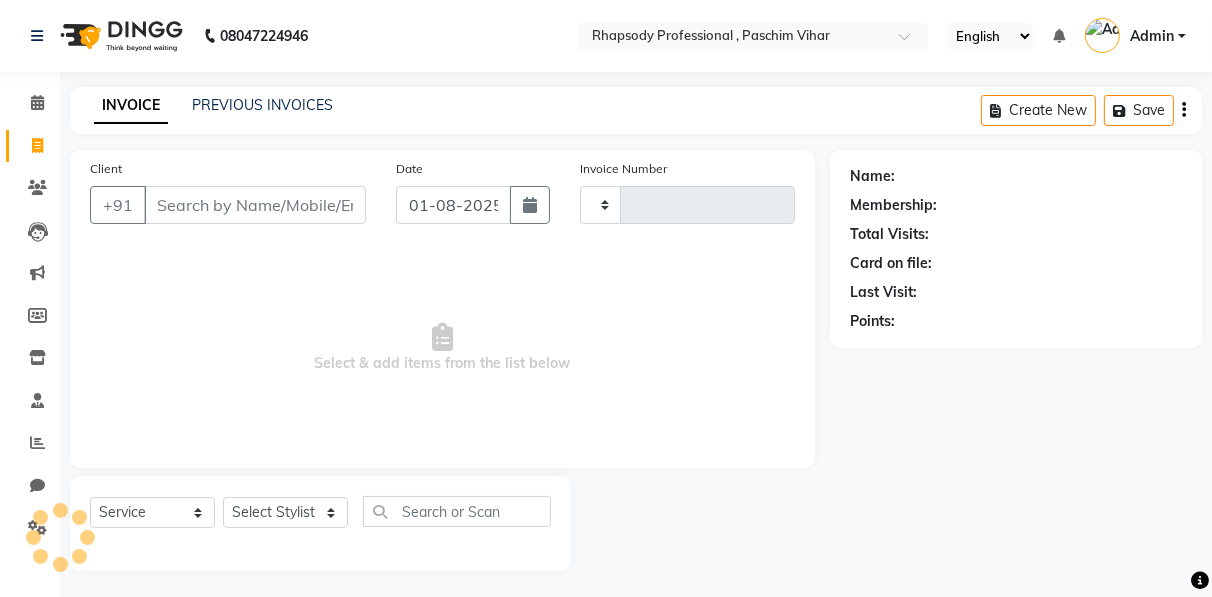 scroll, scrollTop: 3, scrollLeft: 0, axis: vertical 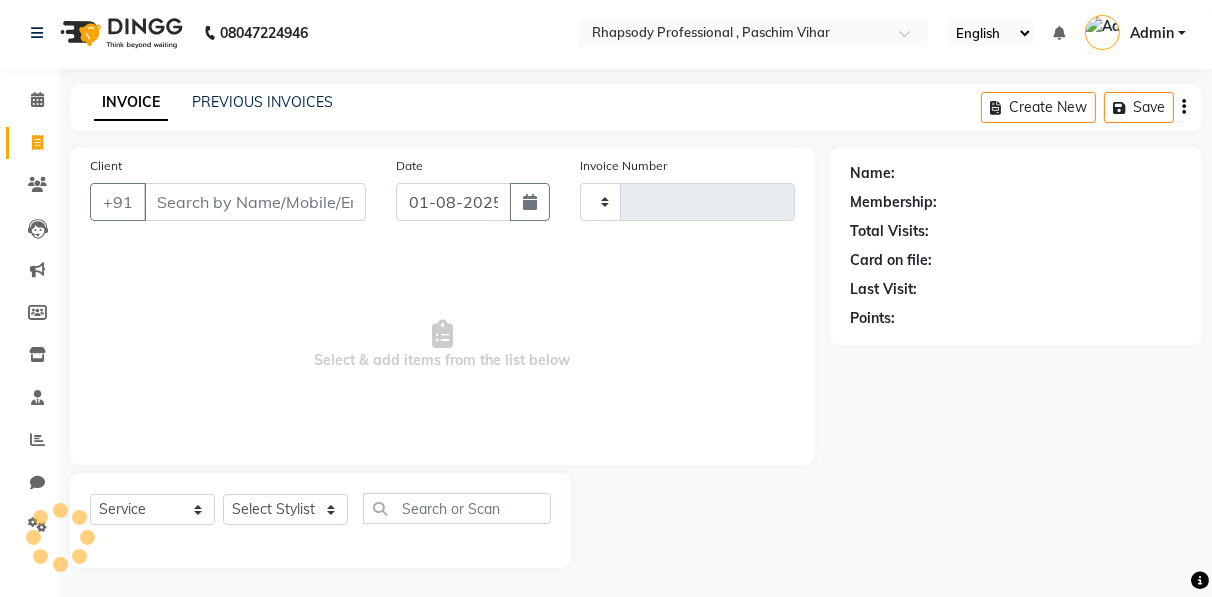 type on "0223" 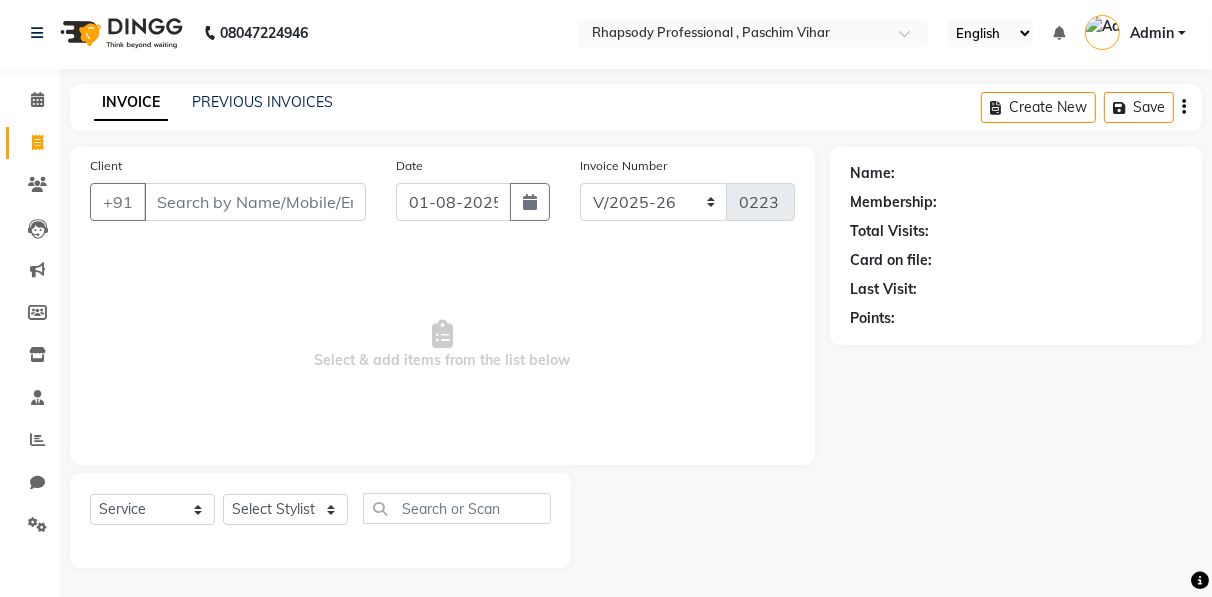 click on "Client" at bounding box center (255, 202) 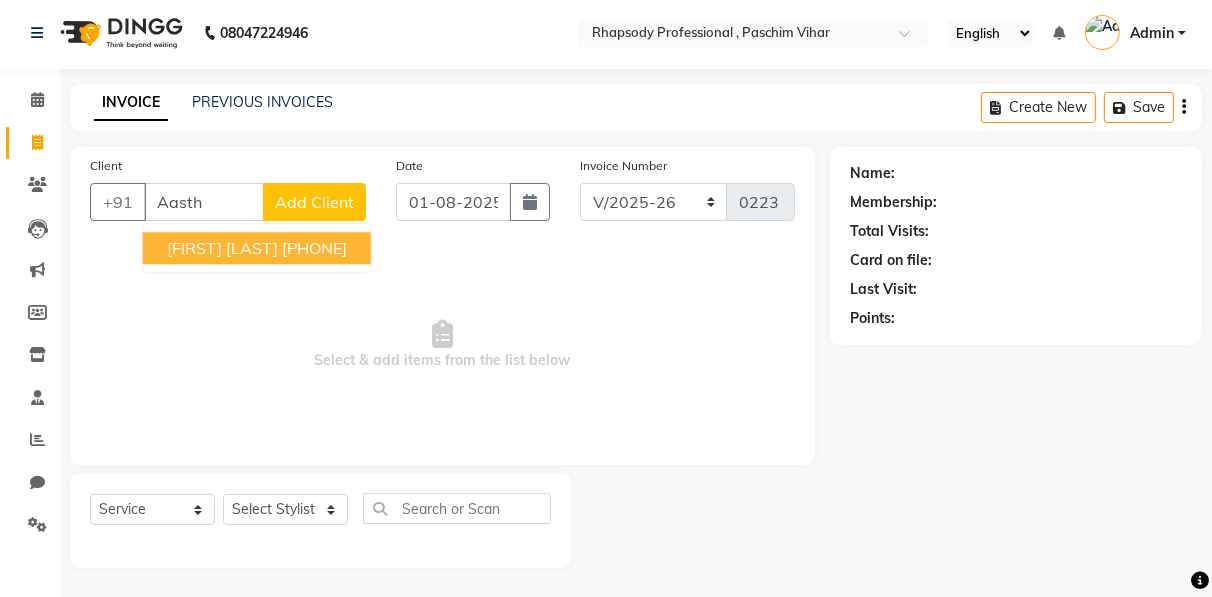 click on "[PHONE]" at bounding box center [314, 248] 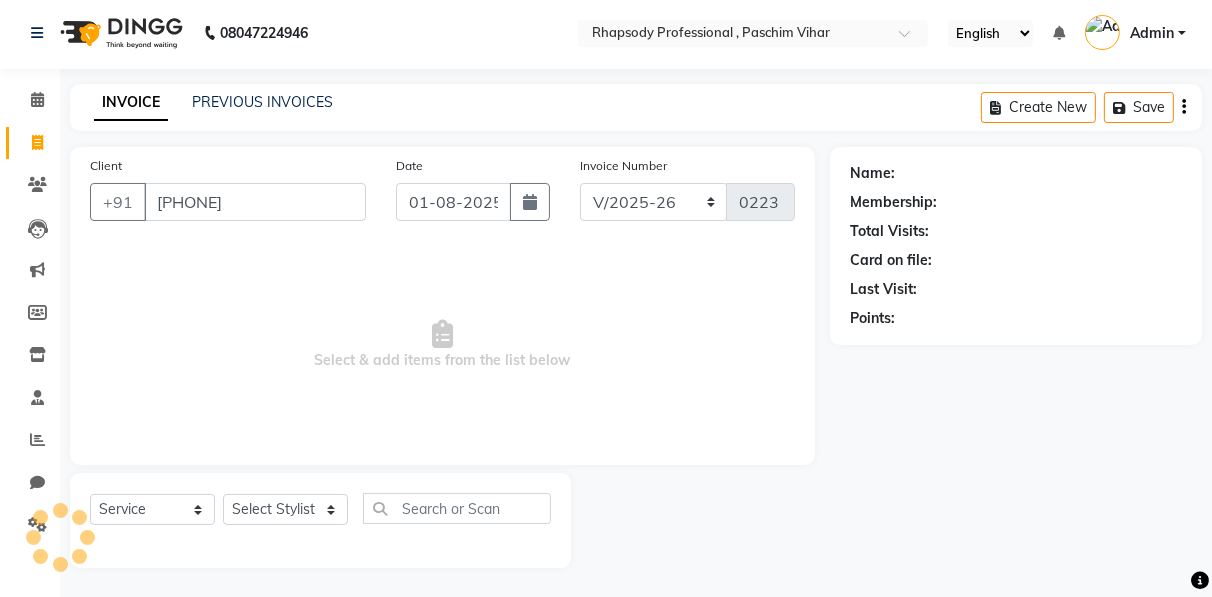 type on "[PHONE]" 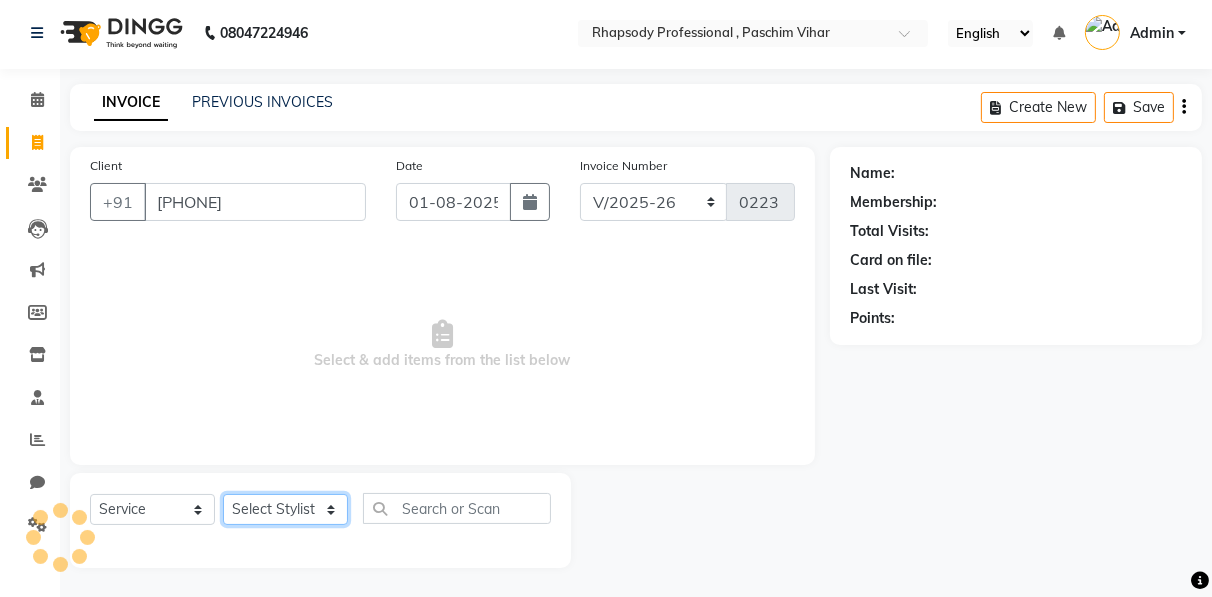 click on "Select Stylist Ahmad Anajli Laxmi Manager Neetu Reetu Ruma Santosh Soniya Tannu Tilak Vinod Zeeshan" 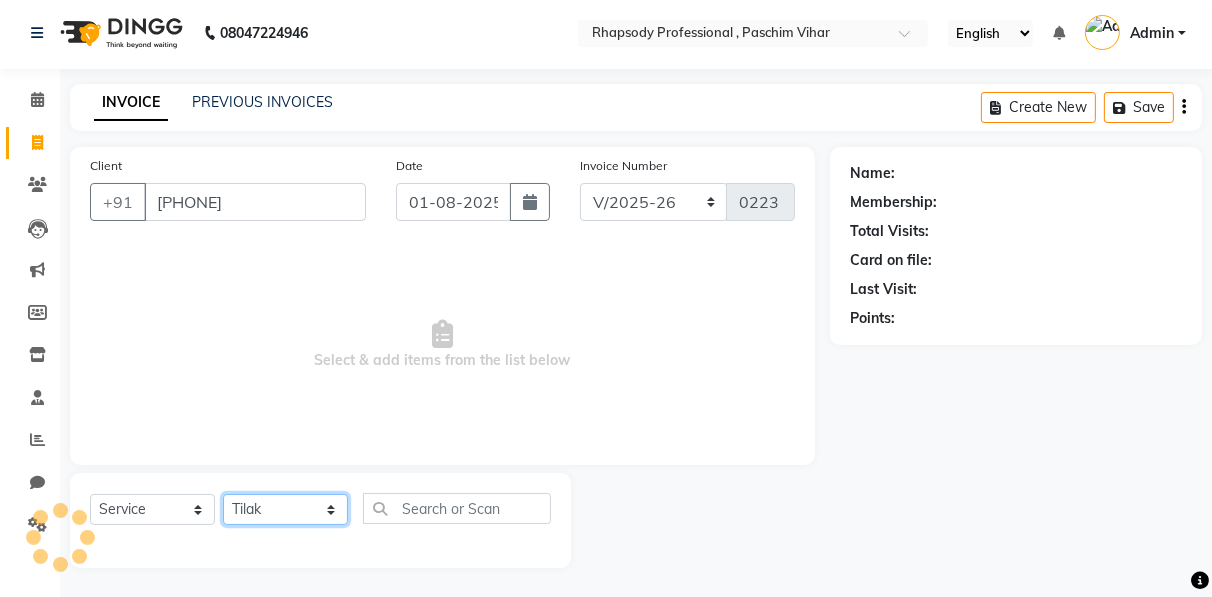 click on "Select Stylist Ahmad Anajli Laxmi Manager Neetu Reetu Ruma Santosh Soniya Tannu Tilak Vinod Zeeshan" 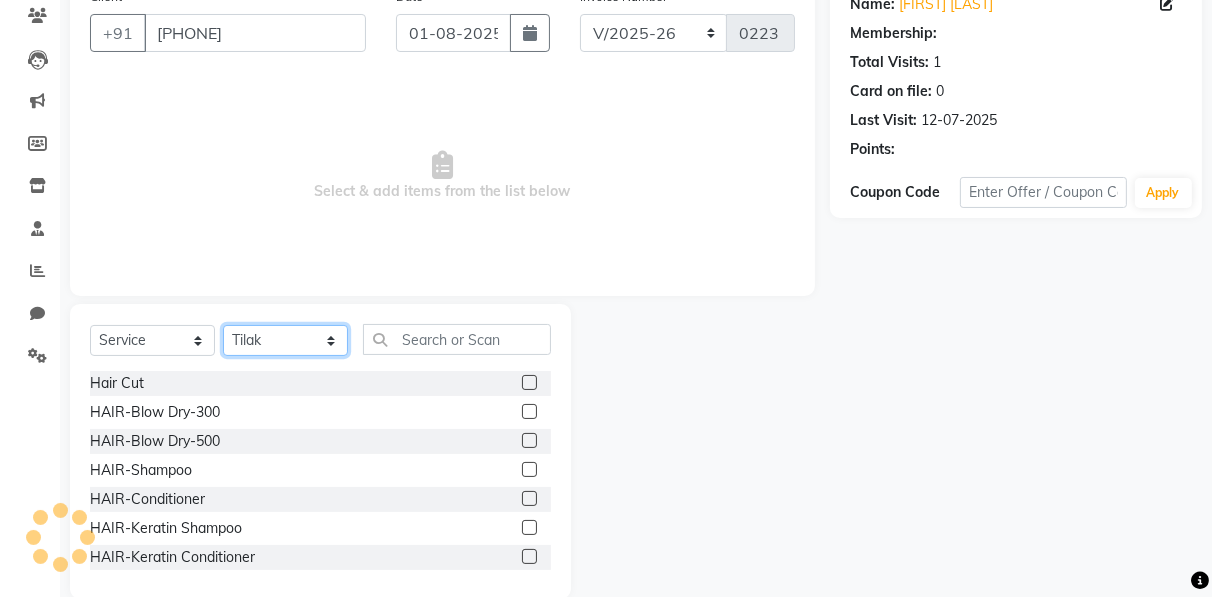 scroll, scrollTop: 202, scrollLeft: 0, axis: vertical 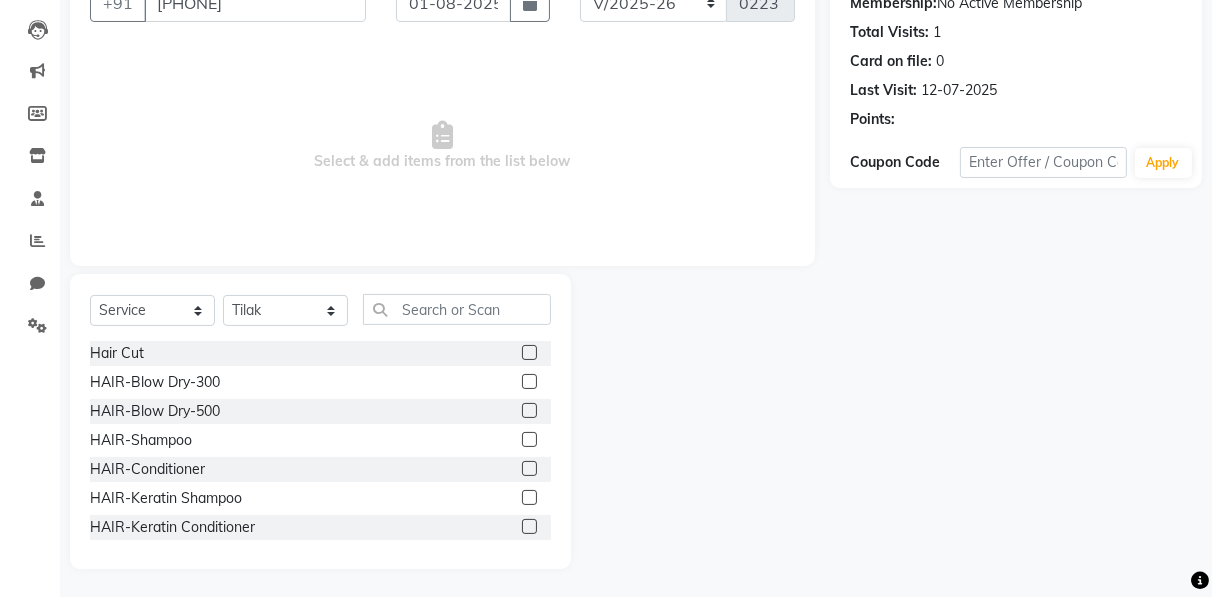 click 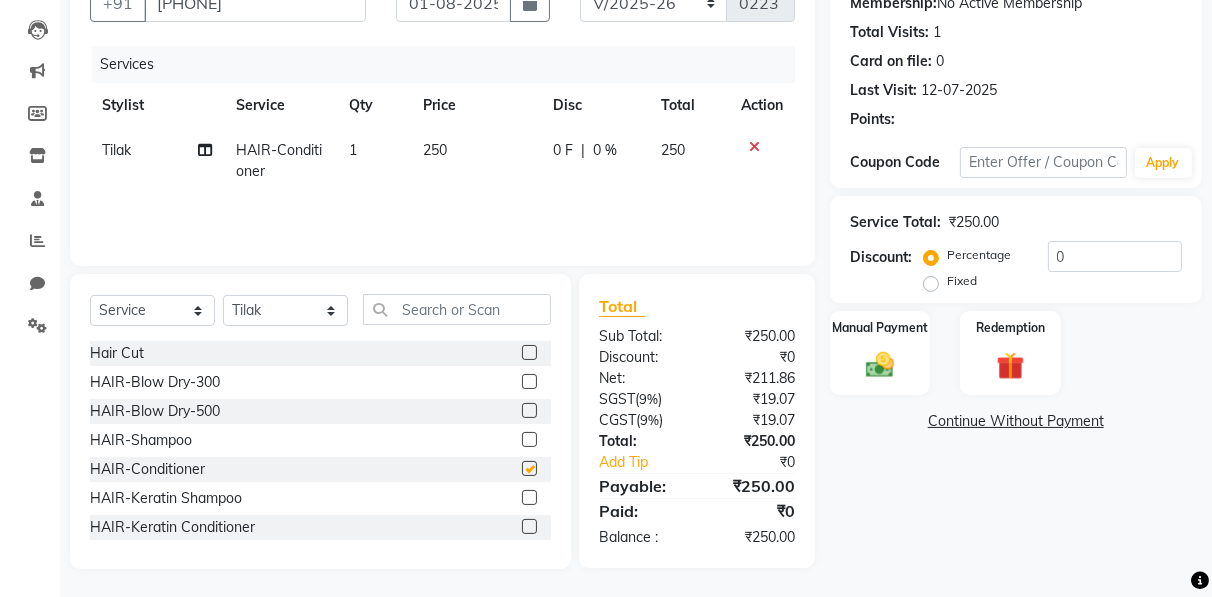 click 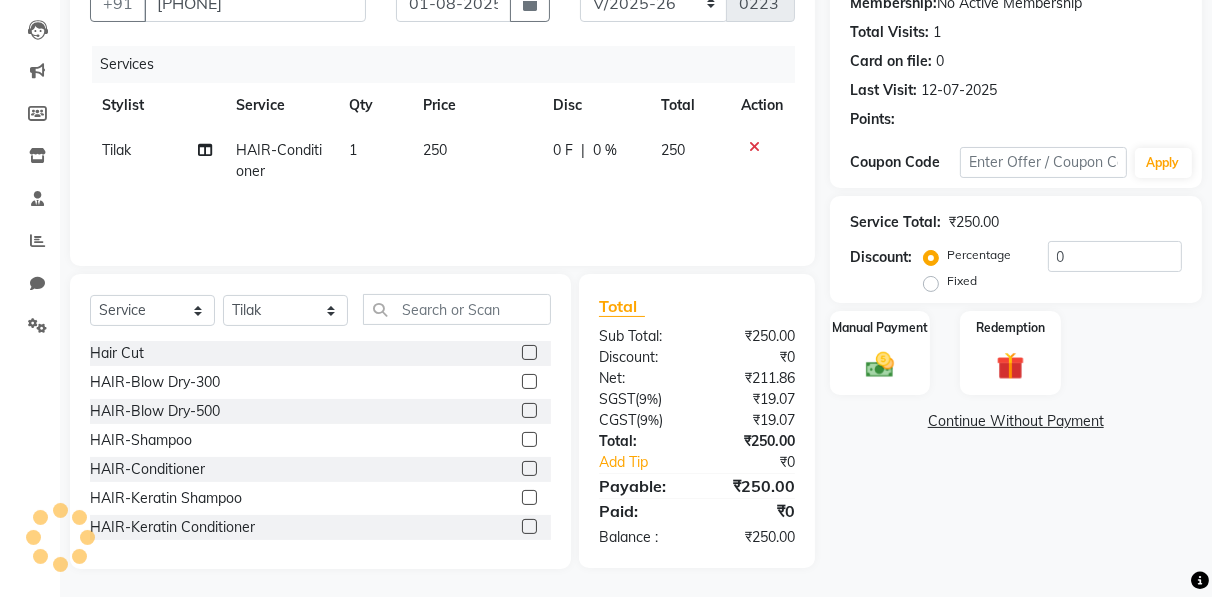 click 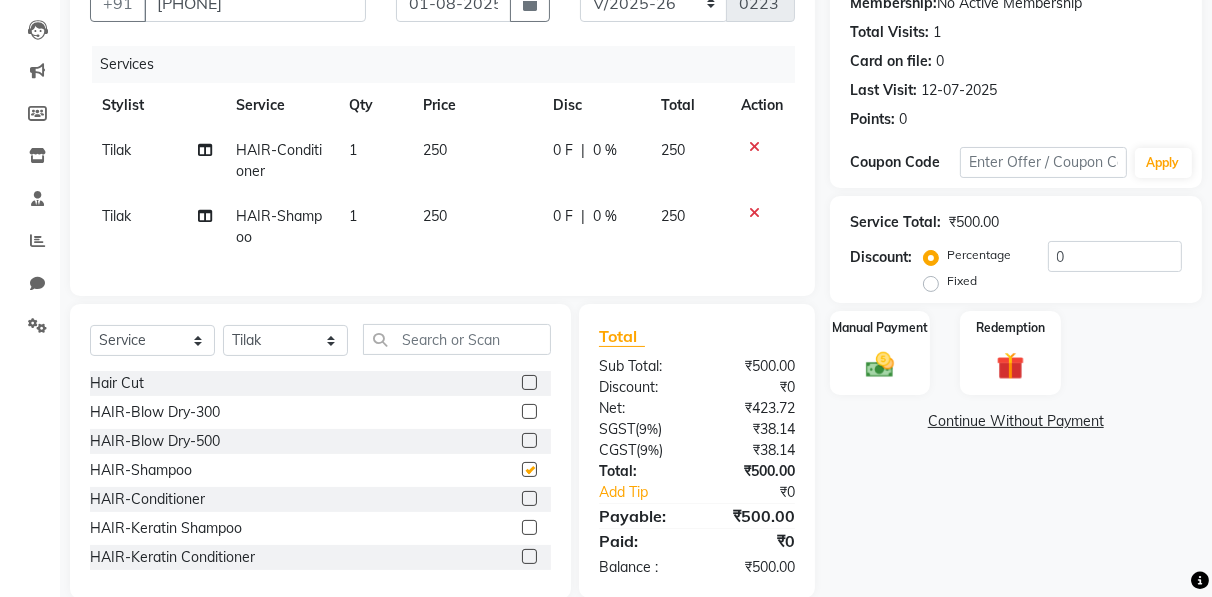 checkbox on "false" 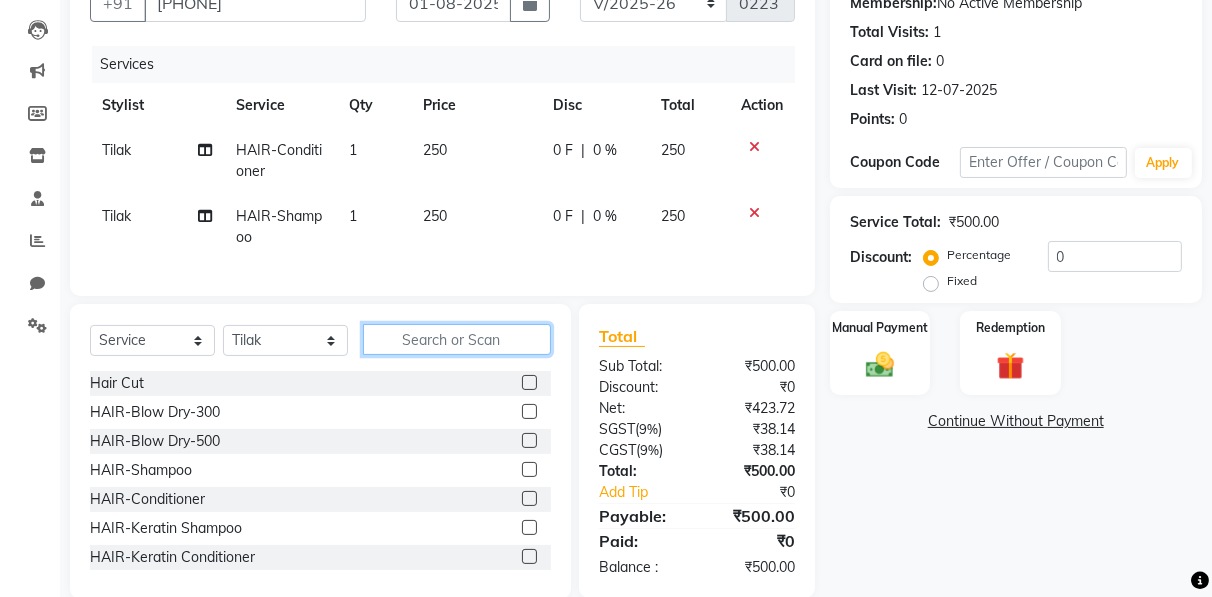 click 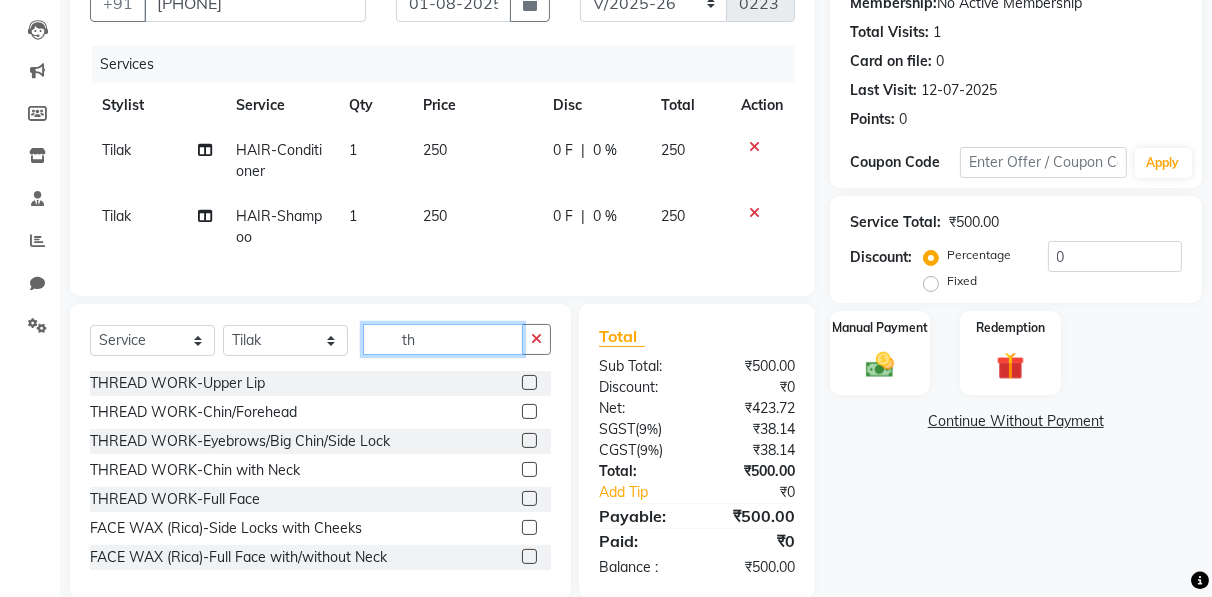 type on "th" 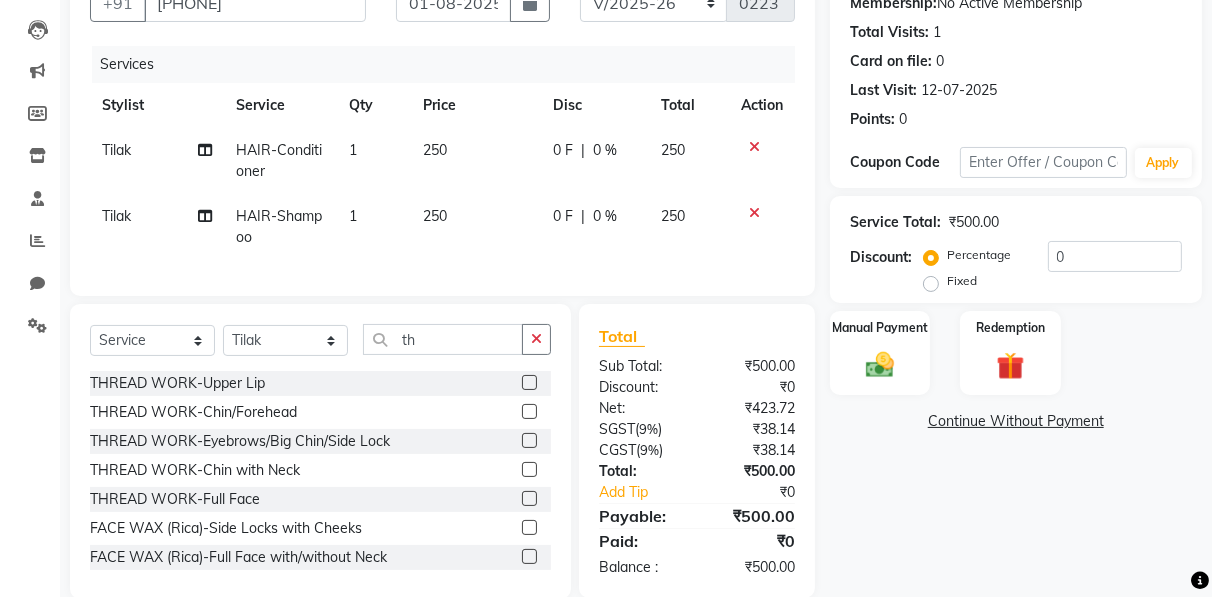 click 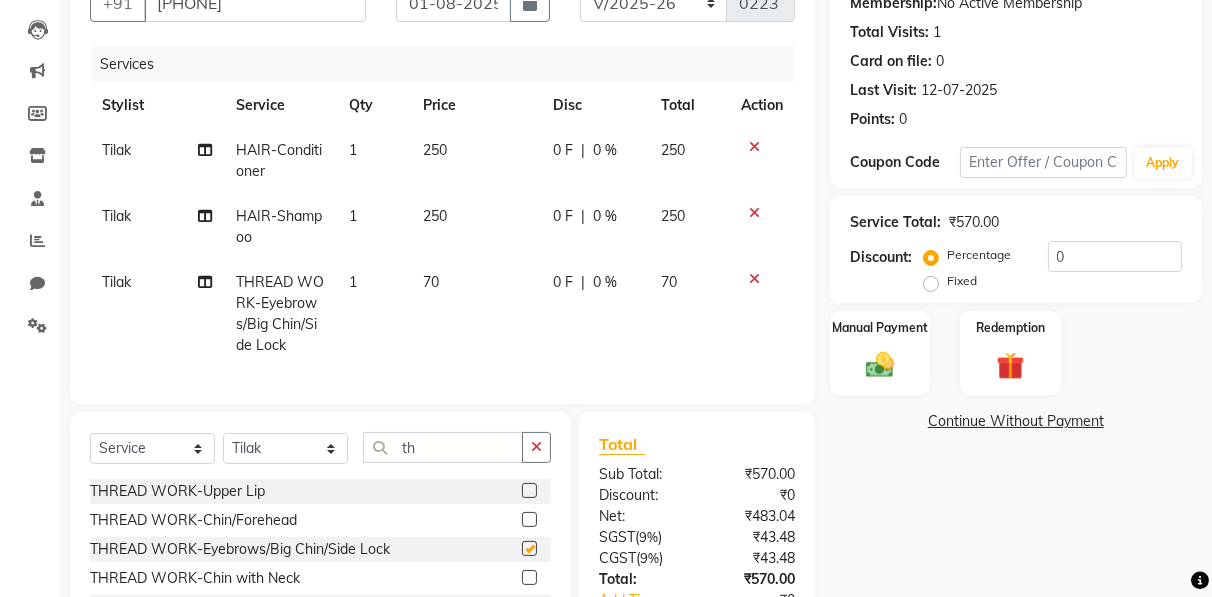 checkbox on "false" 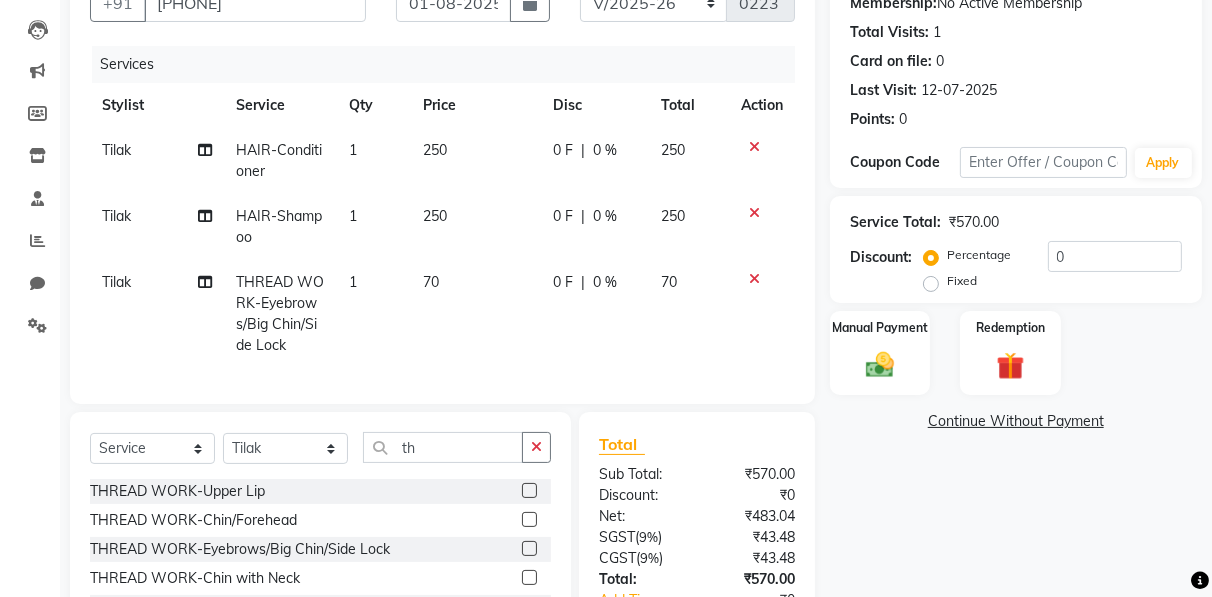 scroll, scrollTop: 24, scrollLeft: 0, axis: vertical 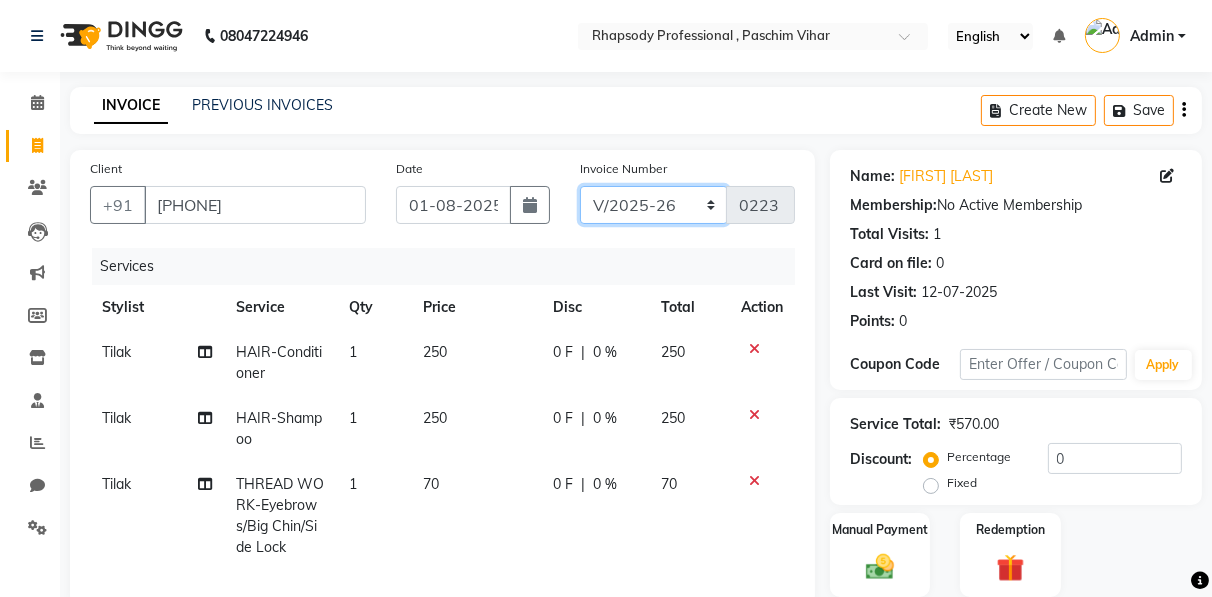 click on "RNV/2025-26 V/2025 V/2025-26" 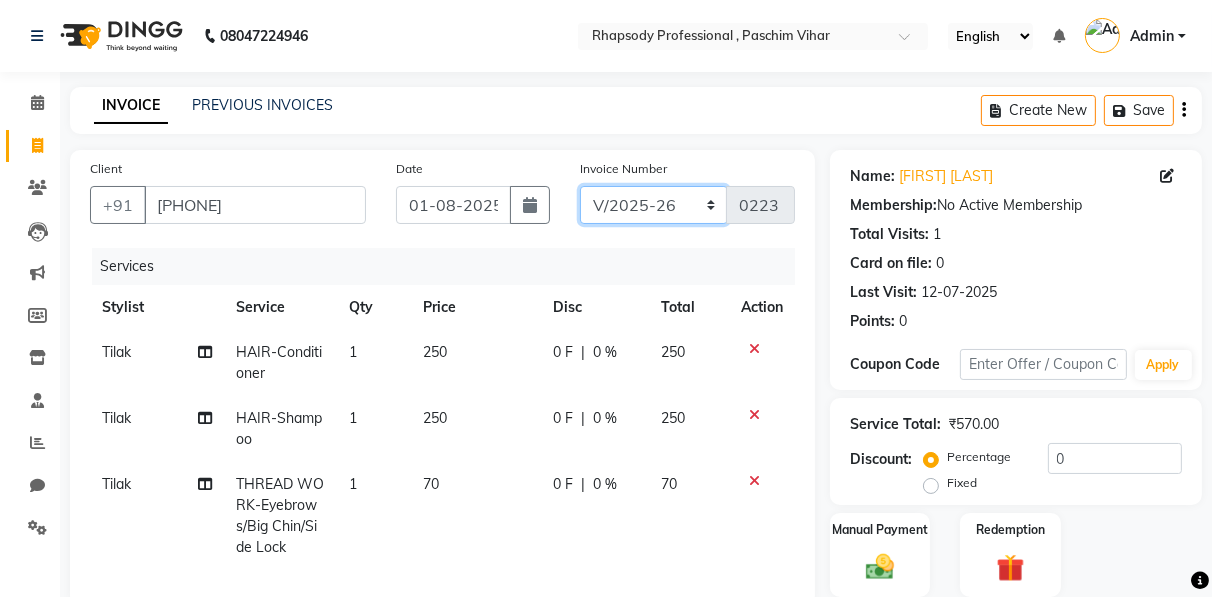 select on "8650" 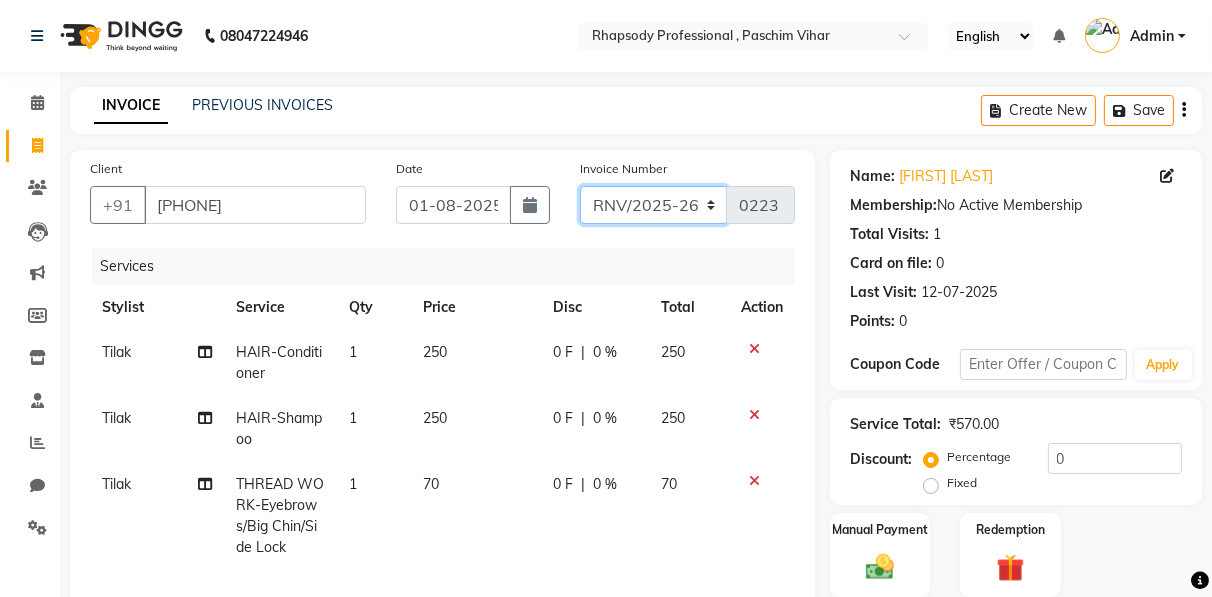 click on "RNV/2025-26 V/2025 V/2025-26" 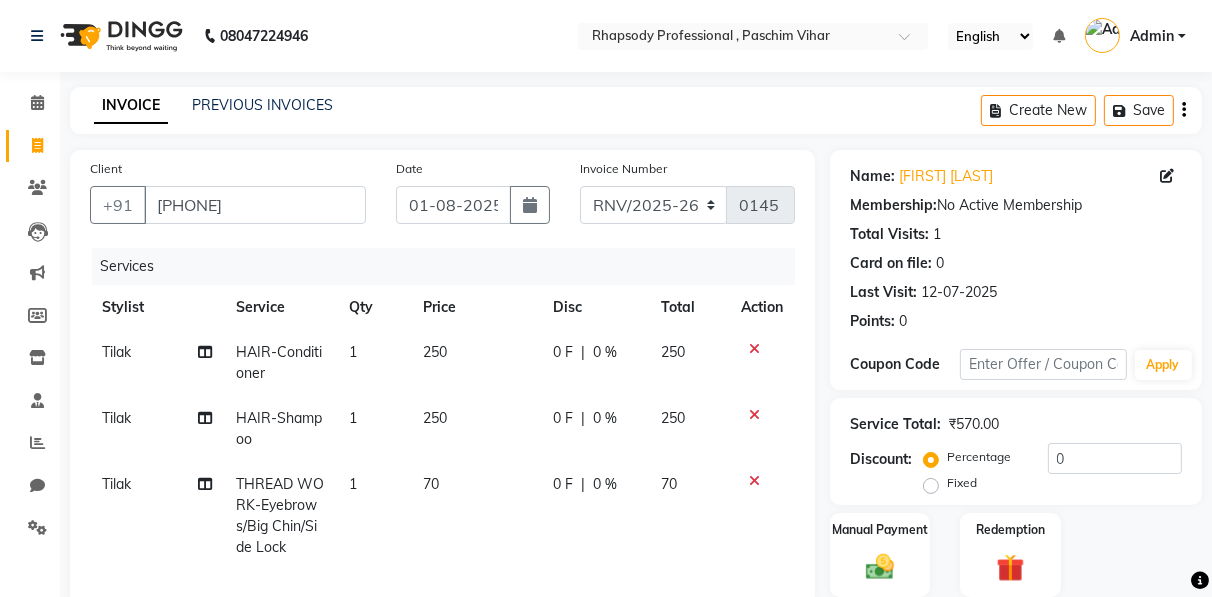 click 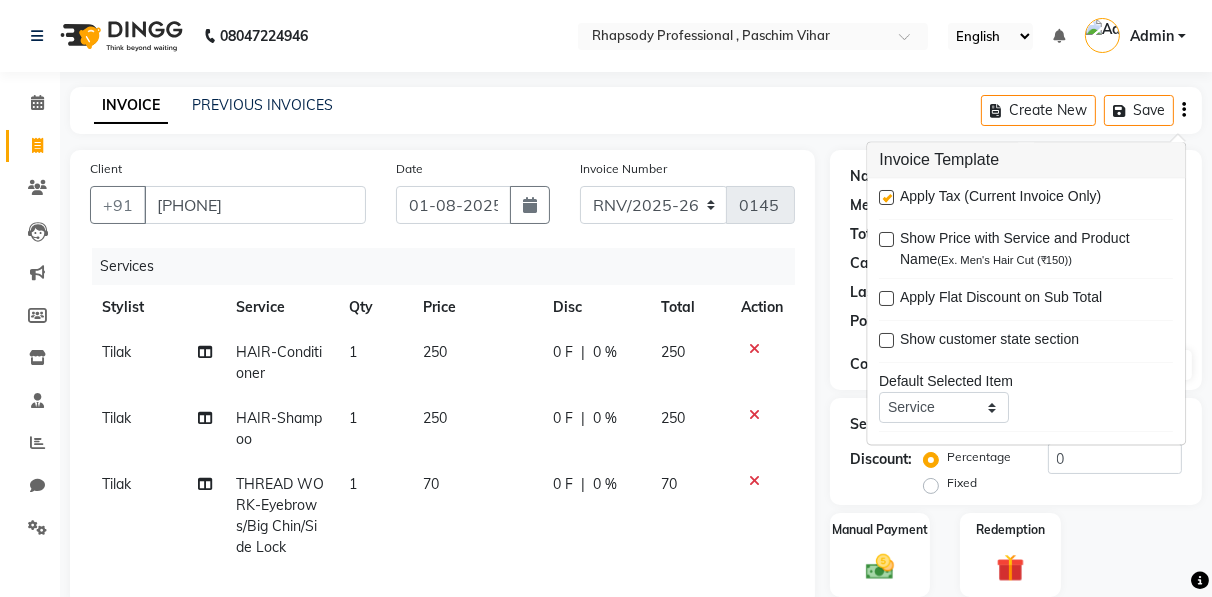 click at bounding box center (886, 198) 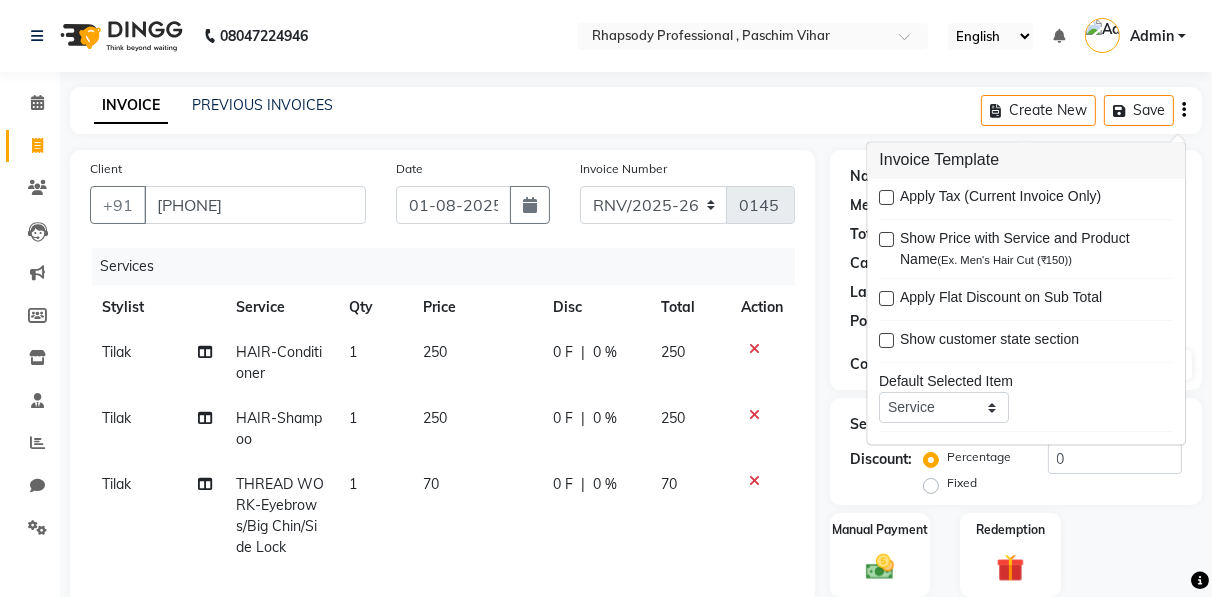 click on "Name: [FIRST] [LAST] Membership:  No Active Membership  Total Visits:  1 Card on file:  0 Last Visit:   12-07-2025 Points:   0  Coupon Code Apply Service Total:  ₹570.00  Discount:  Percentage   Fixed  0 Manual Payment Redemption  Continue Without Payment" 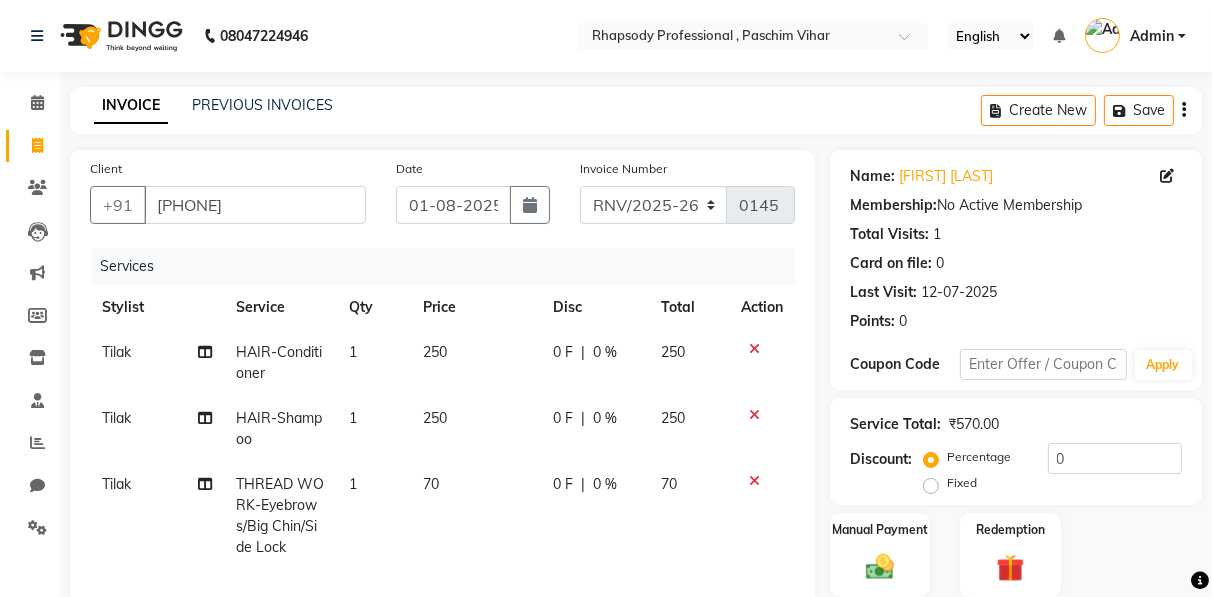 scroll, scrollTop: 353, scrollLeft: 0, axis: vertical 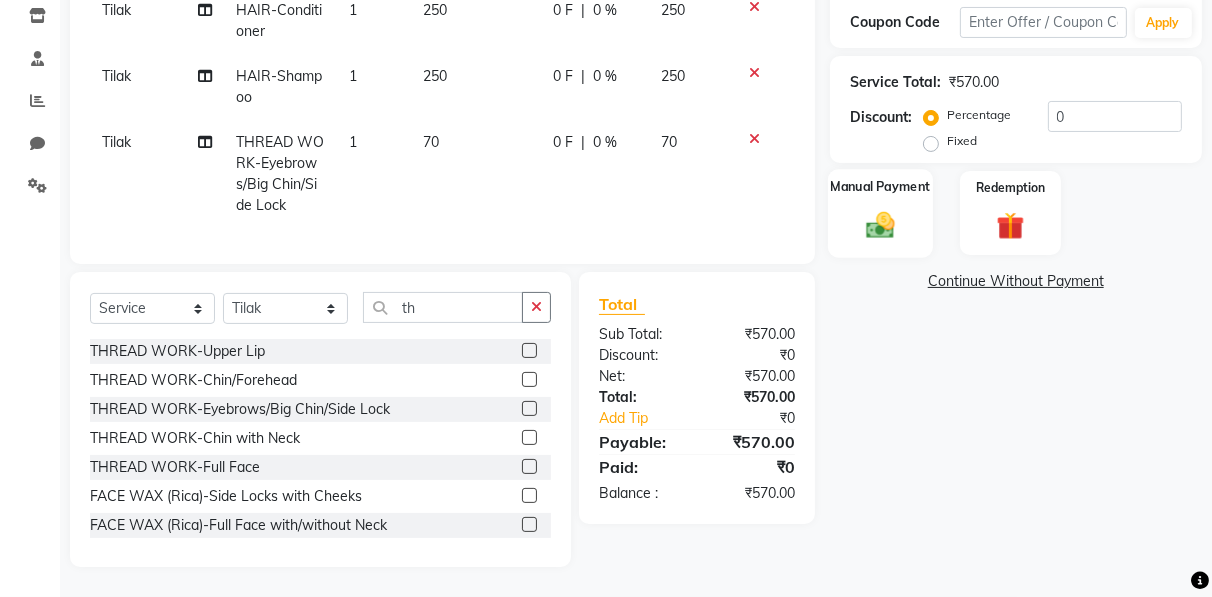 click 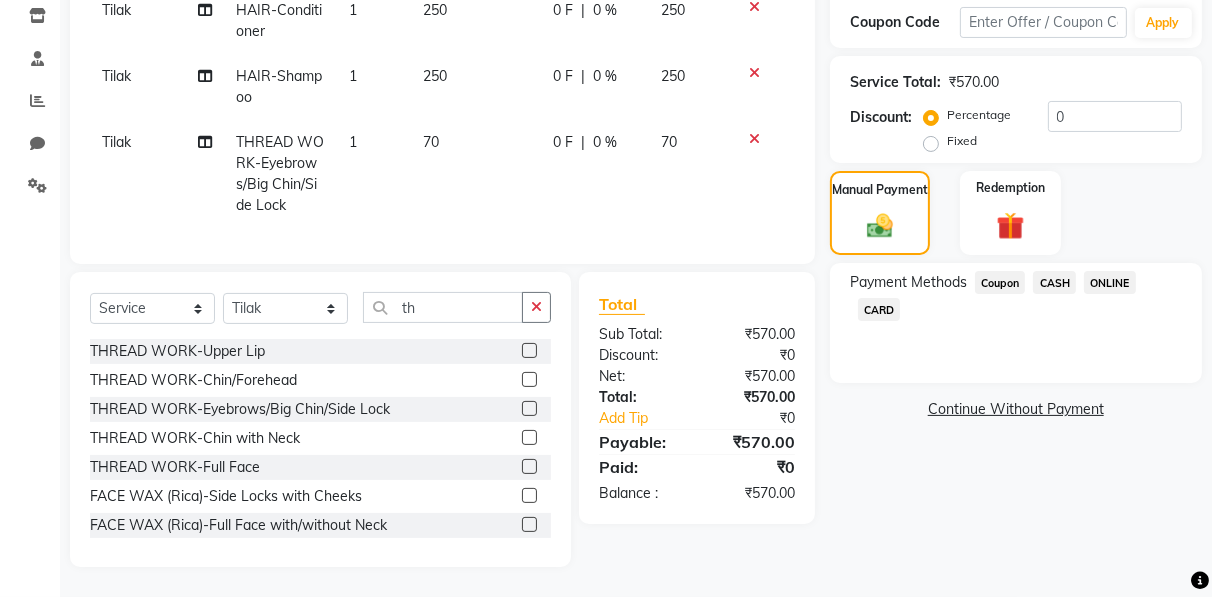click on "CASH" 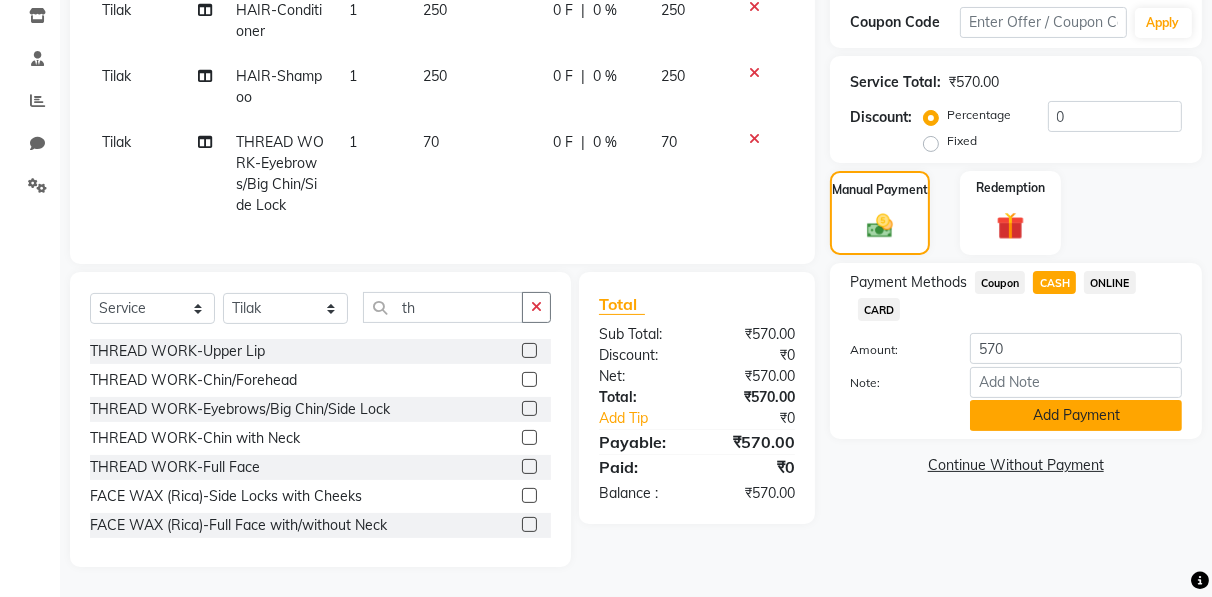 click on "Add Payment" 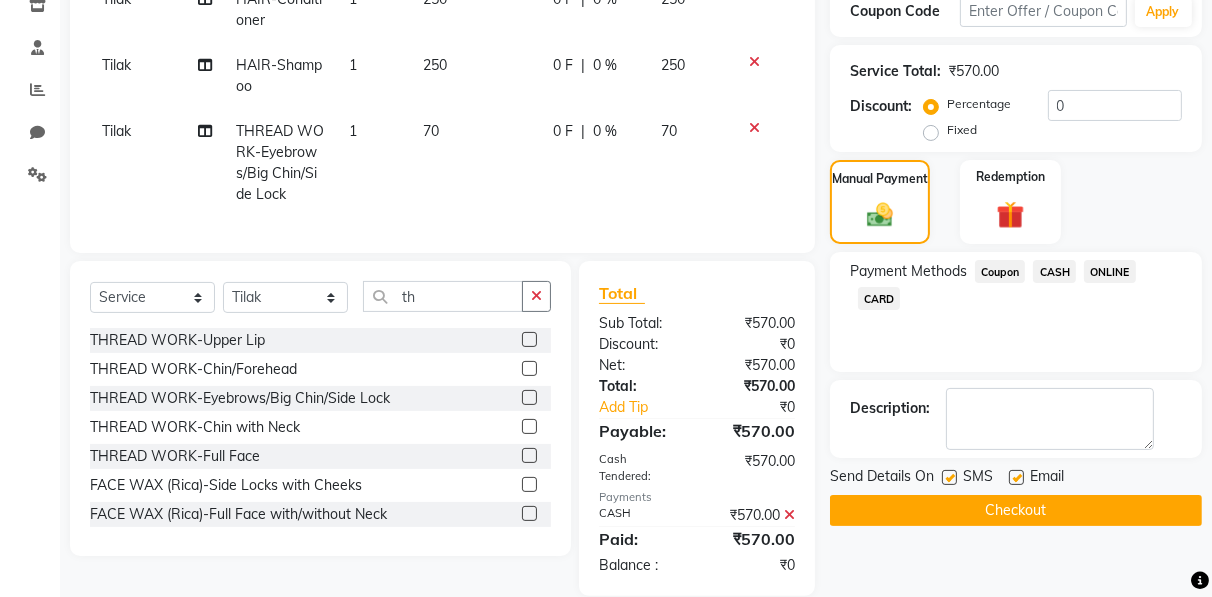 click 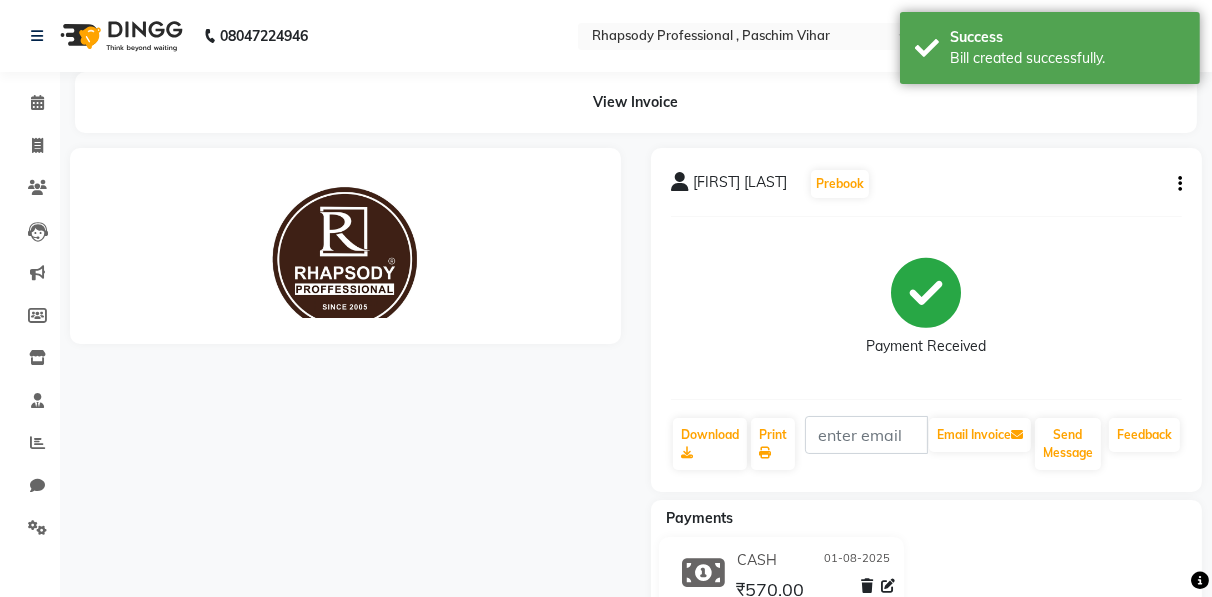 scroll, scrollTop: 0, scrollLeft: 0, axis: both 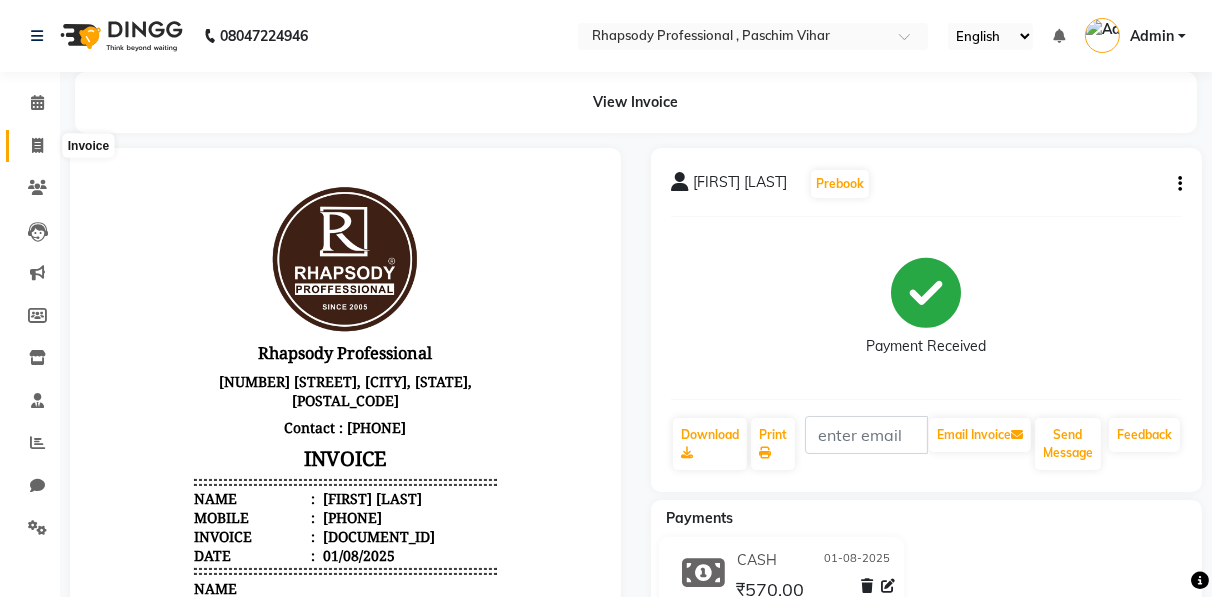 click 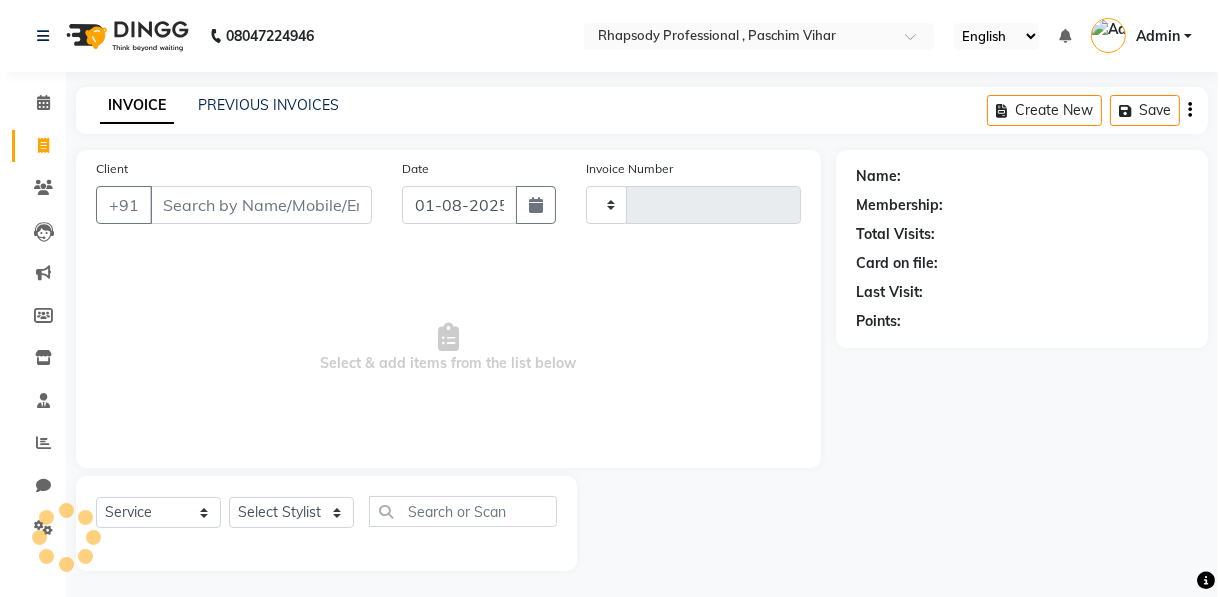 scroll, scrollTop: 3, scrollLeft: 0, axis: vertical 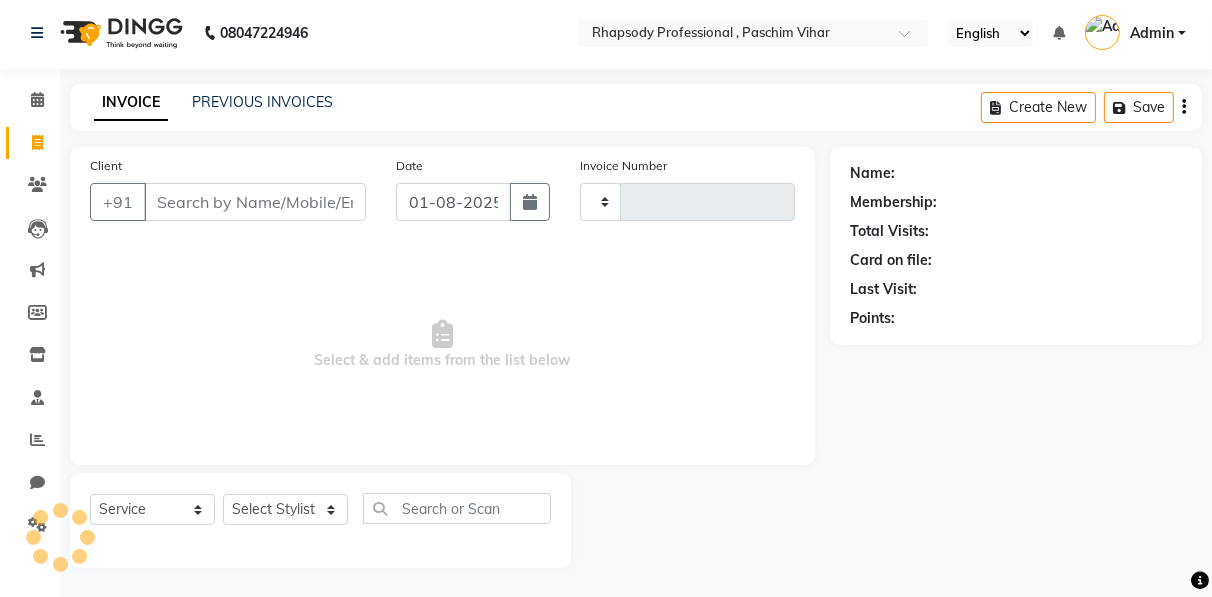 type on "0223" 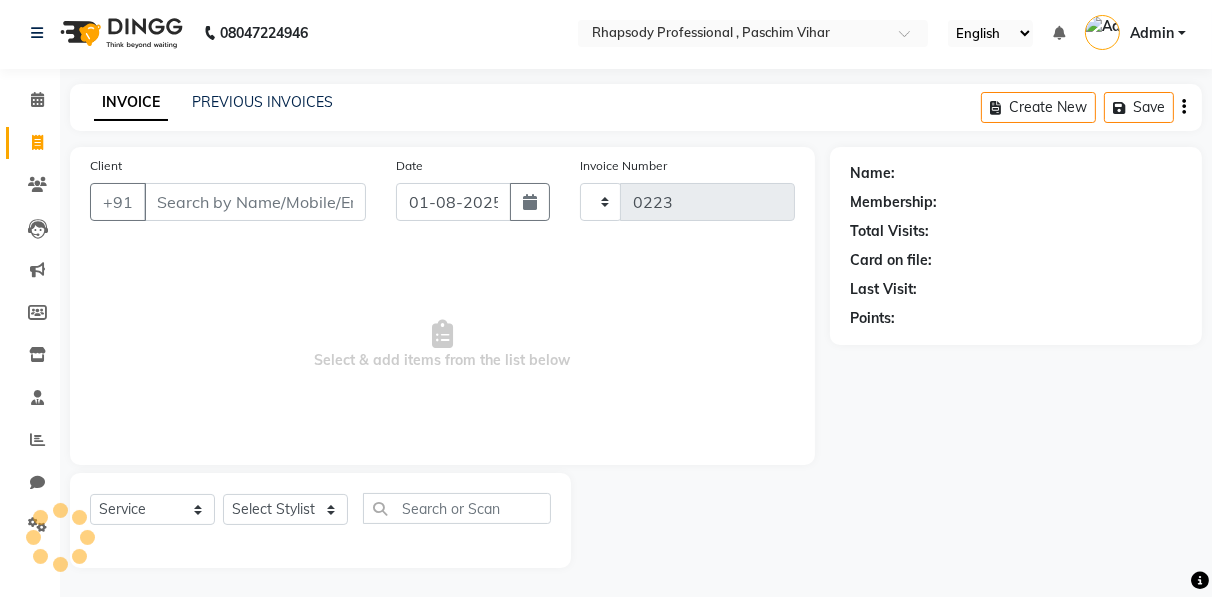 select on "8581" 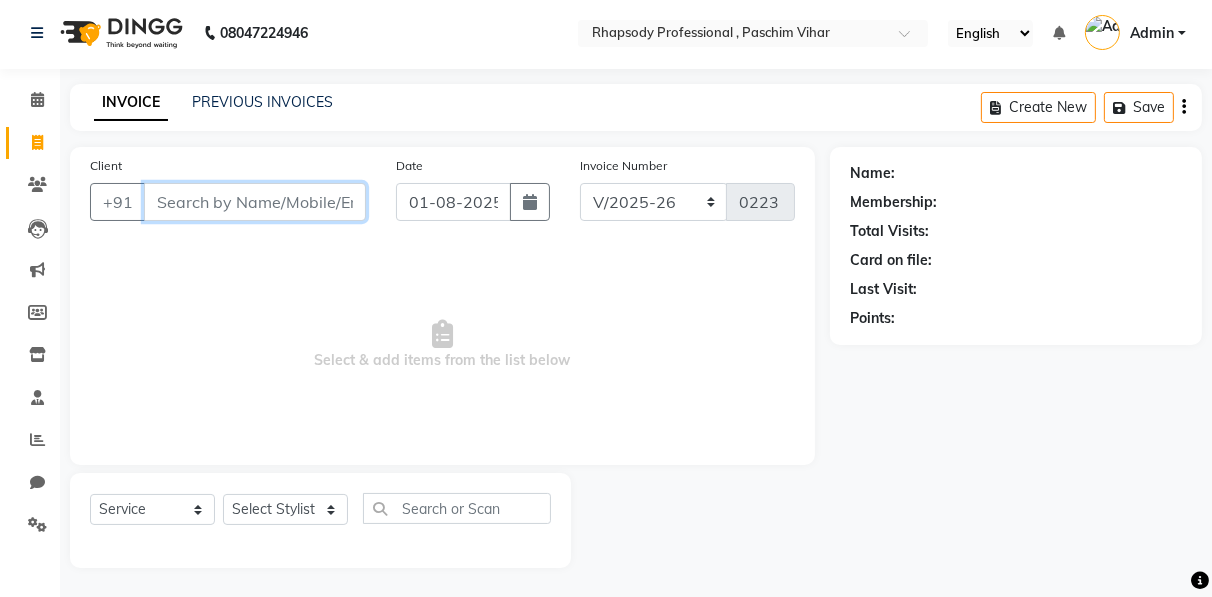 click on "Client" at bounding box center [255, 202] 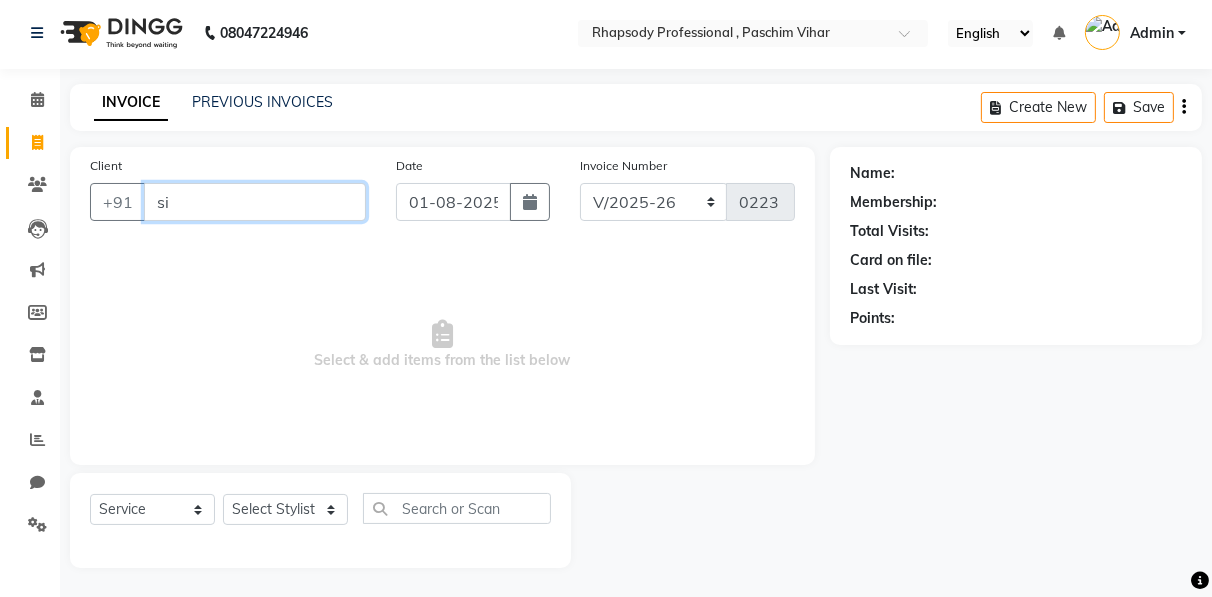 type on "s" 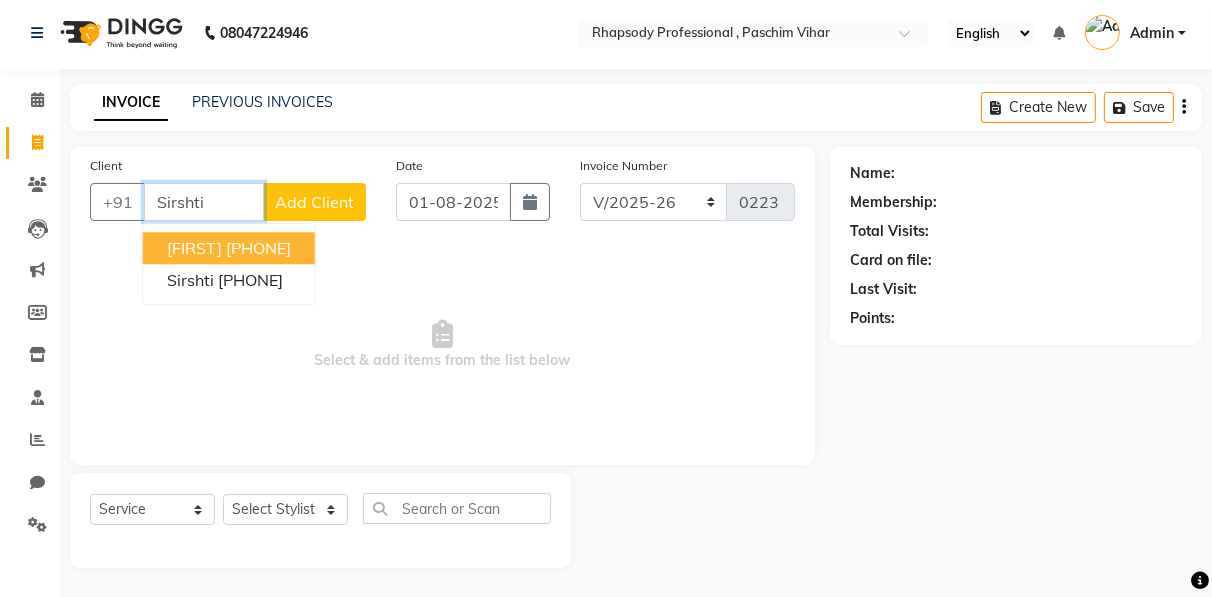 type on "Sirshti" 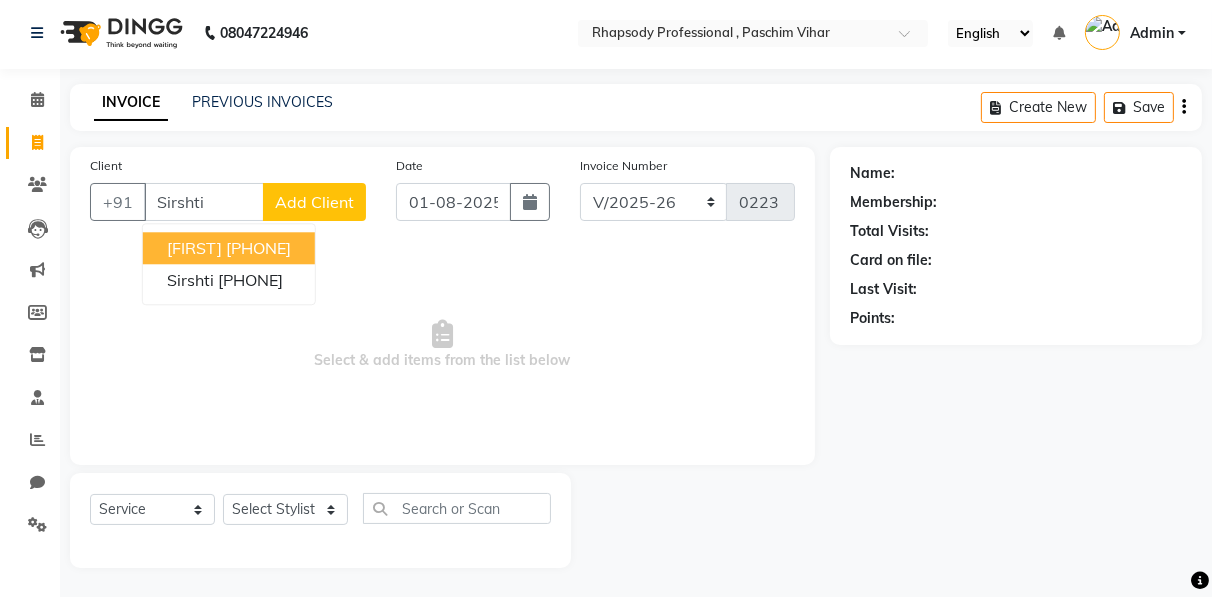 click on "Add Client" 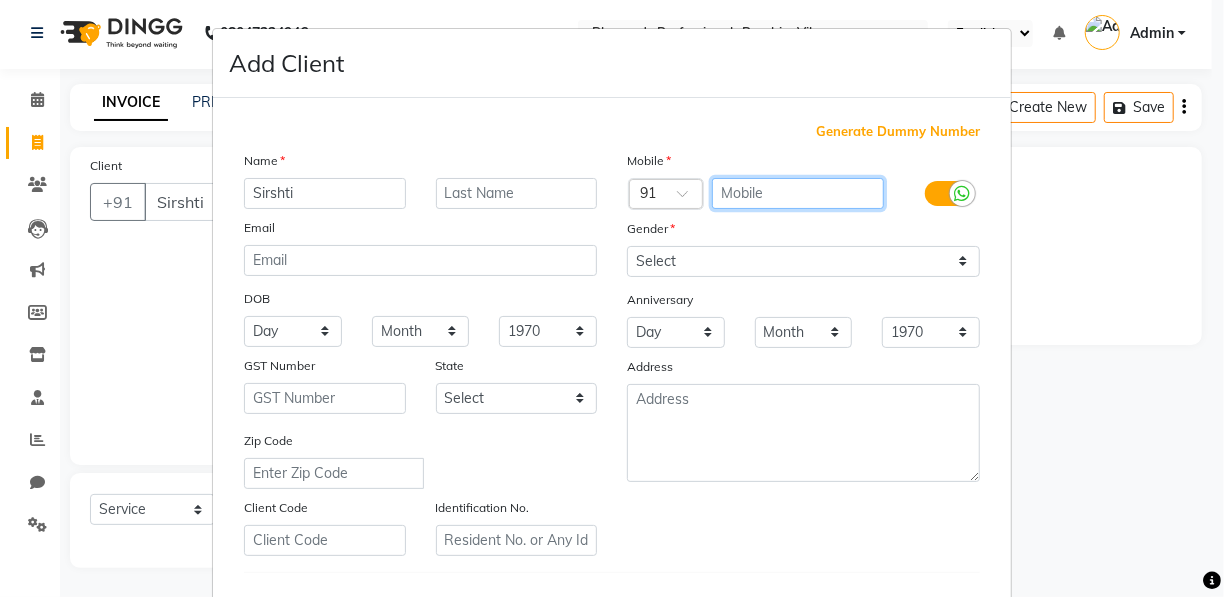 click at bounding box center (798, 193) 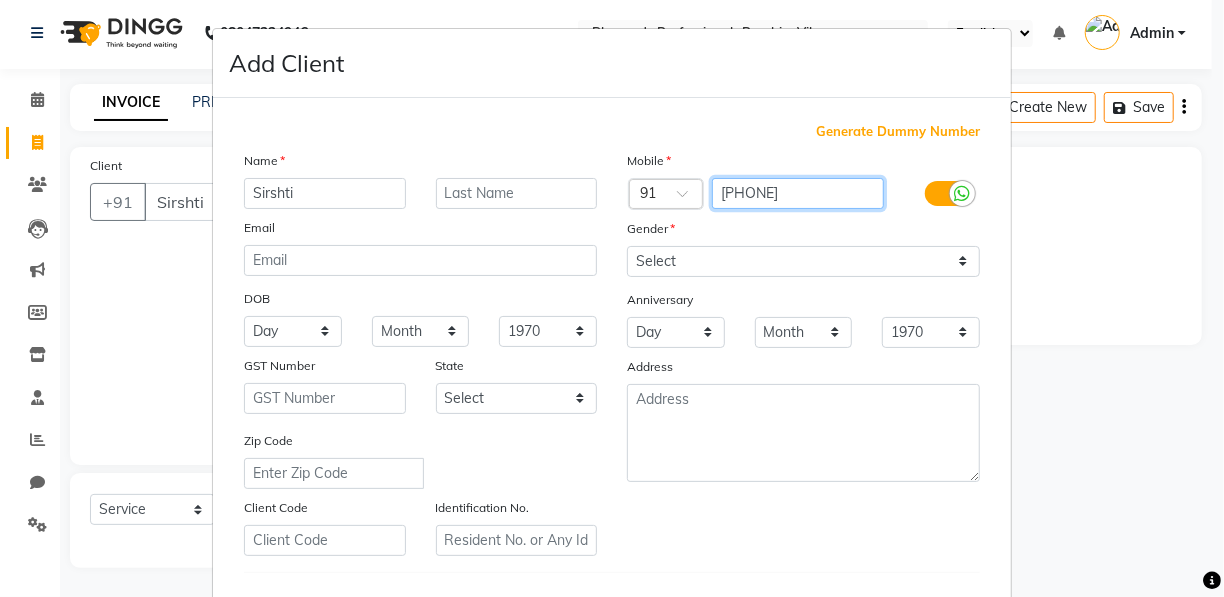 type on "[PHONE]" 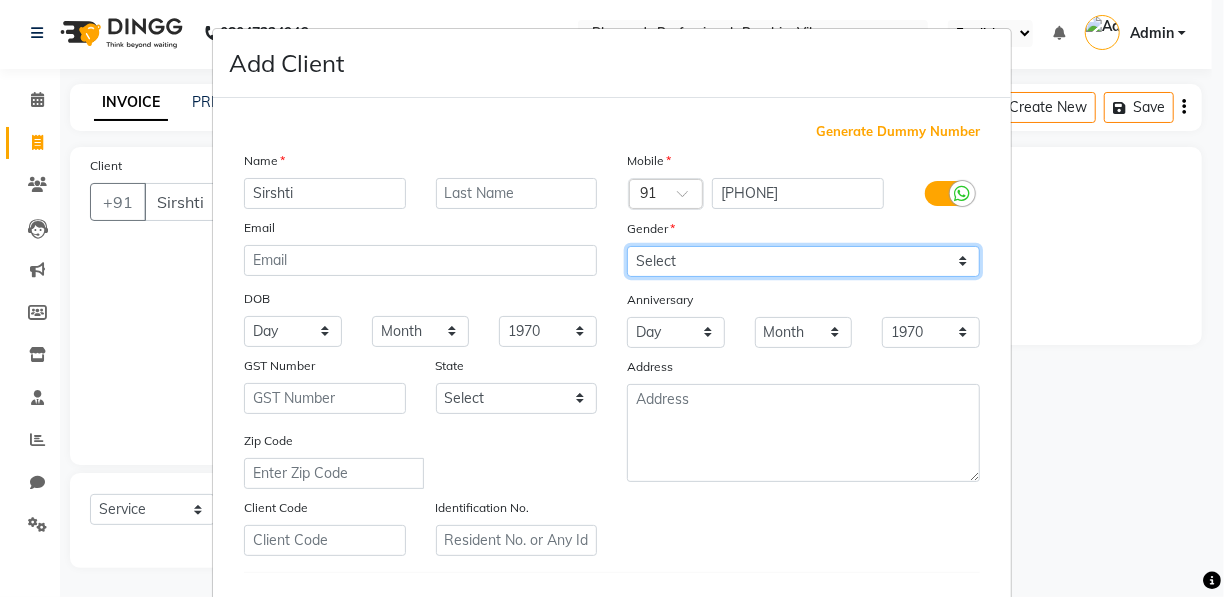 click on "Select Male Female Other Prefer Not To Say" at bounding box center (803, 261) 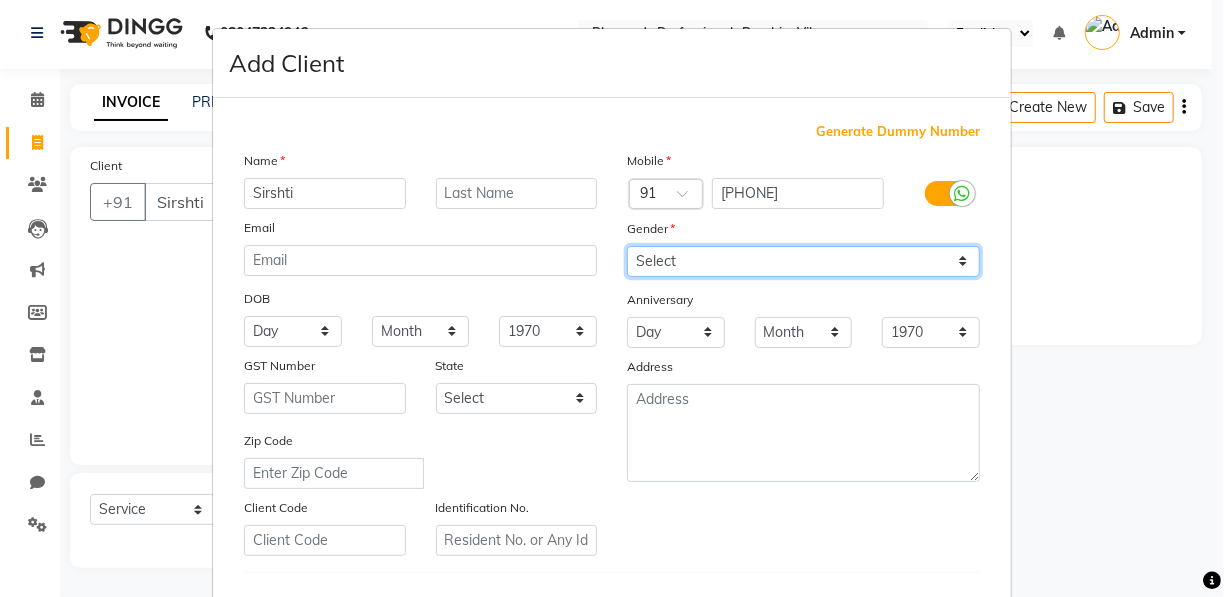 select on "female" 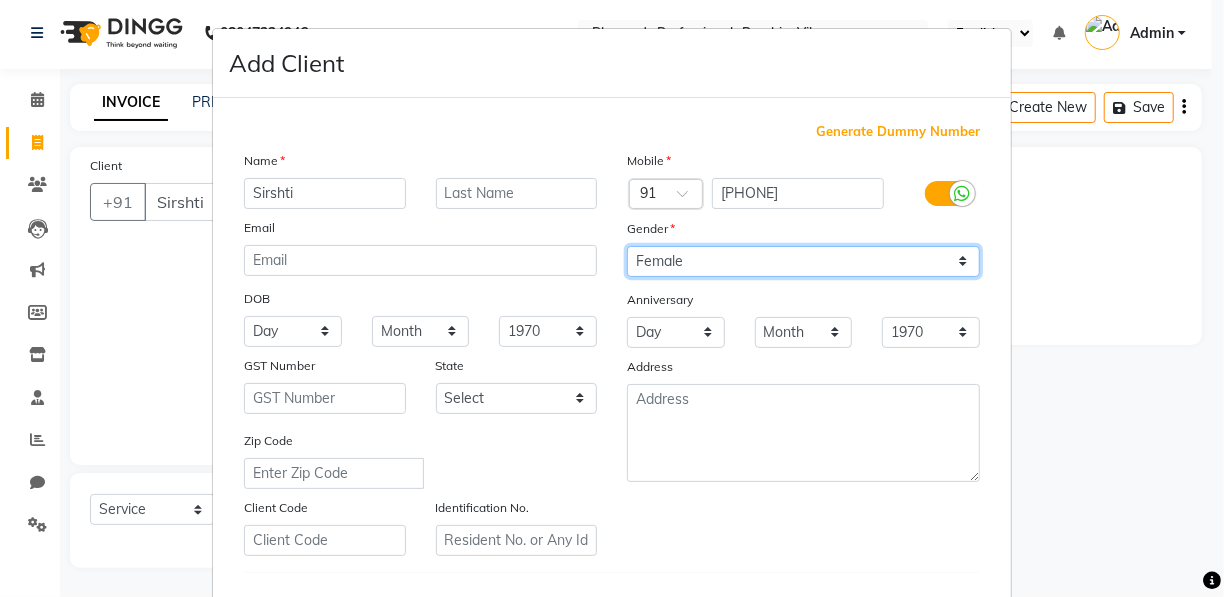 click on "Select Male Female Other Prefer Not To Say" at bounding box center [803, 261] 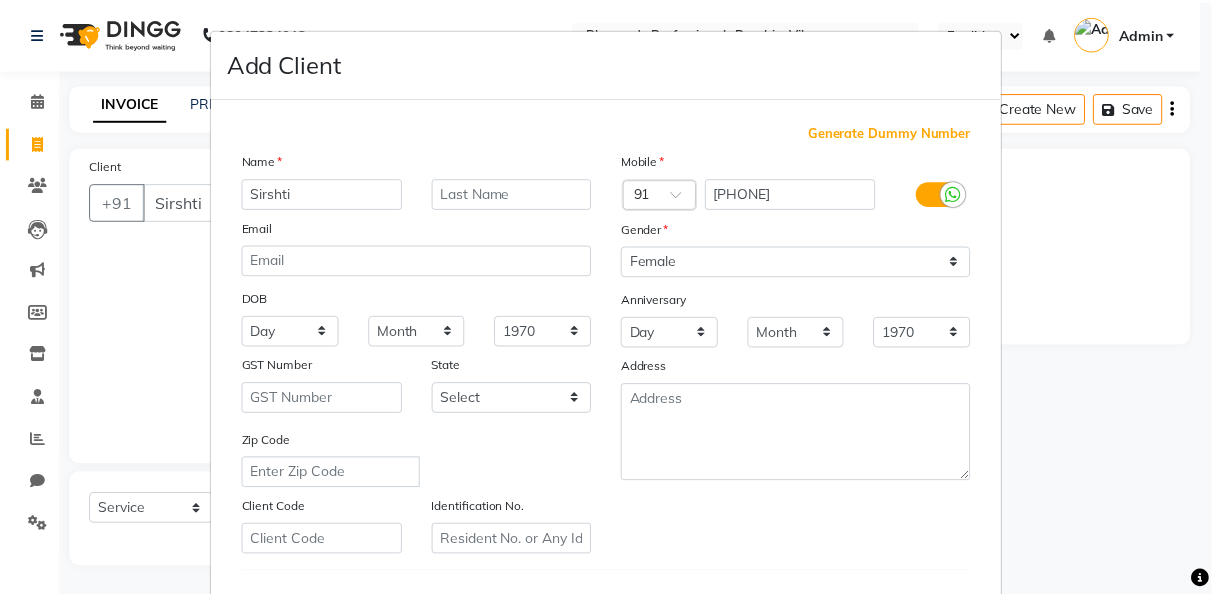 scroll, scrollTop: 321, scrollLeft: 0, axis: vertical 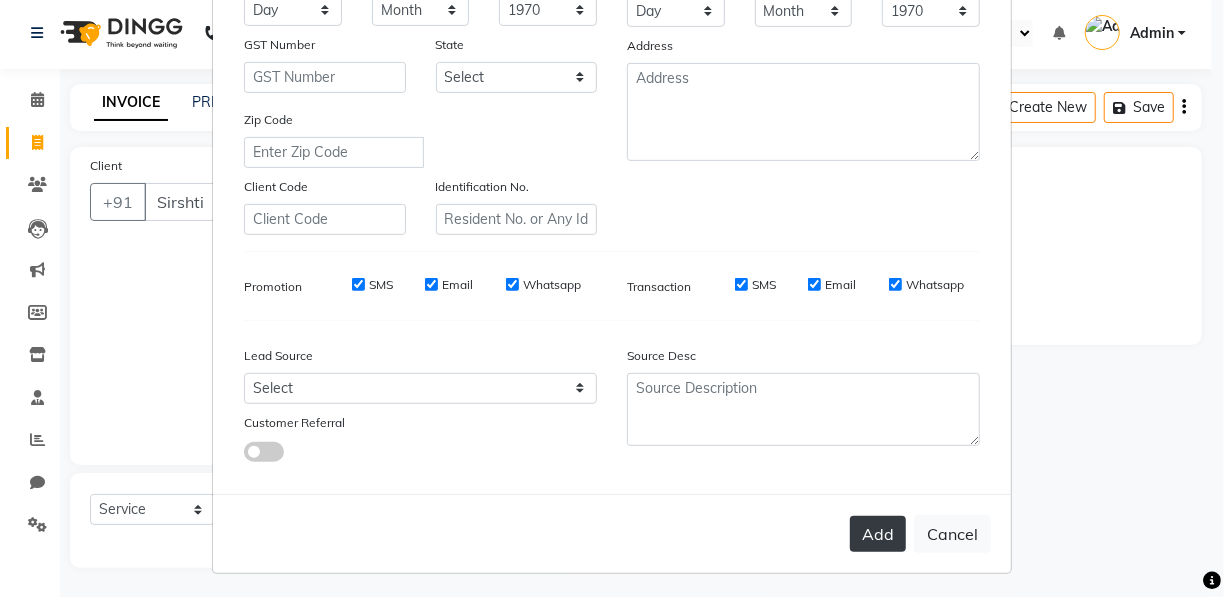 click on "Add" at bounding box center [878, 534] 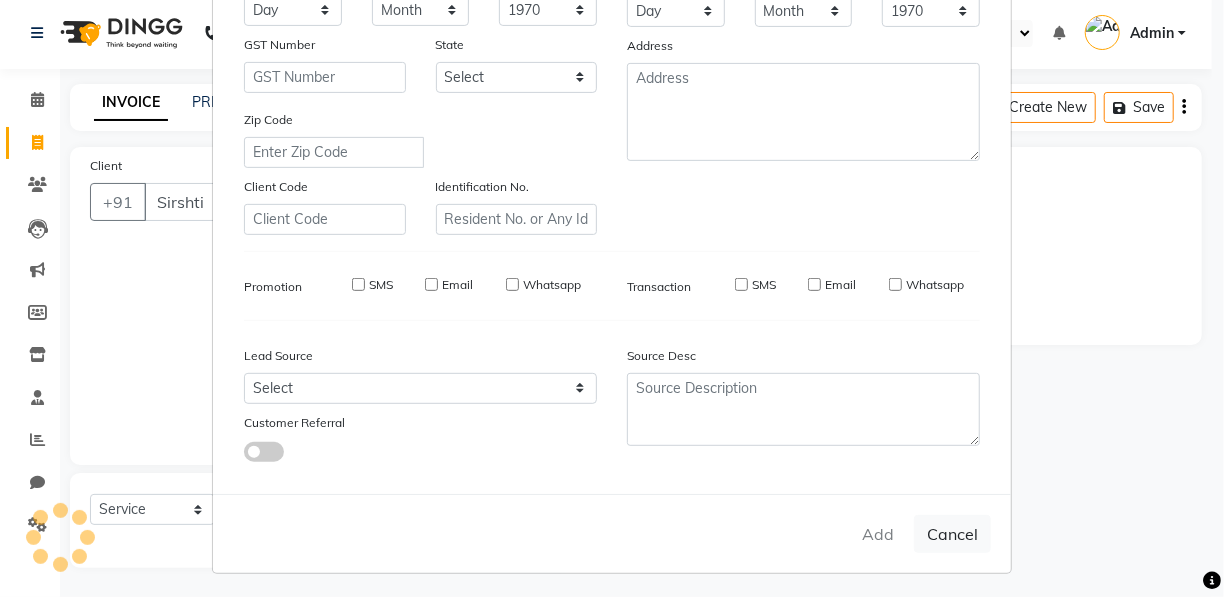 type on "[PHONE]" 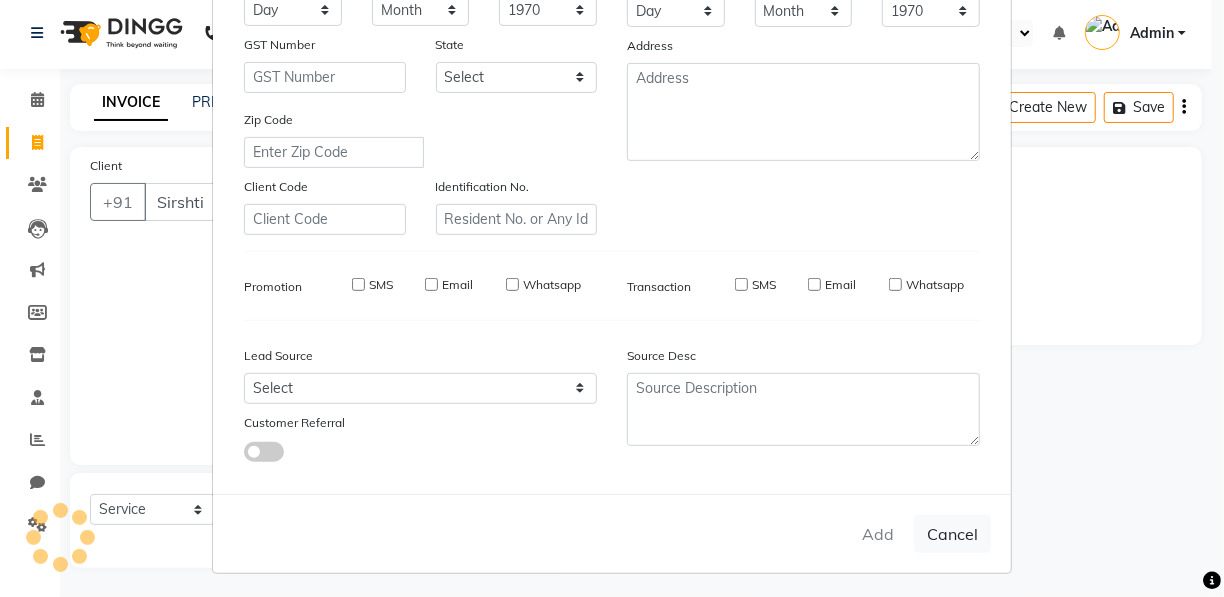 select 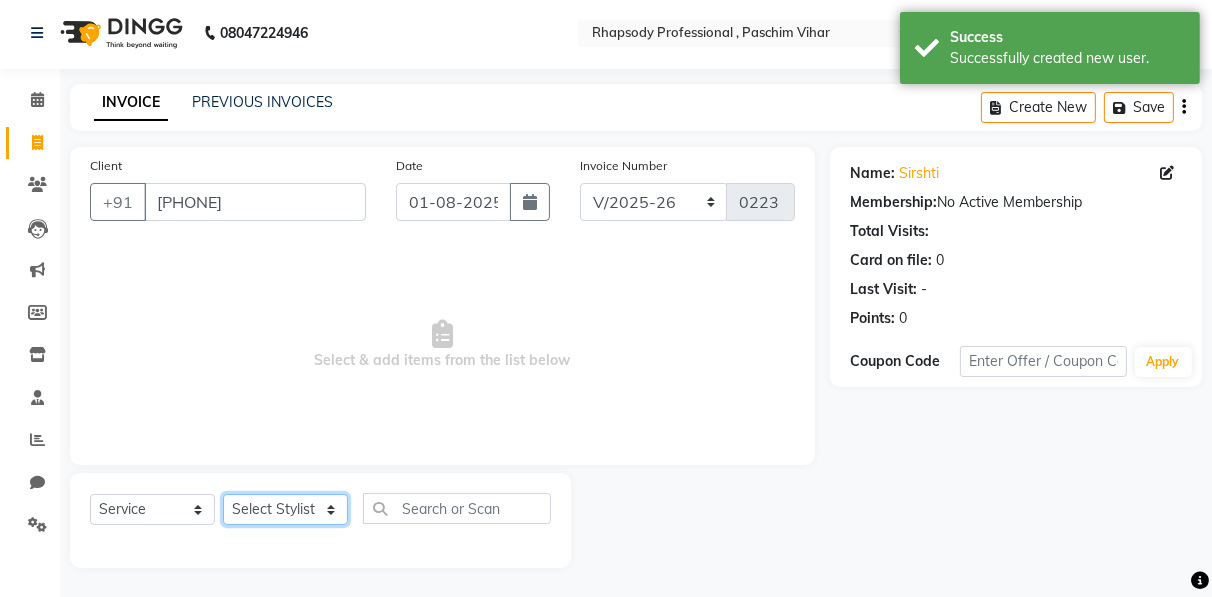 click on "Select Stylist Ahmad Anajli Laxmi Manager Neetu Reetu Ruma Santosh Soniya Tannu Tilak Vinod Zeeshan" 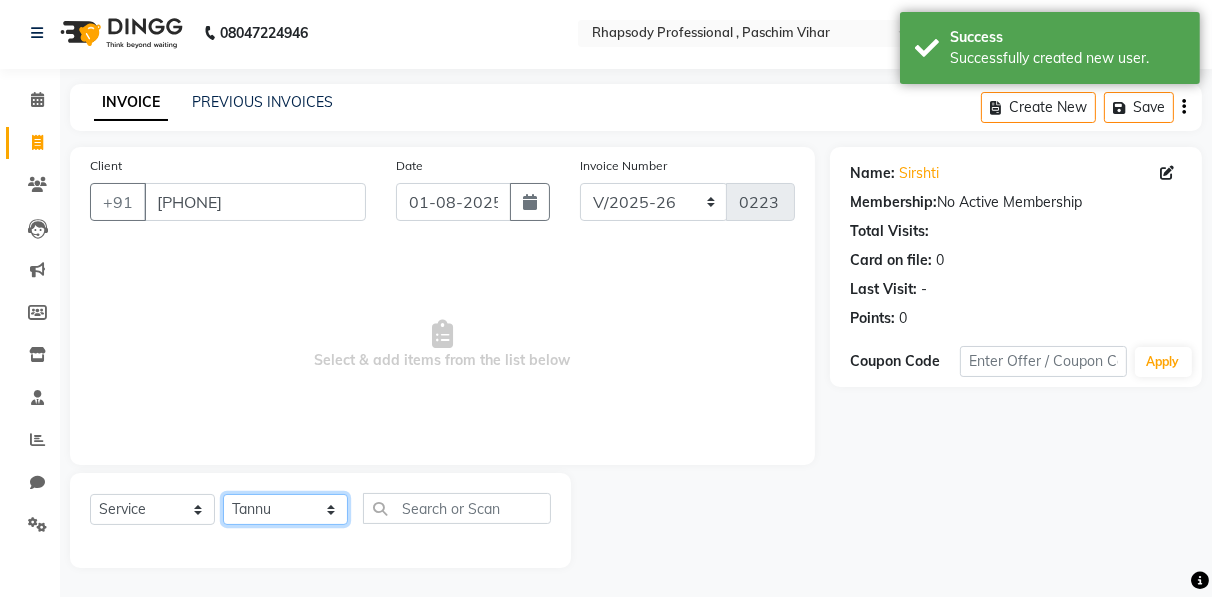 click on "Select Stylist Ahmad Anajli Laxmi Manager Neetu Reetu Ruma Santosh Soniya Tannu Tilak Vinod Zeeshan" 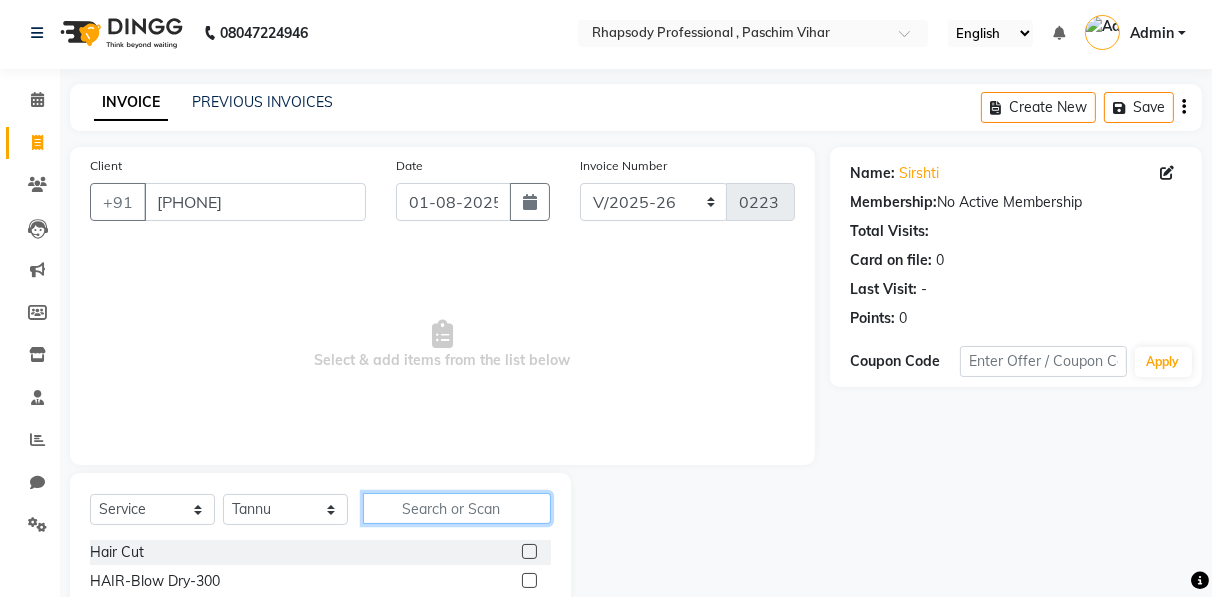 click 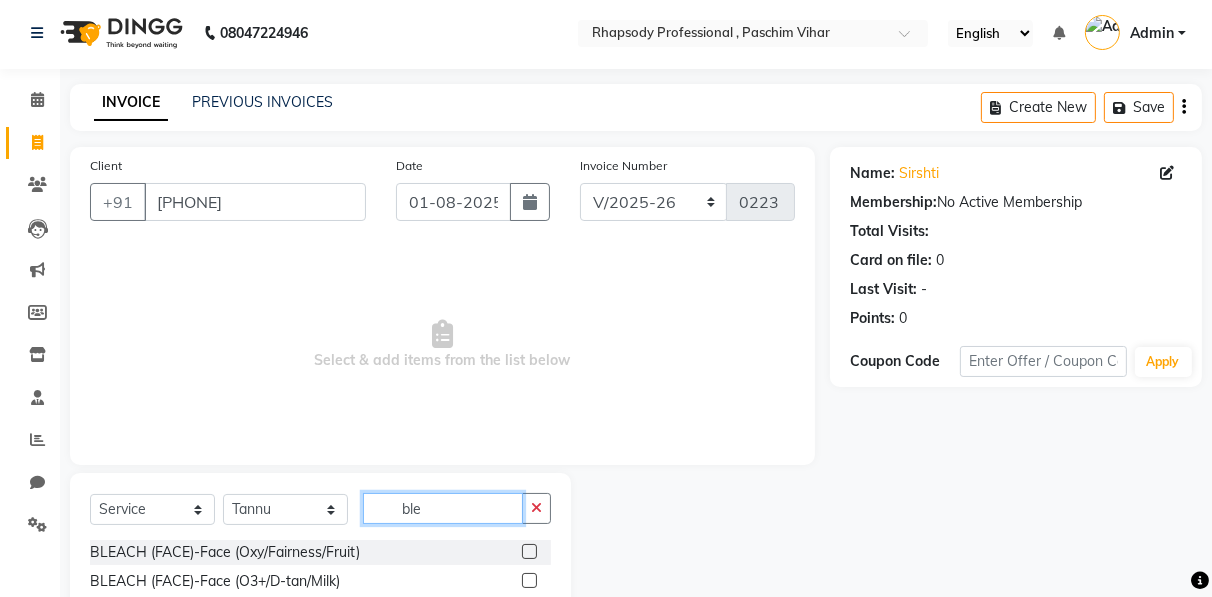 scroll, scrollTop: 202, scrollLeft: 0, axis: vertical 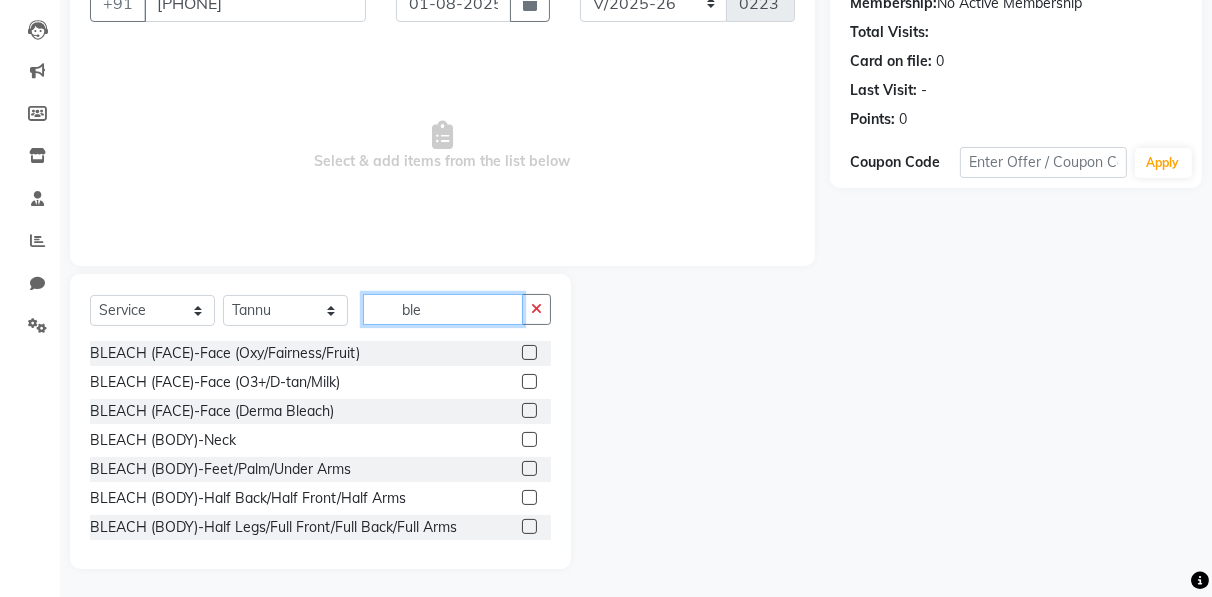 type on "ble" 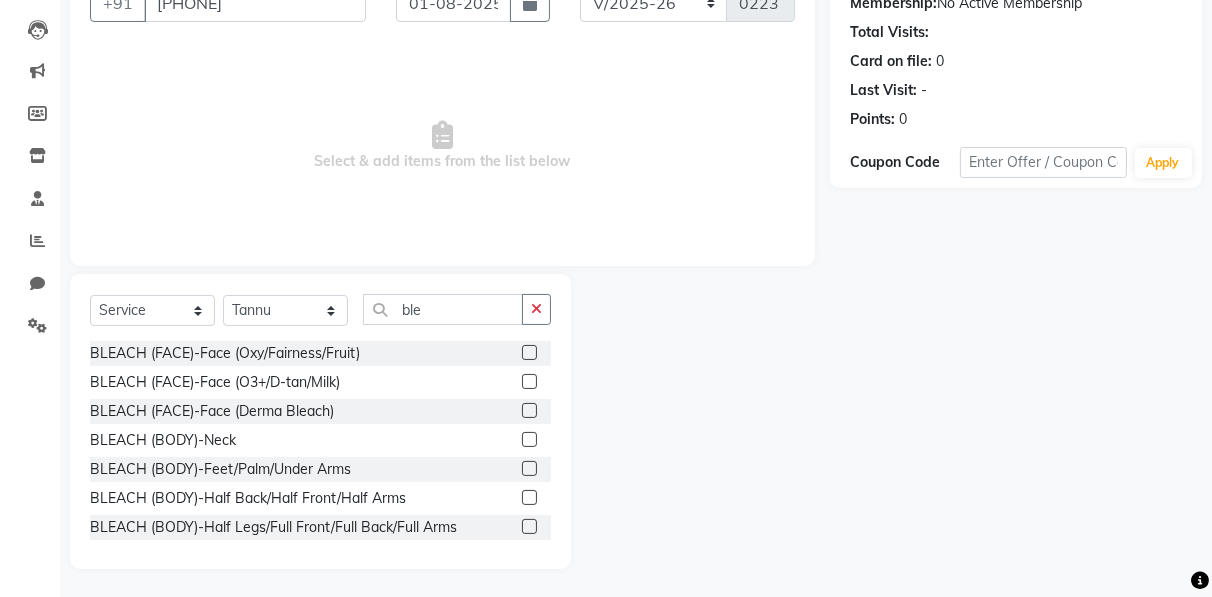 click 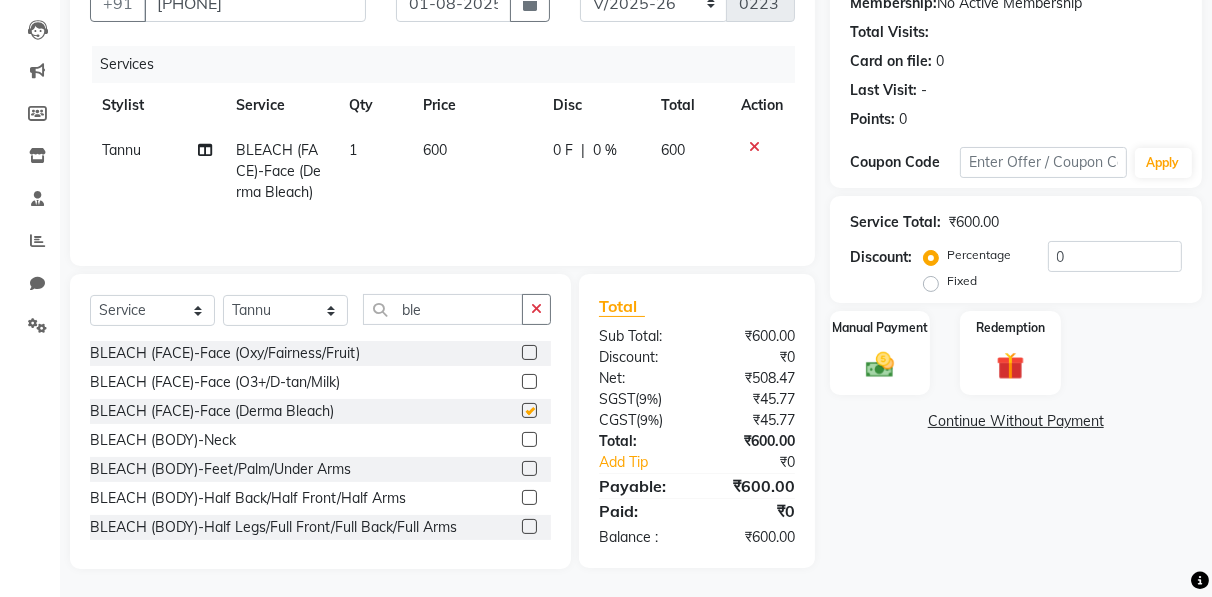 checkbox on "false" 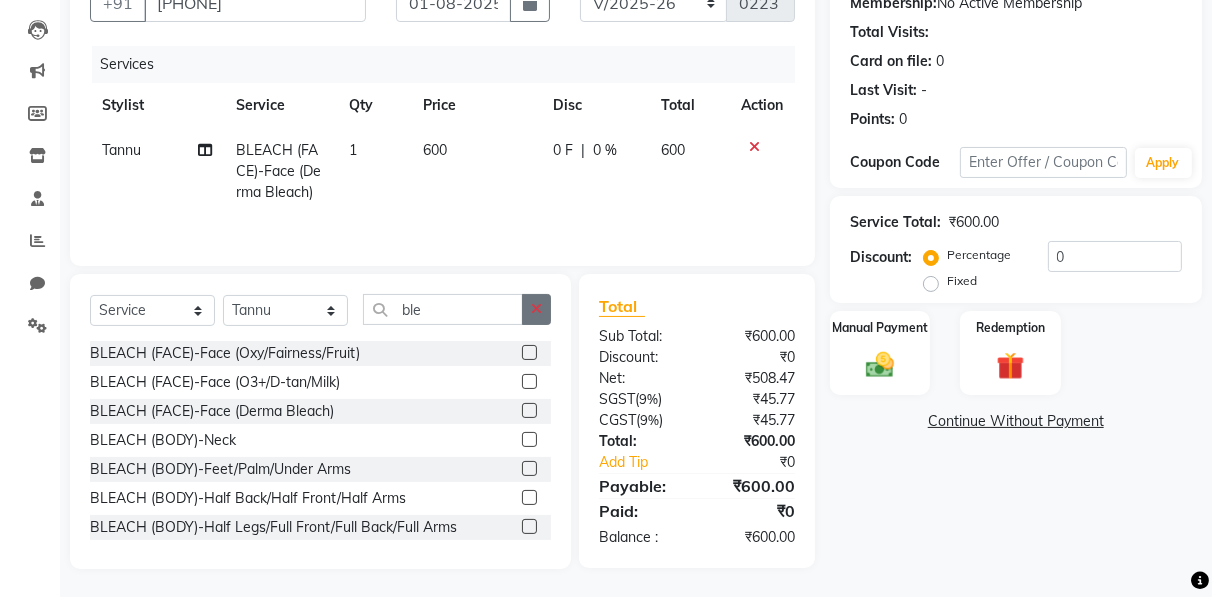 click 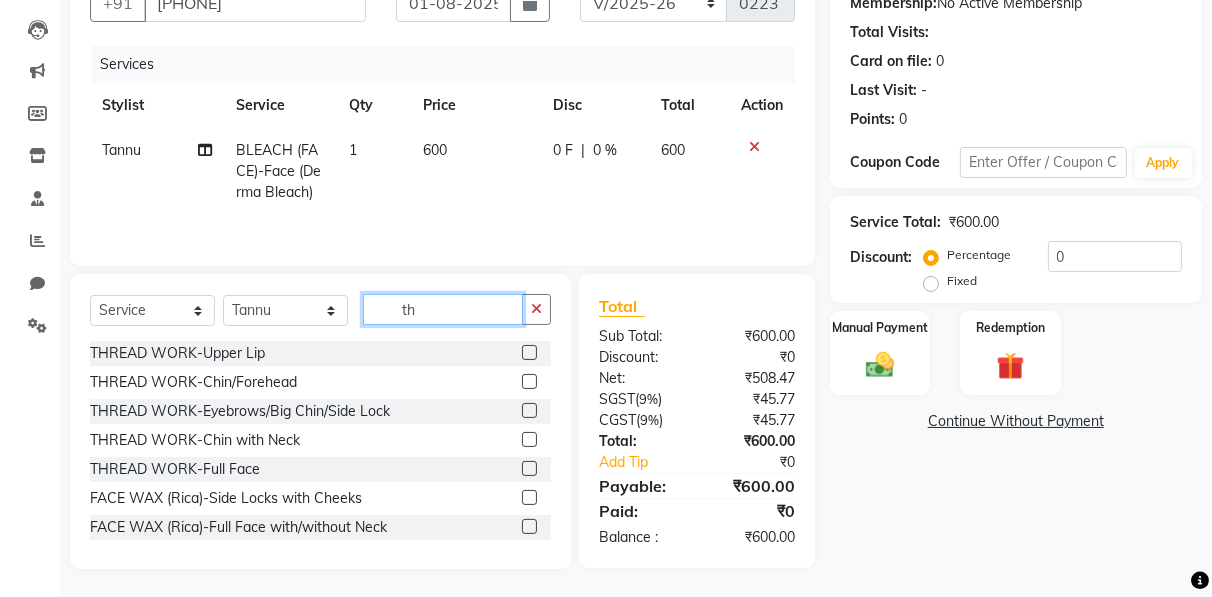 type on "th" 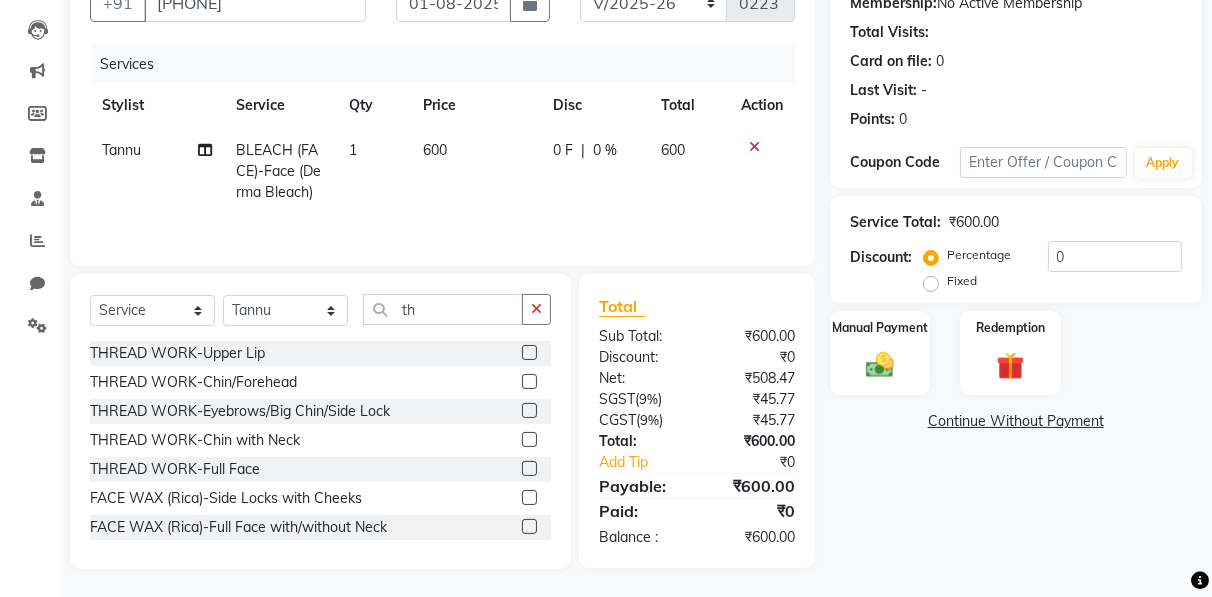 click 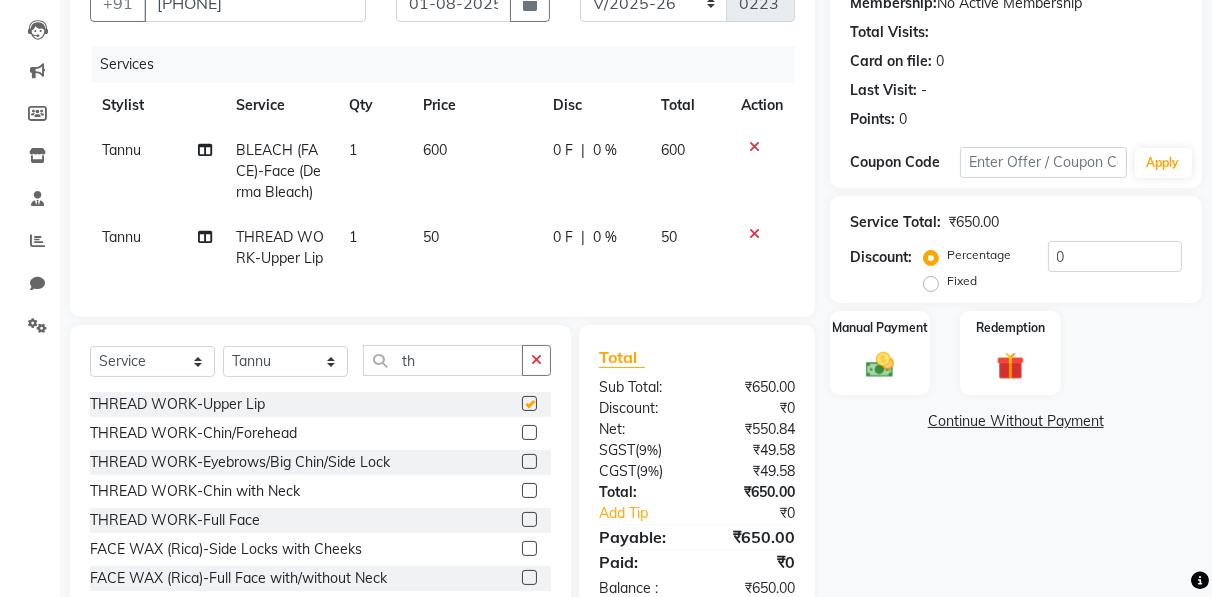 checkbox on "false" 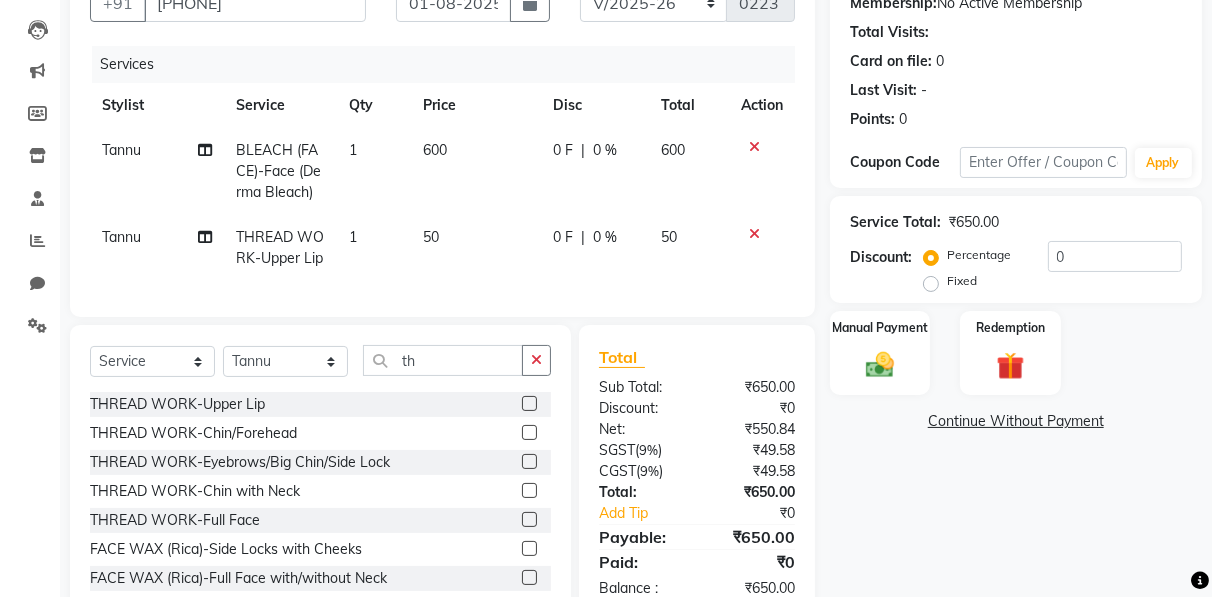 click 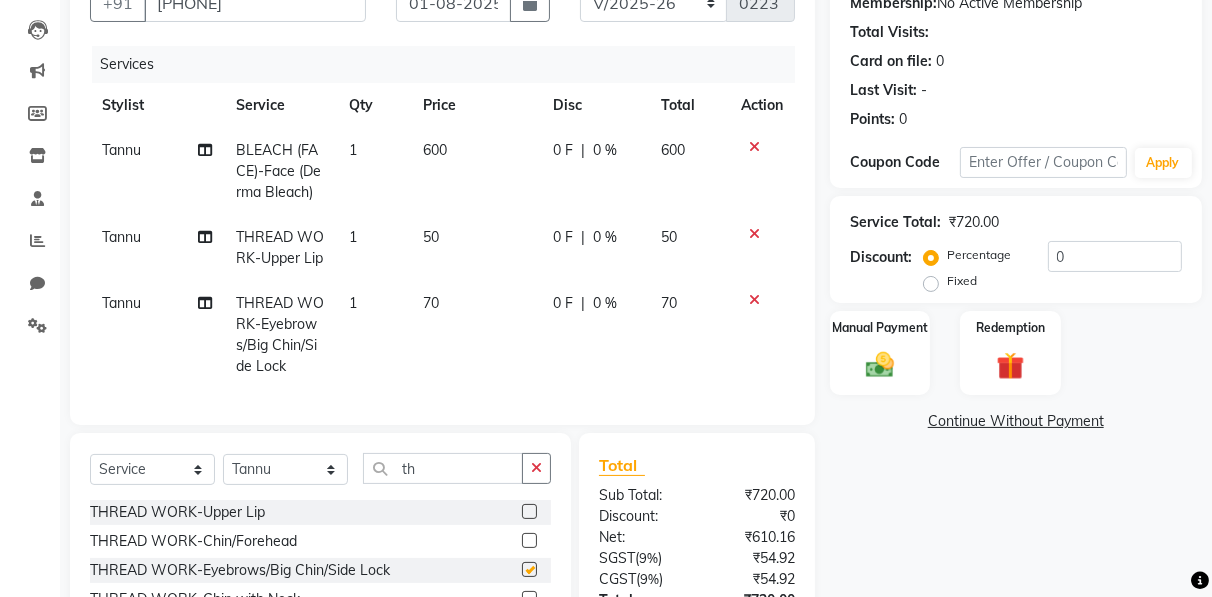 checkbox on "false" 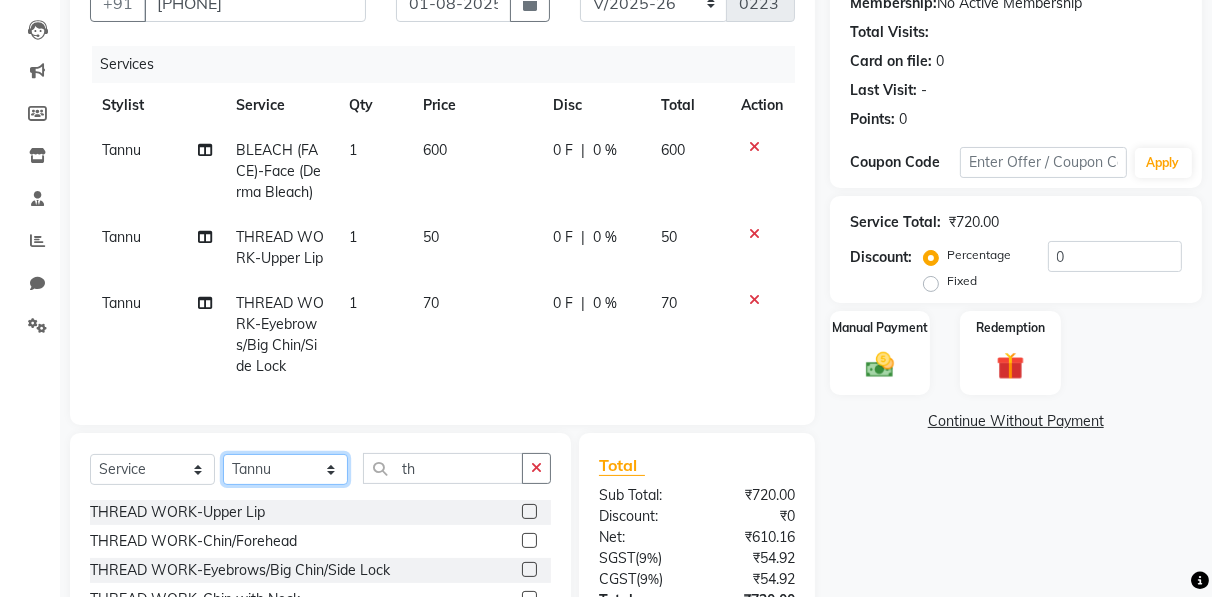 click on "Select Stylist Ahmad Anajli Laxmi Manager Neetu Reetu Ruma Santosh Soniya Tannu Tilak Vinod Zeeshan" 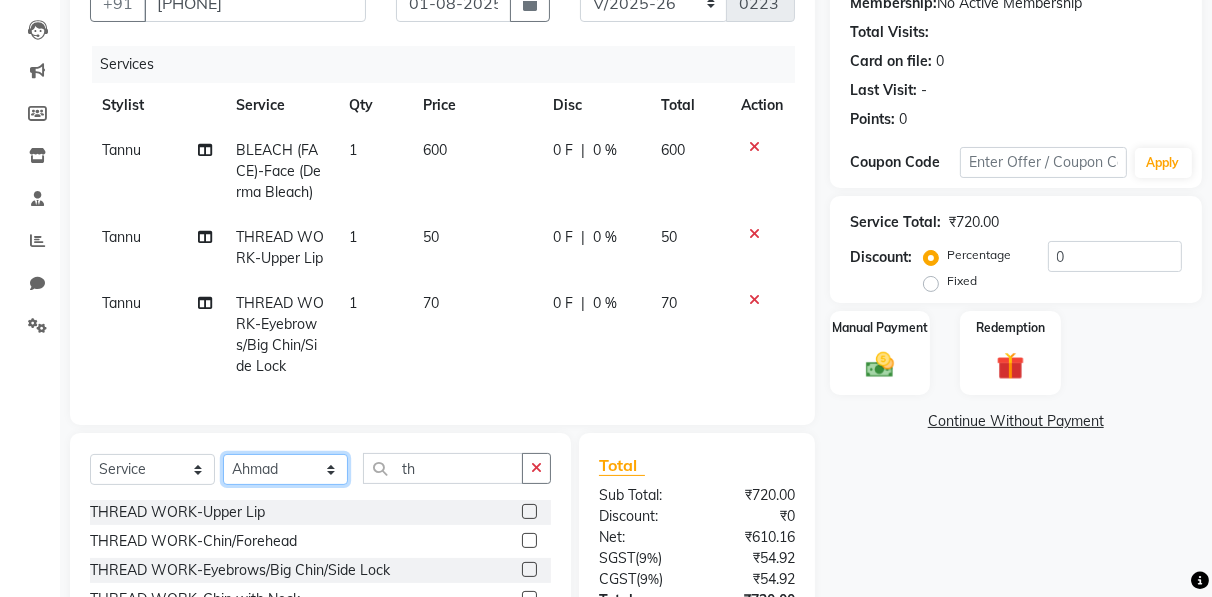 click on "Select Stylist Ahmad Anajli Laxmi Manager Neetu Reetu Ruma Santosh Soniya Tannu Tilak Vinod Zeeshan" 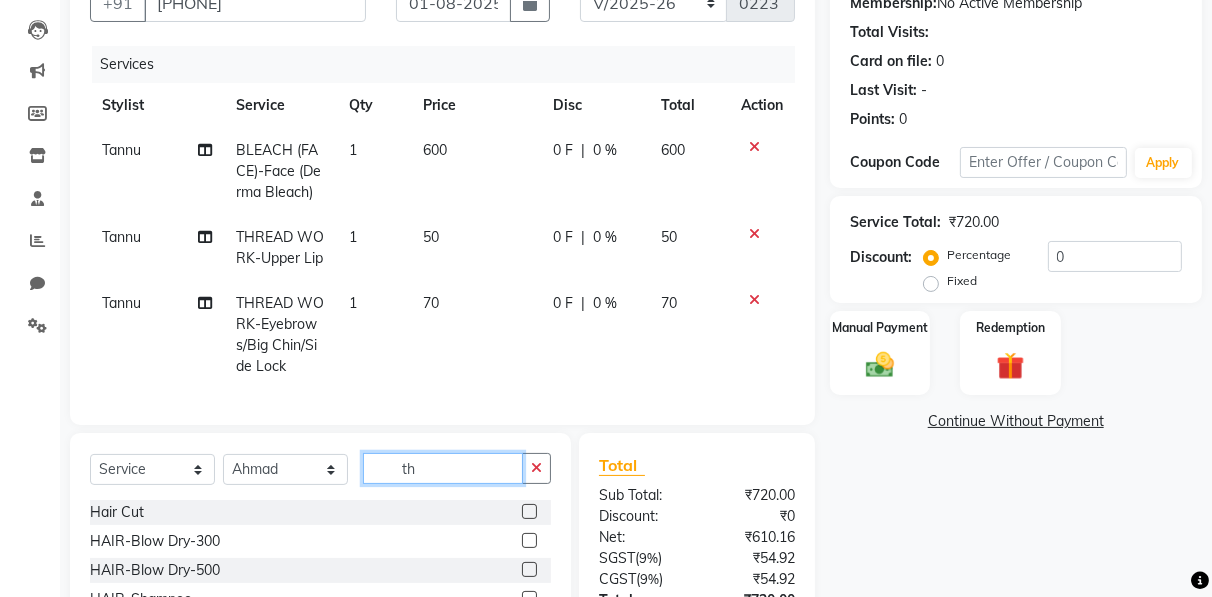 click on "th" 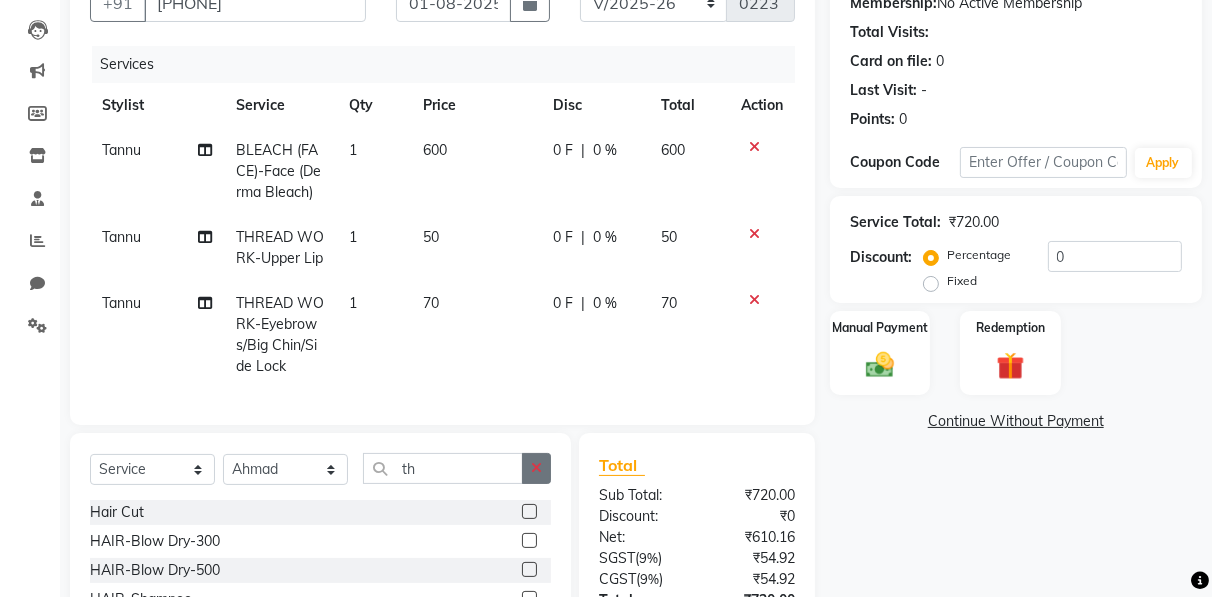 click 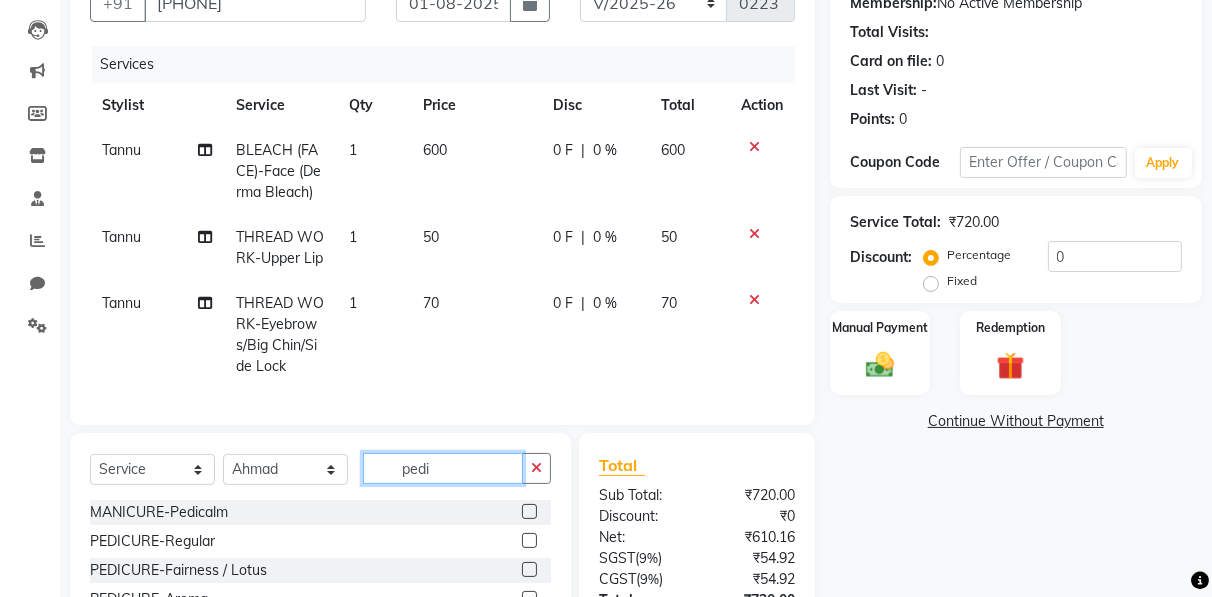 scroll, scrollTop: 374, scrollLeft: 0, axis: vertical 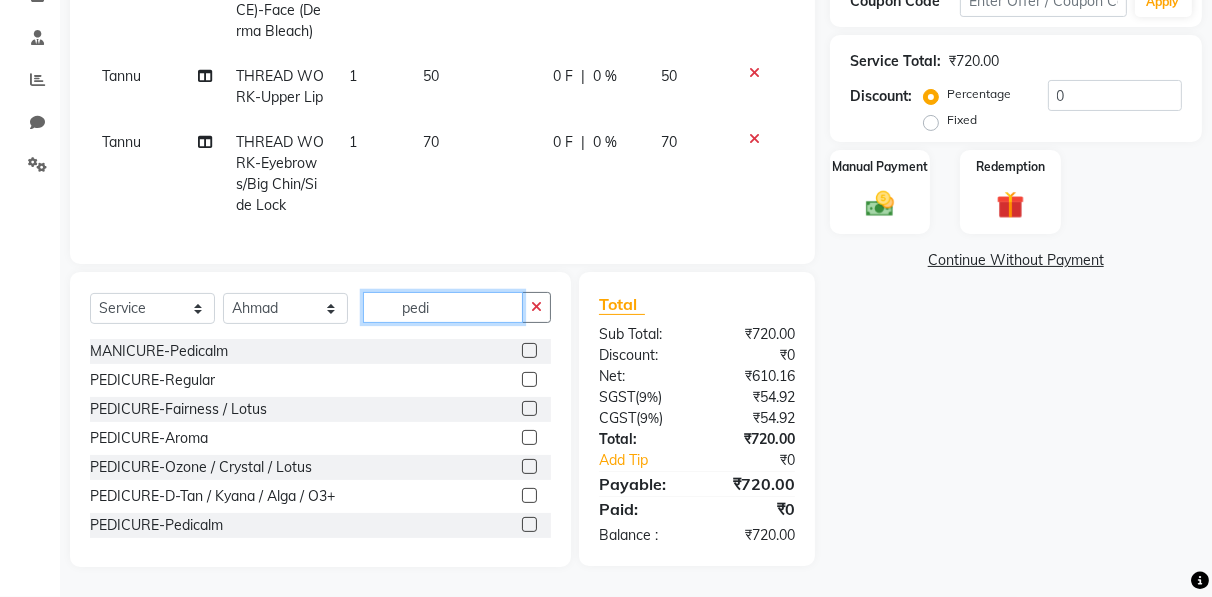 type on "pedi" 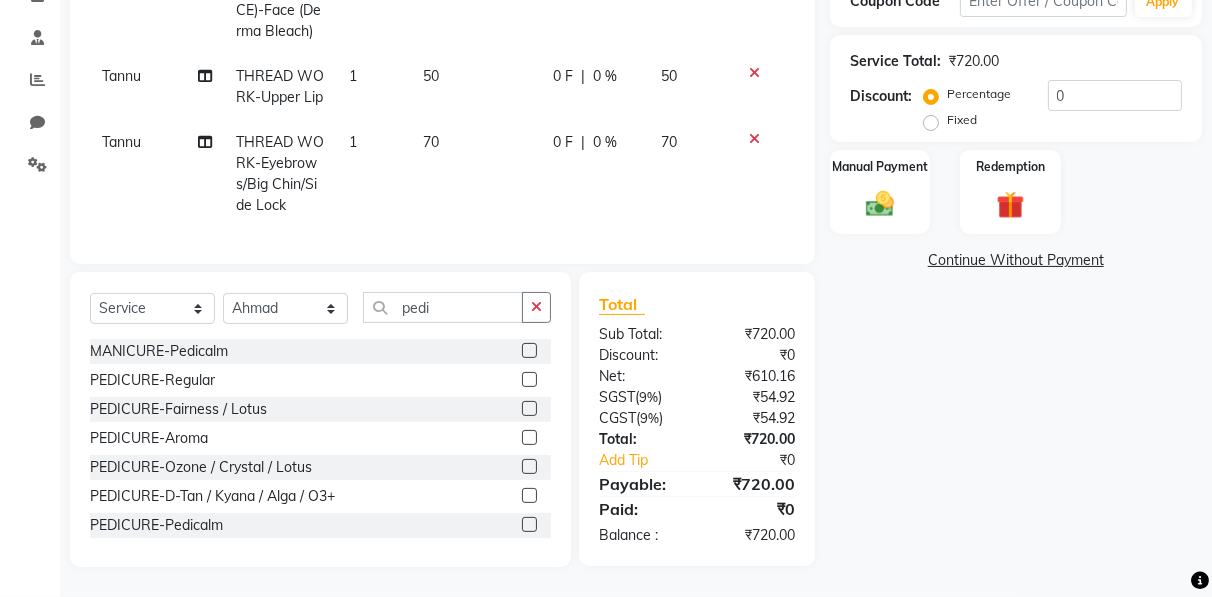 click 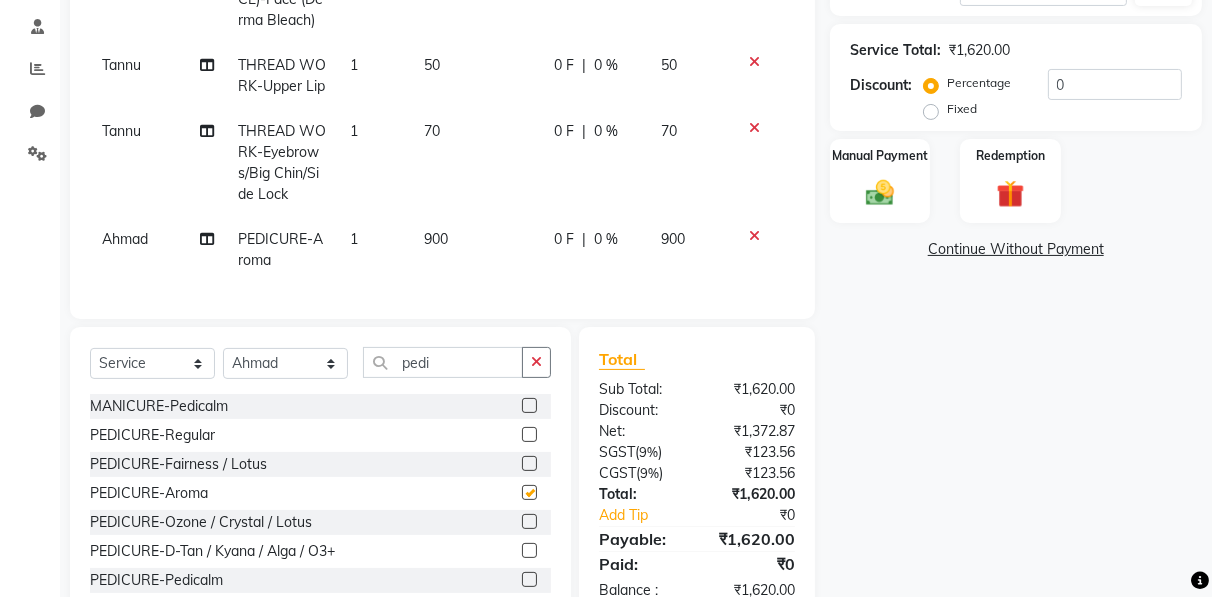 checkbox on "false" 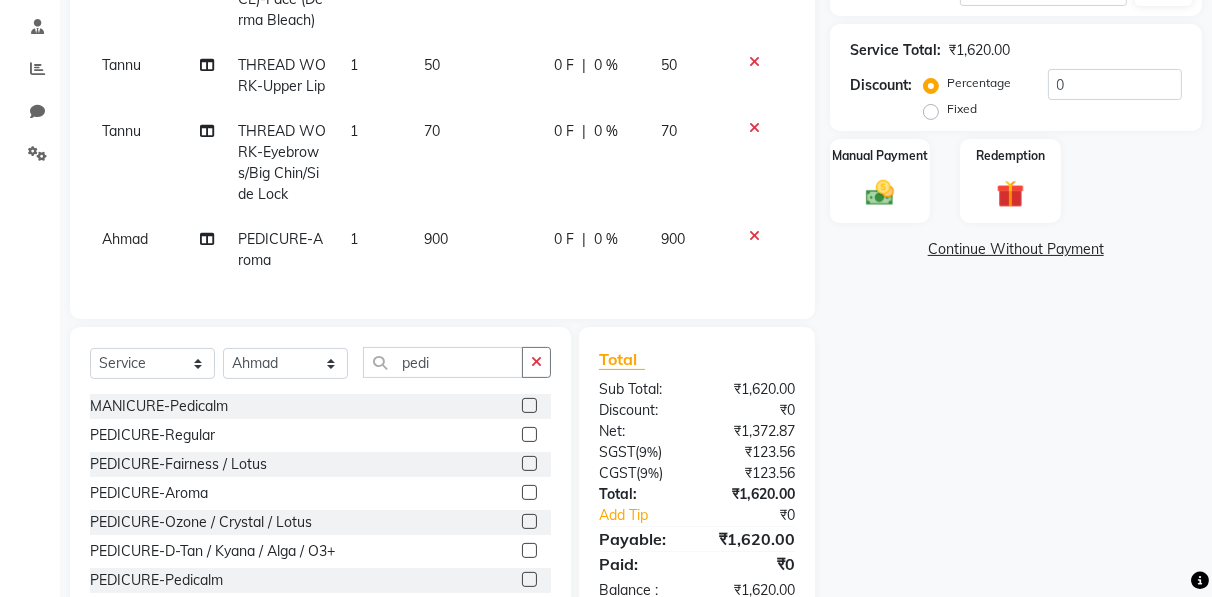 scroll, scrollTop: 0, scrollLeft: 0, axis: both 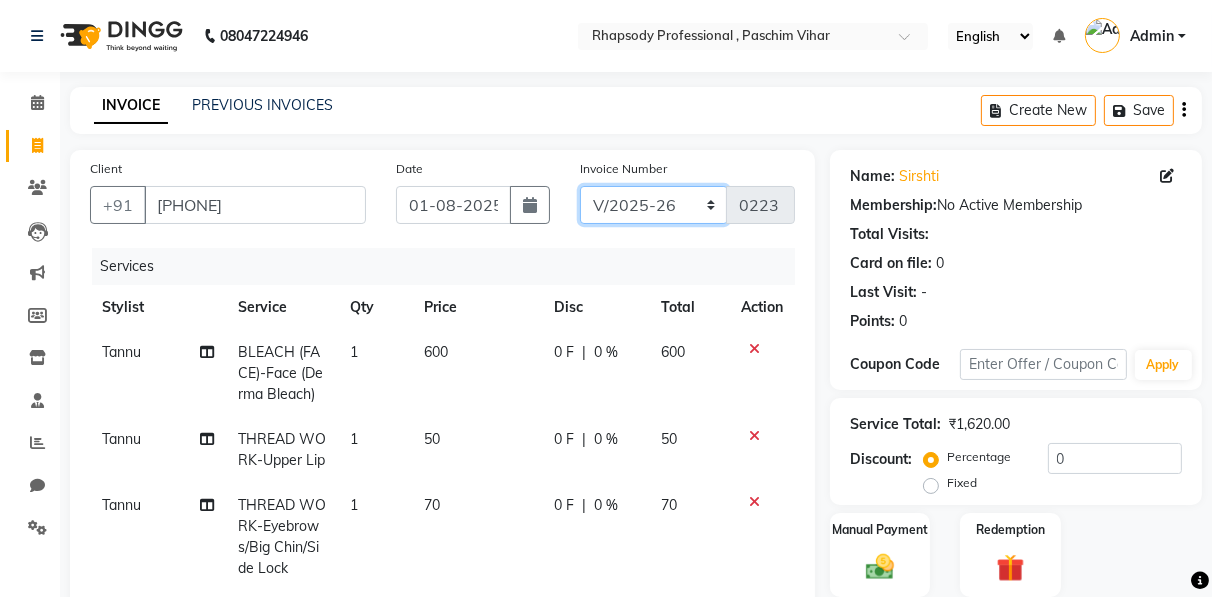 click on "RNV/2025-26 V/2025 V/2025-26" 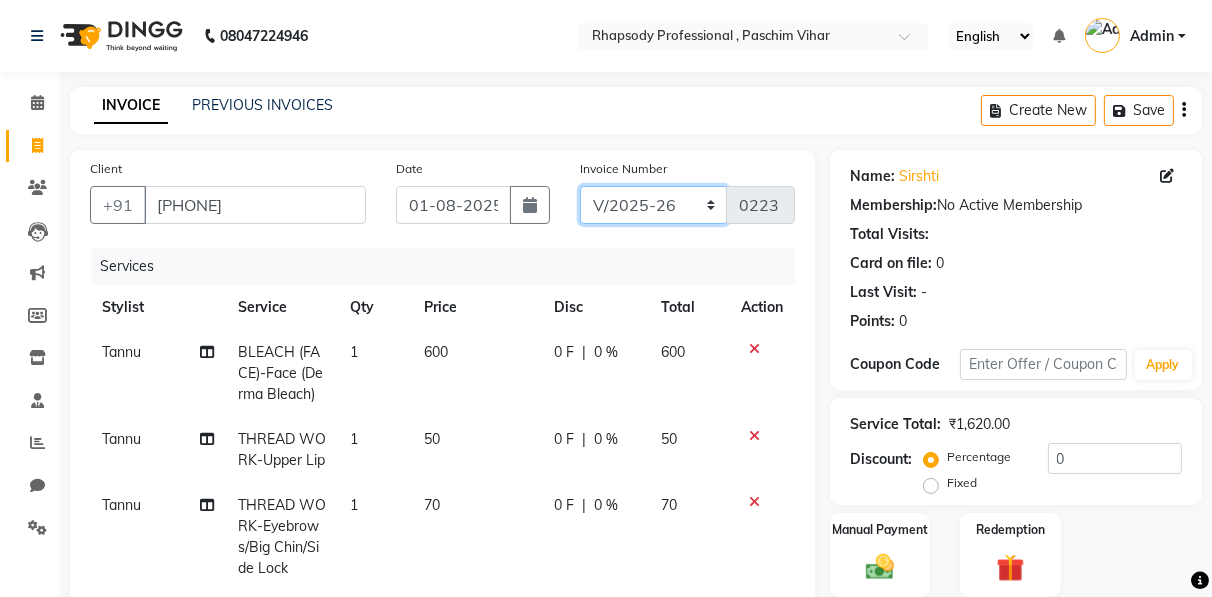 select on "8650" 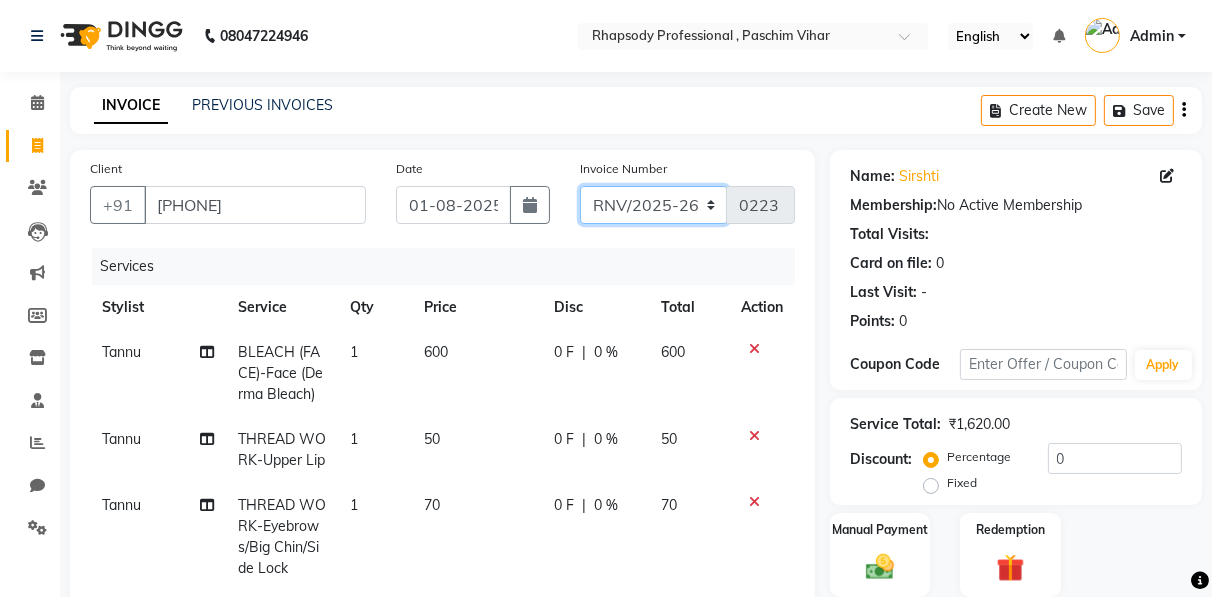click on "RNV/2025-26 V/2025 V/2025-26" 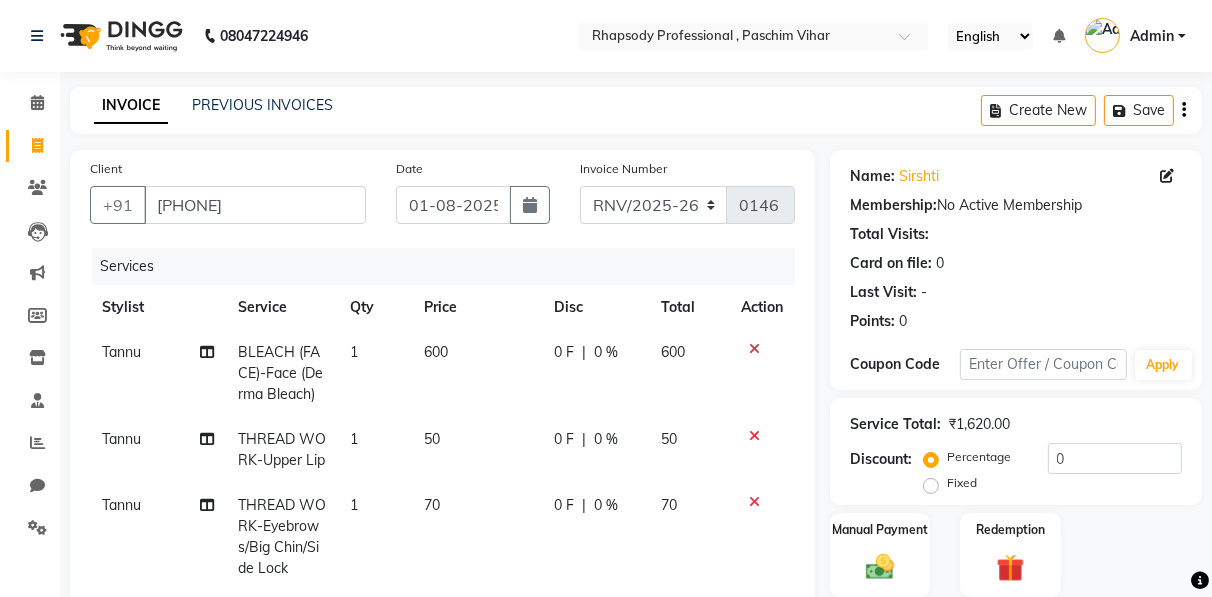 click 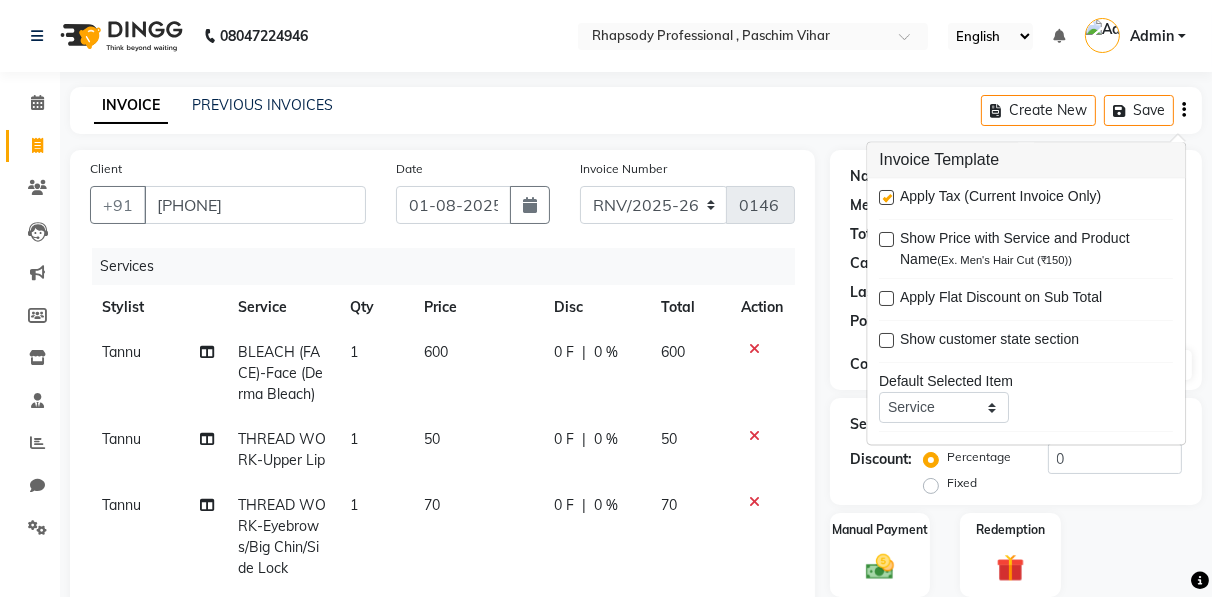 click at bounding box center (886, 198) 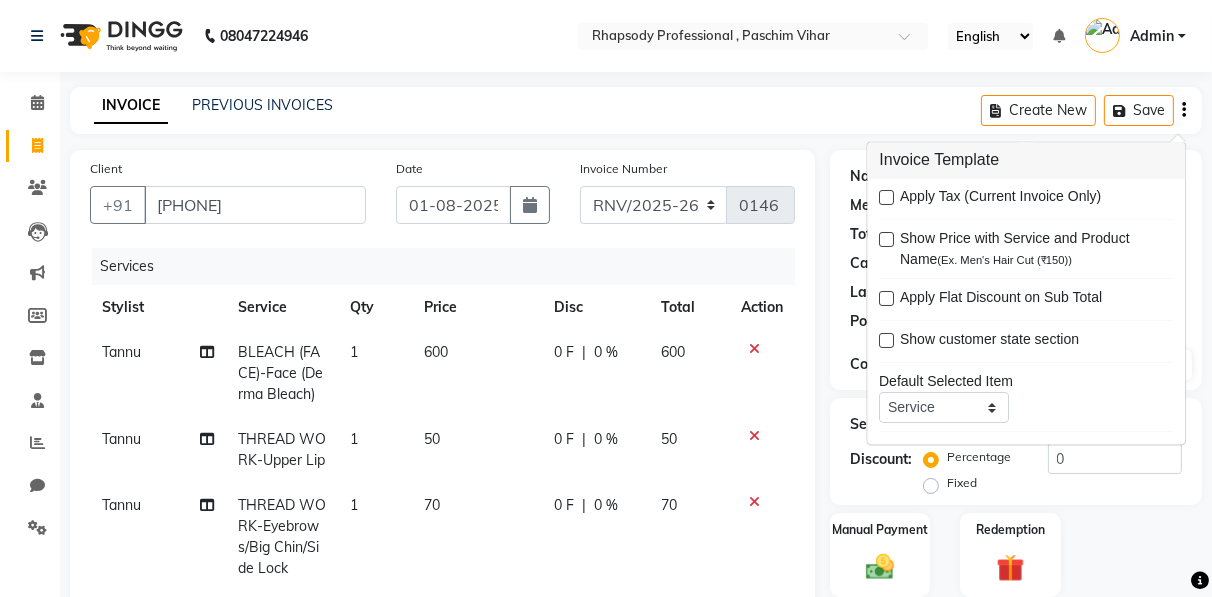 scroll, scrollTop: 440, scrollLeft: 0, axis: vertical 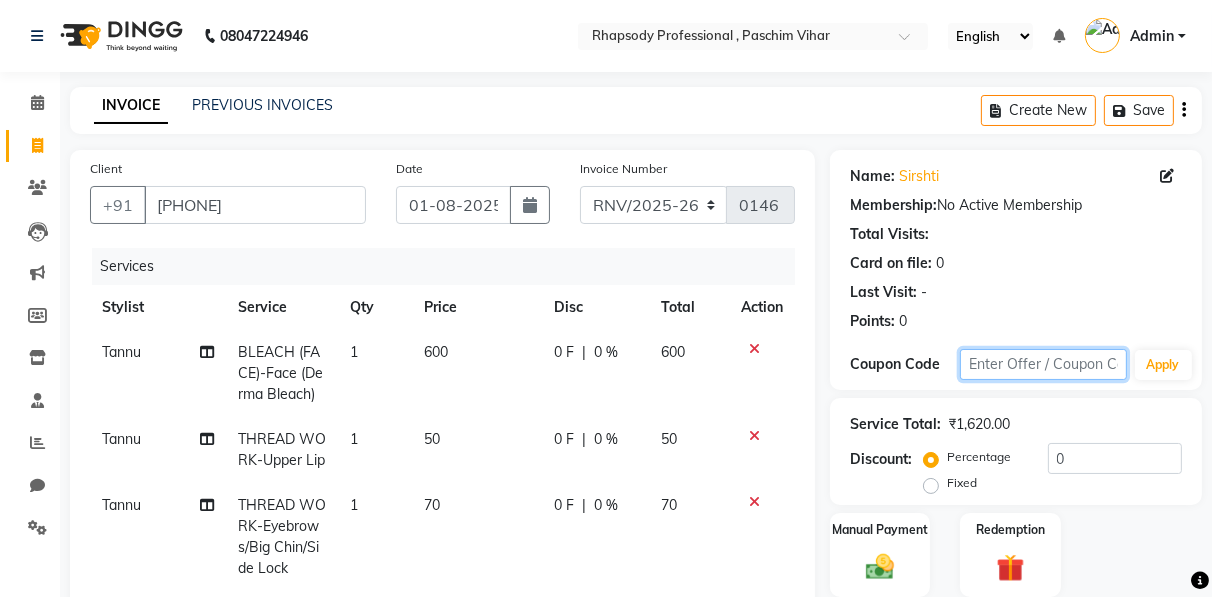 click 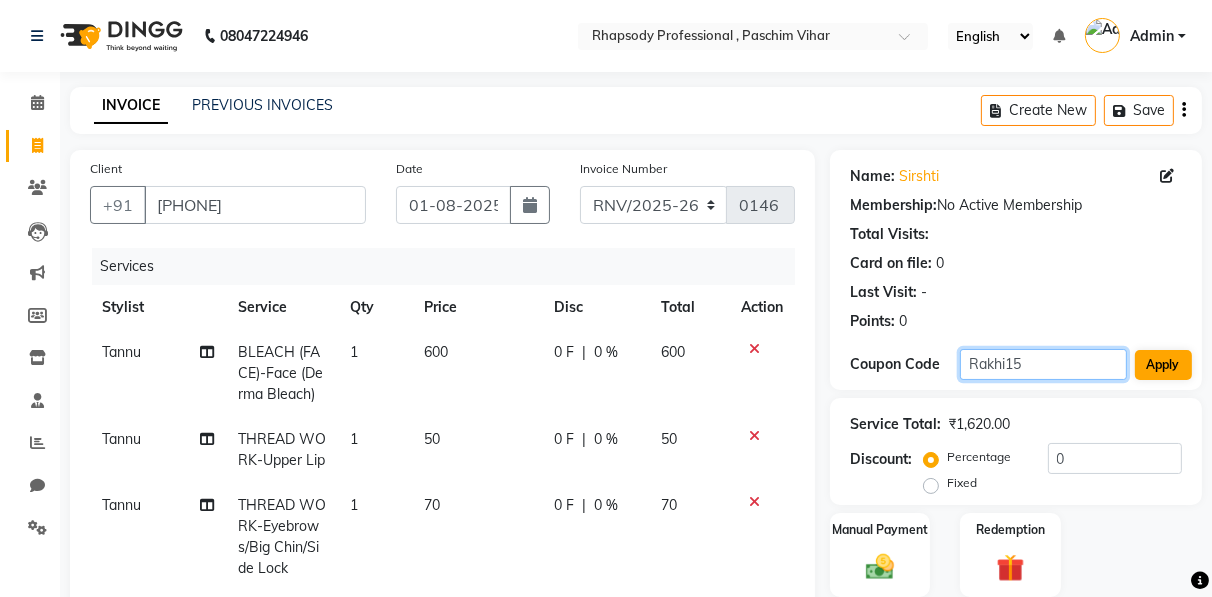 type on "Rakhi15" 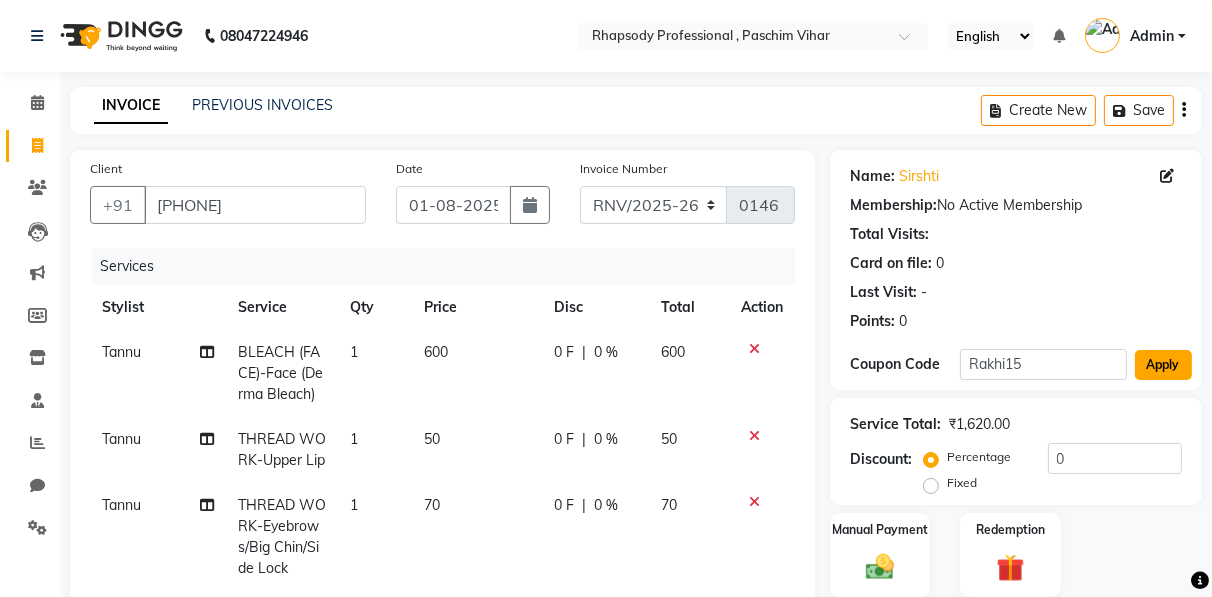 click on "Apply" 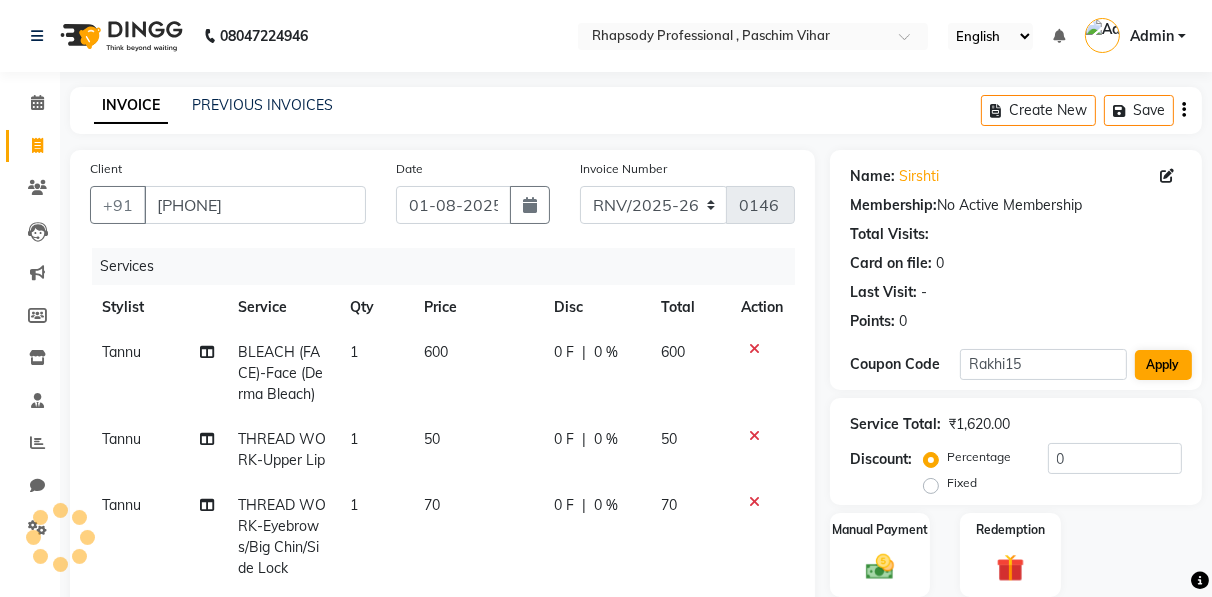 type on "15" 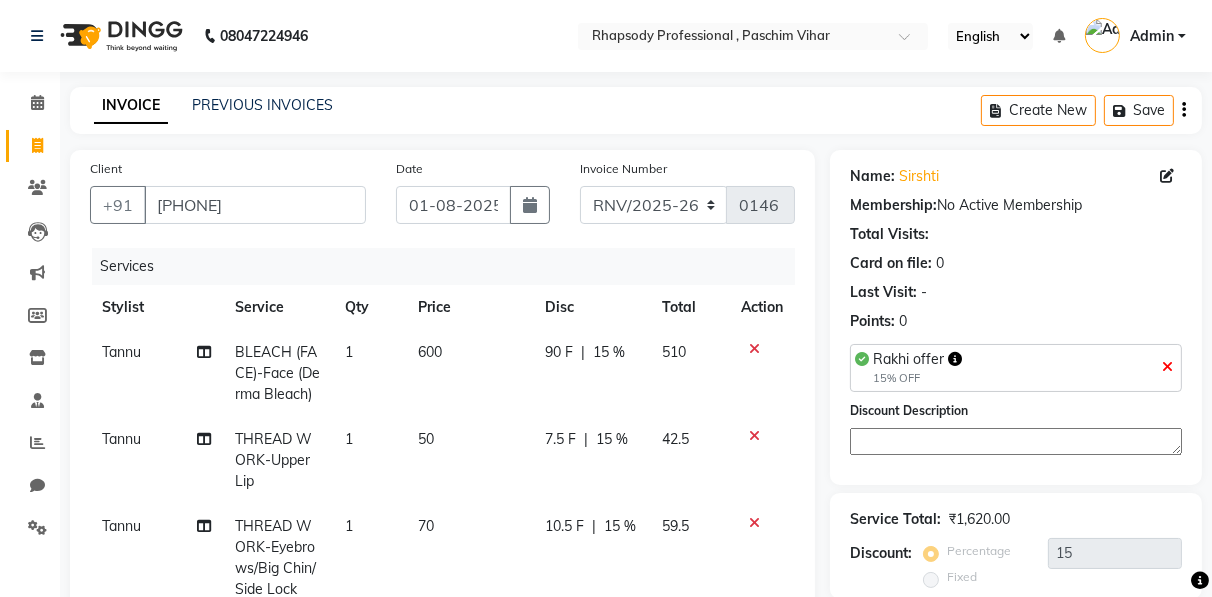 scroll, scrollTop: 461, scrollLeft: 0, axis: vertical 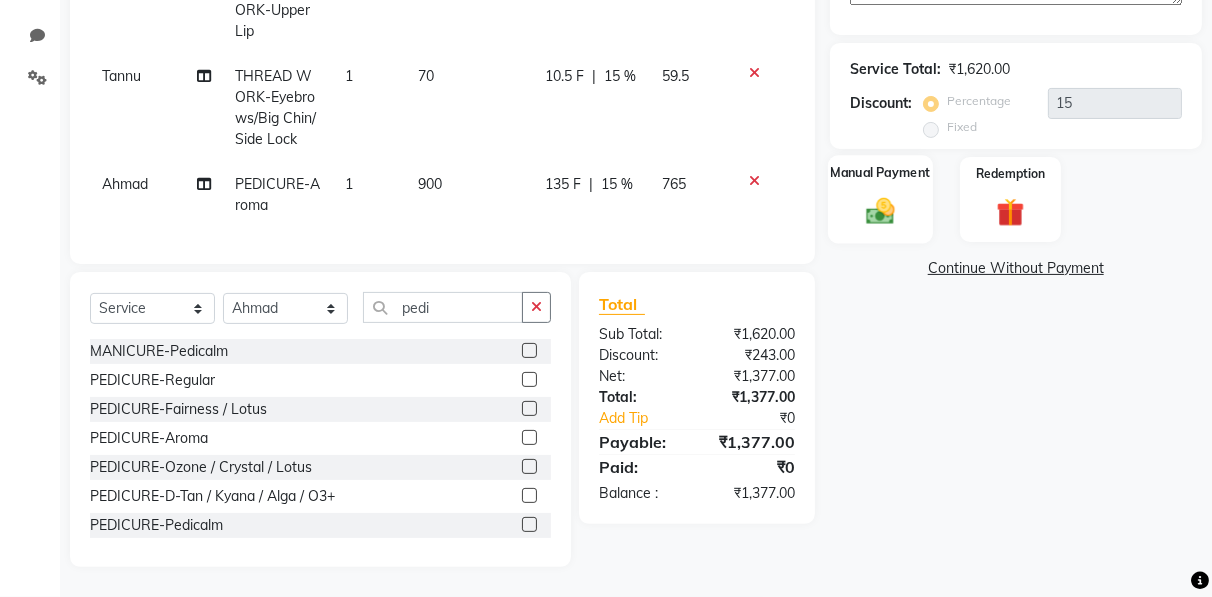 click 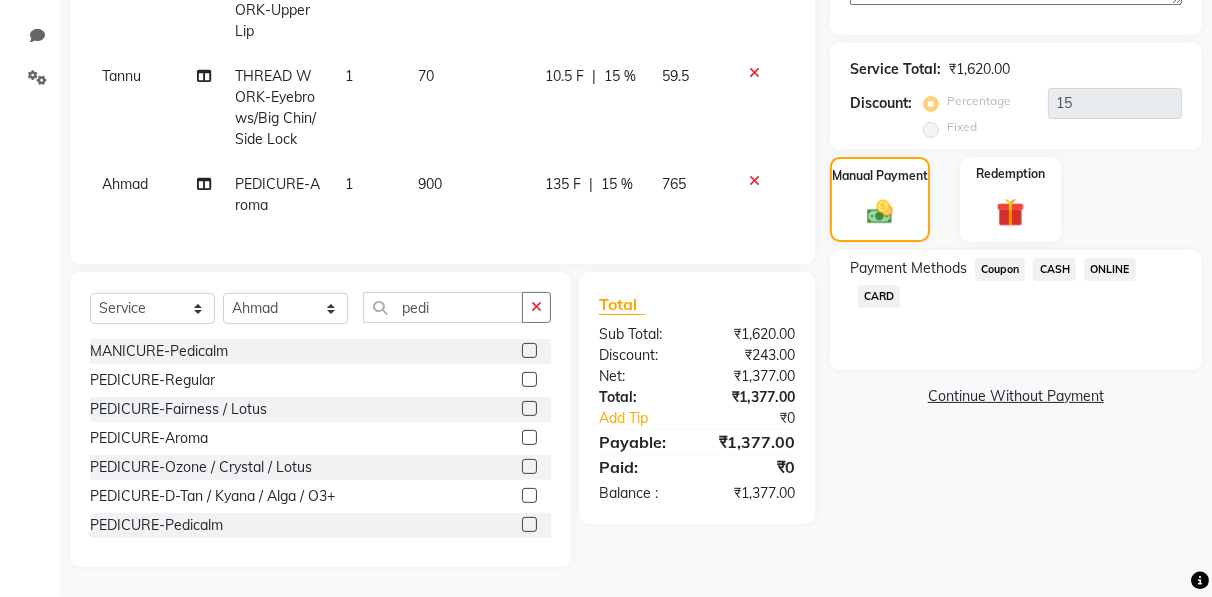 click on "CASH" 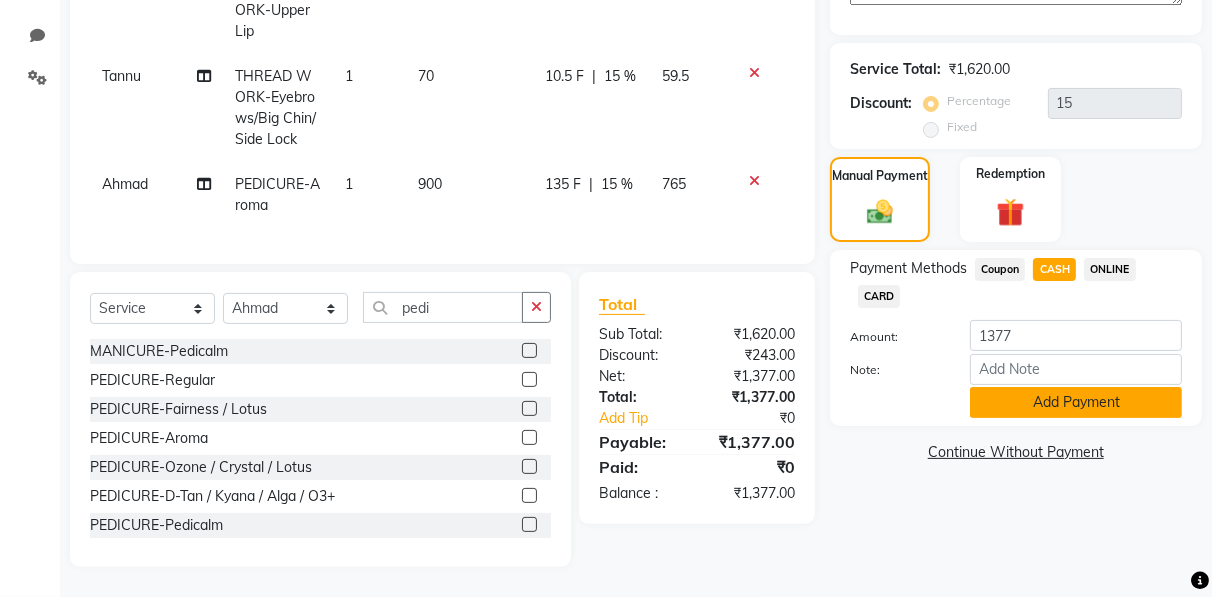 click on "Add Payment" 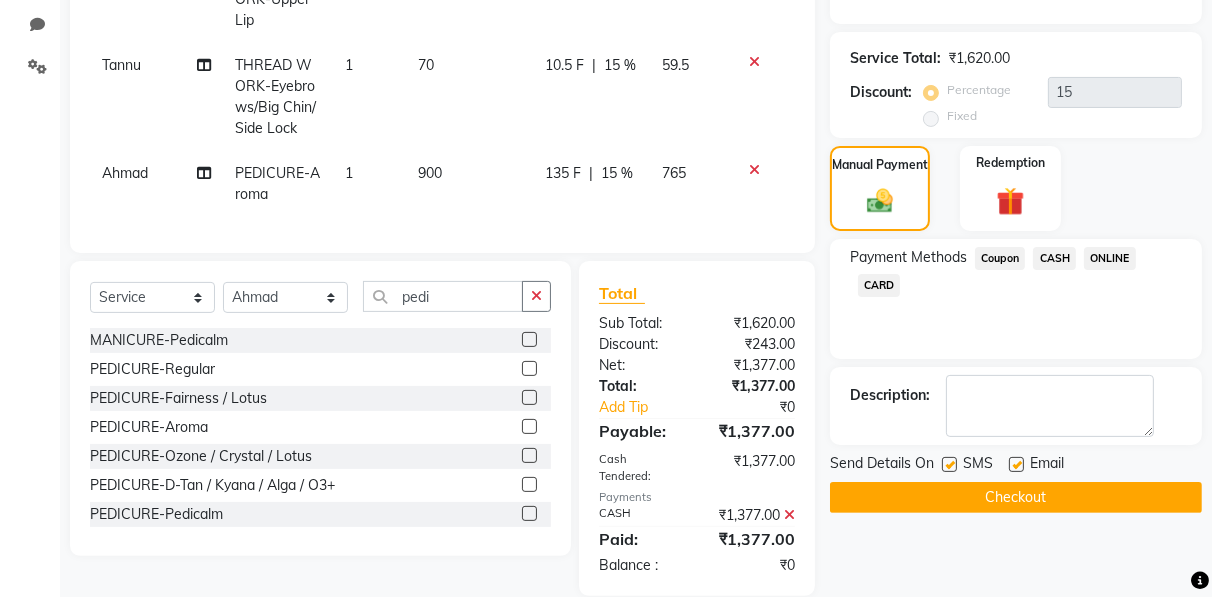 click on "Checkout" 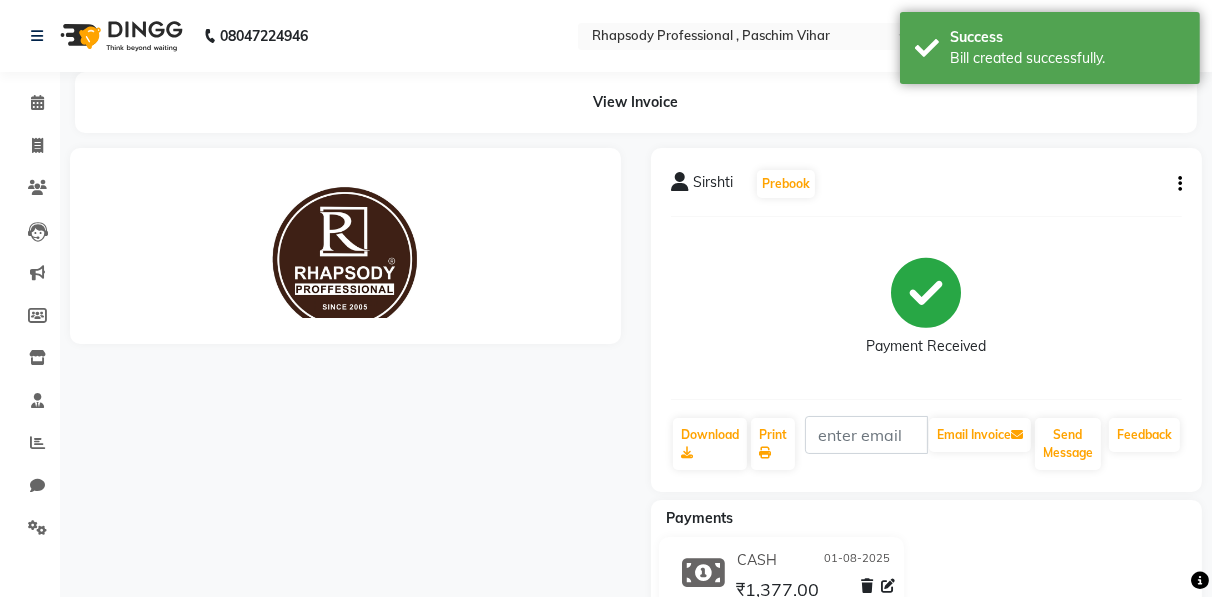 scroll, scrollTop: 0, scrollLeft: 0, axis: both 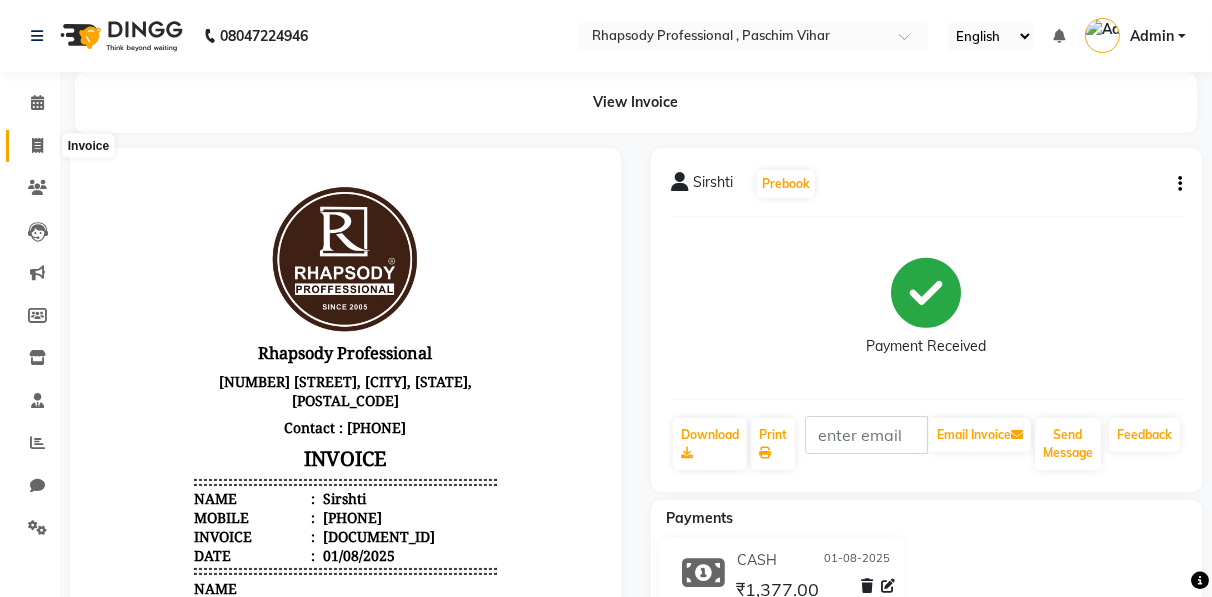click 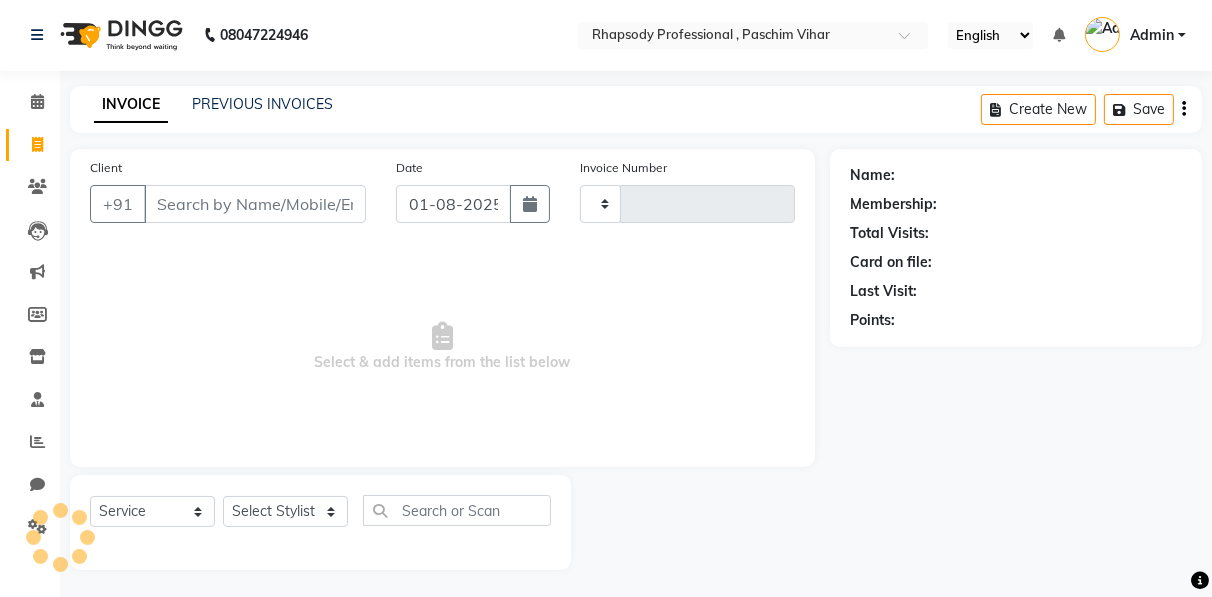 scroll, scrollTop: 3, scrollLeft: 0, axis: vertical 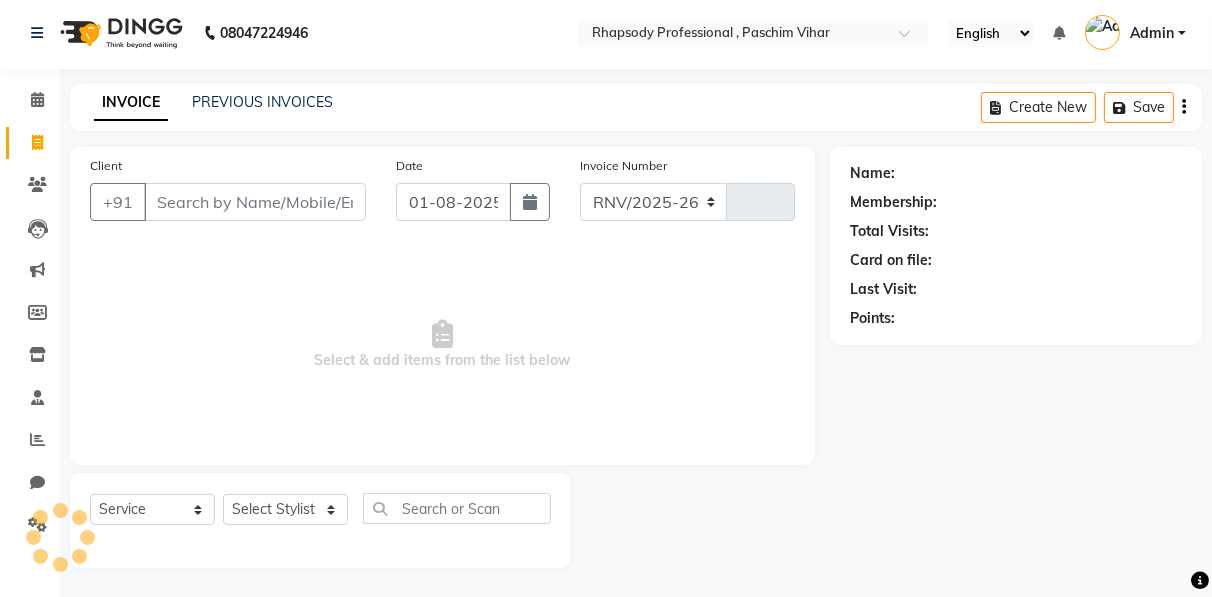 select on "8581" 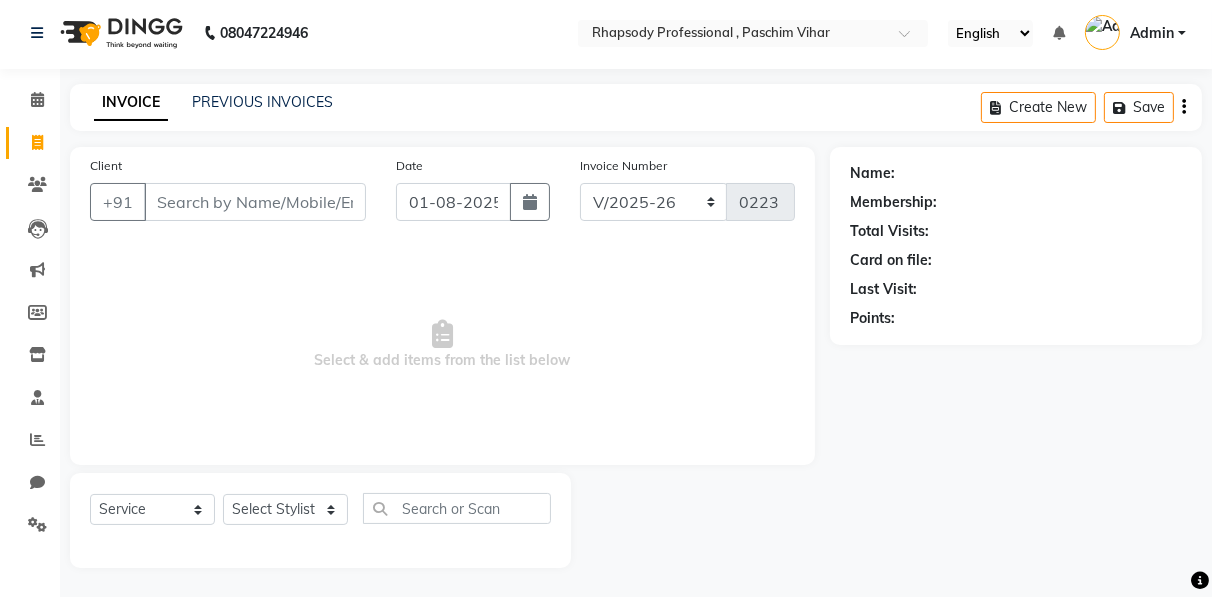 click on "Client" at bounding box center (255, 202) 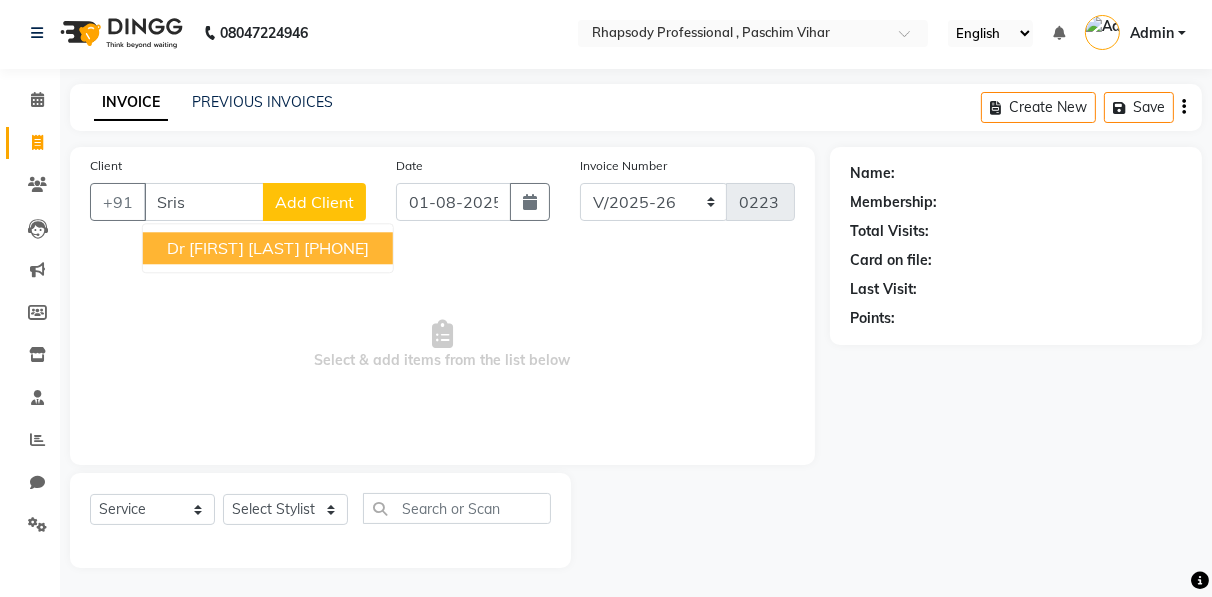click on "Dr [FIRST] [LAST] [PHONE]" at bounding box center [268, 248] 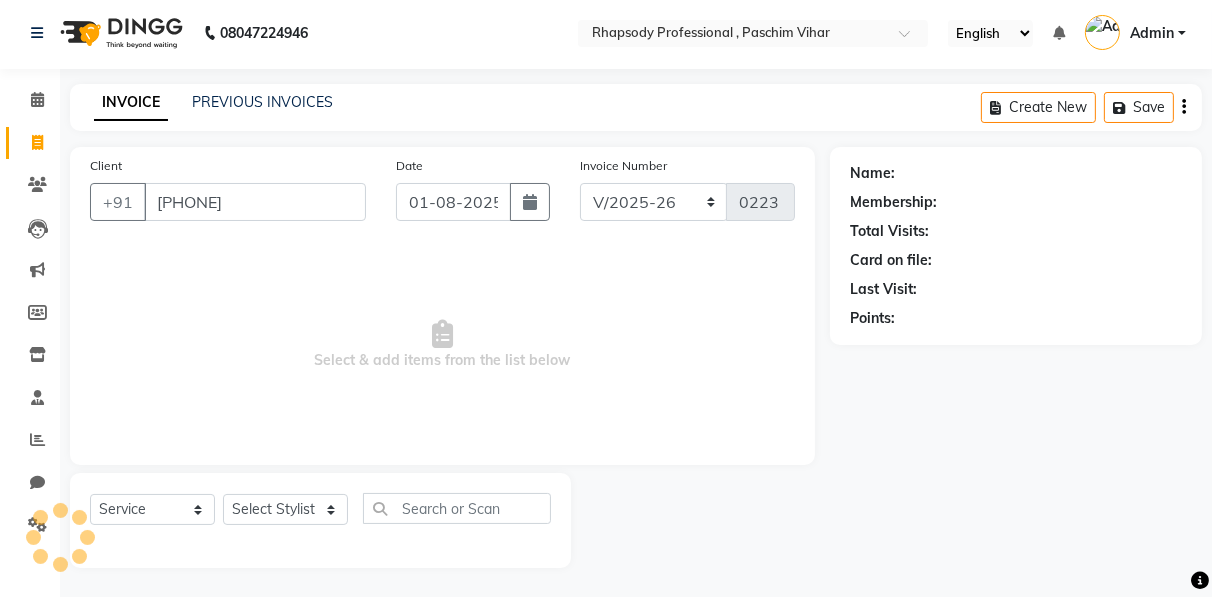 type on "[PHONE]" 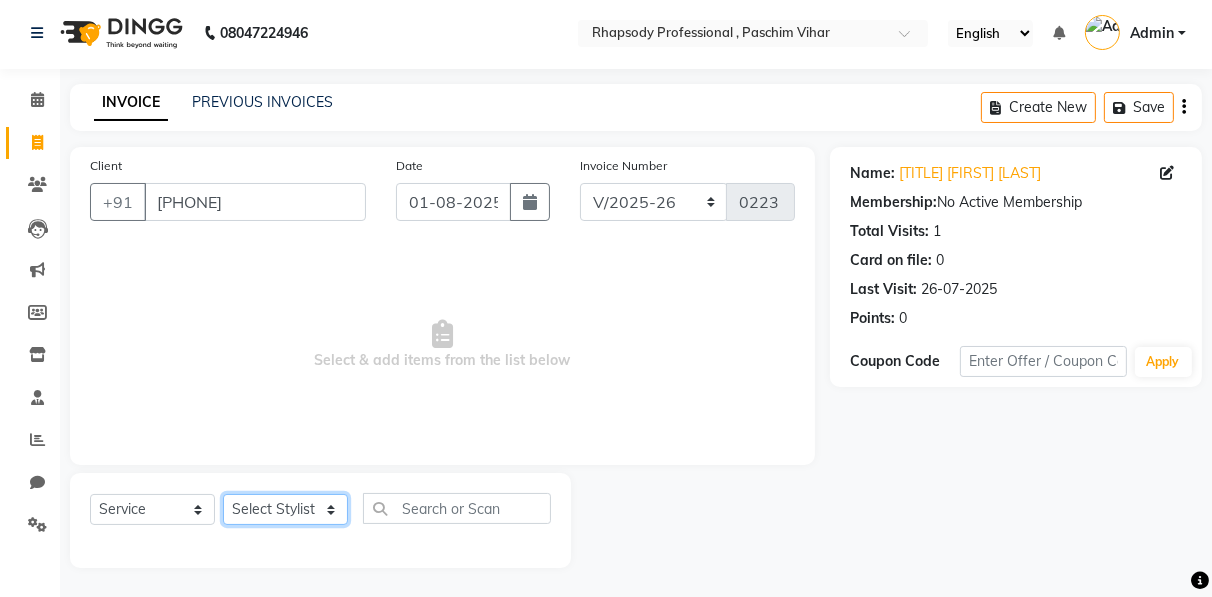 click on "Select Stylist Ahmad Anajli Laxmi Manager Neetu Reetu Ruma Santosh Soniya Tannu Tilak Vinod Zeeshan" 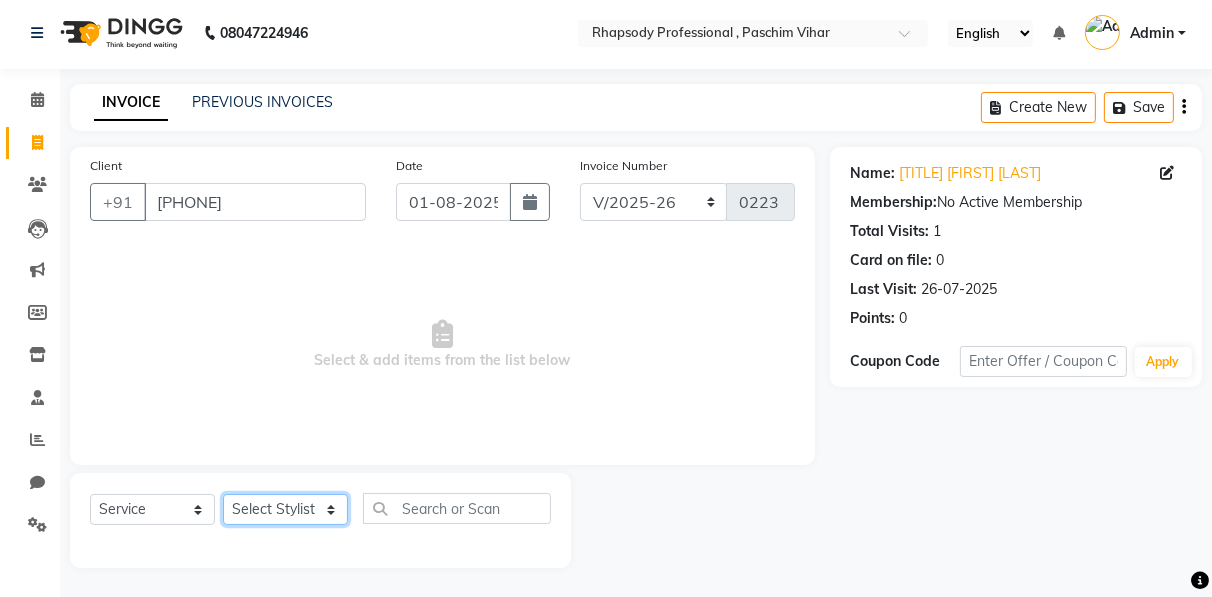 select on "85672" 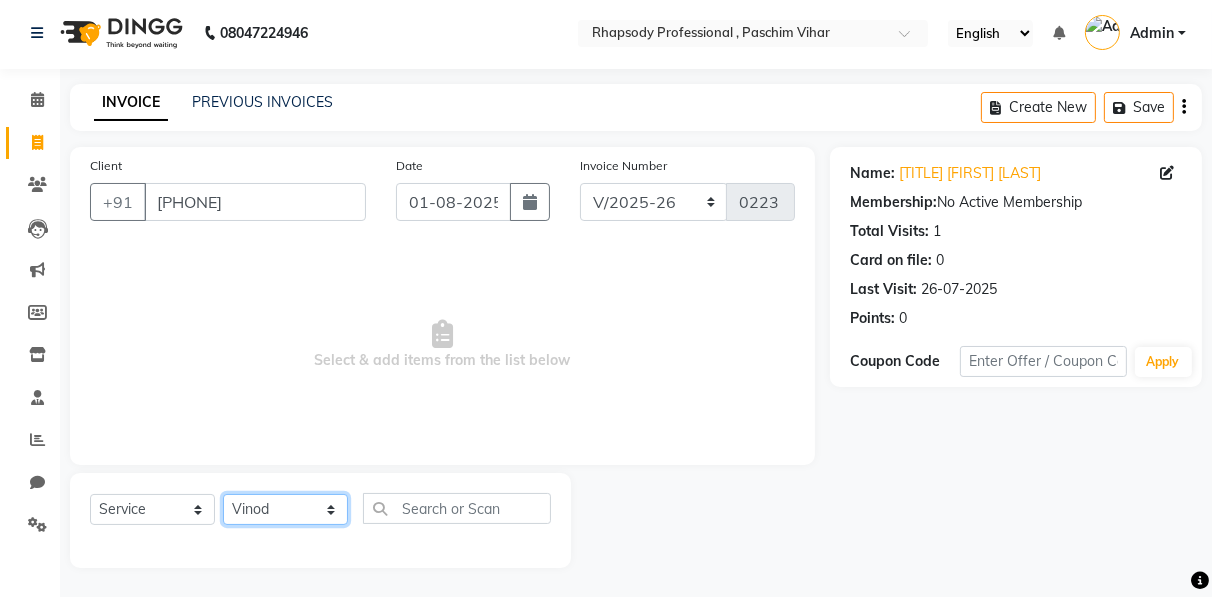 click on "Select Stylist Ahmad Anajli Laxmi Manager Neetu Reetu Ruma Santosh Soniya Tannu Tilak Vinod Zeeshan" 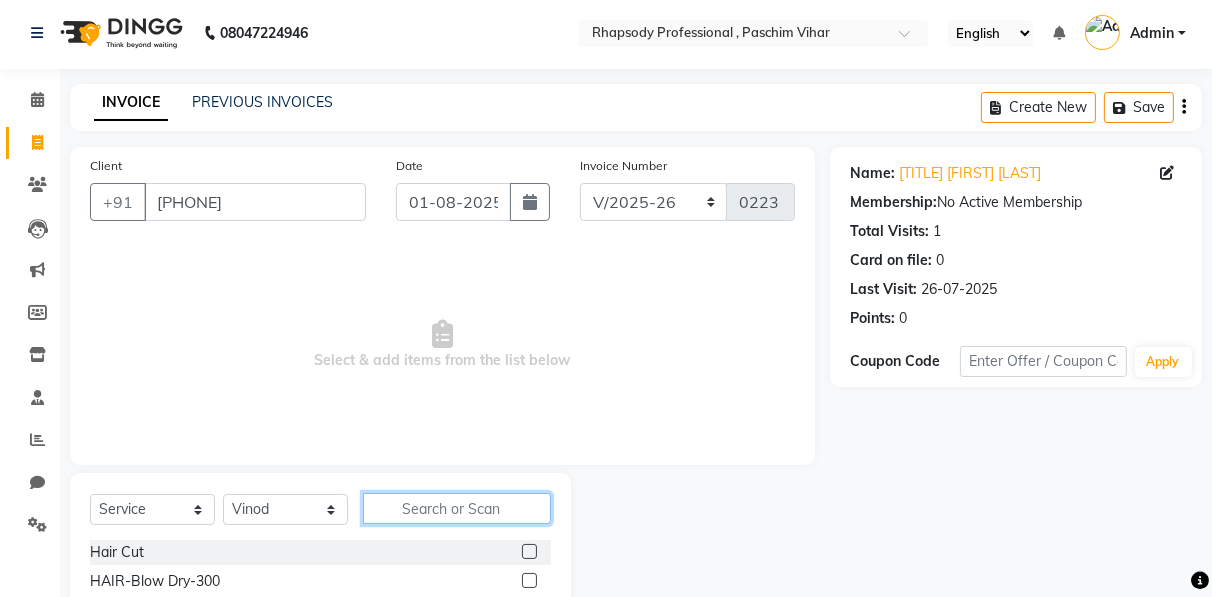 click 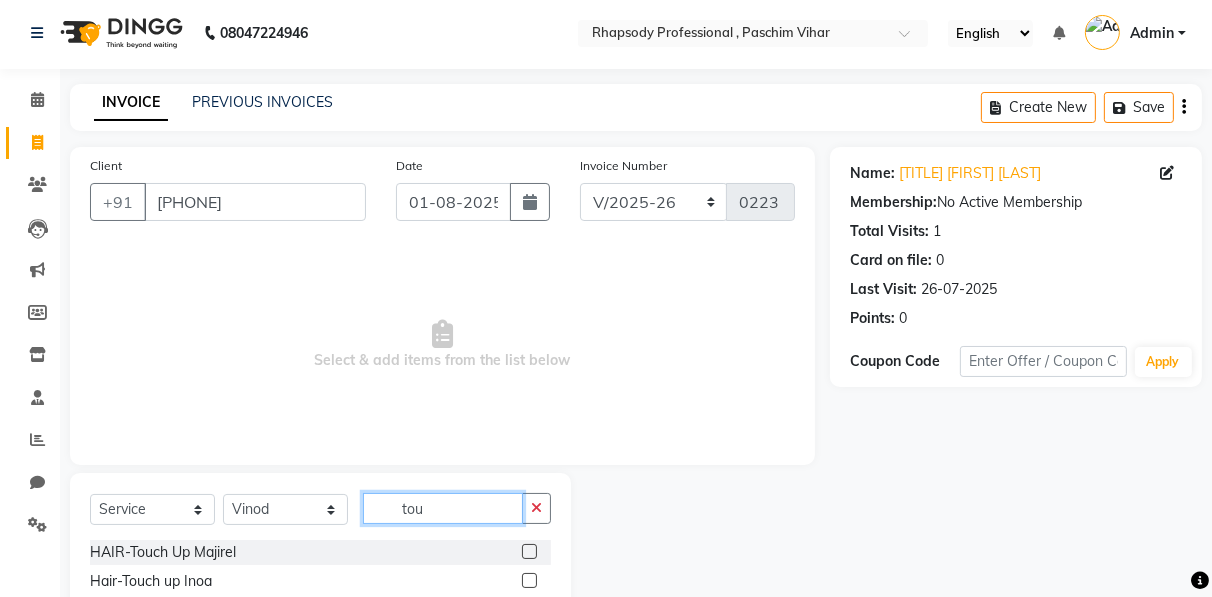 type on "tou" 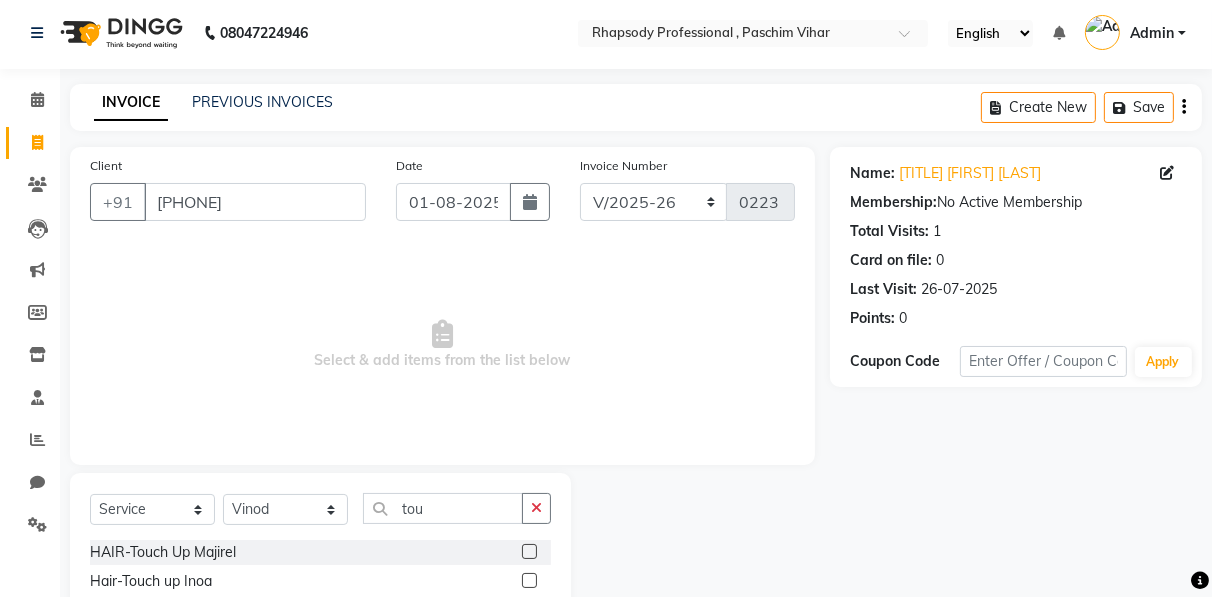 click 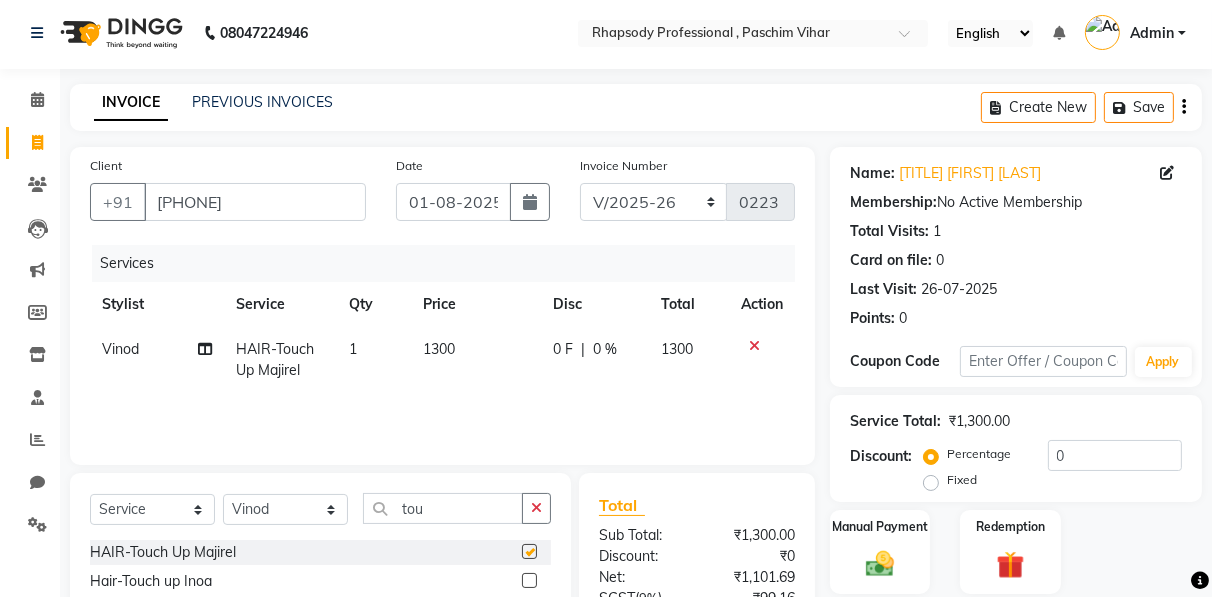 checkbox on "false" 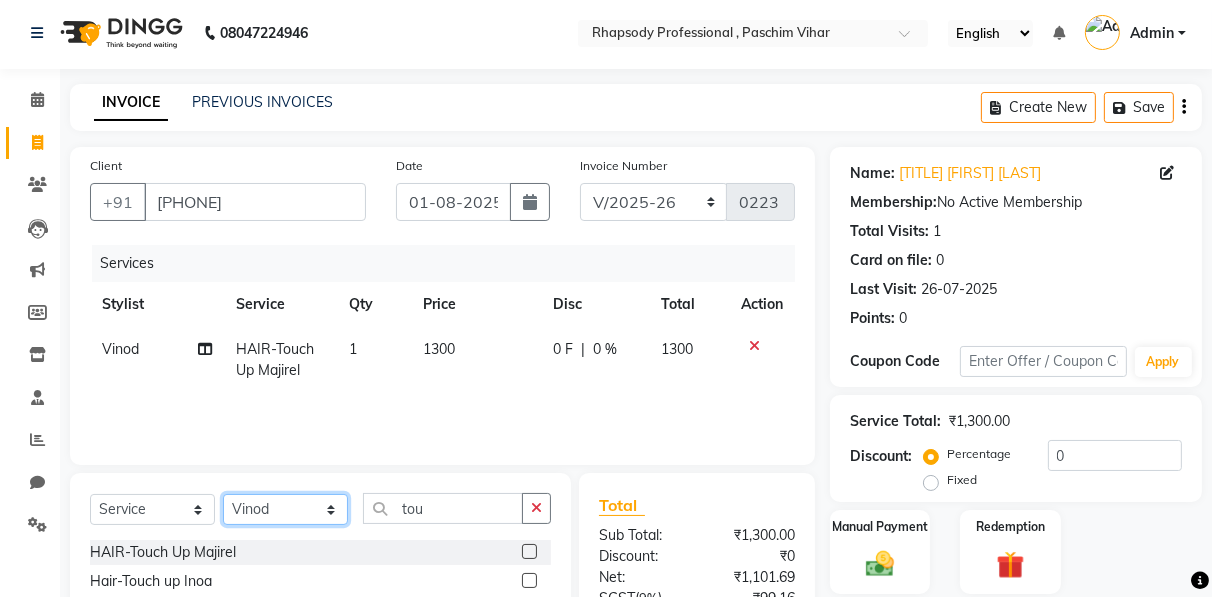 click on "Select Stylist Ahmad Anajli Laxmi Manager Neetu Reetu Ruma Santosh Soniya Tannu Tilak Vinod Zeeshan" 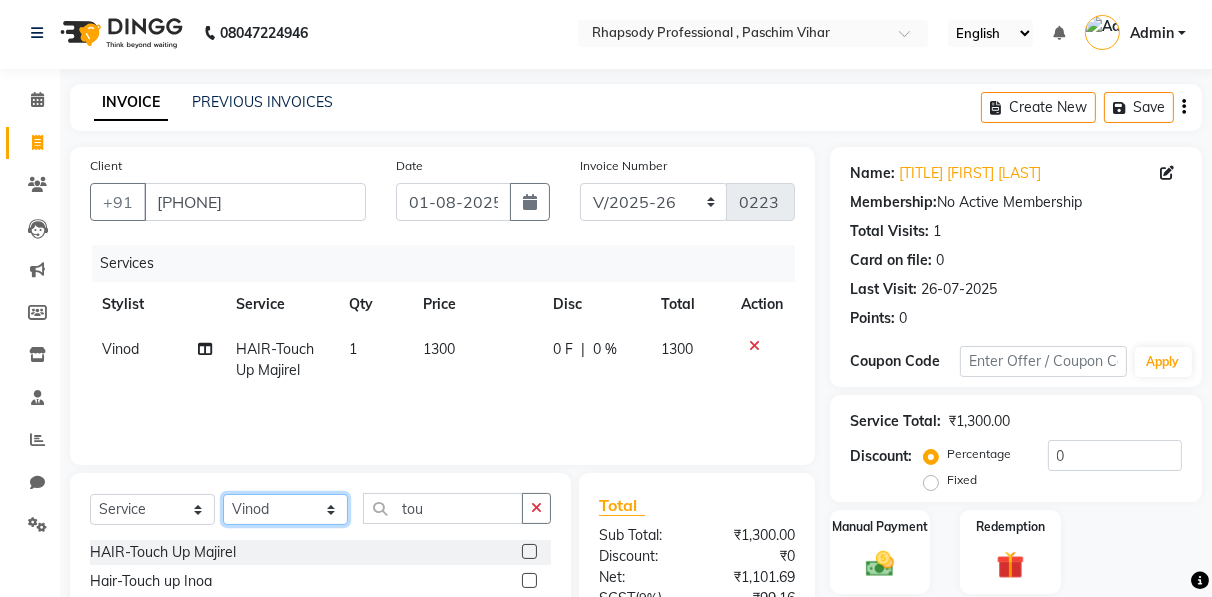 select on "85666" 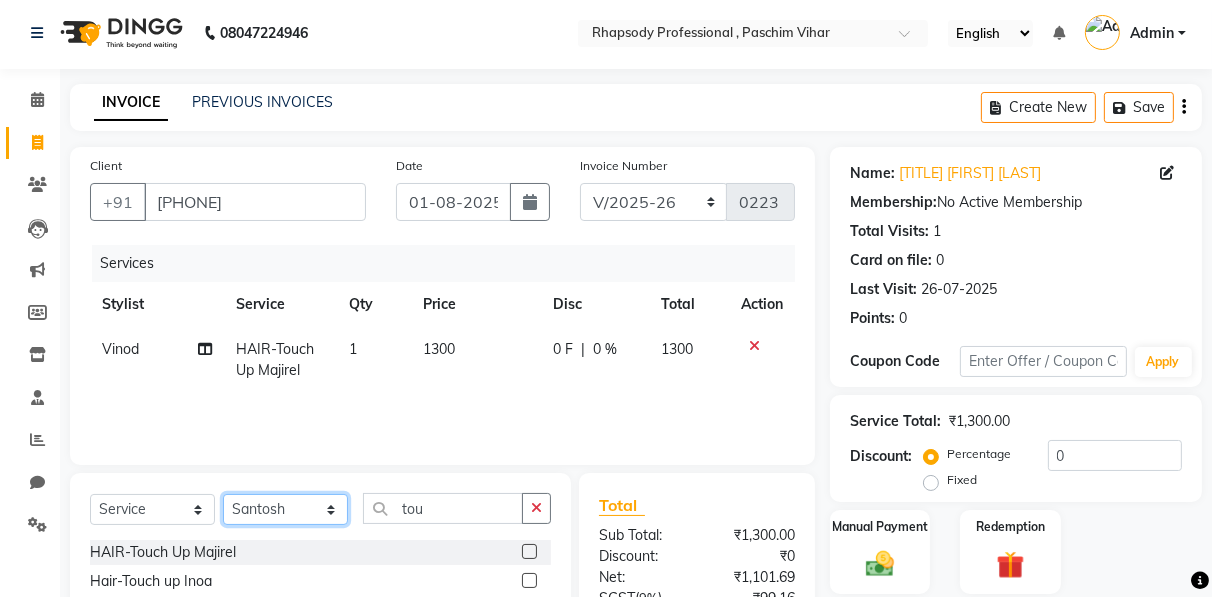click on "Select Stylist Ahmad Anajli Laxmi Manager Neetu Reetu Ruma Santosh Soniya Tannu Tilak Vinod Zeeshan" 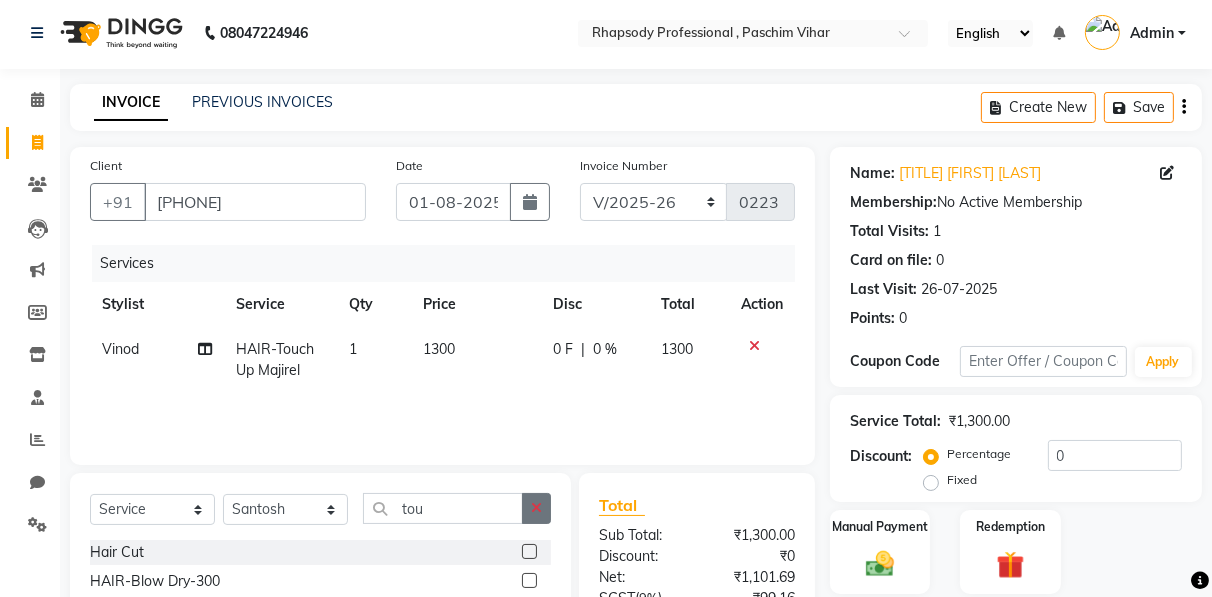 click 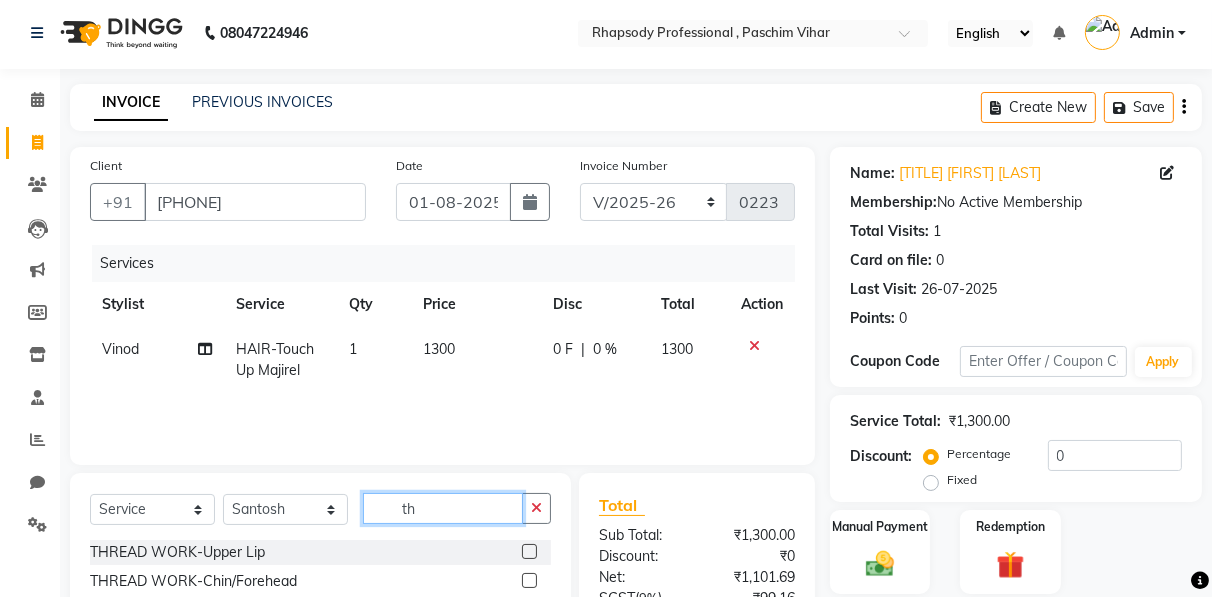 scroll, scrollTop: 202, scrollLeft: 0, axis: vertical 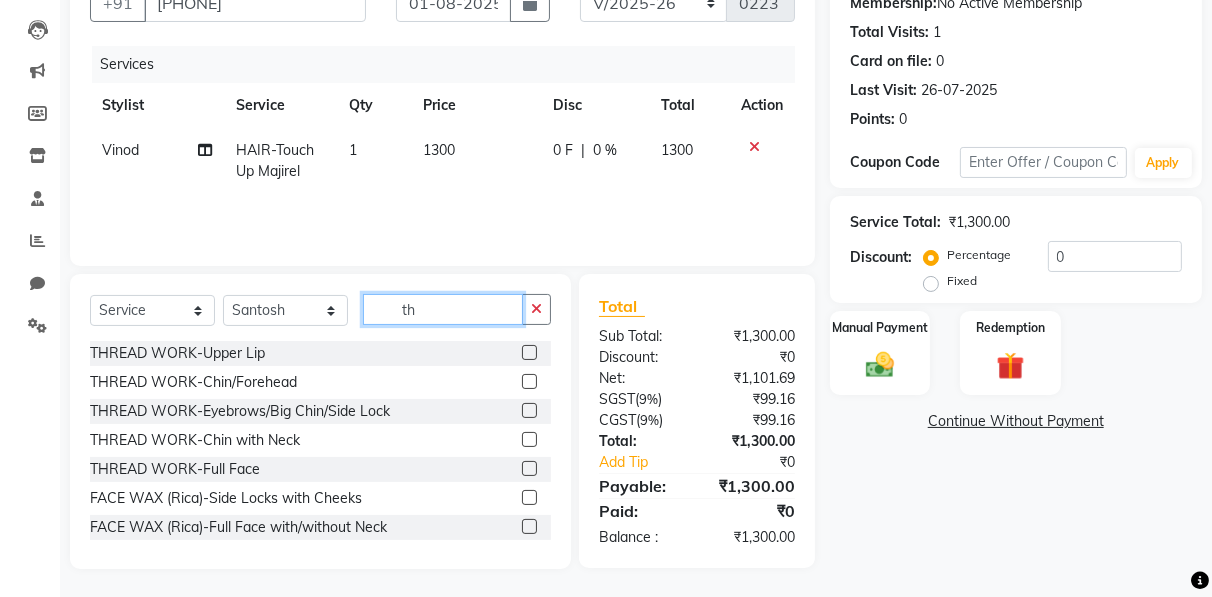 type on "th" 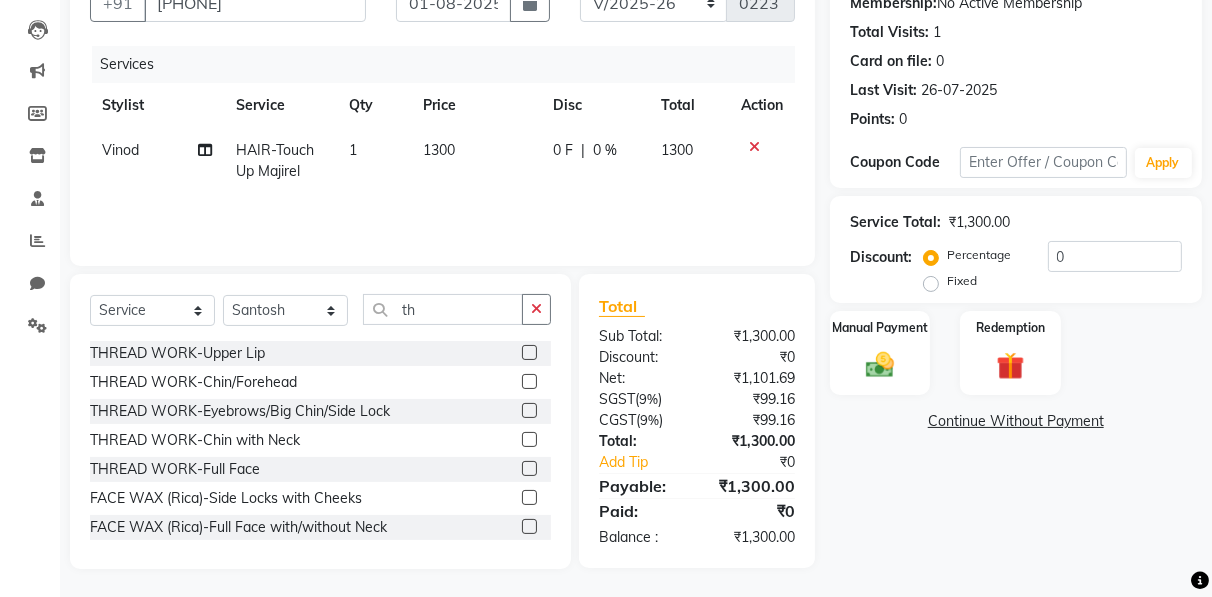 click 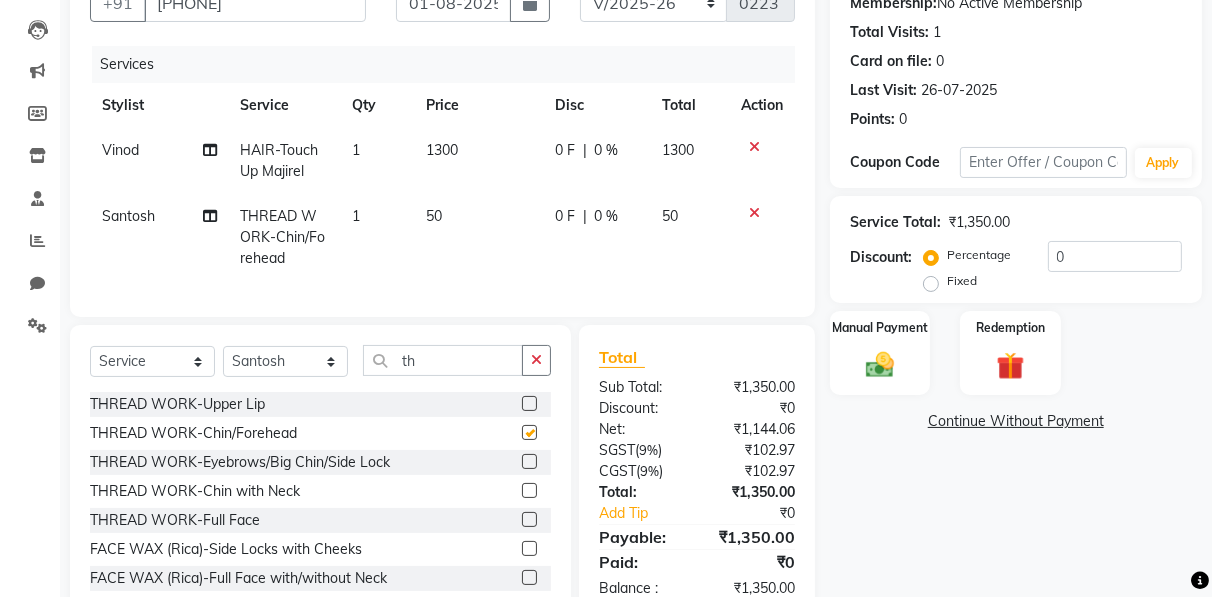 checkbox on "false" 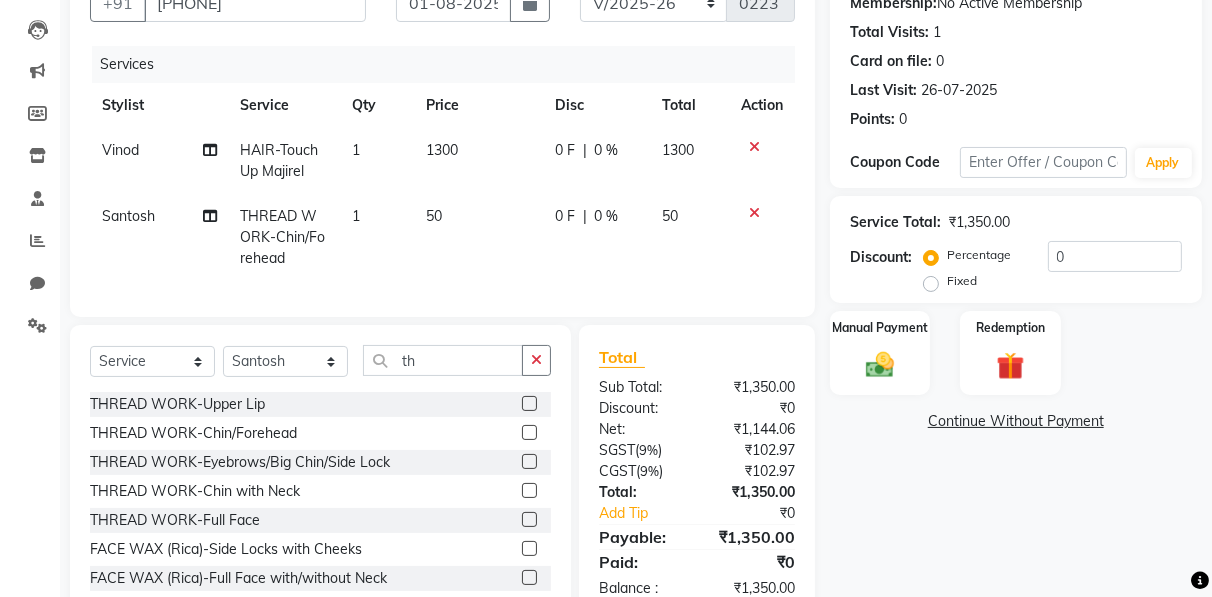 click 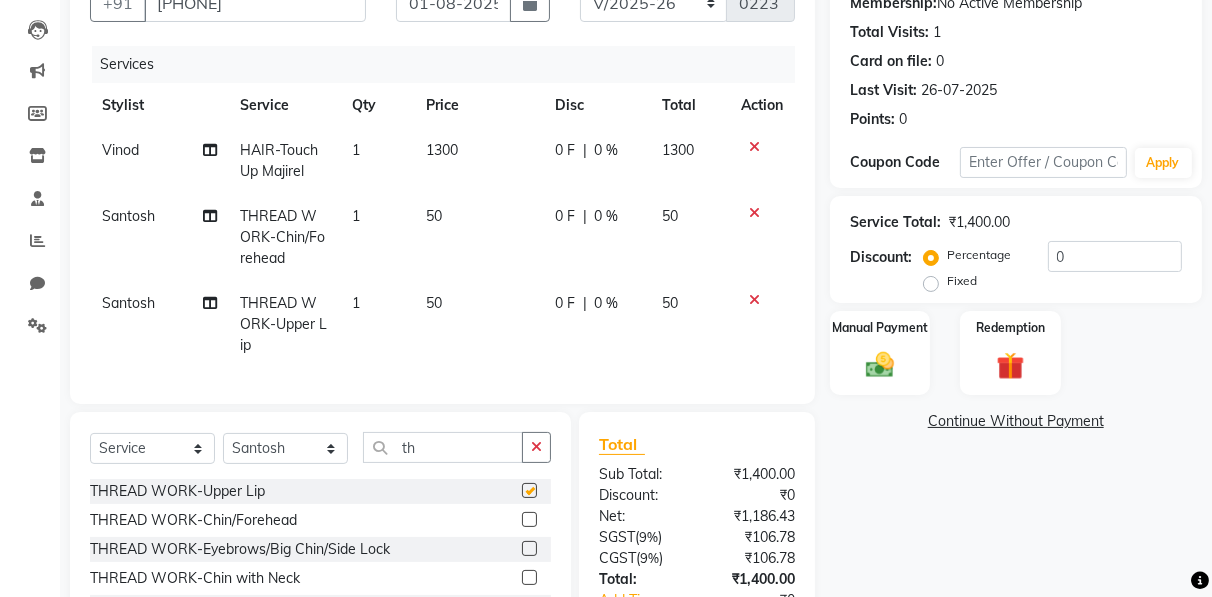 checkbox on "false" 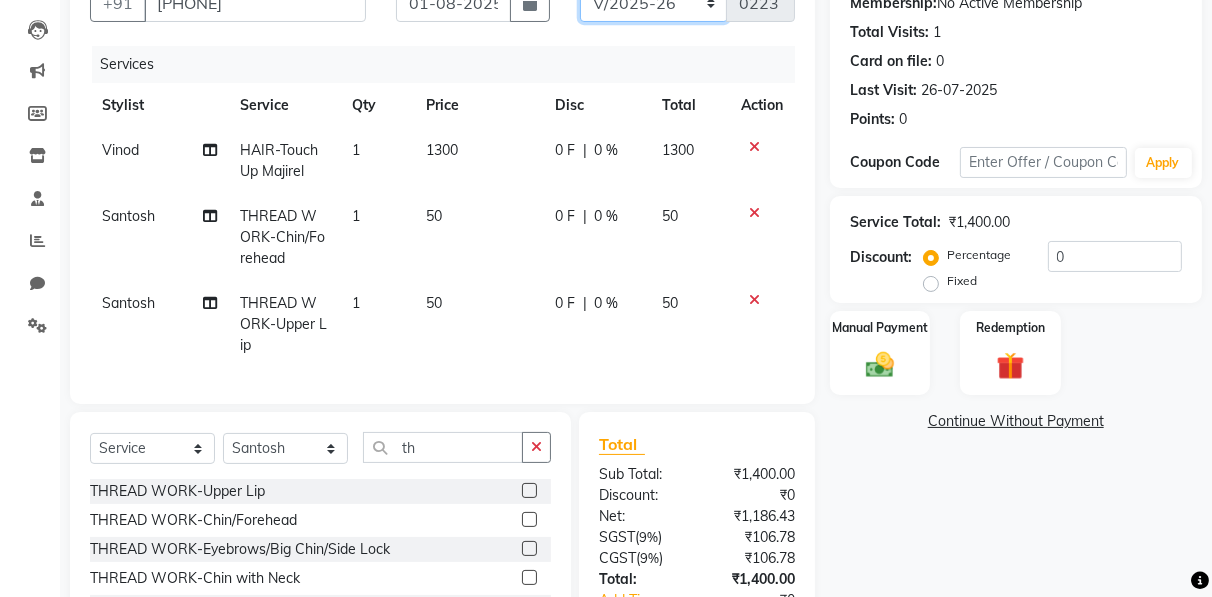 click on "RNV/2025-26 V/2025 V/2025-26" 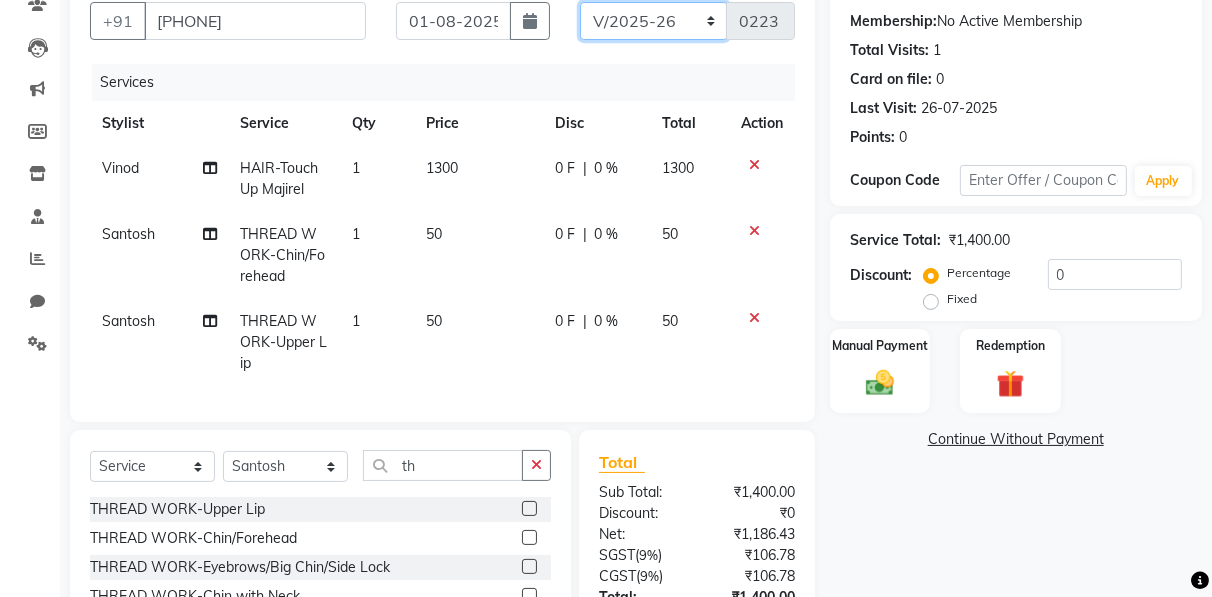 select on "8650" 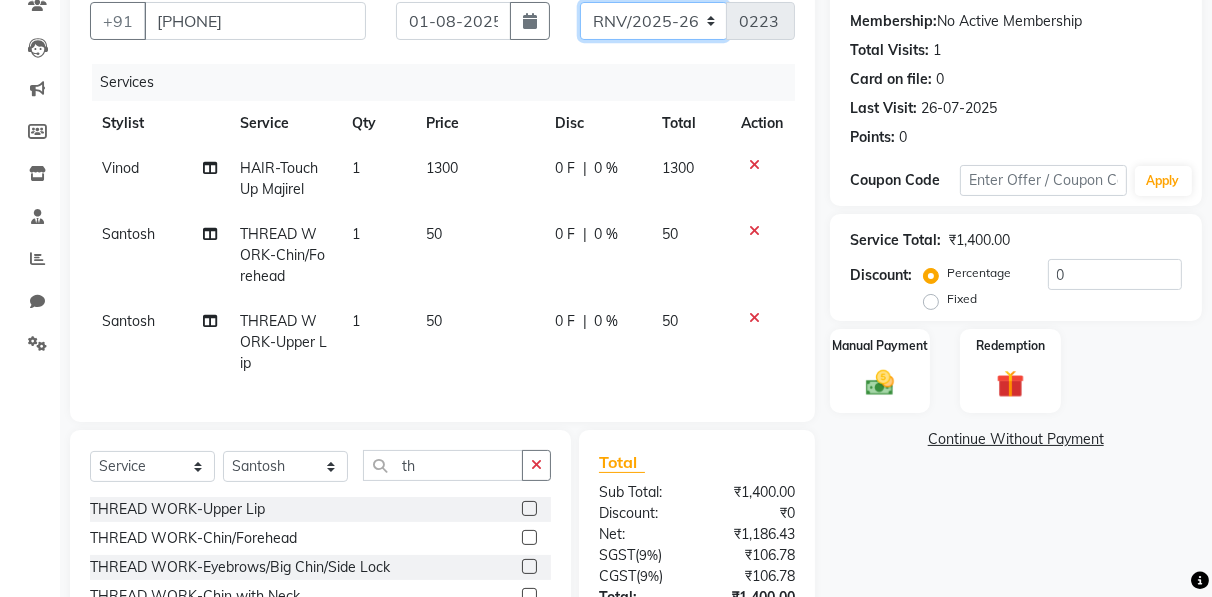 click on "RNV/2025-26 V/2025 V/2025-26" 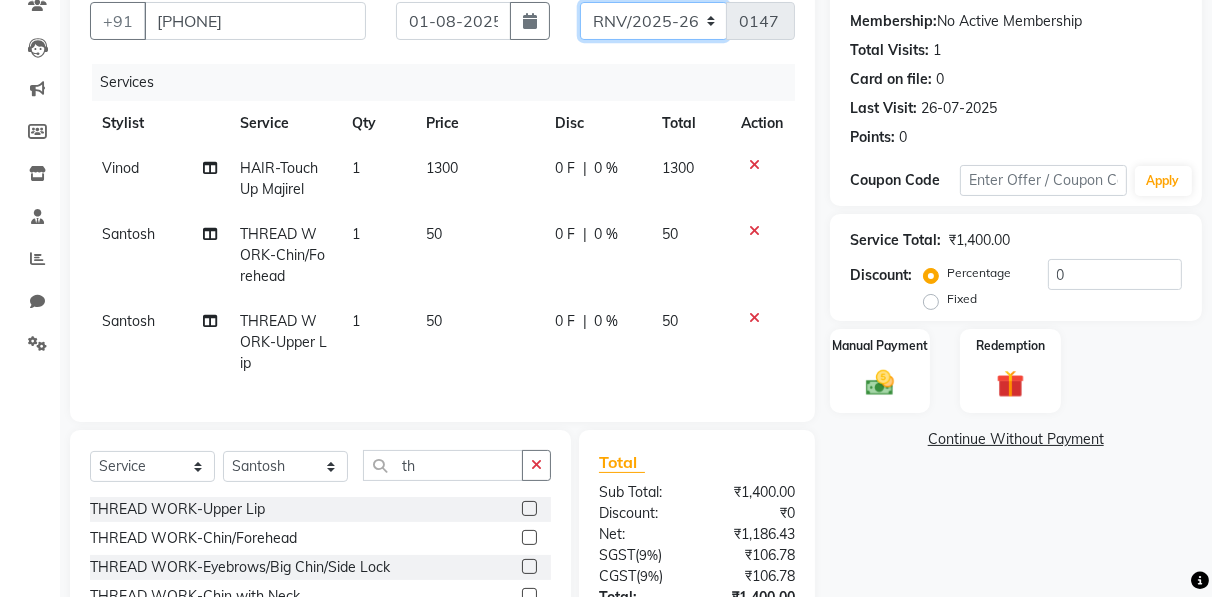 scroll, scrollTop: 28, scrollLeft: 0, axis: vertical 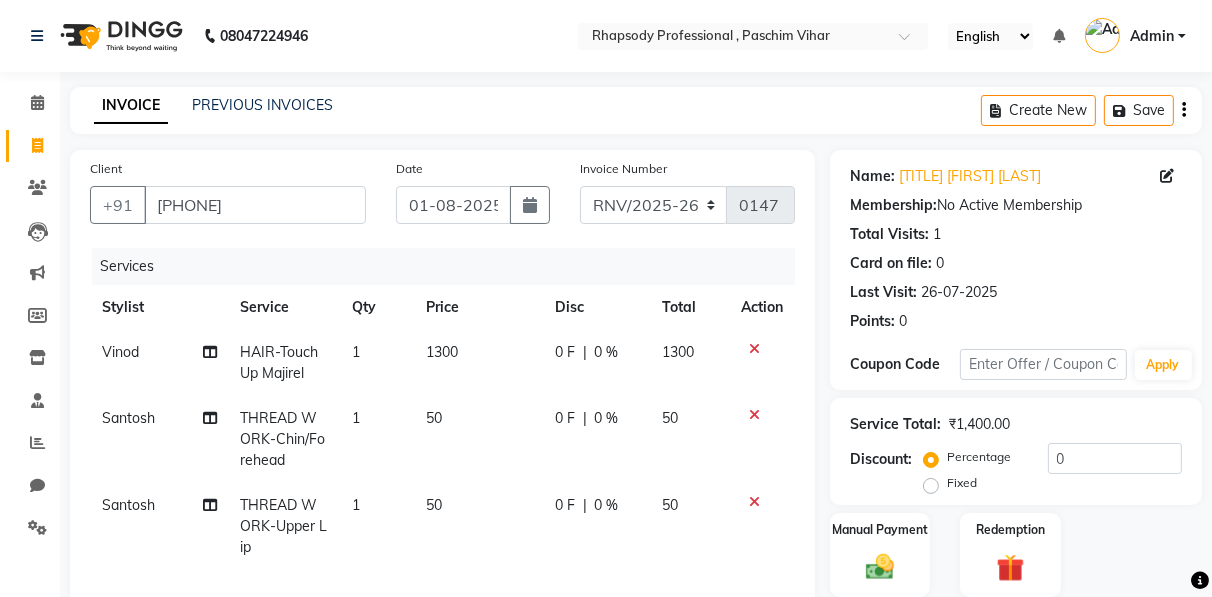 click 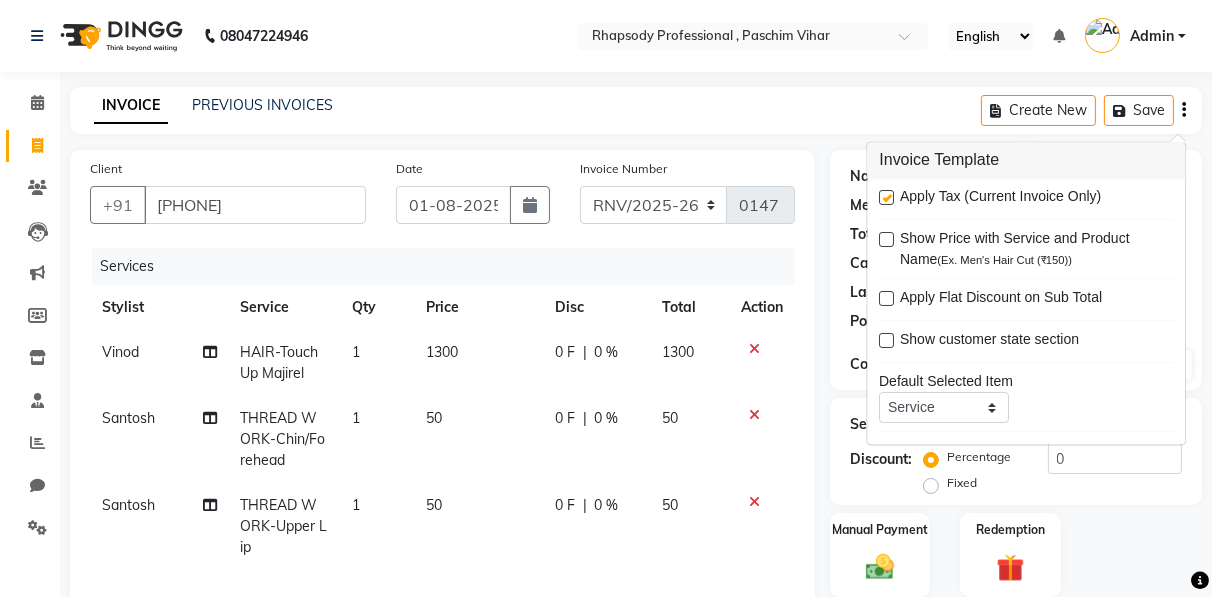 click at bounding box center (886, 198) 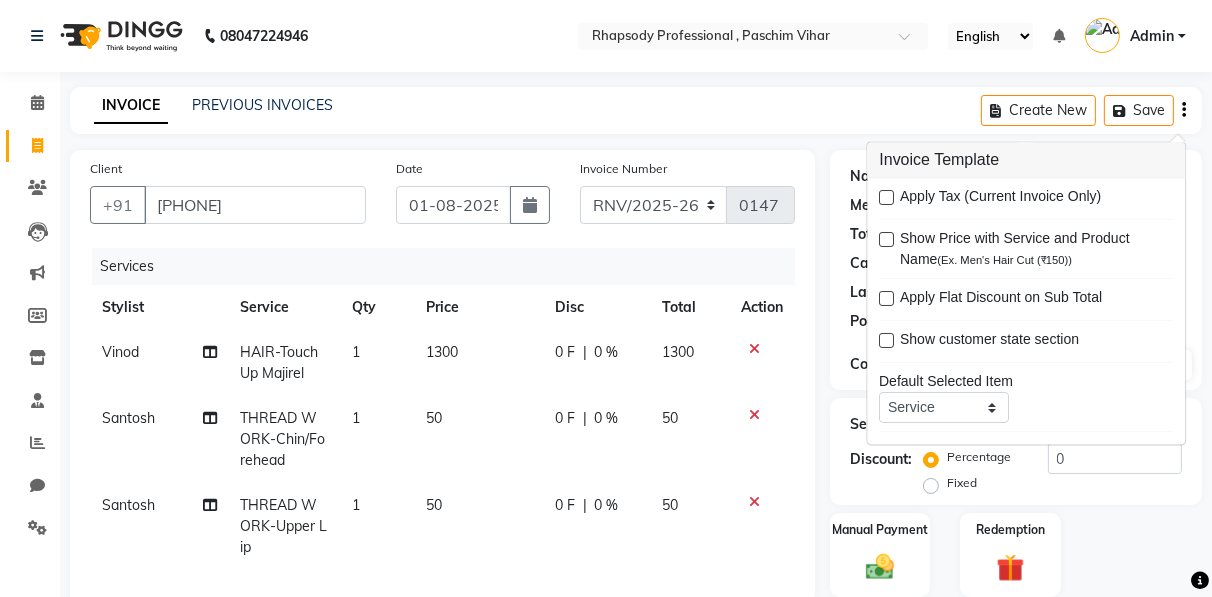 scroll, scrollTop: 353, scrollLeft: 0, axis: vertical 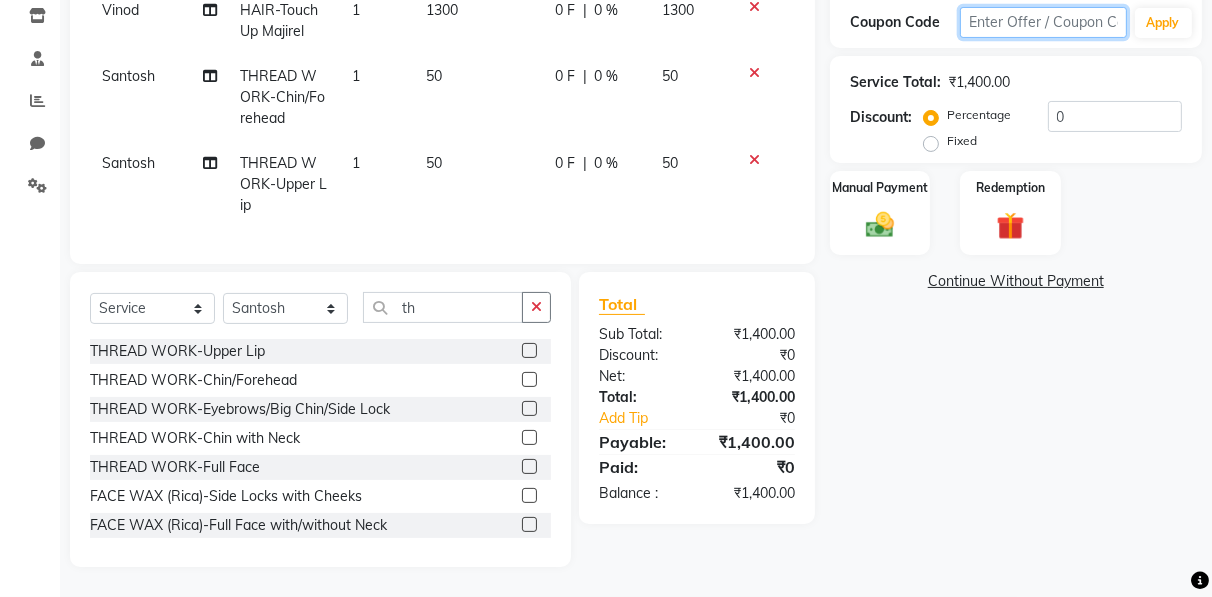 click 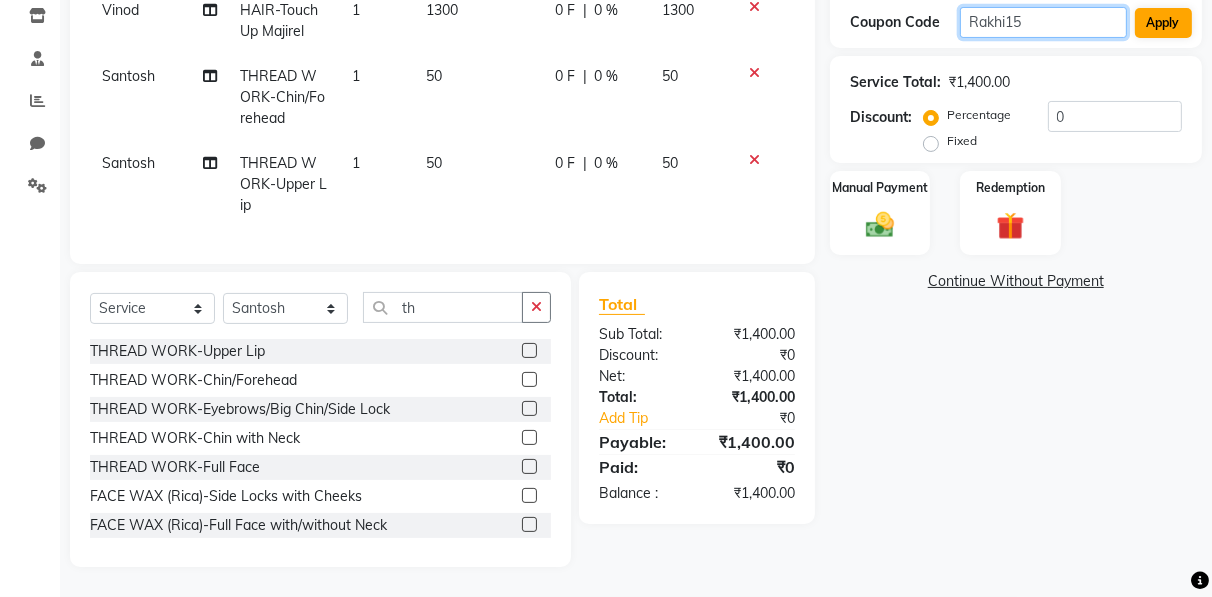 type on "Rakhi15" 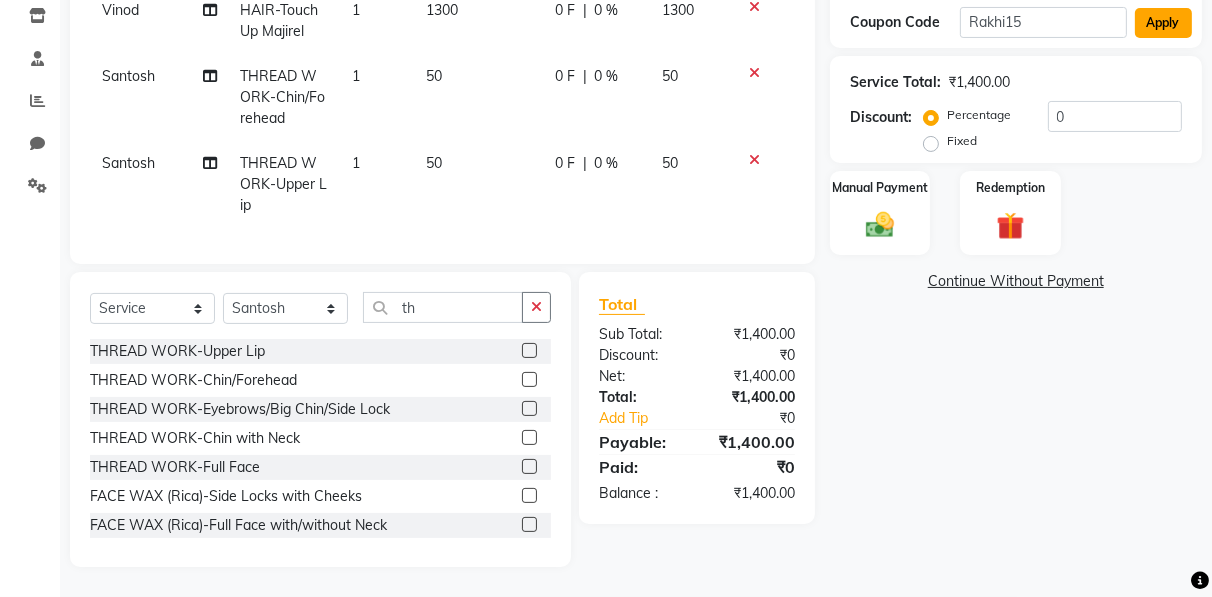 click on "Apply" 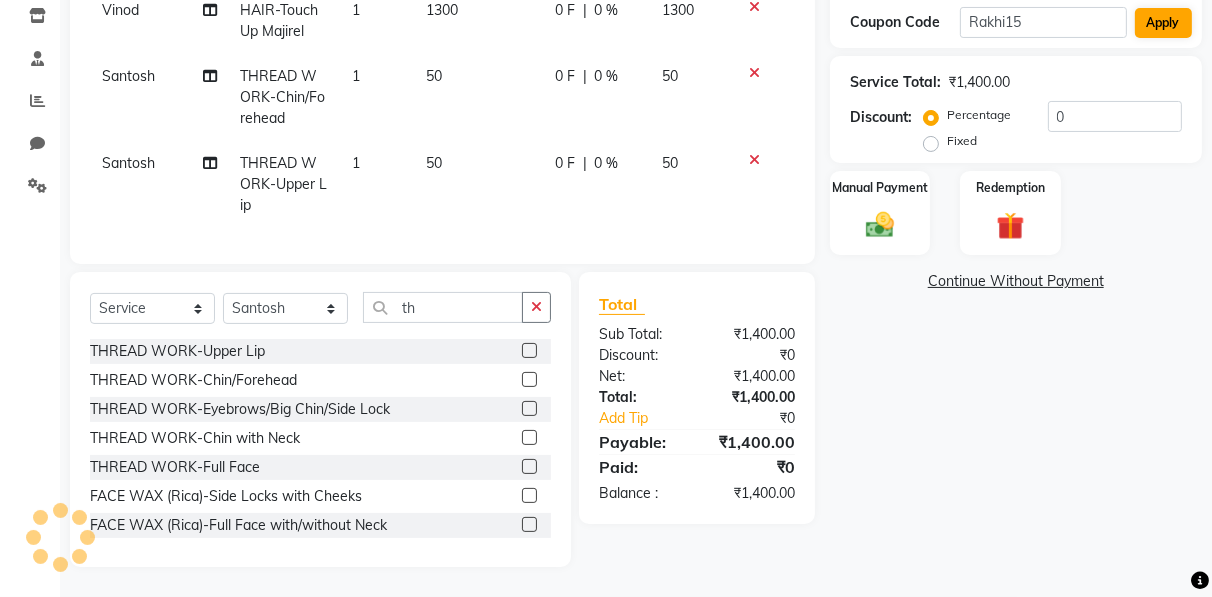 type on "15" 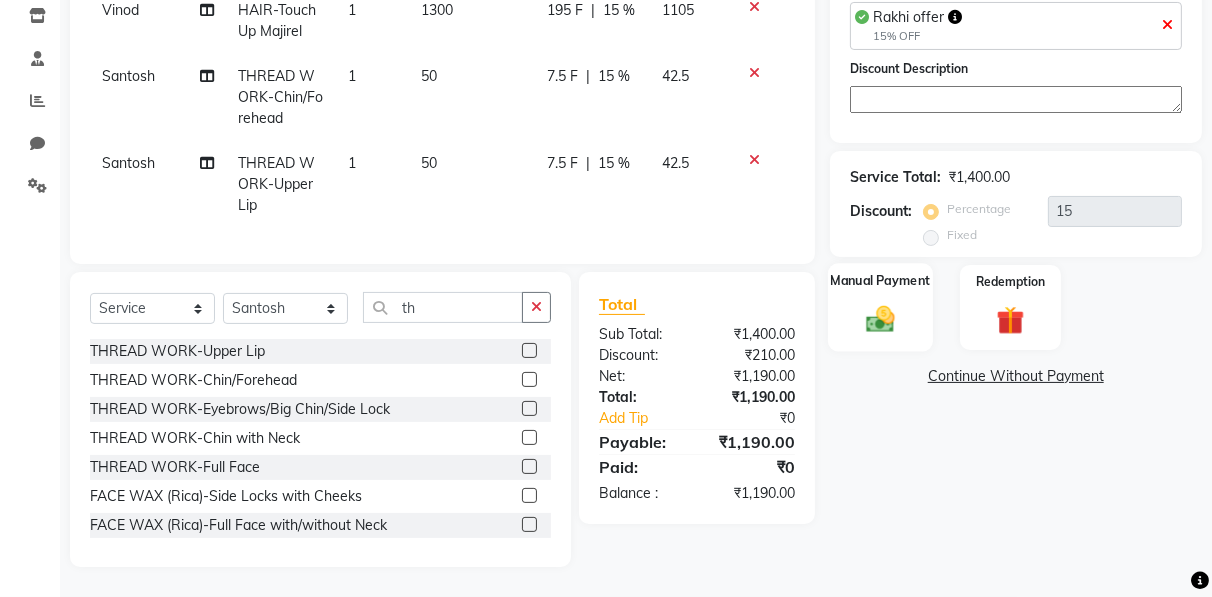 click 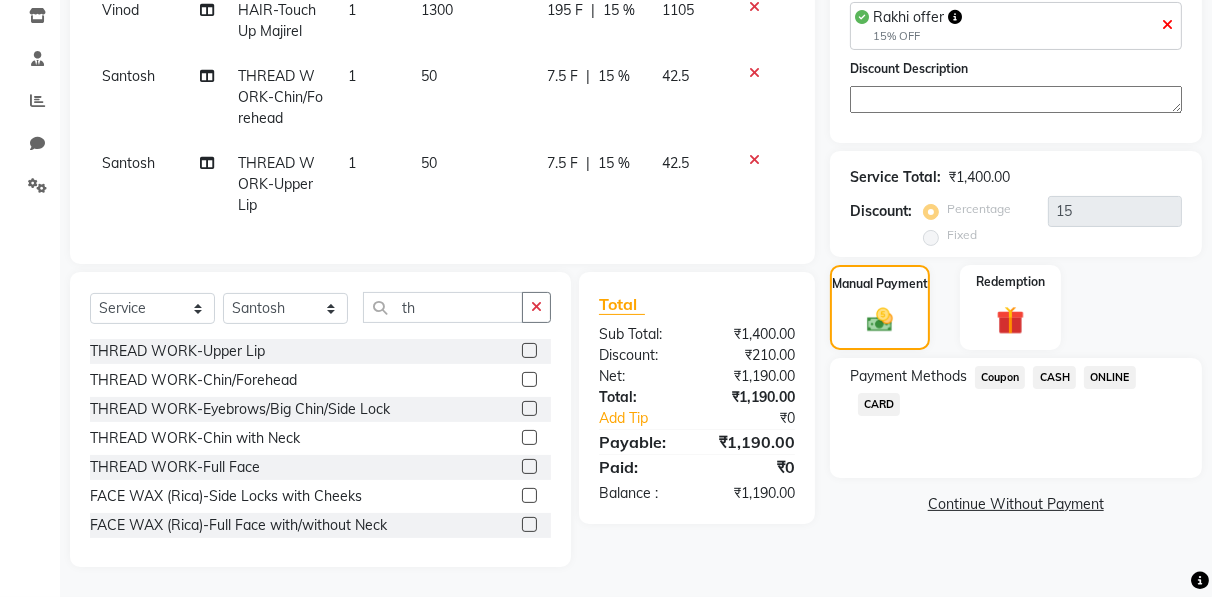 click on "CASH" 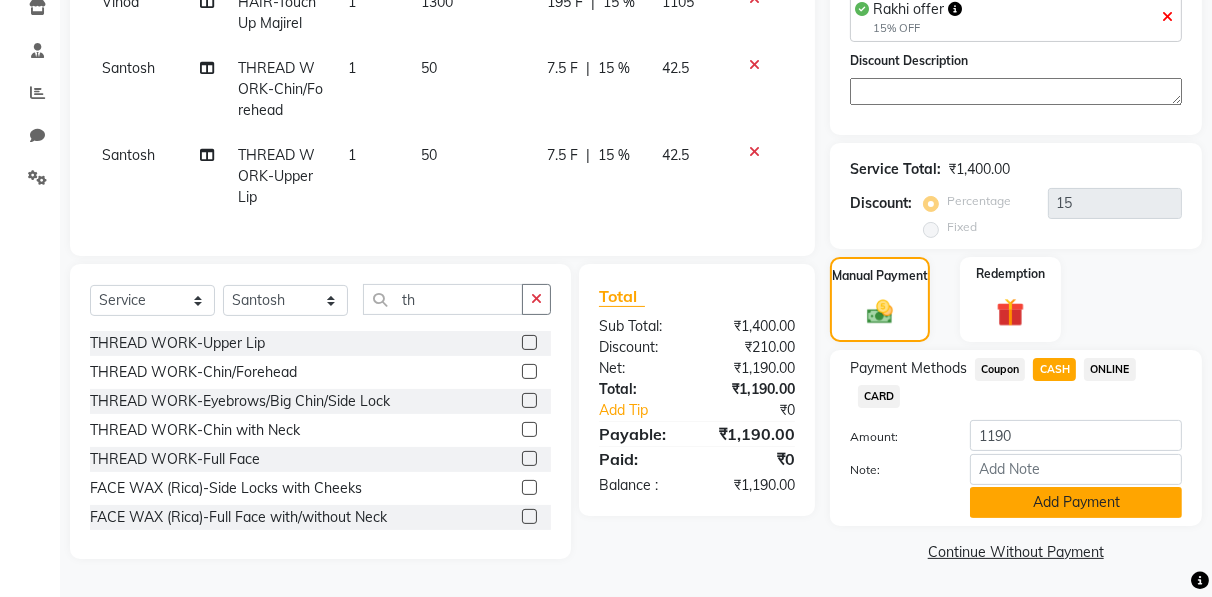 click on "Add Payment" 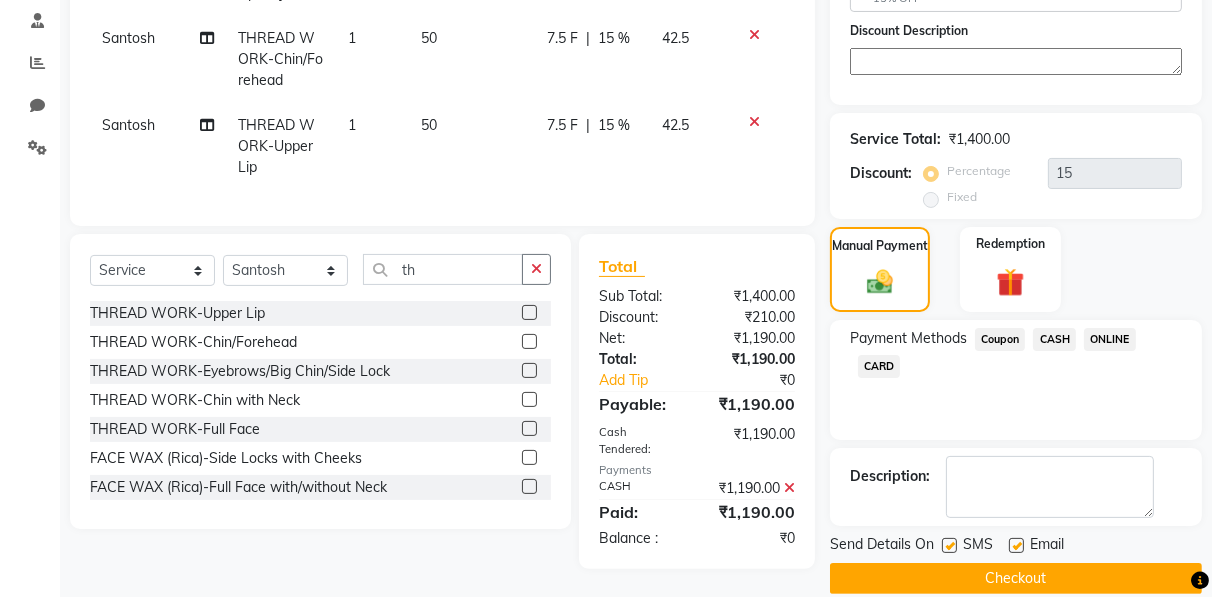 scroll, scrollTop: 403, scrollLeft: 0, axis: vertical 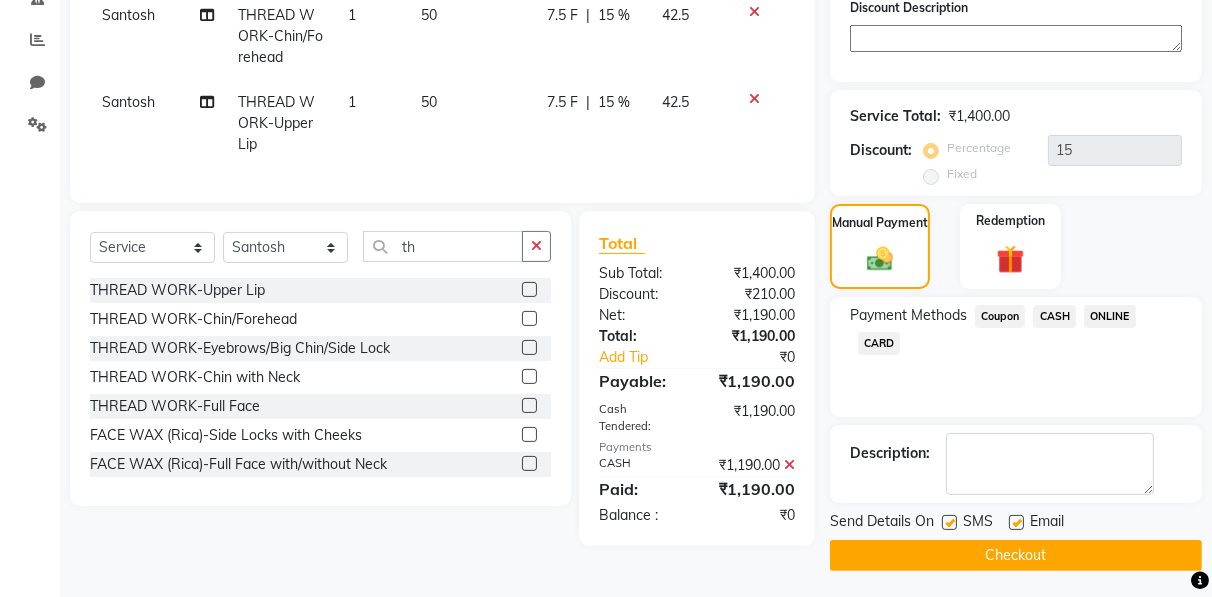 click on "Checkout" 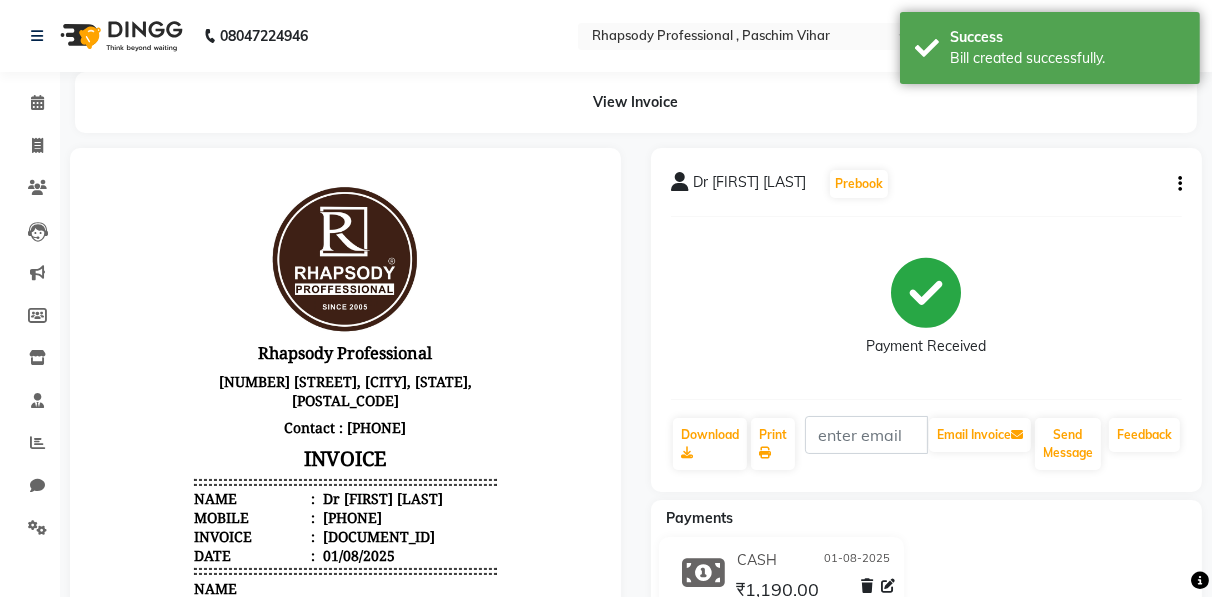 scroll, scrollTop: 0, scrollLeft: 0, axis: both 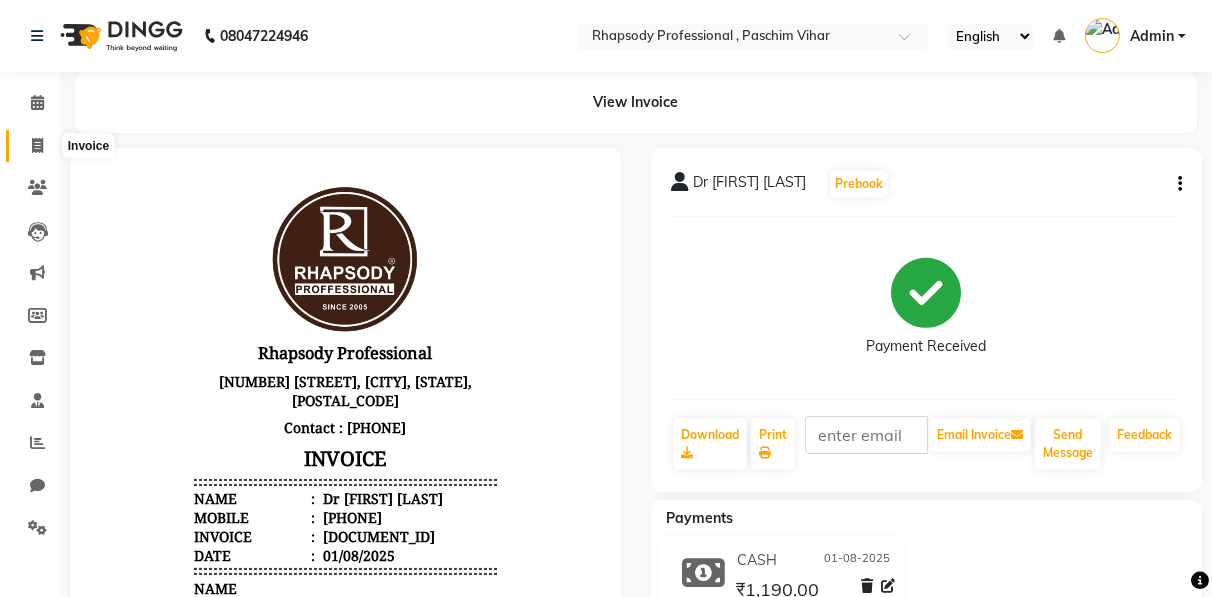 click 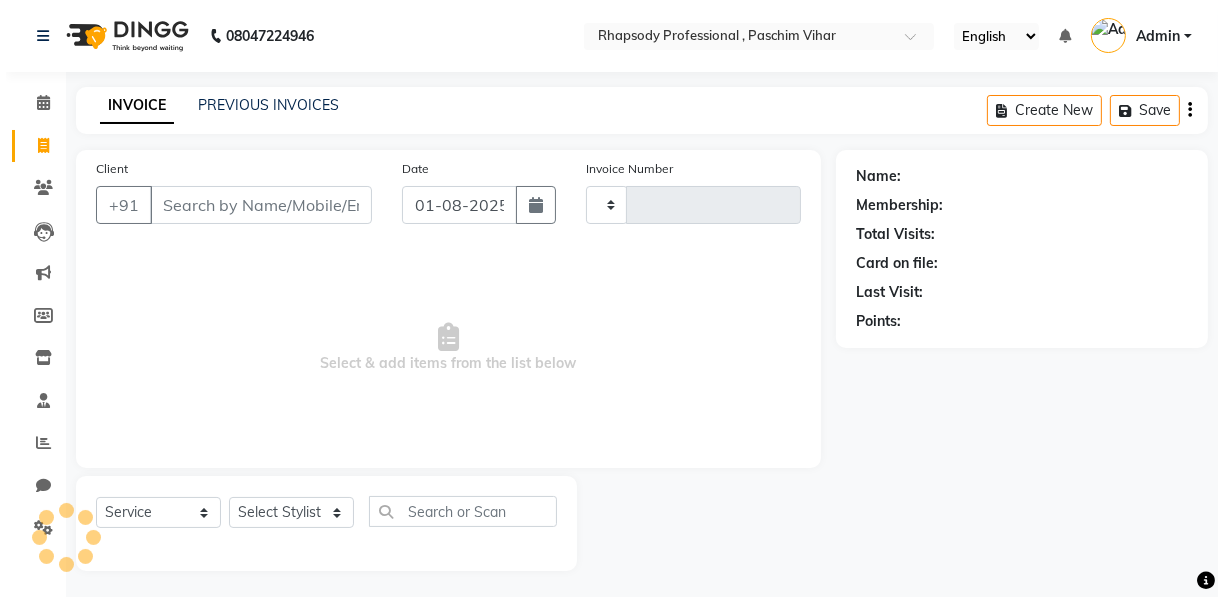 scroll, scrollTop: 3, scrollLeft: 0, axis: vertical 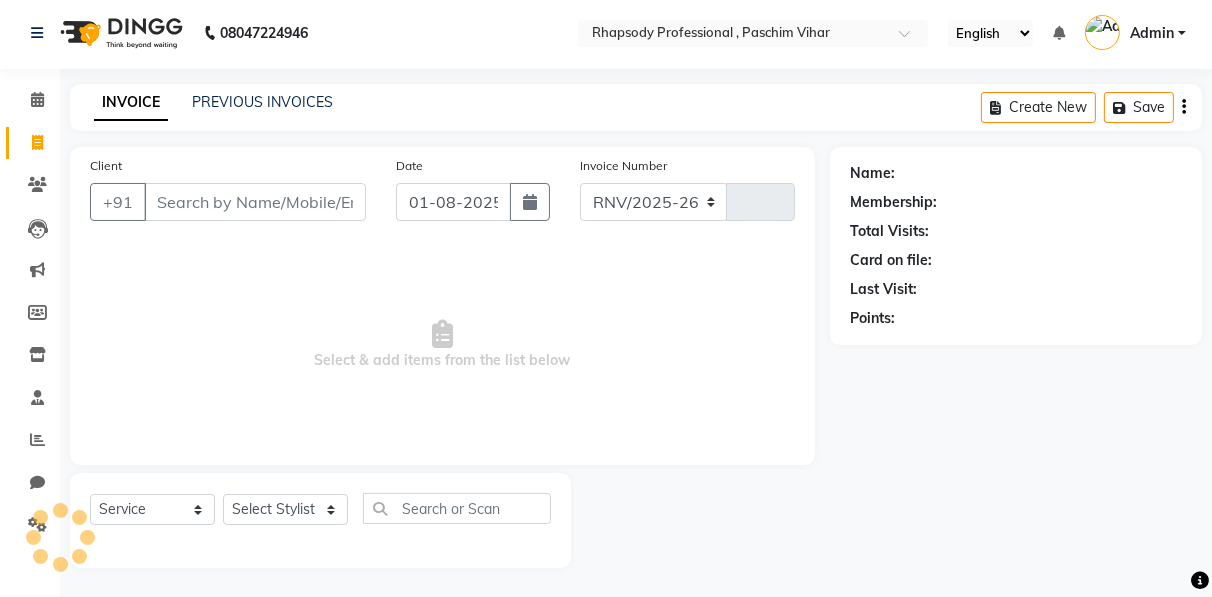 select on "8581" 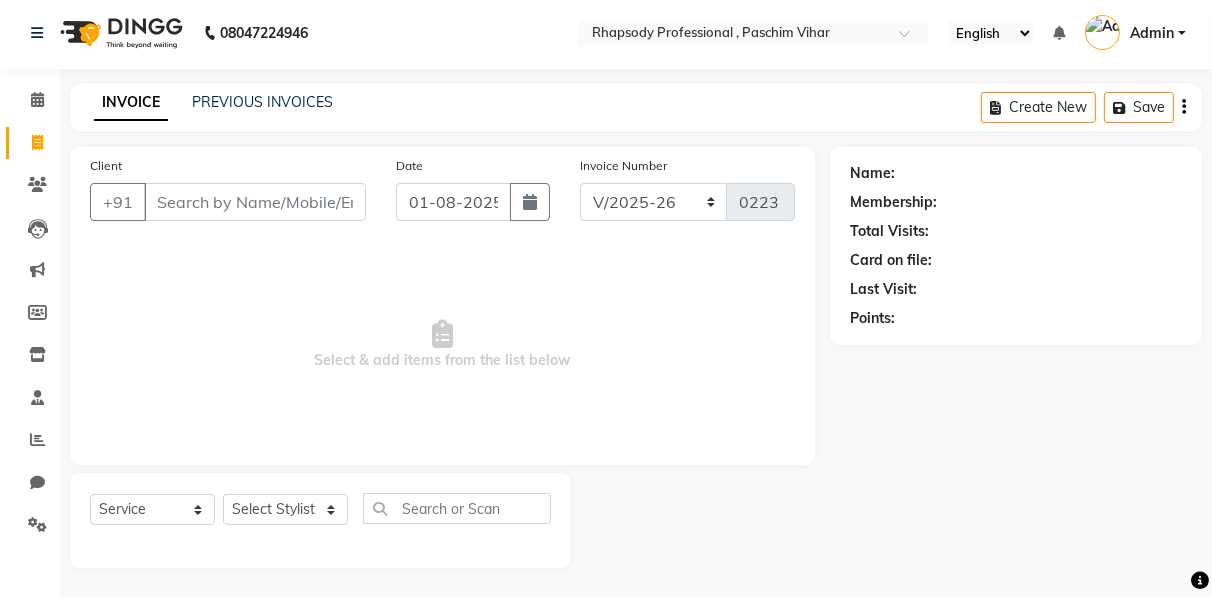 click on "Client" at bounding box center [255, 202] 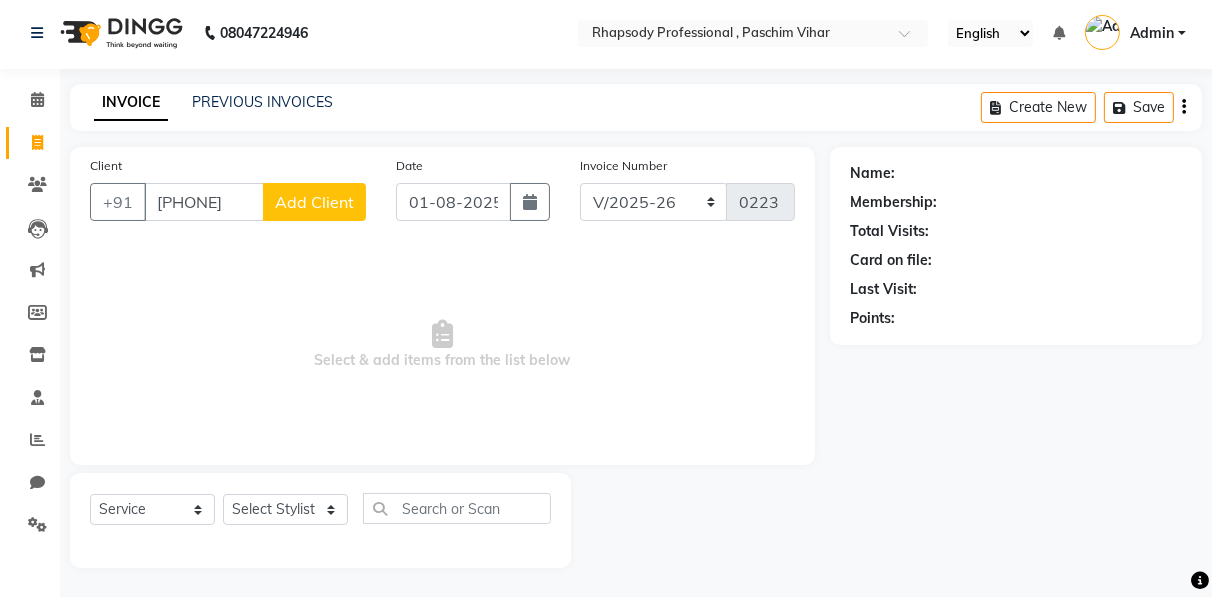 type on "[PHONE]" 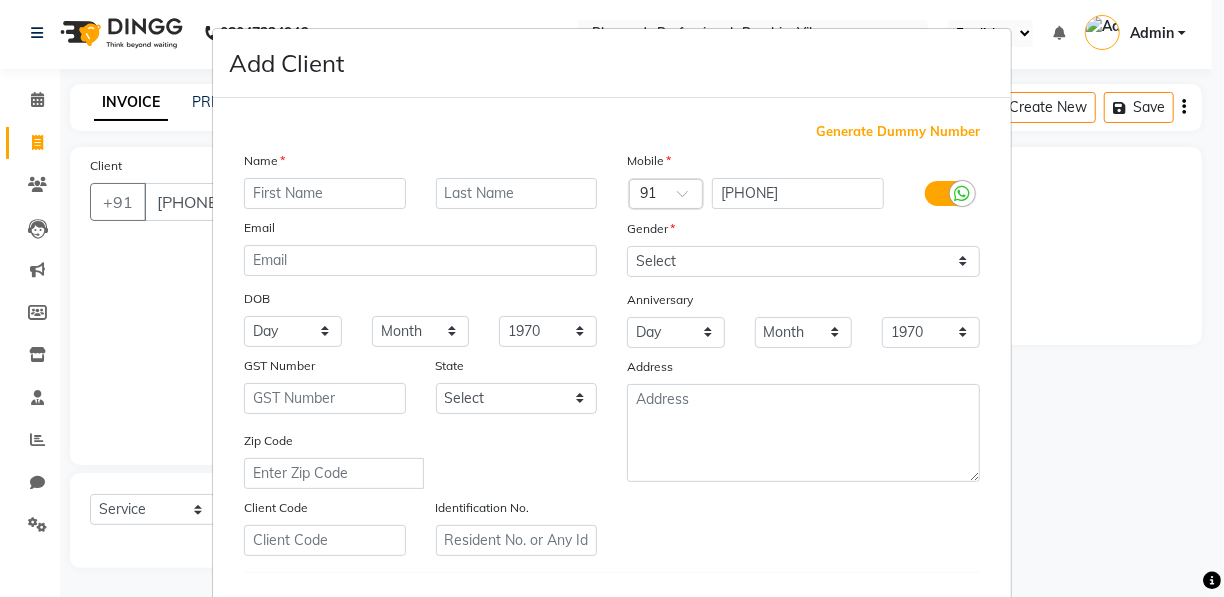click at bounding box center [325, 193] 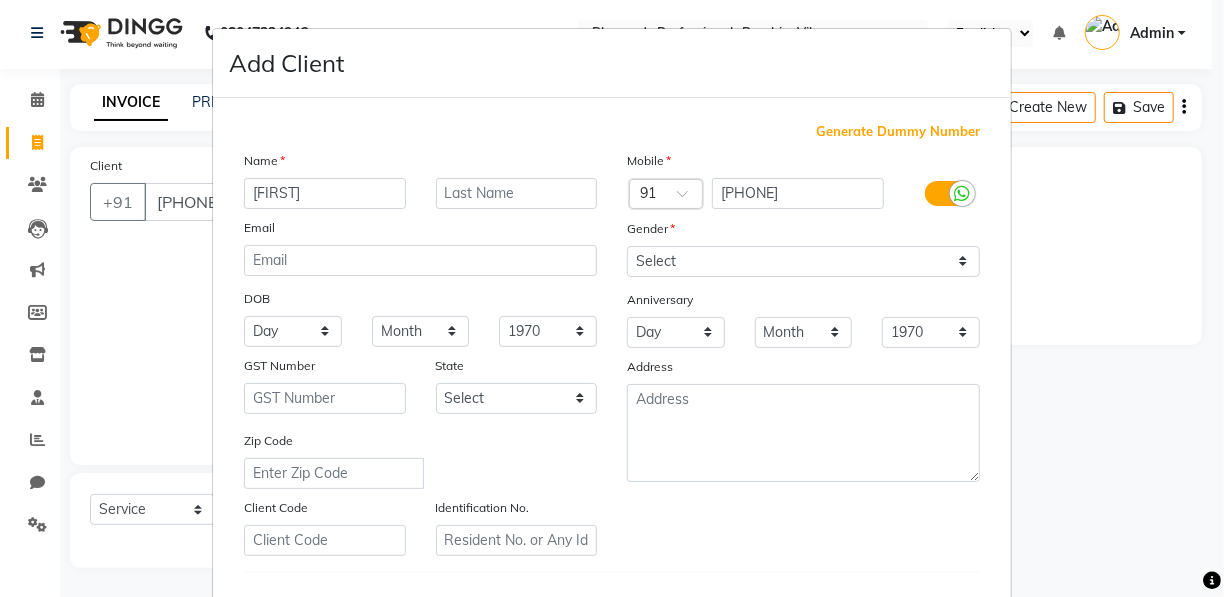 type on "[FIRST]" 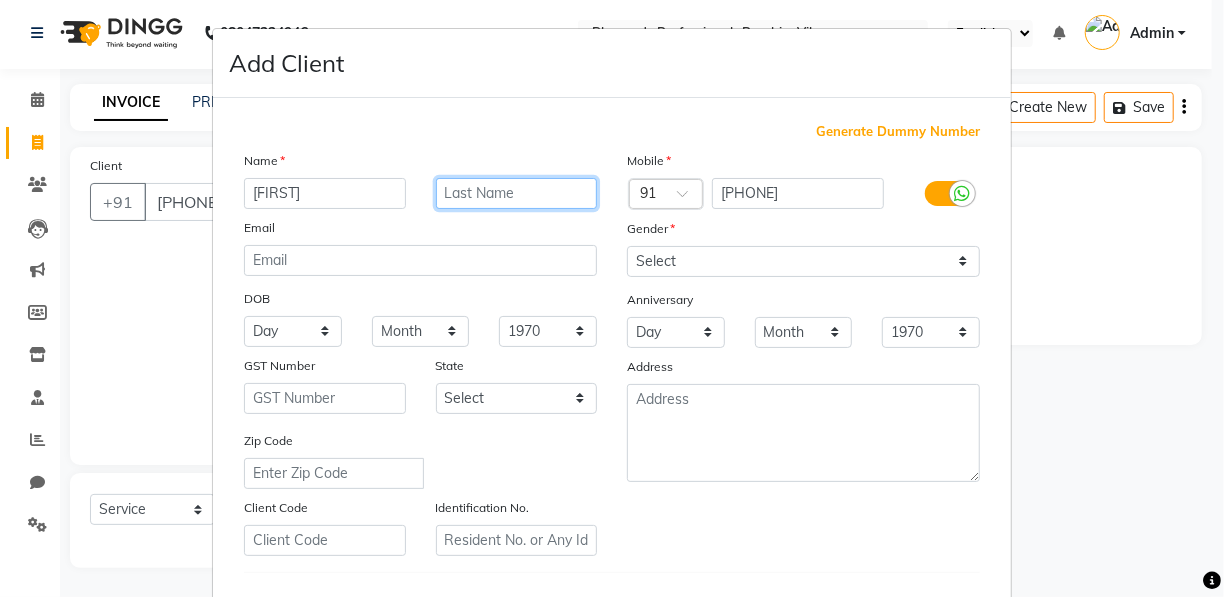 click at bounding box center [517, 193] 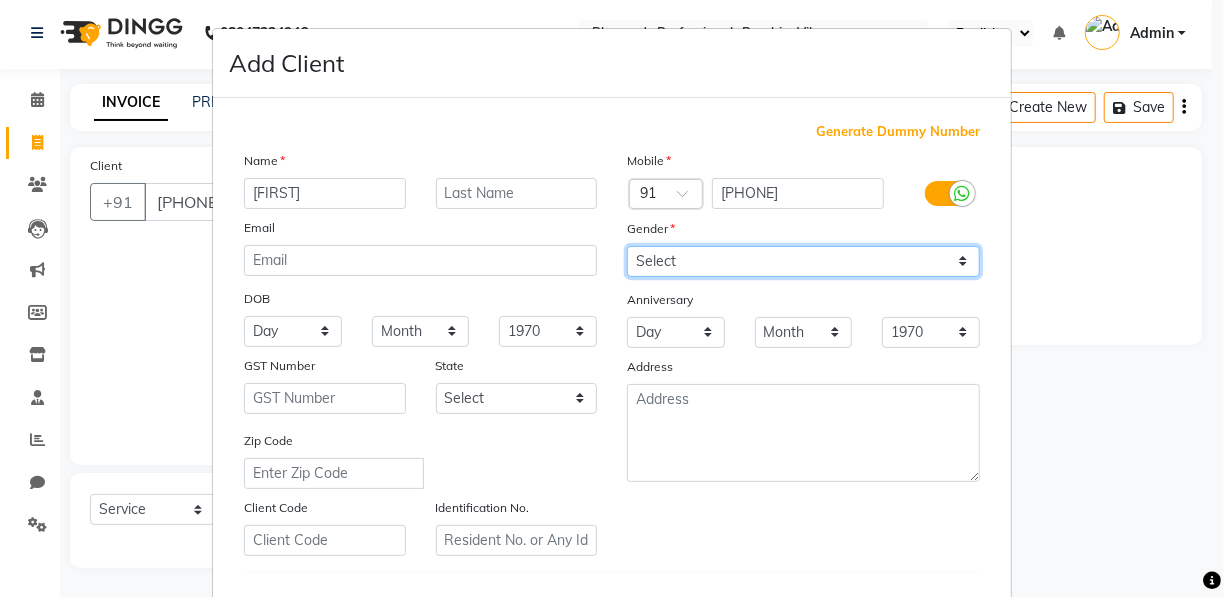 click on "Select Male Female Other Prefer Not To Say" at bounding box center (803, 261) 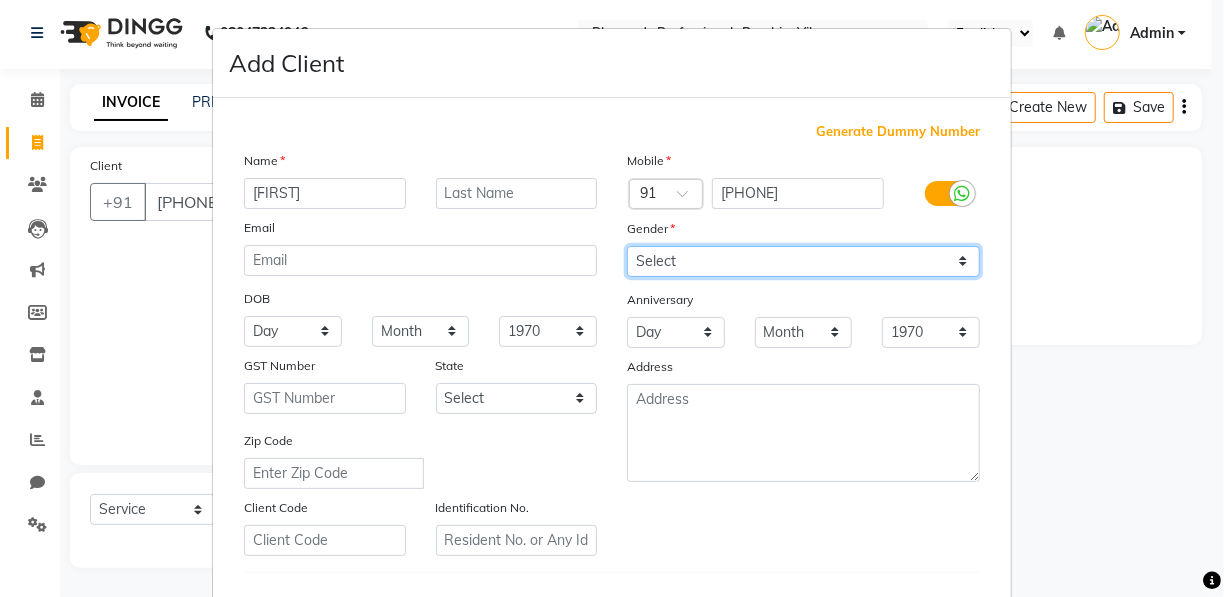select on "female" 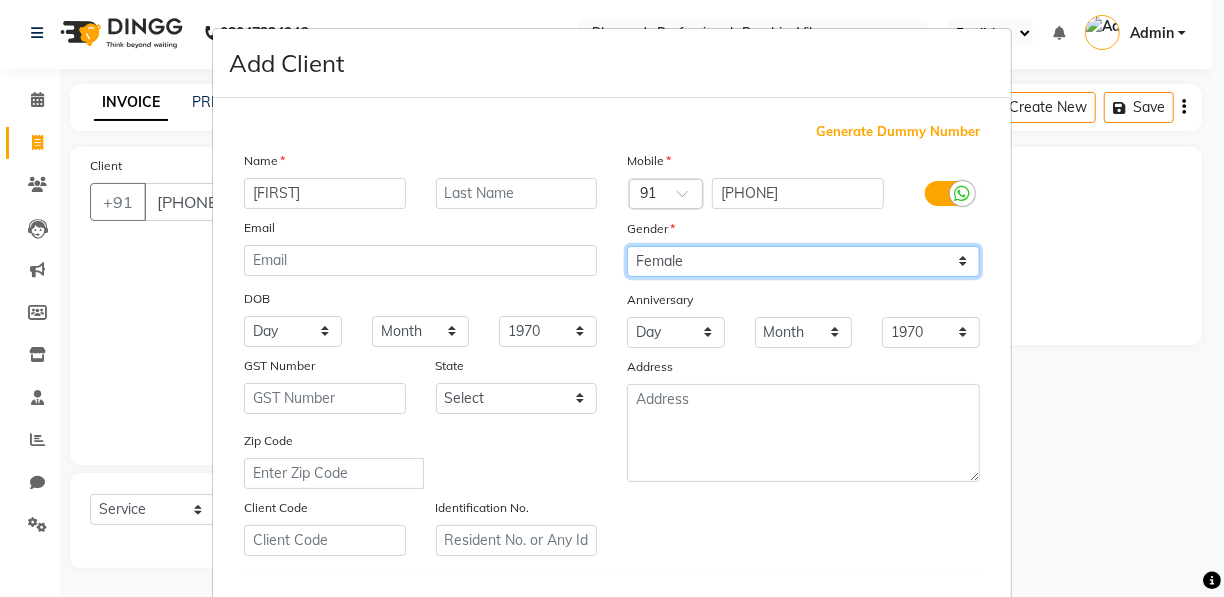 click on "Select Male Female Other Prefer Not To Say" at bounding box center [803, 261] 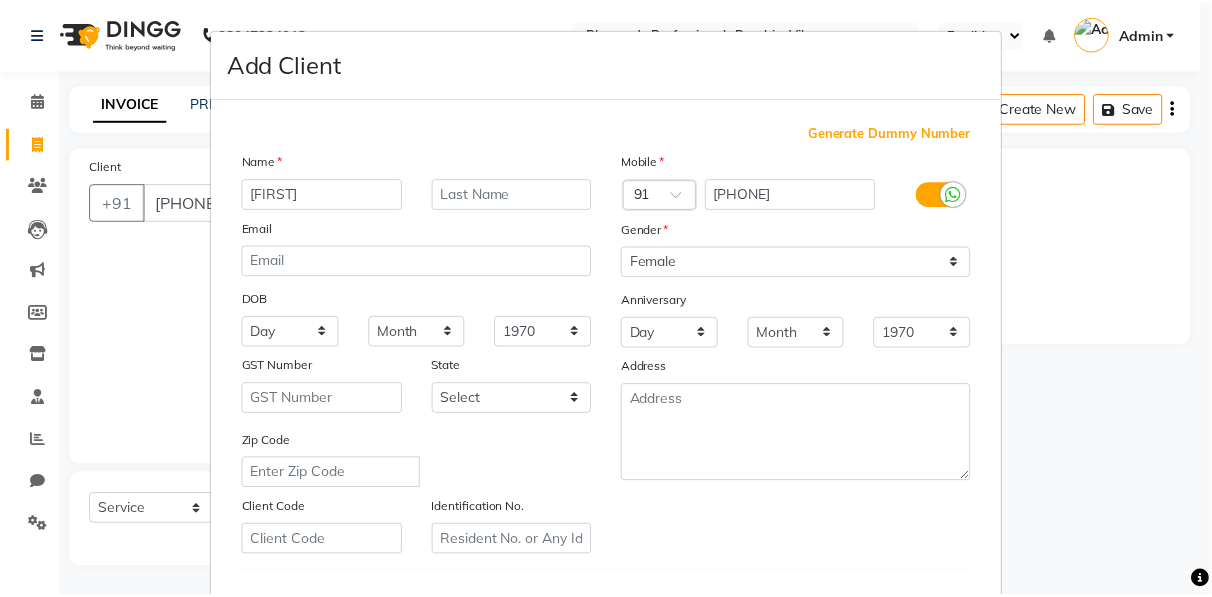 scroll, scrollTop: 321, scrollLeft: 0, axis: vertical 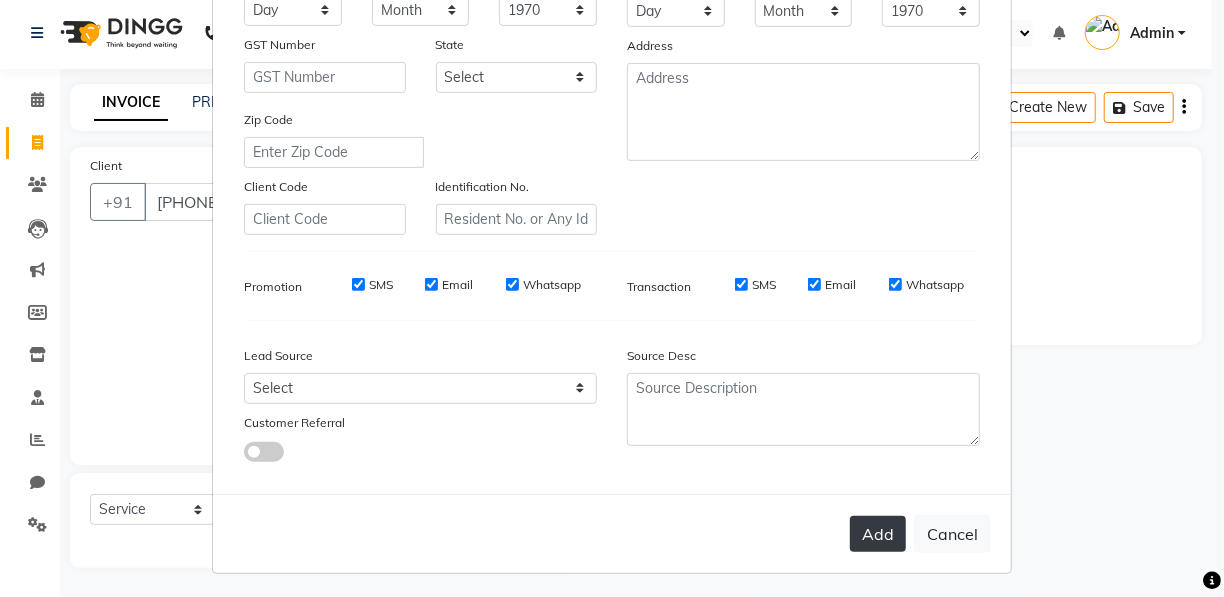 click on "Add" at bounding box center (878, 534) 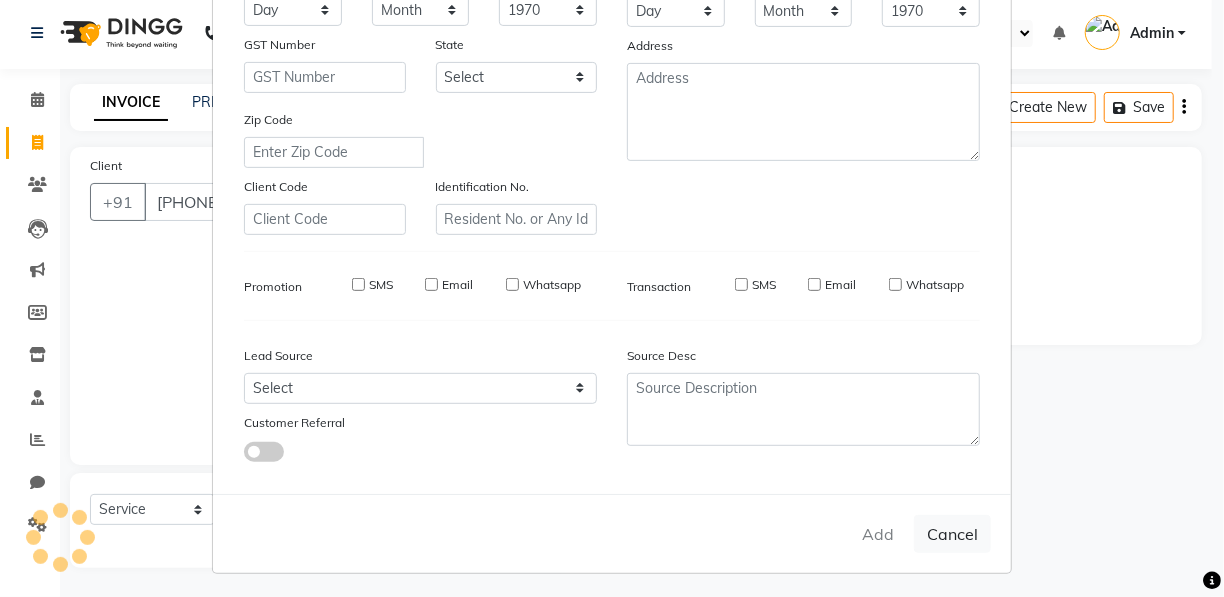 type 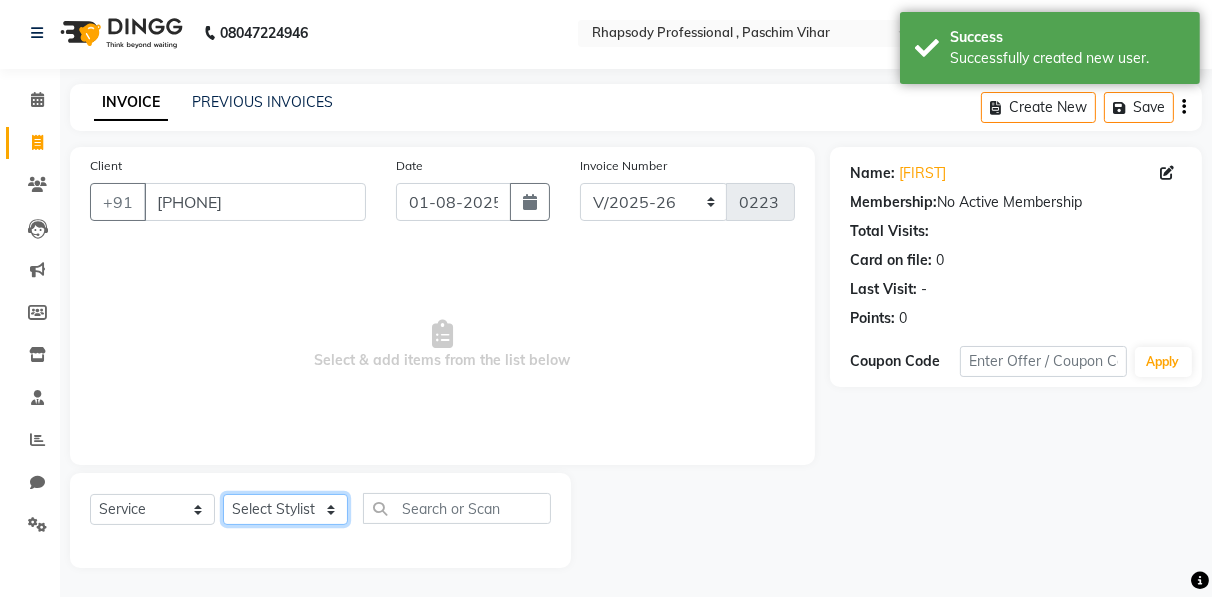 click on "Select Stylist Ahmad Anajli Laxmi Manager Neetu Reetu Ruma Santosh Soniya Tannu Tilak Vinod Zeeshan" 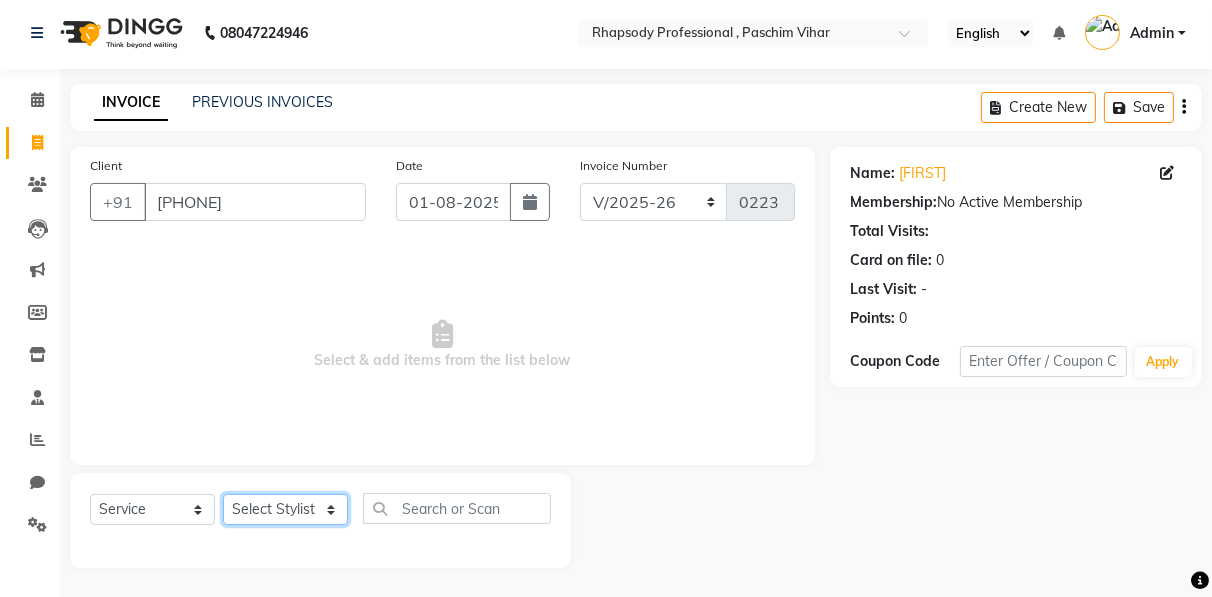 select on "85673" 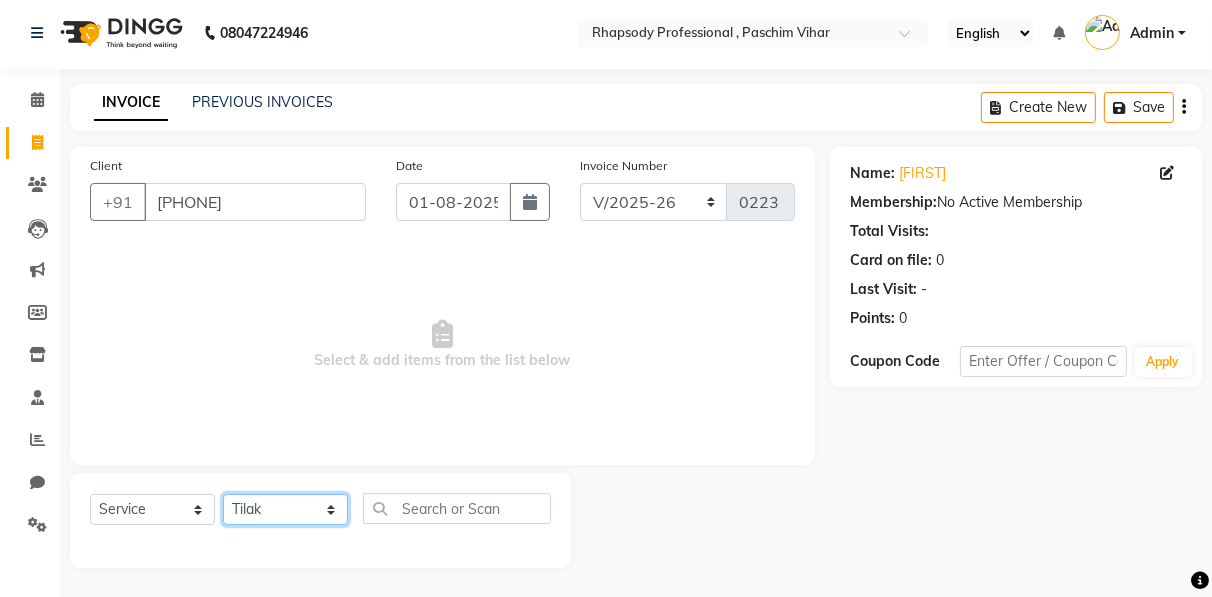 click on "Select Stylist Ahmad Anajli Laxmi Manager Neetu Reetu Ruma Santosh Soniya Tannu Tilak Vinod Zeeshan" 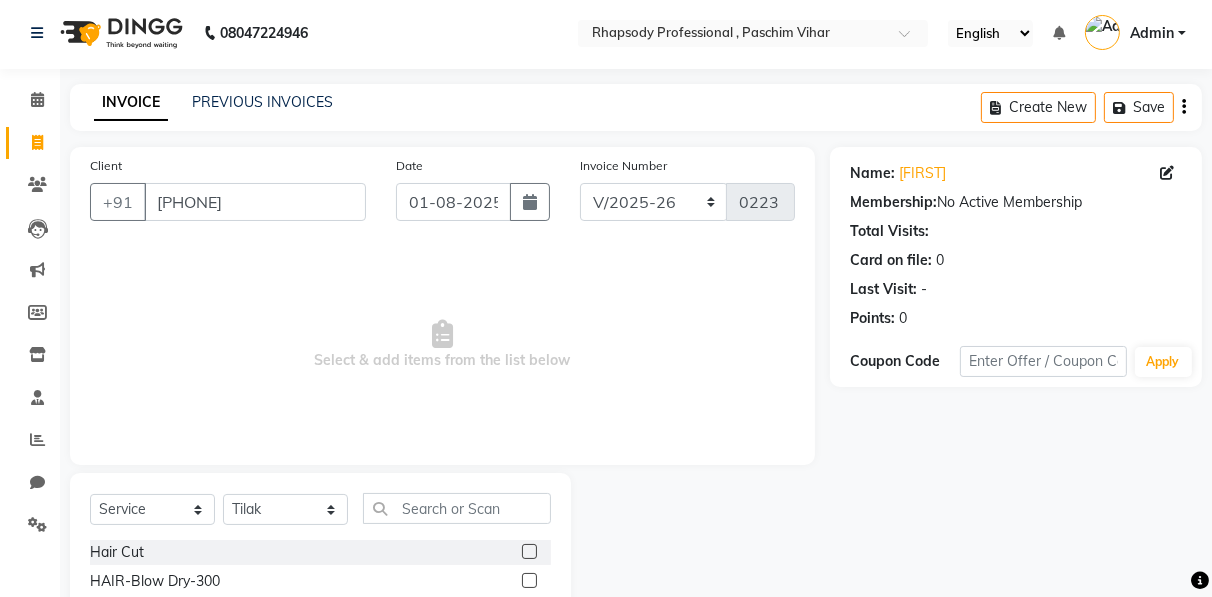click 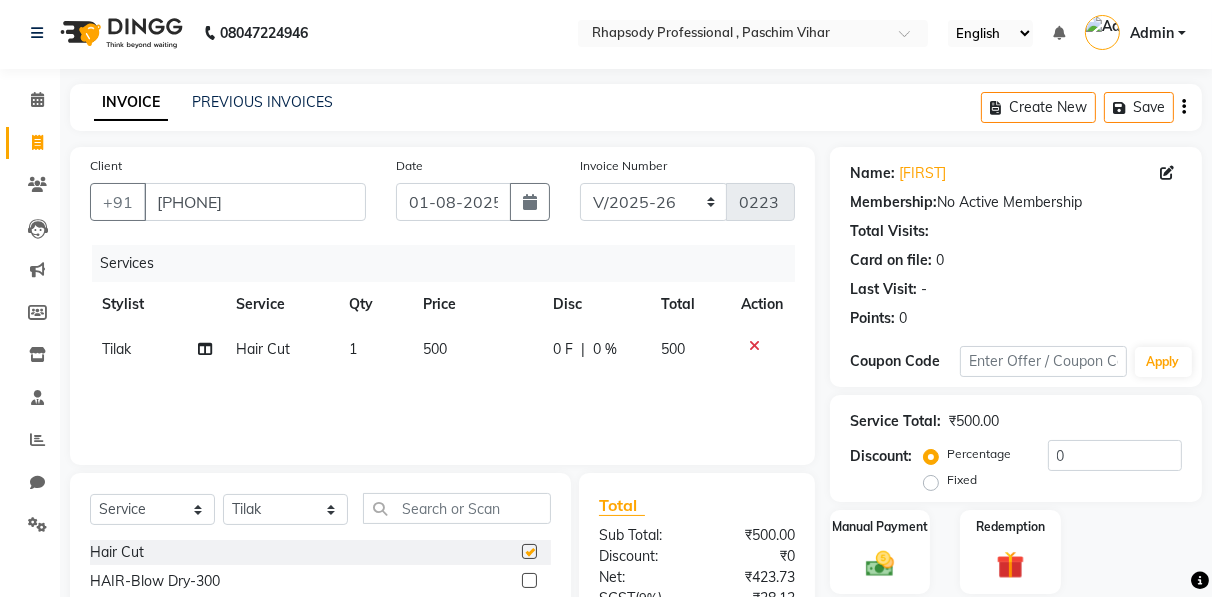 checkbox on "false" 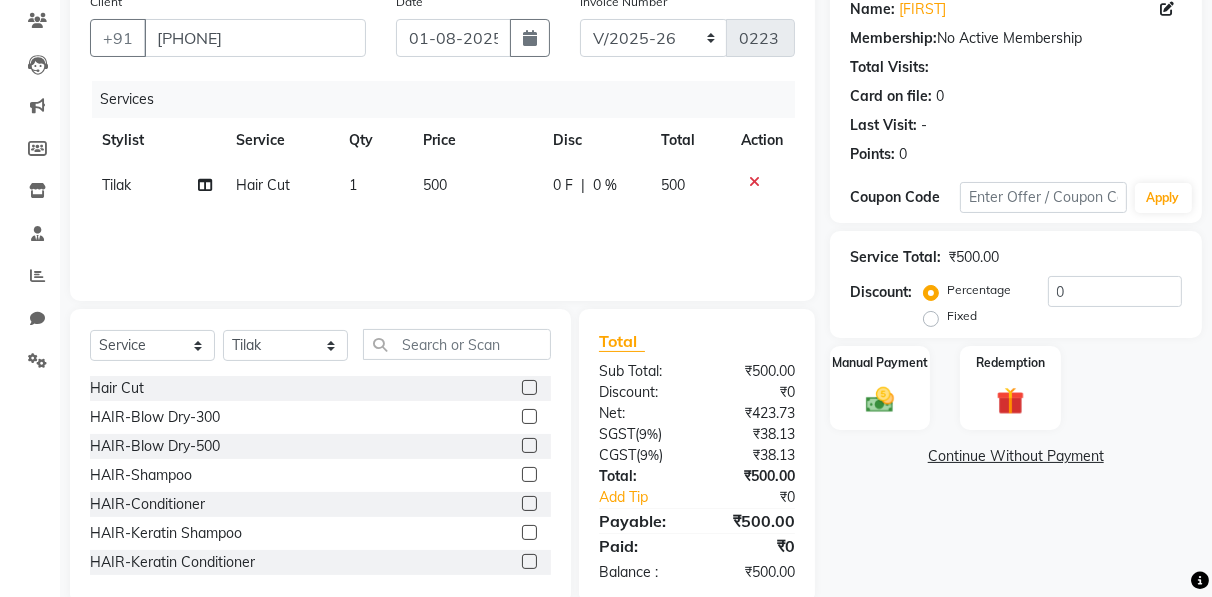 scroll, scrollTop: 202, scrollLeft: 0, axis: vertical 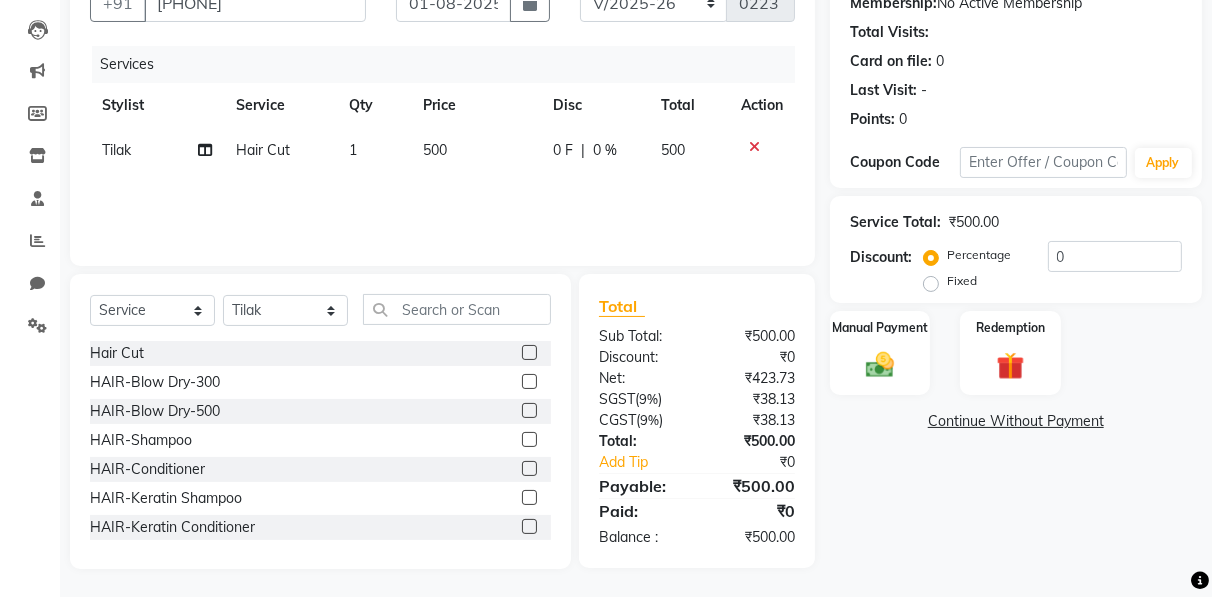 click 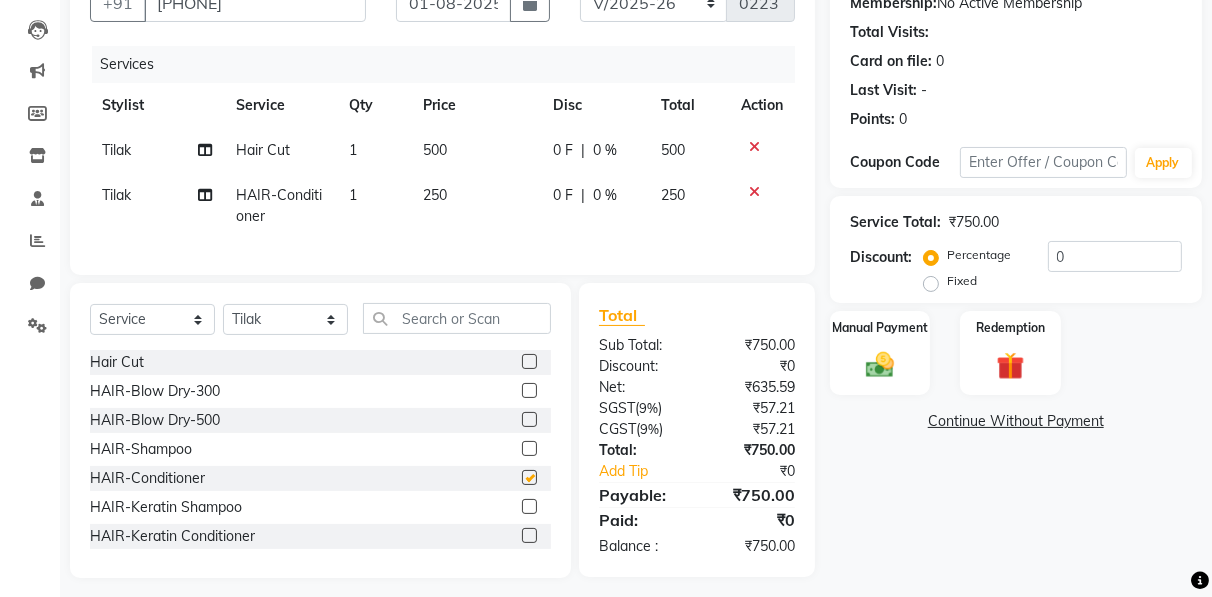 checkbox on "false" 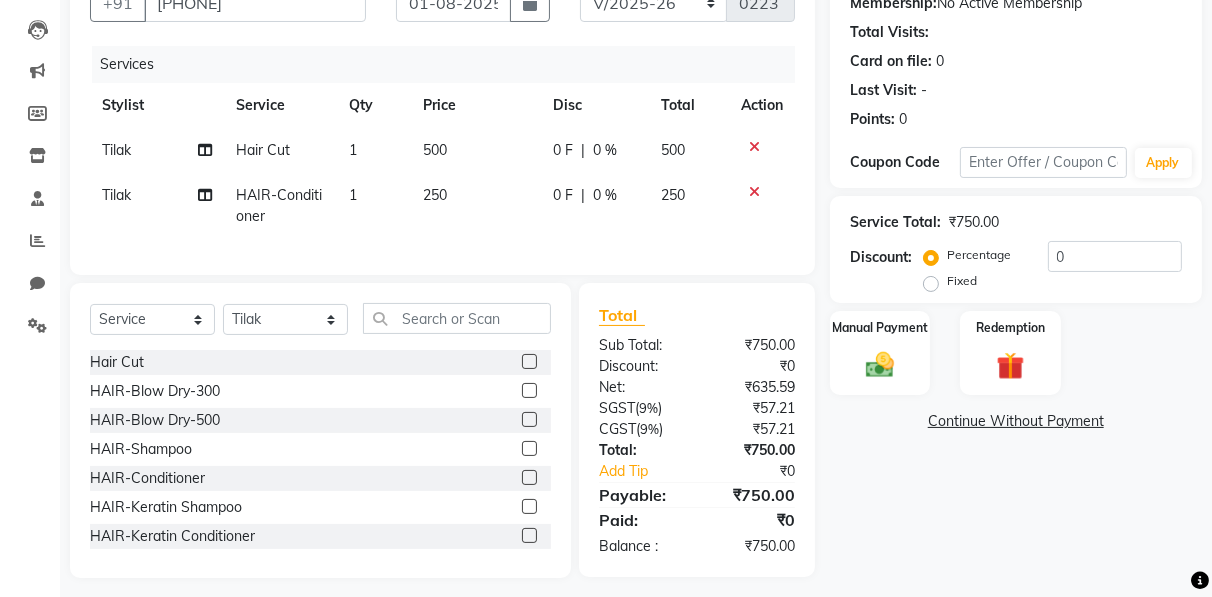 click 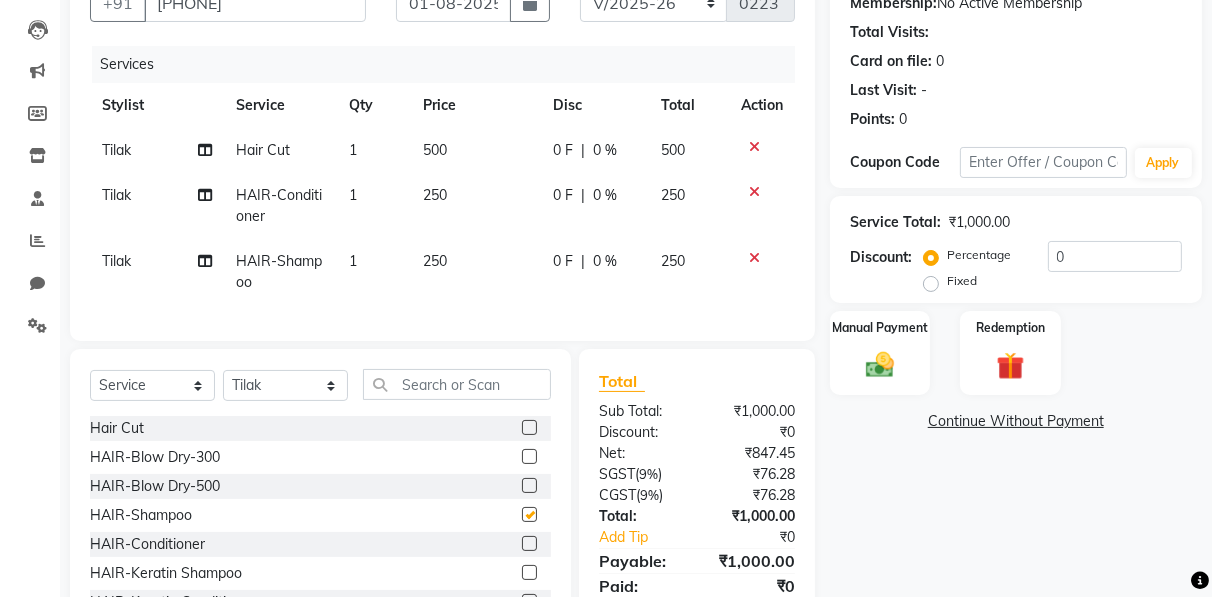checkbox on "false" 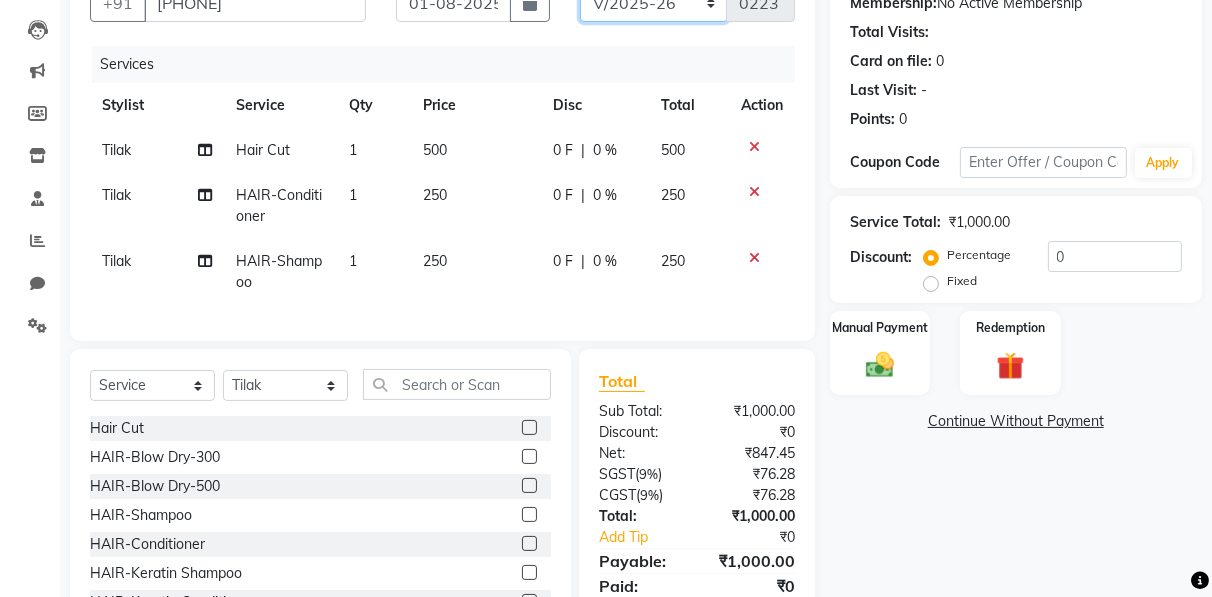 click on "RNV/2025-26 V/2025 V/2025-26" 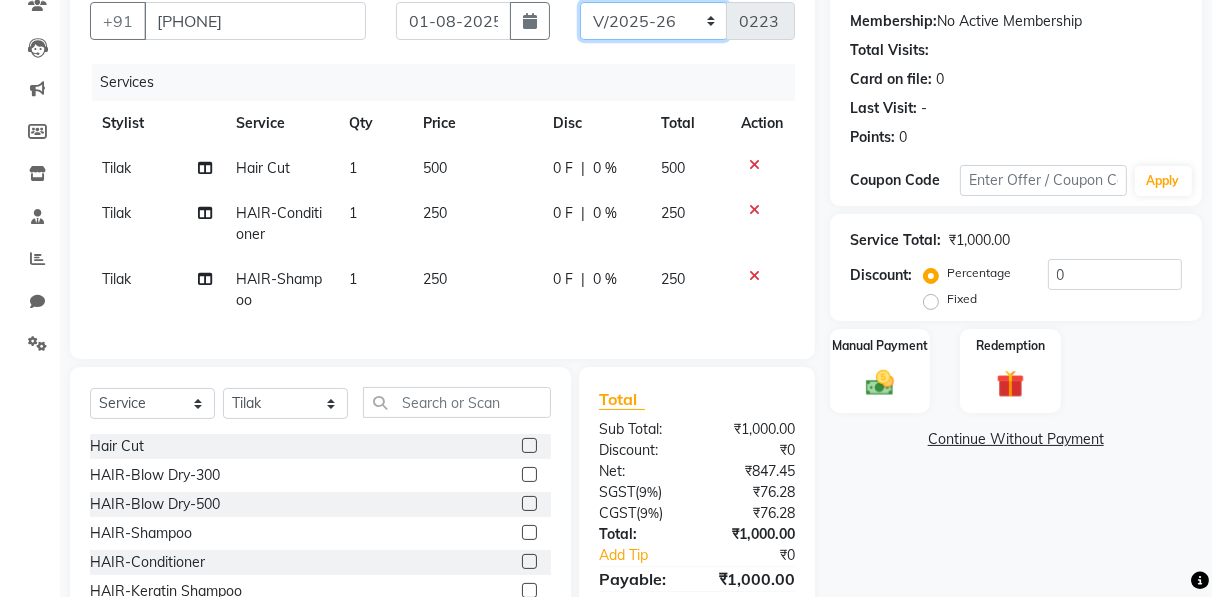 select on "8650" 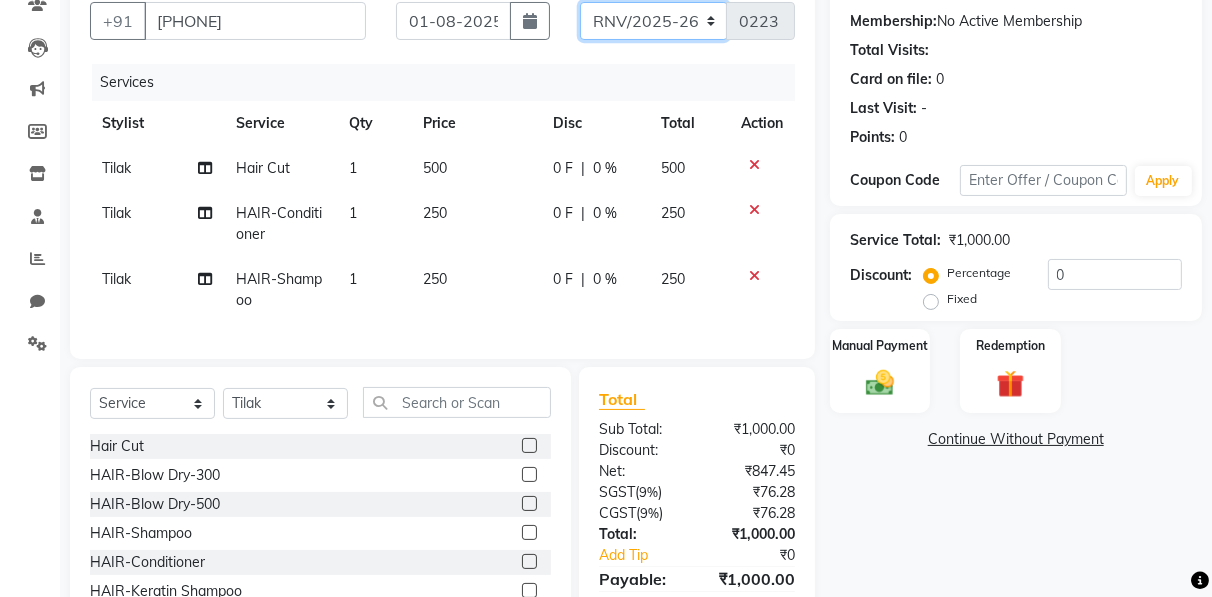 click on "RNV/2025-26 V/2025 V/2025-26" 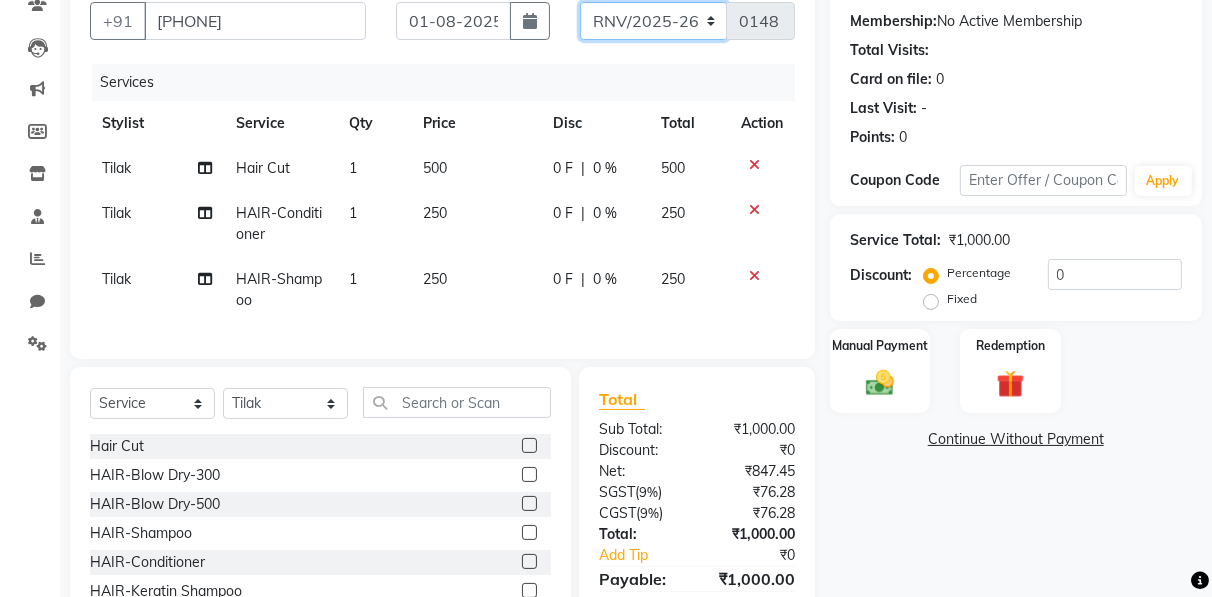 scroll, scrollTop: 30, scrollLeft: 0, axis: vertical 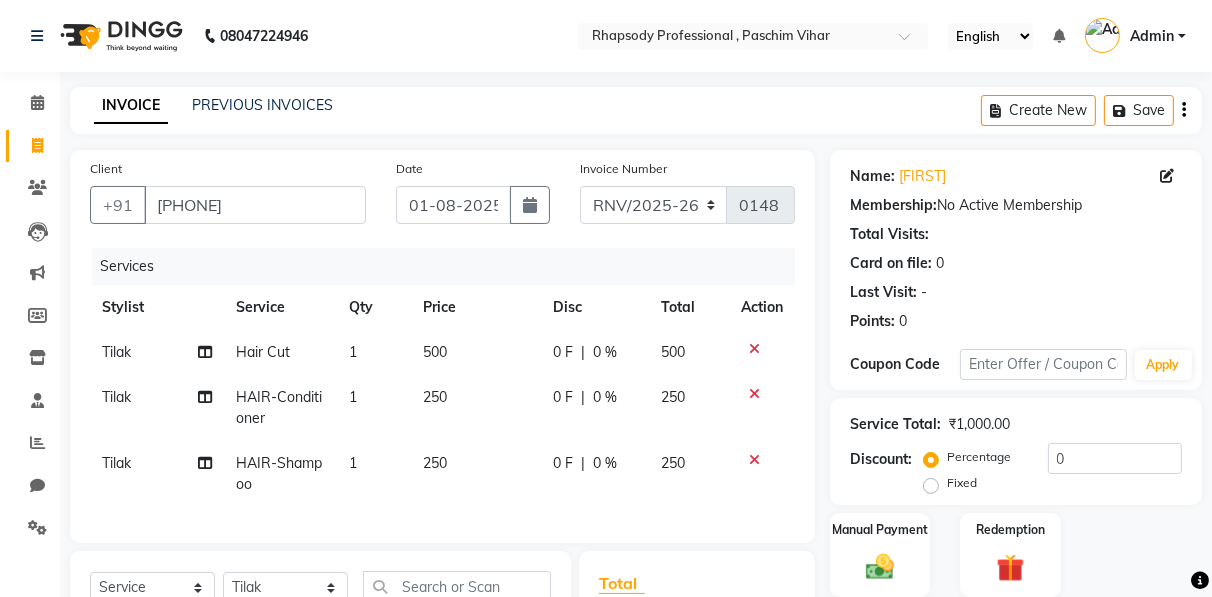 click 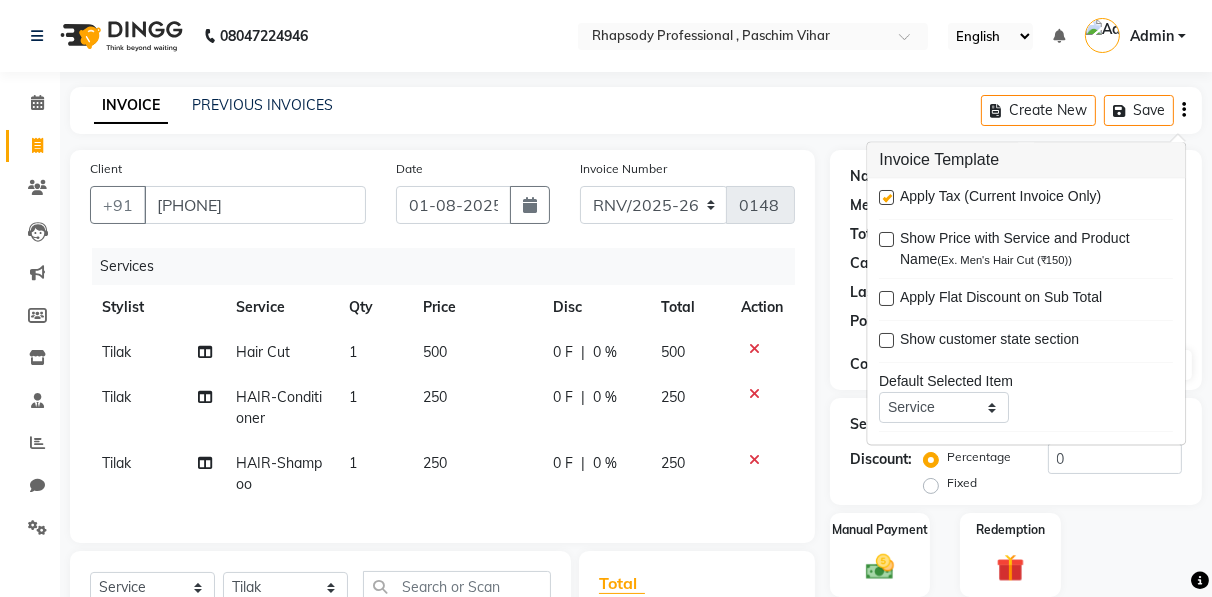 click at bounding box center [886, 198] 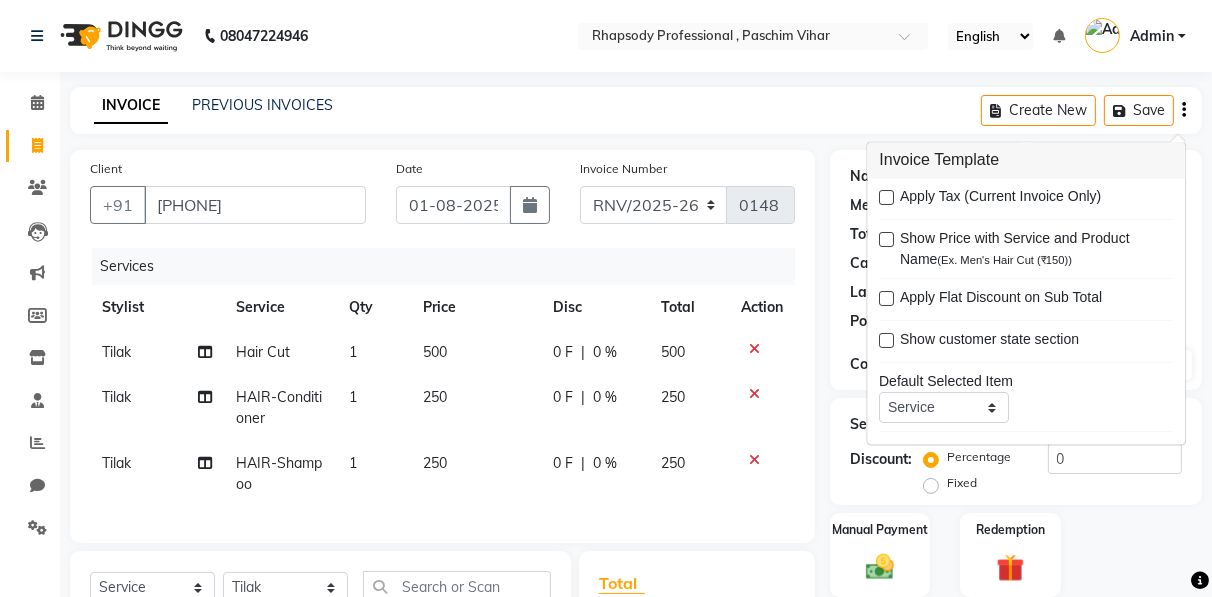 scroll, scrollTop: 290, scrollLeft: 0, axis: vertical 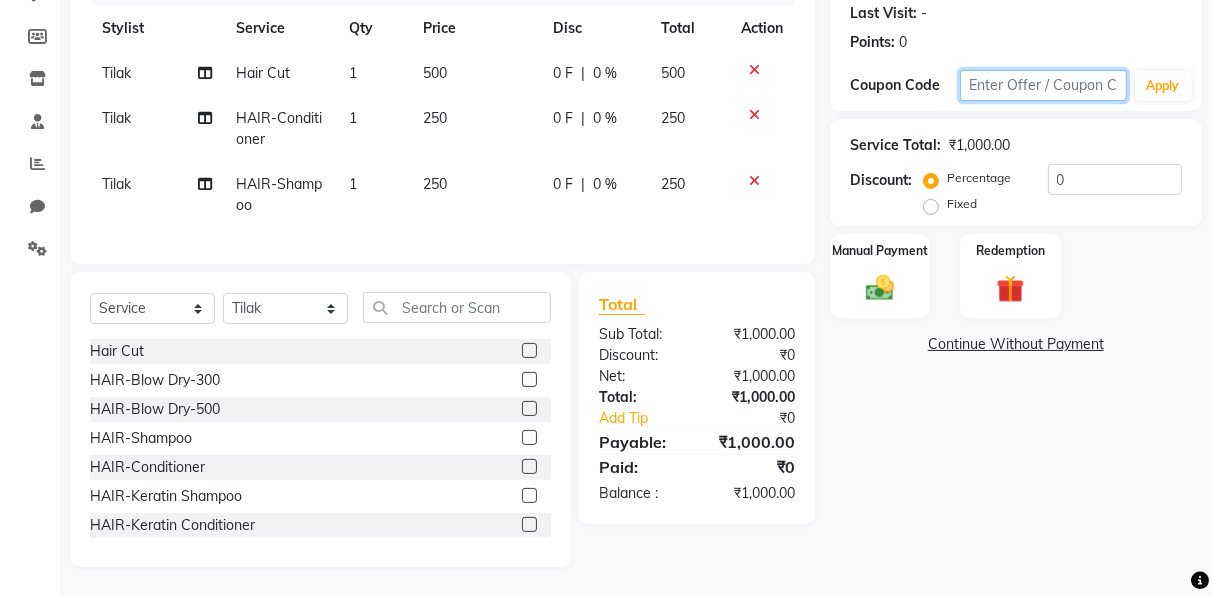 click 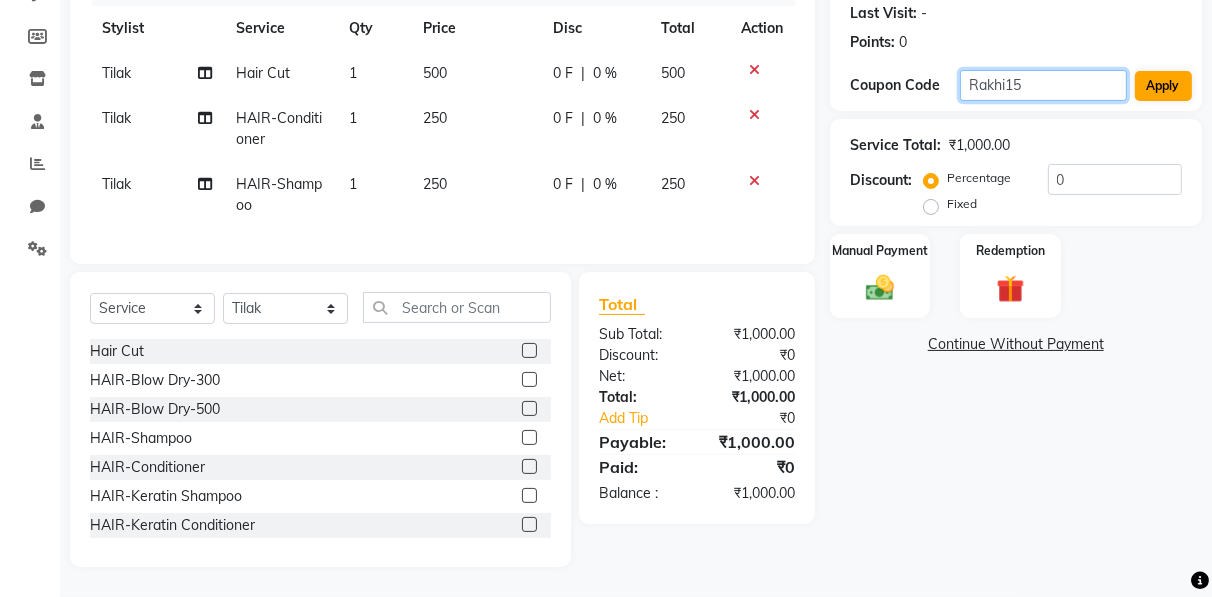 type on "Rakhi15" 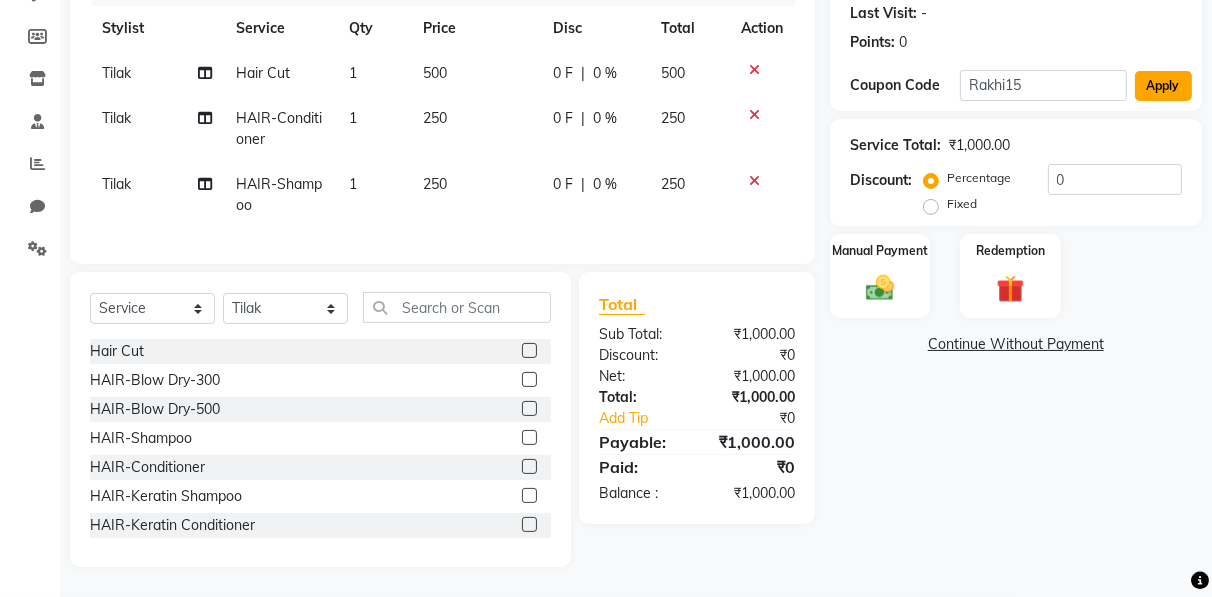 click on "Apply" 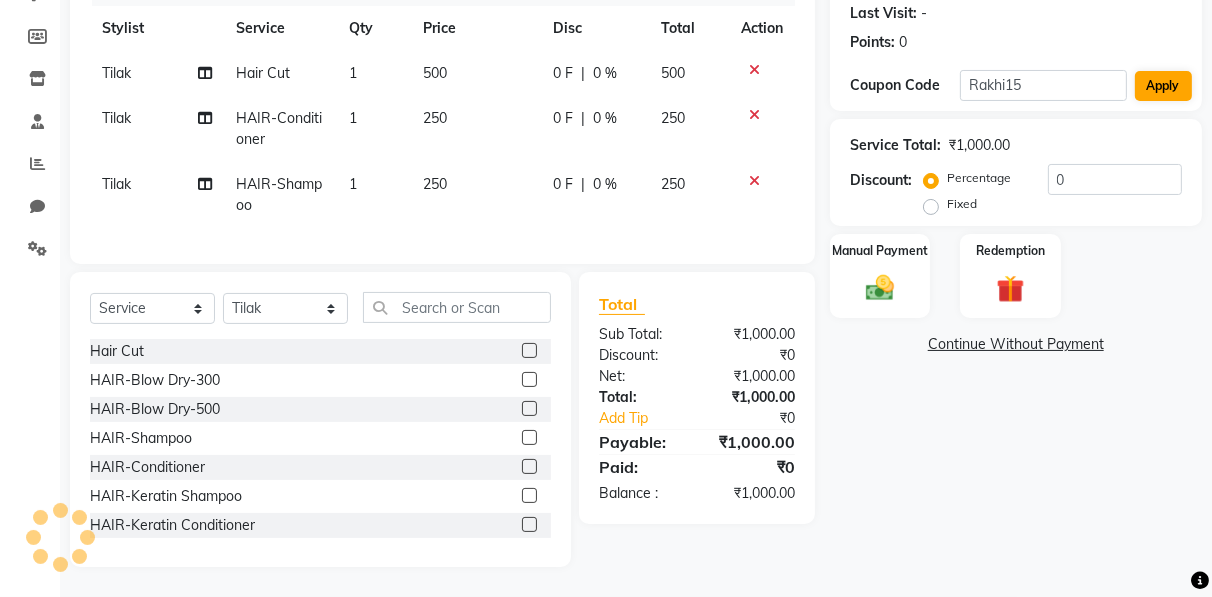 type on "15" 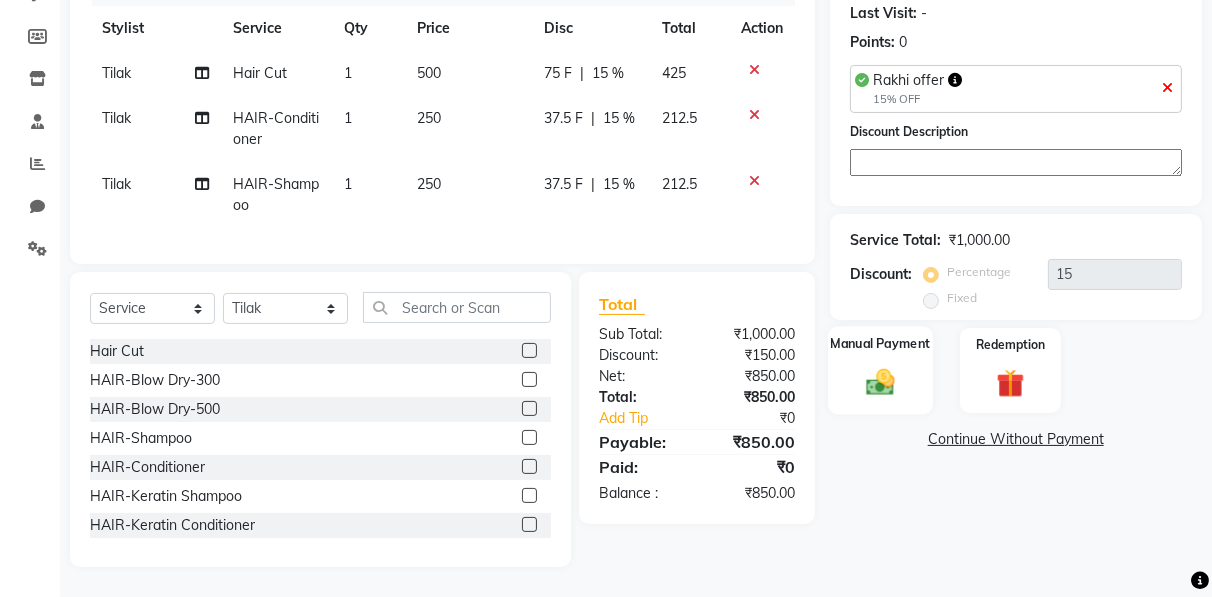 click 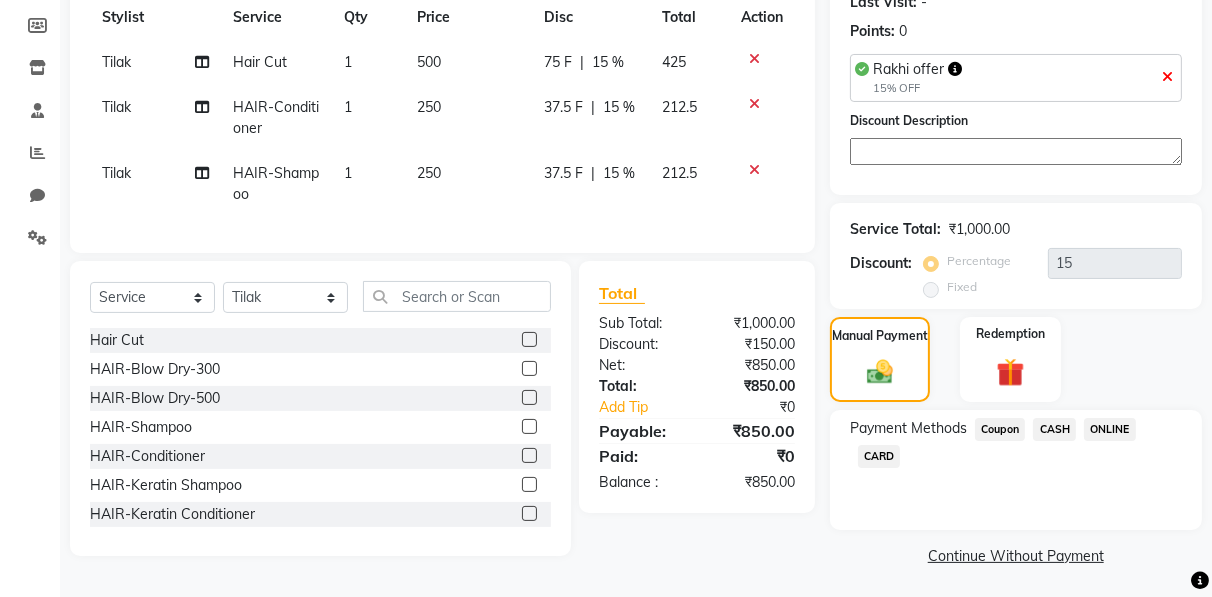 click on "ONLINE" 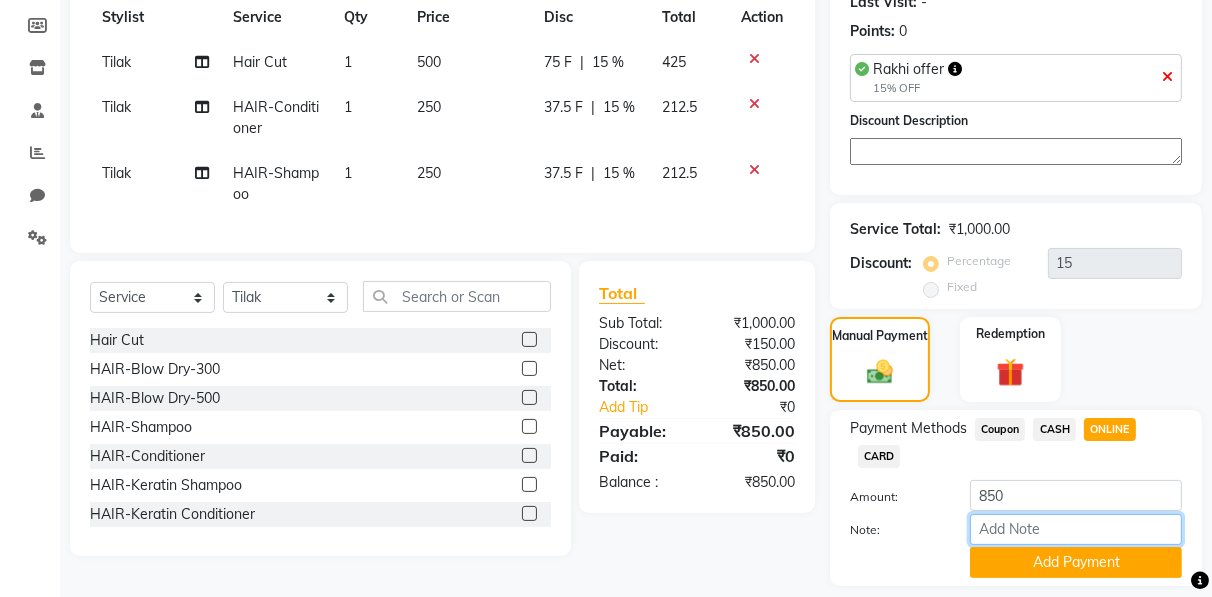 click on "Note:" at bounding box center [1076, 529] 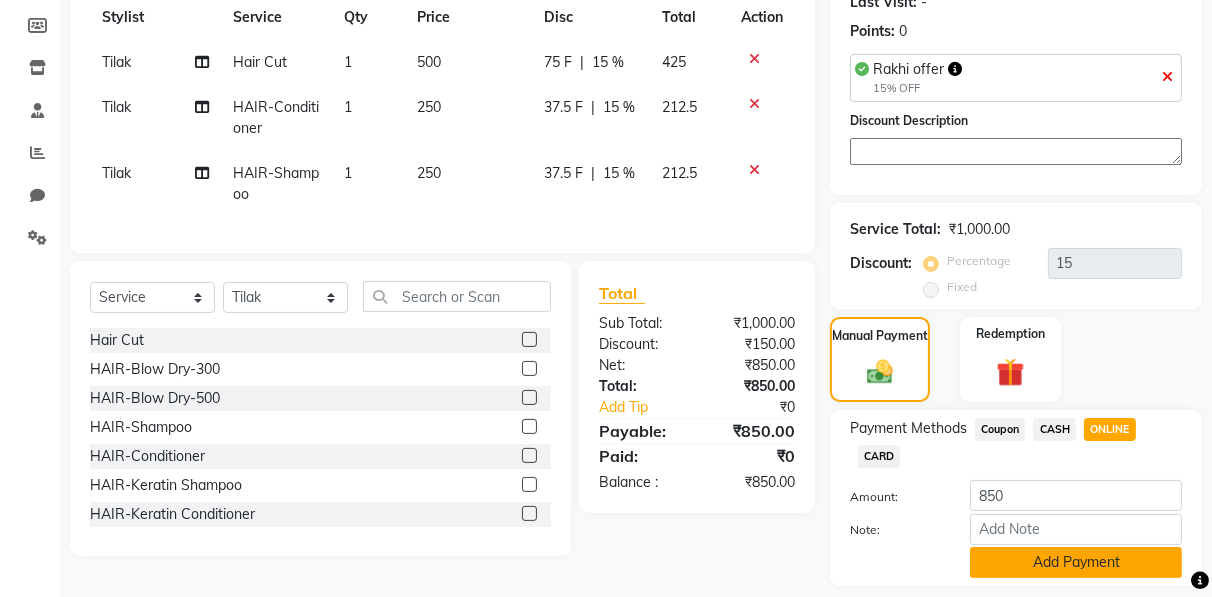 click on "Add Payment" 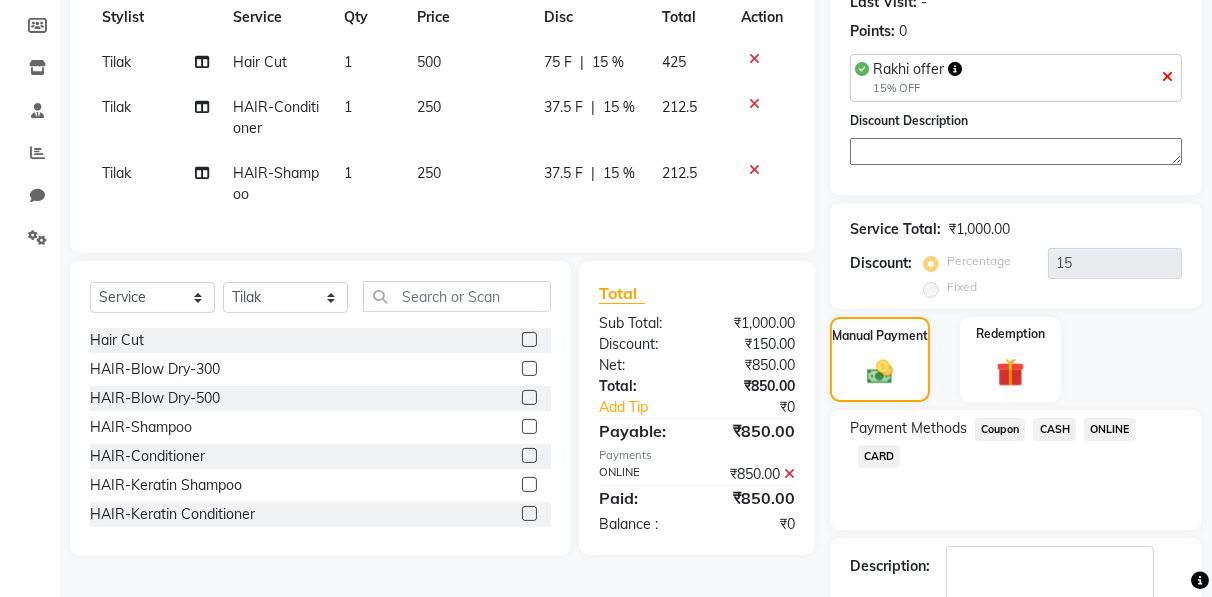 scroll, scrollTop: 403, scrollLeft: 0, axis: vertical 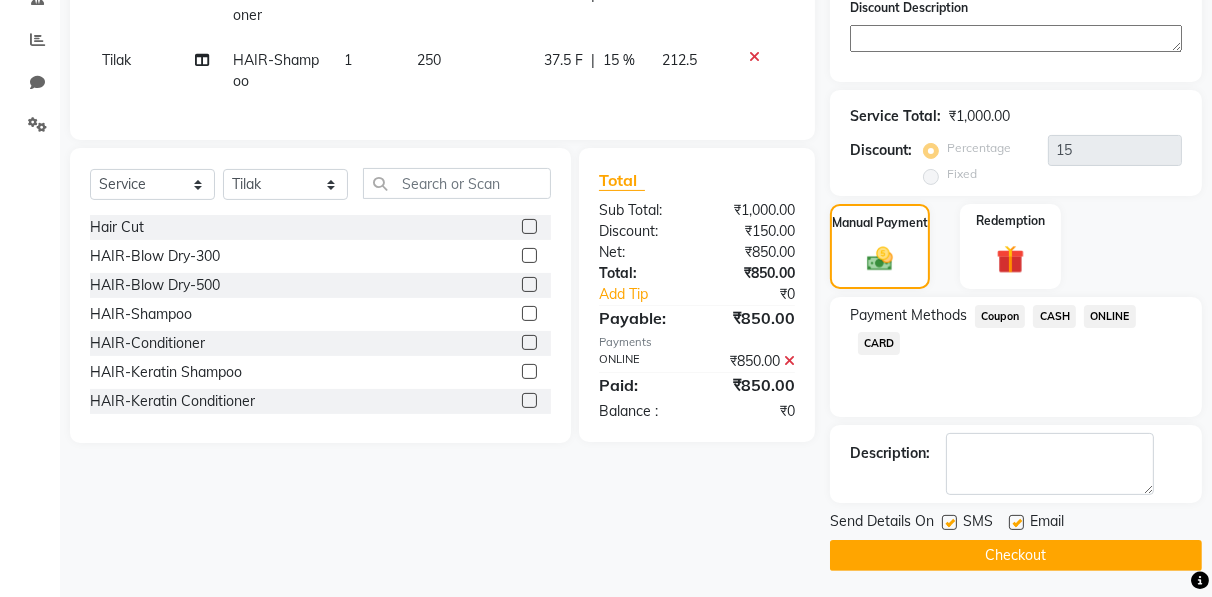 click on "Checkout" 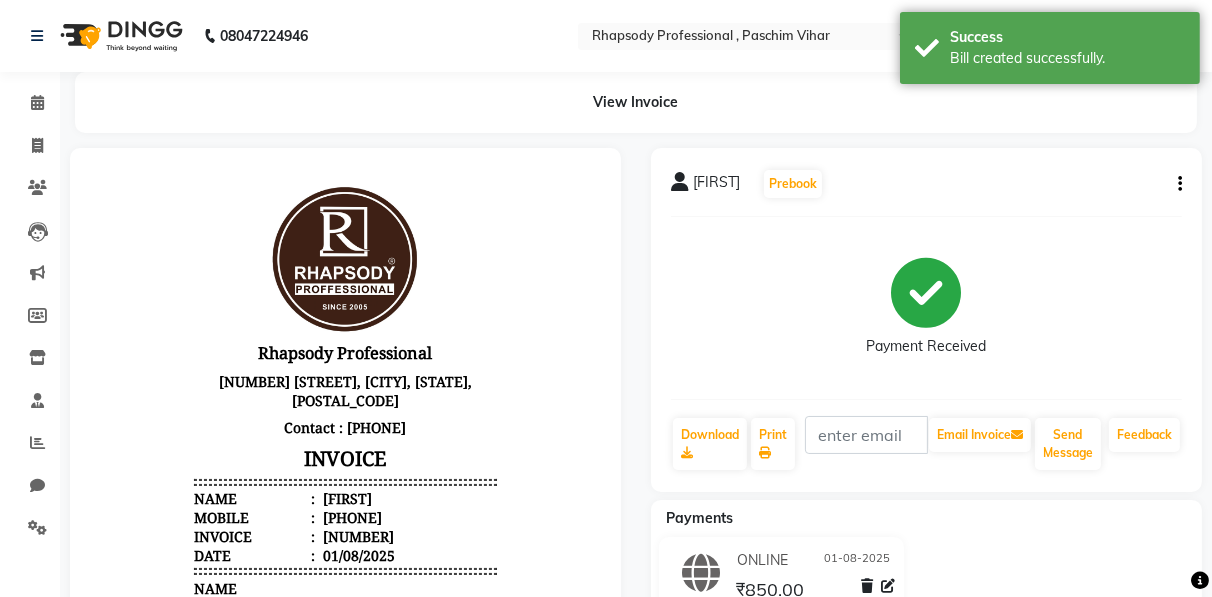 scroll, scrollTop: 0, scrollLeft: 0, axis: both 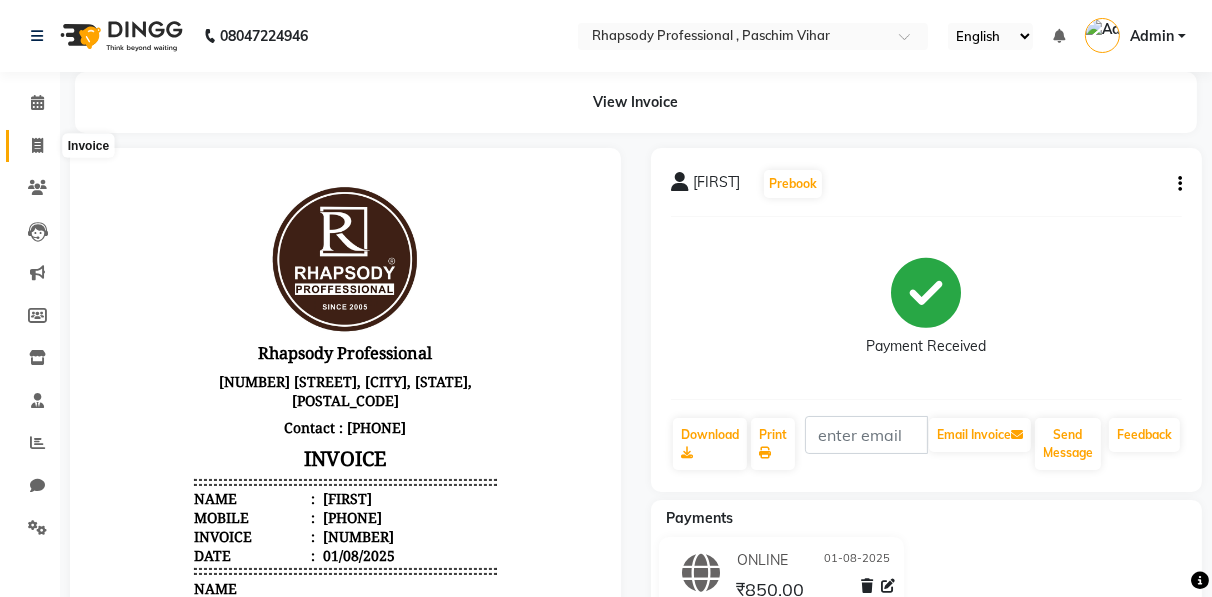 click 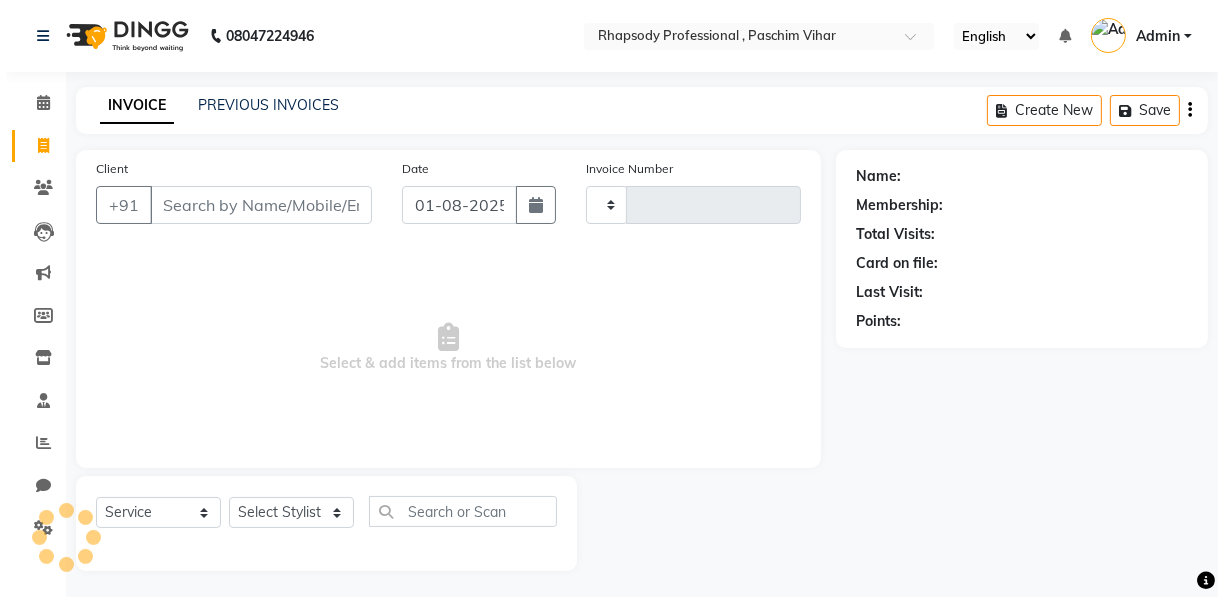 scroll, scrollTop: 3, scrollLeft: 0, axis: vertical 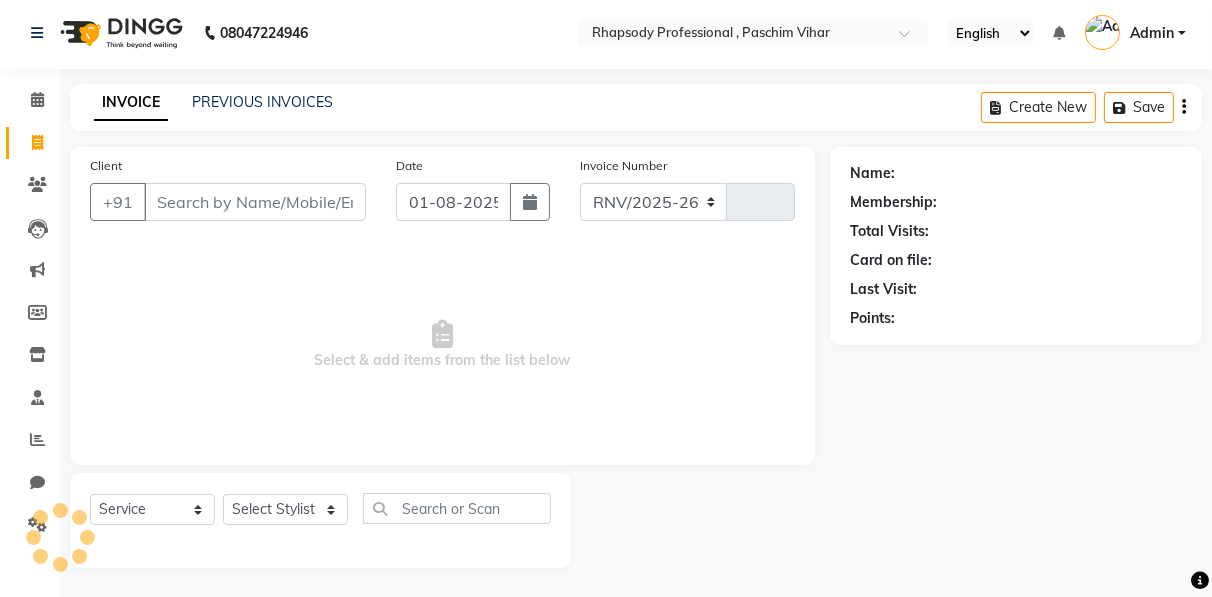 select on "8581" 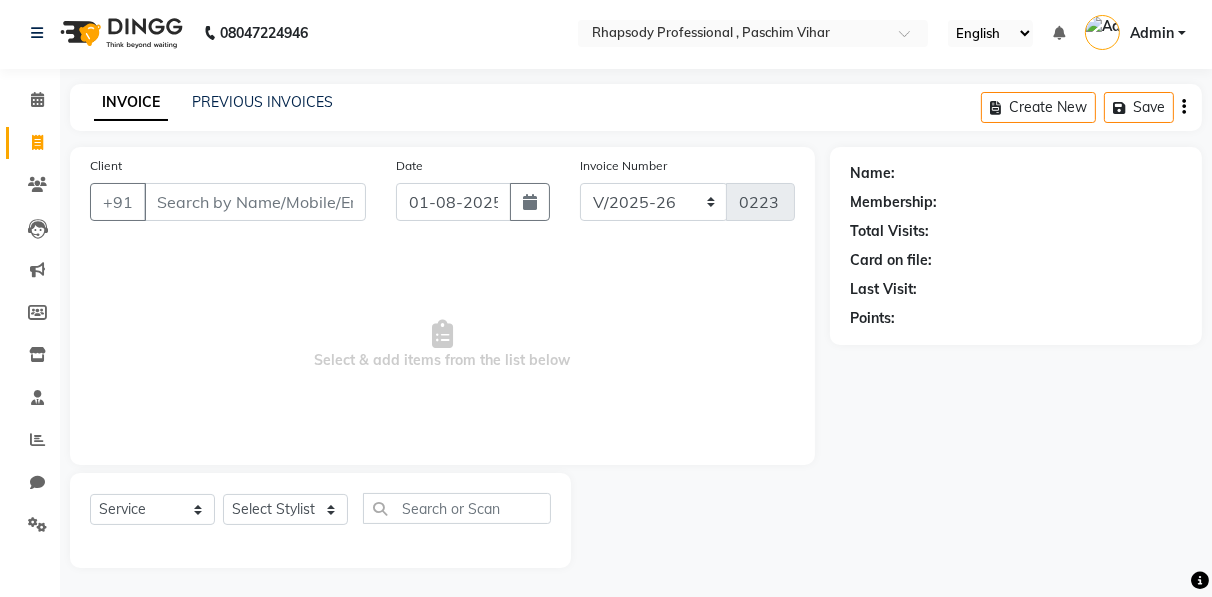 click on "Client" at bounding box center [255, 202] 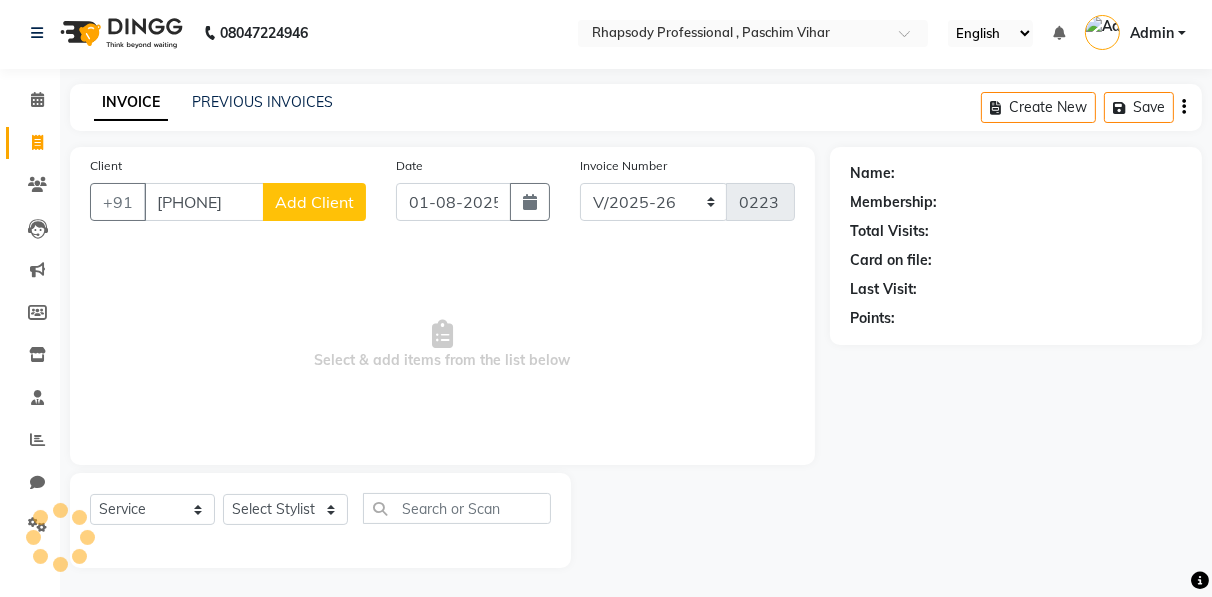 type on "[PHONE]" 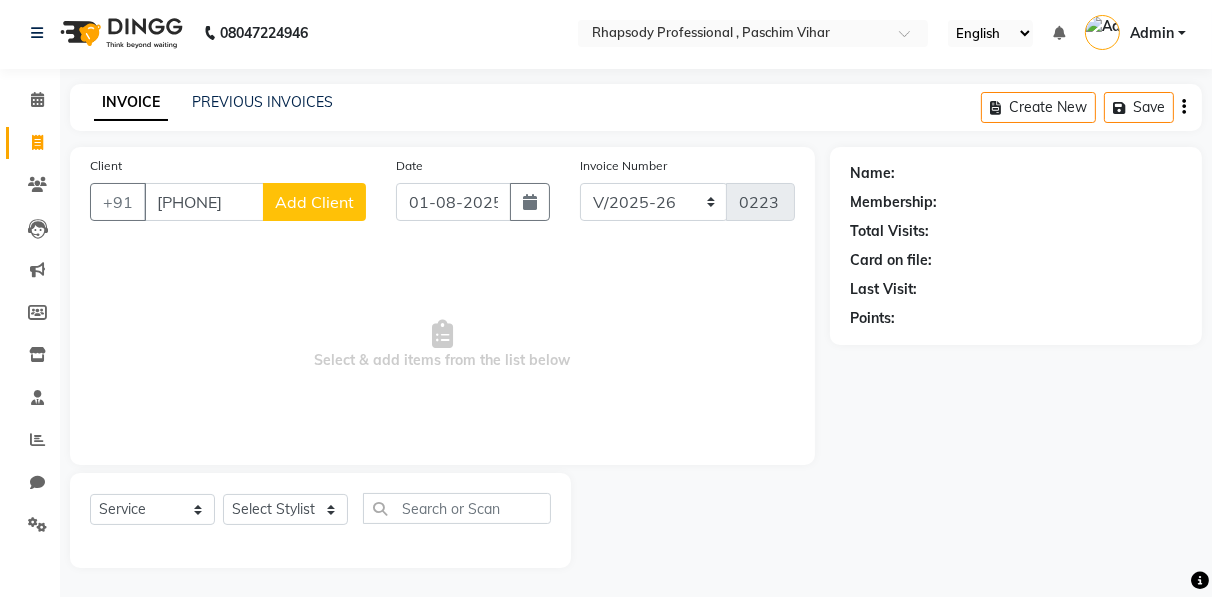 click on "Add Client" 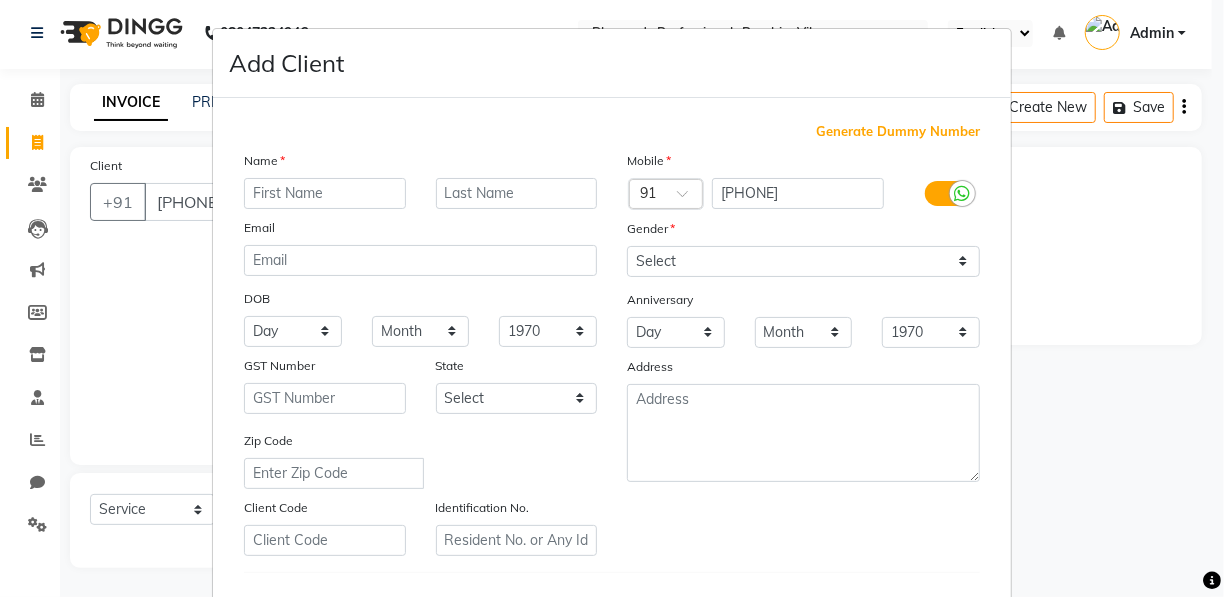 click at bounding box center (325, 193) 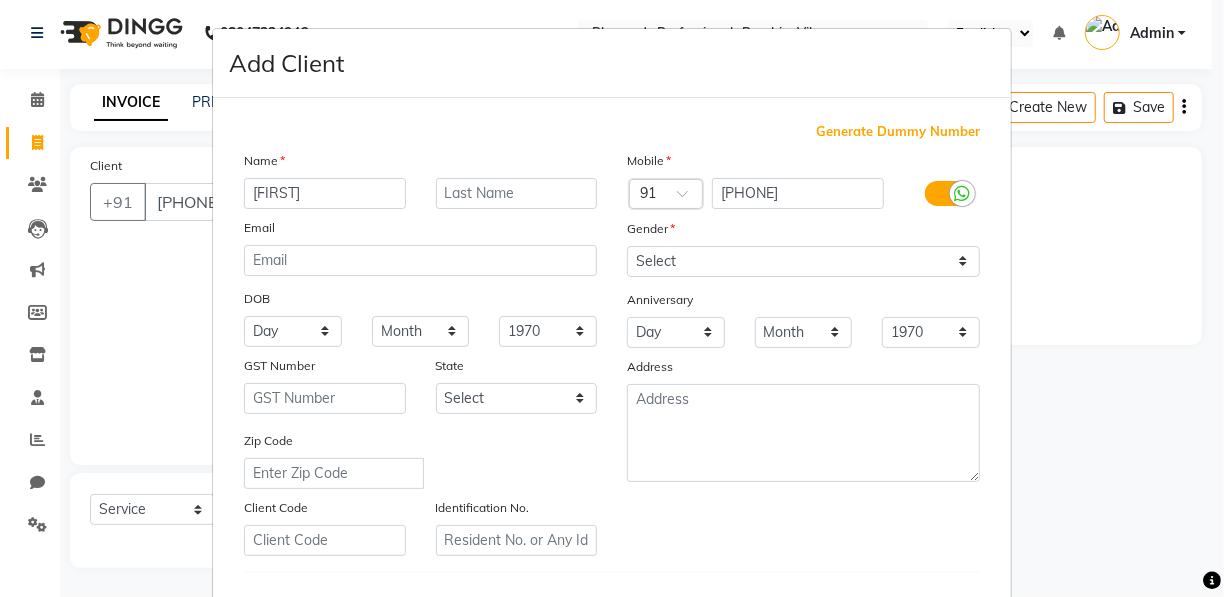 type on "[FIRST]" 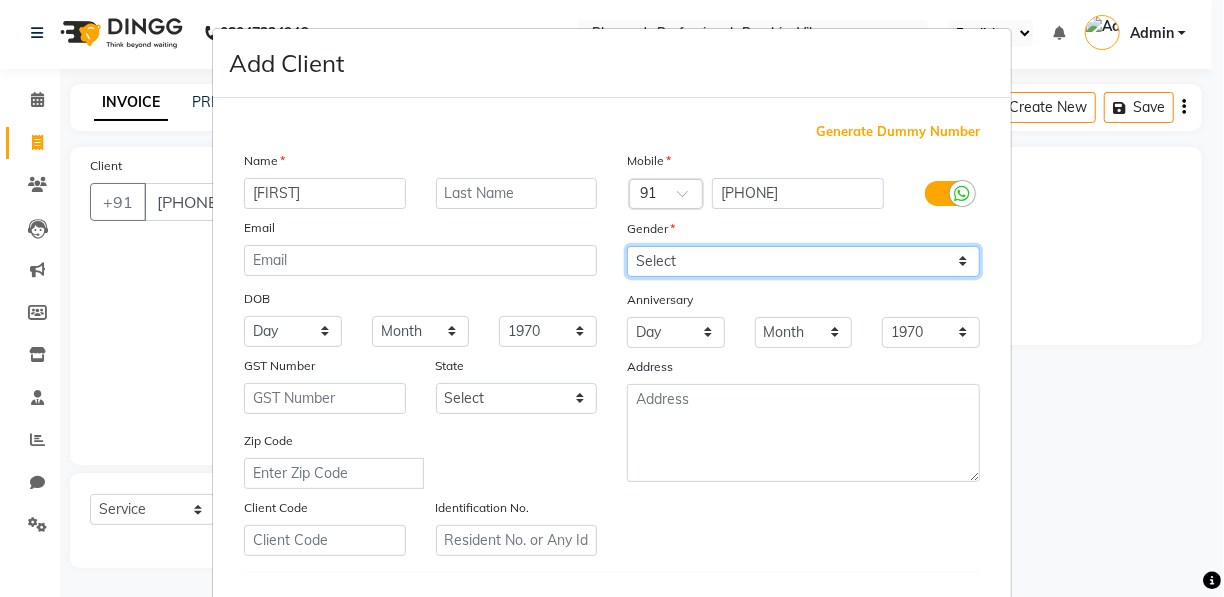 click on "Select Male Female Other Prefer Not To Say" at bounding box center [803, 261] 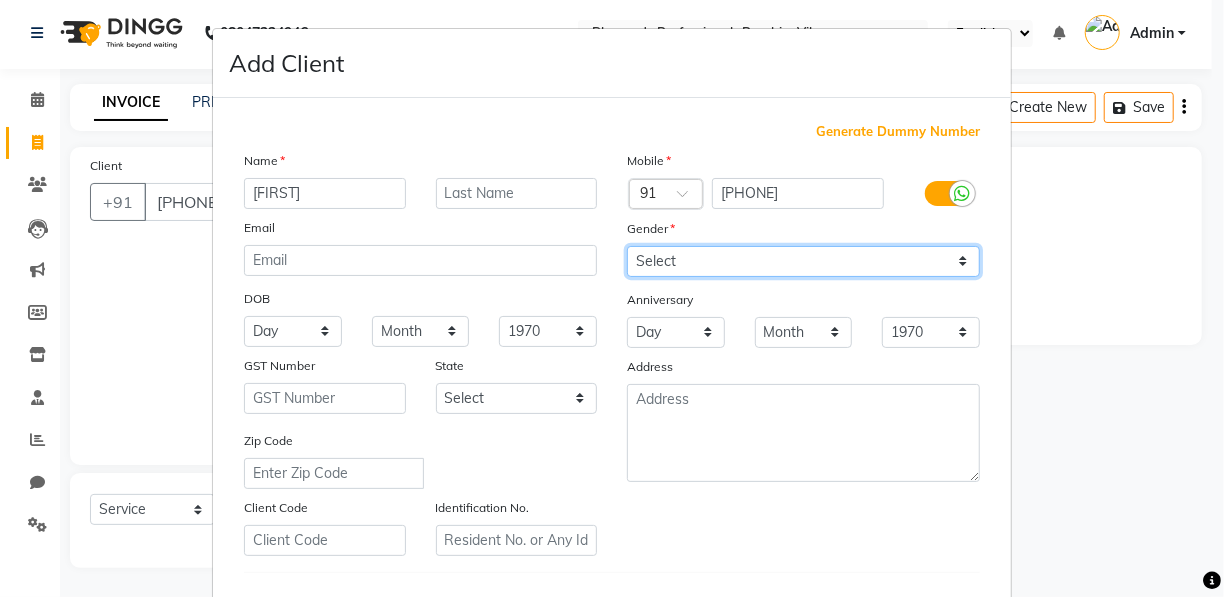 select on "female" 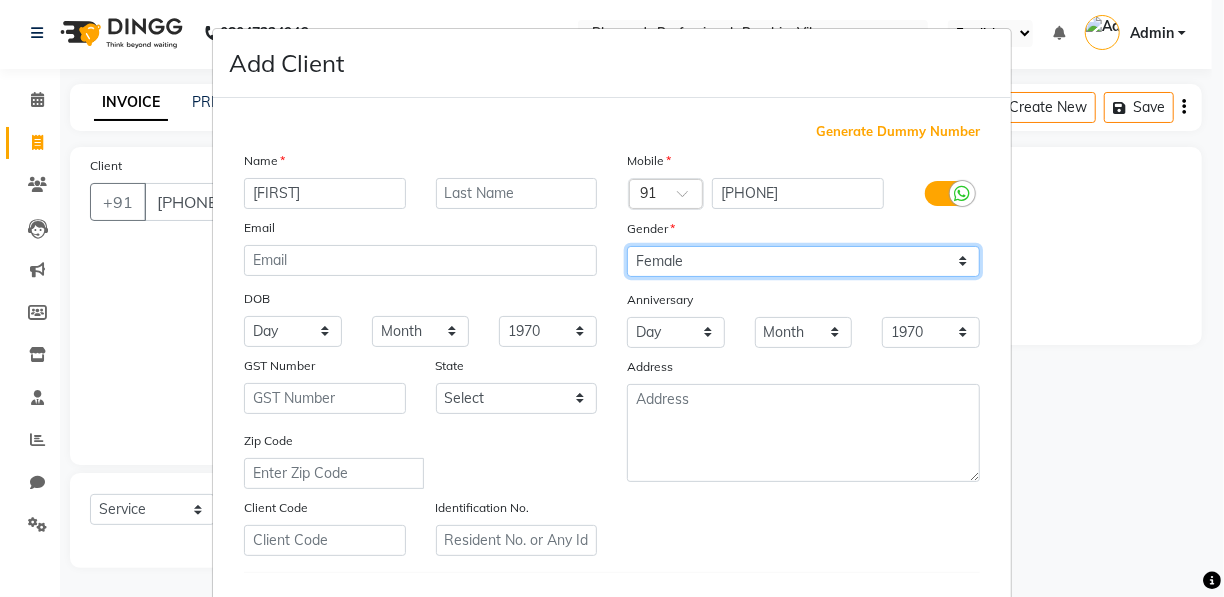 click on "Select Male Female Other Prefer Not To Say" at bounding box center (803, 261) 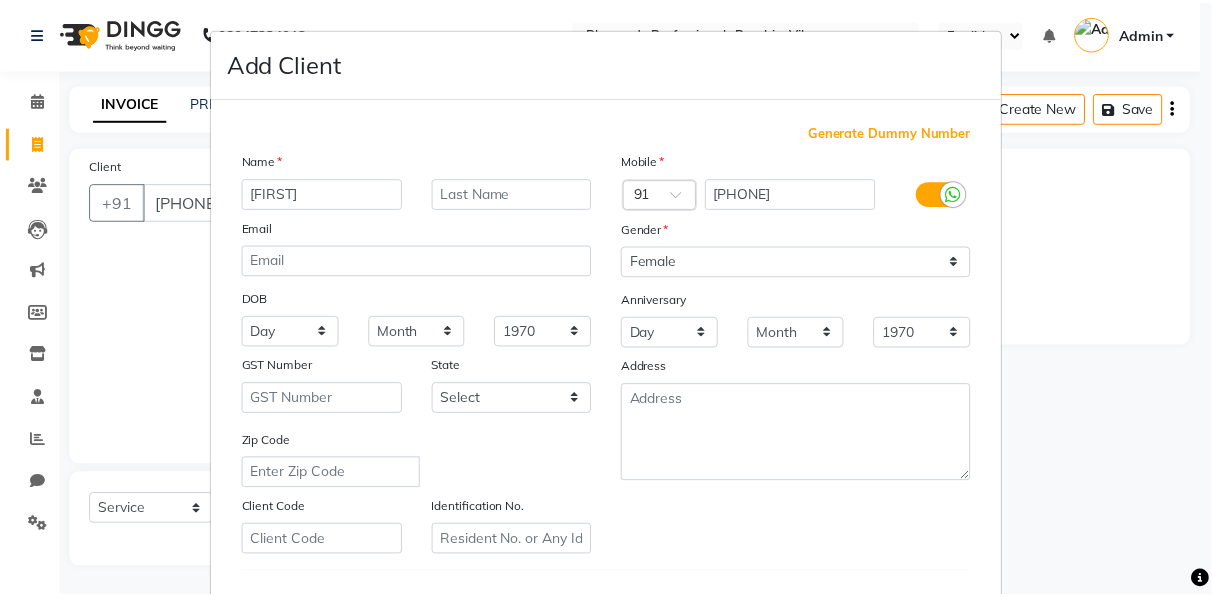 scroll, scrollTop: 321, scrollLeft: 0, axis: vertical 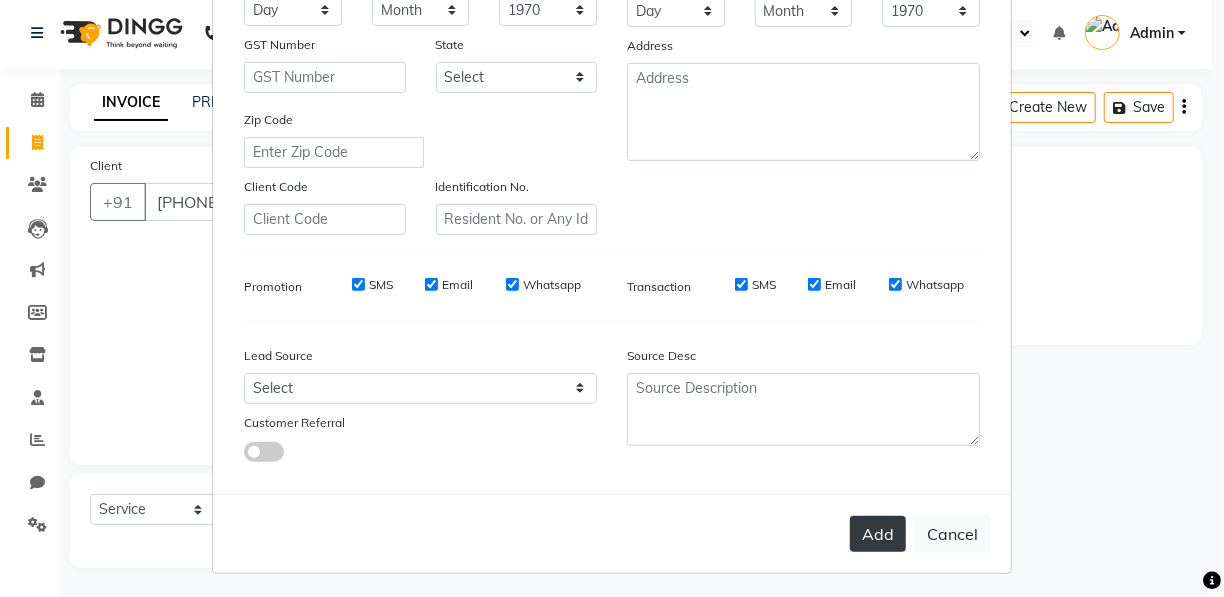 click on "Add" at bounding box center (878, 534) 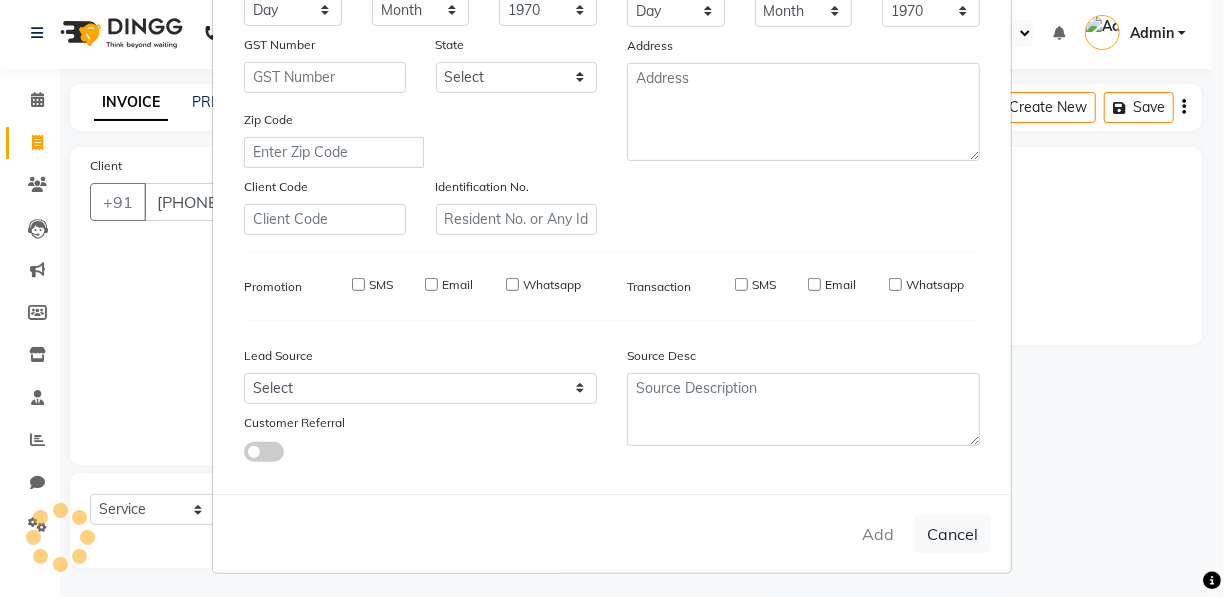type 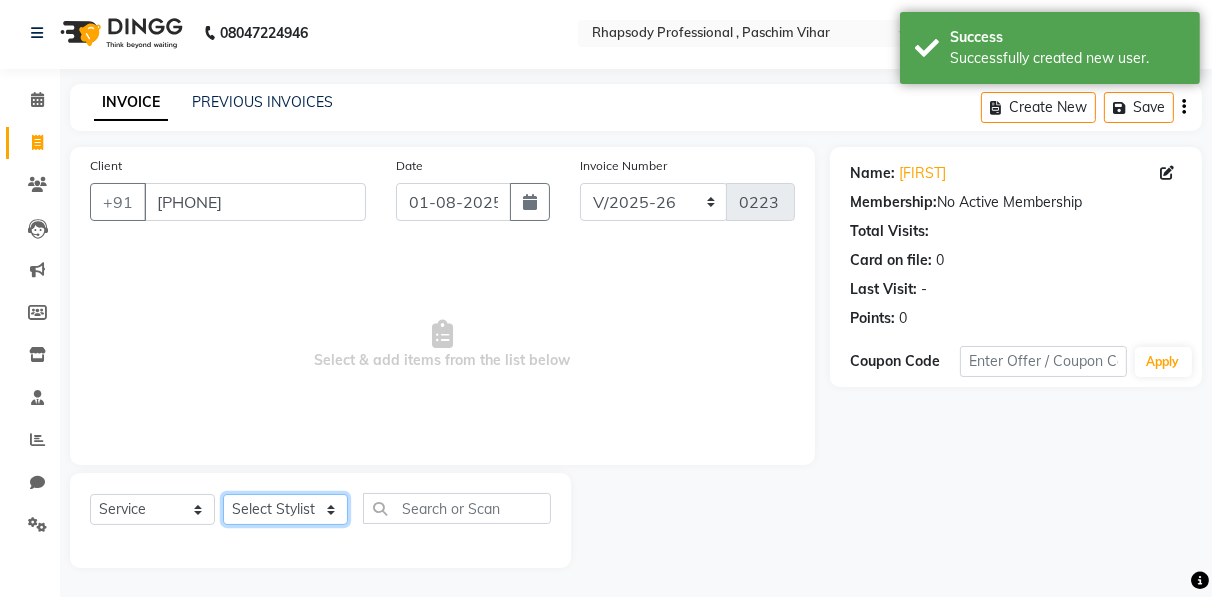 click on "Select Stylist Ahmad Anajli Laxmi Manager Neetu Reetu Ruma Santosh Soniya Tannu Tilak Vinod Zeeshan" 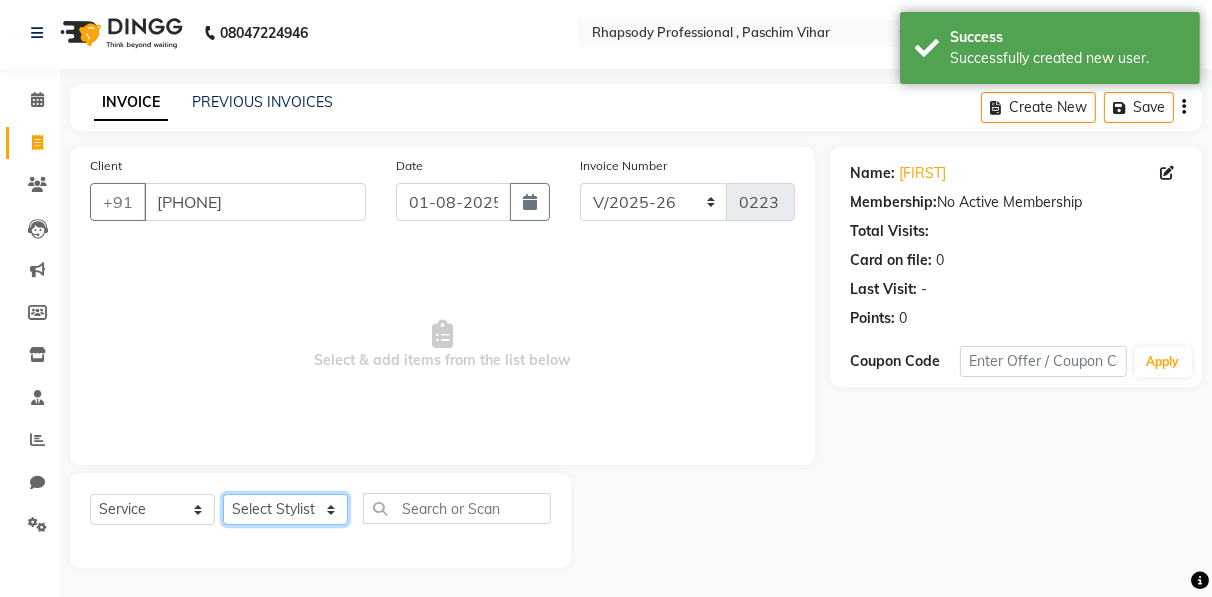 select on "85672" 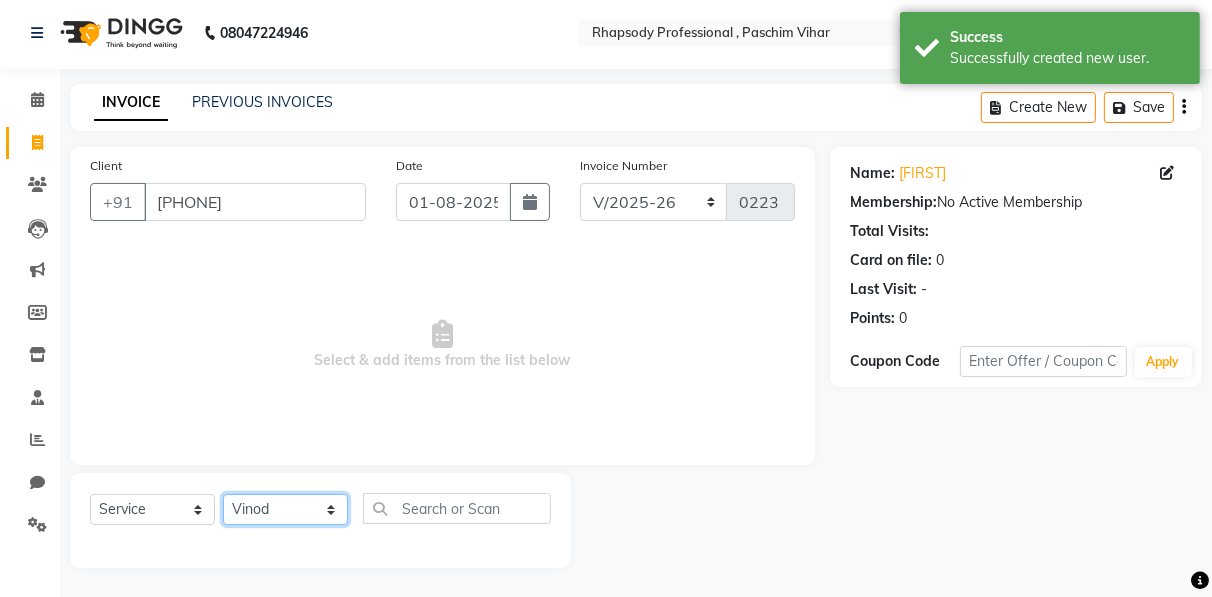 click on "Select Stylist Ahmad Anajli Laxmi Manager Neetu Reetu Ruma Santosh Soniya Tannu Tilak Vinod Zeeshan" 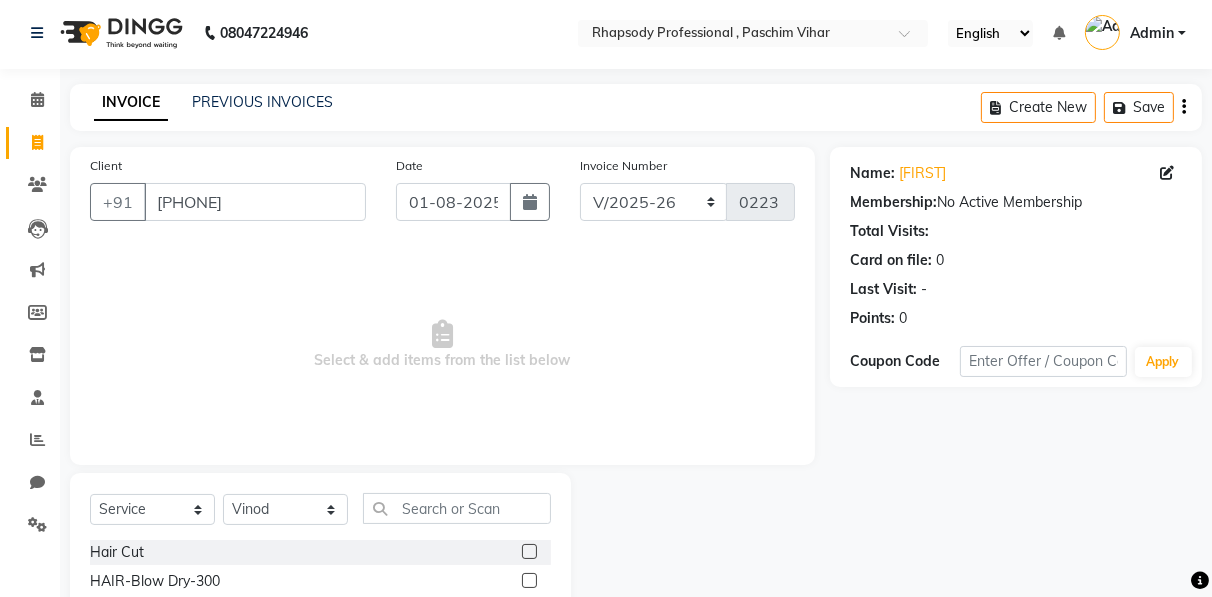 click 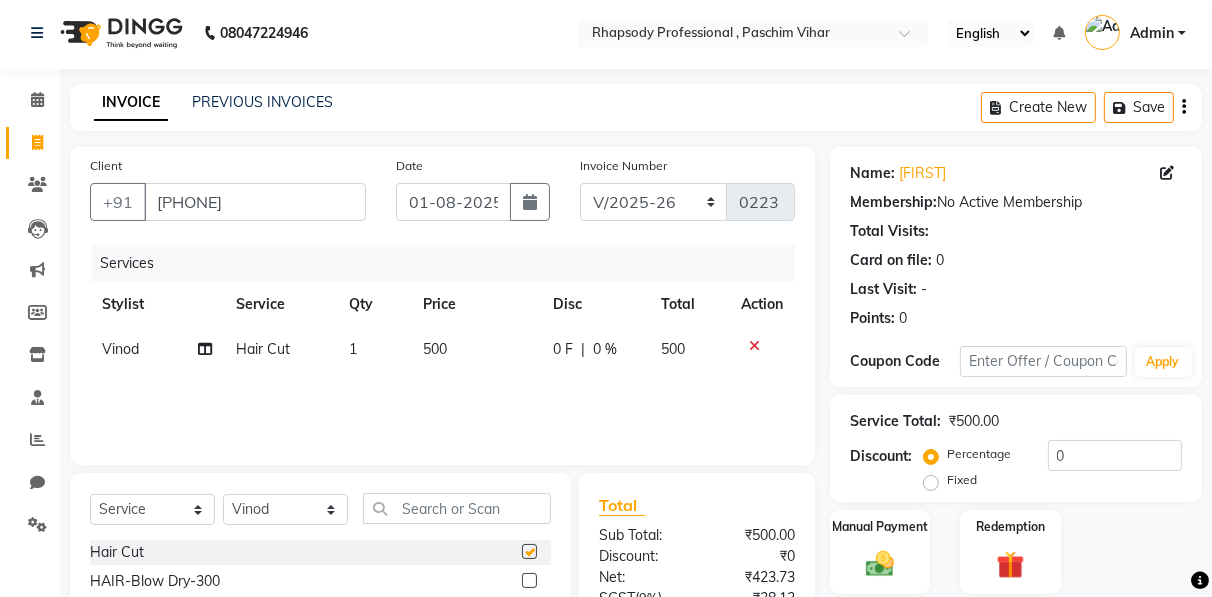 checkbox on "false" 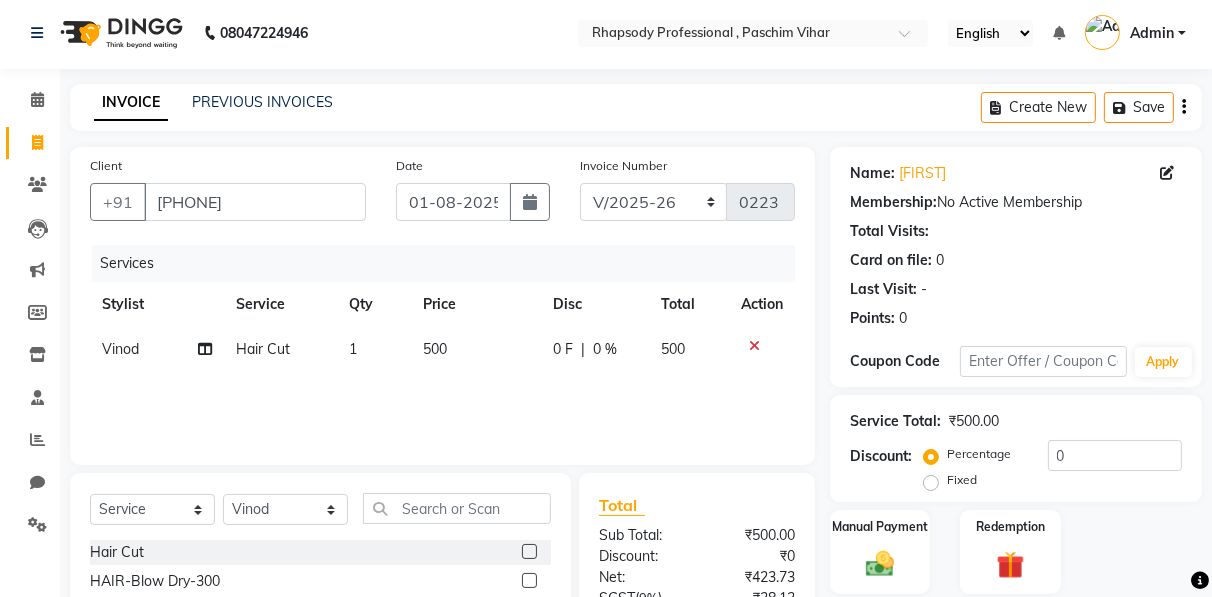 scroll, scrollTop: 202, scrollLeft: 0, axis: vertical 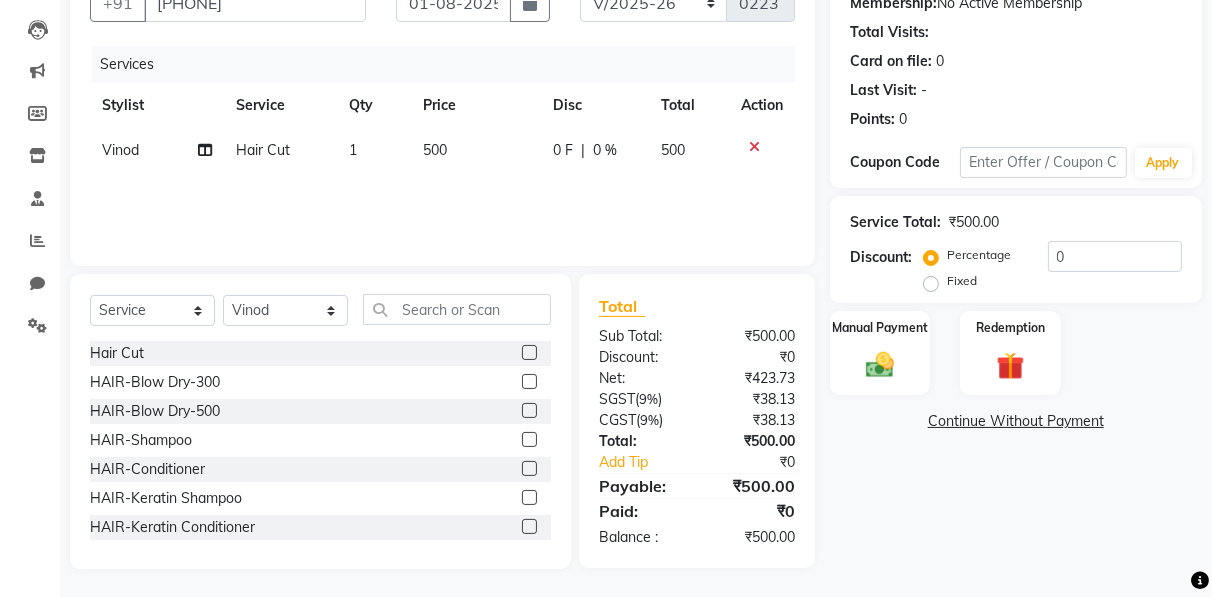 click 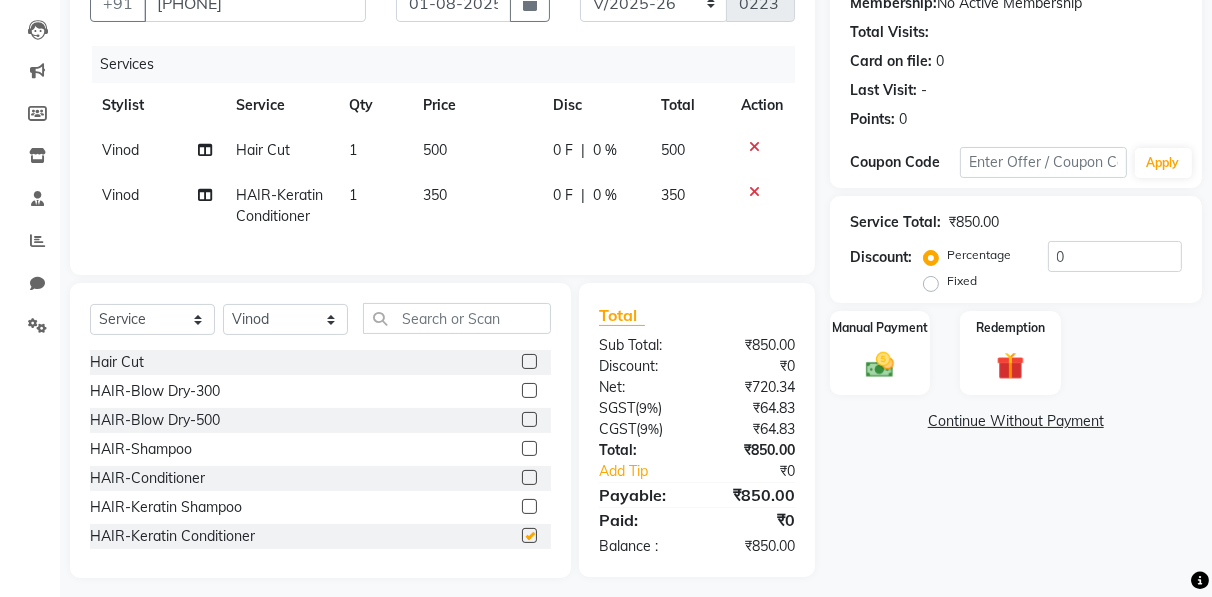 checkbox on "false" 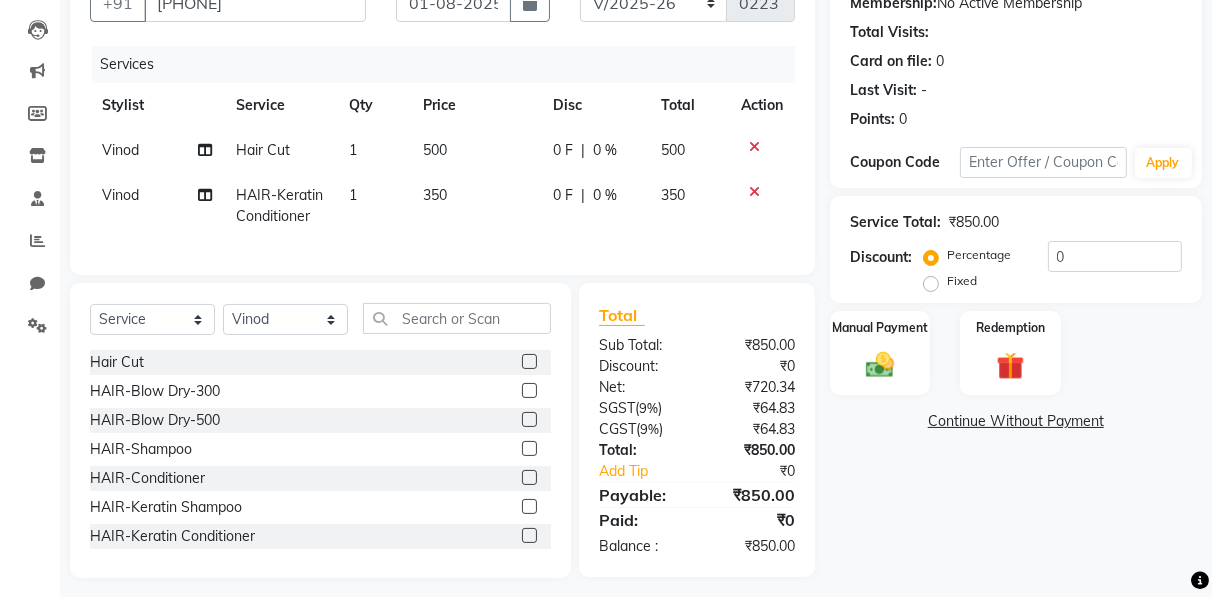 click 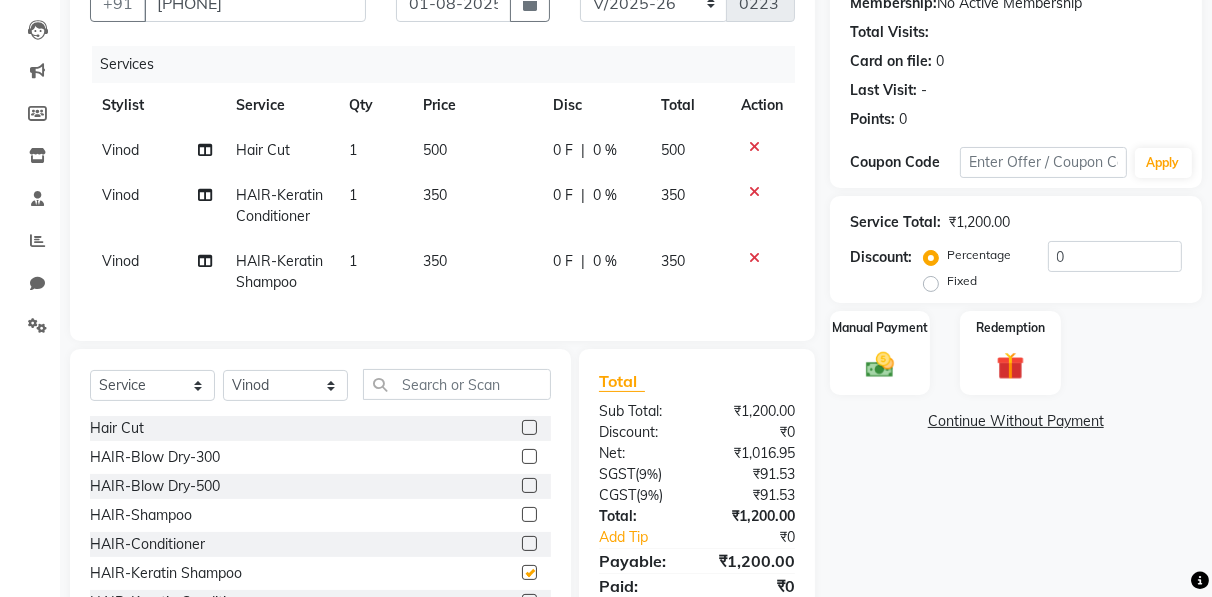 checkbox on "false" 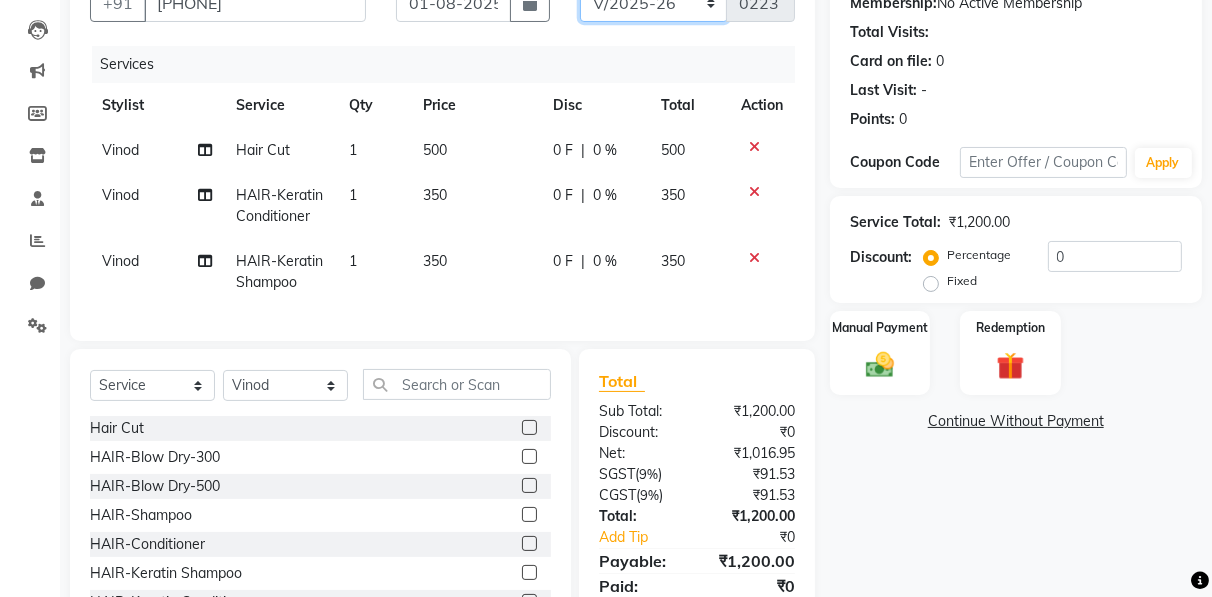 click on "RNV/2025-26 V/2025 V/2025-26" 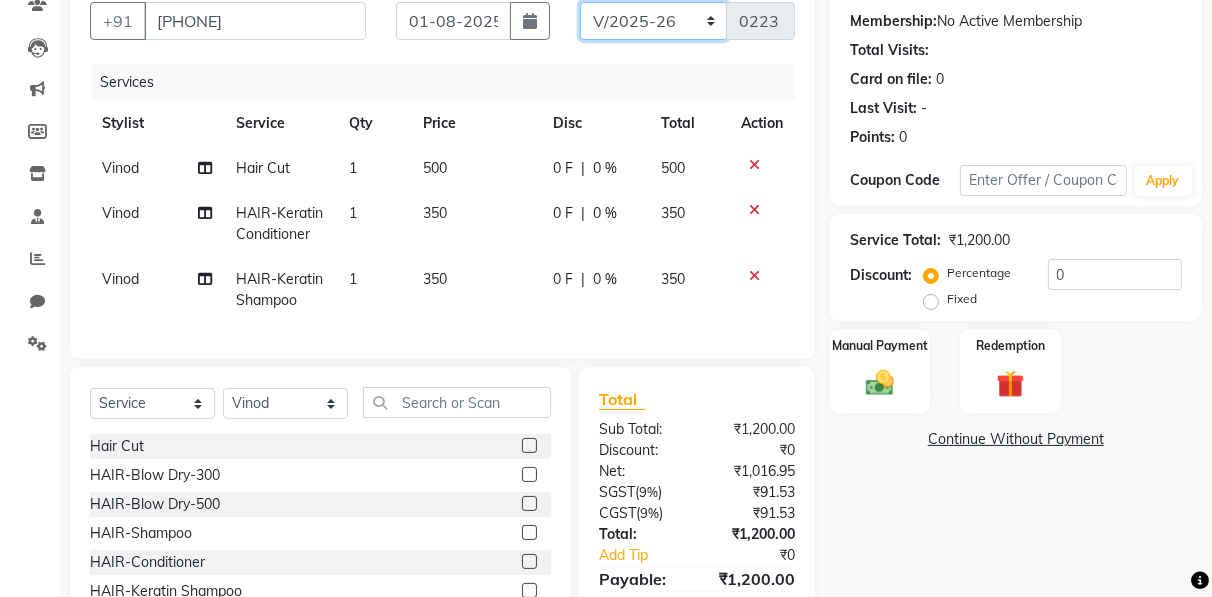 select on "8650" 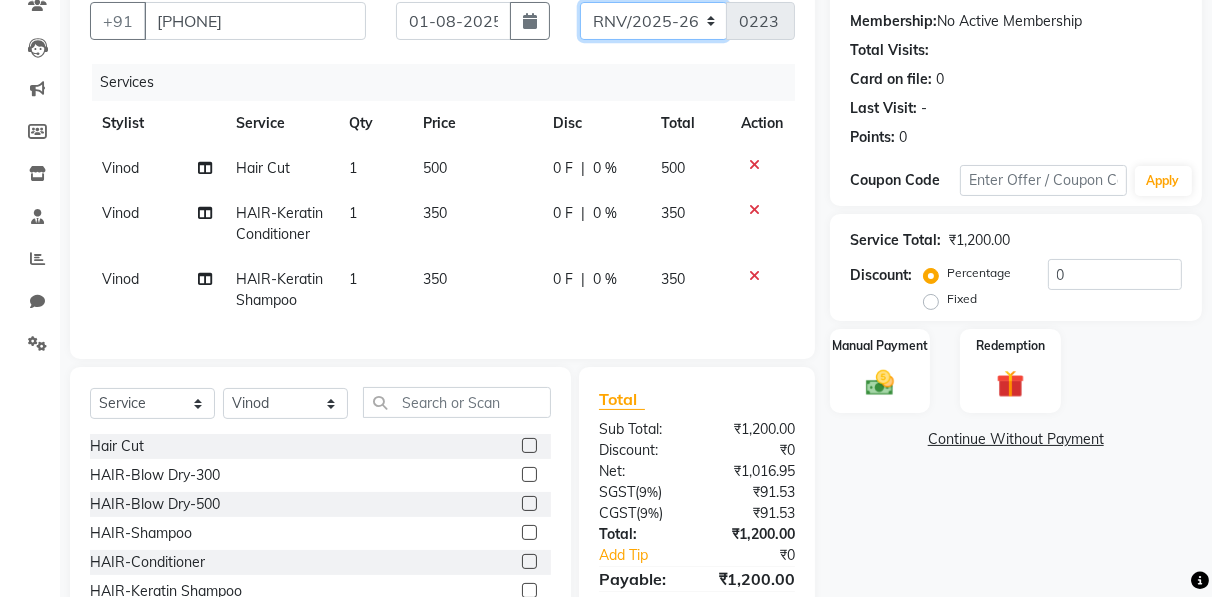 click on "RNV/2025-26 V/2025 V/2025-26" 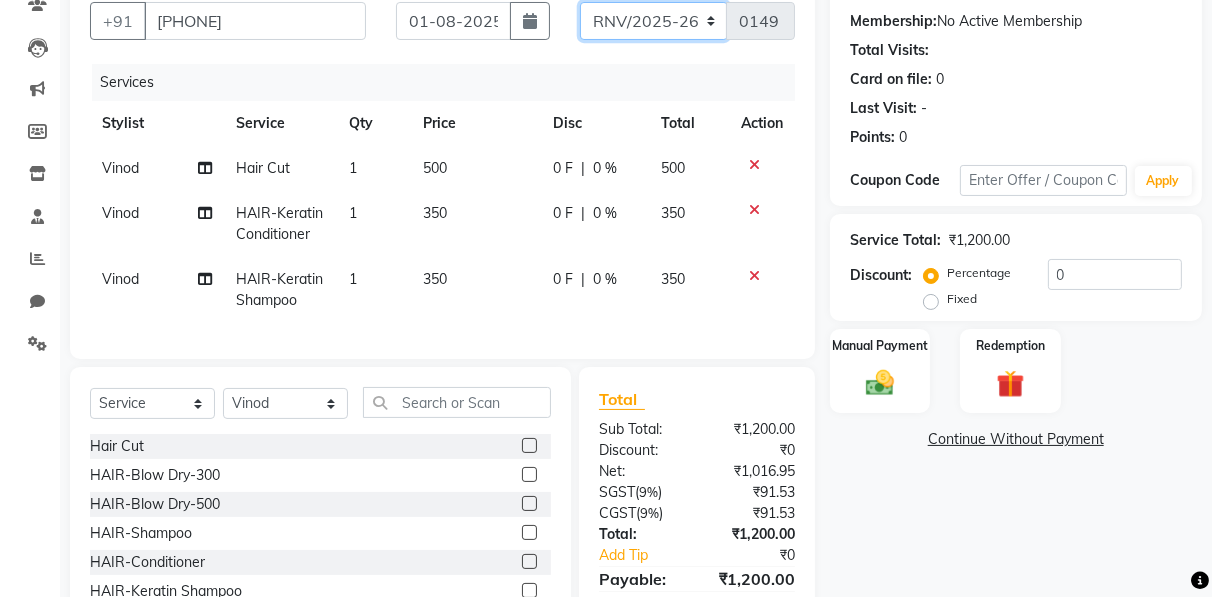 scroll, scrollTop: 0, scrollLeft: 0, axis: both 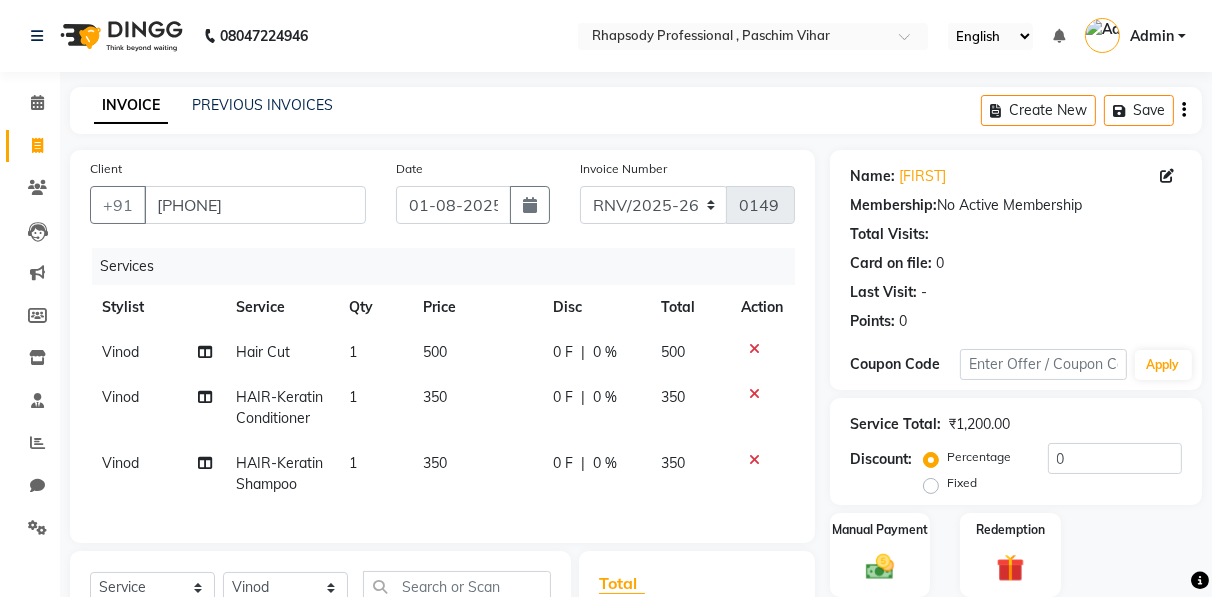 click 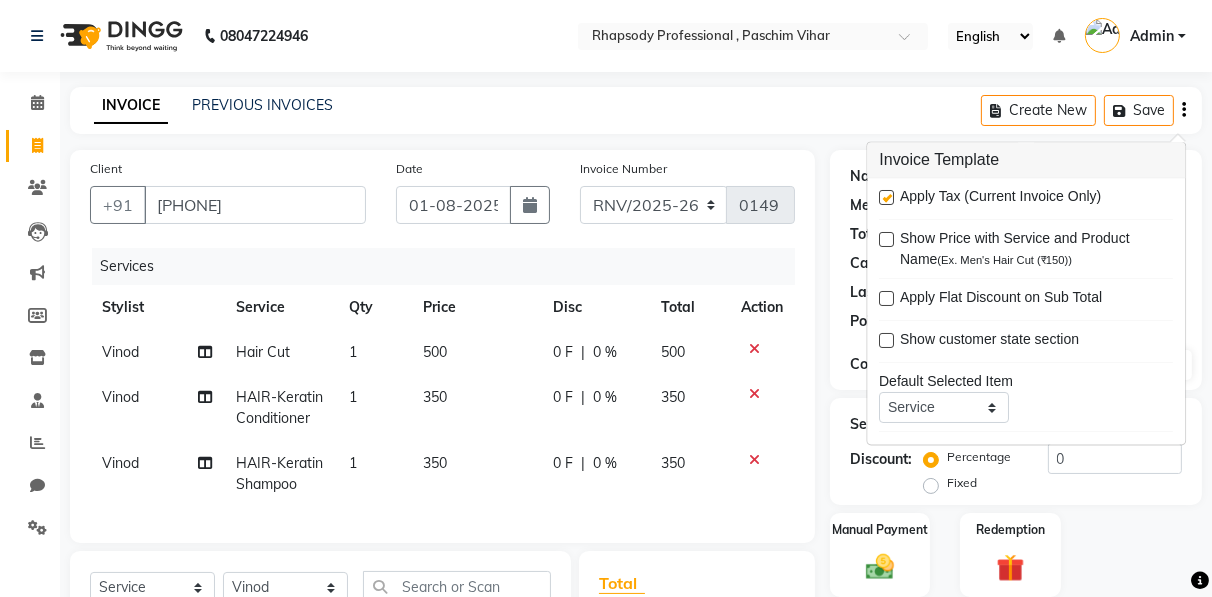 click at bounding box center [886, 198] 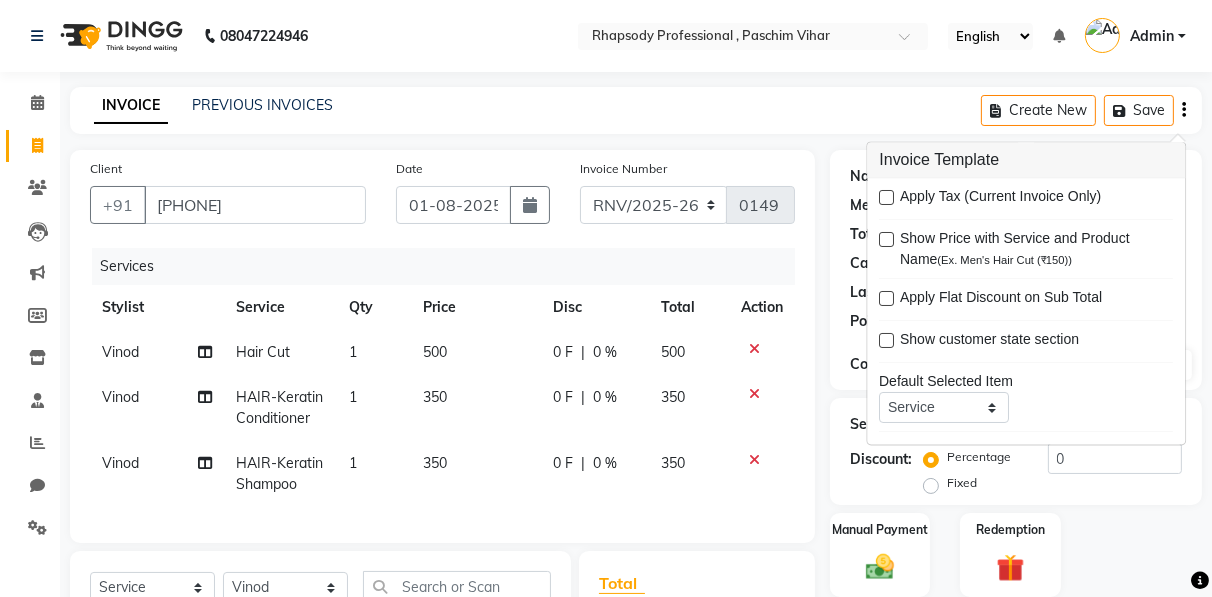 scroll, scrollTop: 290, scrollLeft: 0, axis: vertical 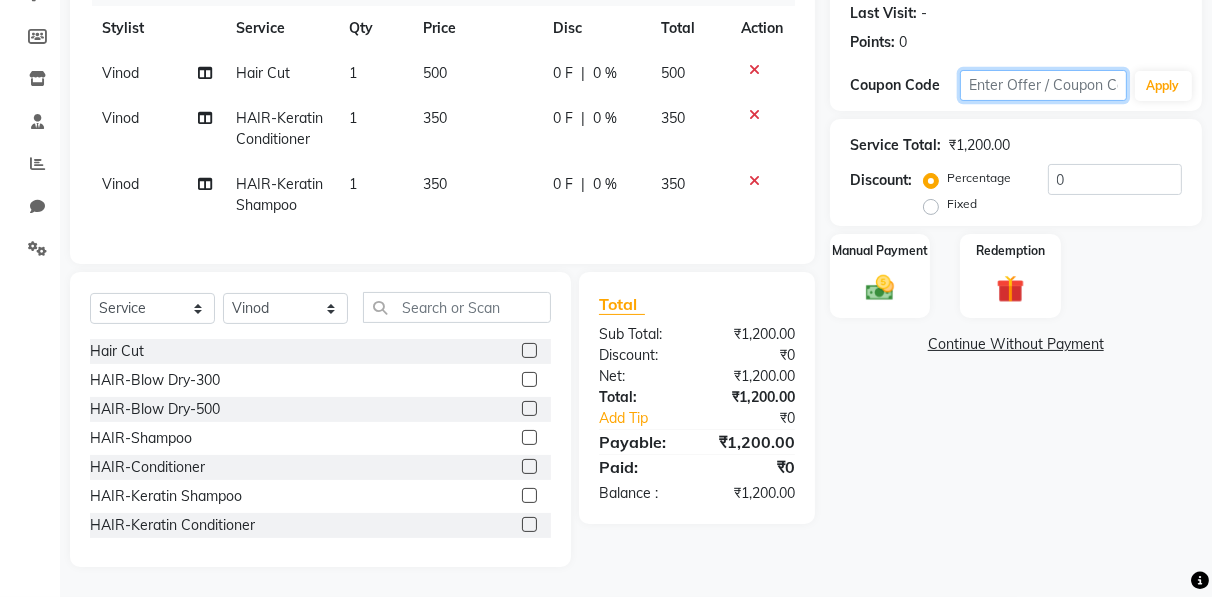 click 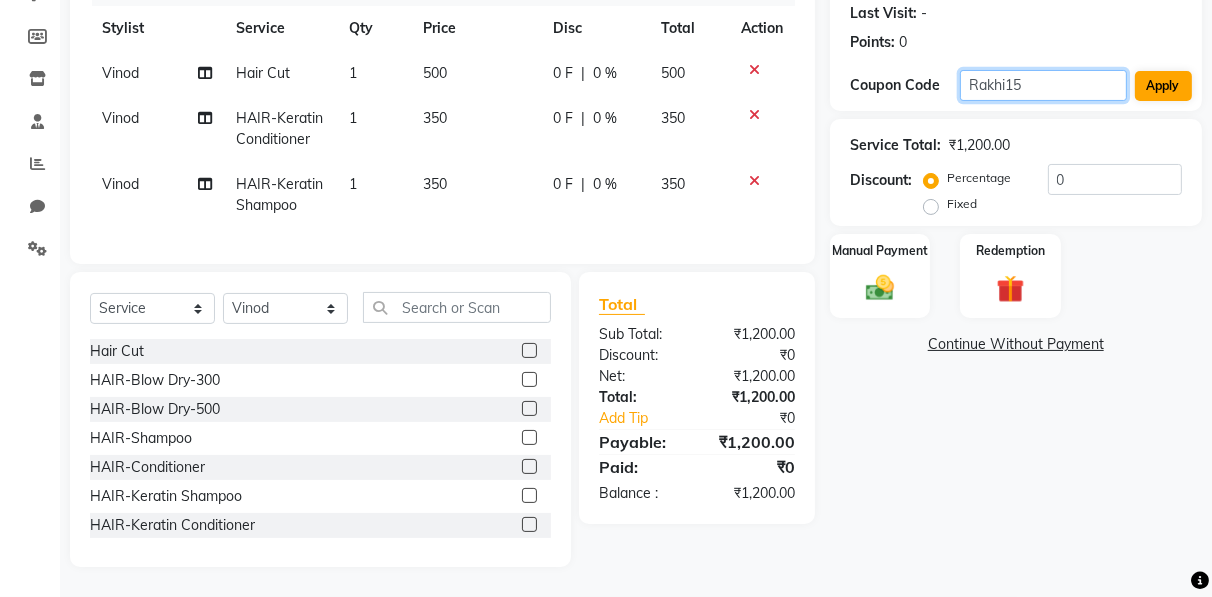 type on "Rakhi15" 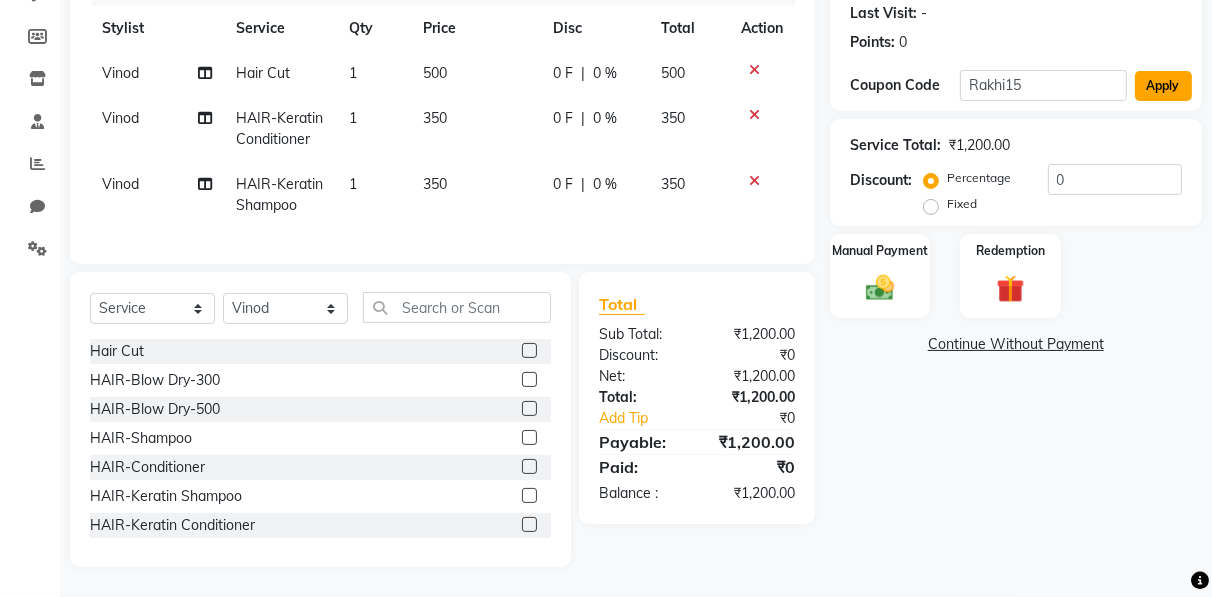 click on "Apply" 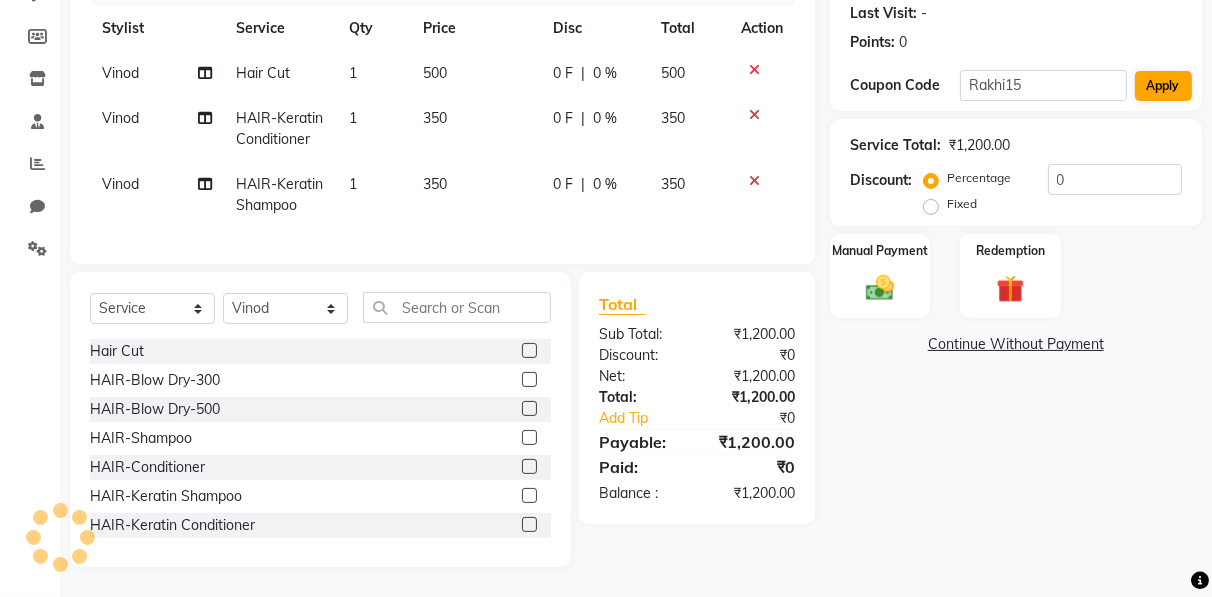 type on "15" 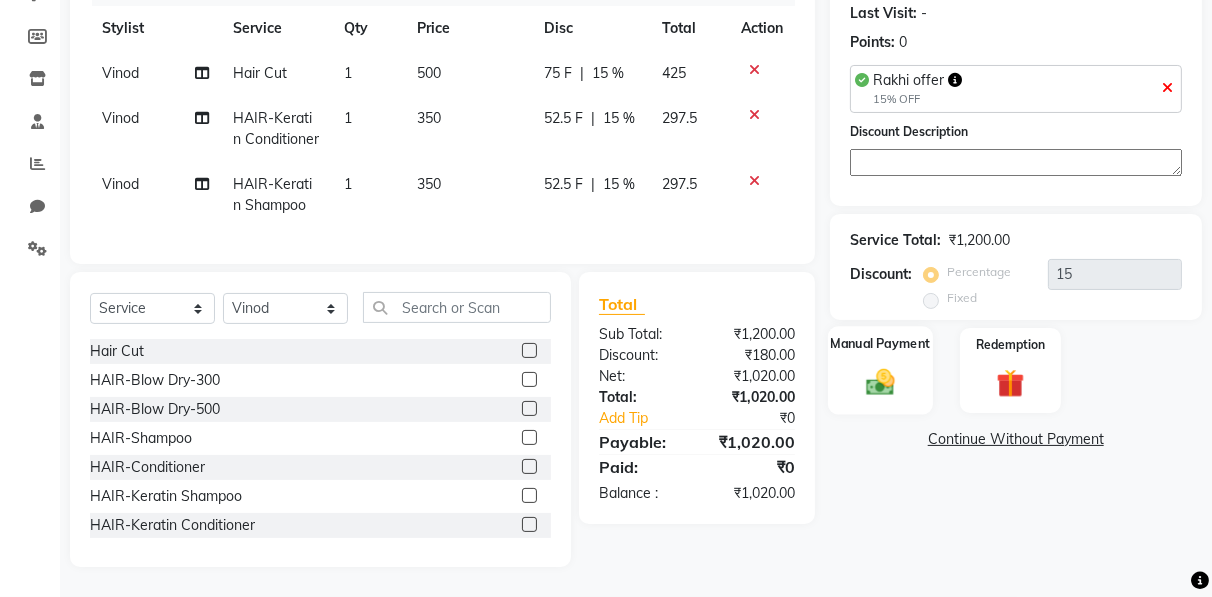 click 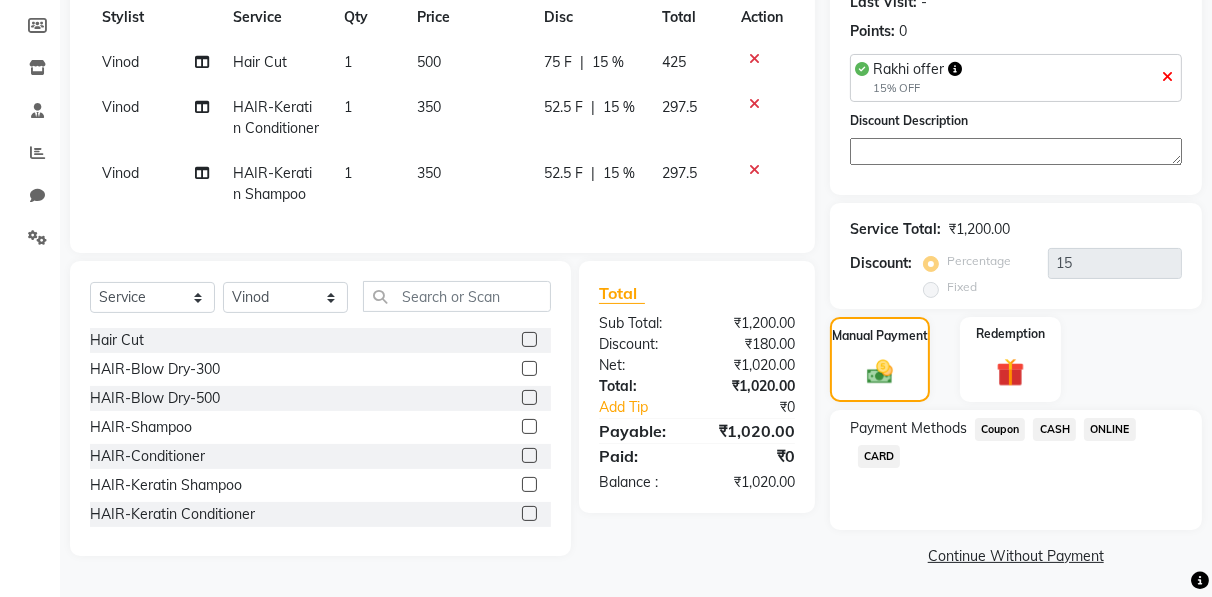 click on "ONLINE" 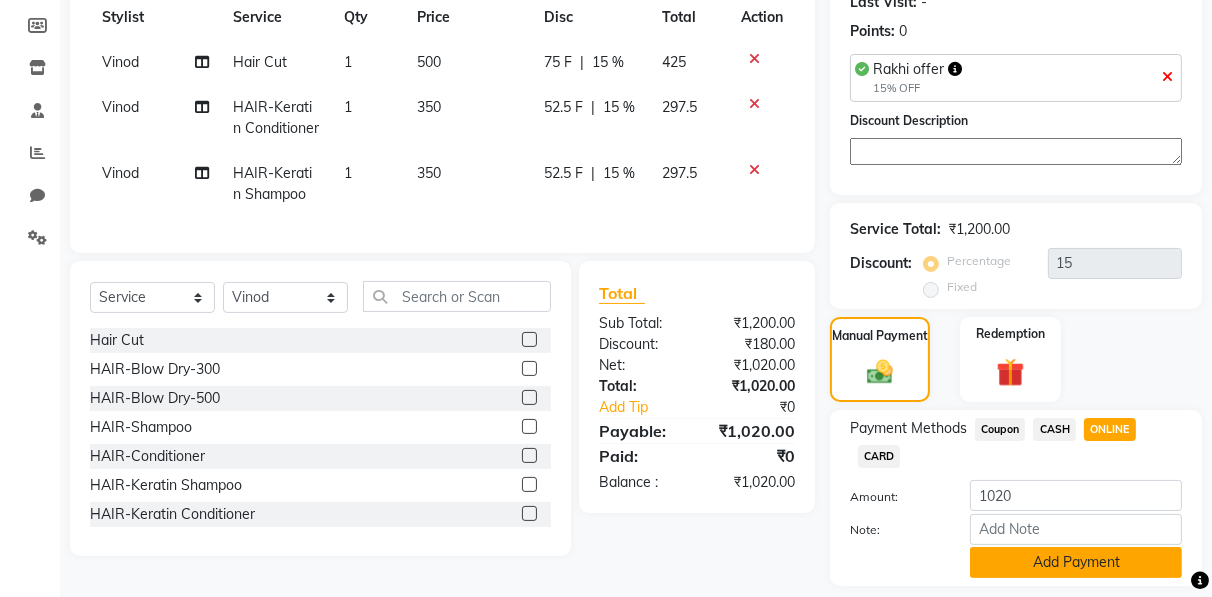 click on "Add Payment" 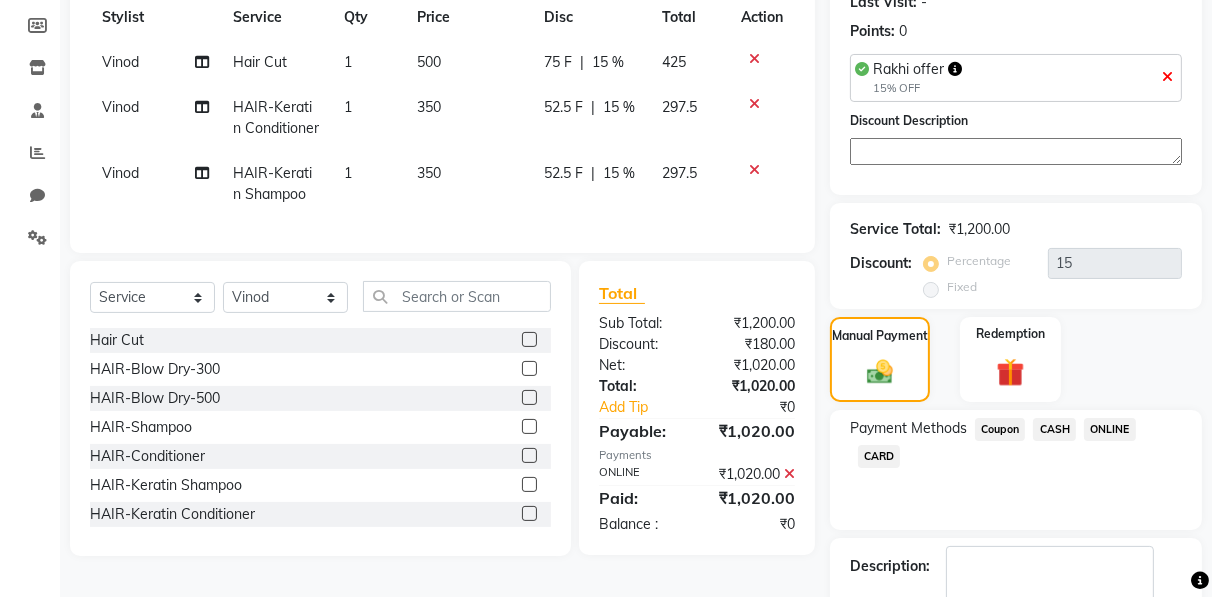 scroll, scrollTop: 403, scrollLeft: 0, axis: vertical 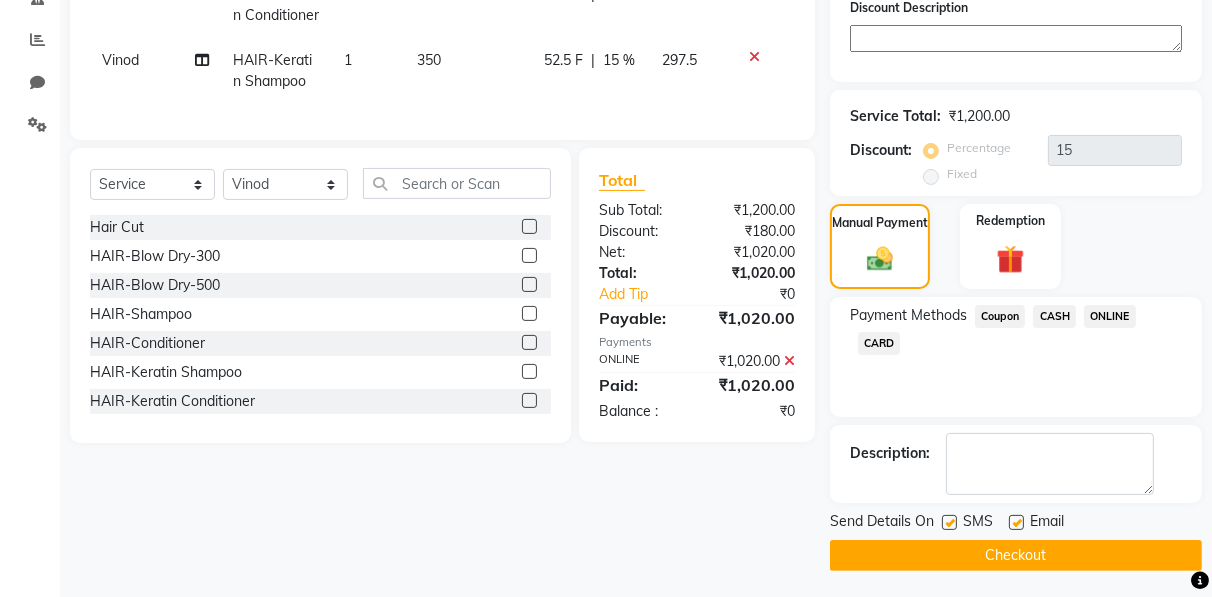 click on "Checkout" 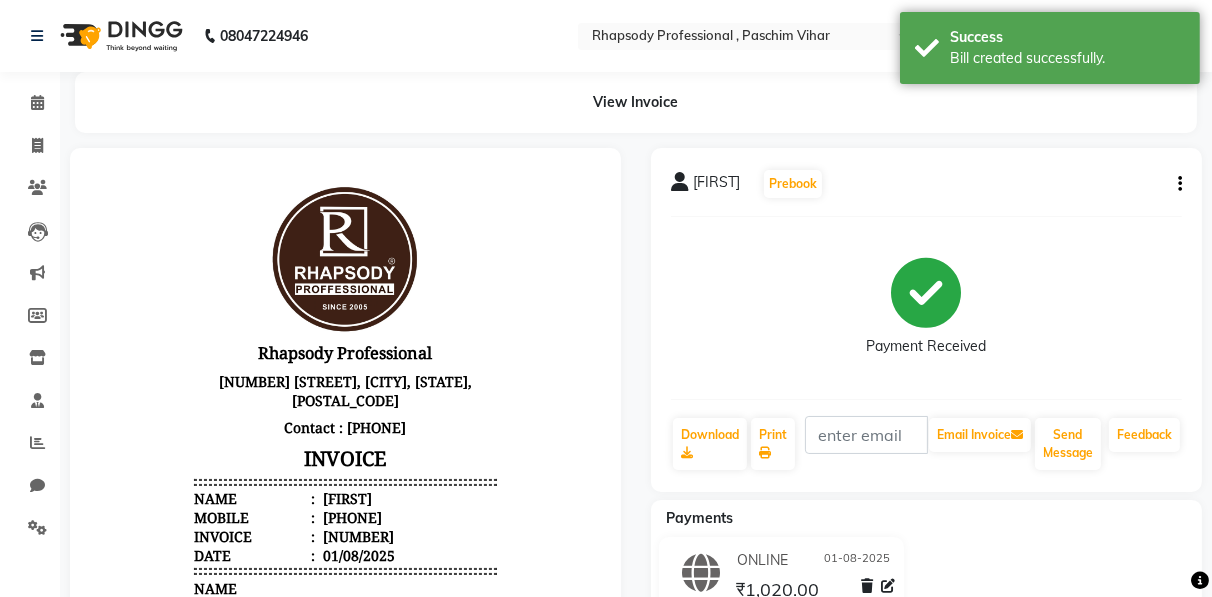 scroll, scrollTop: 0, scrollLeft: 0, axis: both 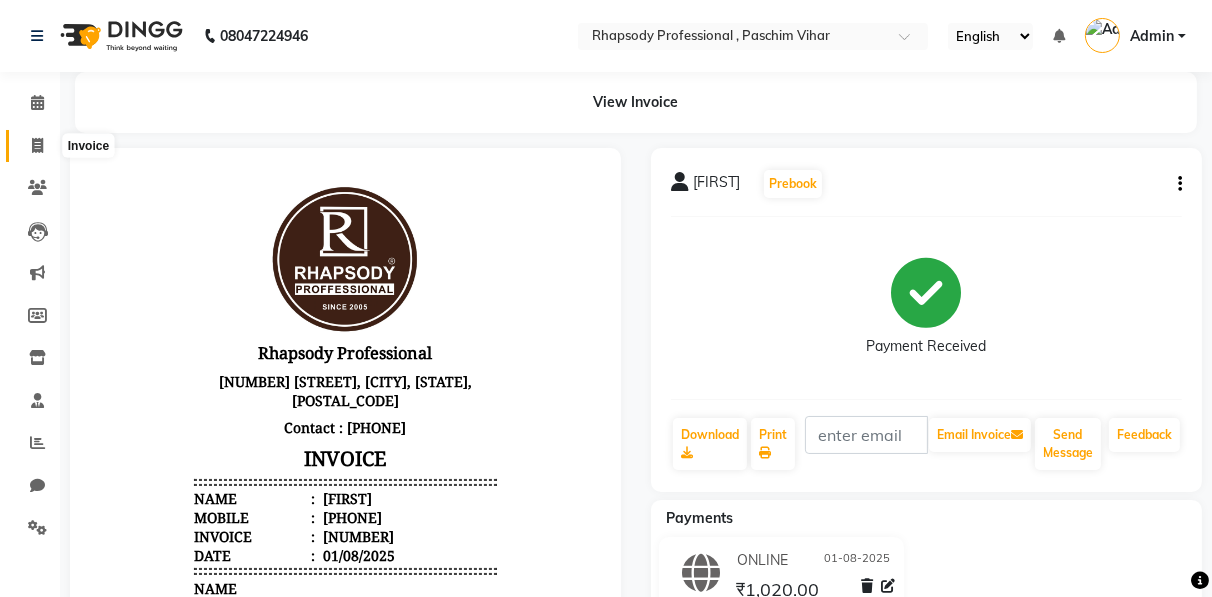 click 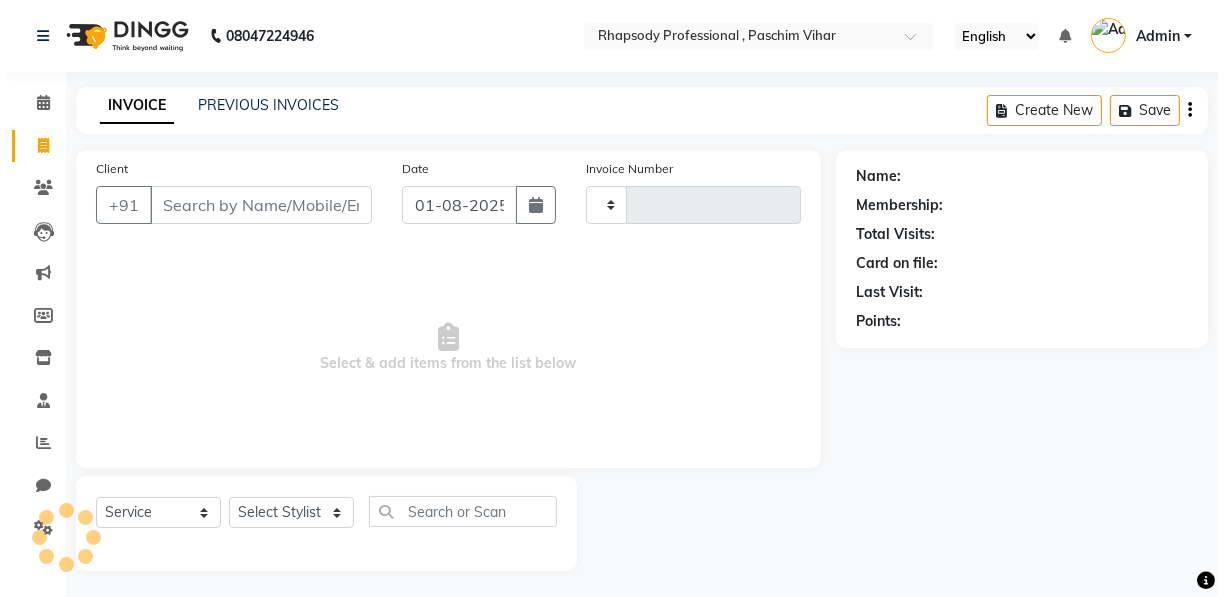 scroll, scrollTop: 3, scrollLeft: 0, axis: vertical 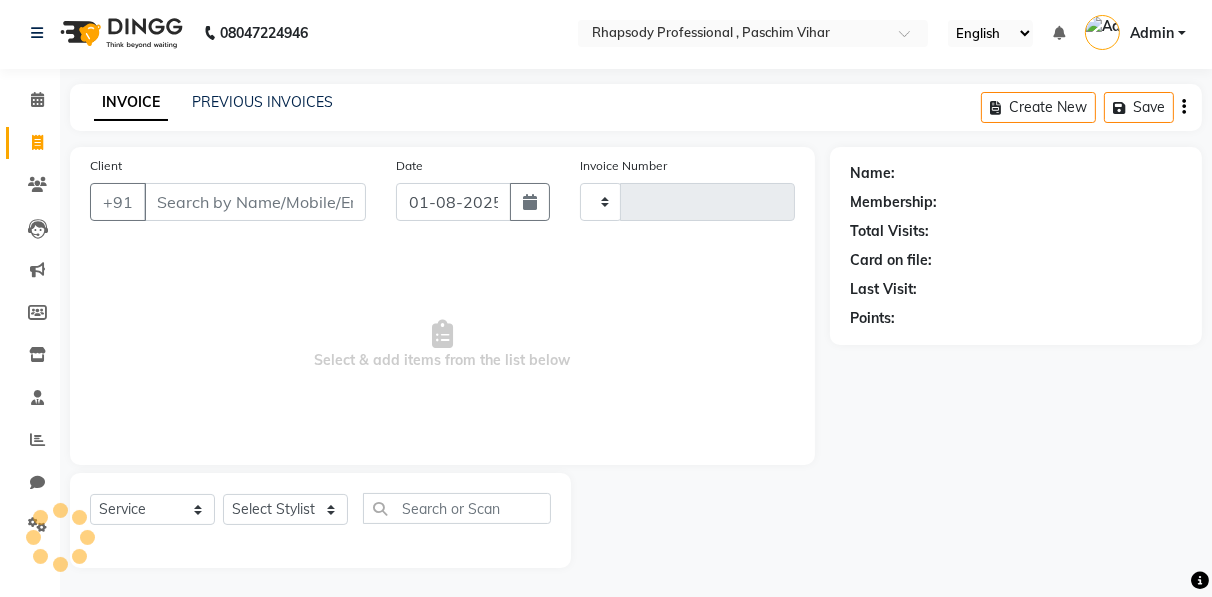 type on "0223" 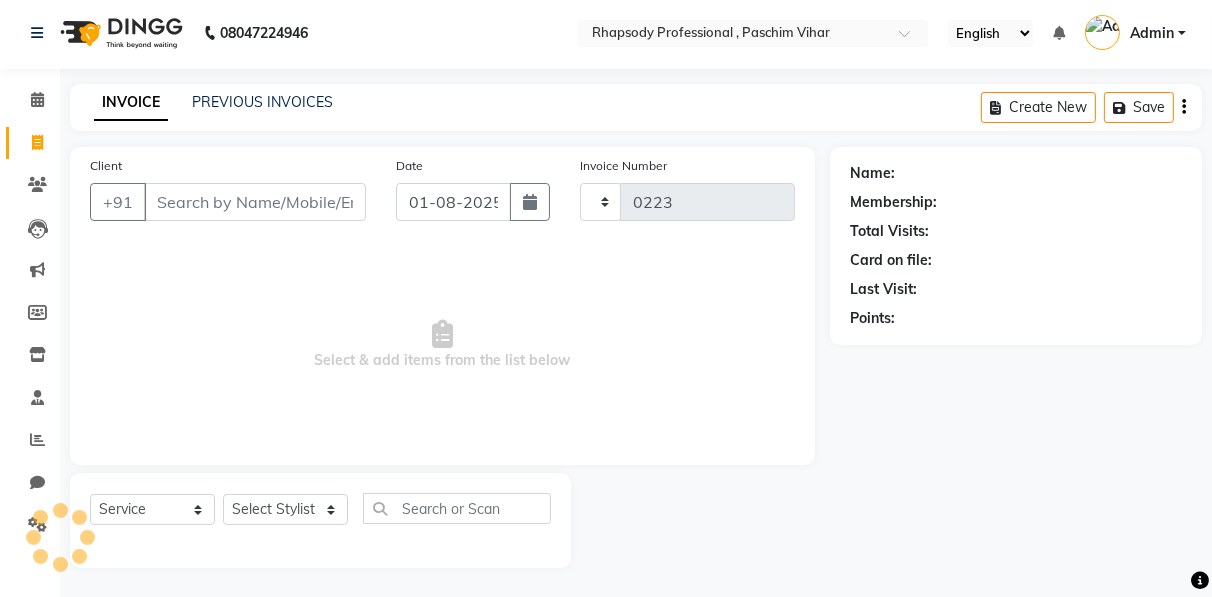 select on "8581" 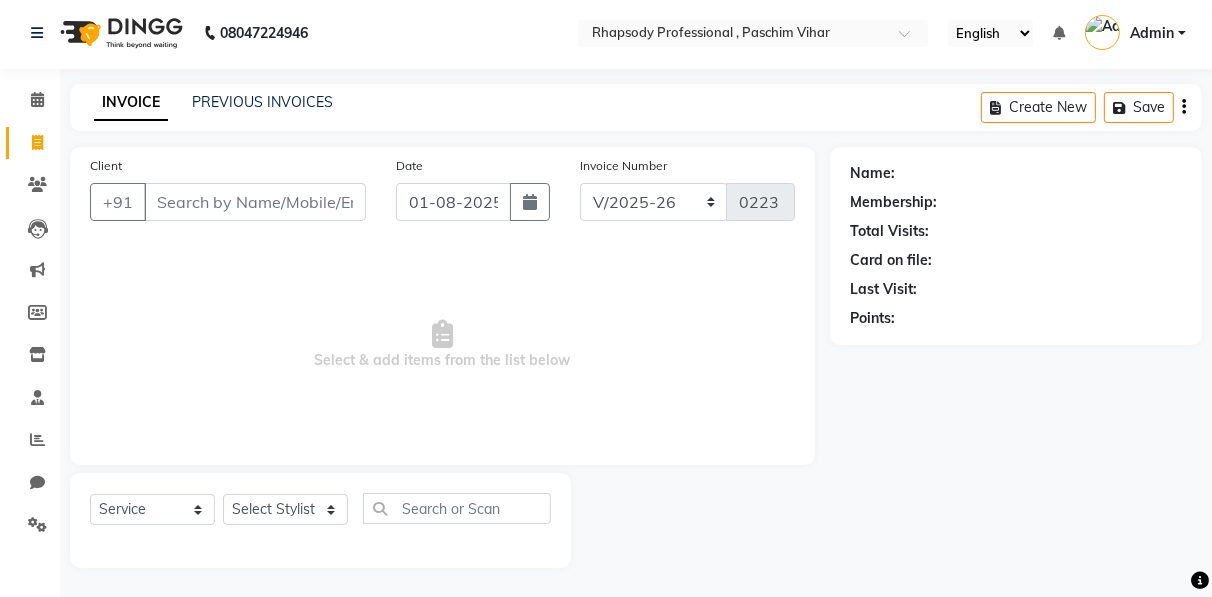 click on "Client" at bounding box center (255, 202) 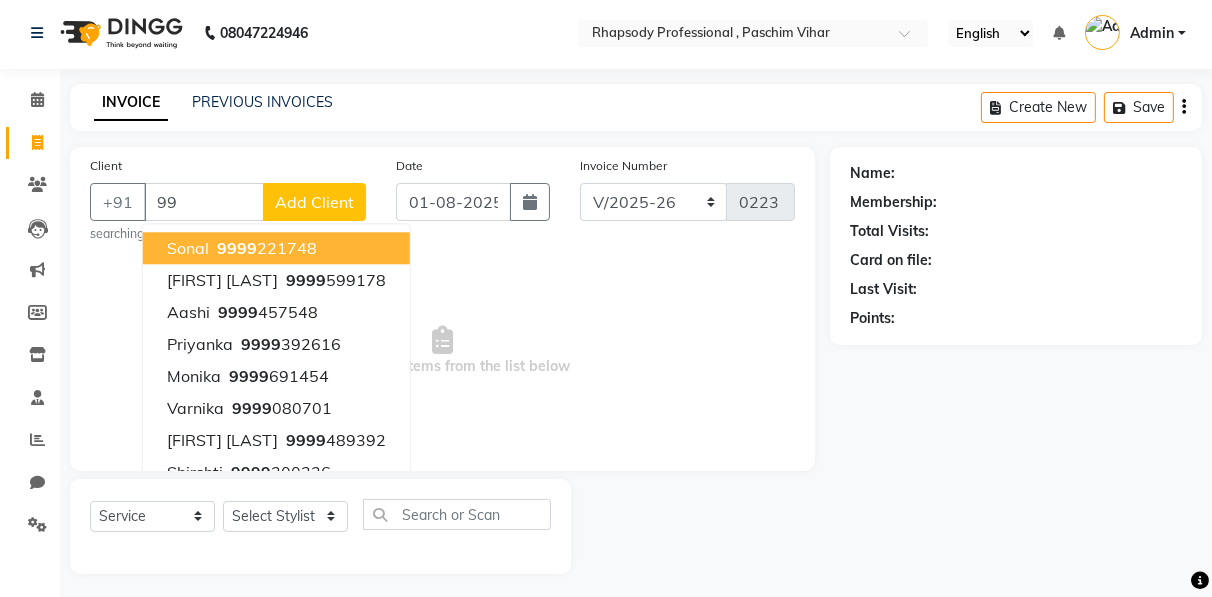 type on "9" 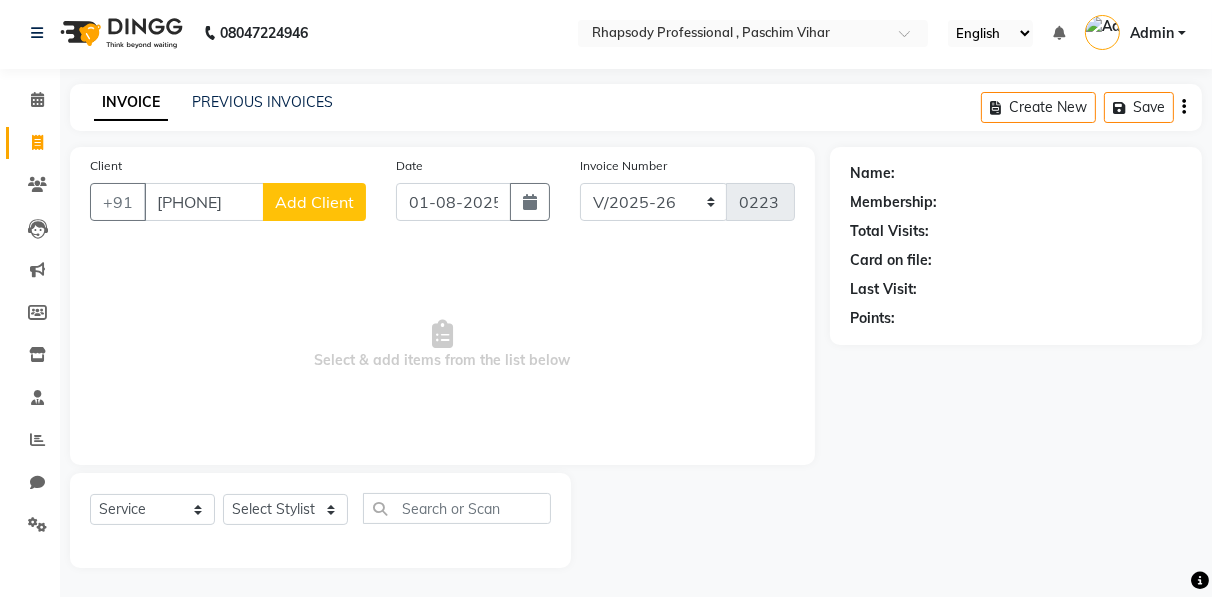 type on "[PHONE]" 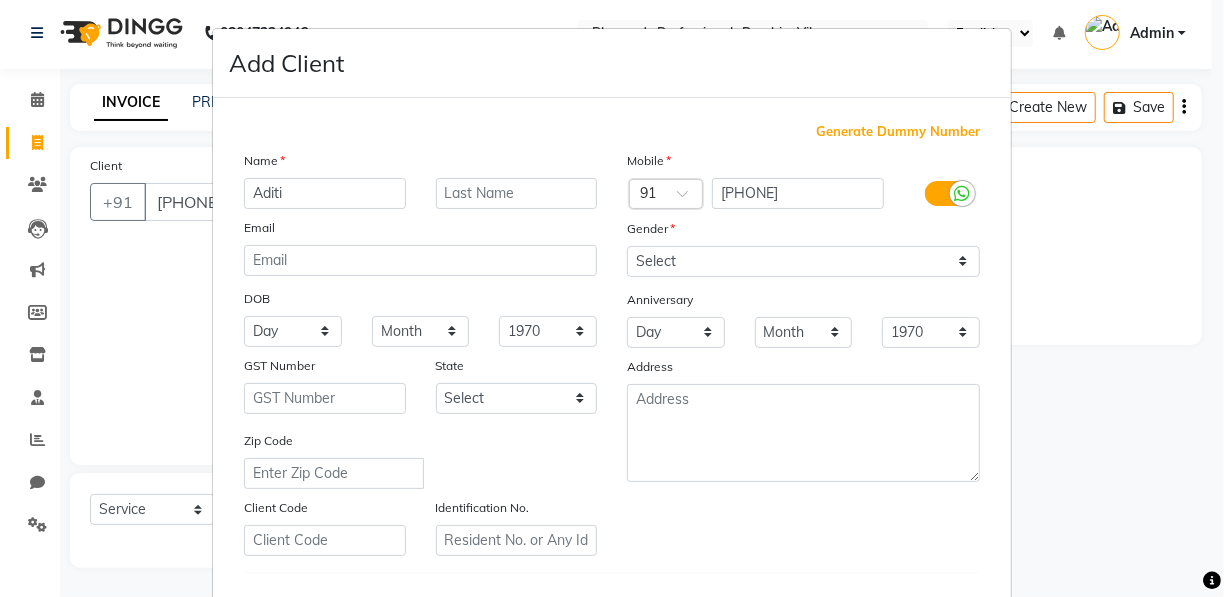 type on "Aditi" 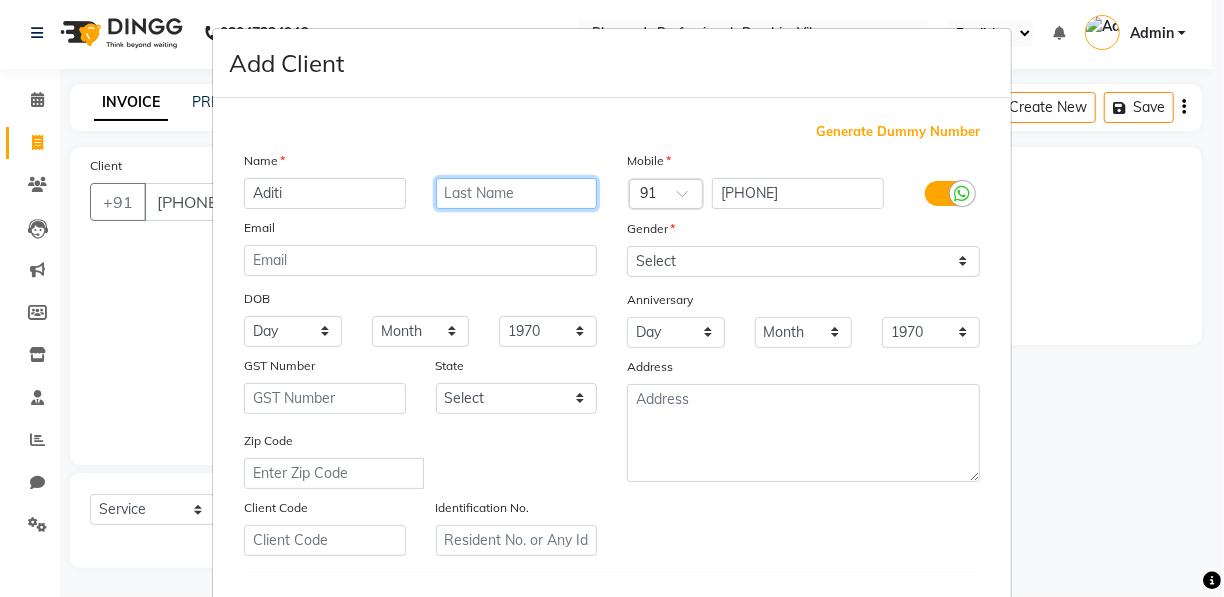 click at bounding box center [517, 193] 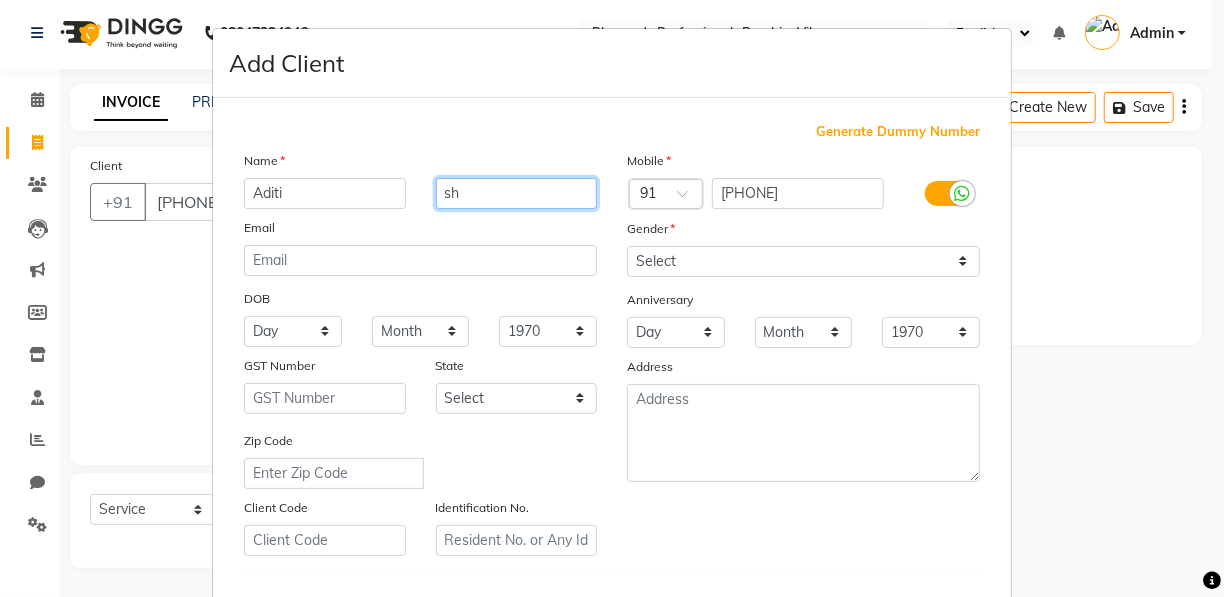 type on "s" 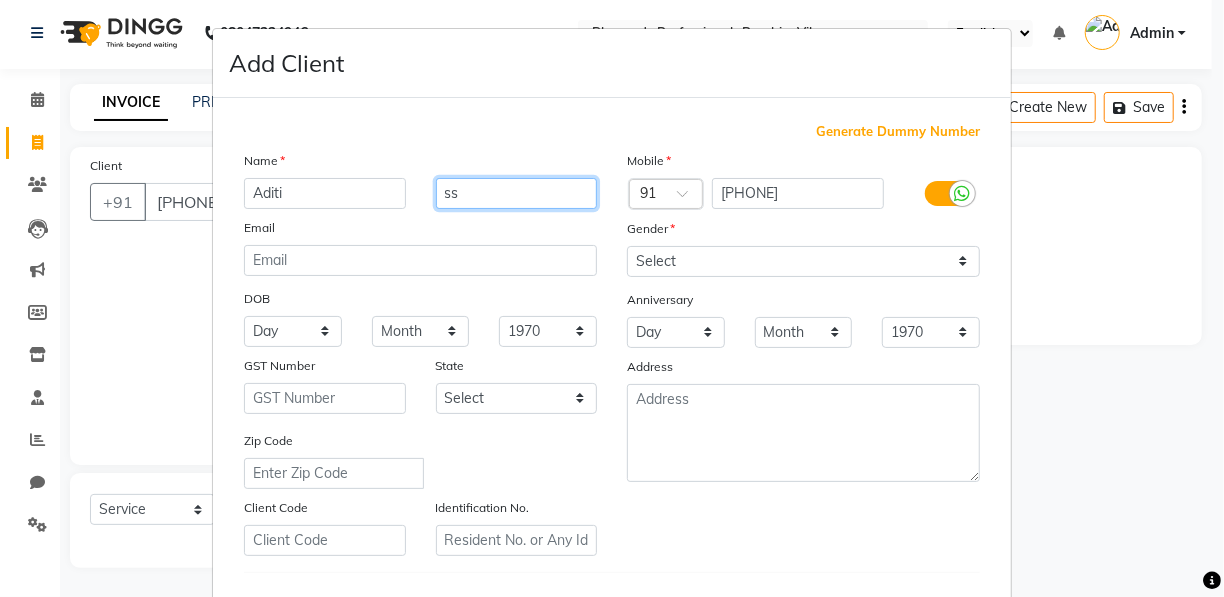 type on "s" 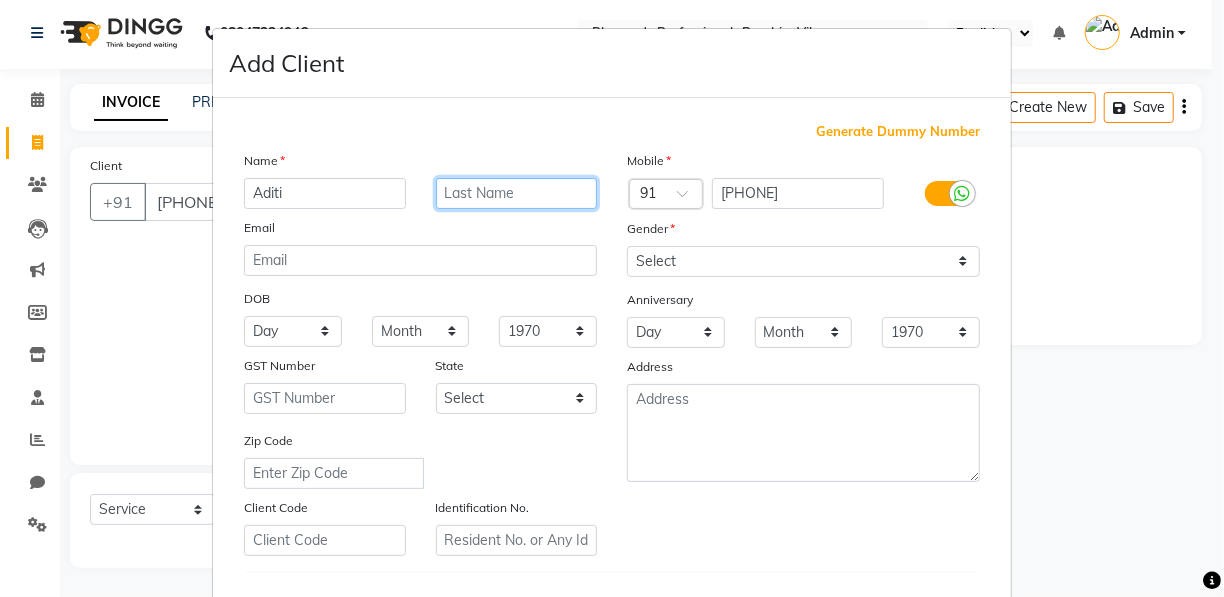 type on "s" 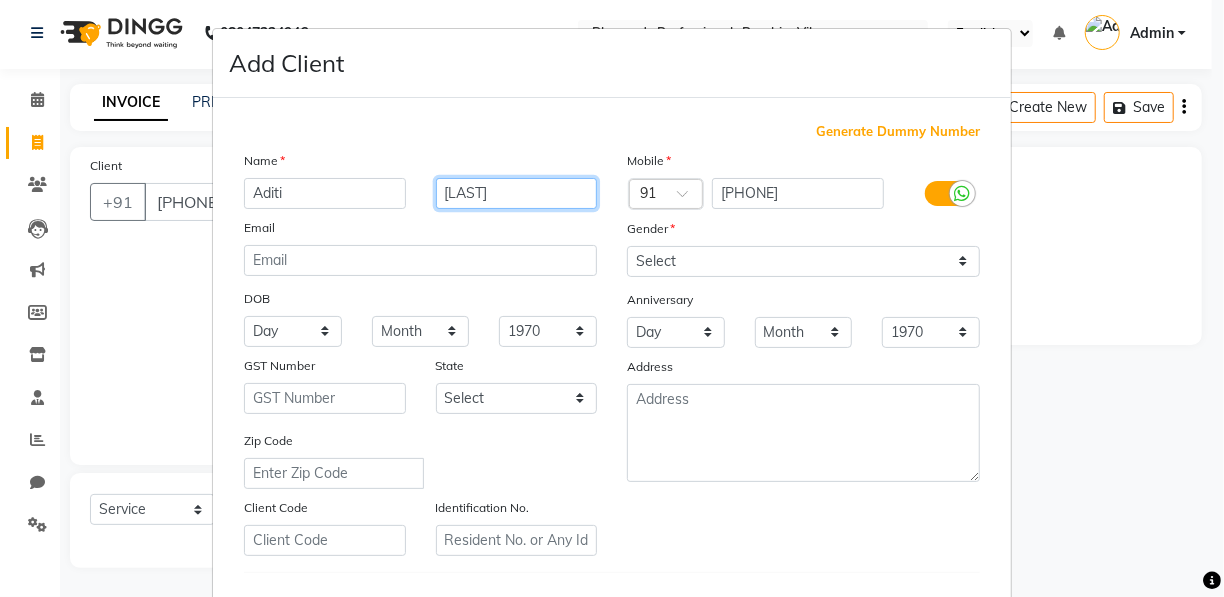 type on "[LAST]" 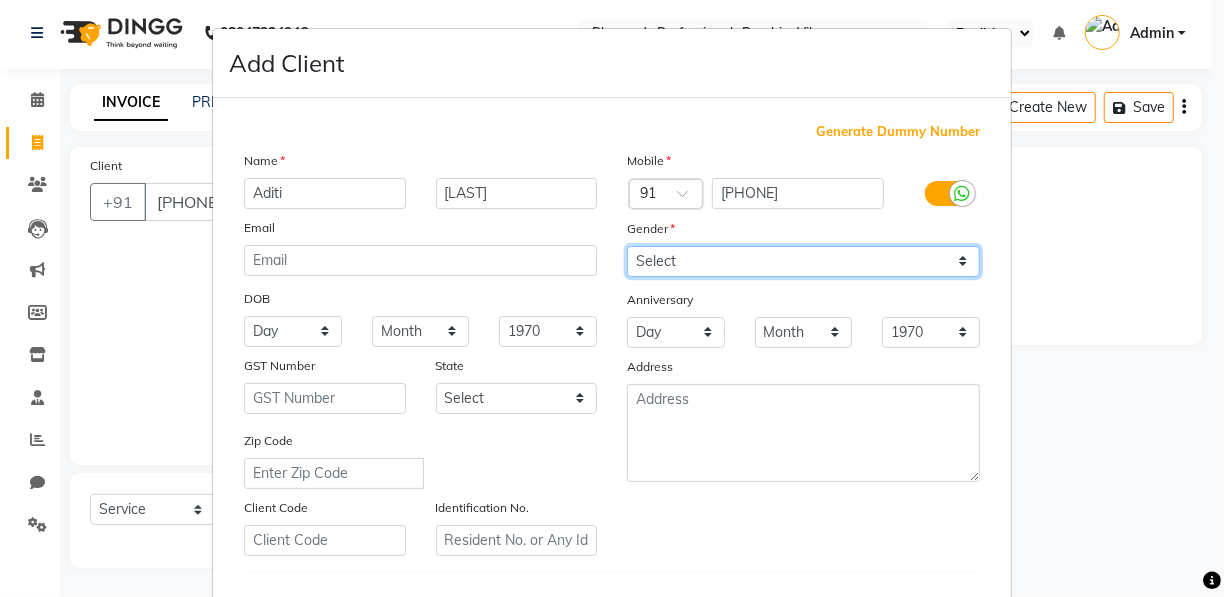 click on "Select Male Female Other Prefer Not To Say" at bounding box center (803, 261) 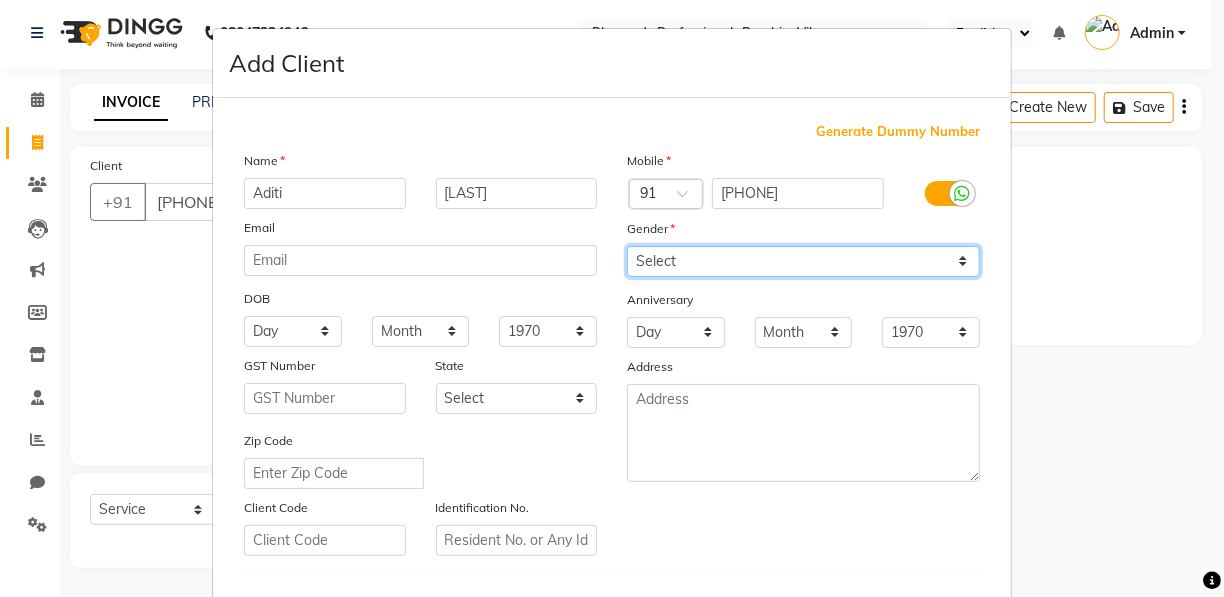 select on "female" 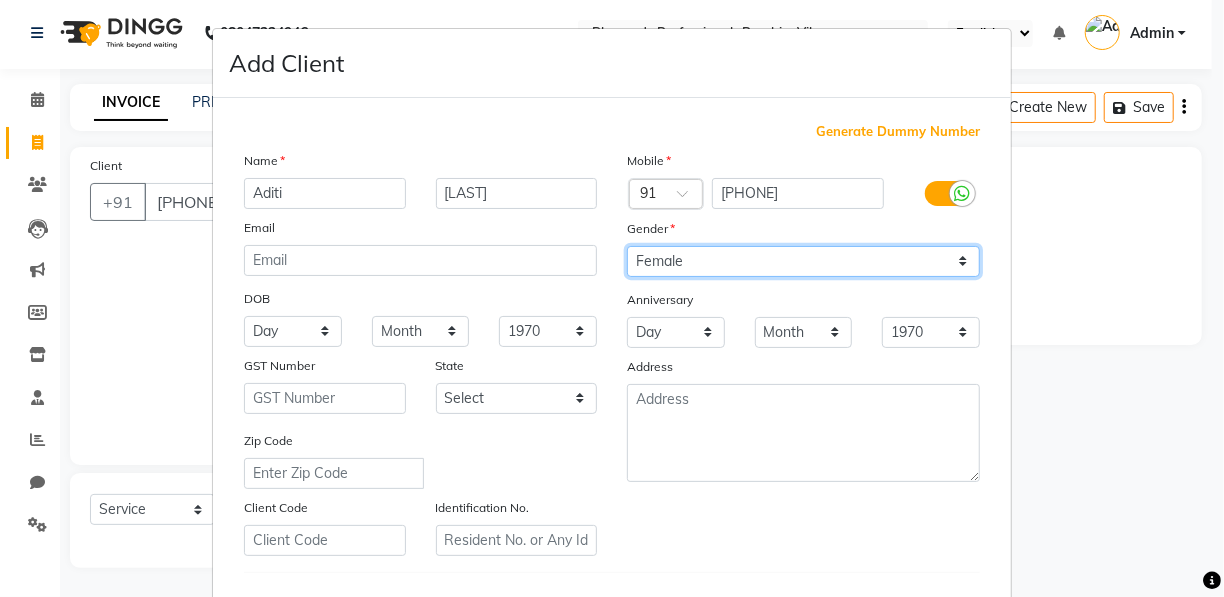 click on "Select Male Female Other Prefer Not To Say" at bounding box center (803, 261) 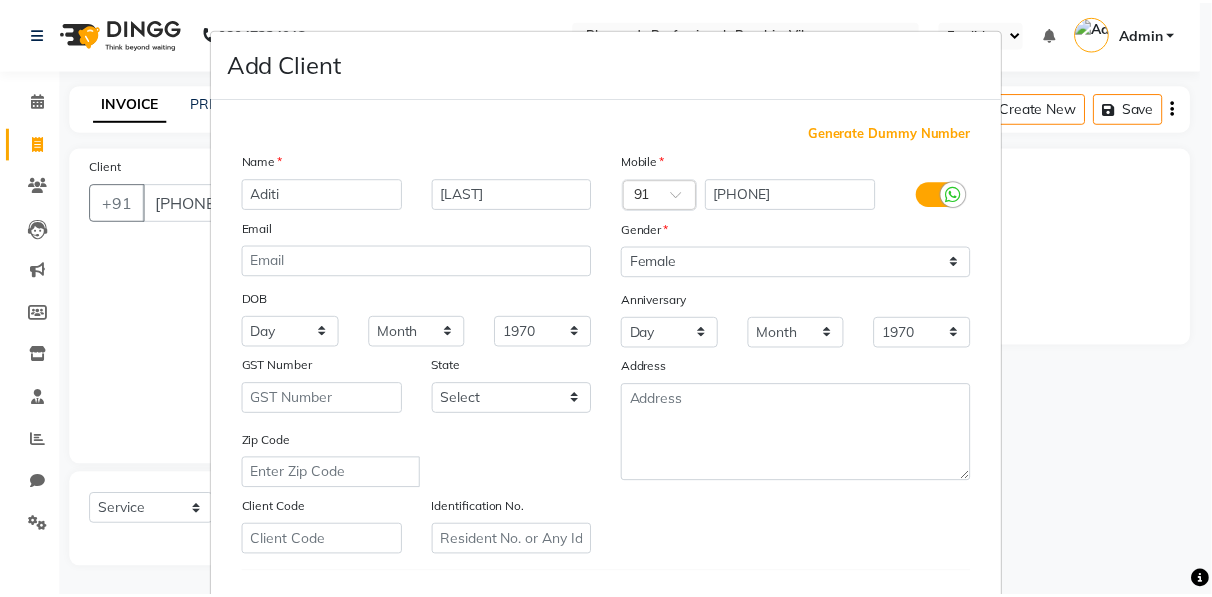 scroll, scrollTop: 321, scrollLeft: 0, axis: vertical 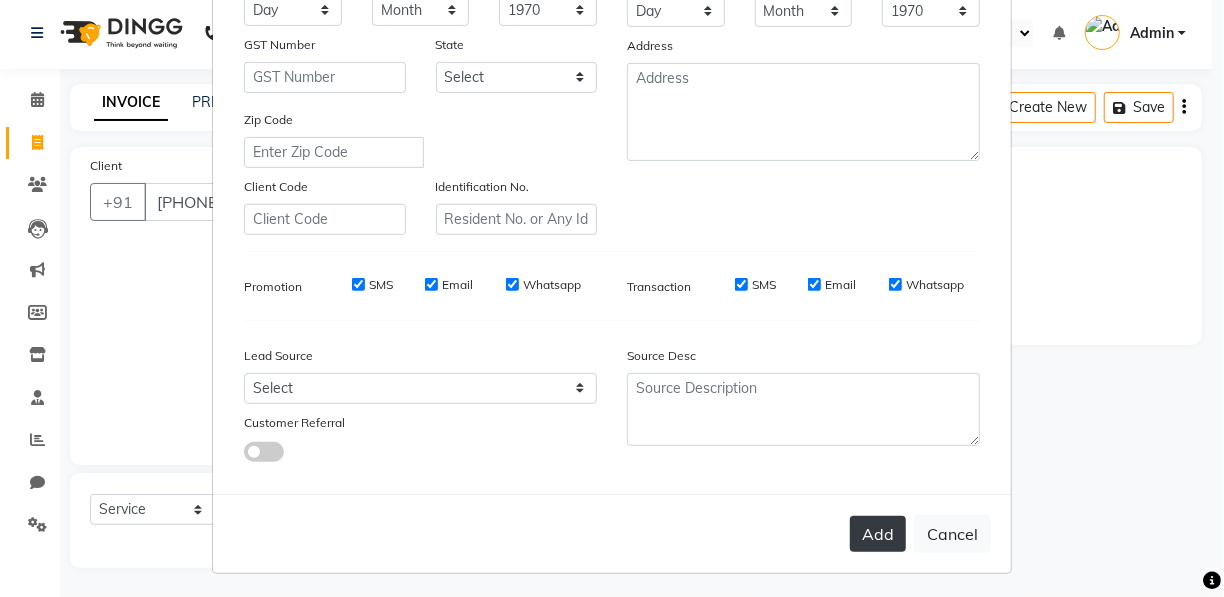 click on "Add" at bounding box center (878, 534) 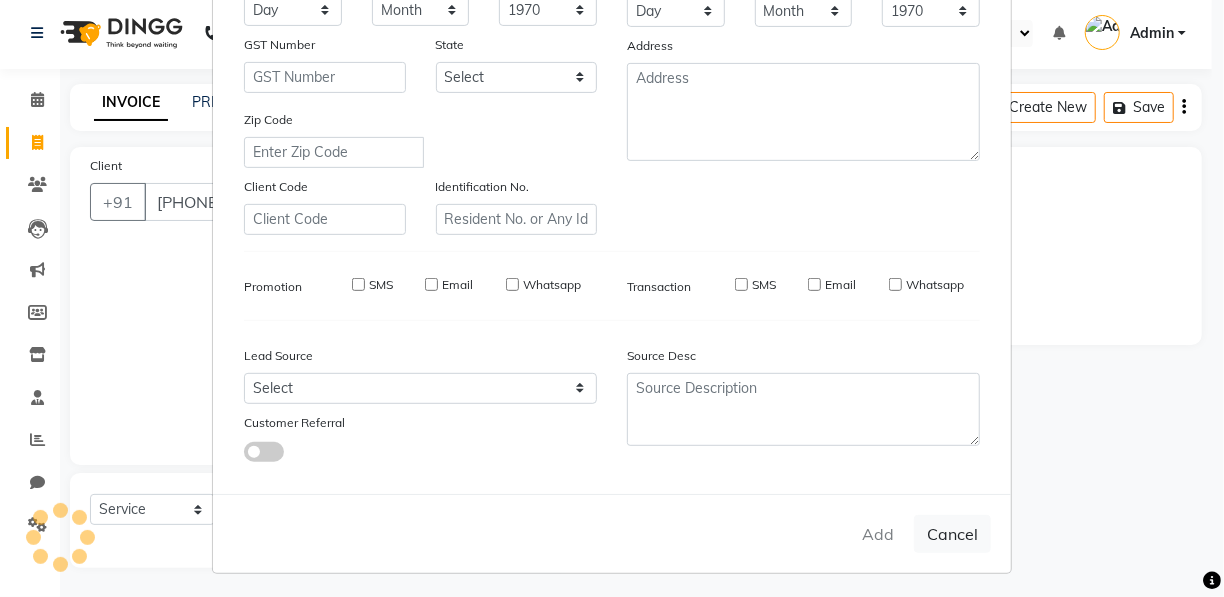 type 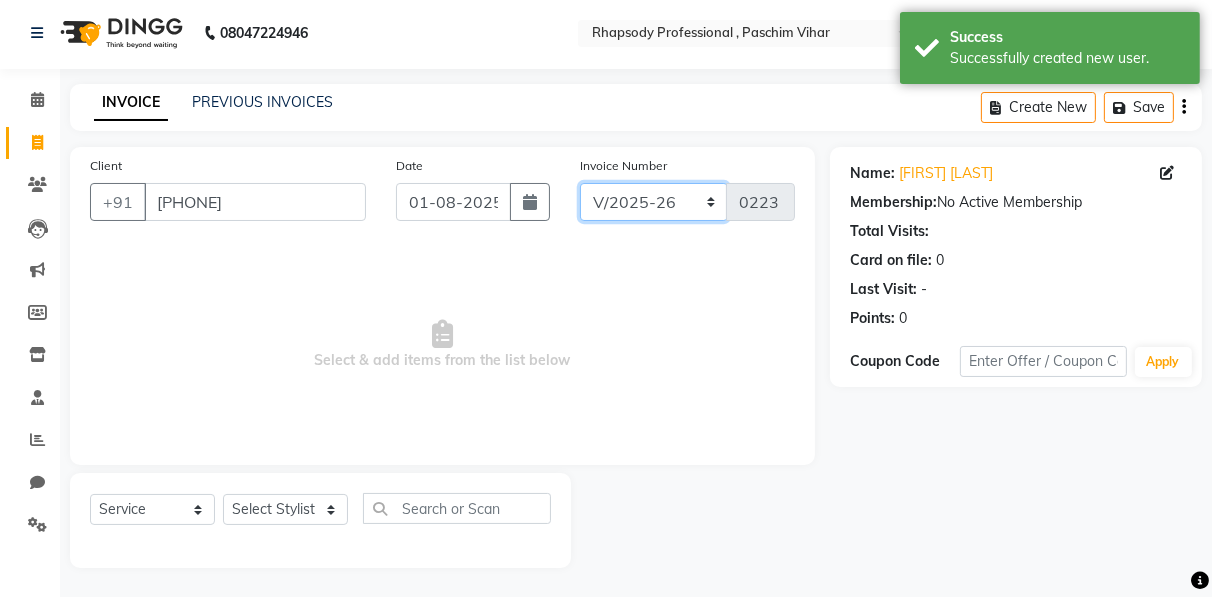 click on "RNV/2025-26 V/2025 V/2025-26" 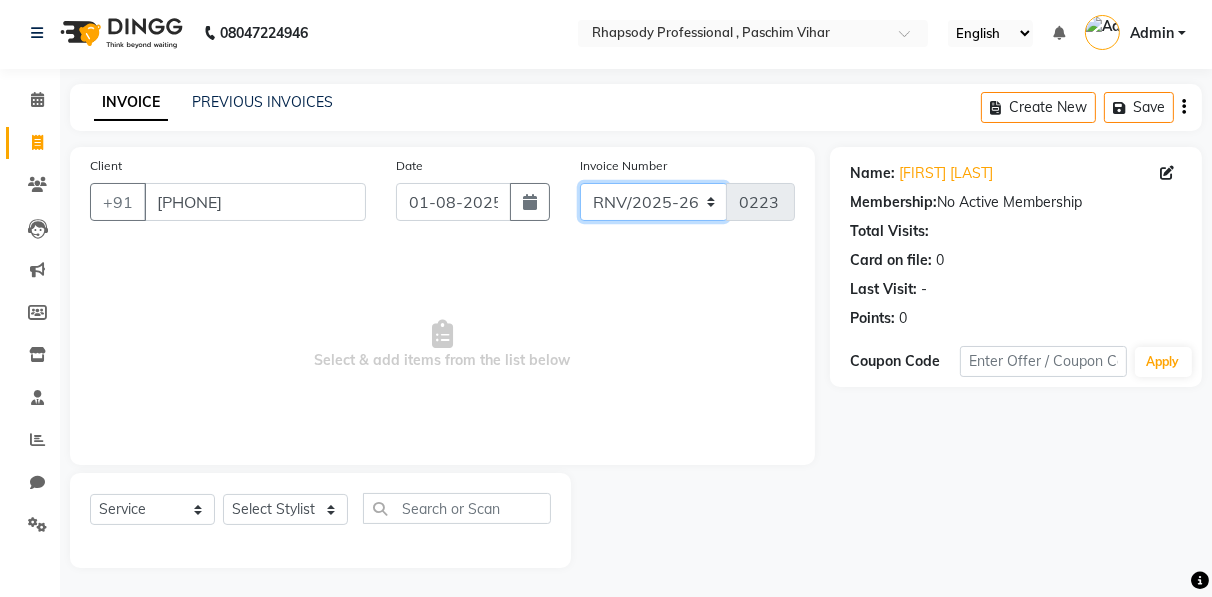 click on "RNV/2025-26 V/2025 V/2025-26" 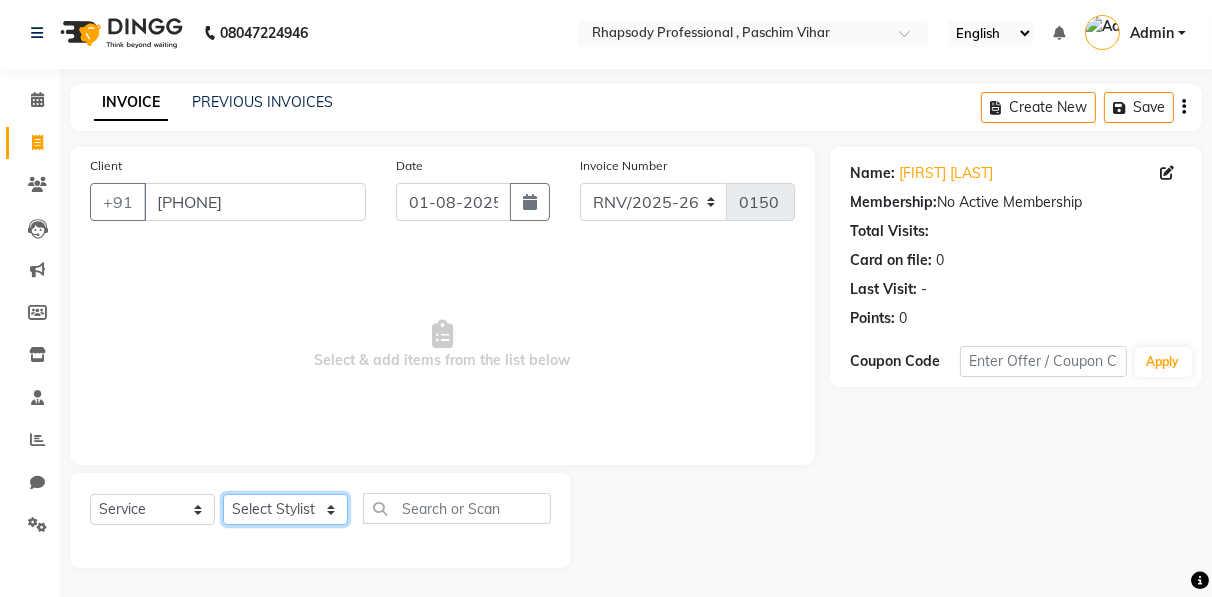 click on "Select Stylist Ahmad Anajli Laxmi Manager Neetu Reetu Ruma Santosh Soniya Tannu Tilak Vinod Zeeshan" 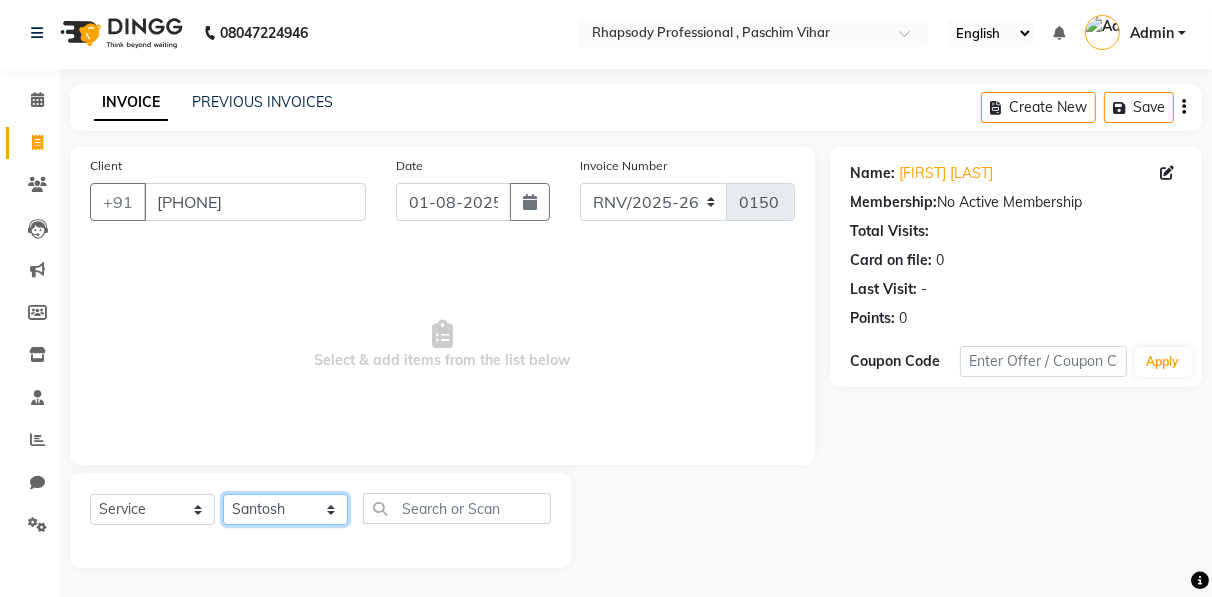 click on "Select Stylist Ahmad Anajli Laxmi Manager Neetu Reetu Ruma Santosh Soniya Tannu Tilak Vinod Zeeshan" 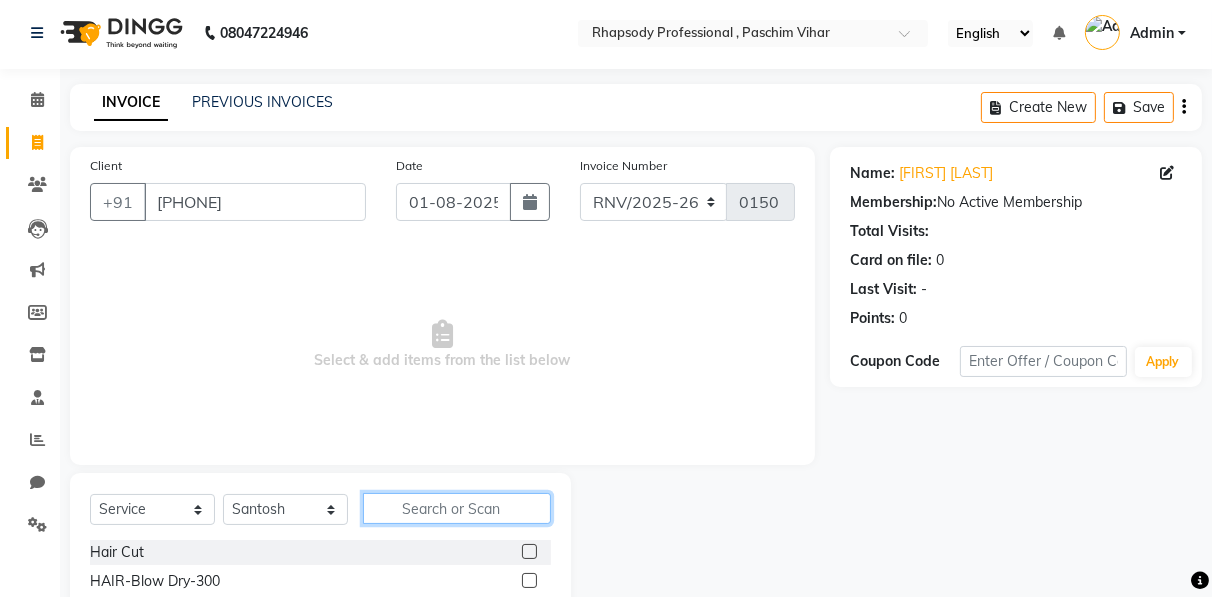 click 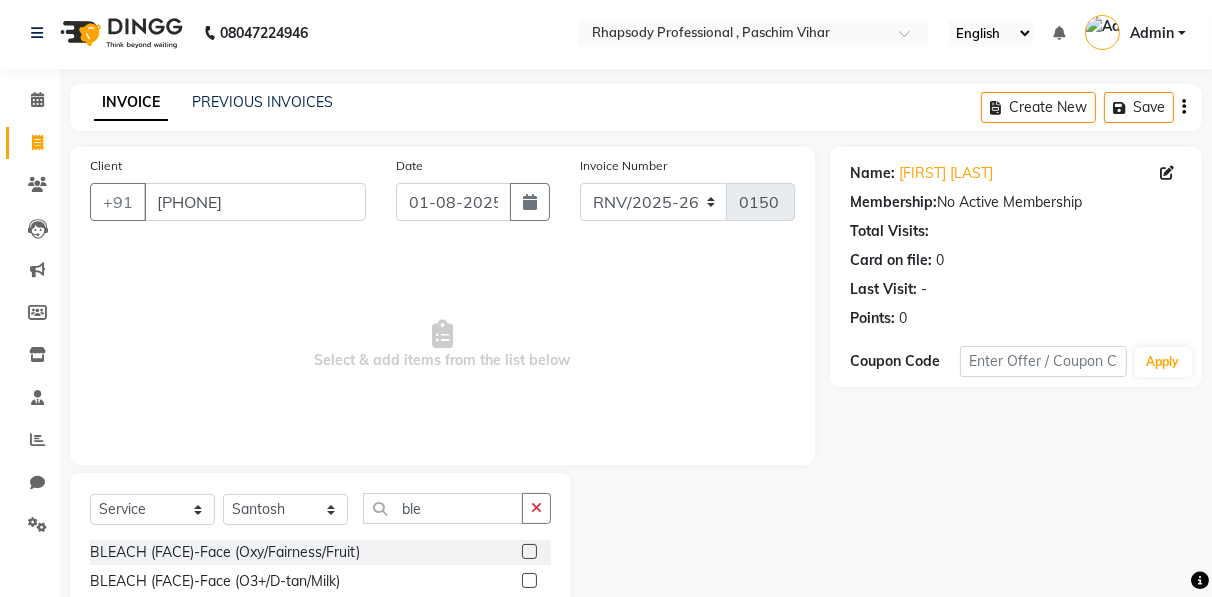 click on "Name: [FIRST] [LAST] Membership:  No Active Membership  Total Visits:   Card on file:  0 Last Visit:   - Points:   0  Coupon Code Apply" 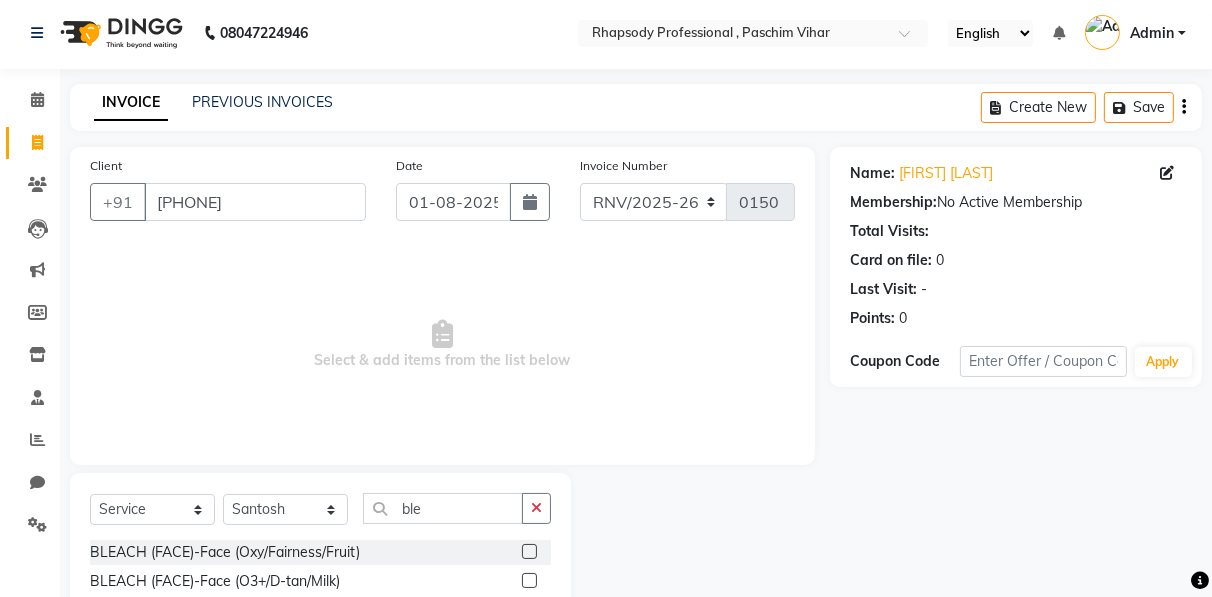 scroll, scrollTop: 202, scrollLeft: 0, axis: vertical 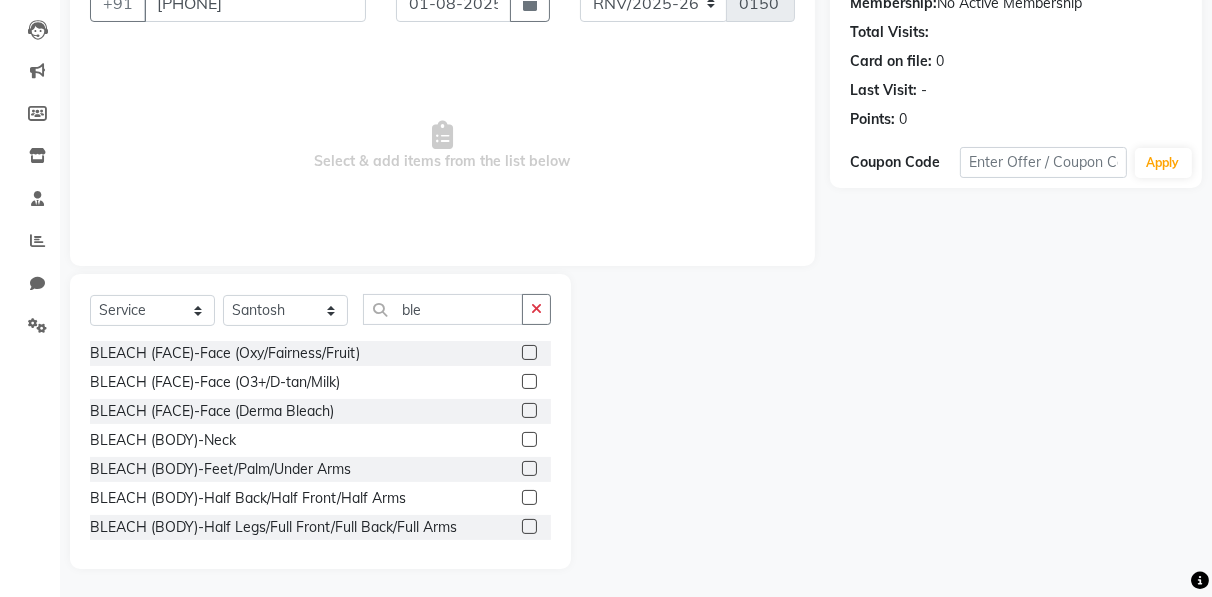 click 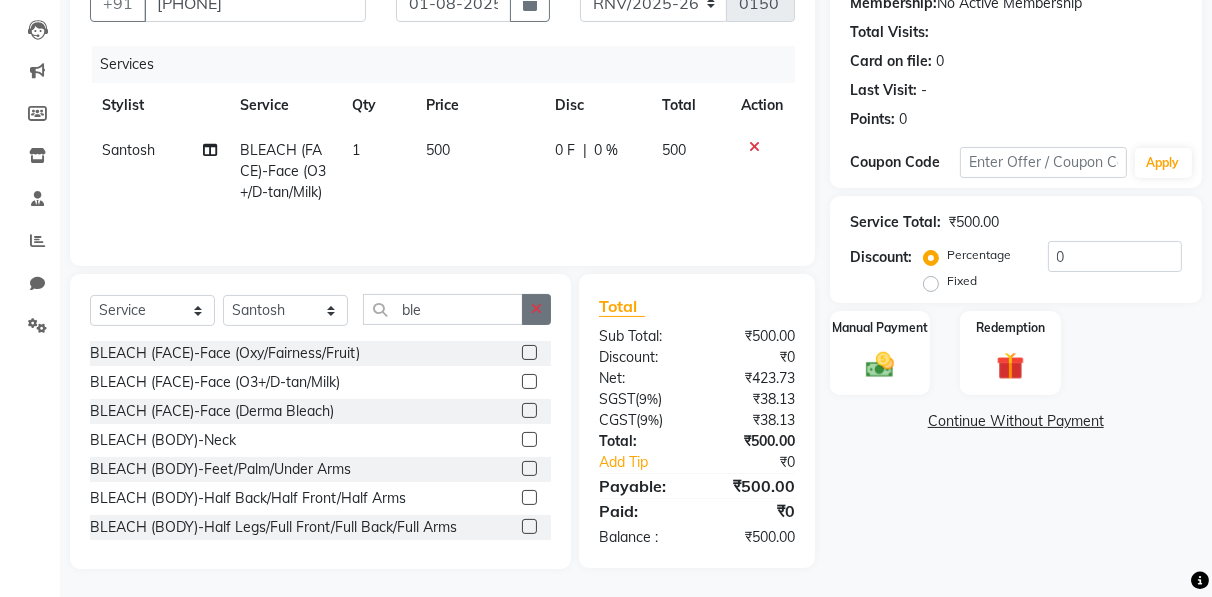 click 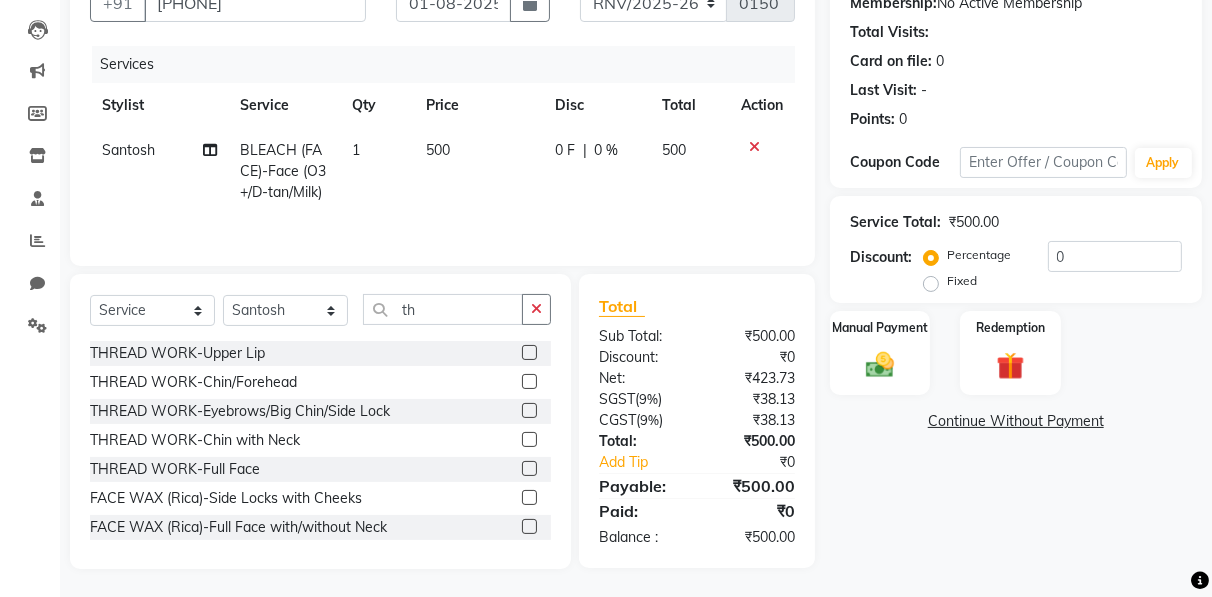 click 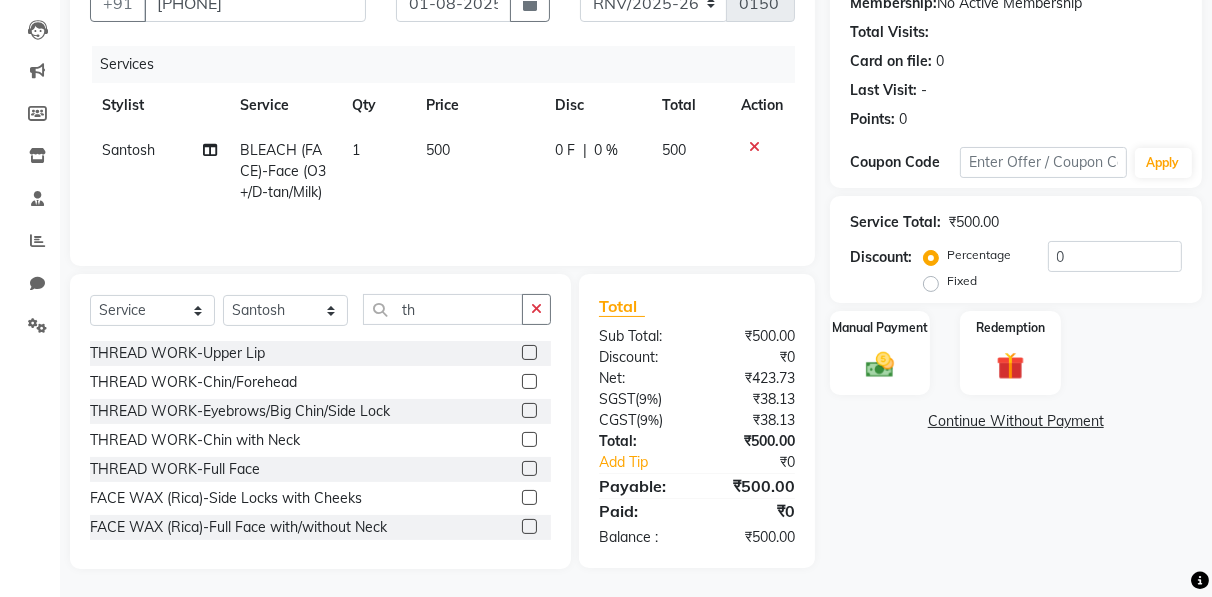 click at bounding box center (528, 411) 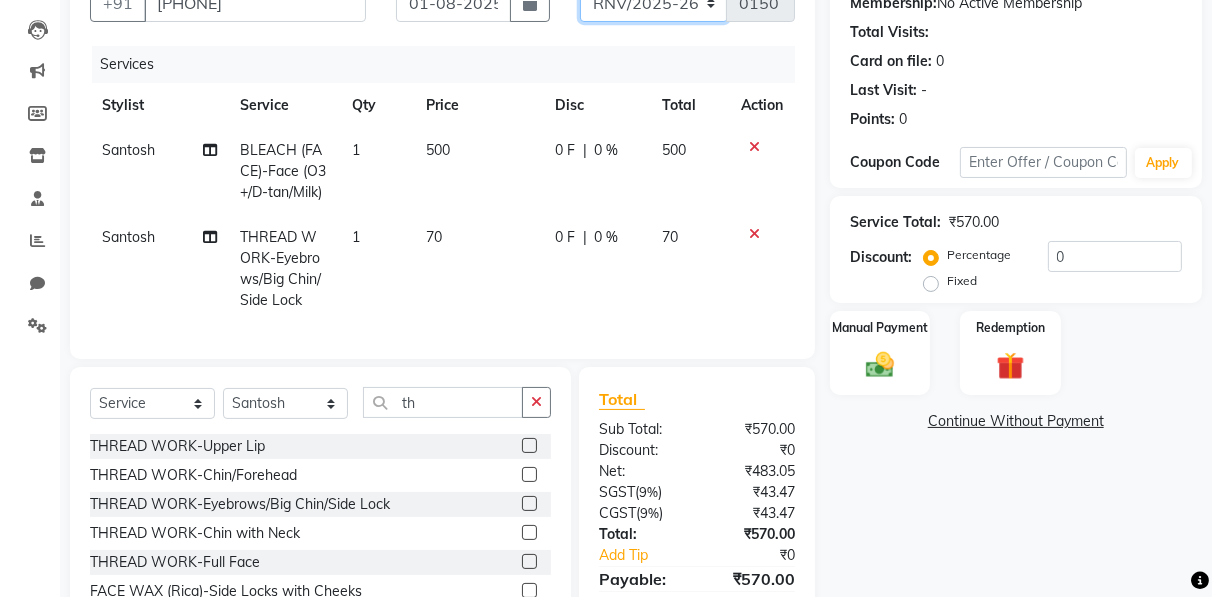 click on "RNV/2025-26 V/2025 V/2025-26" 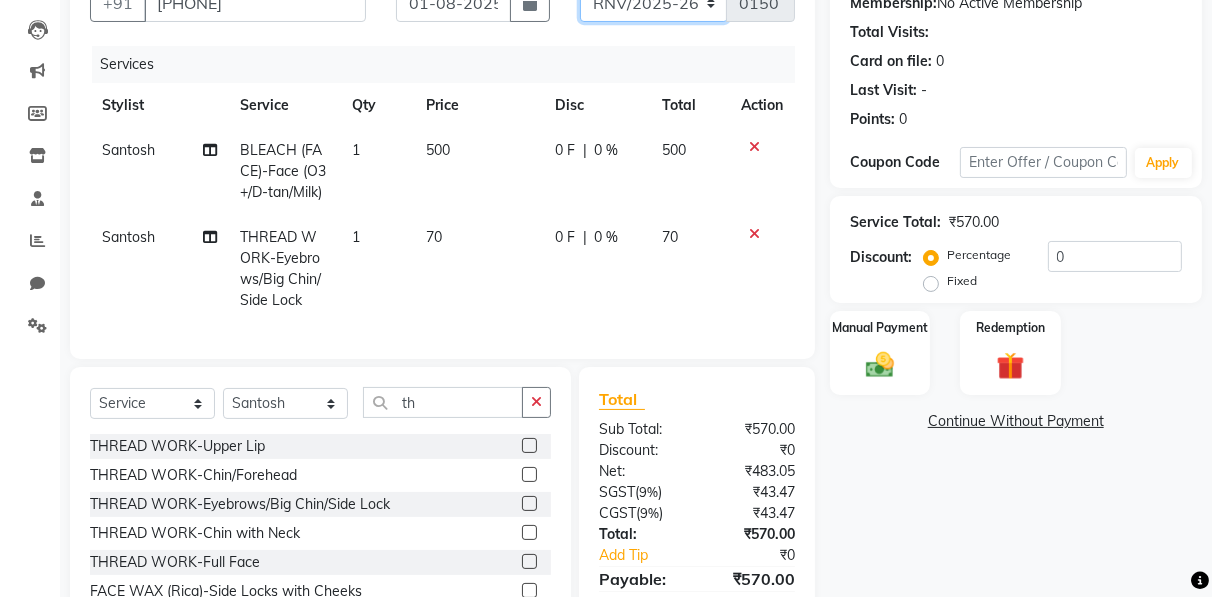 scroll, scrollTop: 184, scrollLeft: 0, axis: vertical 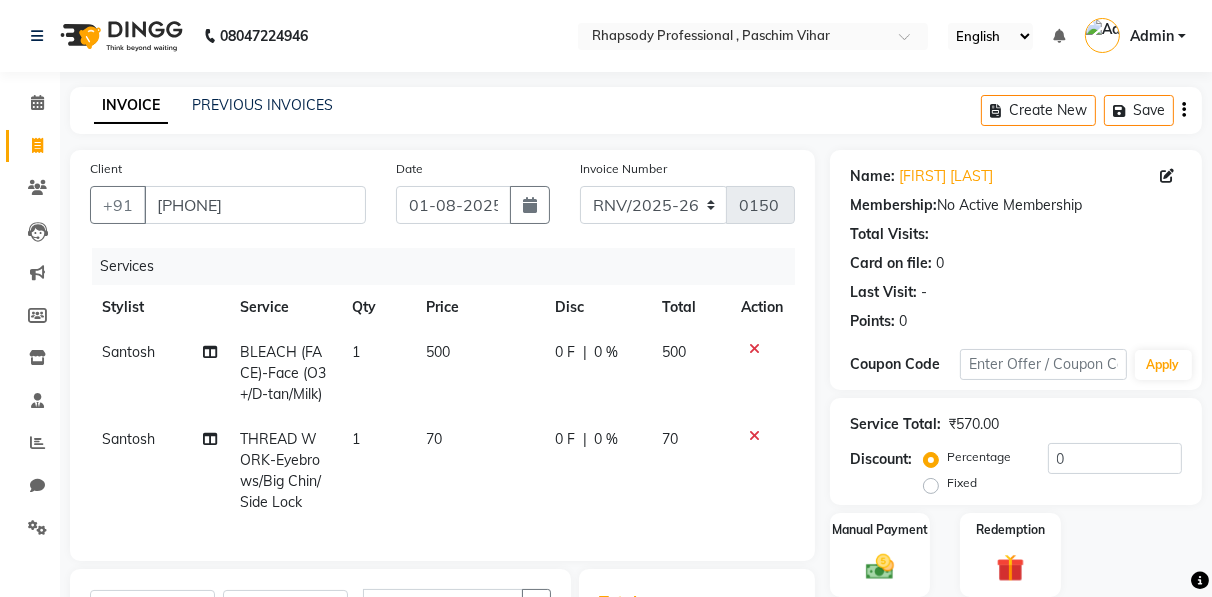 click 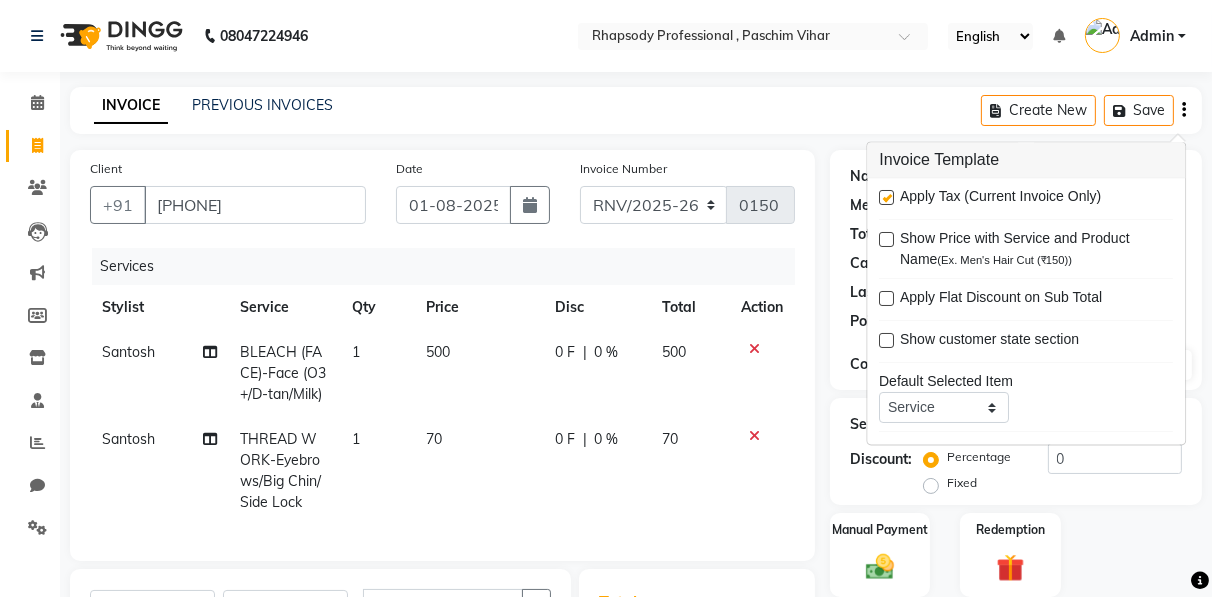 click at bounding box center (886, 198) 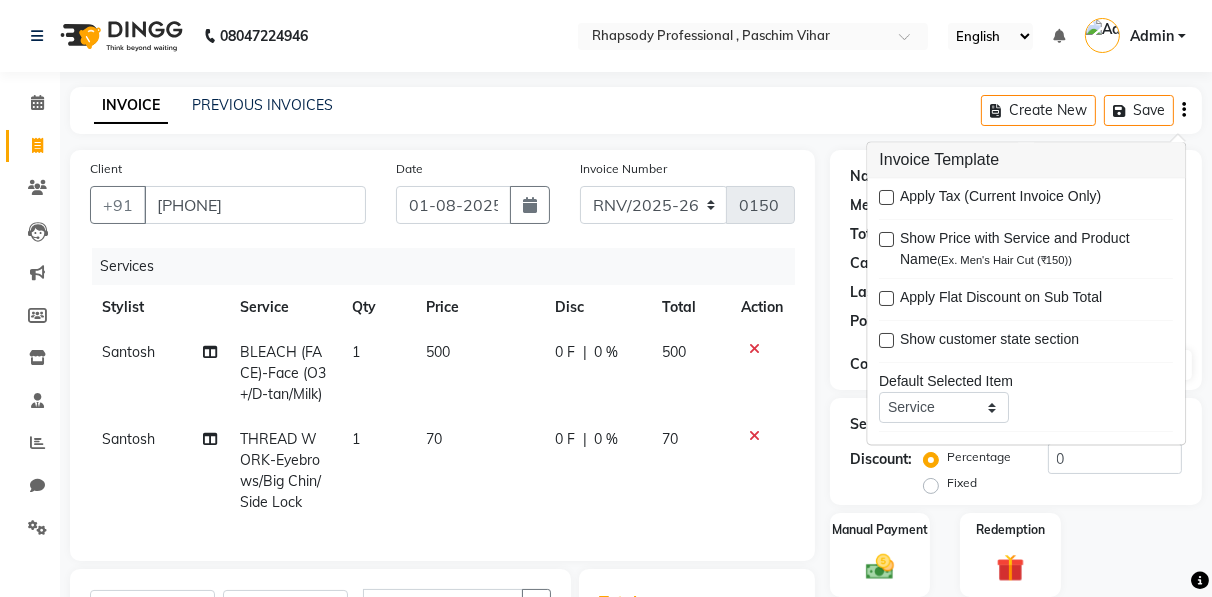 scroll, scrollTop: 308, scrollLeft: 0, axis: vertical 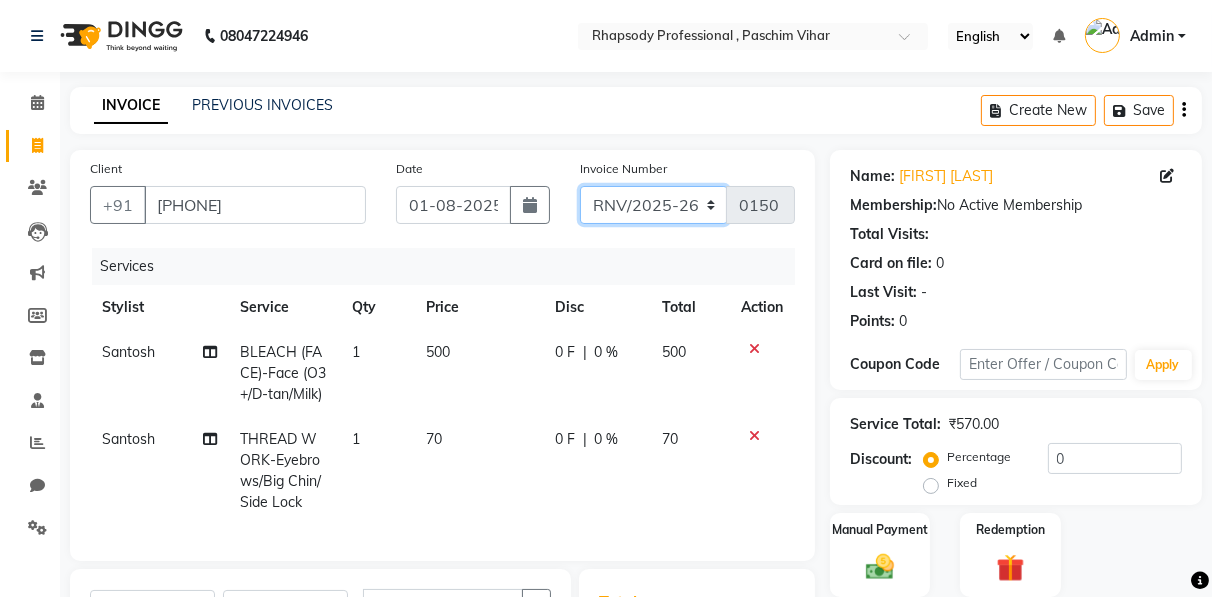 click on "RNV/2025-26 V/2025 V/2025-26" 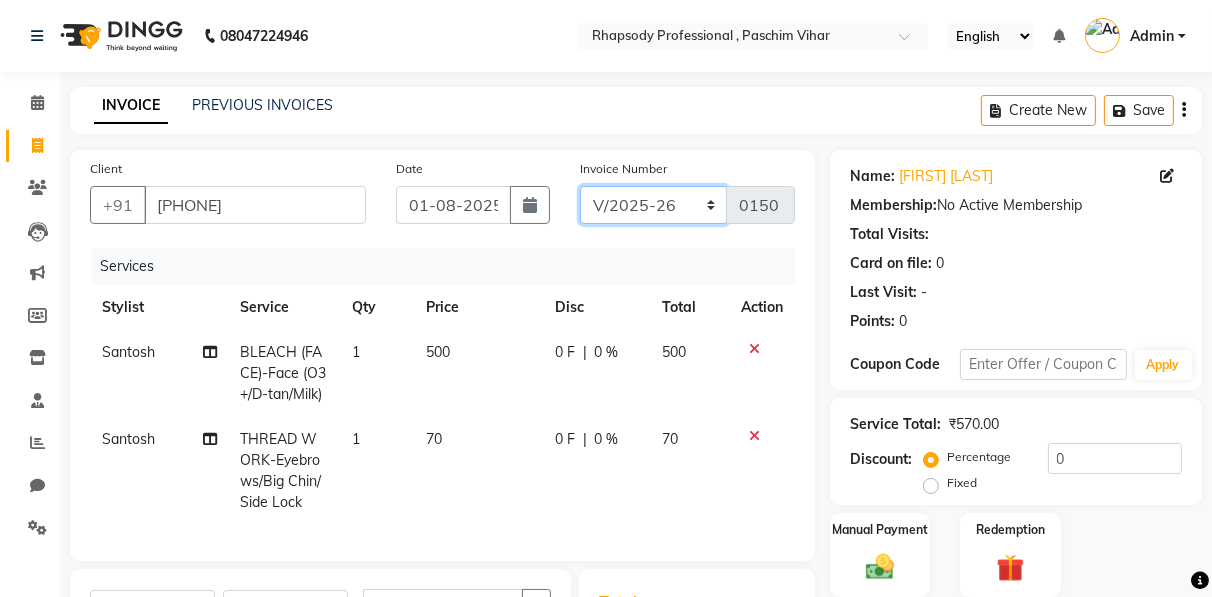 click on "RNV/2025-26 V/2025 V/2025-26" 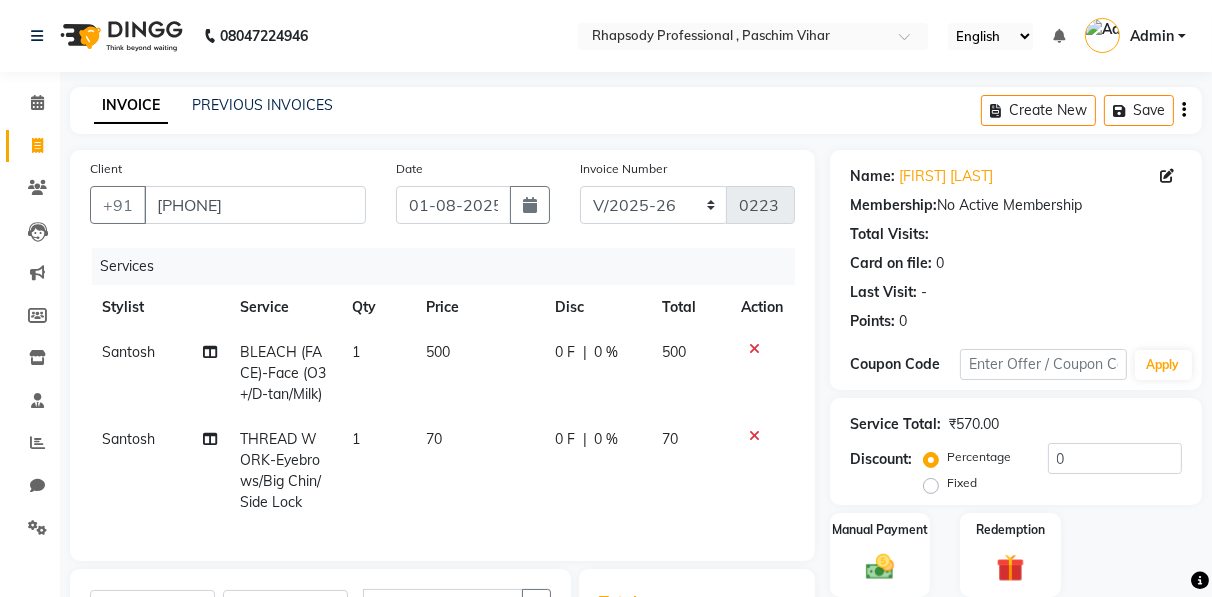 click 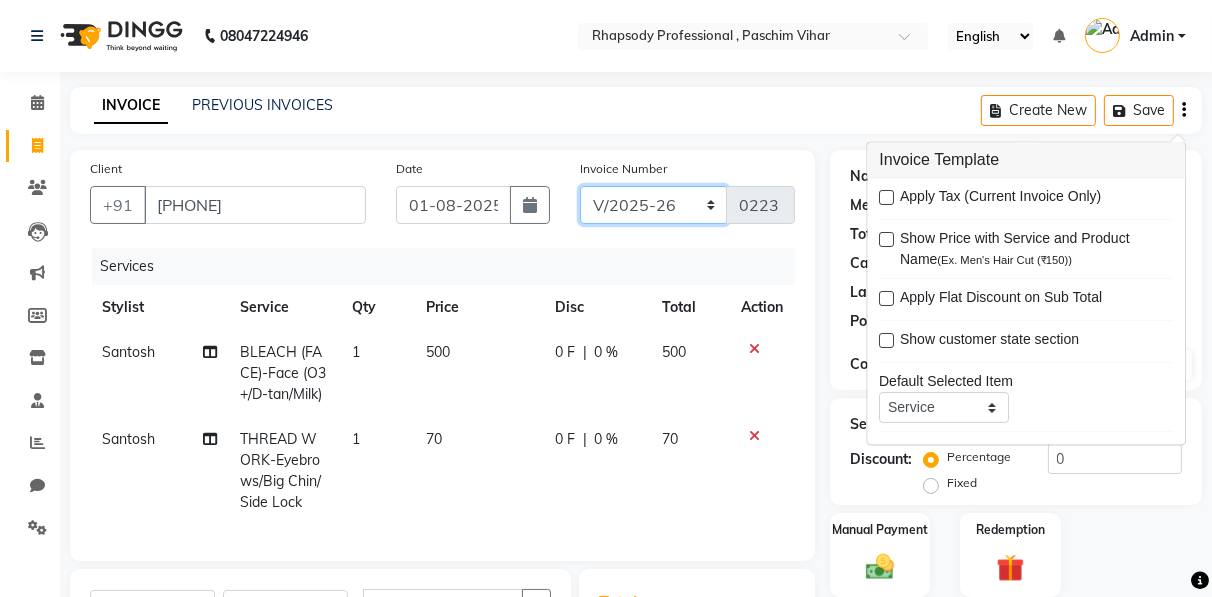 click on "RNV/2025-26 V/2025 V/2025-26" 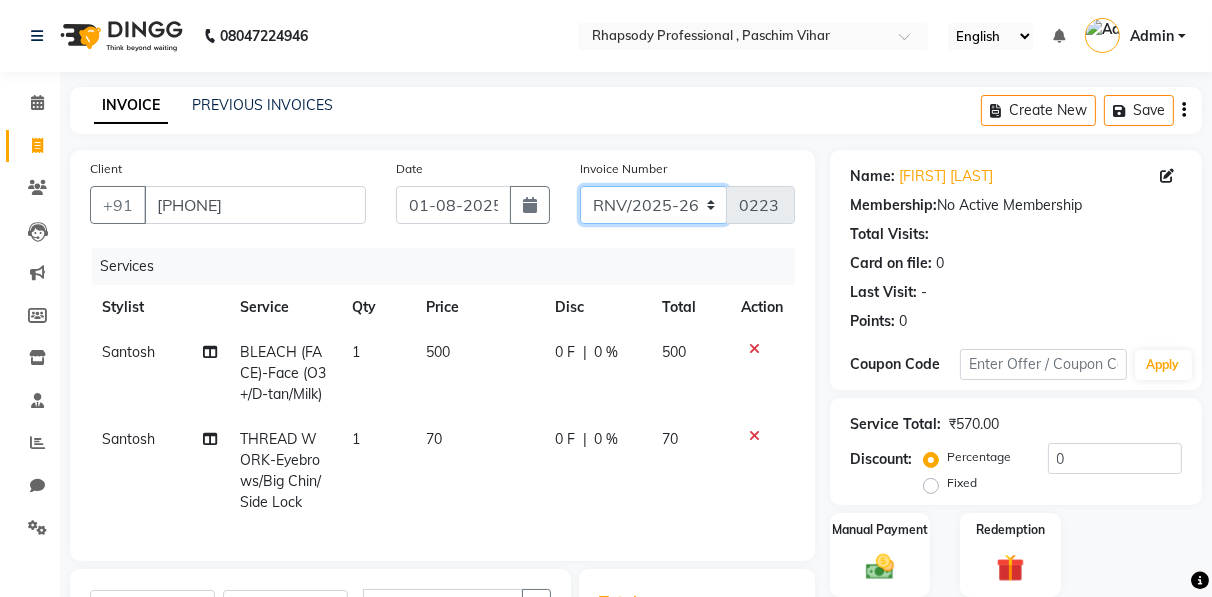 click on "RNV/2025-26 V/2025 V/2025-26" 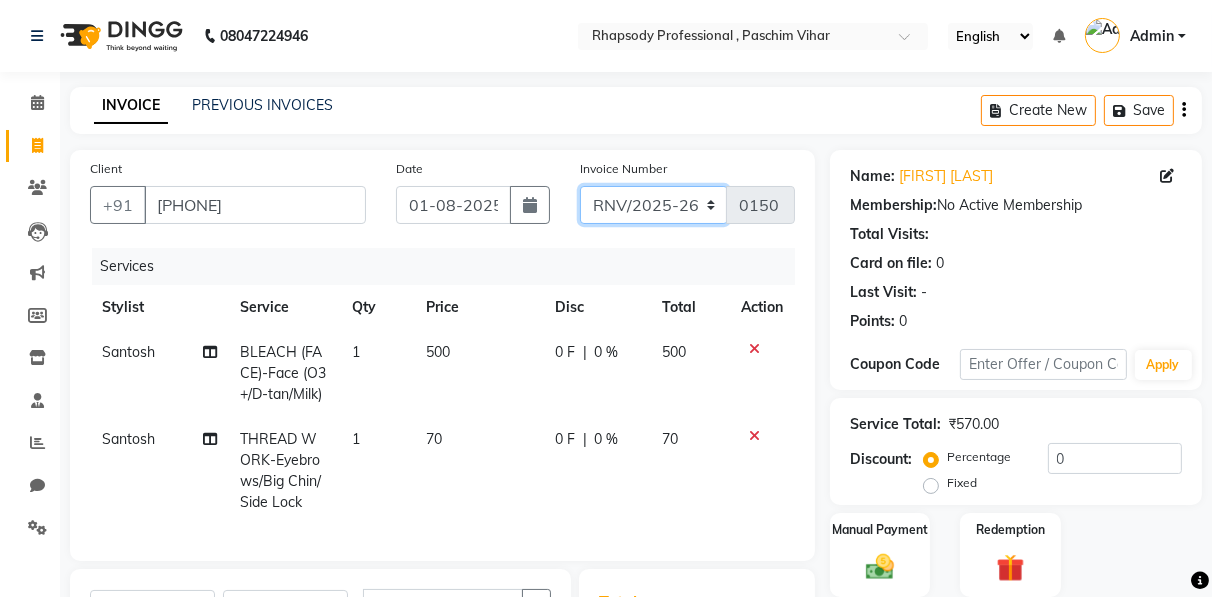 scroll, scrollTop: 308, scrollLeft: 0, axis: vertical 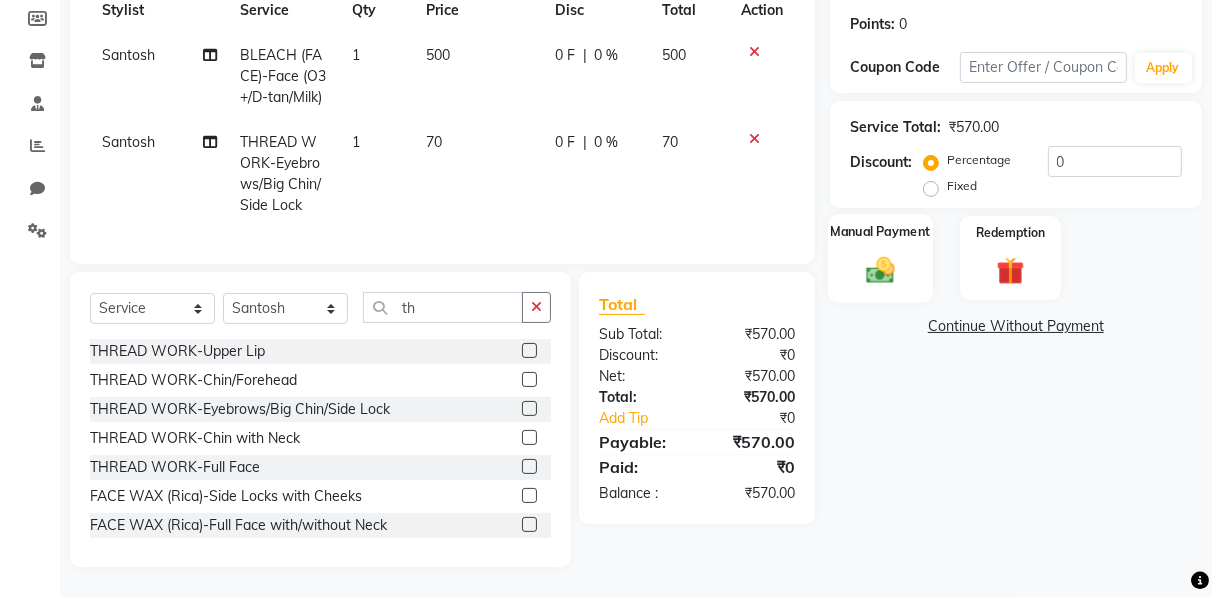 click 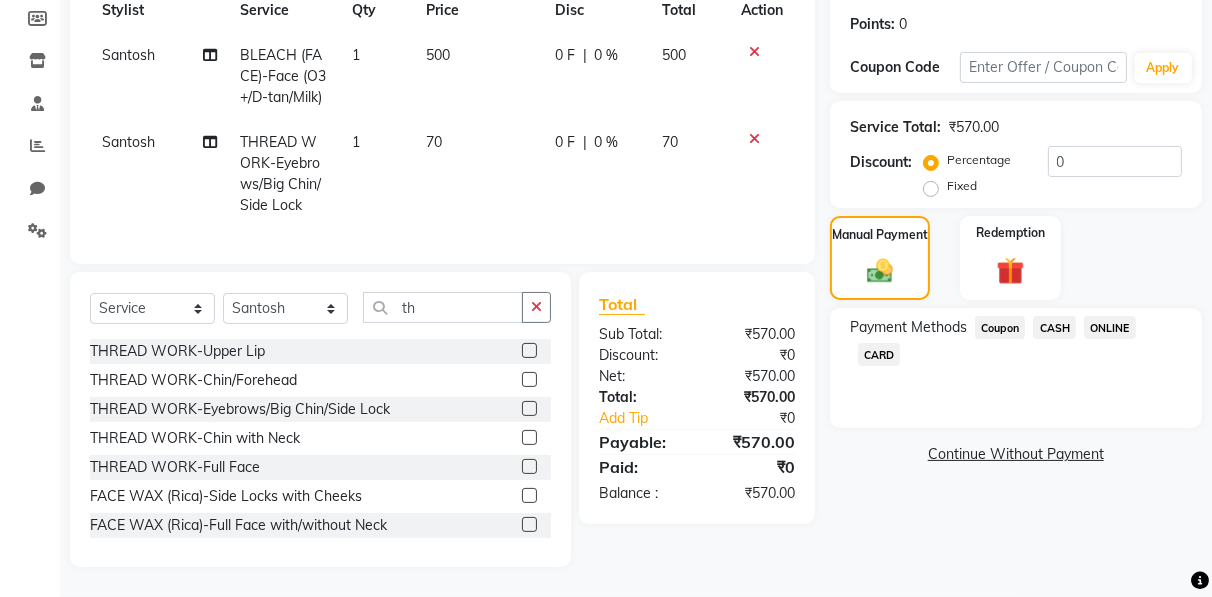 click on "CASH" 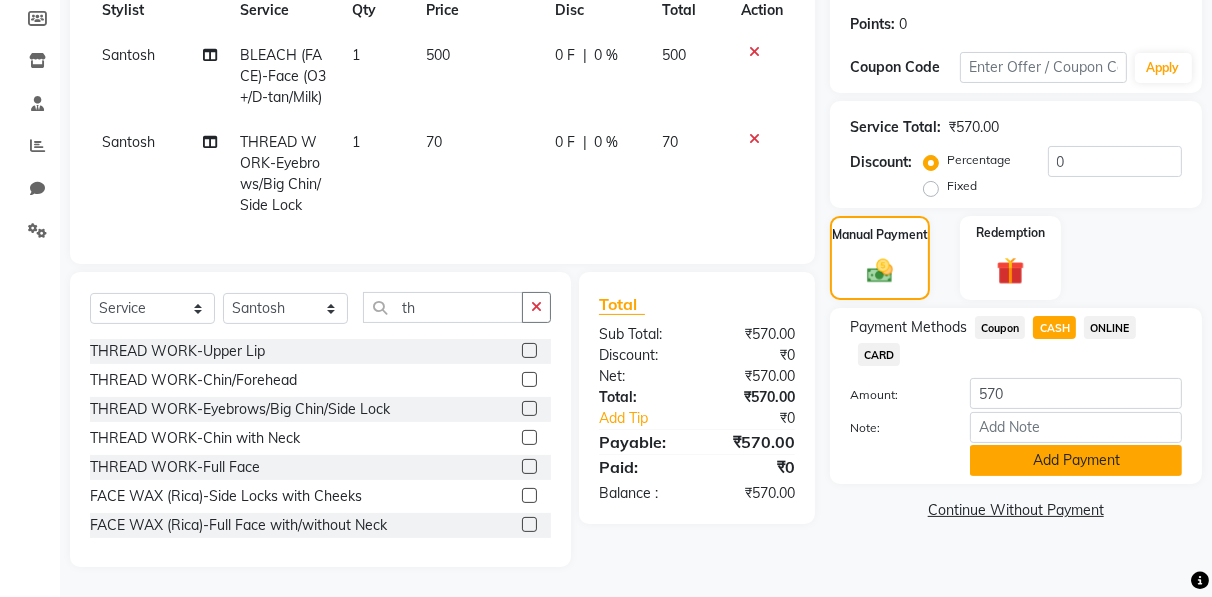 click on "Add Payment" 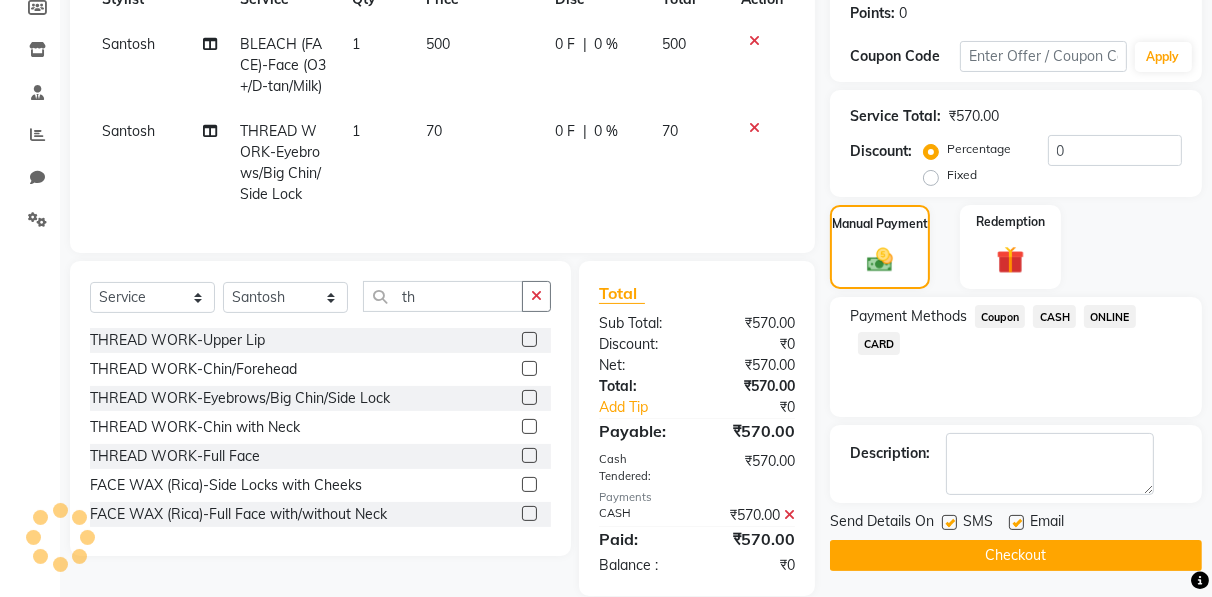click on "Checkout" 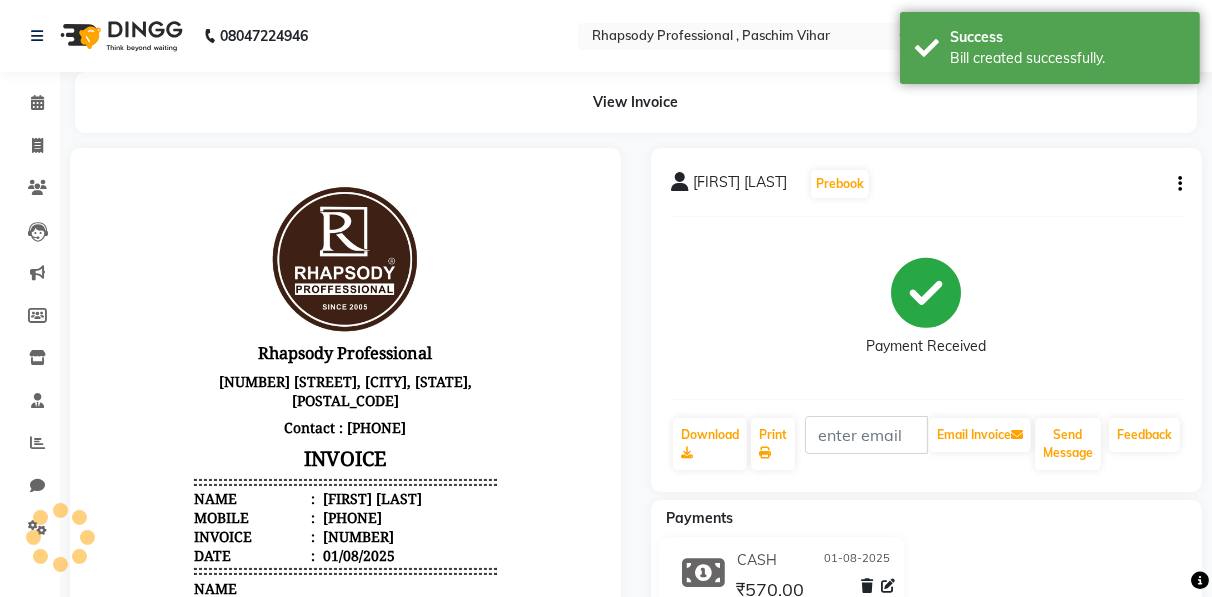 scroll, scrollTop: 0, scrollLeft: 0, axis: both 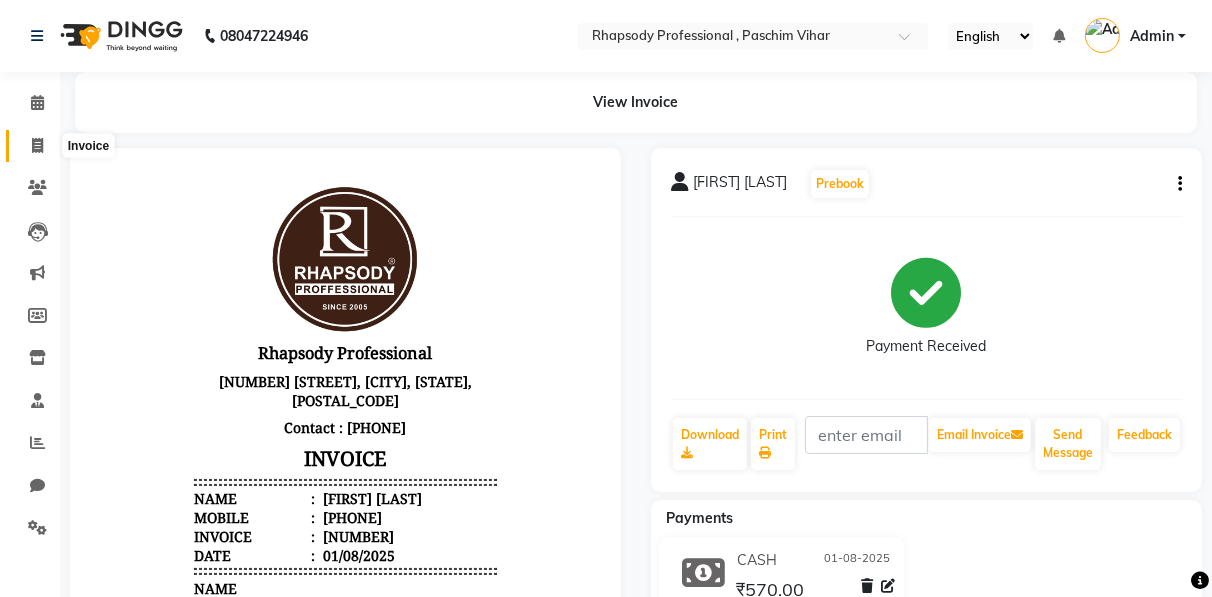 click 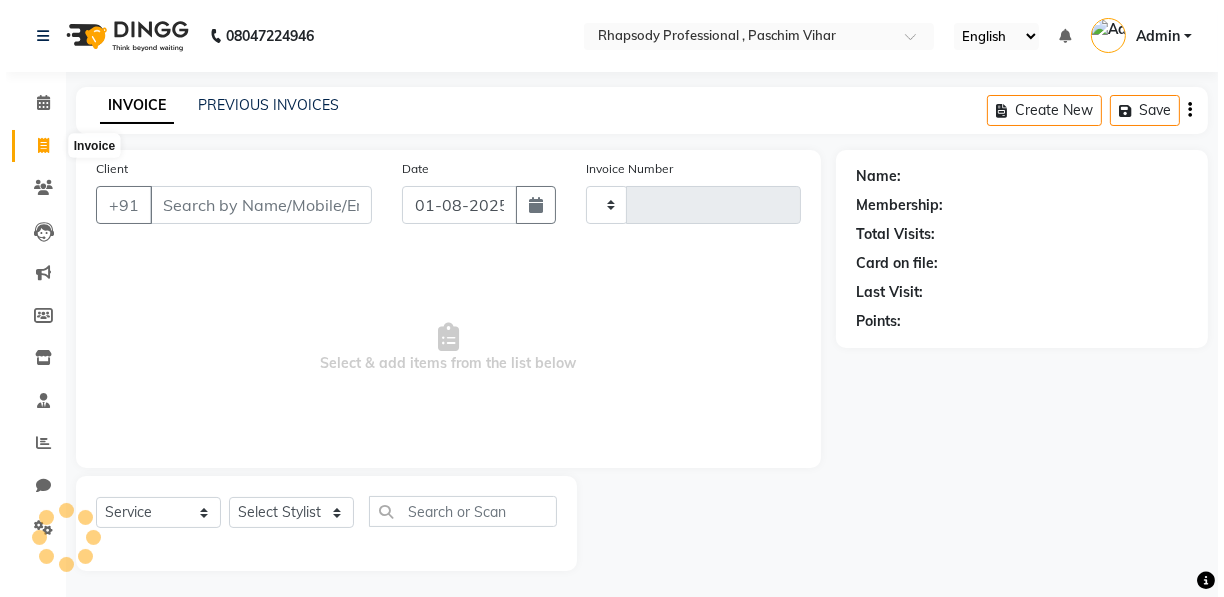 scroll, scrollTop: 3, scrollLeft: 0, axis: vertical 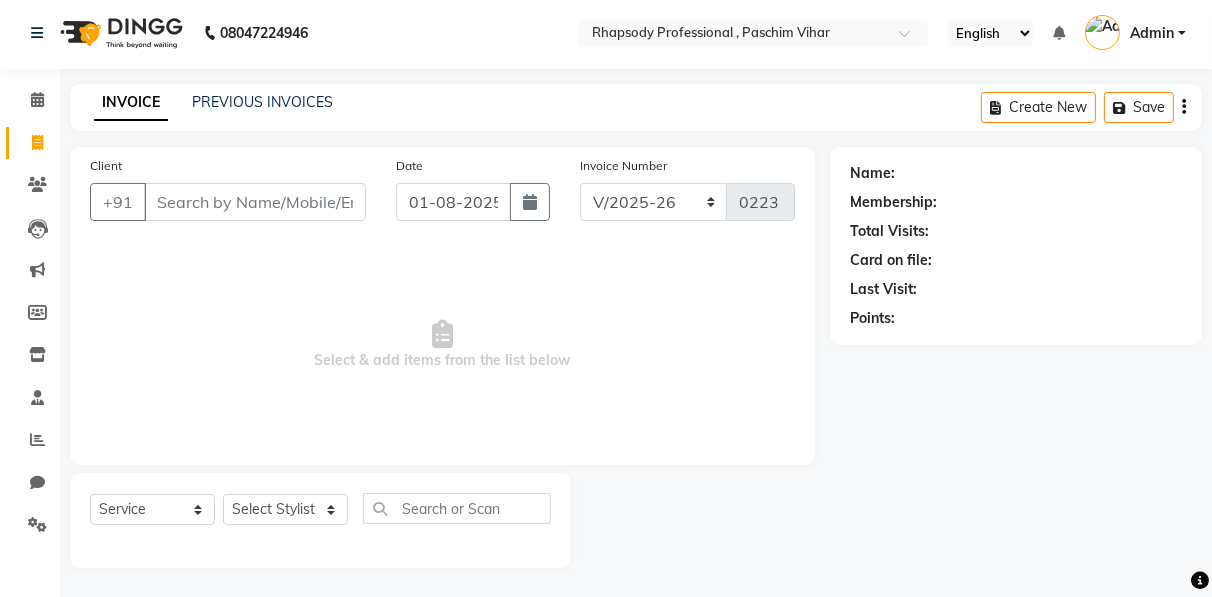click on "Client" at bounding box center (255, 202) 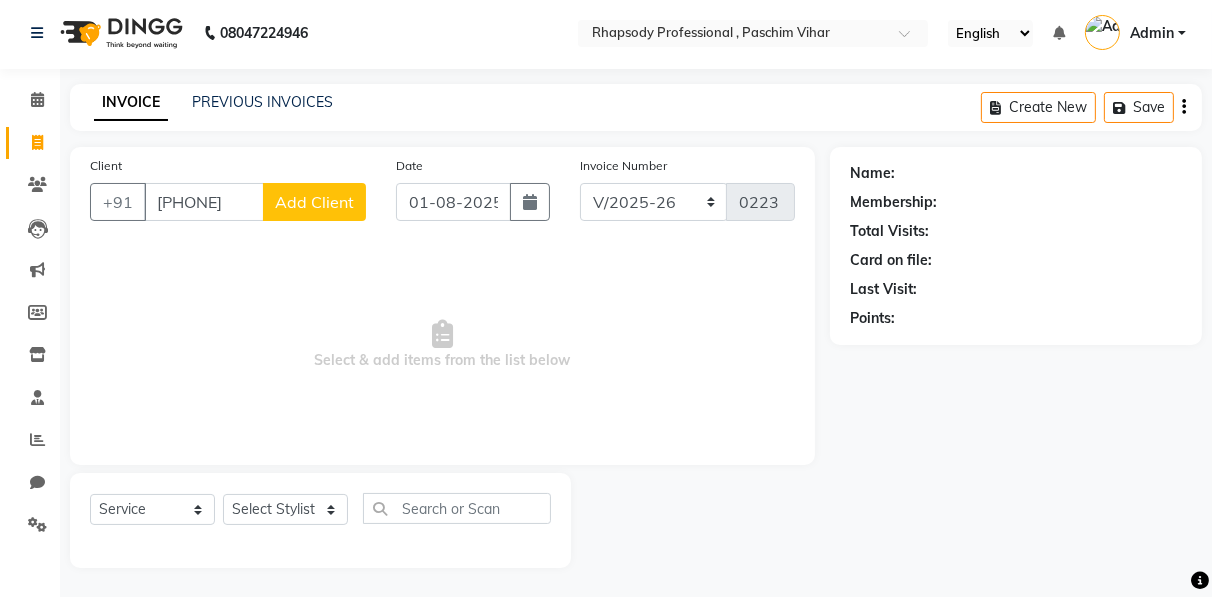 click on "Add Client" 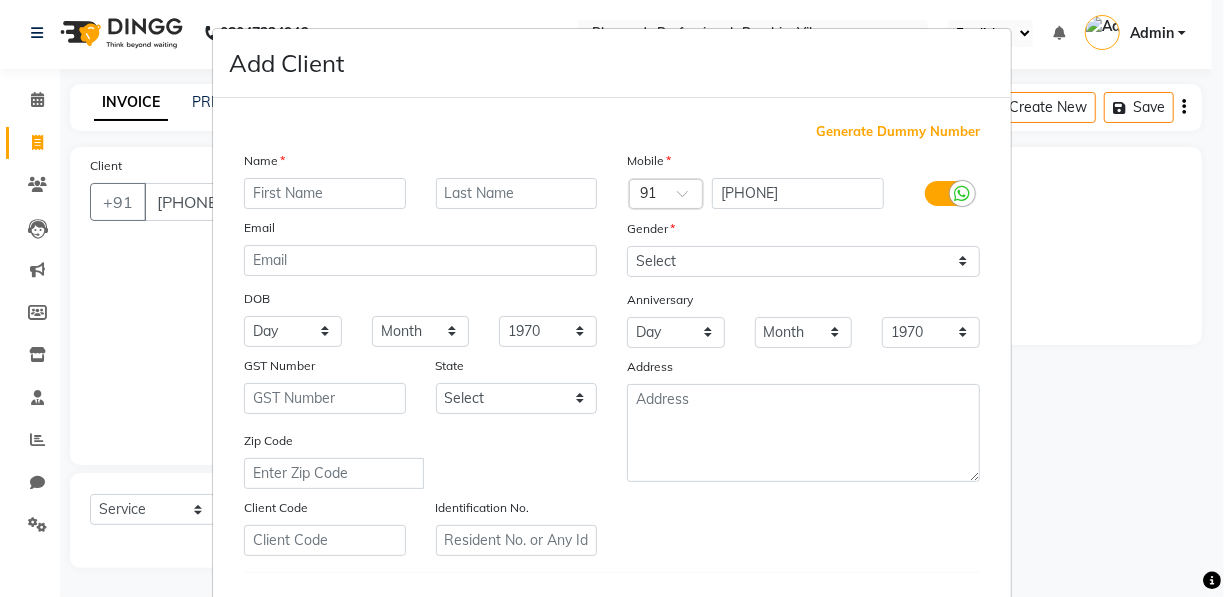 click at bounding box center (325, 193) 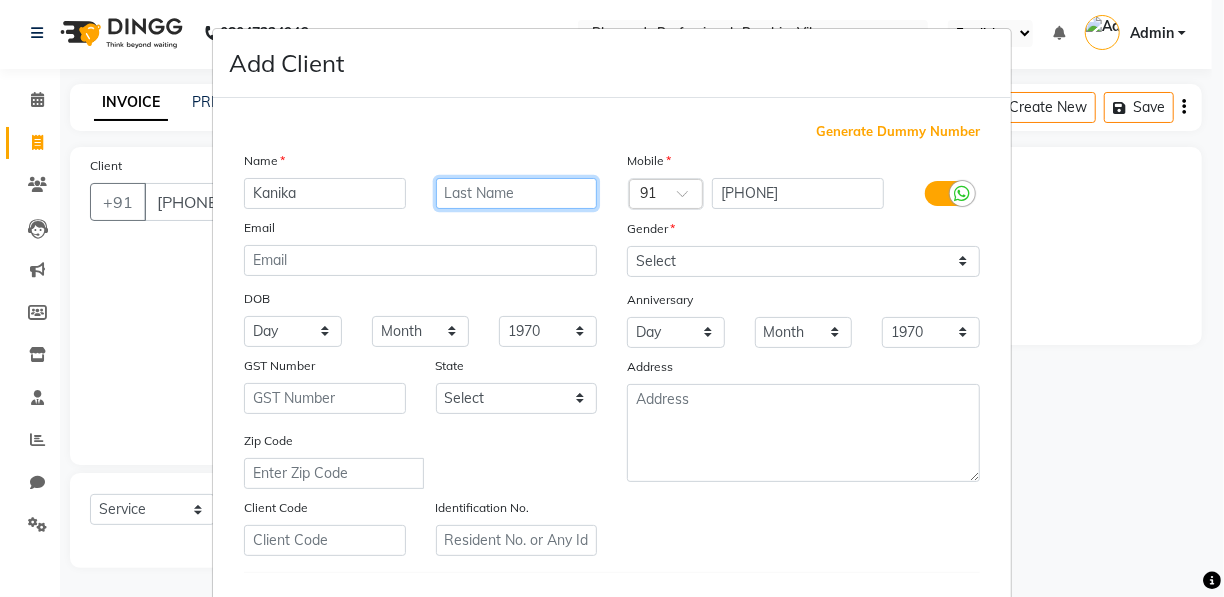click at bounding box center (517, 193) 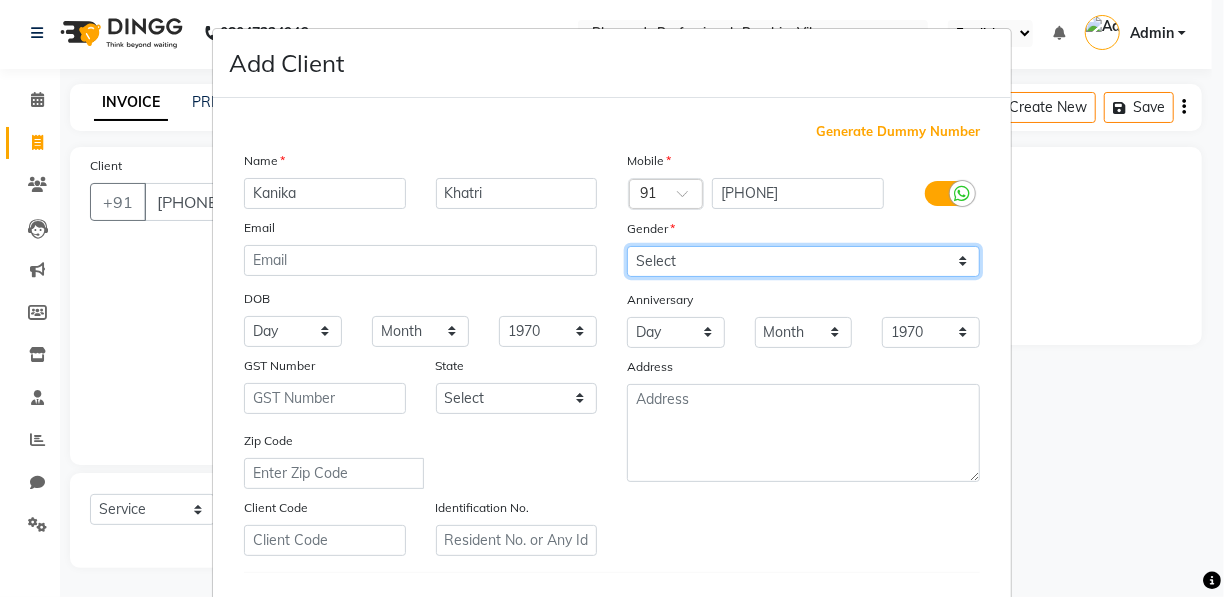 click on "Select Male Female Other Prefer Not To Say" at bounding box center [803, 261] 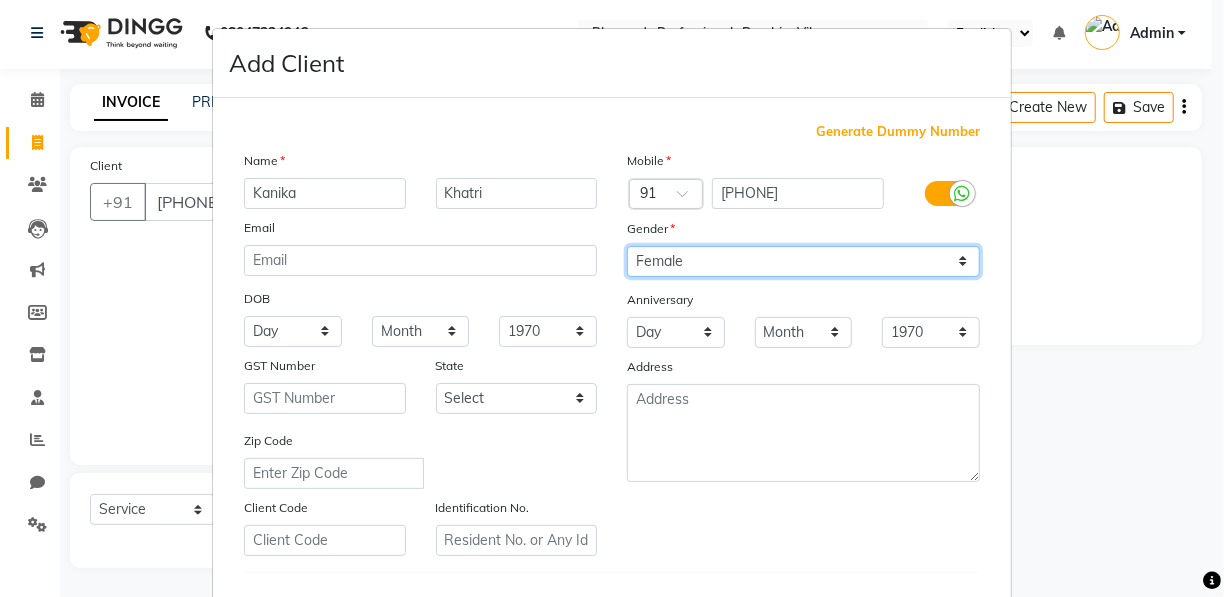 click on "Select Male Female Other Prefer Not To Say" at bounding box center [803, 261] 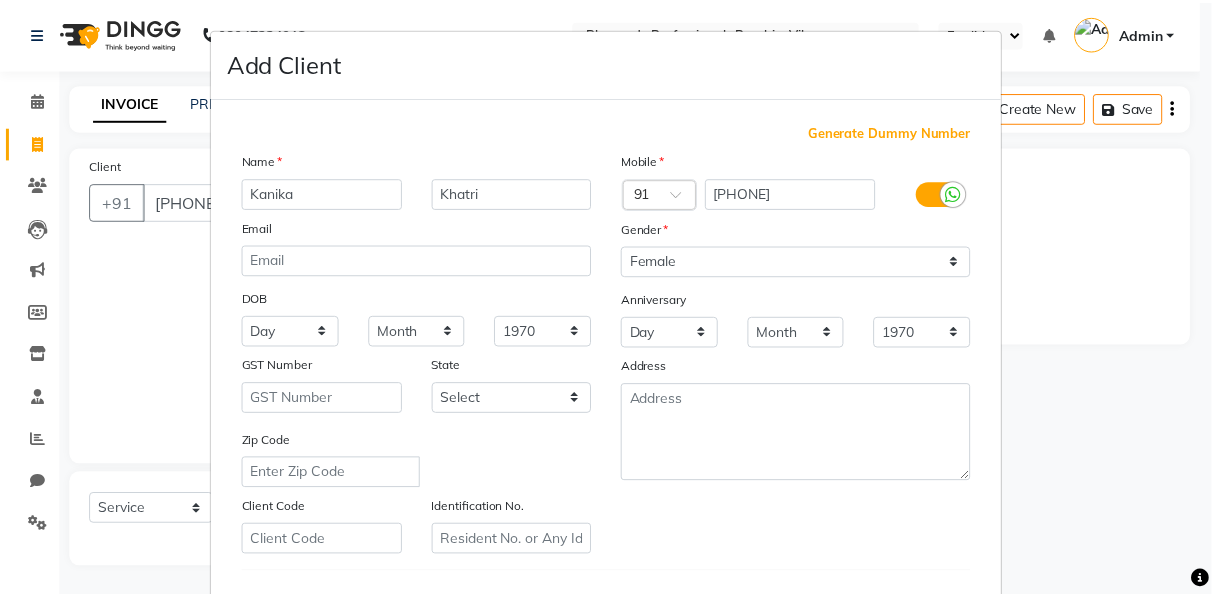 scroll, scrollTop: 321, scrollLeft: 0, axis: vertical 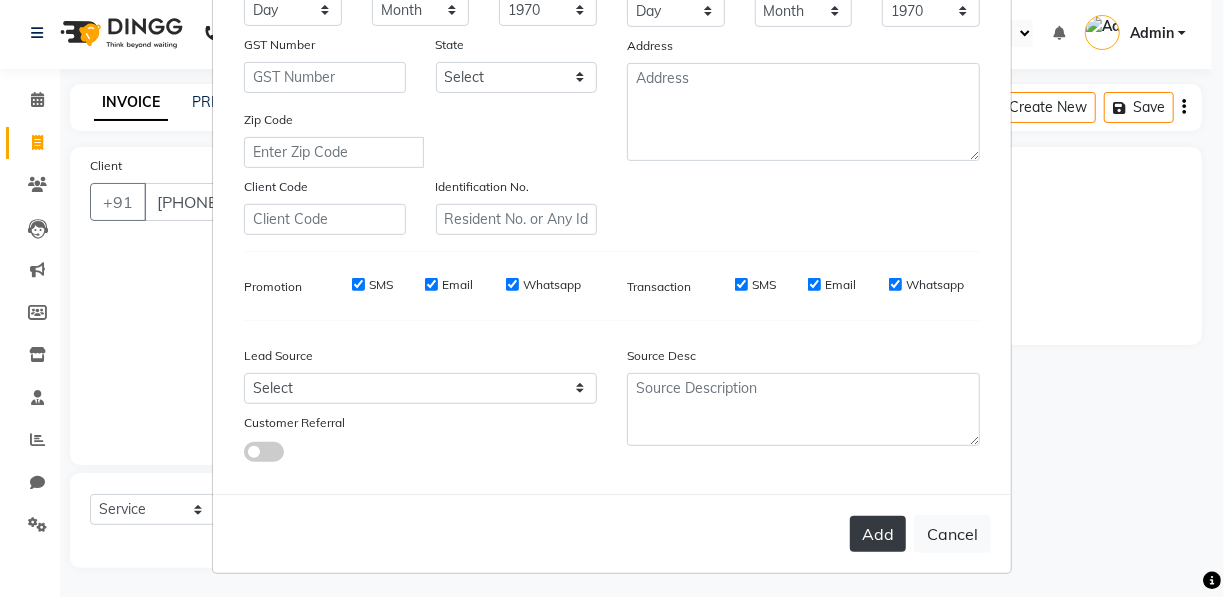 click on "Add" at bounding box center (878, 534) 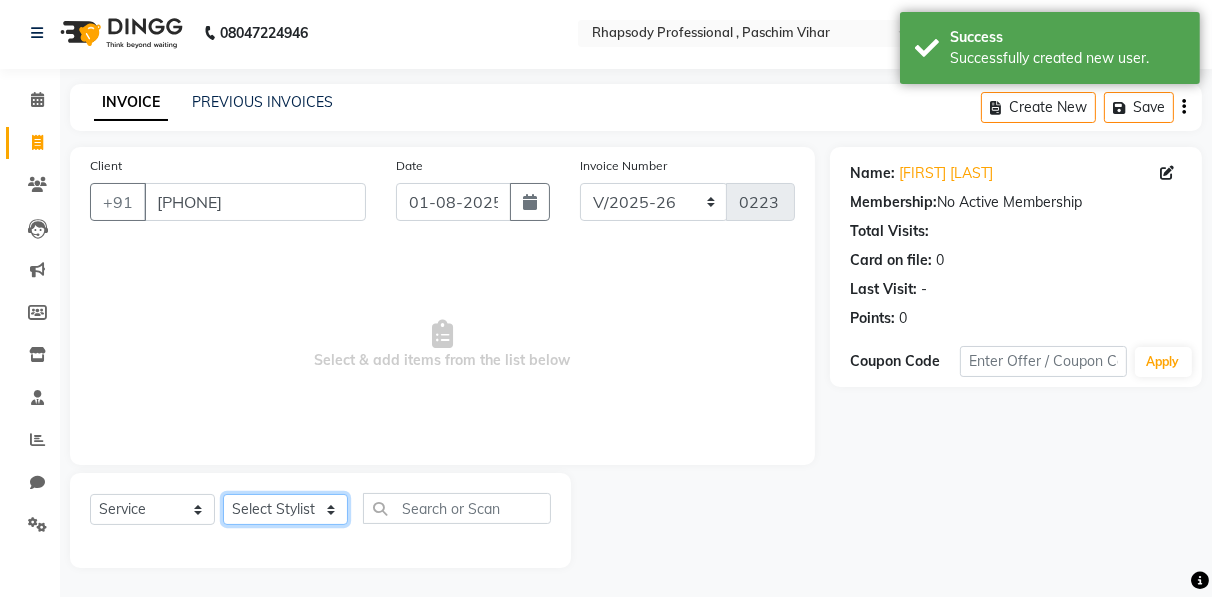 click on "Select Stylist Ahmad Anajli Laxmi Manager Neetu Reetu Ruma Santosh Soniya Tannu Tilak Vinod Zeeshan" 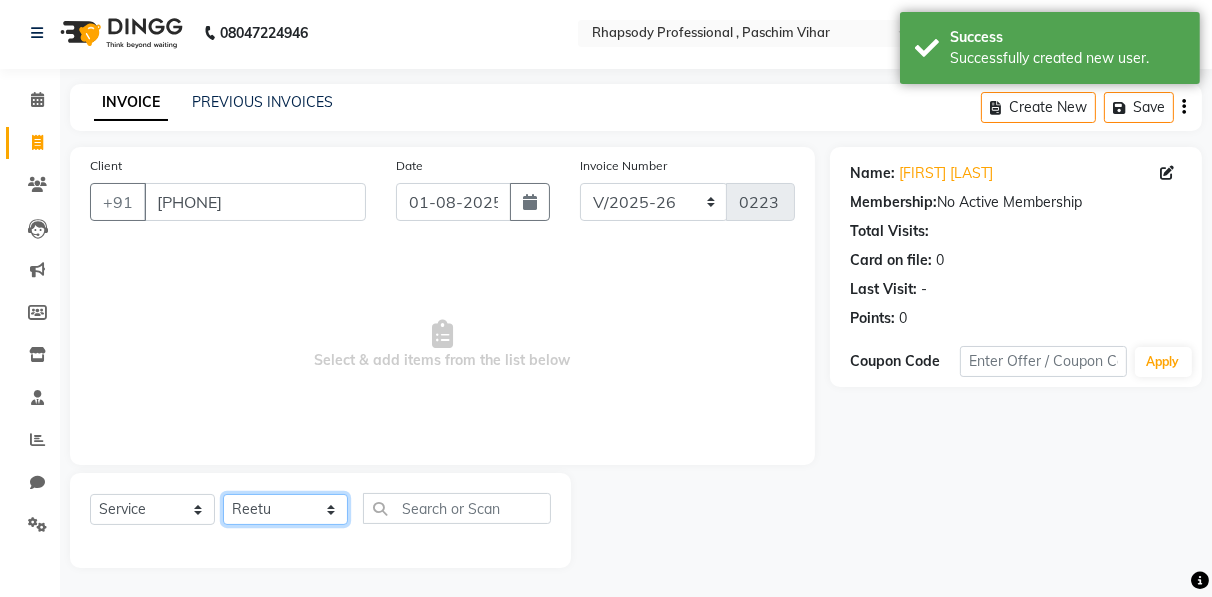 click on "Select Stylist Ahmad Anajli Laxmi Manager Neetu Reetu Ruma Santosh Soniya Tannu Tilak Vinod Zeeshan" 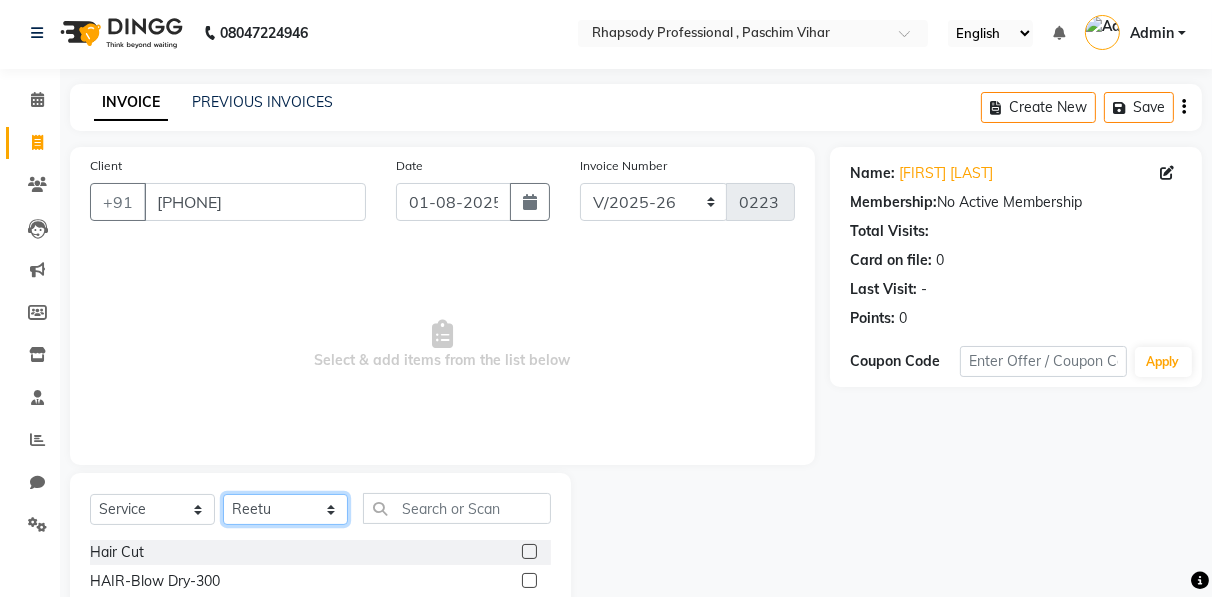 scroll, scrollTop: 202, scrollLeft: 0, axis: vertical 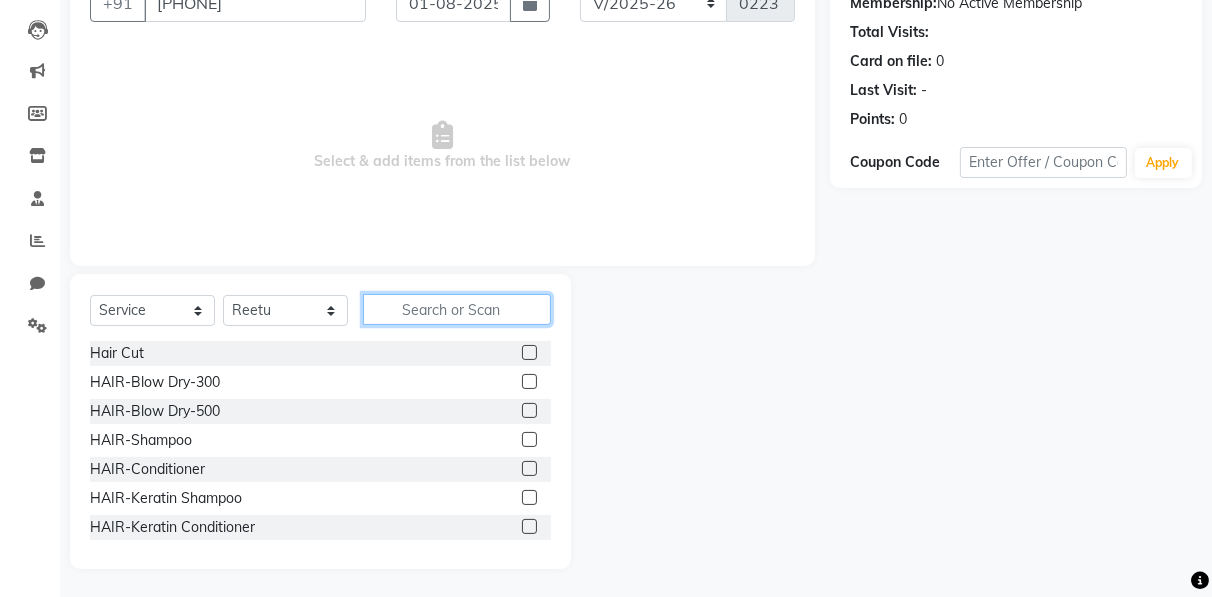 click 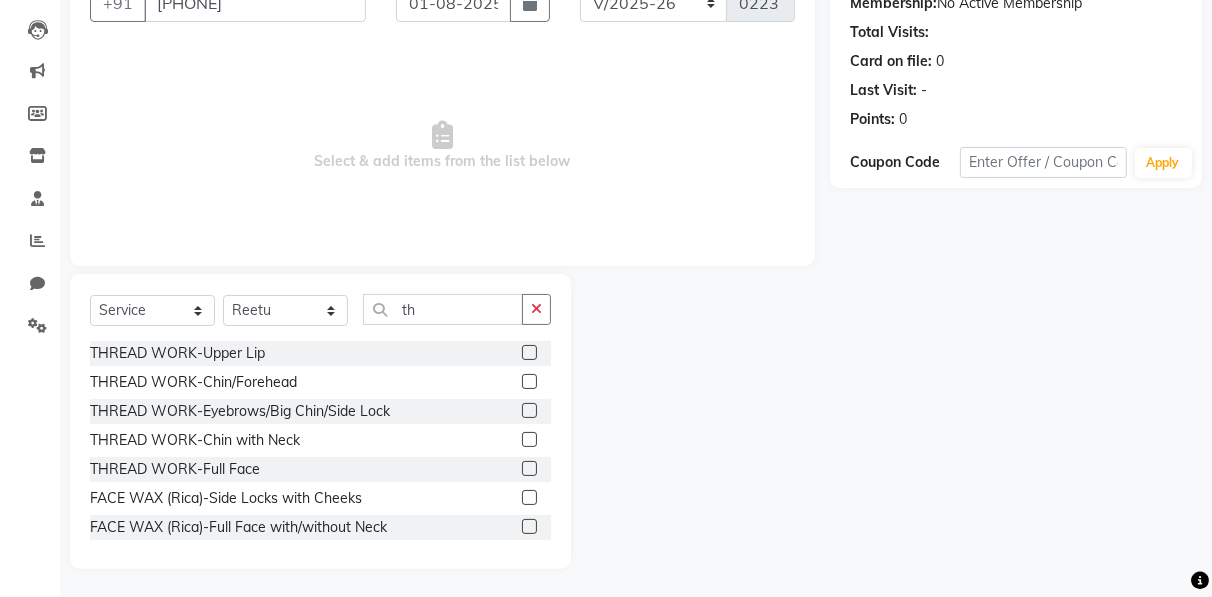 click 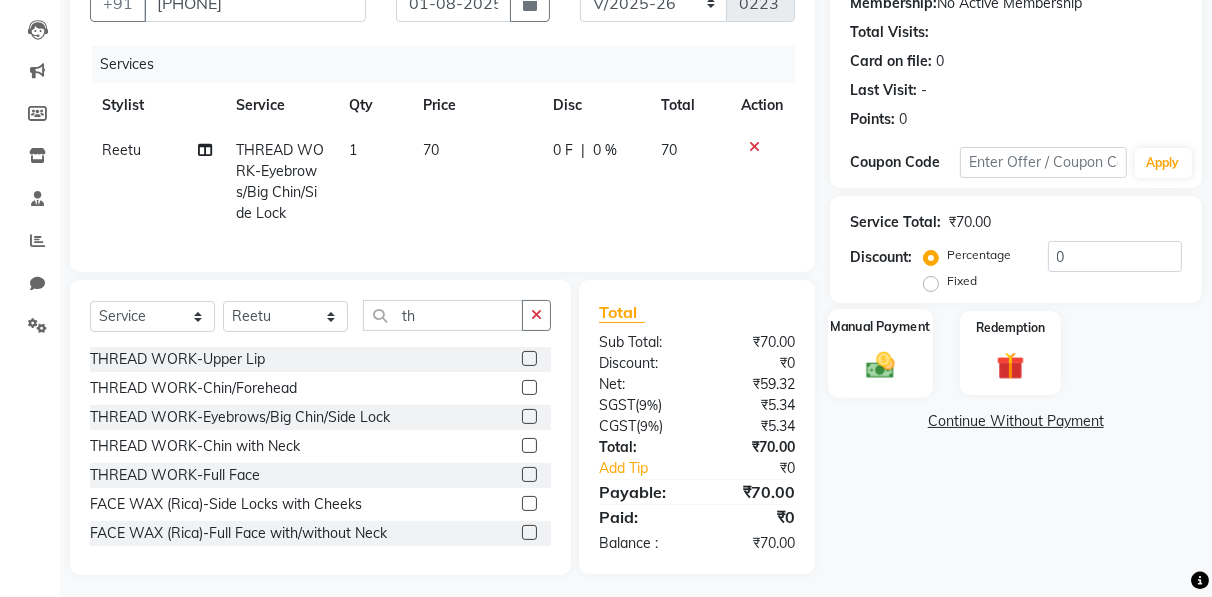 click 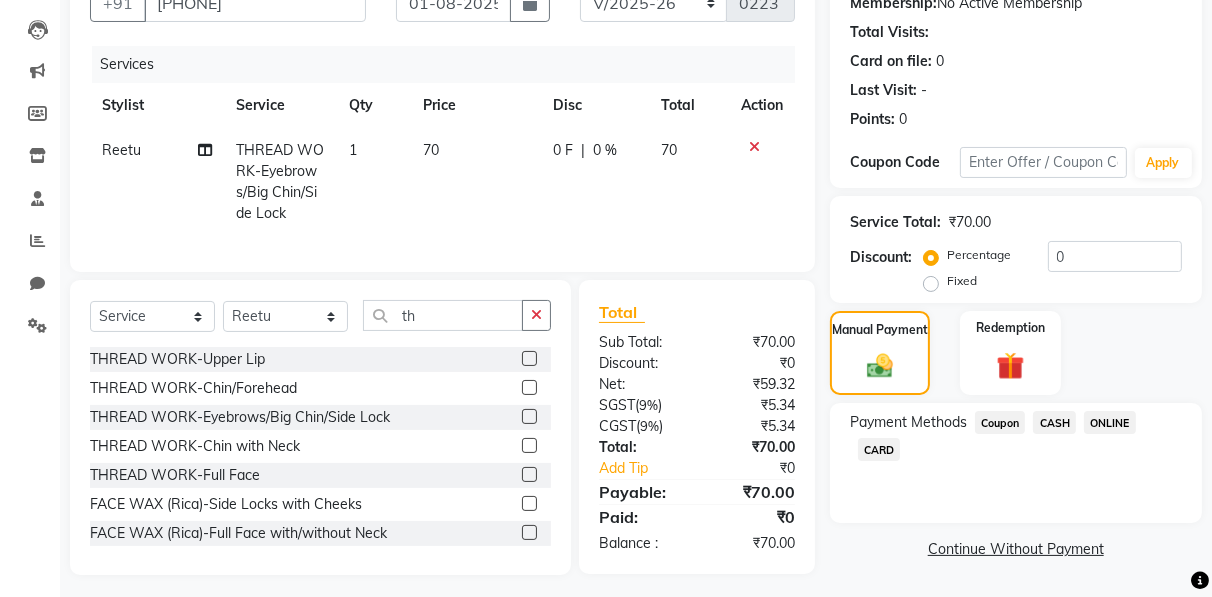 click on "CASH" 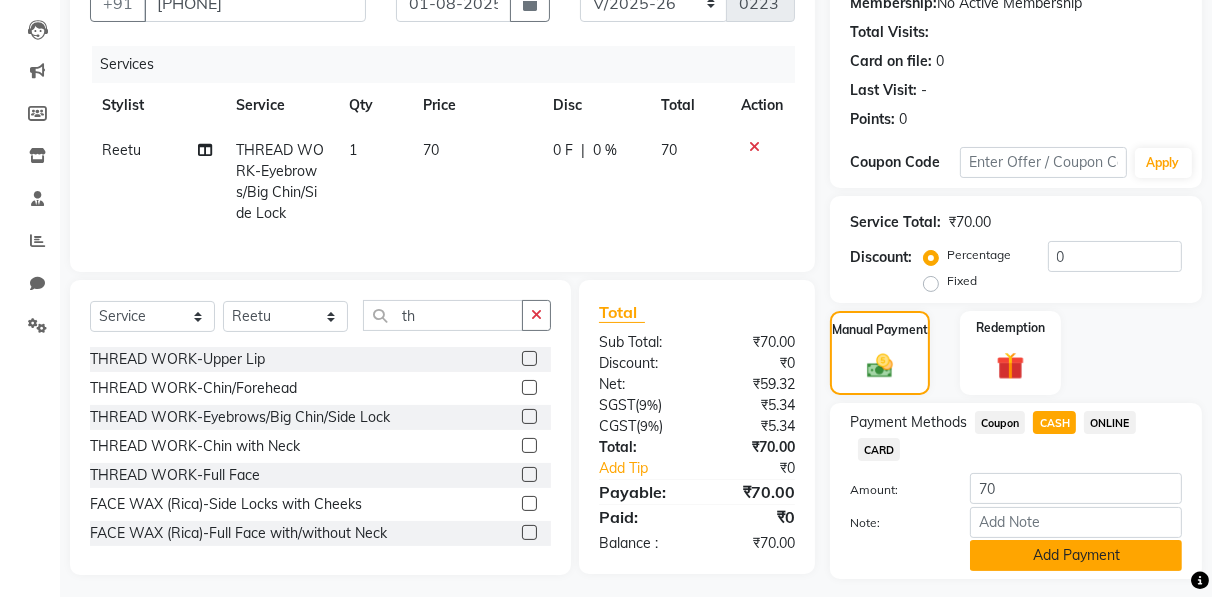 click on "Add Payment" 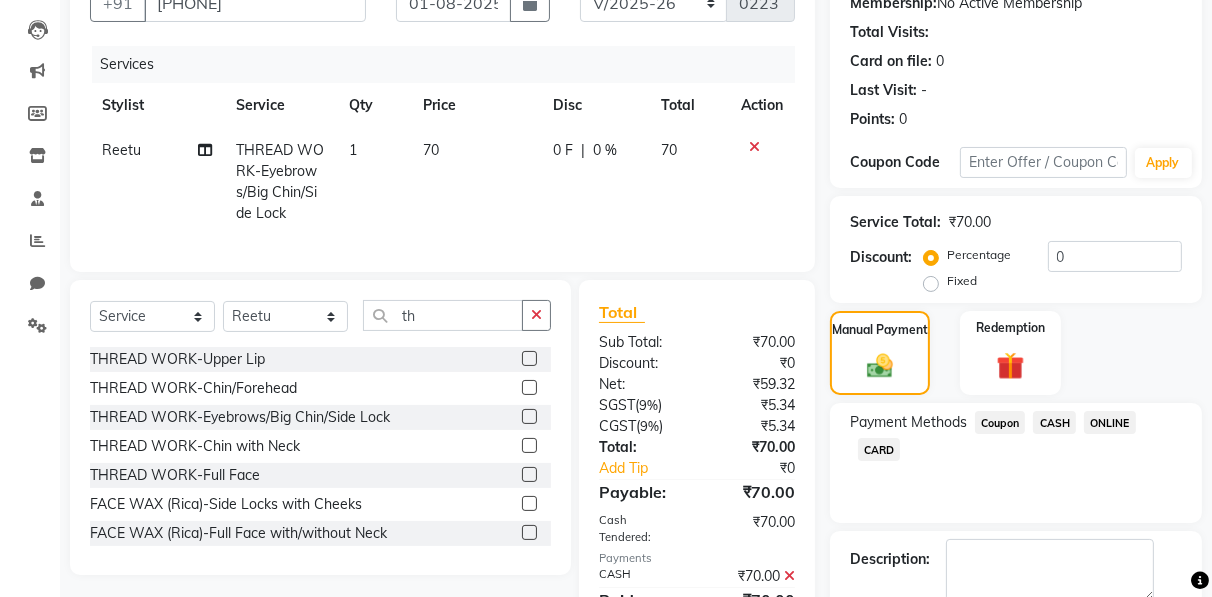 scroll, scrollTop: 310, scrollLeft: 0, axis: vertical 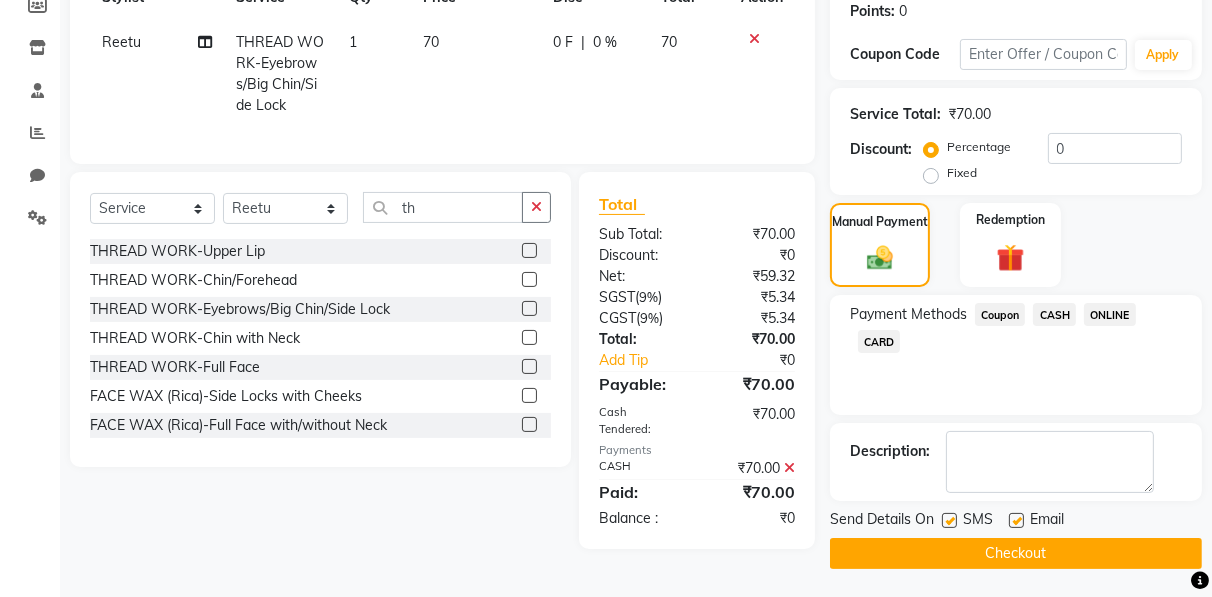 click on "Checkout" 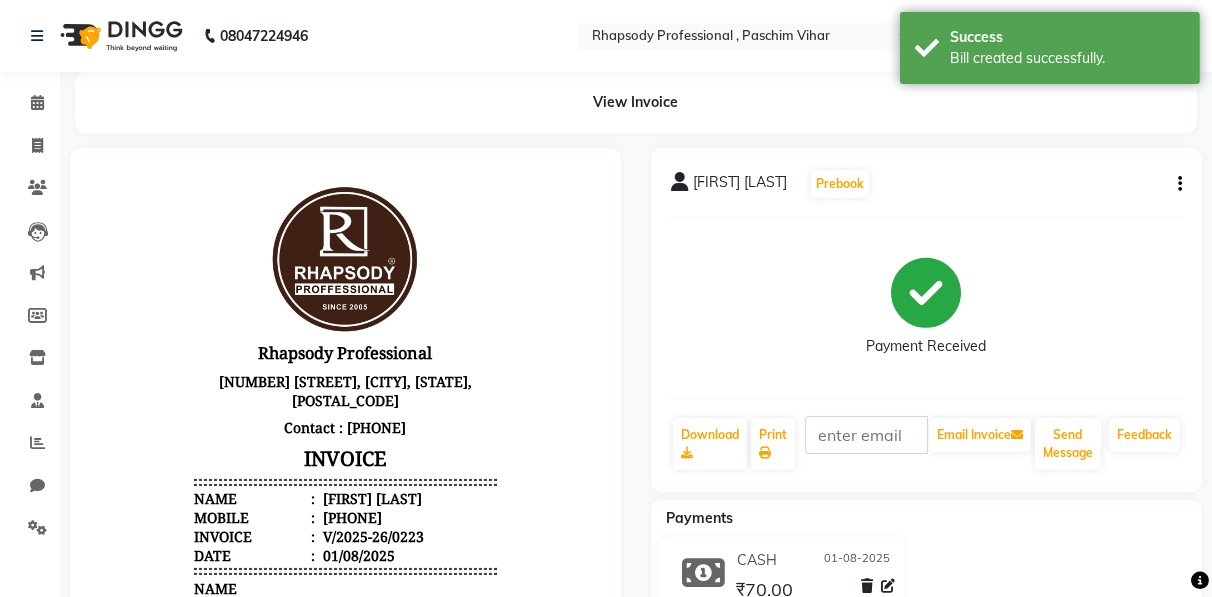scroll, scrollTop: 0, scrollLeft: 0, axis: both 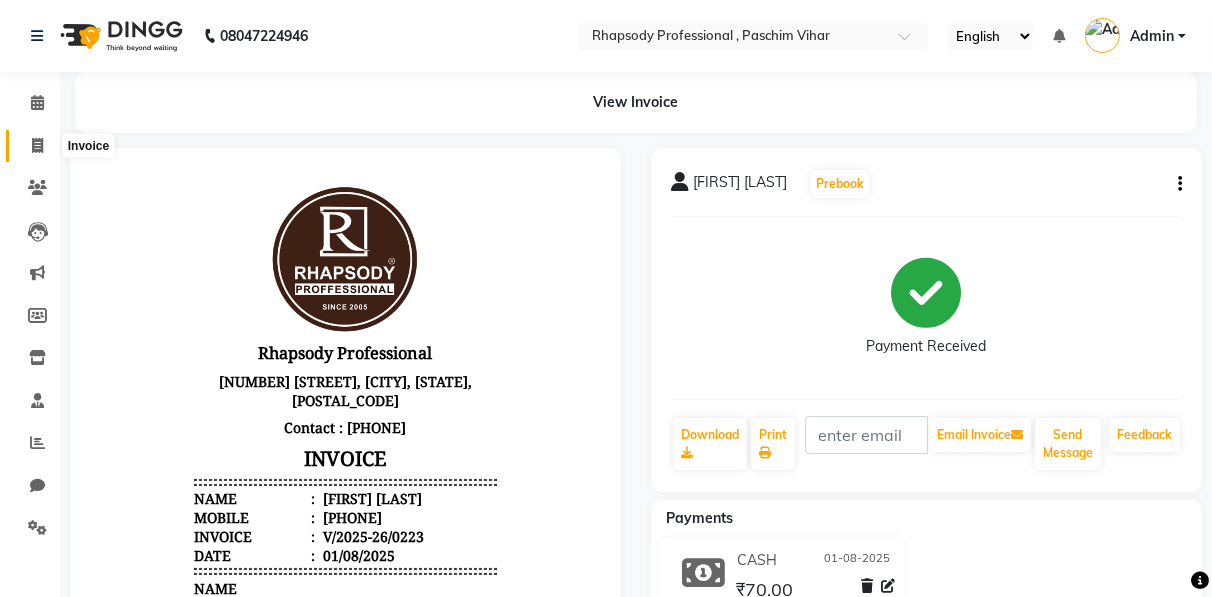 click 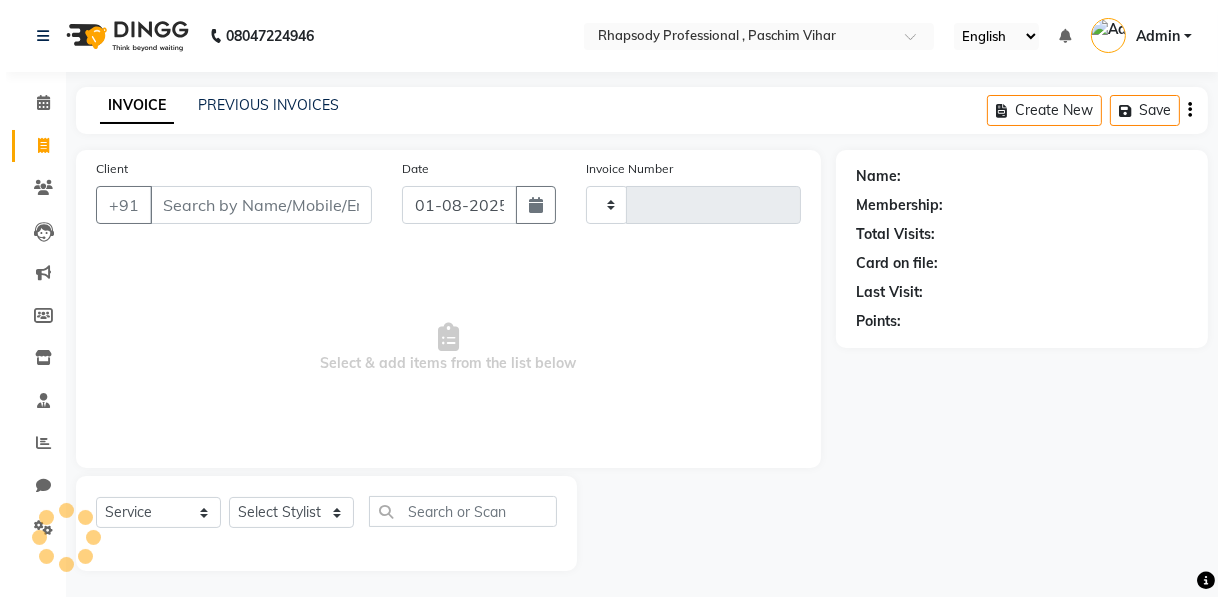 scroll, scrollTop: 3, scrollLeft: 0, axis: vertical 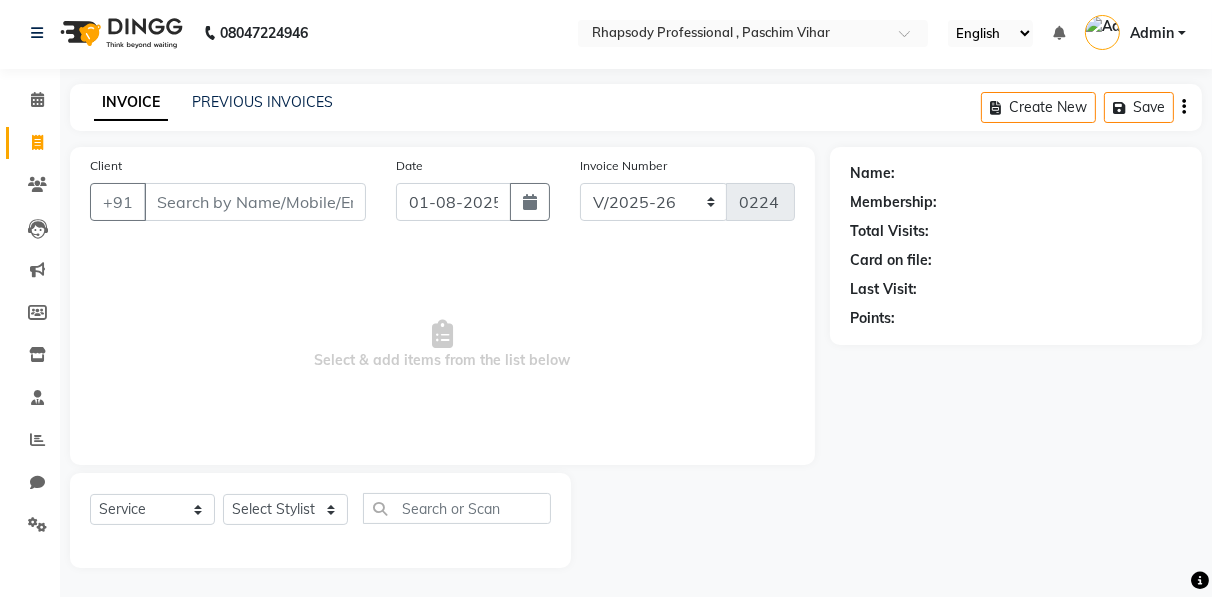 click on "Client" at bounding box center (255, 202) 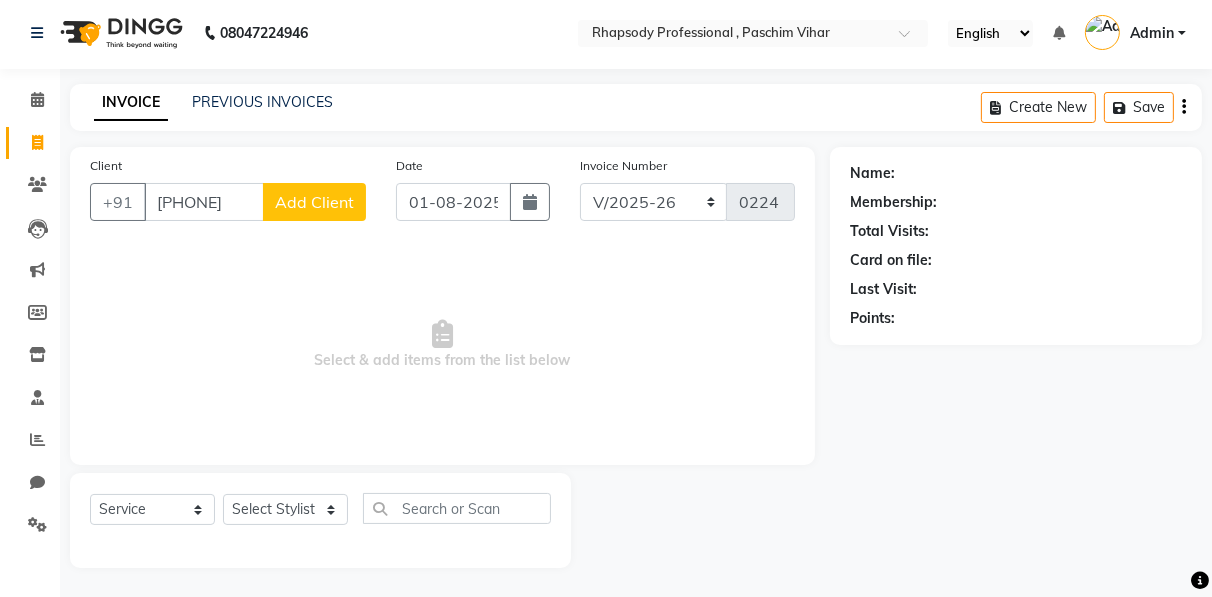 click on "Add Client" 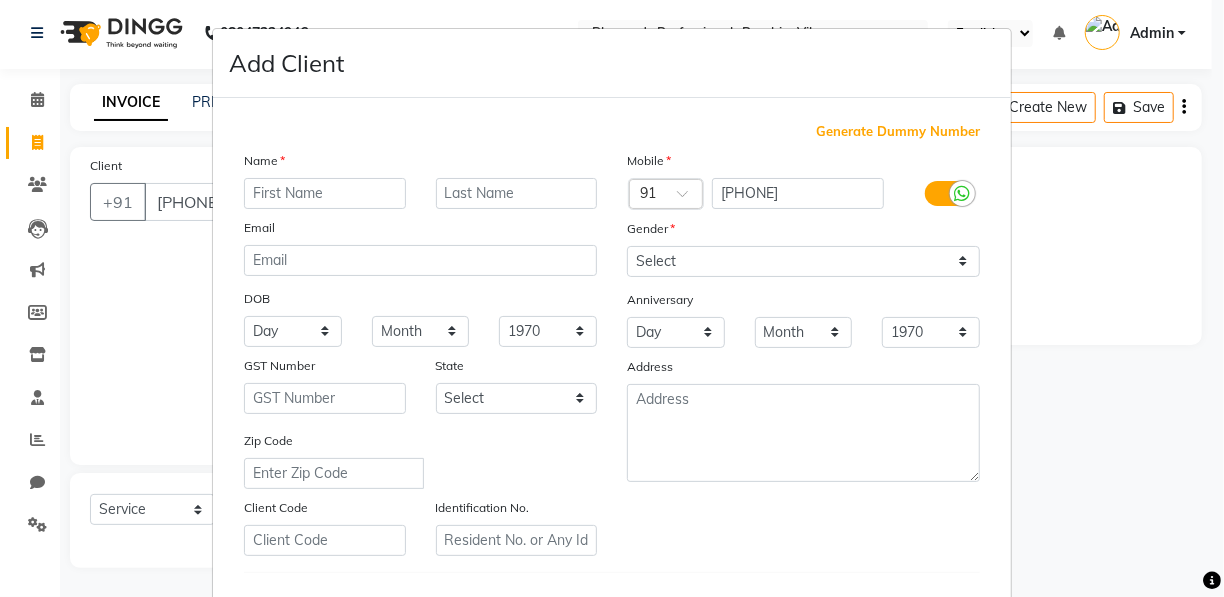 click at bounding box center (325, 193) 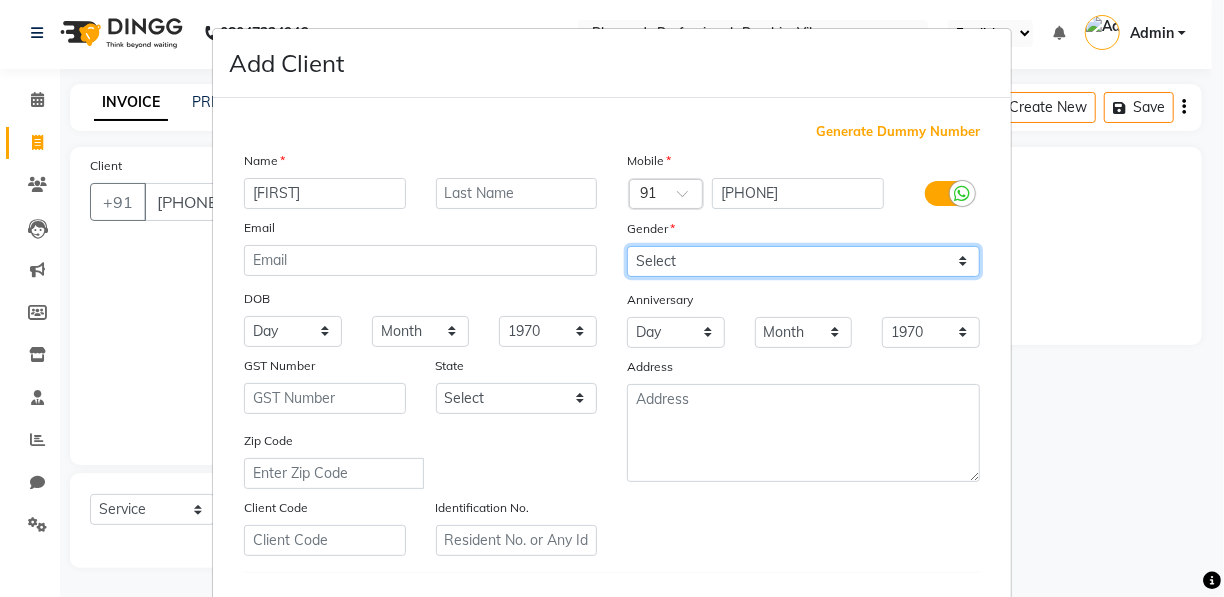 click on "Select Male Female Other Prefer Not To Say" at bounding box center (803, 261) 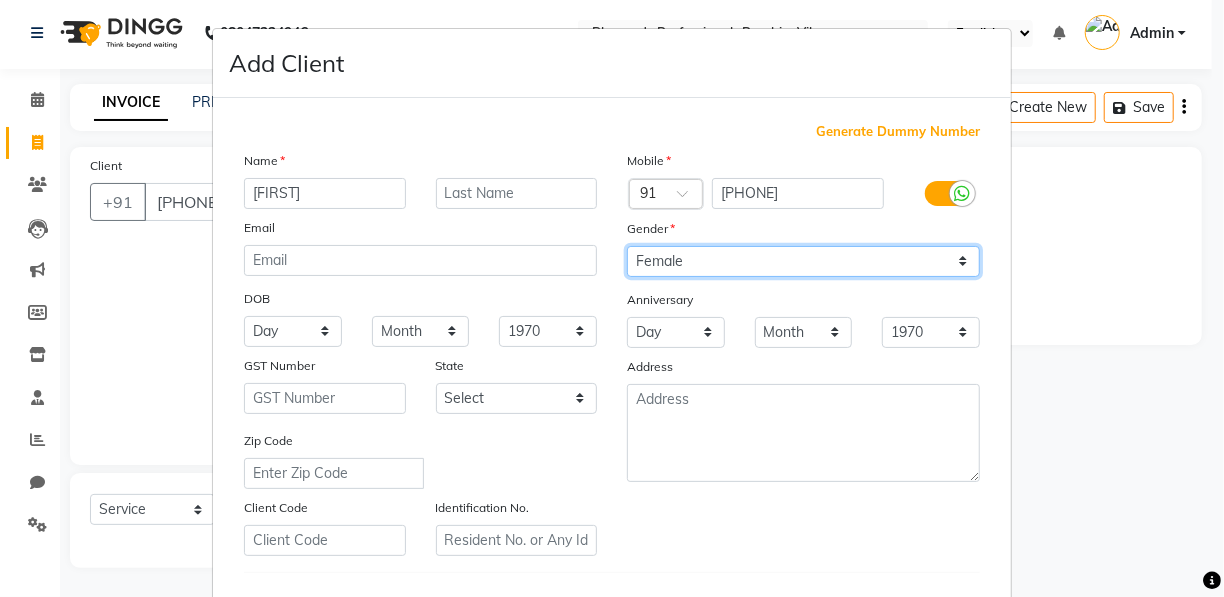 click on "Select Male Female Other Prefer Not To Say" at bounding box center (803, 261) 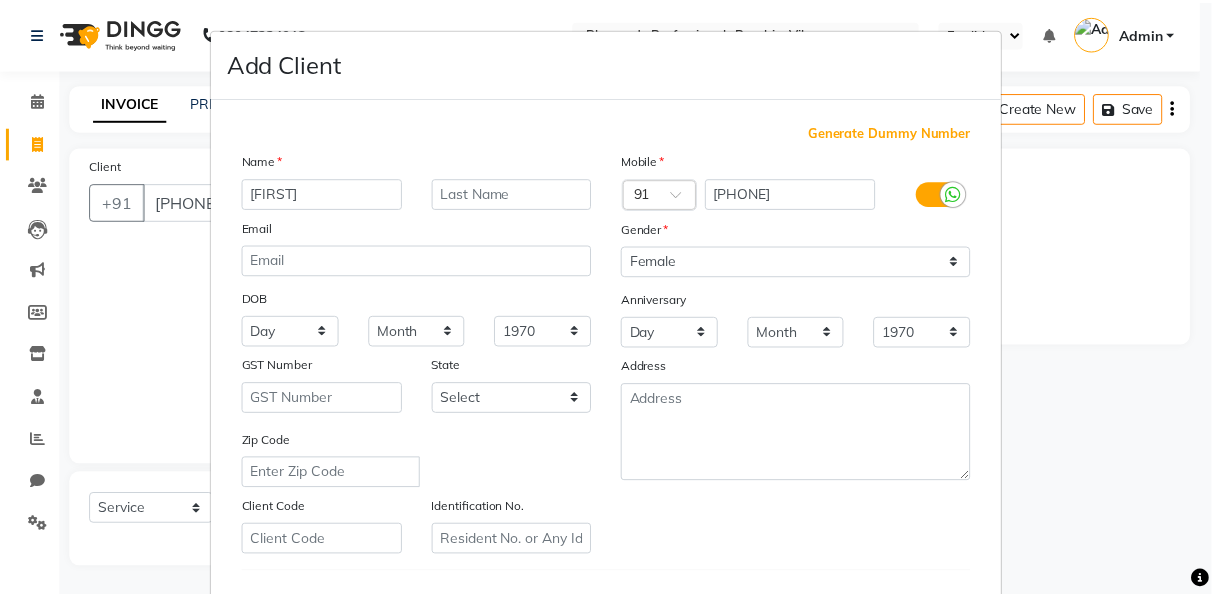 scroll, scrollTop: 321, scrollLeft: 0, axis: vertical 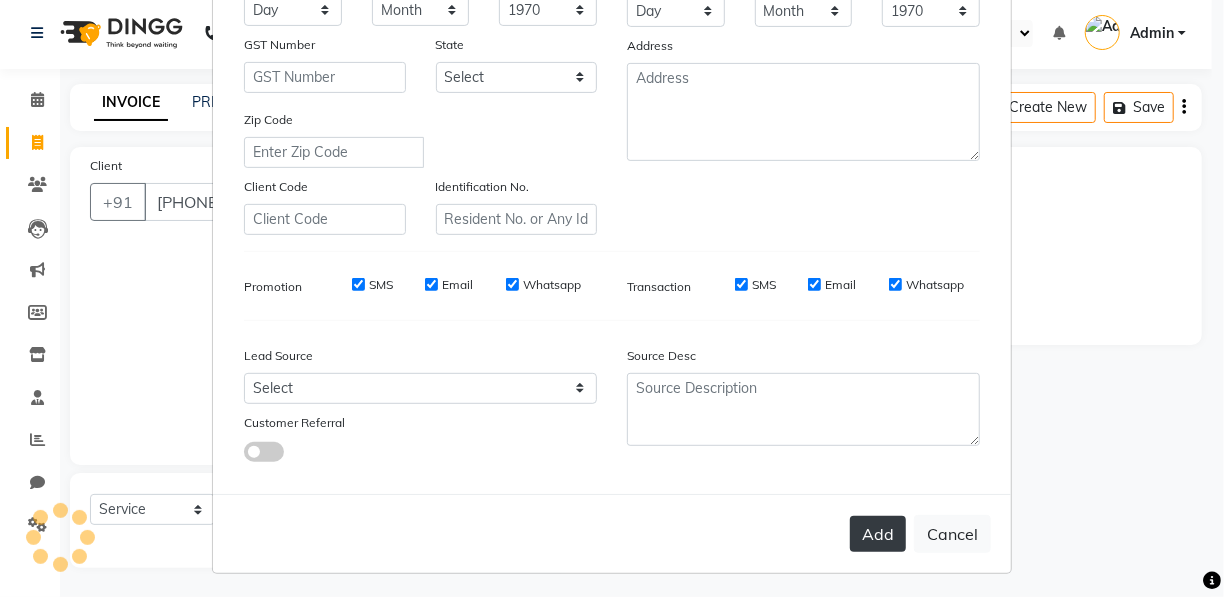 click on "Add" at bounding box center [878, 534] 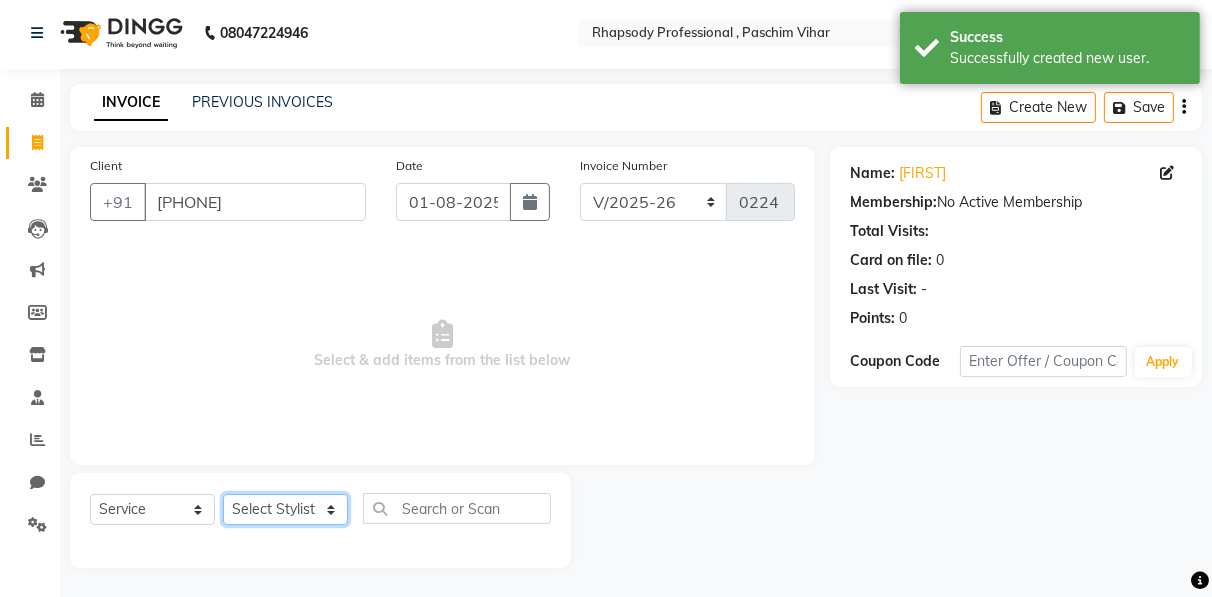 click on "Select Stylist Ahmad Anajli Laxmi Manager Neetu Reetu Ruma Santosh Soniya Tannu Tilak Vinod Zeeshan" 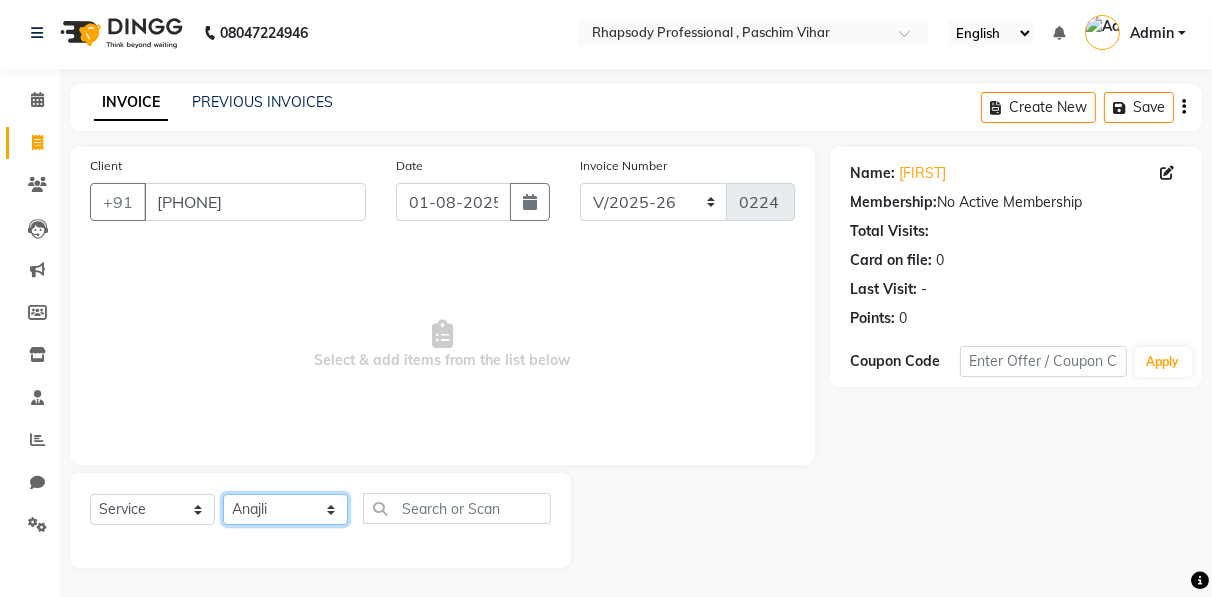 click on "Select Stylist Ahmad Anajli Laxmi Manager Neetu Reetu Ruma Santosh Soniya Tannu Tilak Vinod Zeeshan" 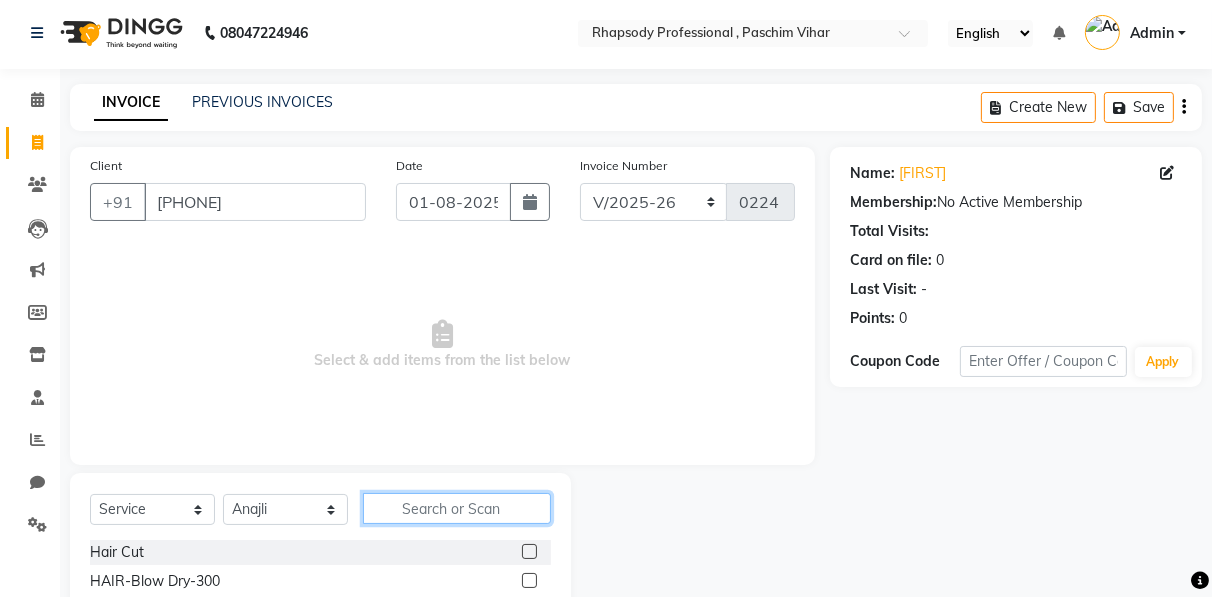 click 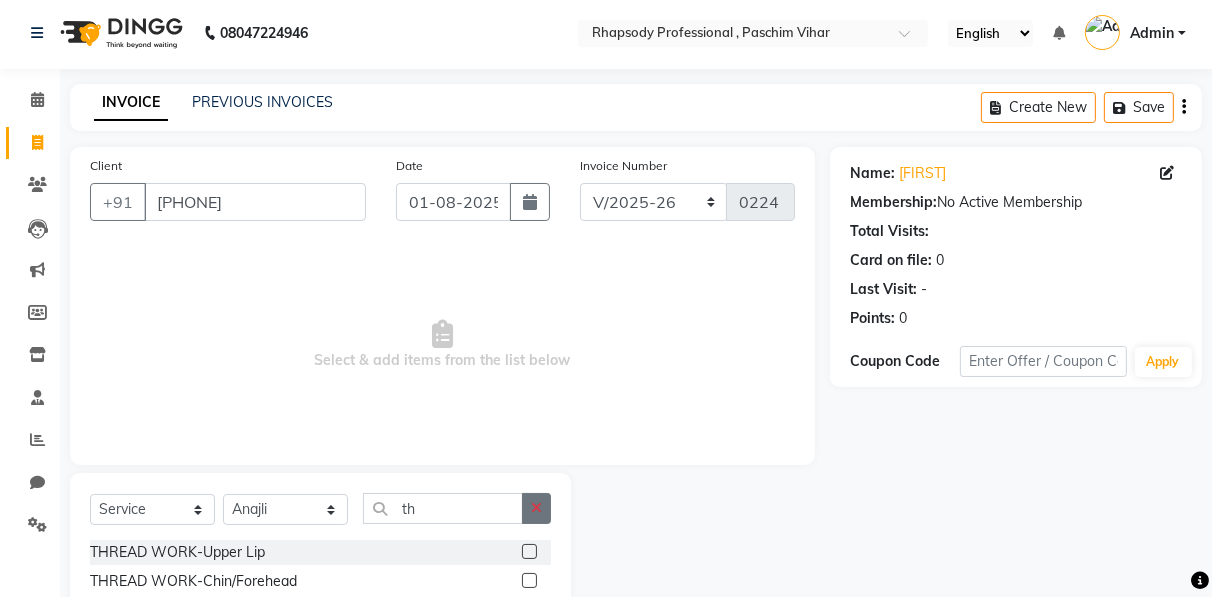 click 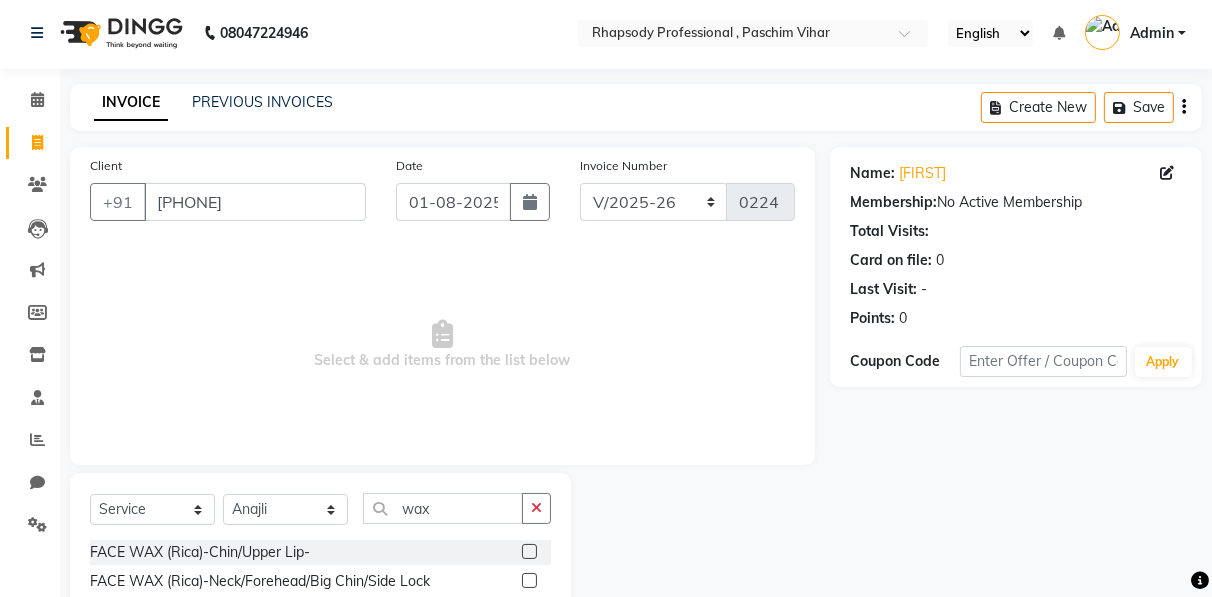 click on "Name: [FIRST]  Membership:  No Active Membership  Total Visits:   Card on file:  0 Last Visit:   - Points:   0  Coupon Code Apply" 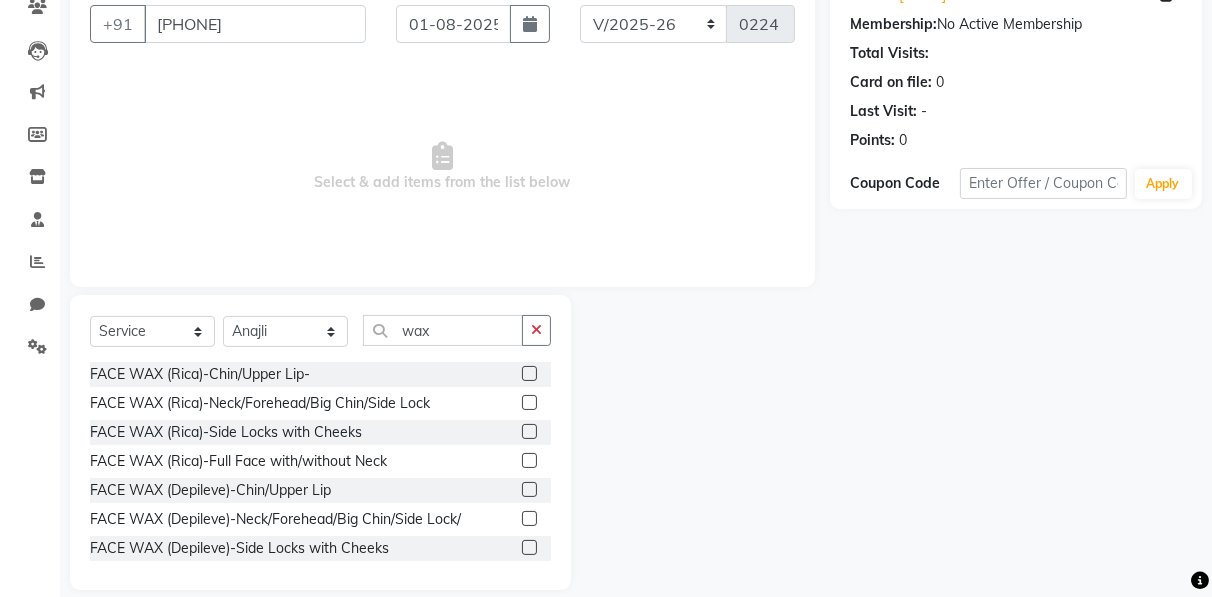 scroll, scrollTop: 202, scrollLeft: 0, axis: vertical 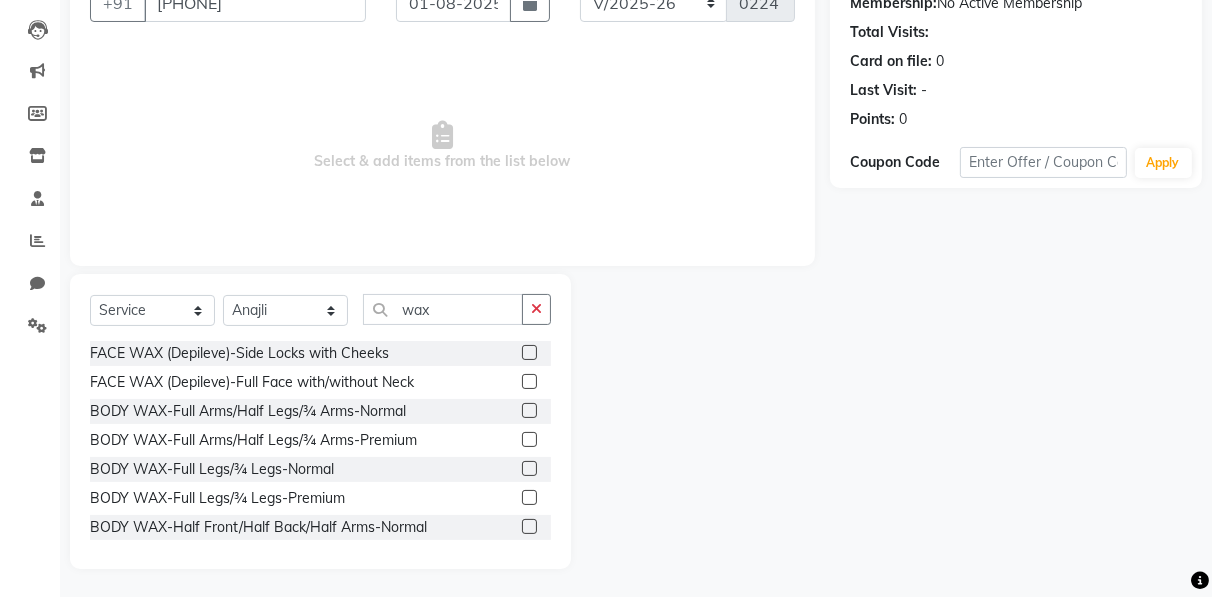 click 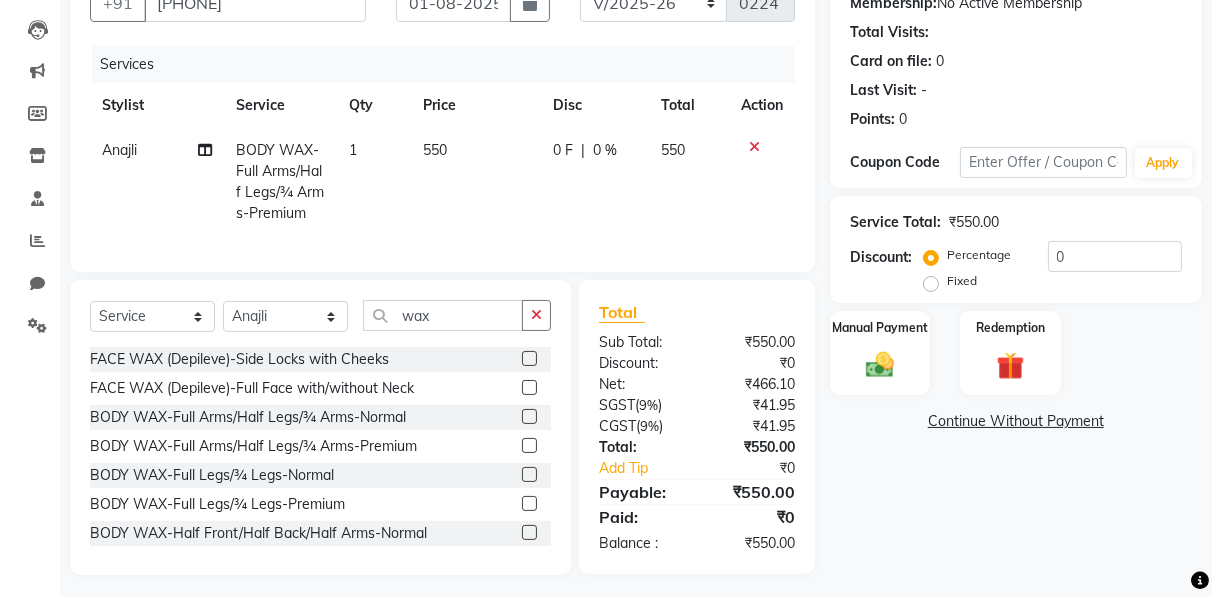click 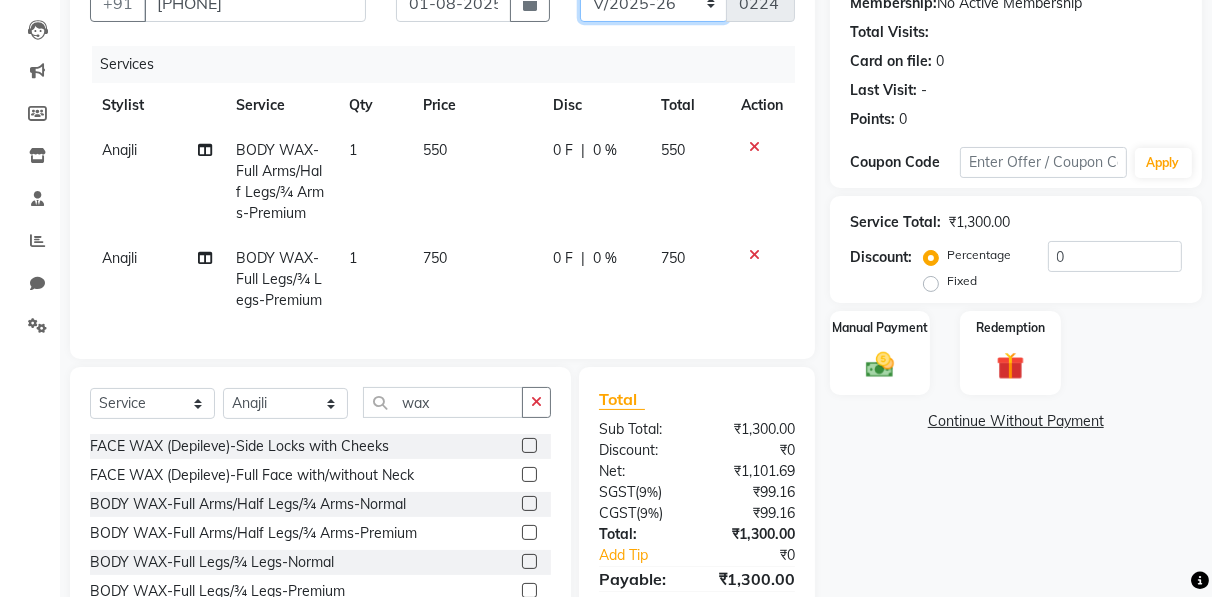 click on "RNV/2025-26 V/2025 V/2025-26" 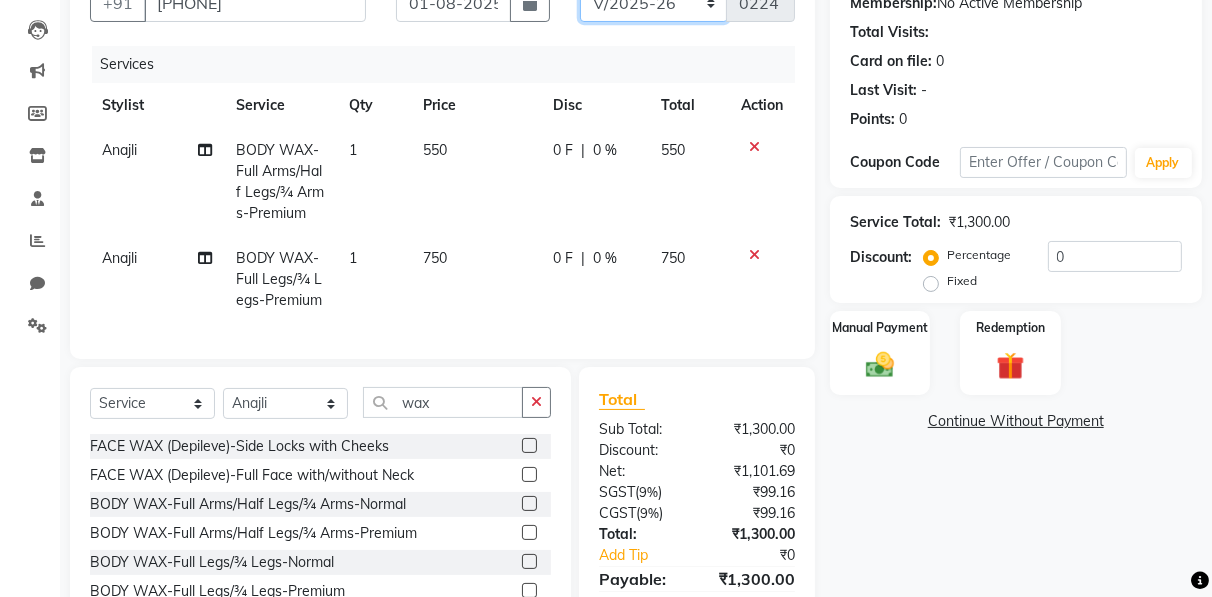 scroll, scrollTop: 184, scrollLeft: 0, axis: vertical 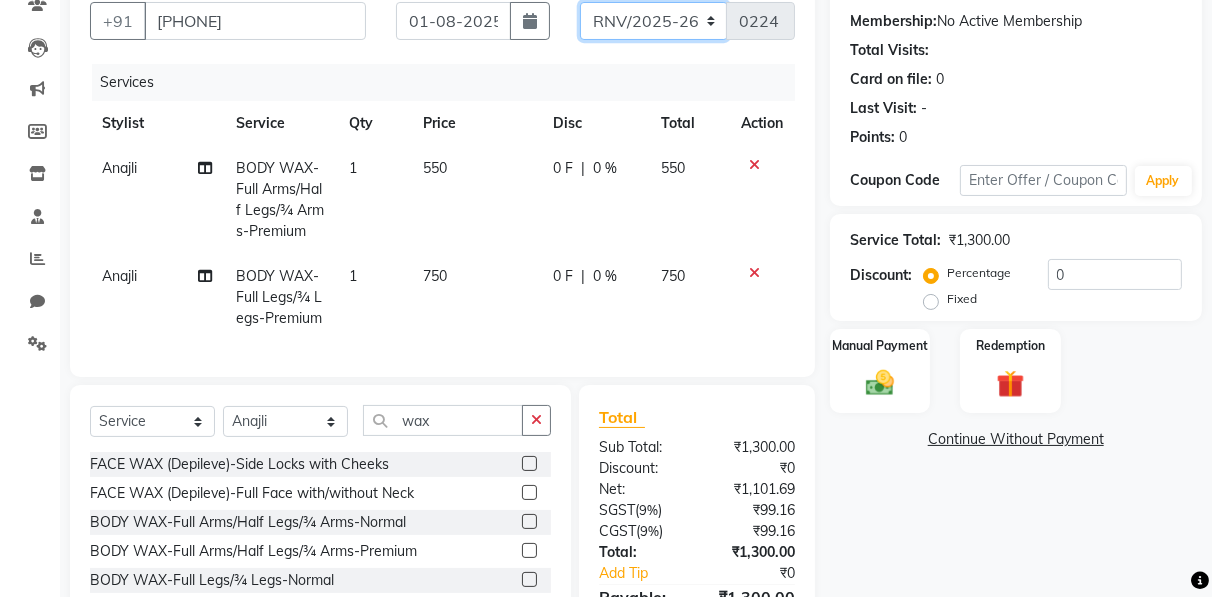 click on "RNV/2025-26 V/2025 V/2025-26" 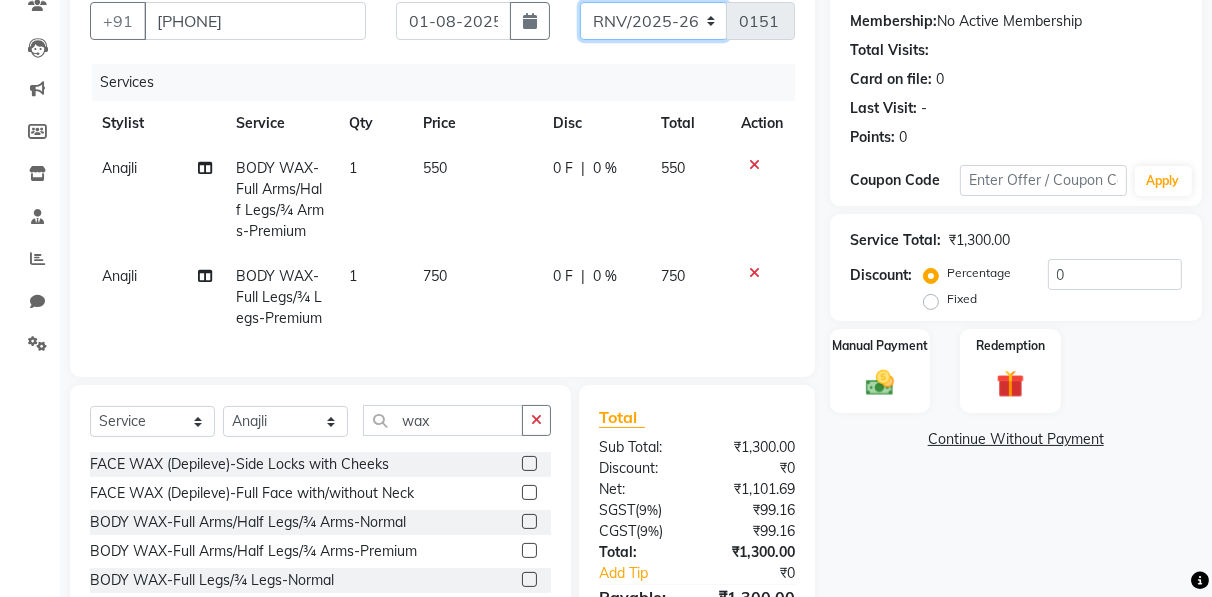 scroll, scrollTop: 39, scrollLeft: 0, axis: vertical 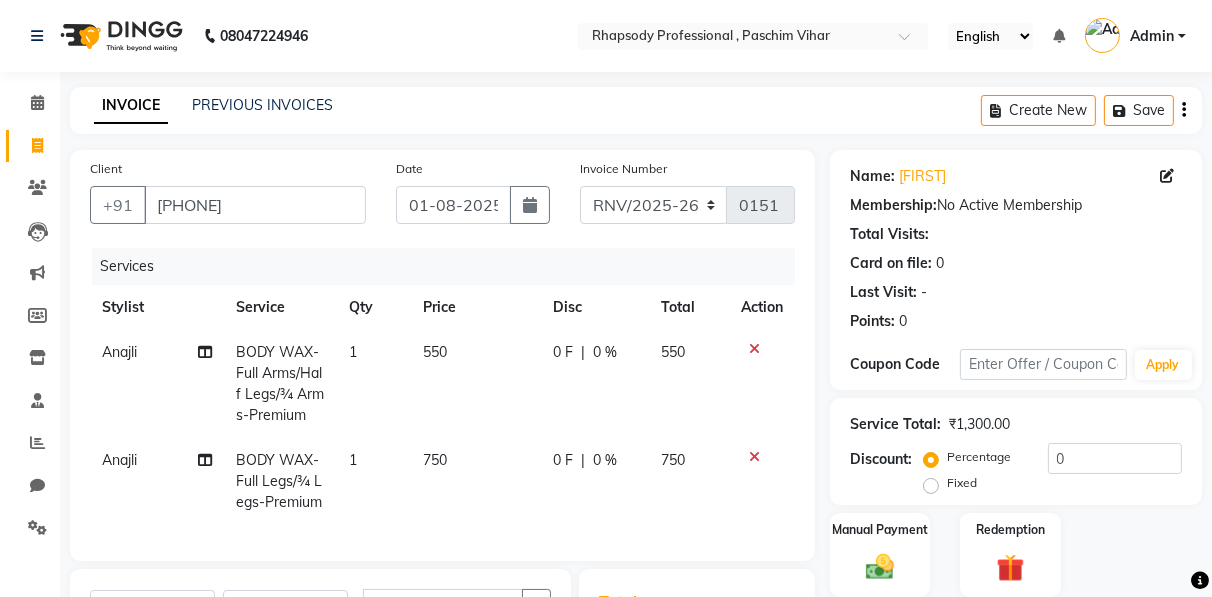 click 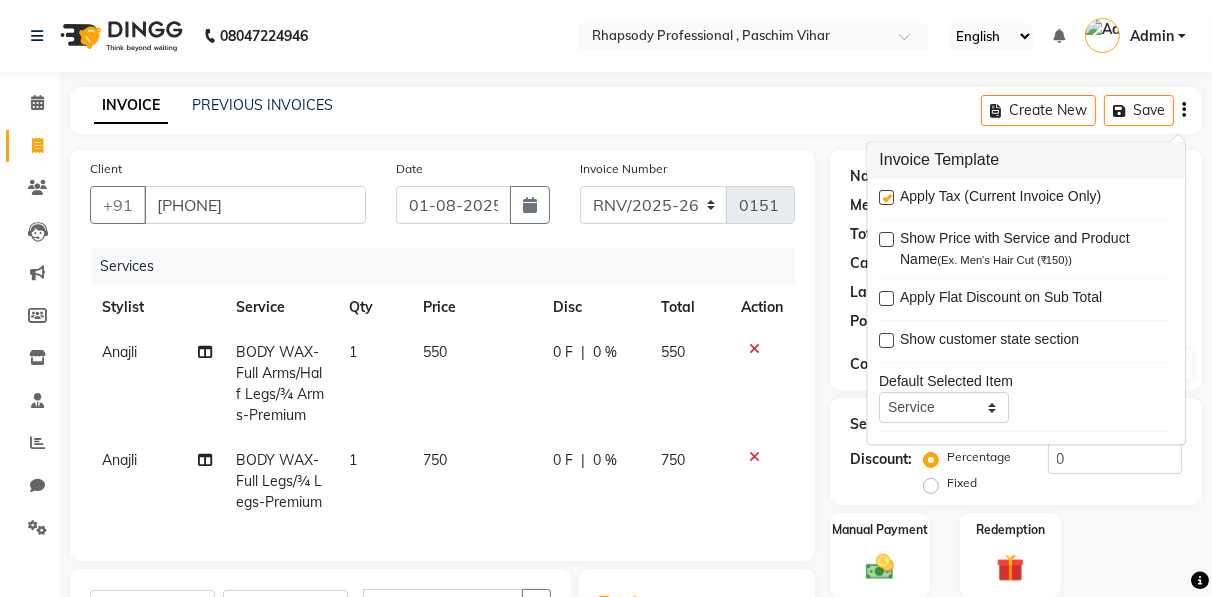 click at bounding box center [886, 198] 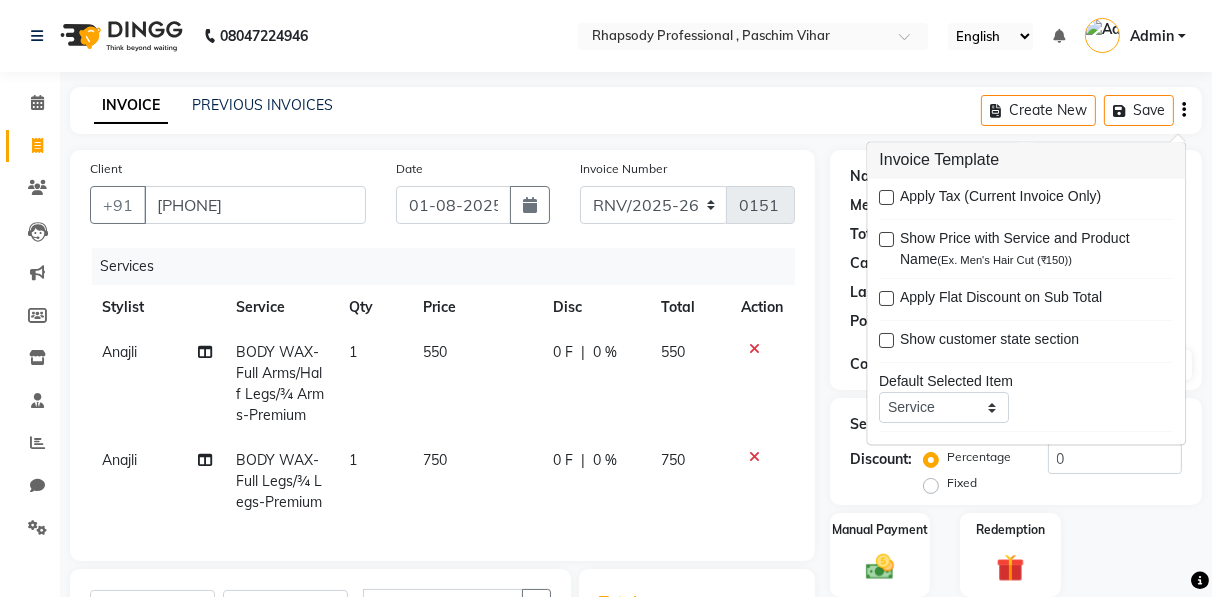 scroll, scrollTop: 308, scrollLeft: 0, axis: vertical 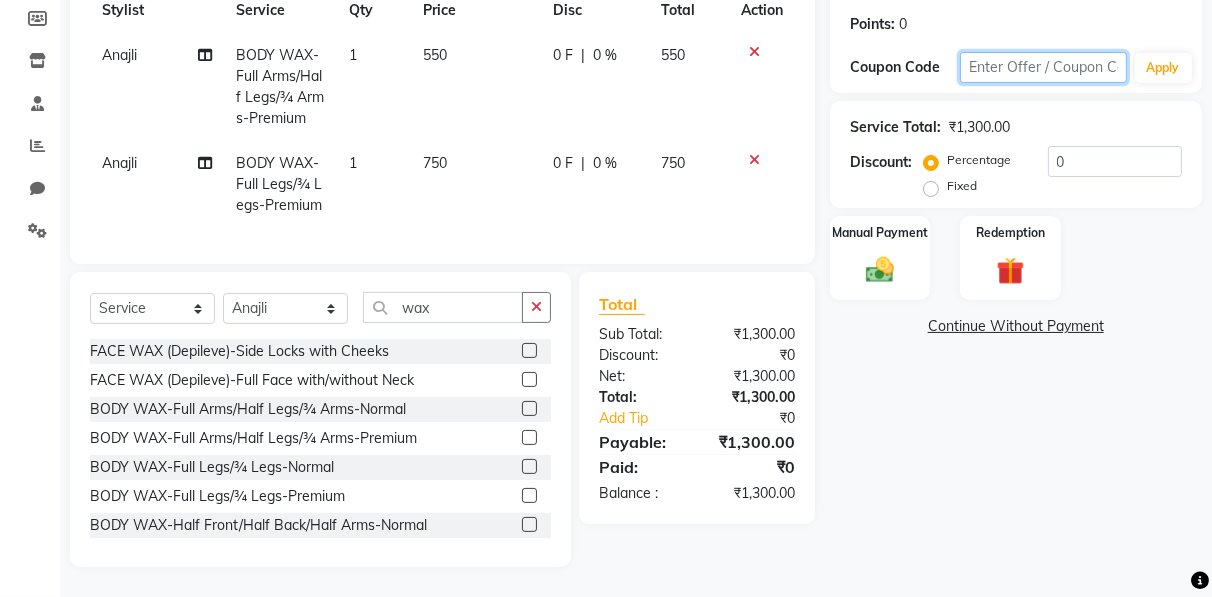 click 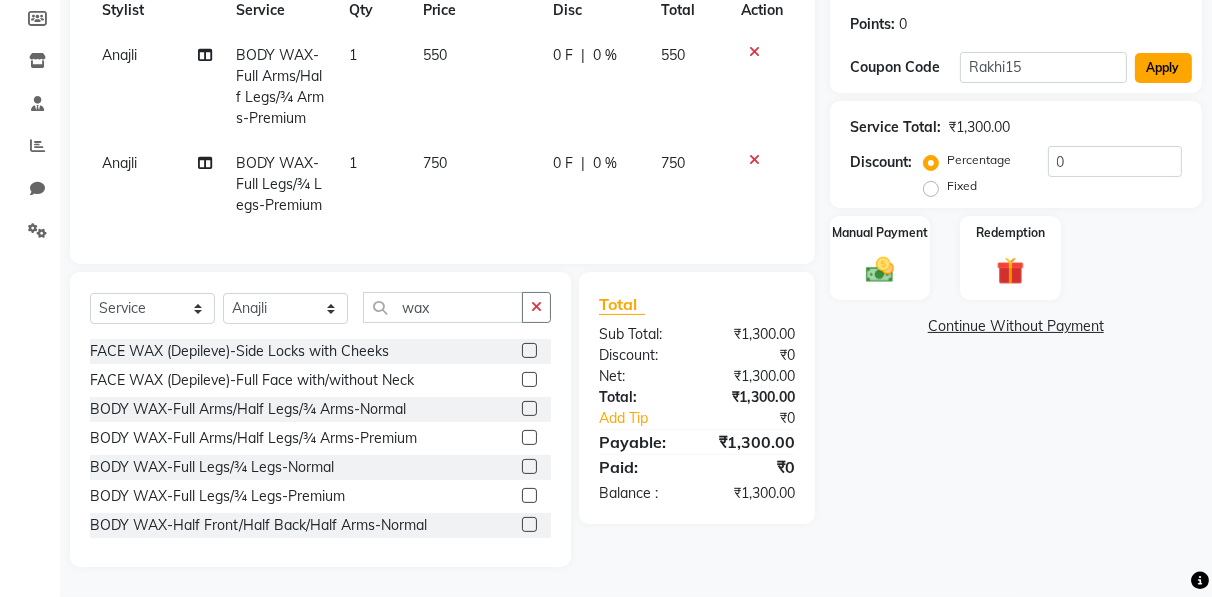 click on "Apply" 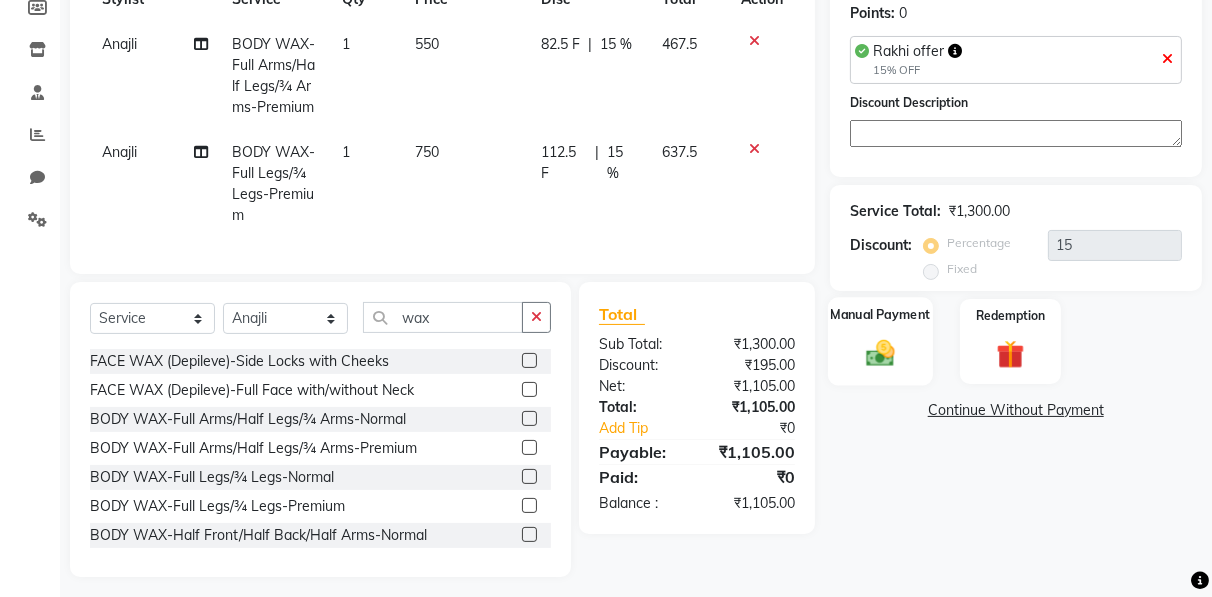 click 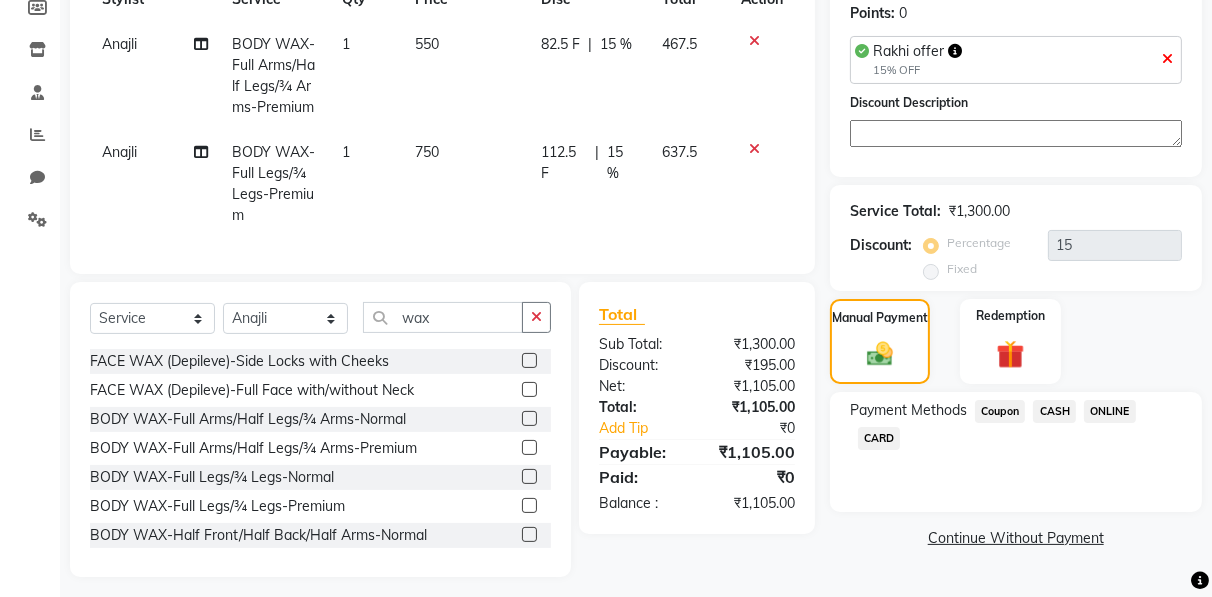 click on "CASH" 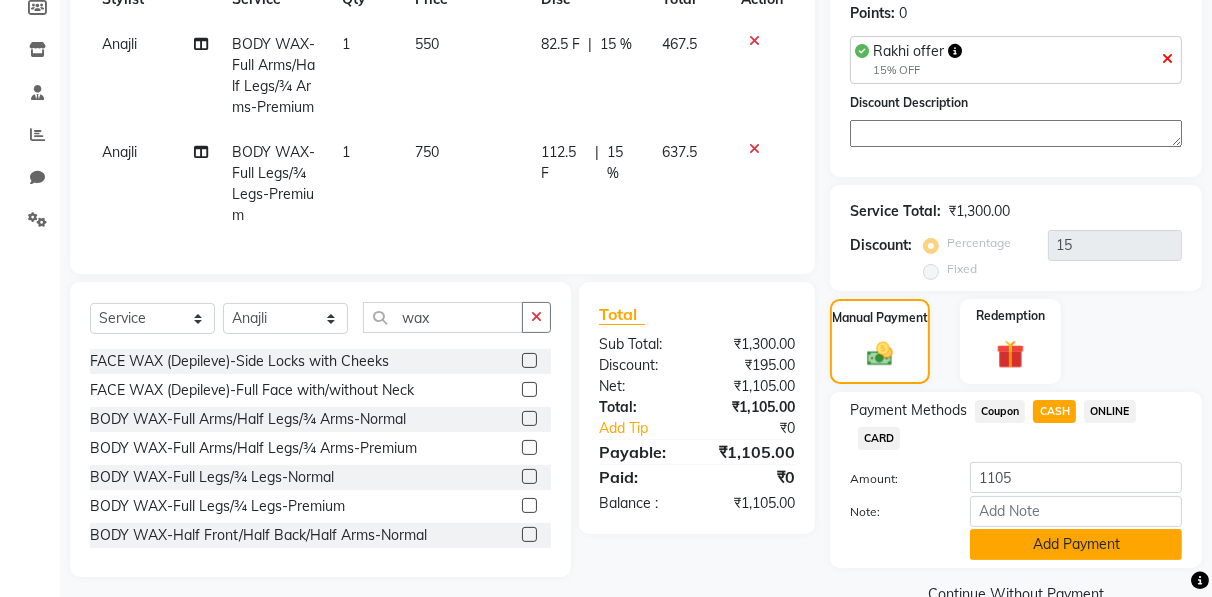 click on "Add Payment" 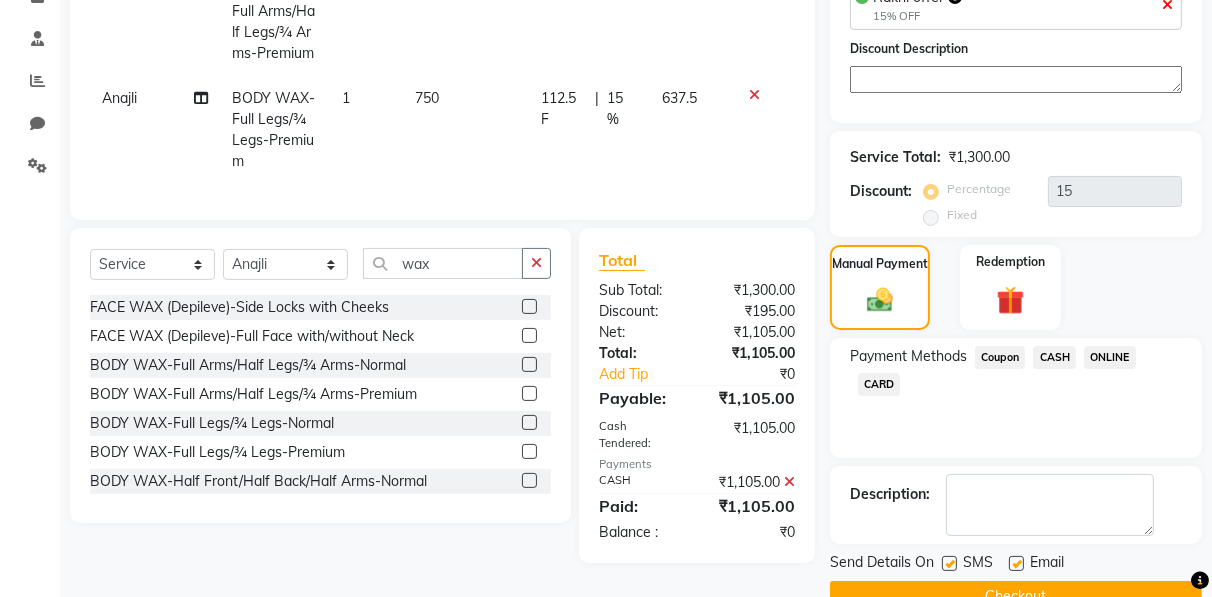 scroll, scrollTop: 403, scrollLeft: 0, axis: vertical 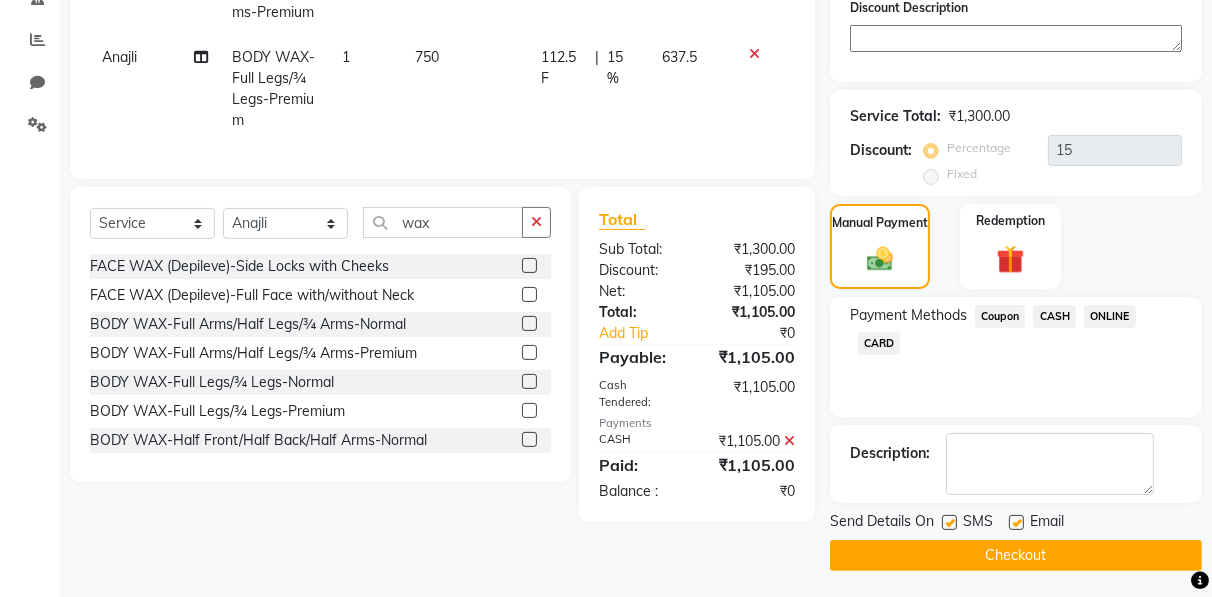 click on "Checkout" 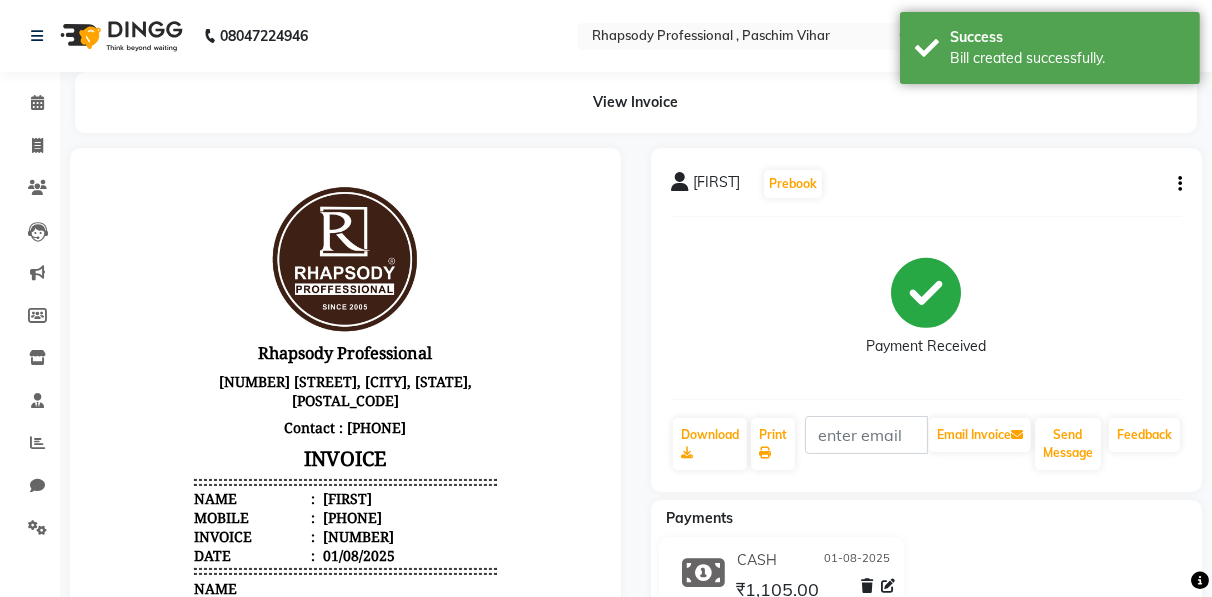 scroll, scrollTop: 0, scrollLeft: 0, axis: both 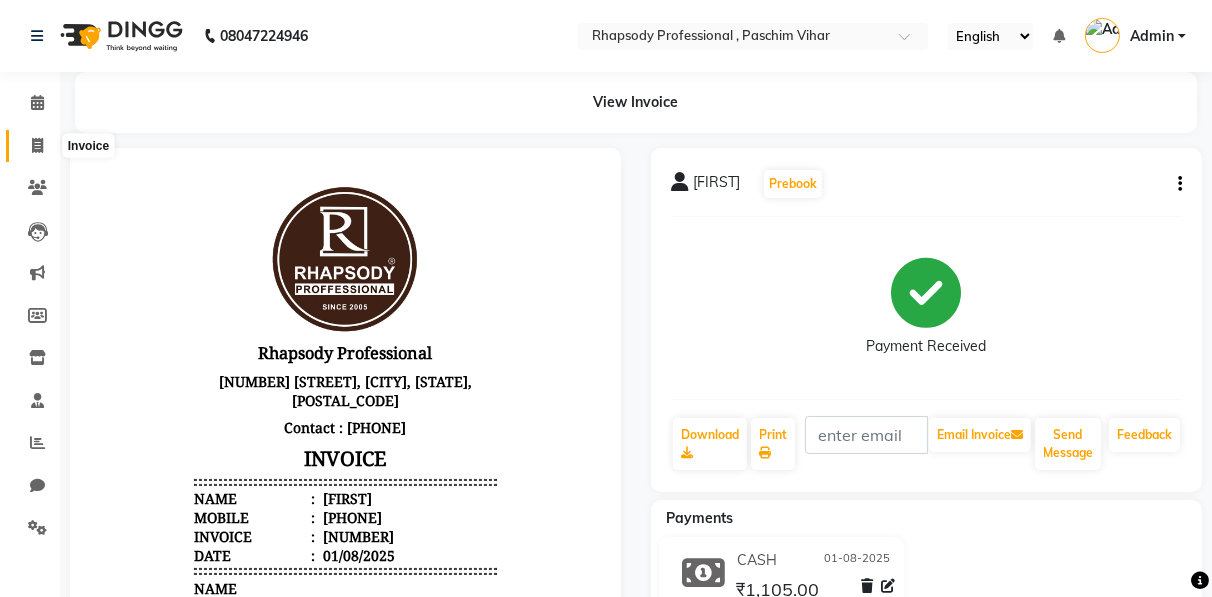 click 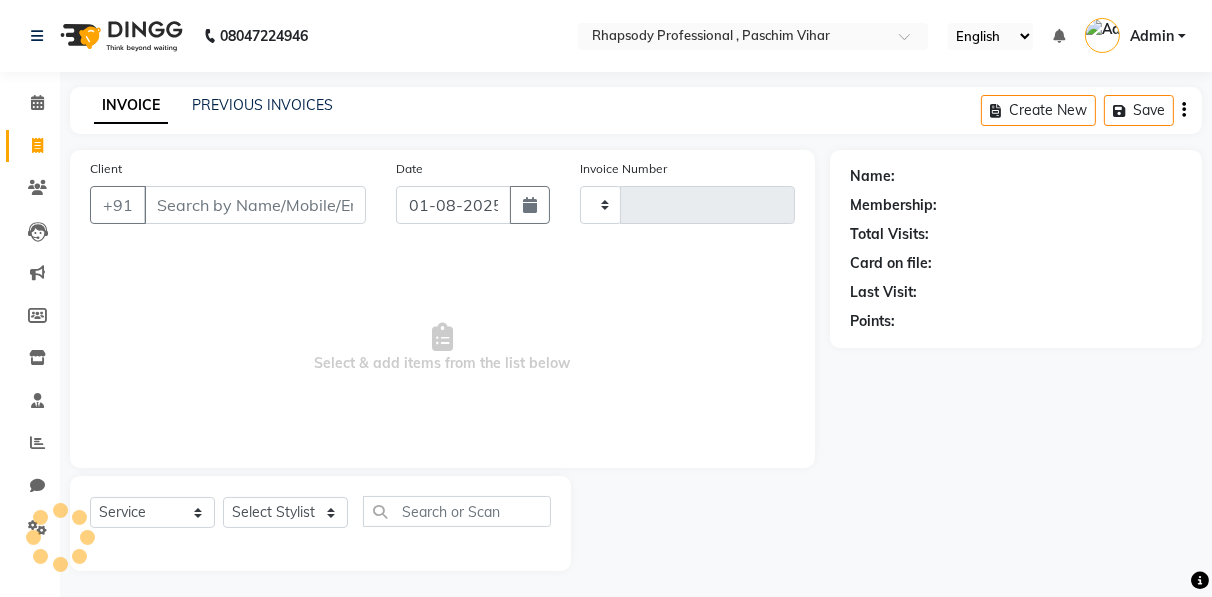 scroll, scrollTop: 3, scrollLeft: 0, axis: vertical 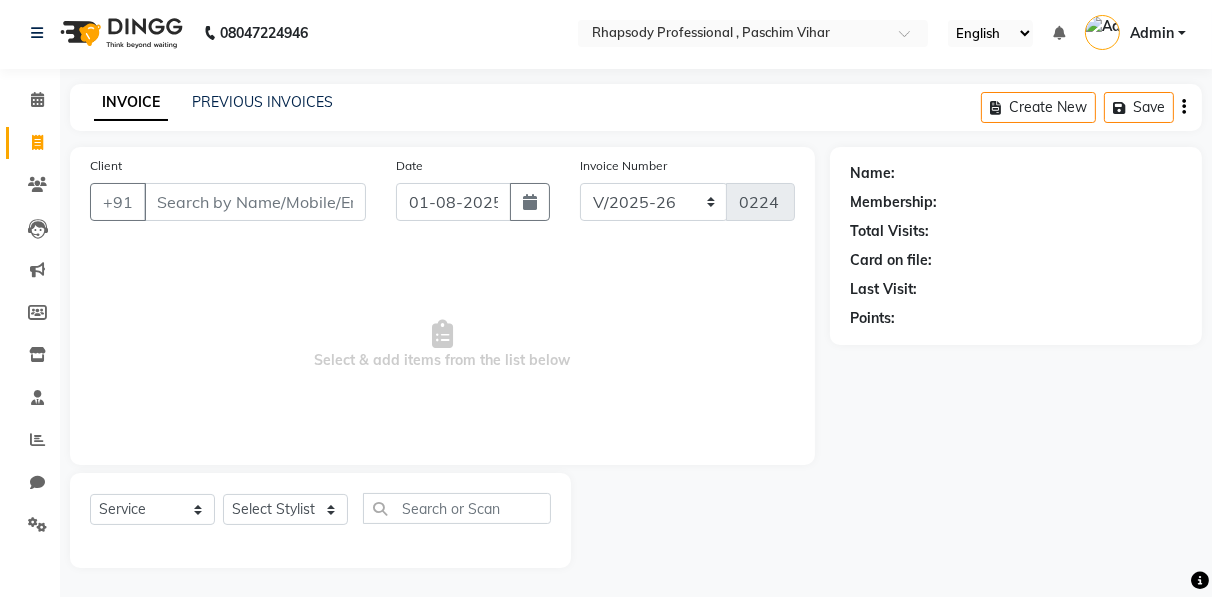 click on "Client" at bounding box center [255, 202] 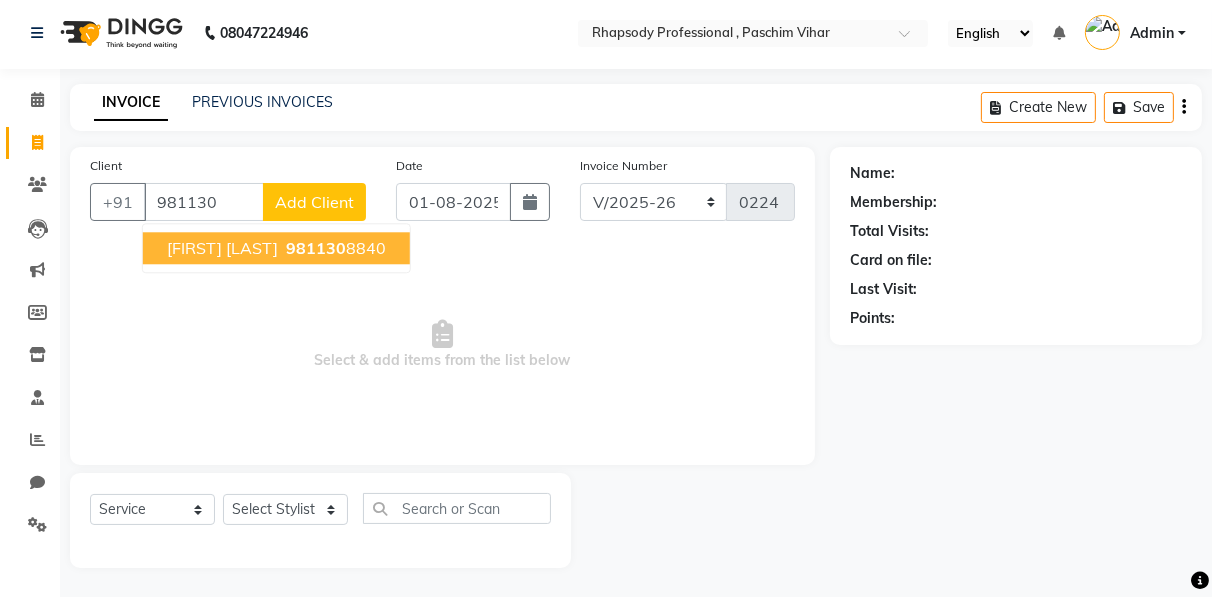click on "981130" at bounding box center (316, 248) 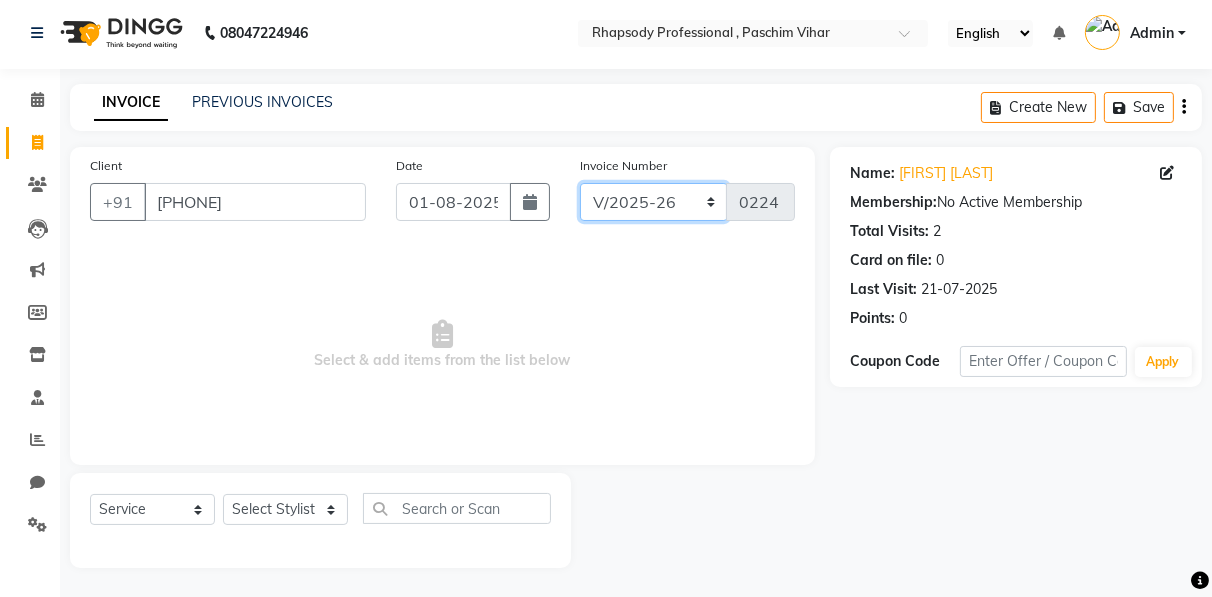 click on "RNV/2025-26 V/2025 V/2025-26" 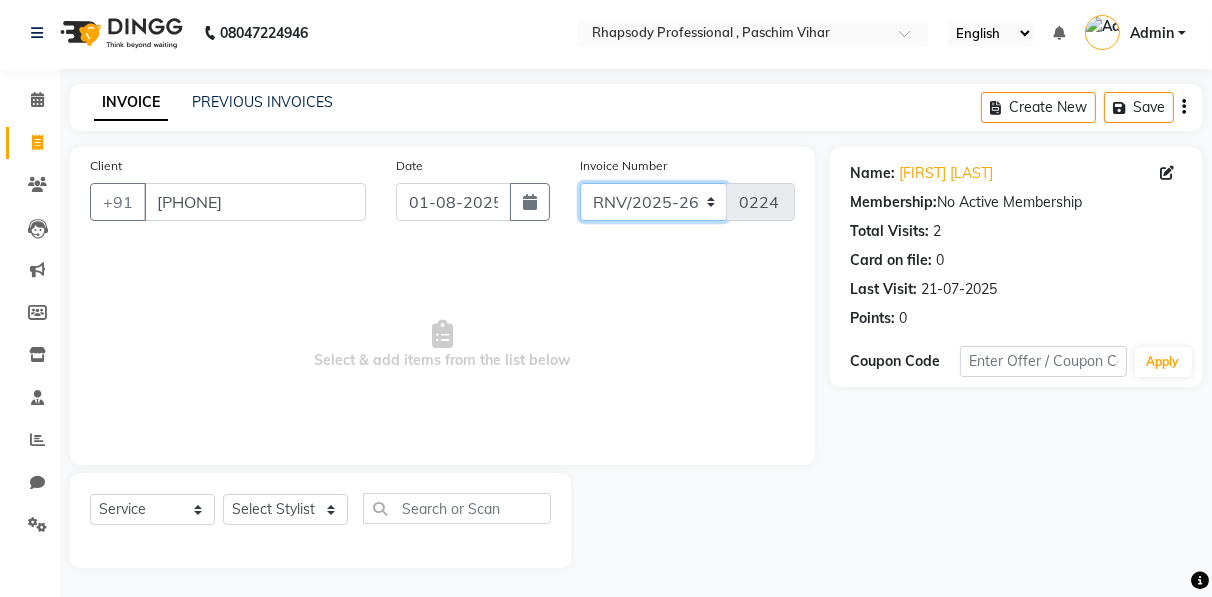 click on "RNV/2025-26 V/2025 V/2025-26" 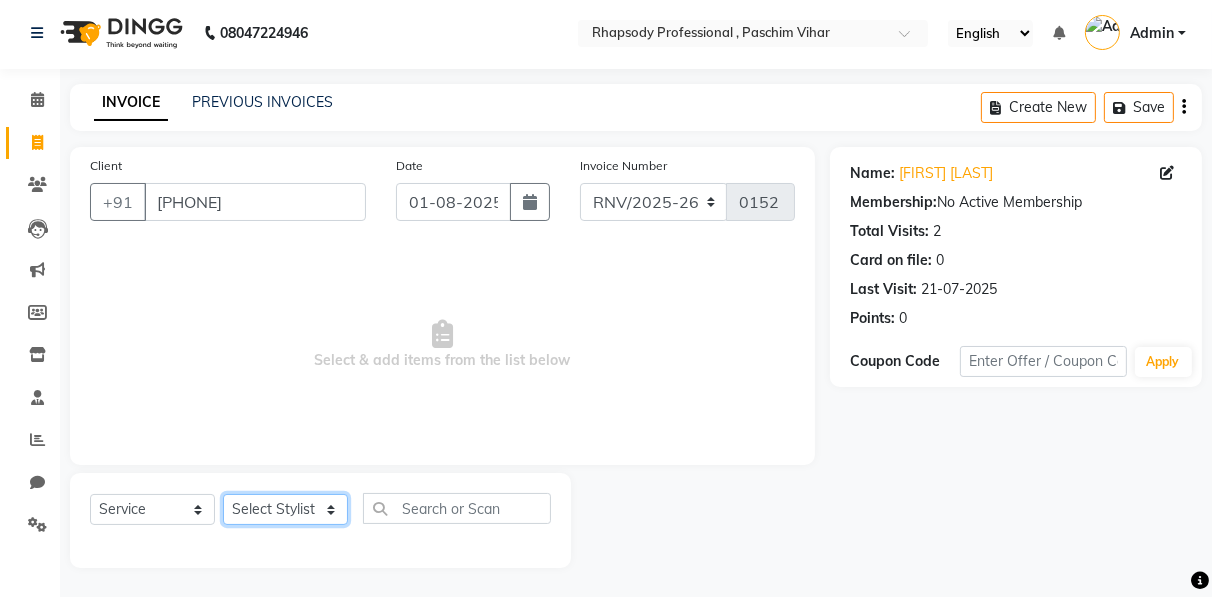click on "Select Stylist Ahmad Anajli Laxmi Manager Neetu Reetu Ruma Santosh Soniya Tannu Tilak Vinod Zeeshan" 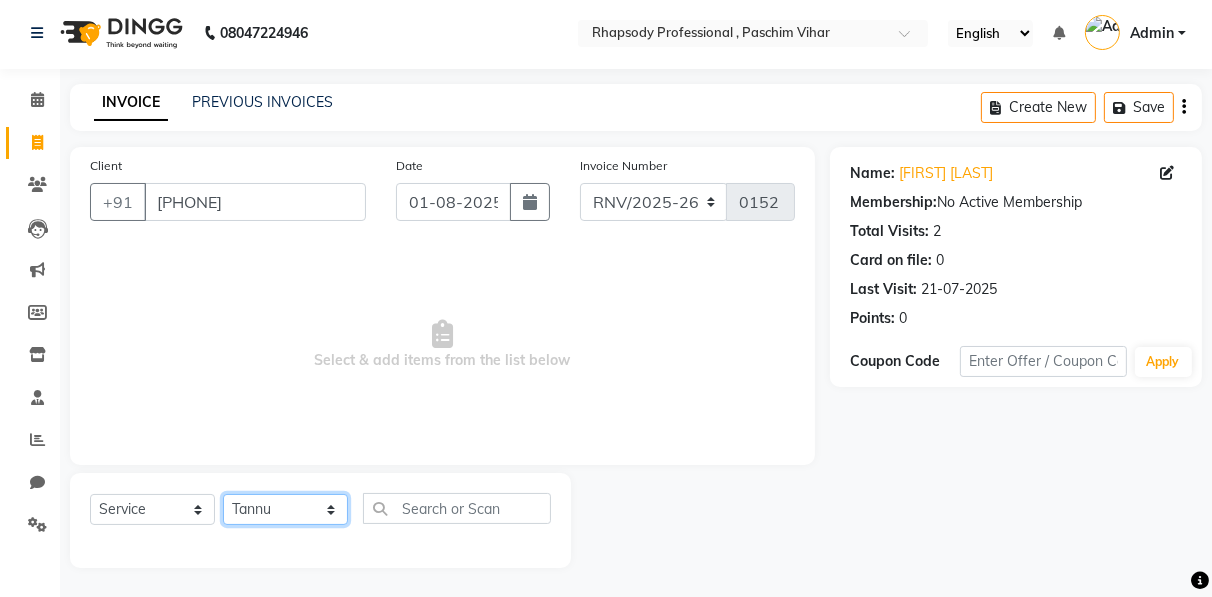 click on "Select Stylist Ahmad Anajli Laxmi Manager Neetu Reetu Ruma Santosh Soniya Tannu Tilak Vinod Zeeshan" 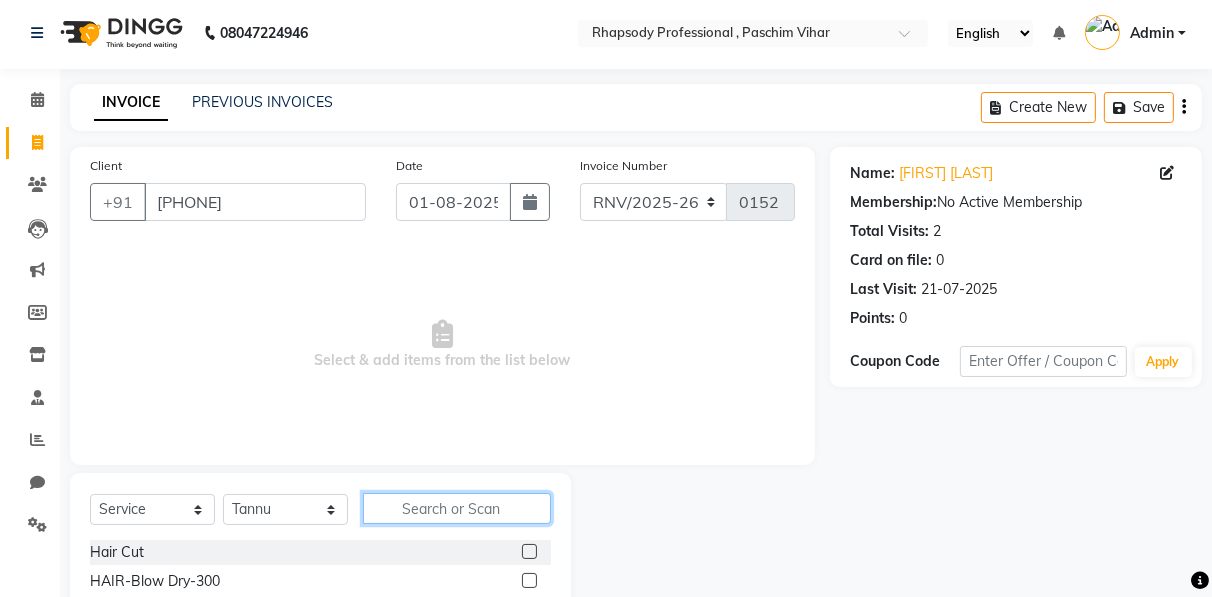 click 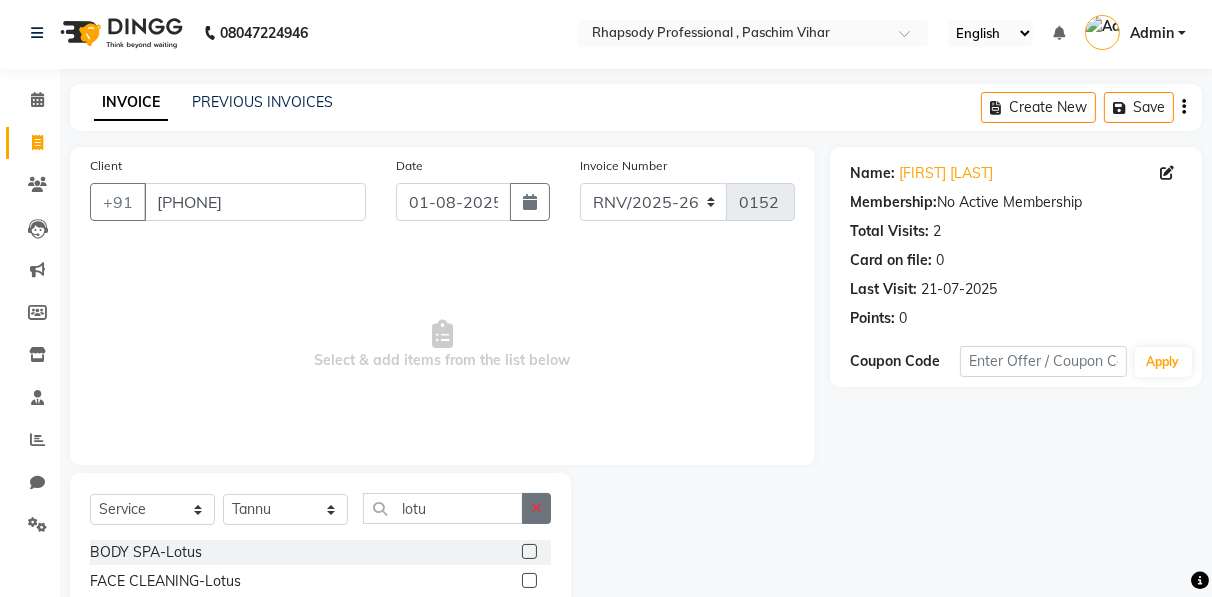 click 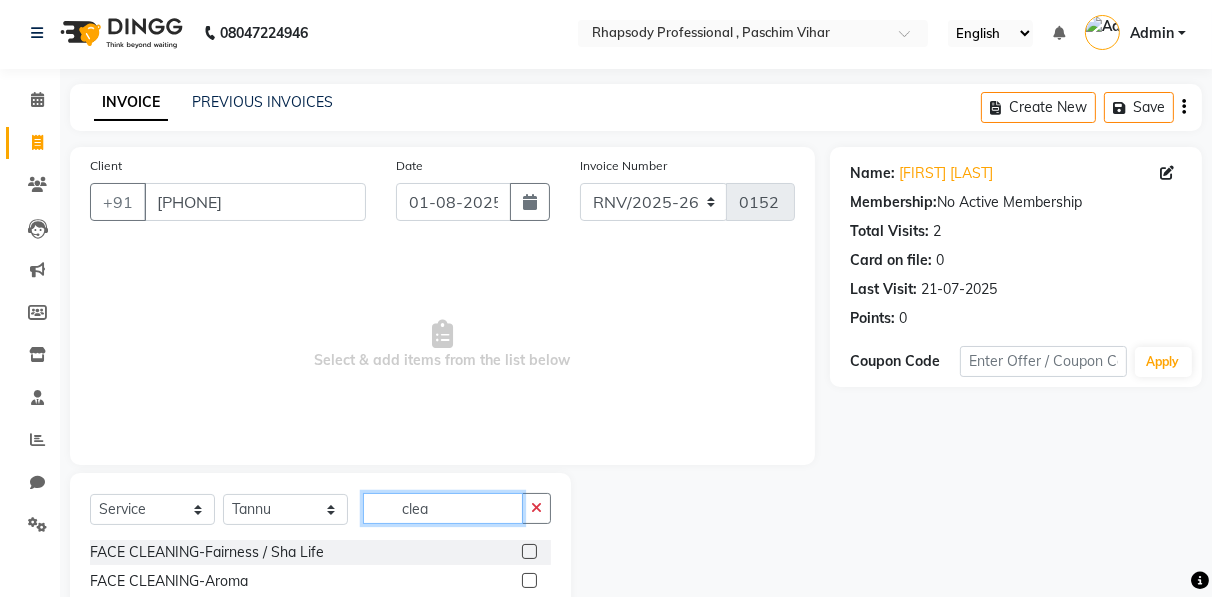 scroll, scrollTop: 202, scrollLeft: 0, axis: vertical 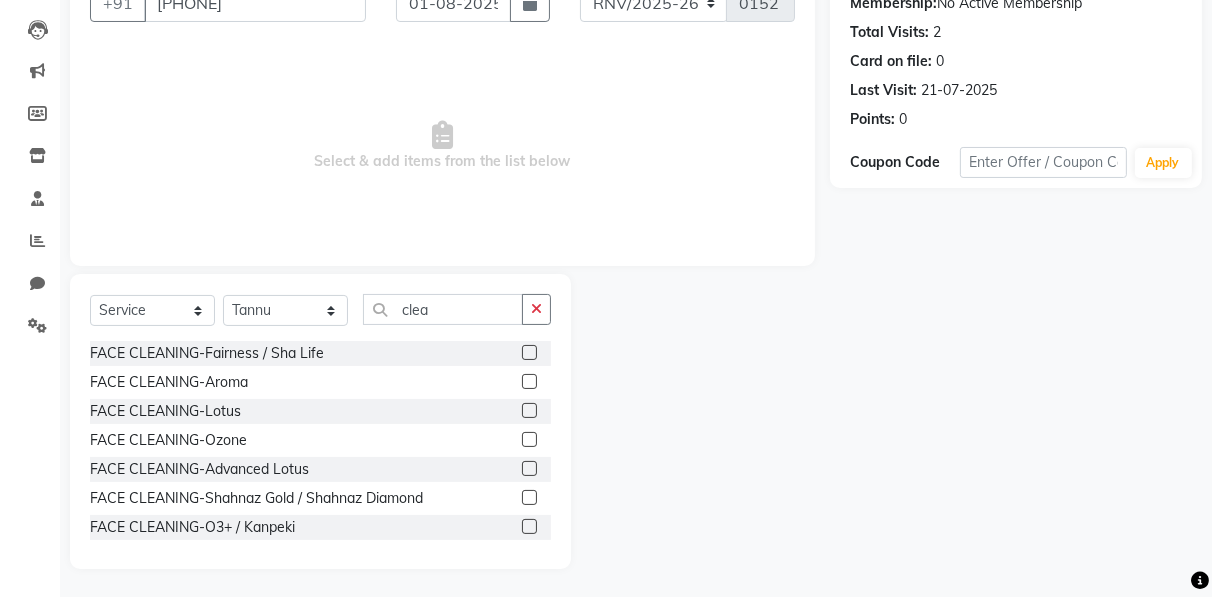 click 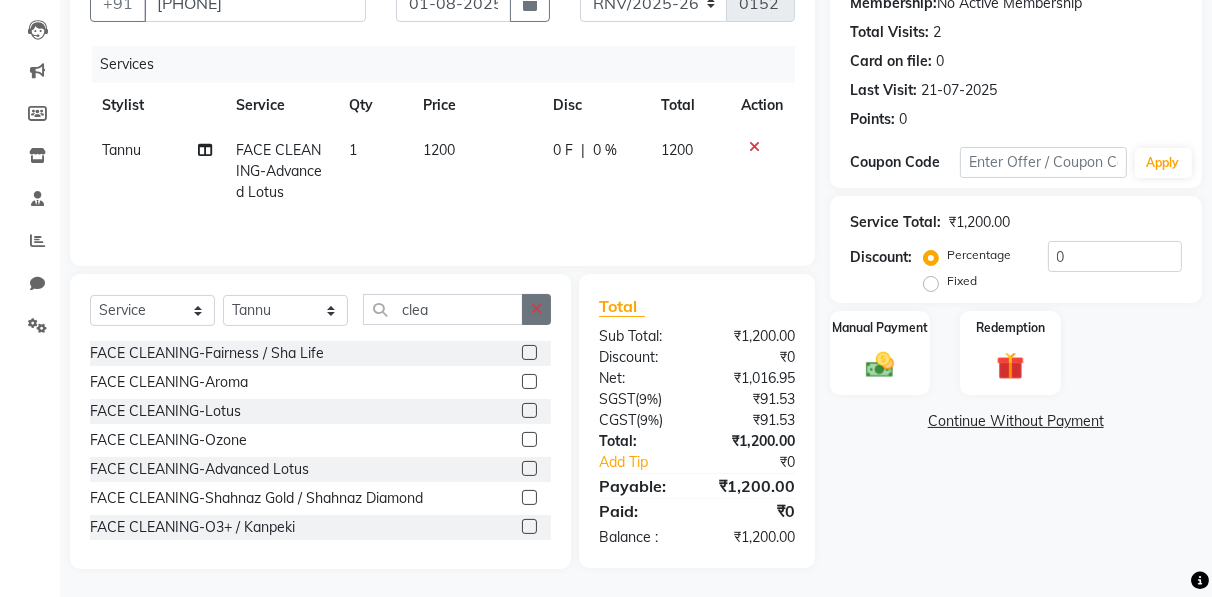 click 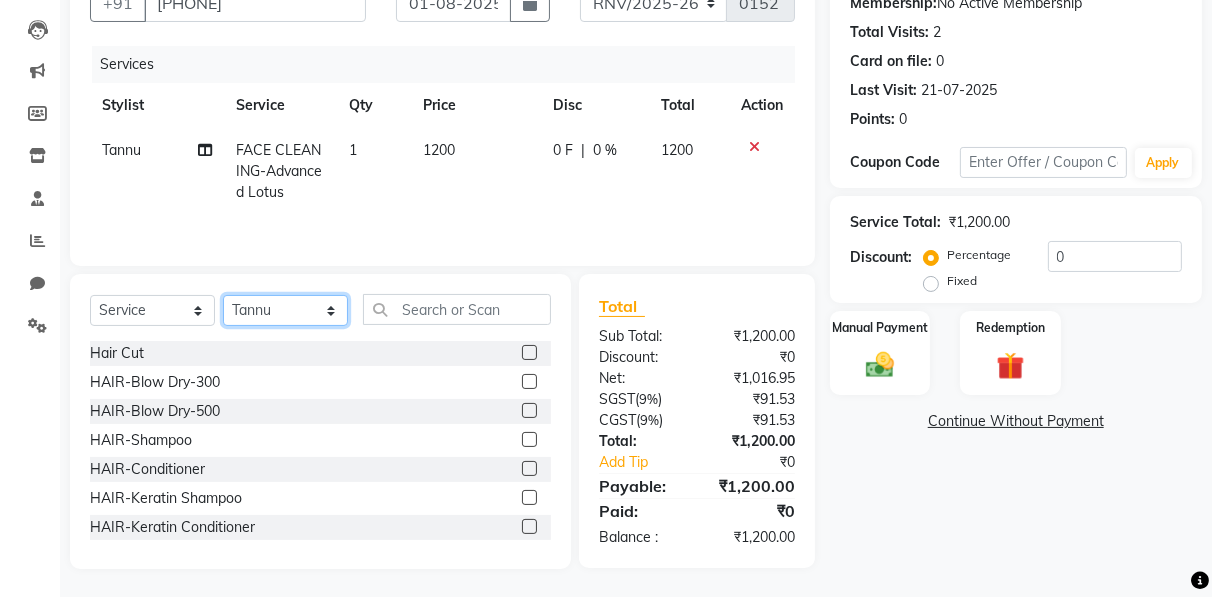 click on "Select Stylist Ahmad Anajli Laxmi Manager Neetu Reetu Ruma Santosh Soniya Tannu Tilak Vinod Zeeshan" 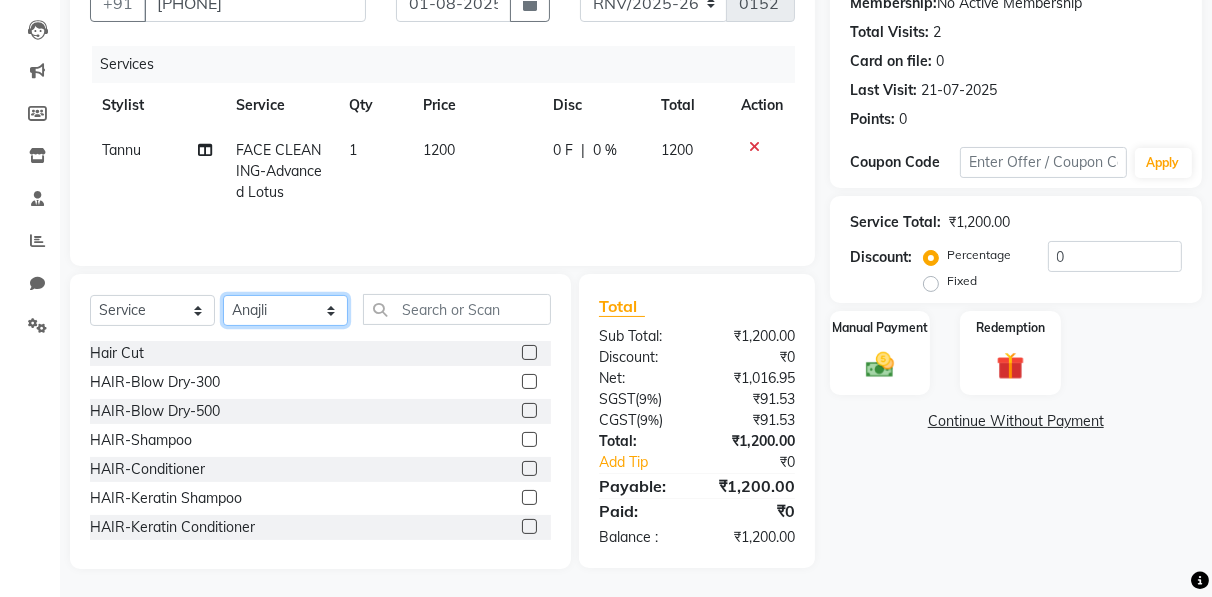 click on "Select Stylist Ahmad Anajli Laxmi Manager Neetu Reetu Ruma Santosh Soniya Tannu Tilak Vinod Zeeshan" 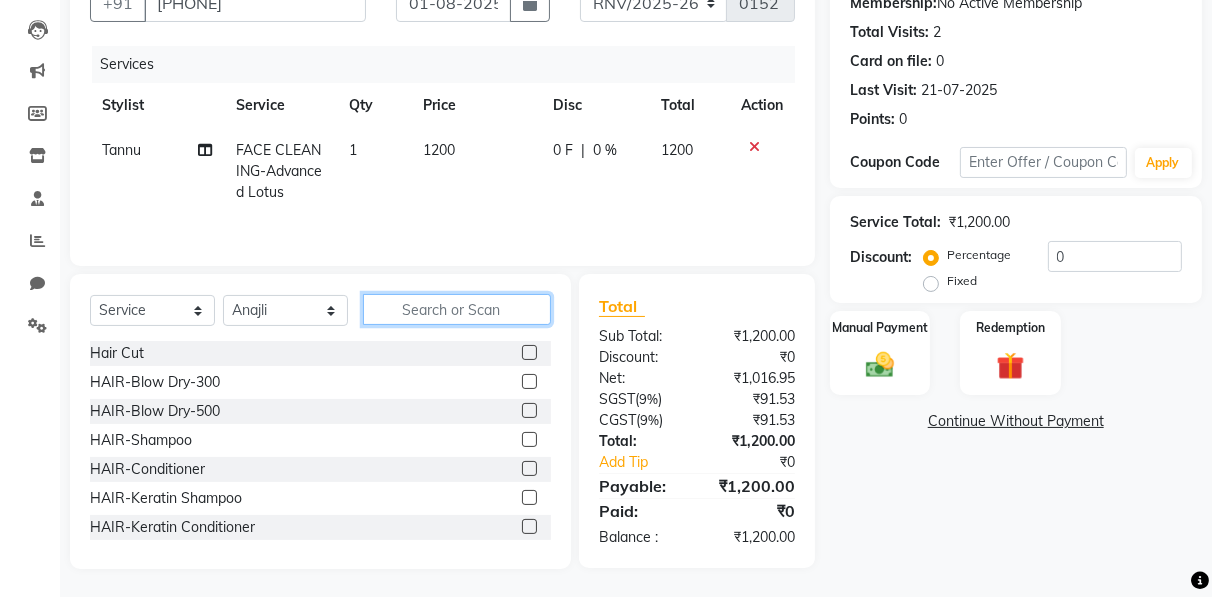 click 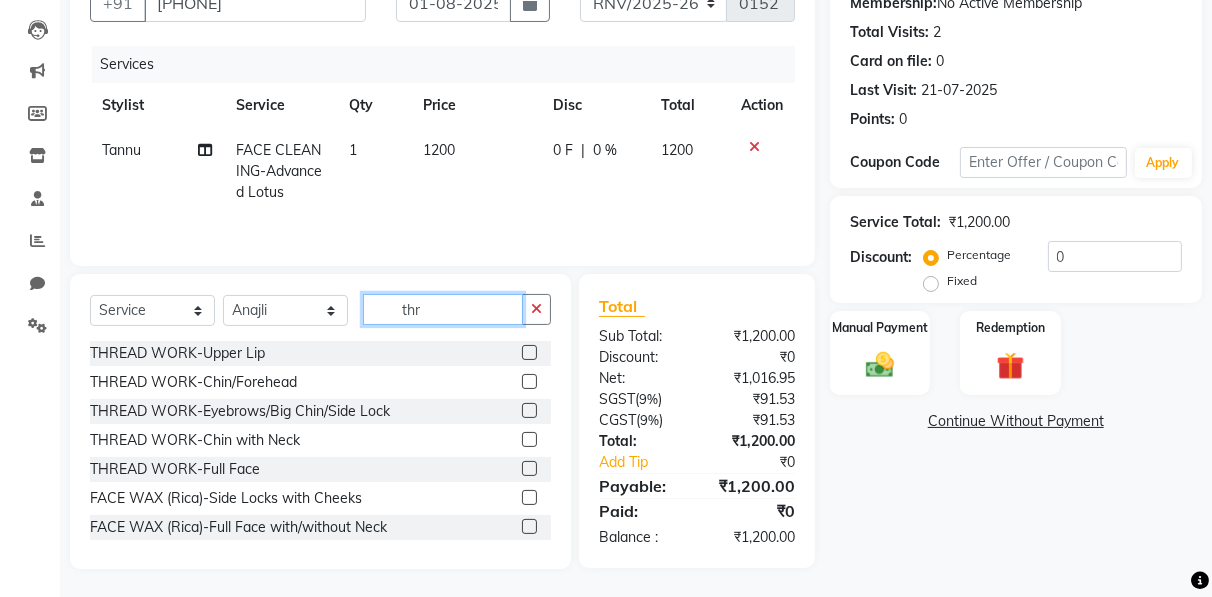 scroll, scrollTop: 201, scrollLeft: 0, axis: vertical 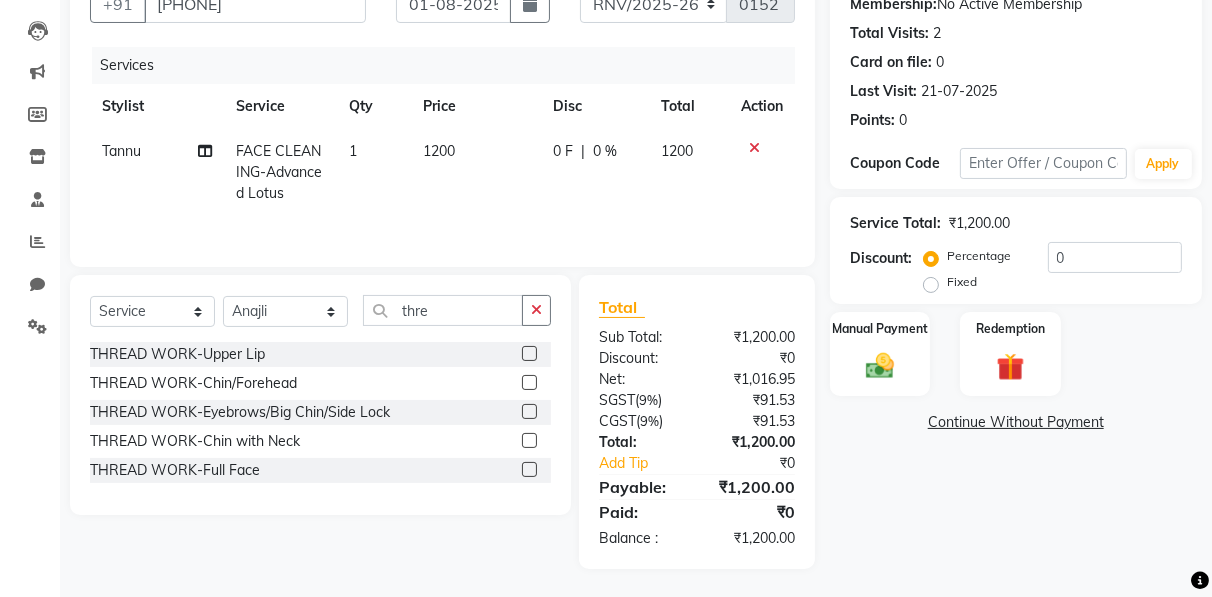 click 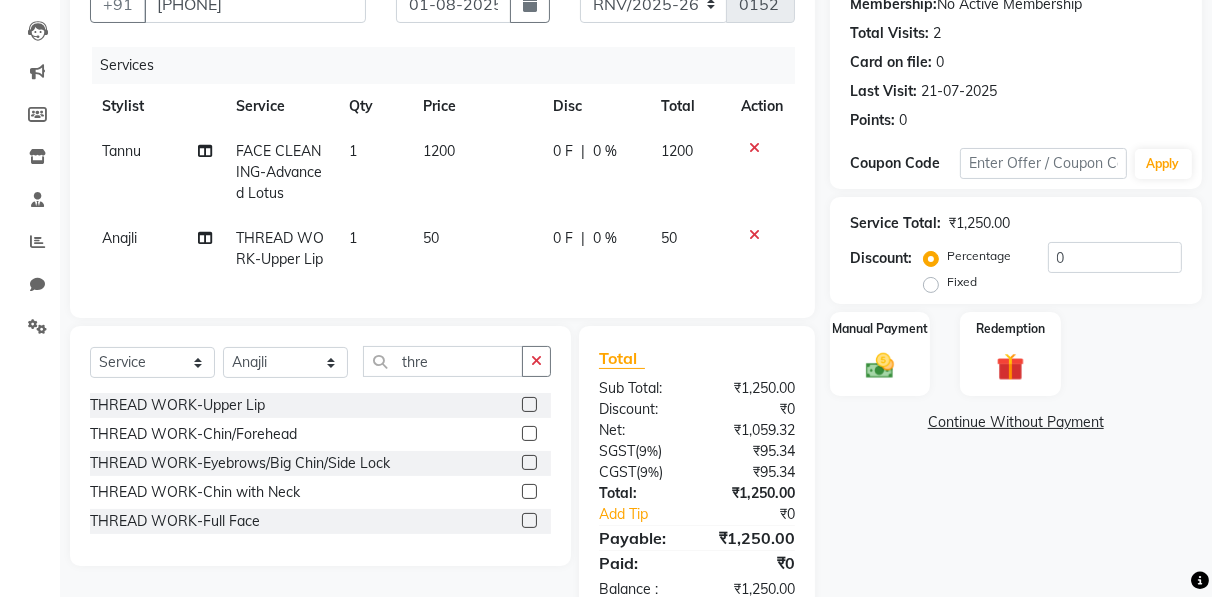 click 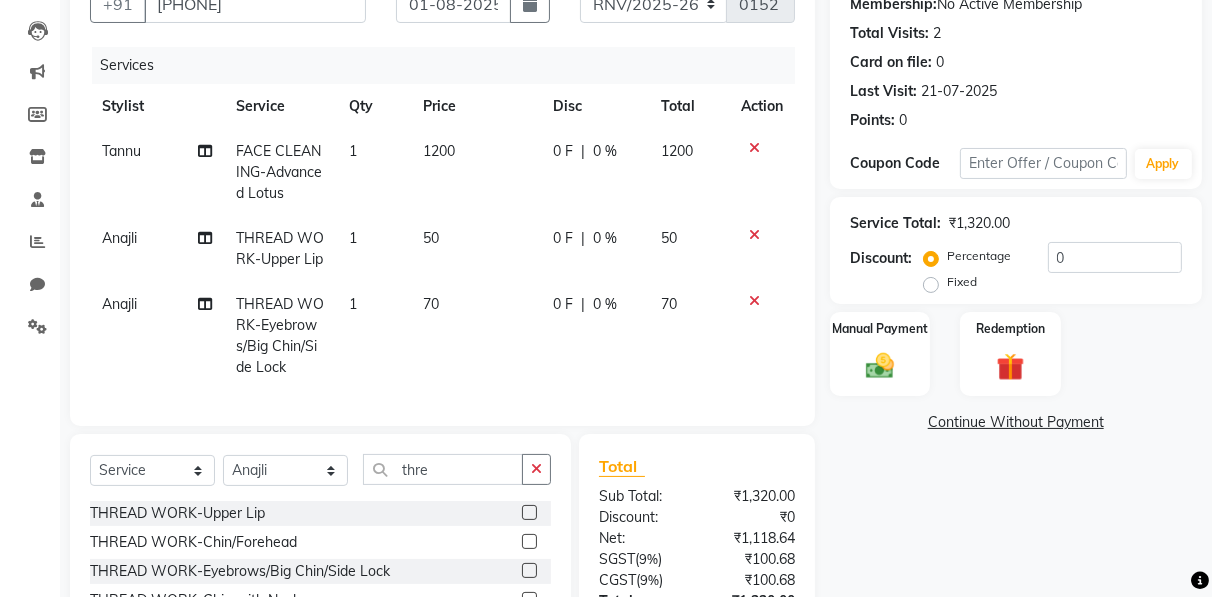 scroll, scrollTop: 24, scrollLeft: 0, axis: vertical 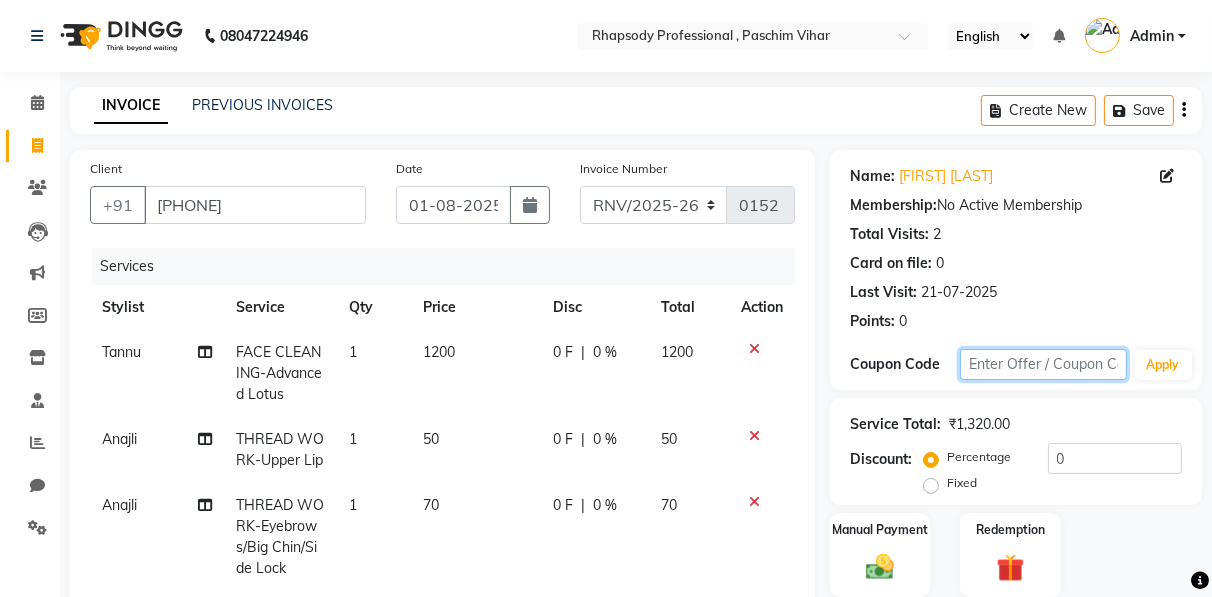 click 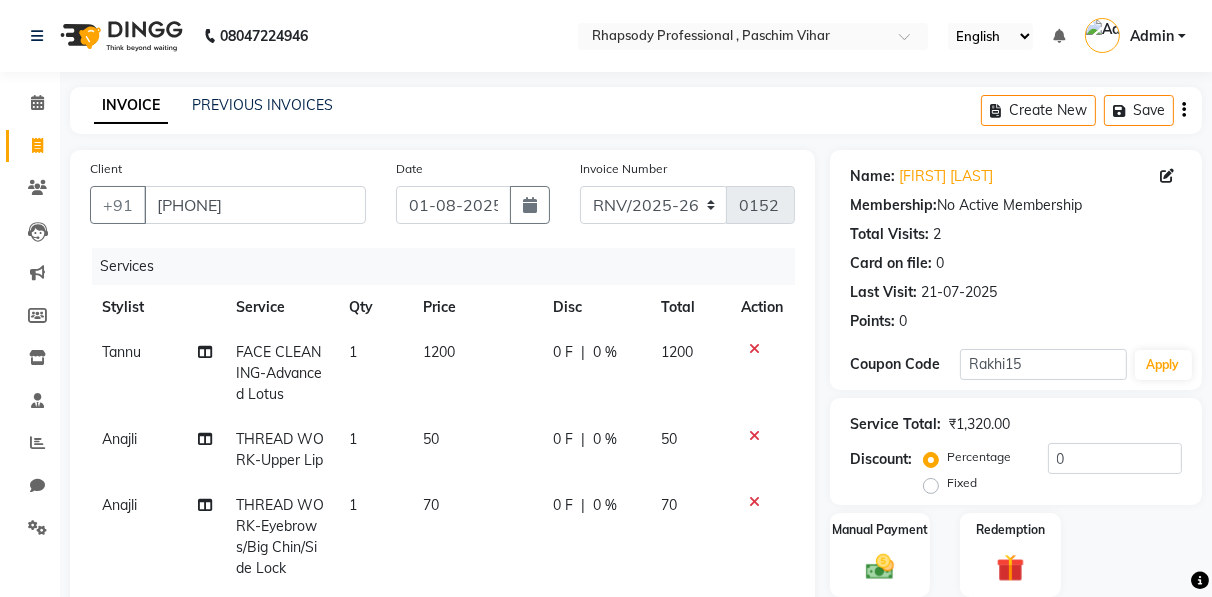 click 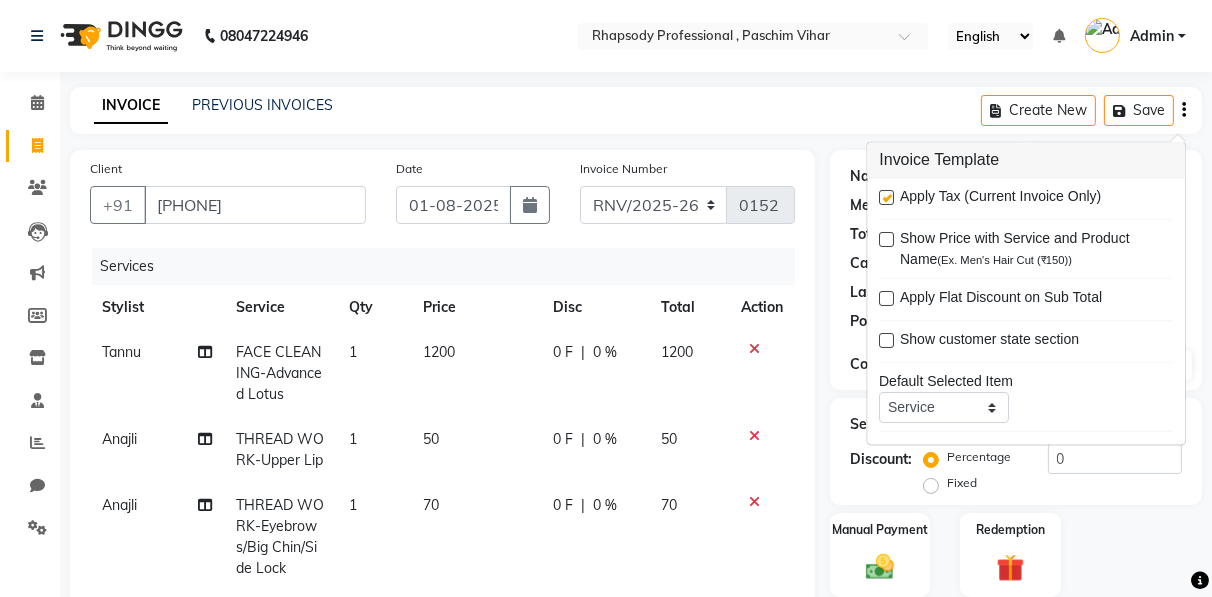 click at bounding box center [886, 198] 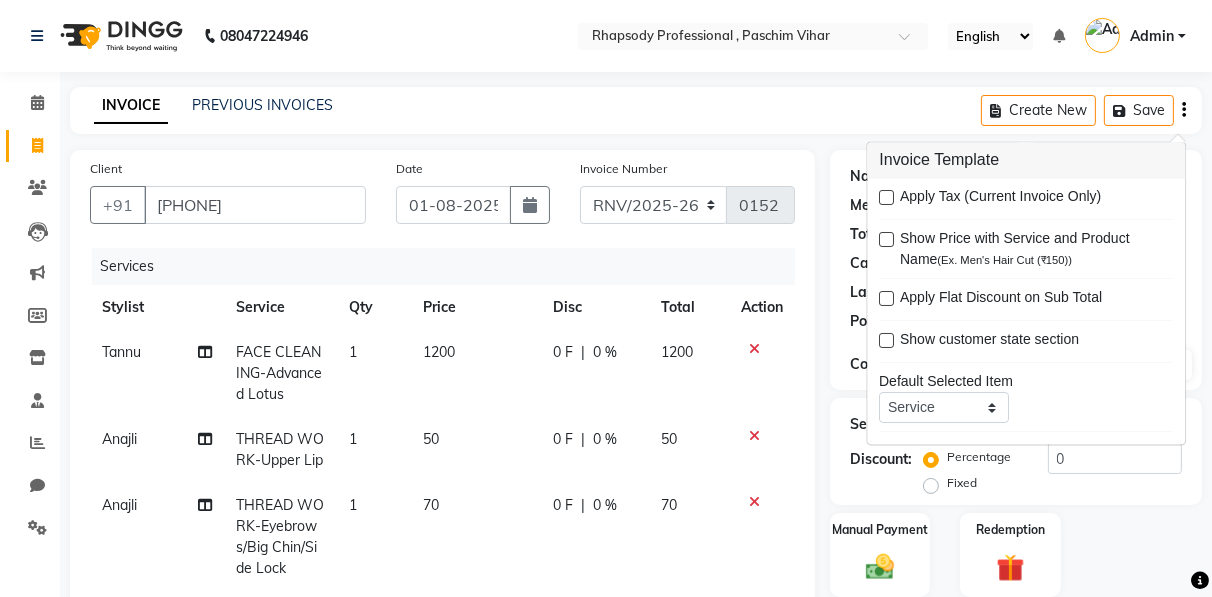 click 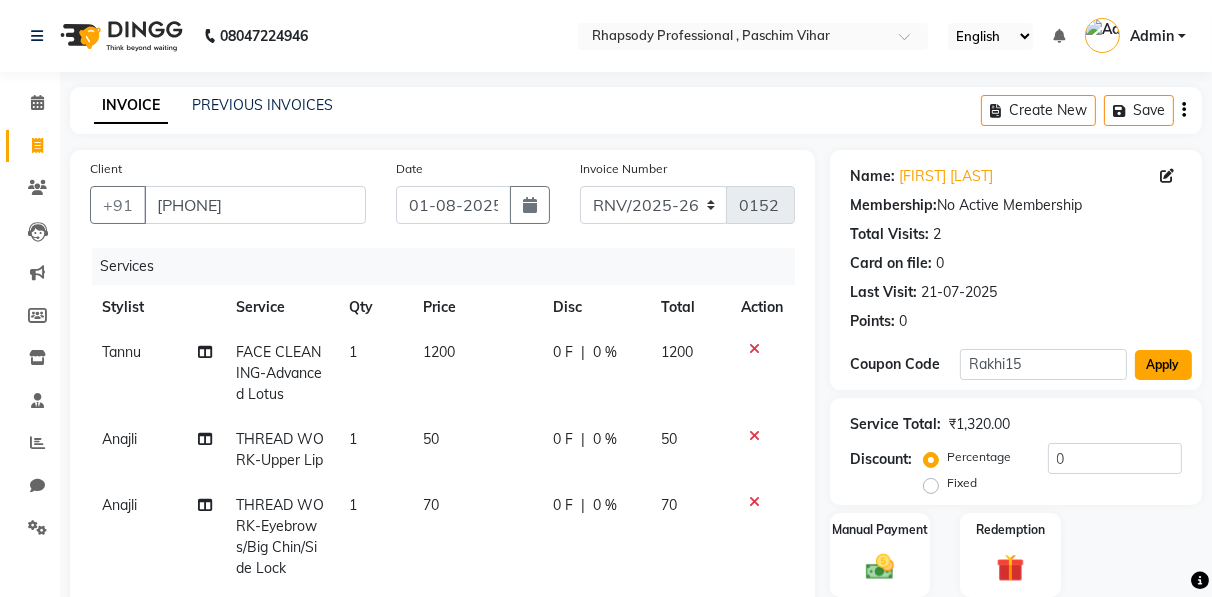 click on "Apply" 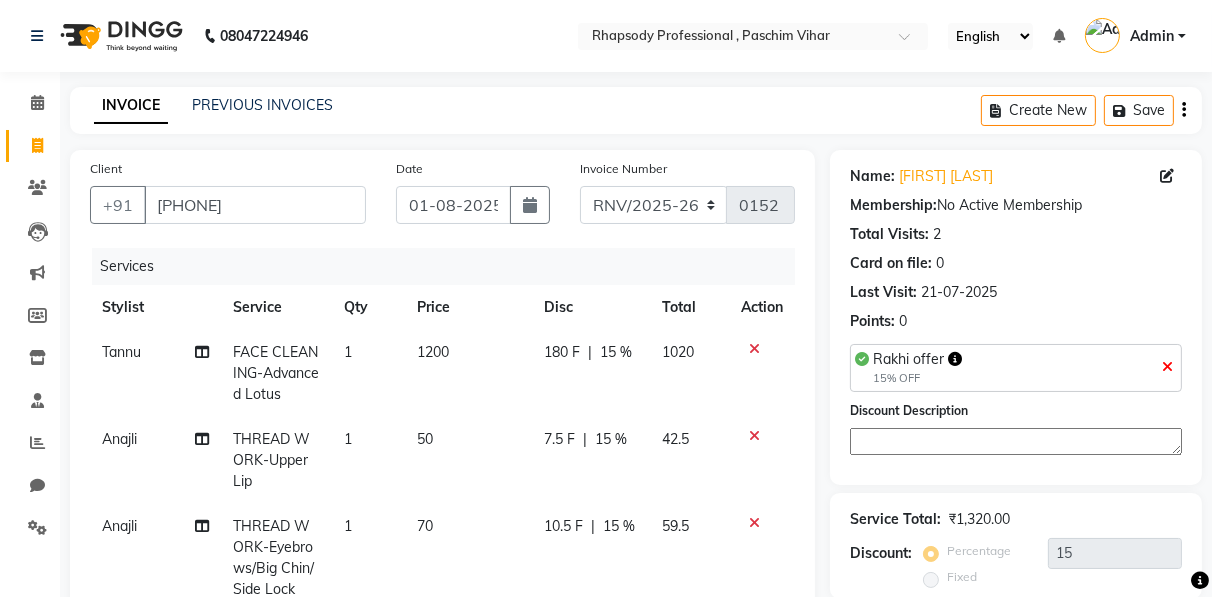 scroll, scrollTop: 351, scrollLeft: 0, axis: vertical 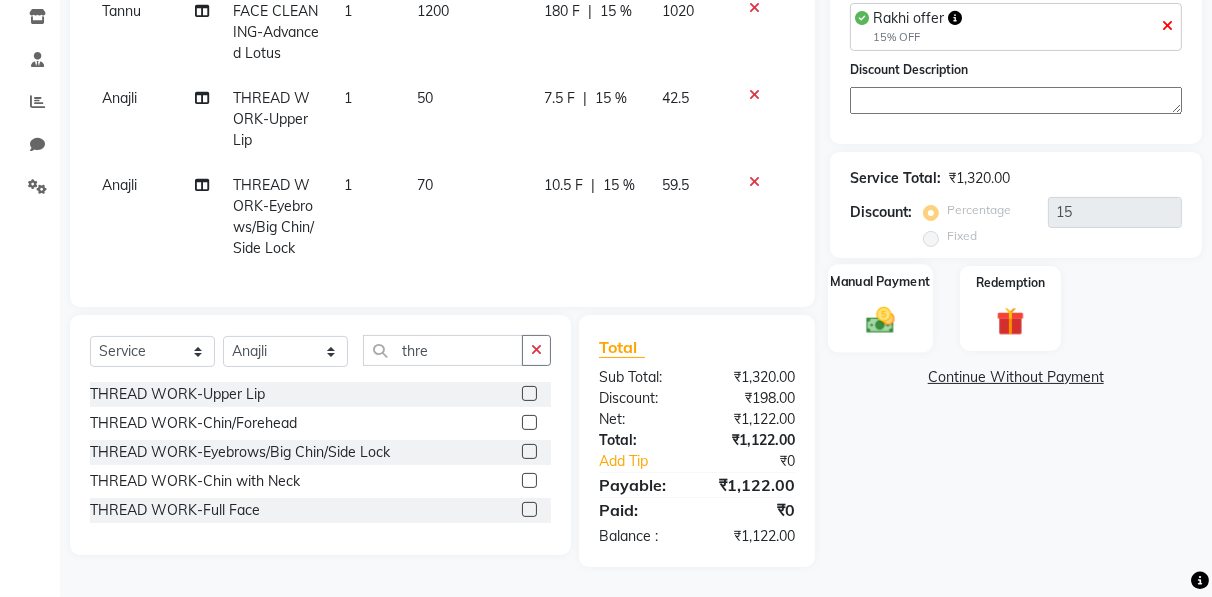 click on "Manual Payment" 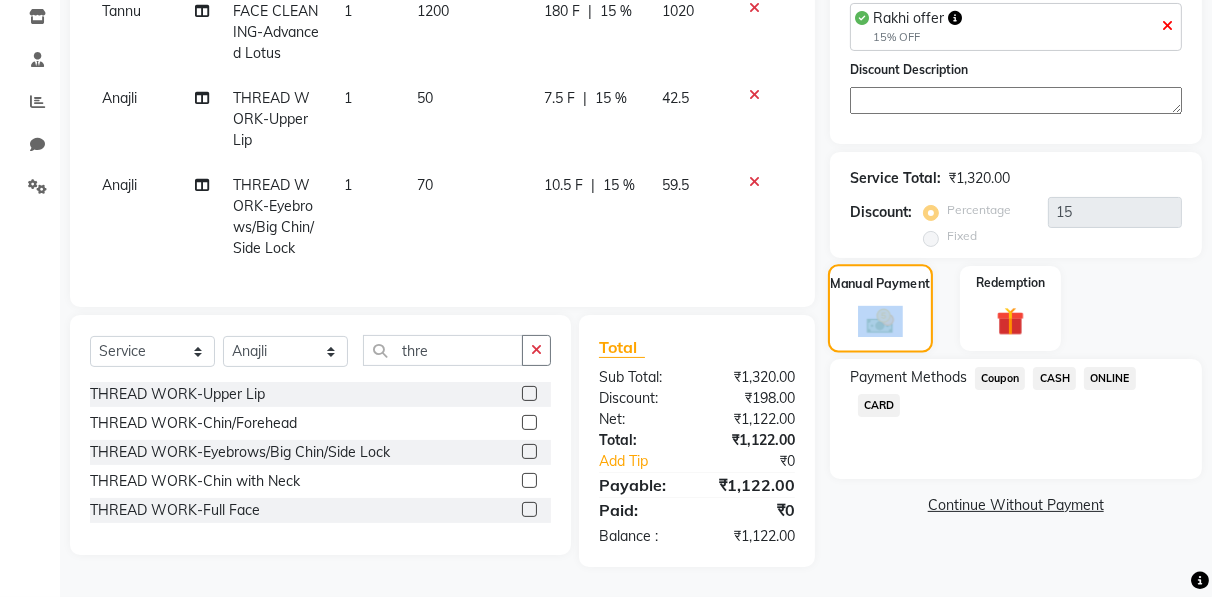 click on "Manual Payment" 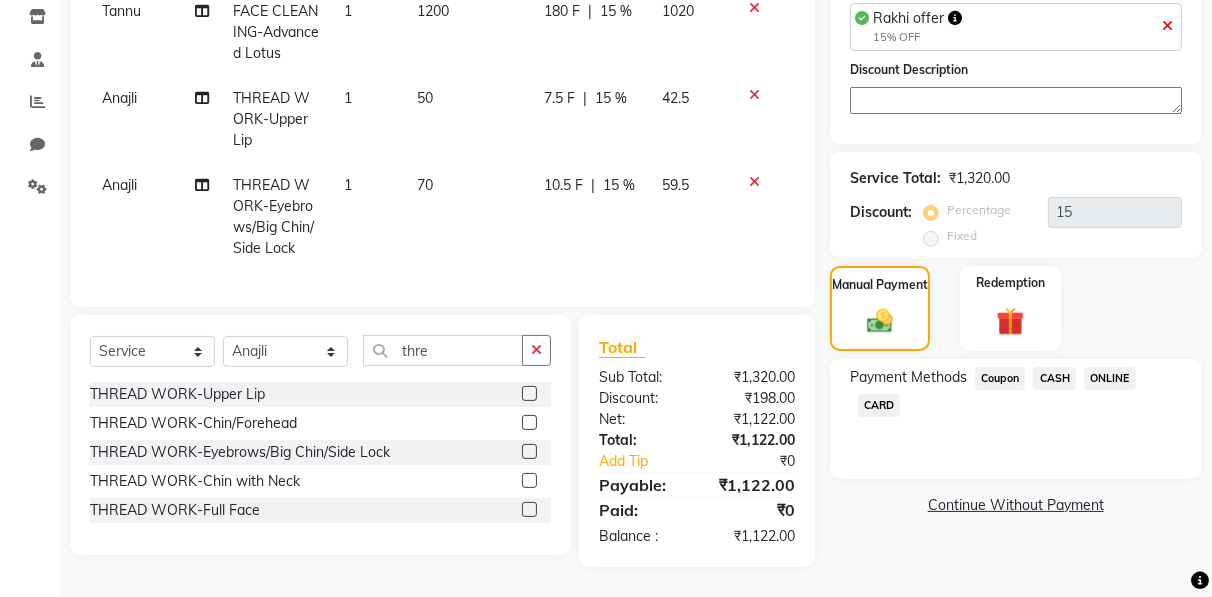 click on "CASH" 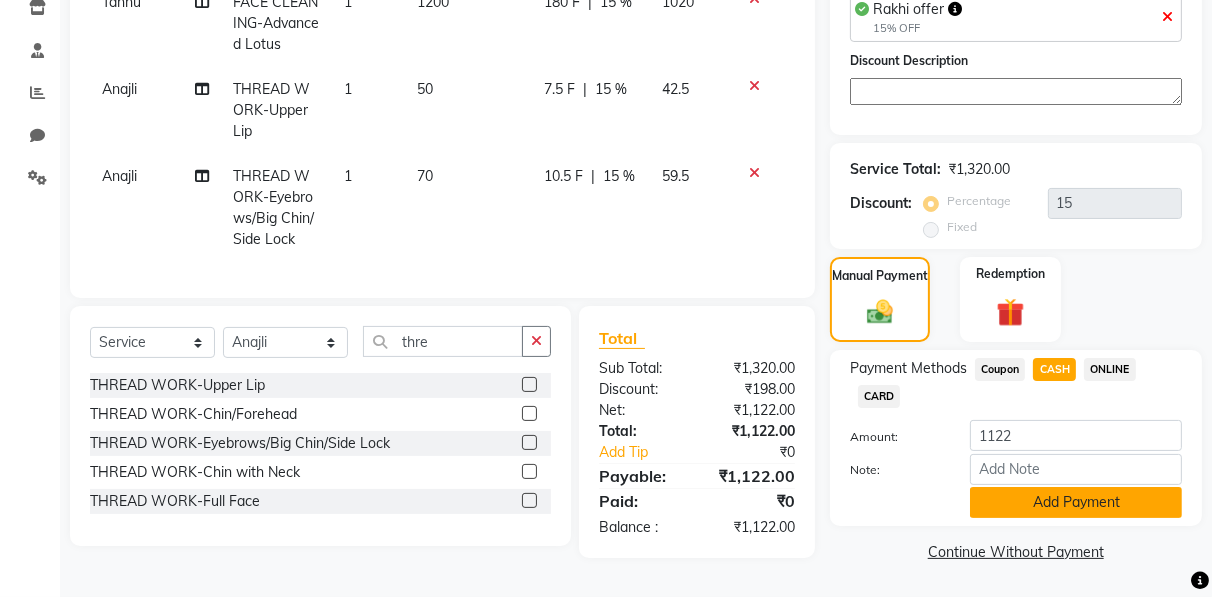 click on "Add Payment" 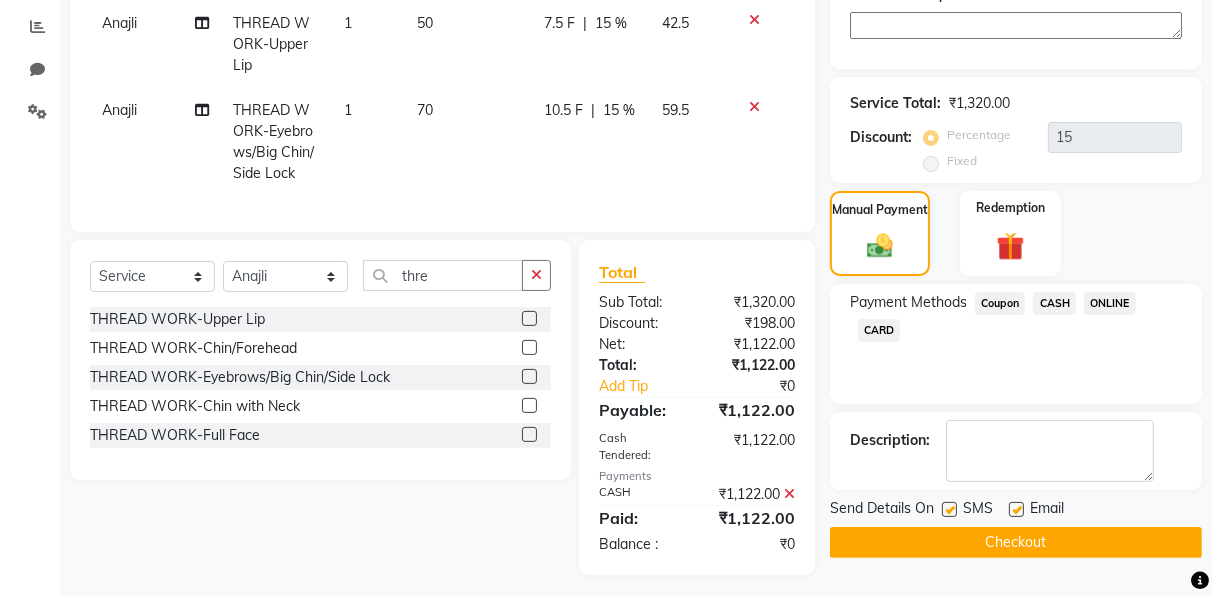 scroll, scrollTop: 443, scrollLeft: 0, axis: vertical 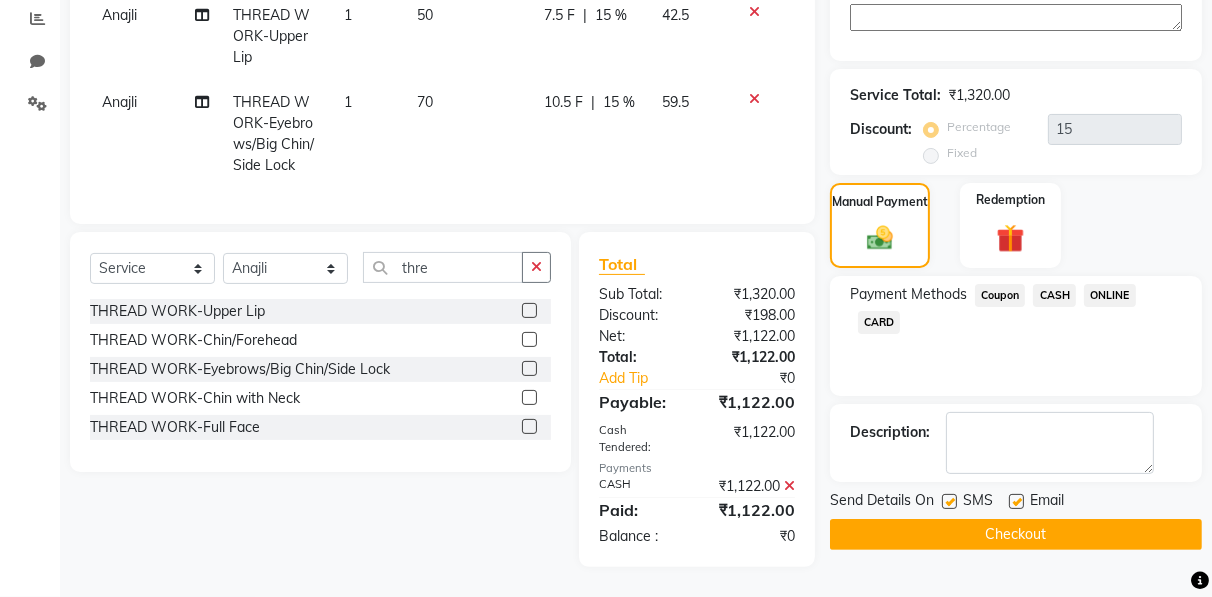 click on "Checkout" 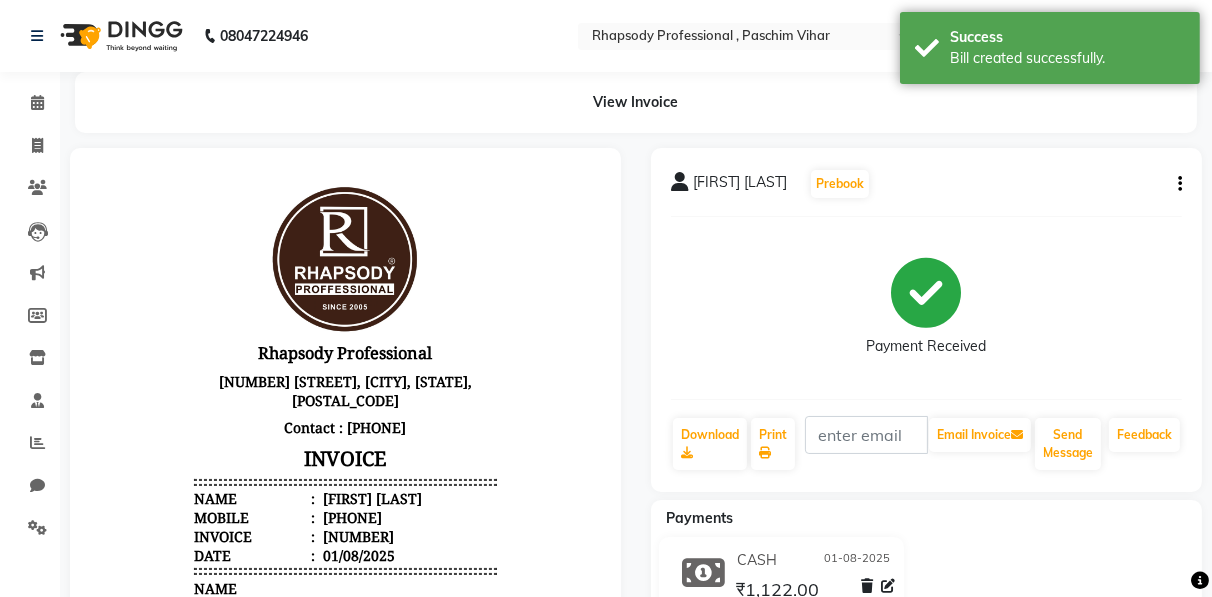 scroll, scrollTop: 0, scrollLeft: 0, axis: both 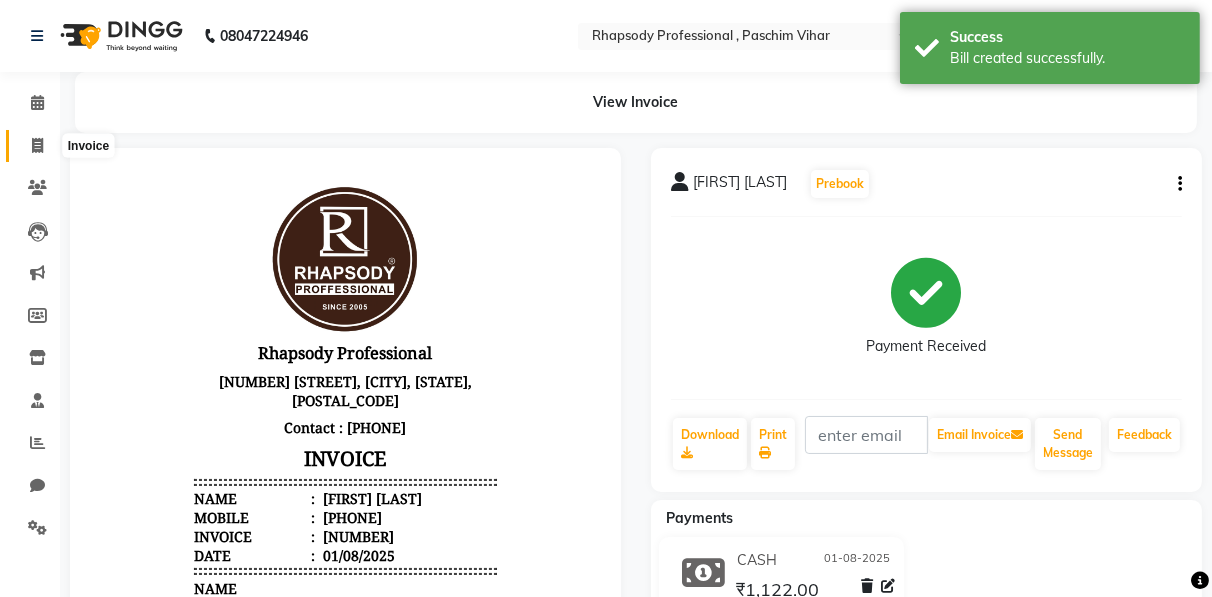 click 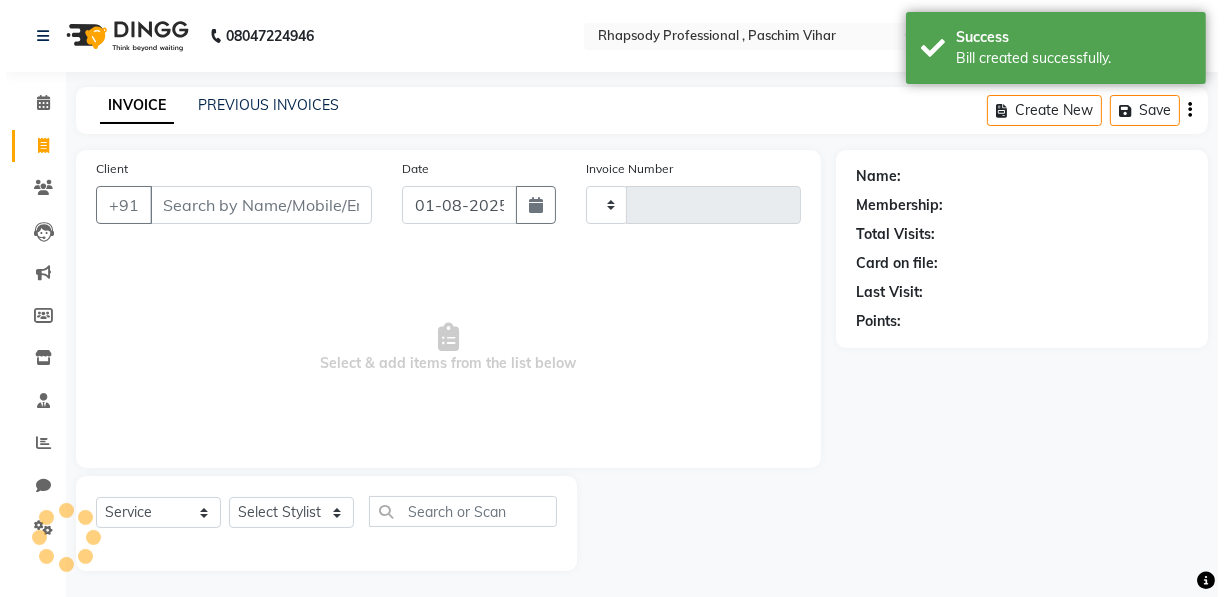 scroll, scrollTop: 3, scrollLeft: 0, axis: vertical 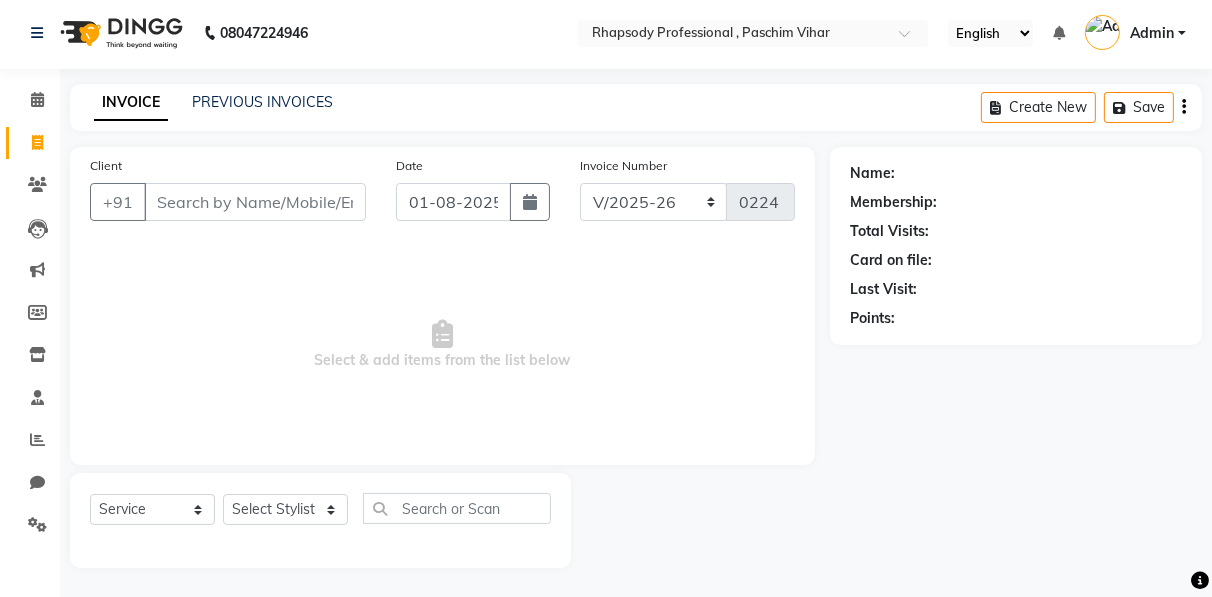 click on "Client" at bounding box center [255, 202] 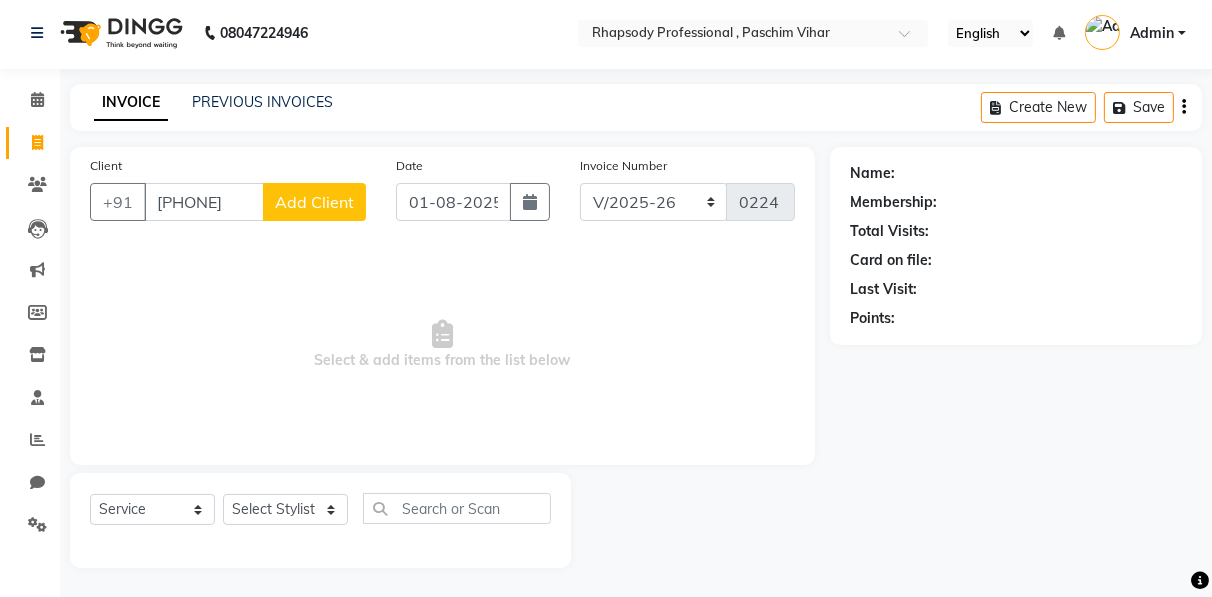 click on "Add Client" 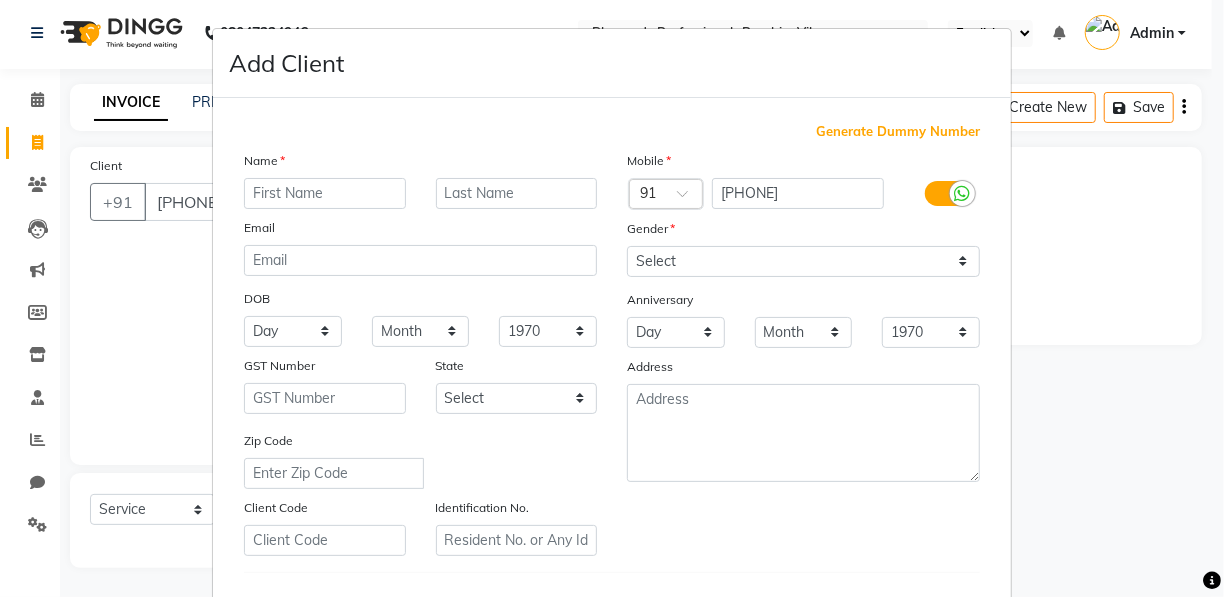 click at bounding box center (325, 193) 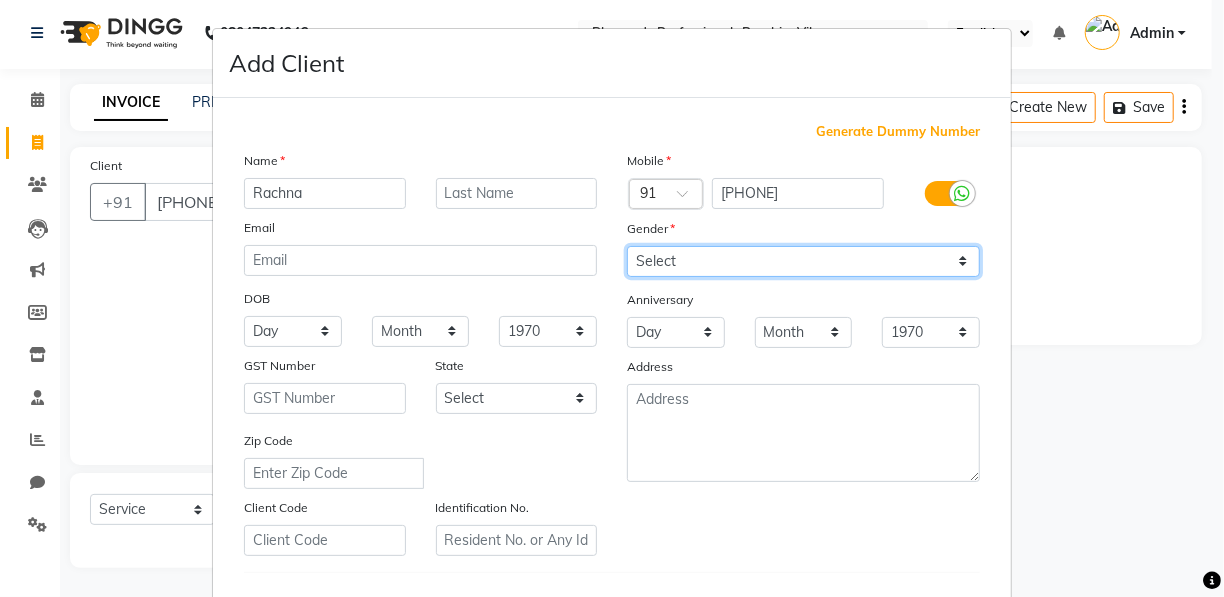 click on "Select Male Female Other Prefer Not To Say" at bounding box center (803, 261) 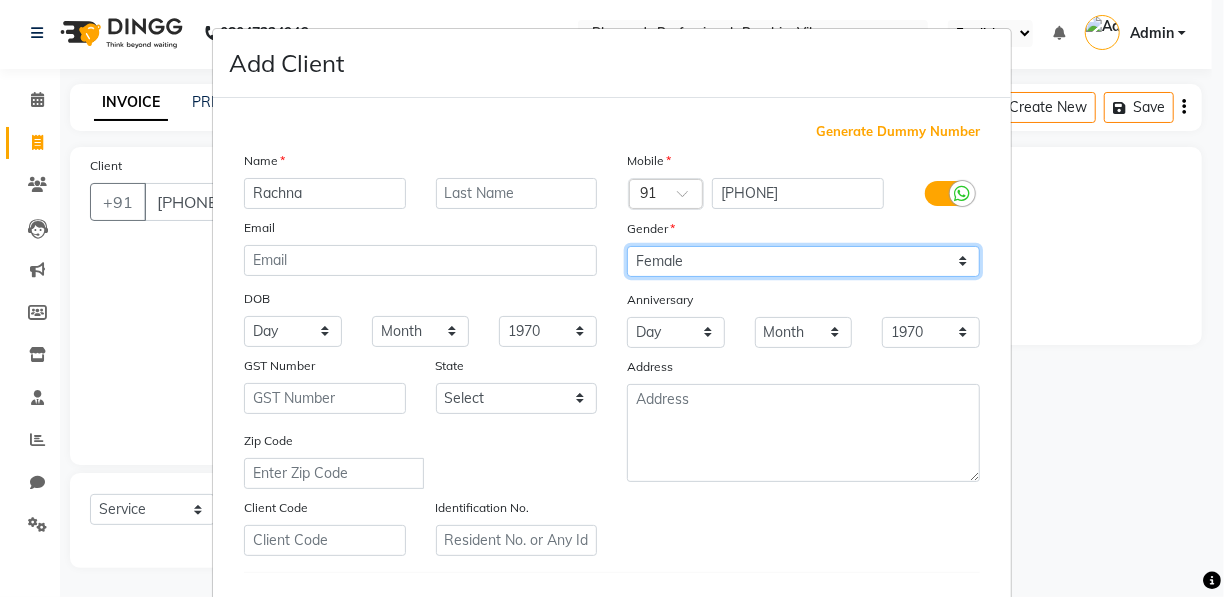 click on "Select Male Female Other Prefer Not To Say" at bounding box center [803, 261] 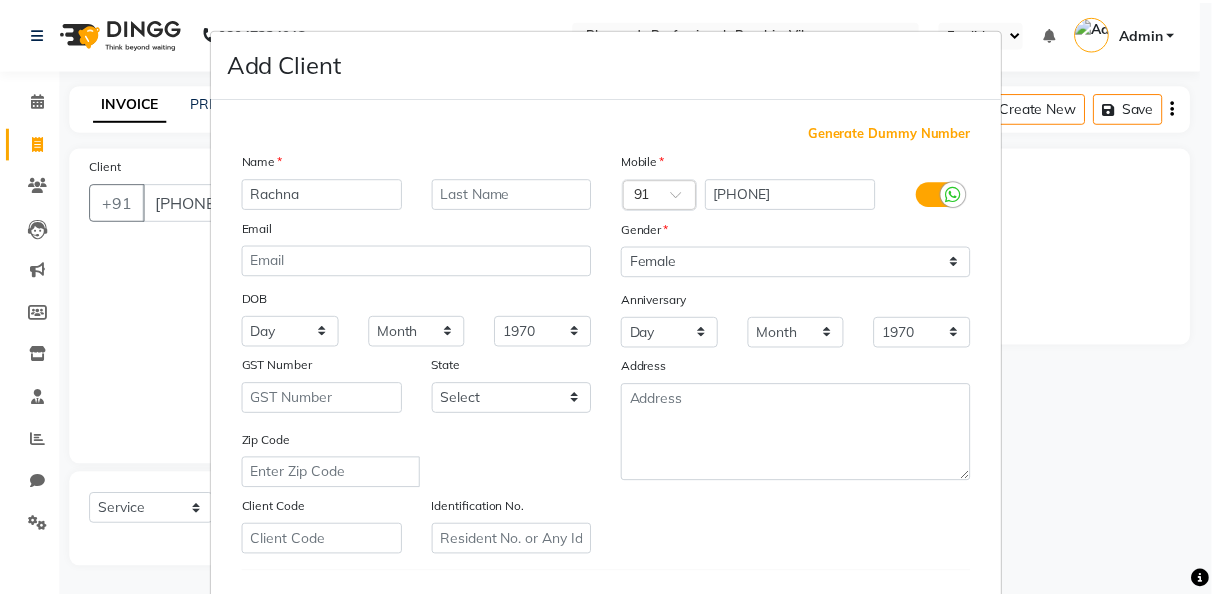 scroll, scrollTop: 321, scrollLeft: 0, axis: vertical 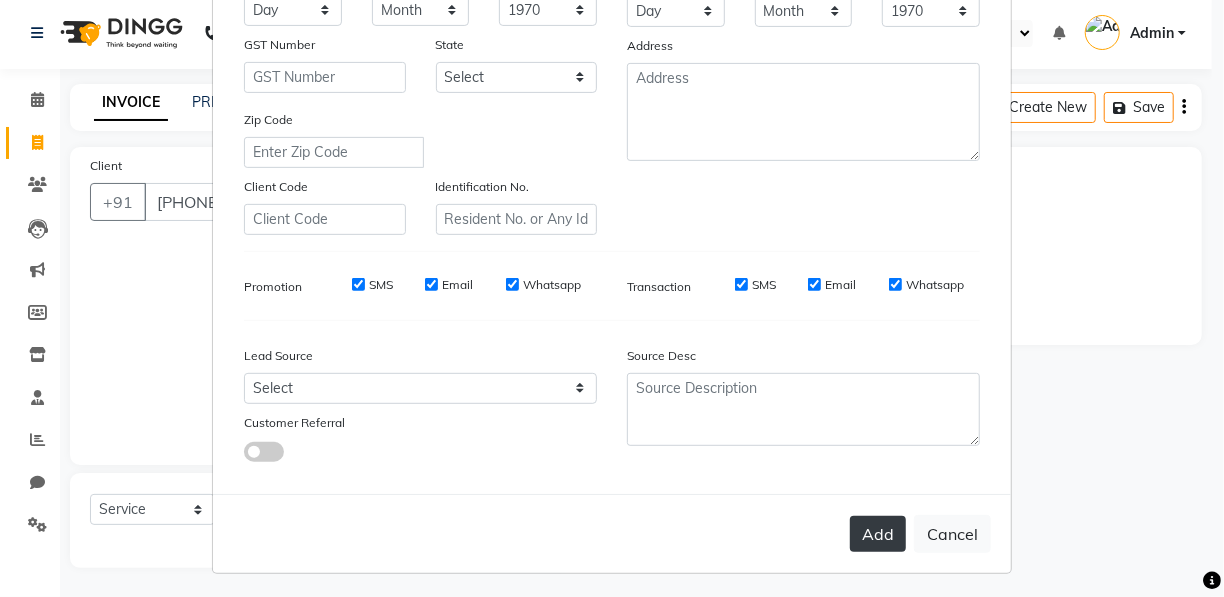 click on "Add" at bounding box center (878, 534) 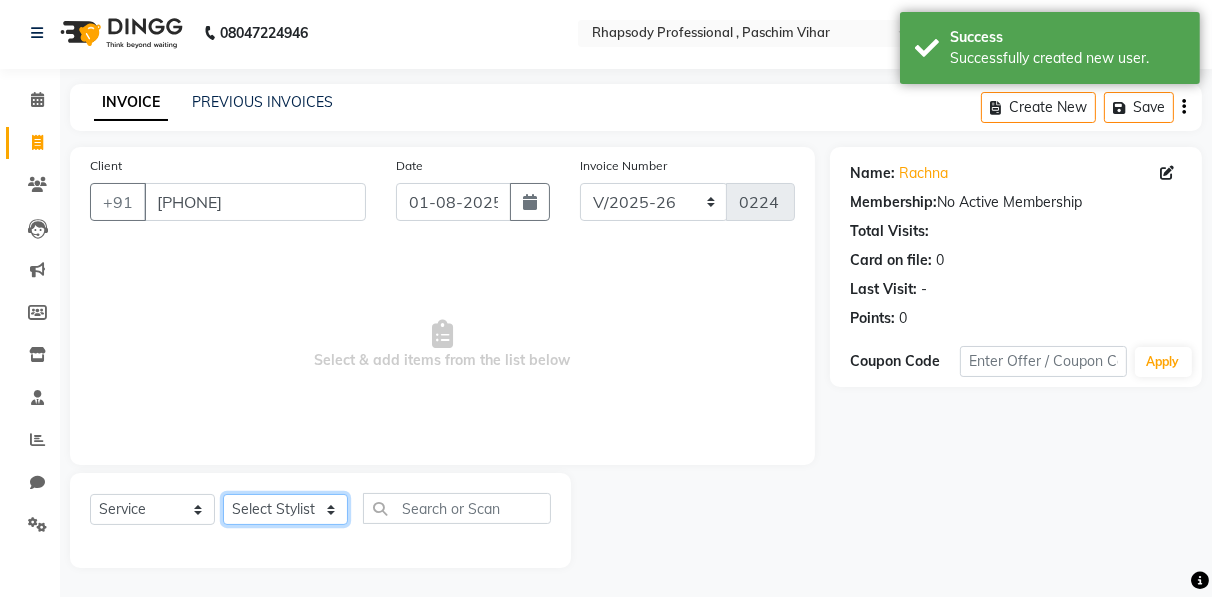 click on "Select Stylist Ahmad Anajli Laxmi Manager Neetu Reetu Ruma Santosh Soniya Tannu Tilak Vinod Zeeshan" 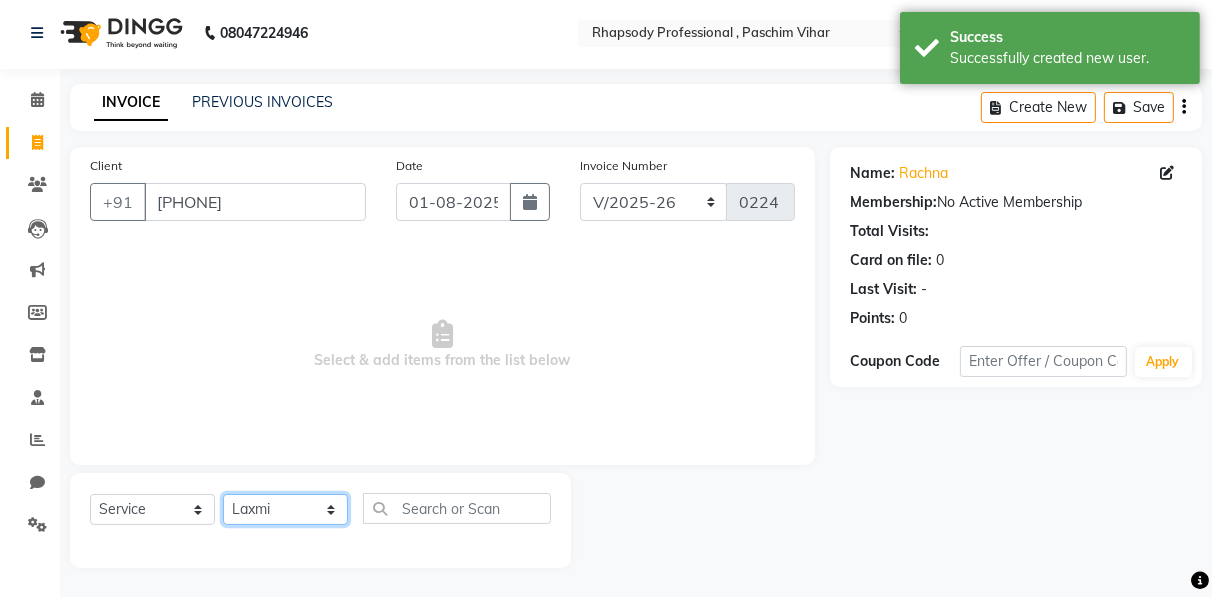 click on "Select Stylist Ahmad Anajli Laxmi Manager Neetu Reetu Ruma Santosh Soniya Tannu Tilak Vinod Zeeshan" 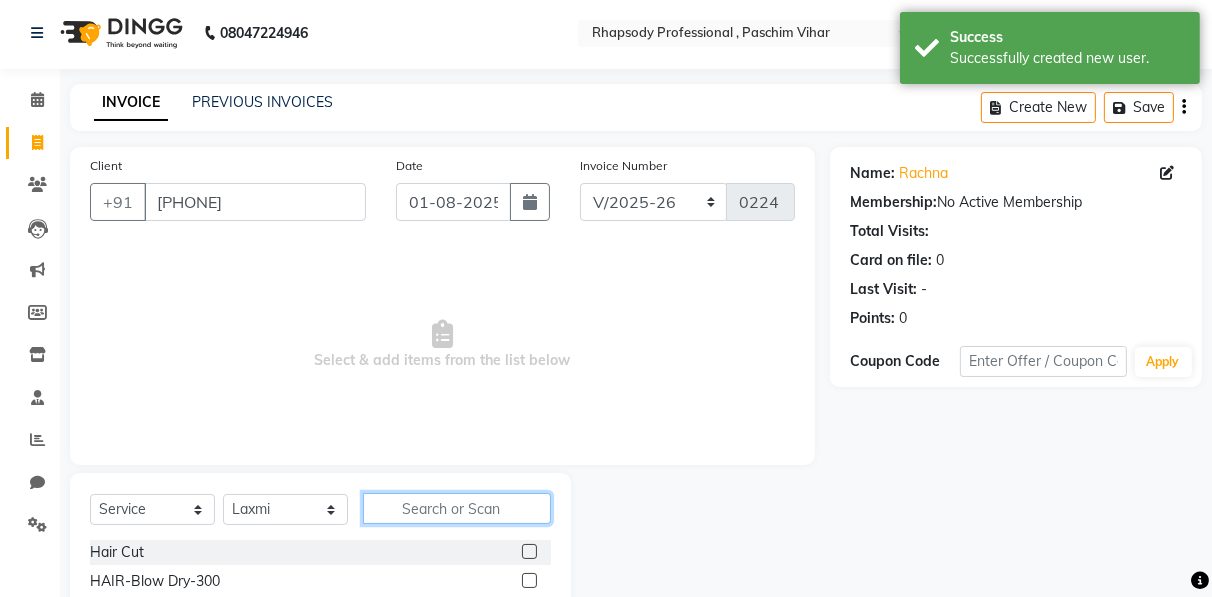 click 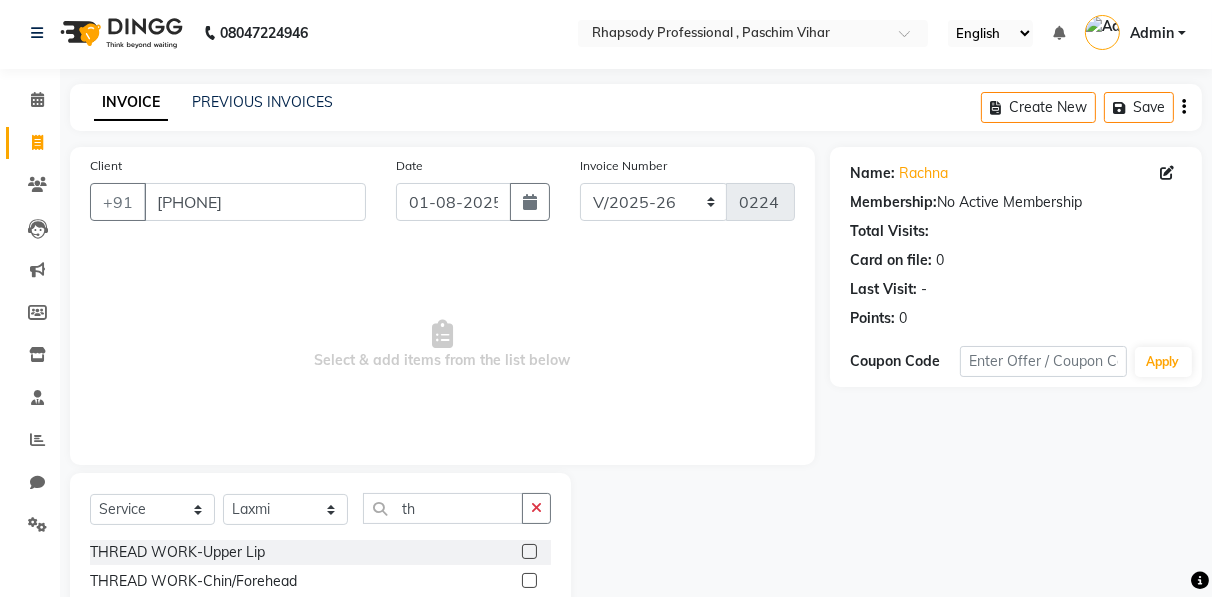 click 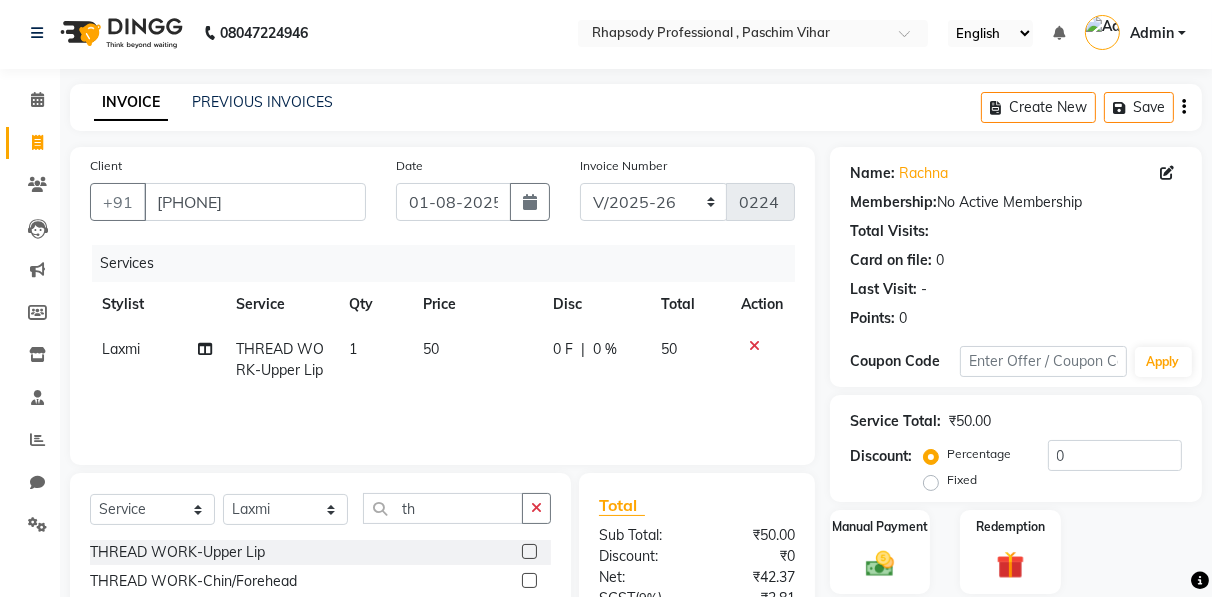 scroll, scrollTop: 202, scrollLeft: 0, axis: vertical 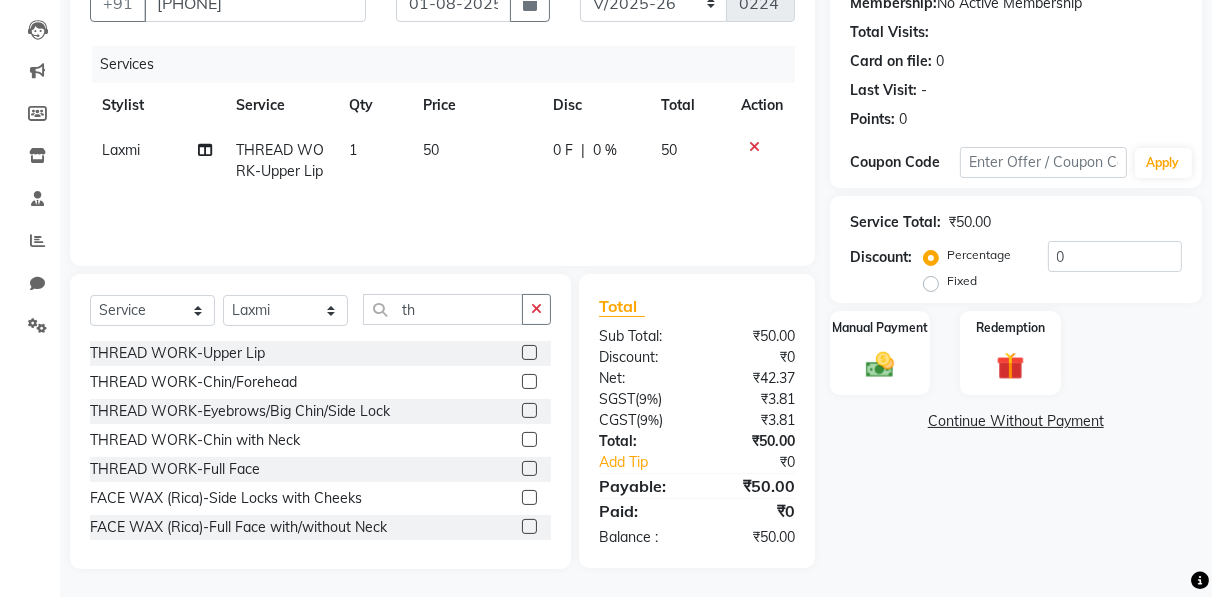 click 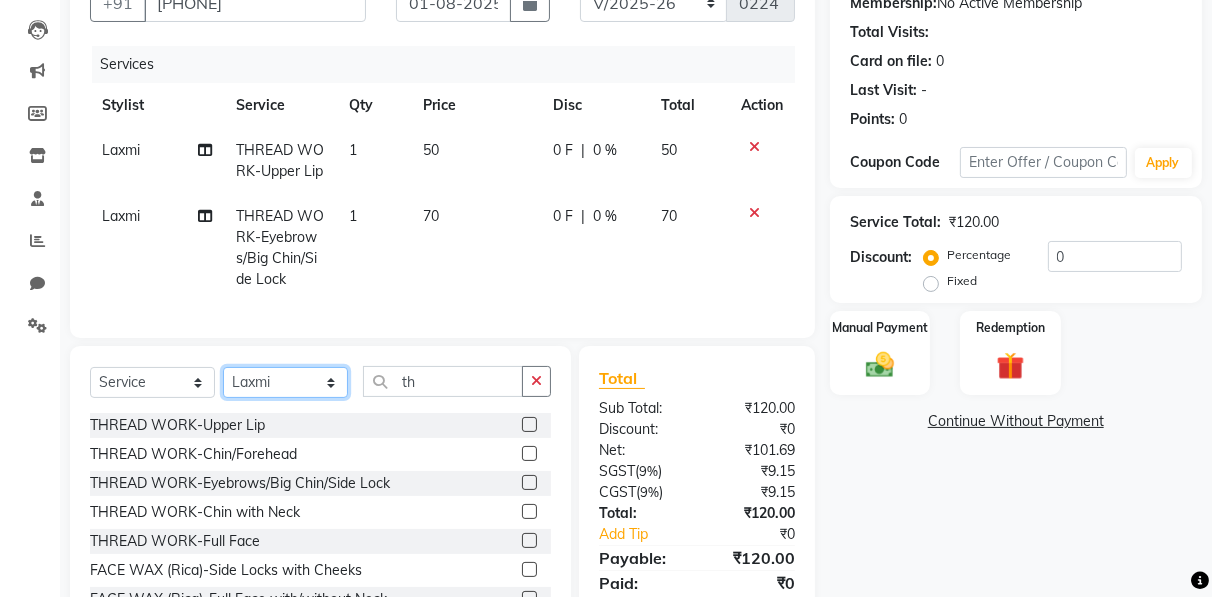 click on "Select Stylist Ahmad Anajli Laxmi Manager Neetu Reetu Ruma Santosh Soniya Tannu Tilak Vinod Zeeshan" 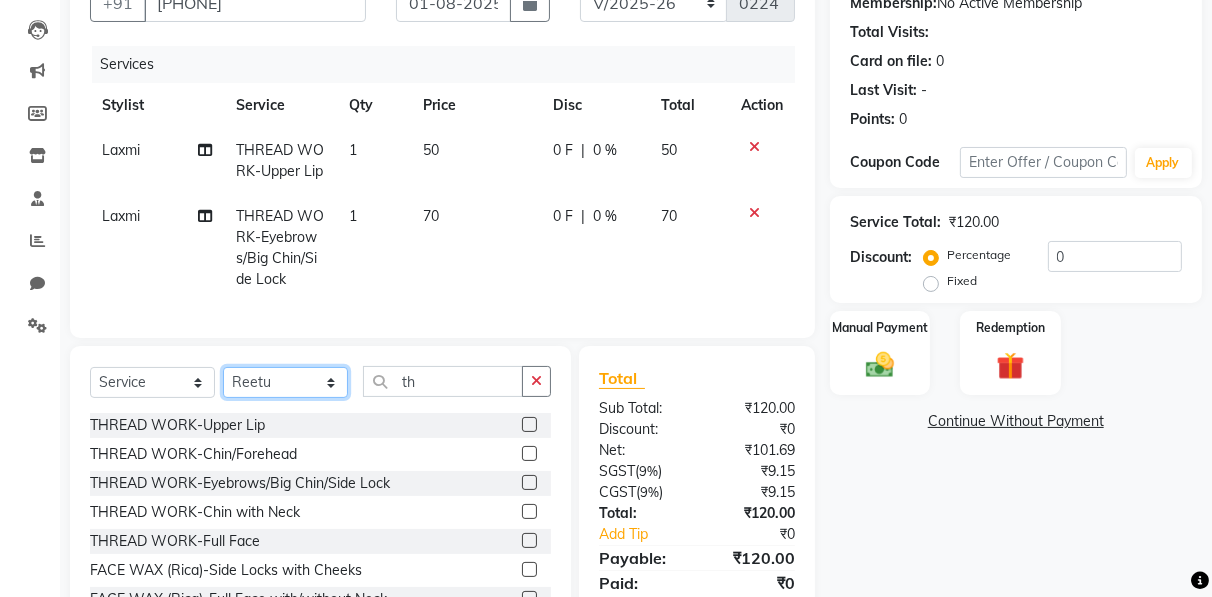 click on "Select Stylist Ahmad Anajli Laxmi Manager Neetu Reetu Ruma Santosh Soniya Tannu Tilak Vinod Zeeshan" 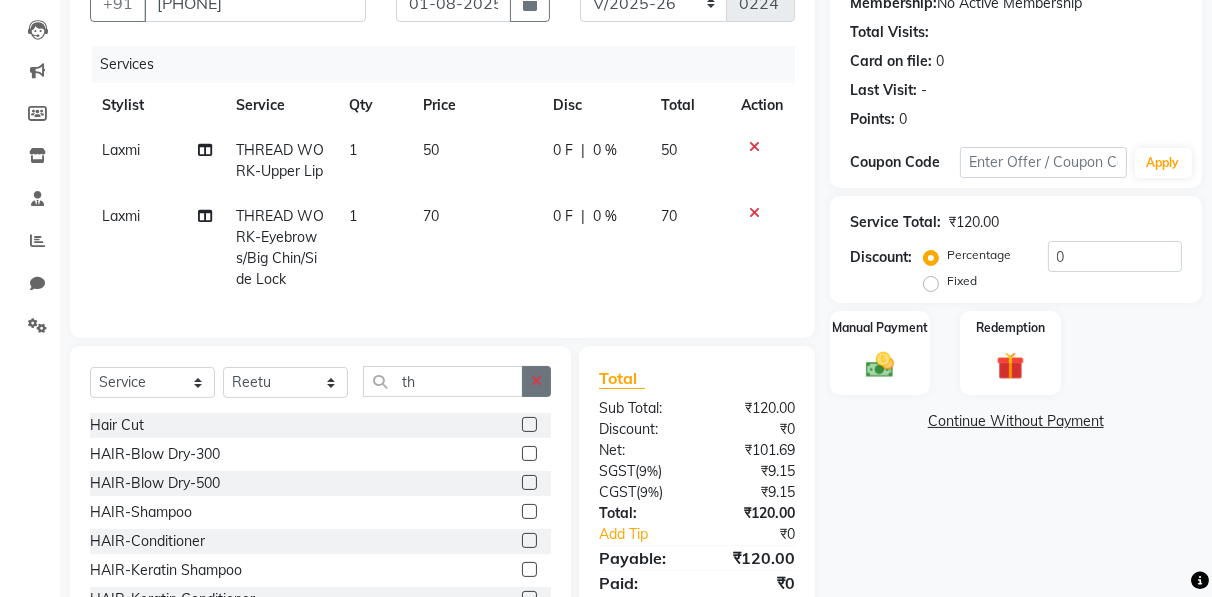 click 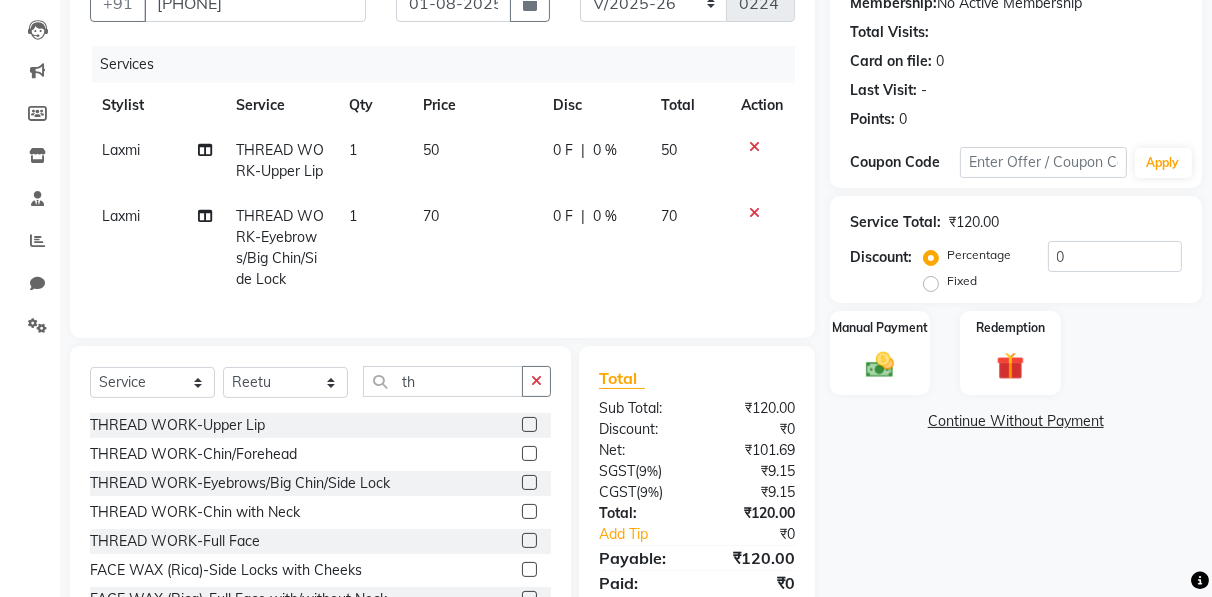 click 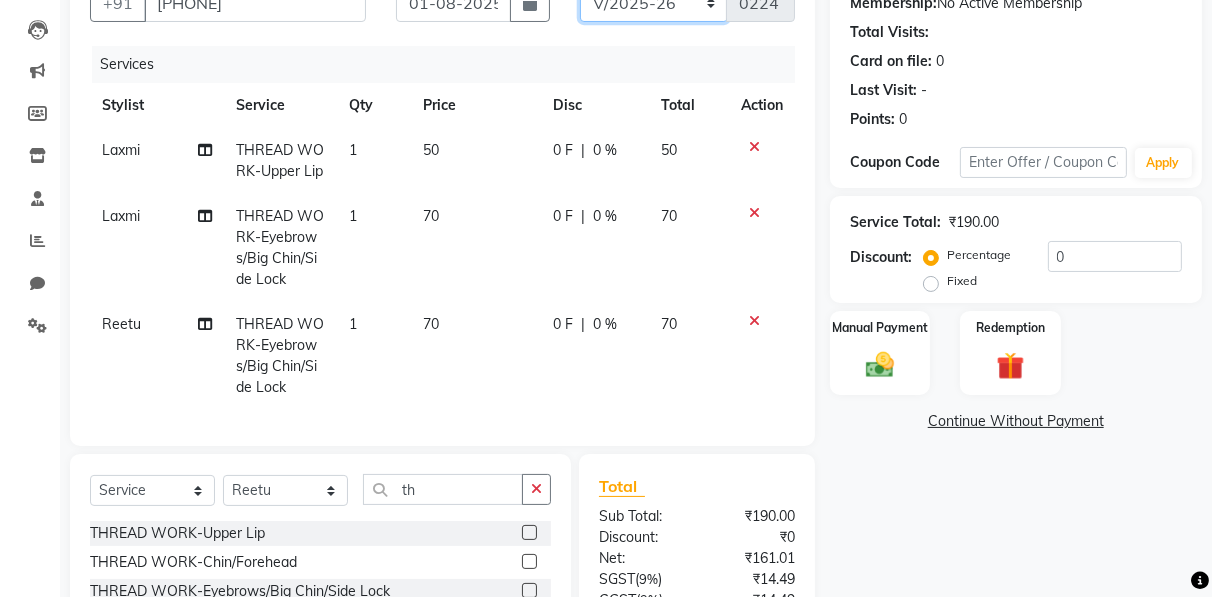 click on "RNV/2025-26 V/2025 V/2025-26" 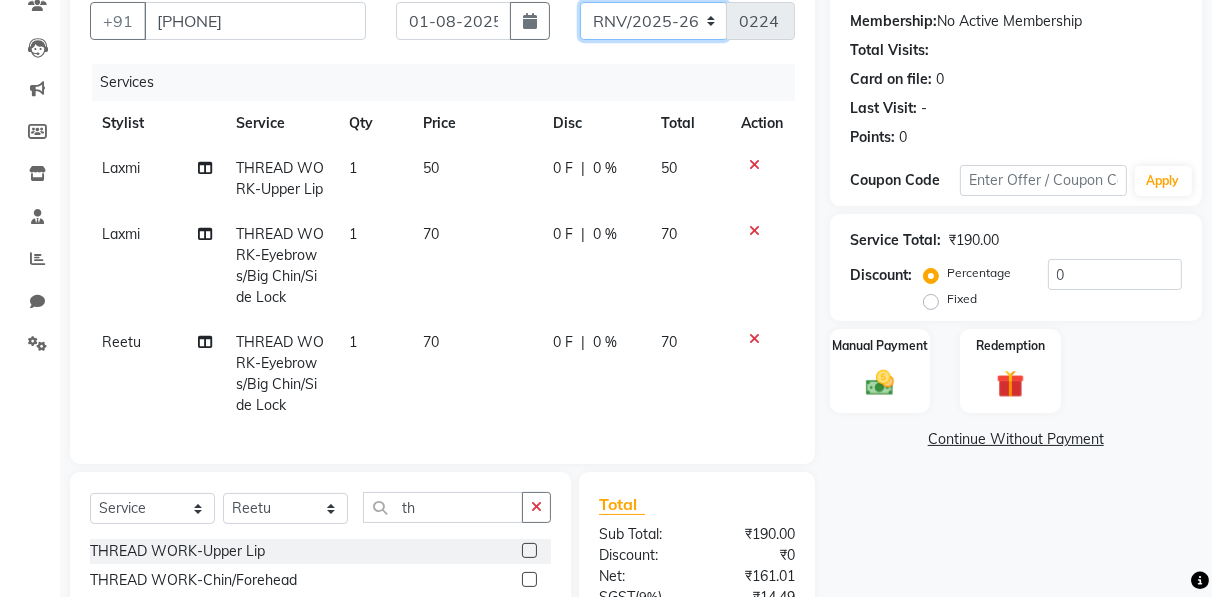 click on "RNV/2025-26 V/2025 V/2025-26" 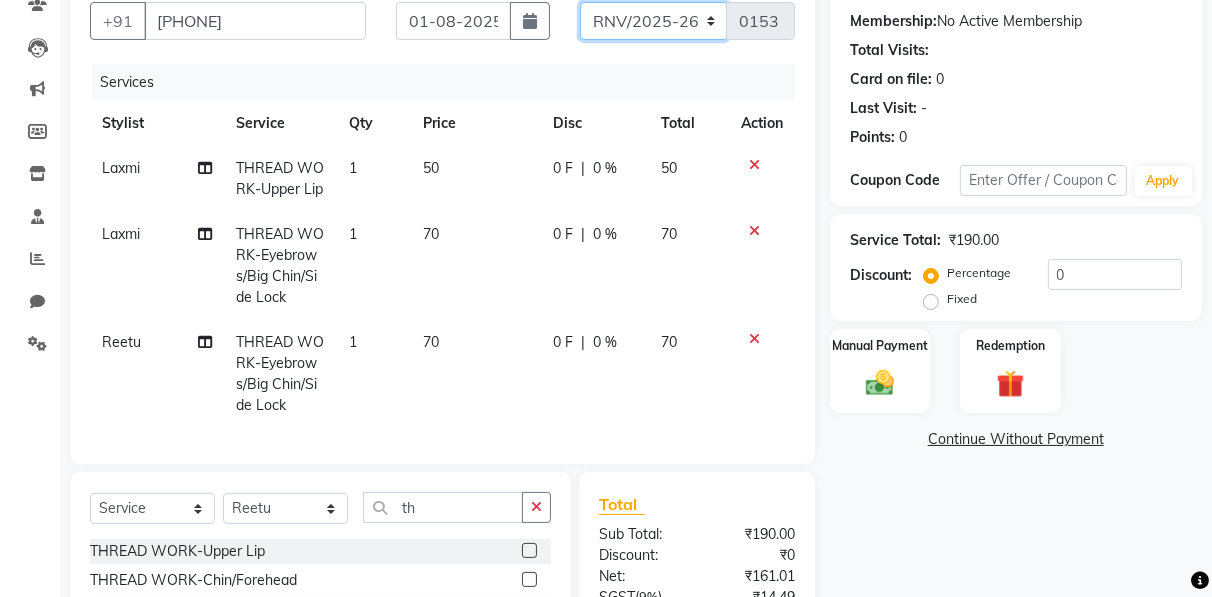 scroll, scrollTop: 33, scrollLeft: 0, axis: vertical 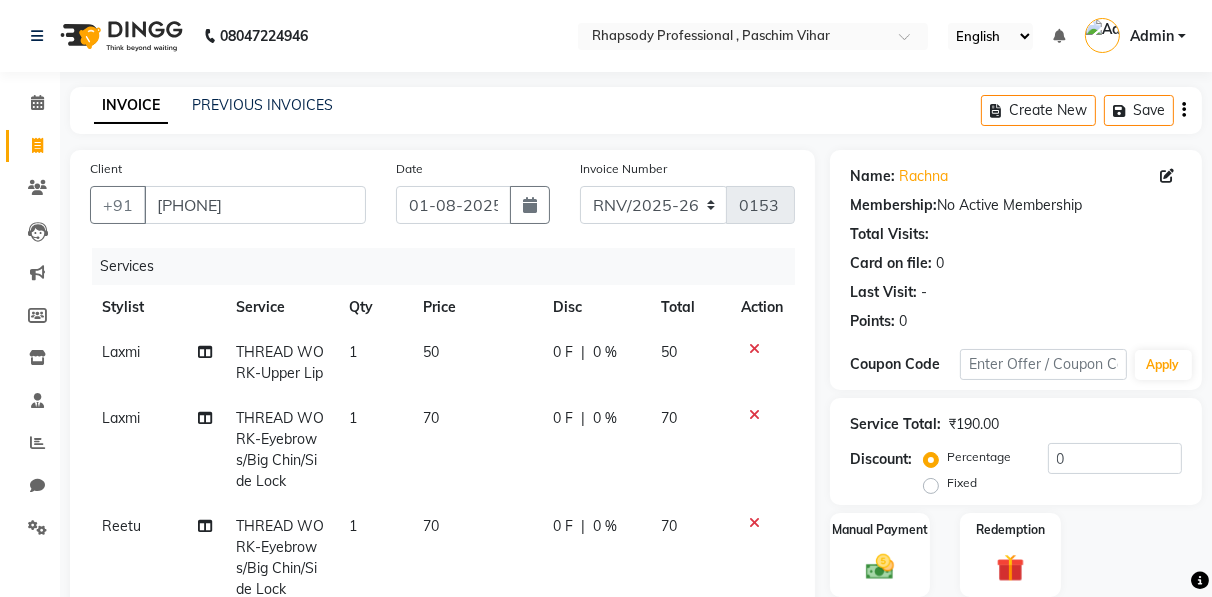 click on "Create New   Save" 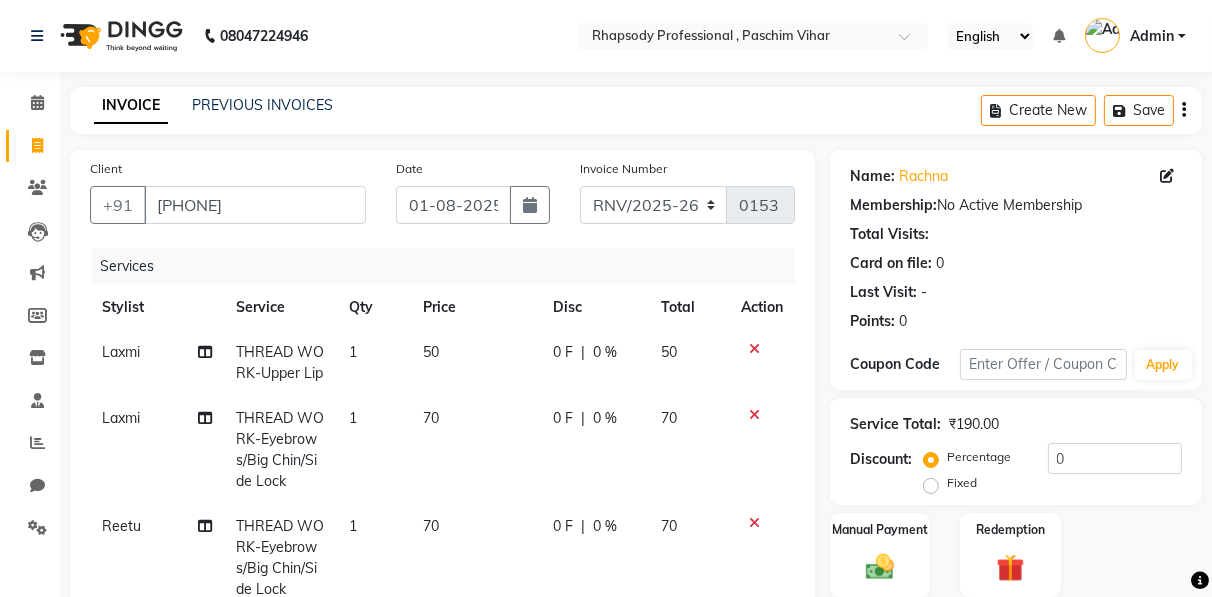 click 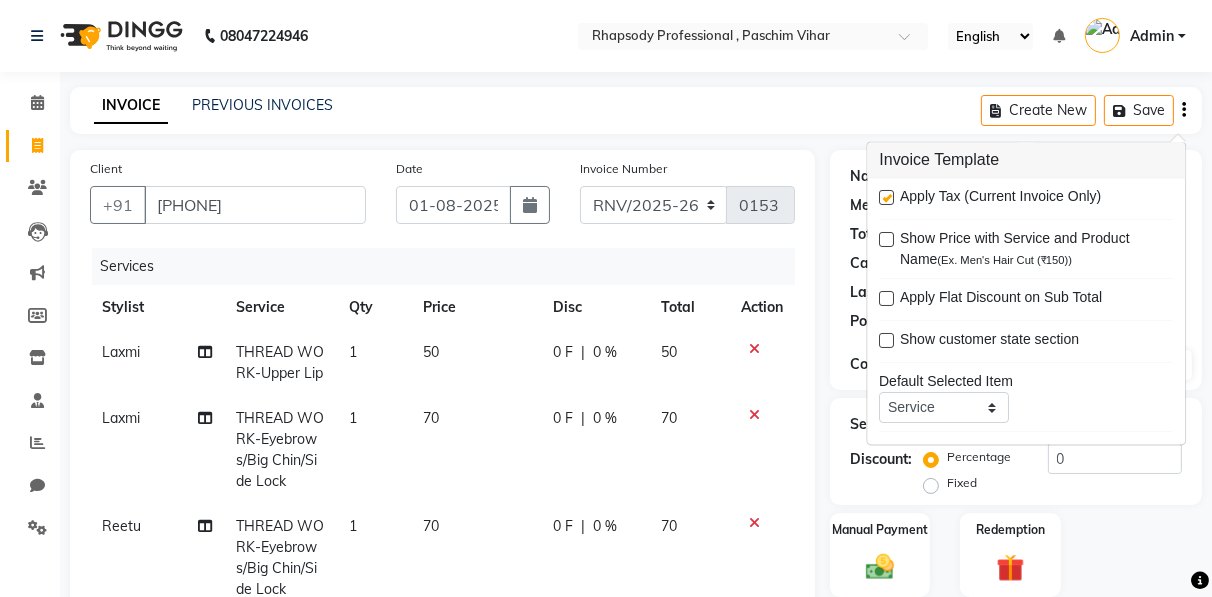 click at bounding box center (886, 198) 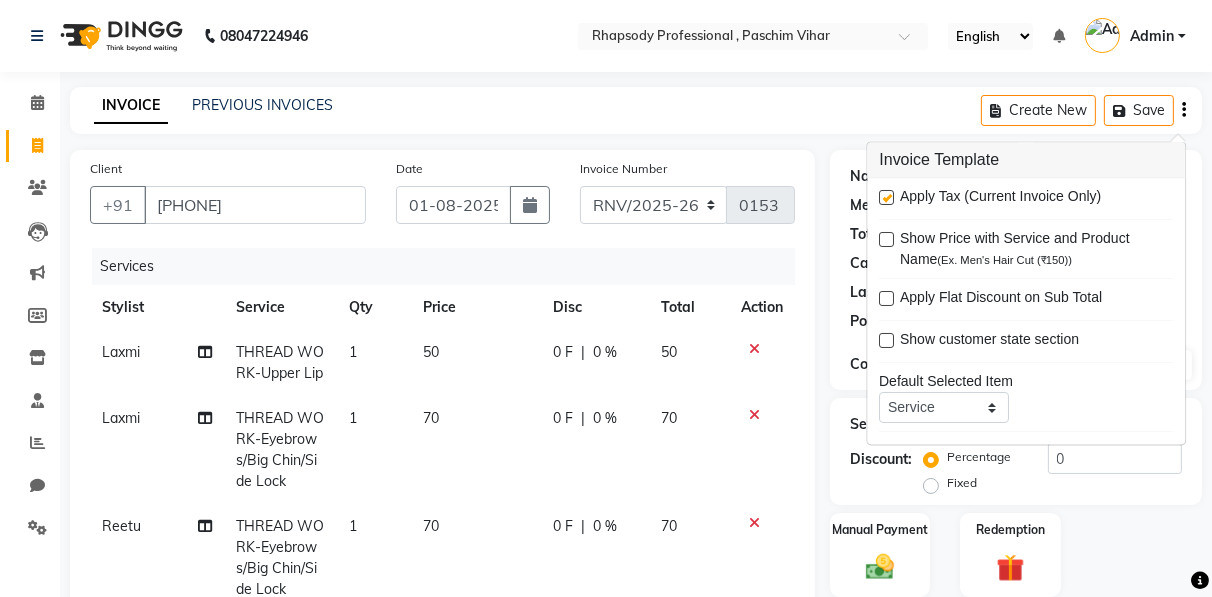 click at bounding box center [885, 199] 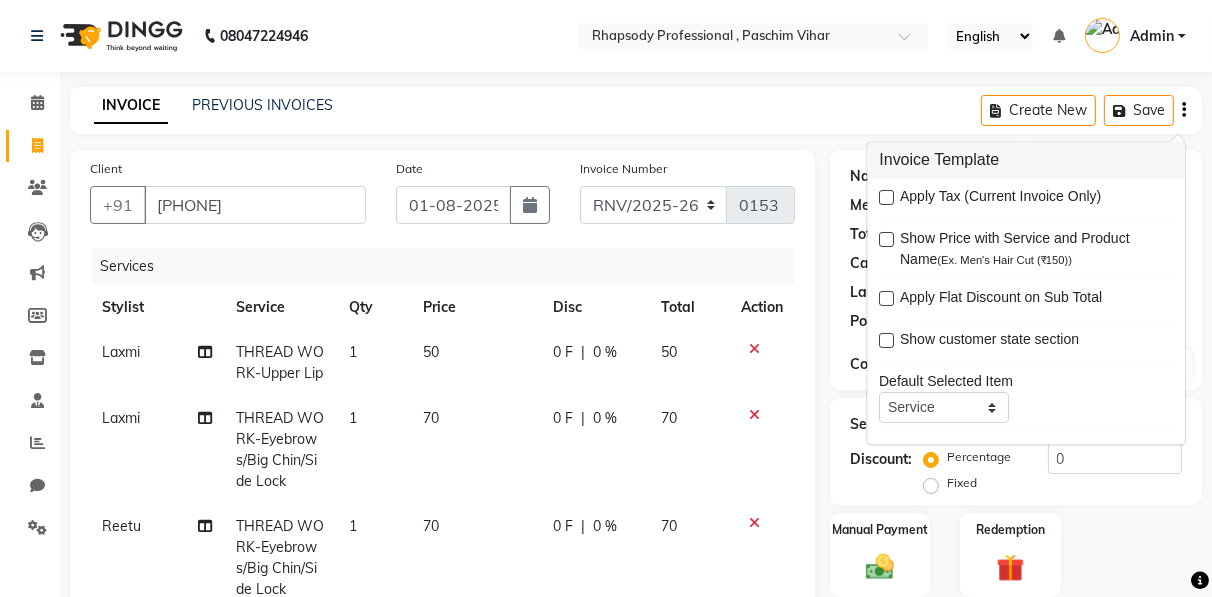 scroll, scrollTop: 395, scrollLeft: 0, axis: vertical 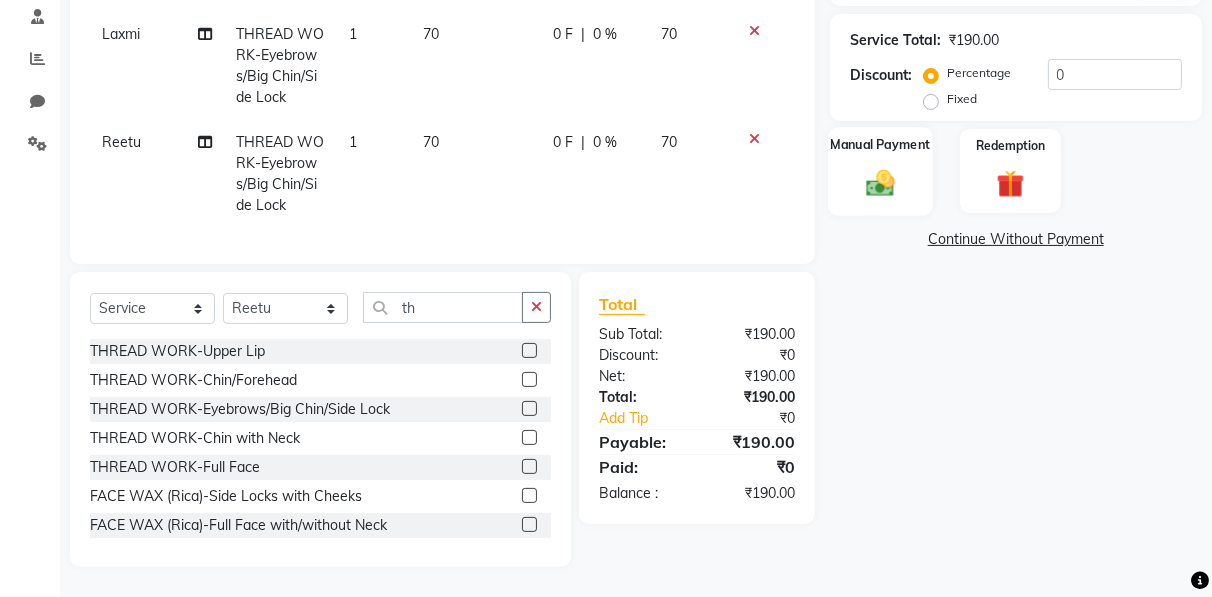 click on "Manual Payment" 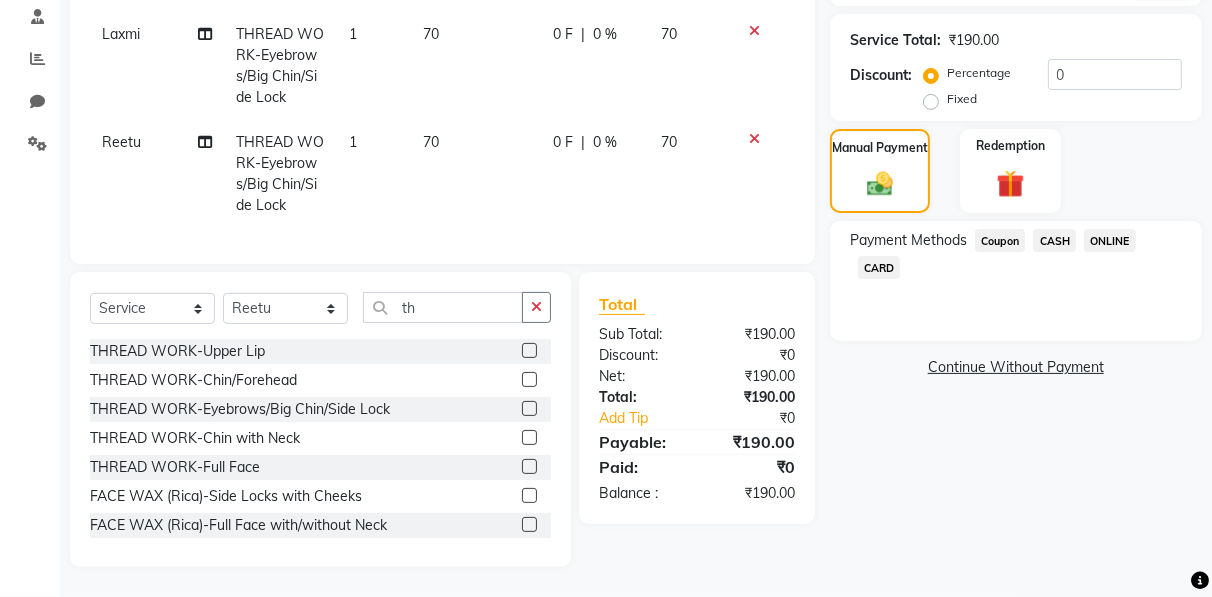 click on "ONLINE" 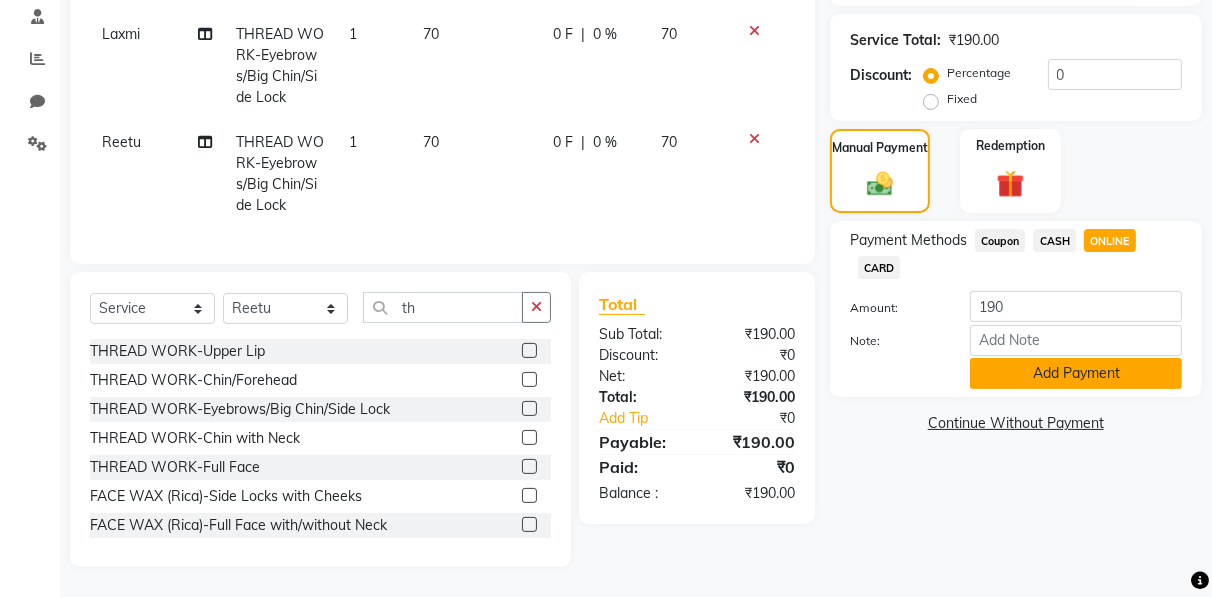 click on "Add Payment" 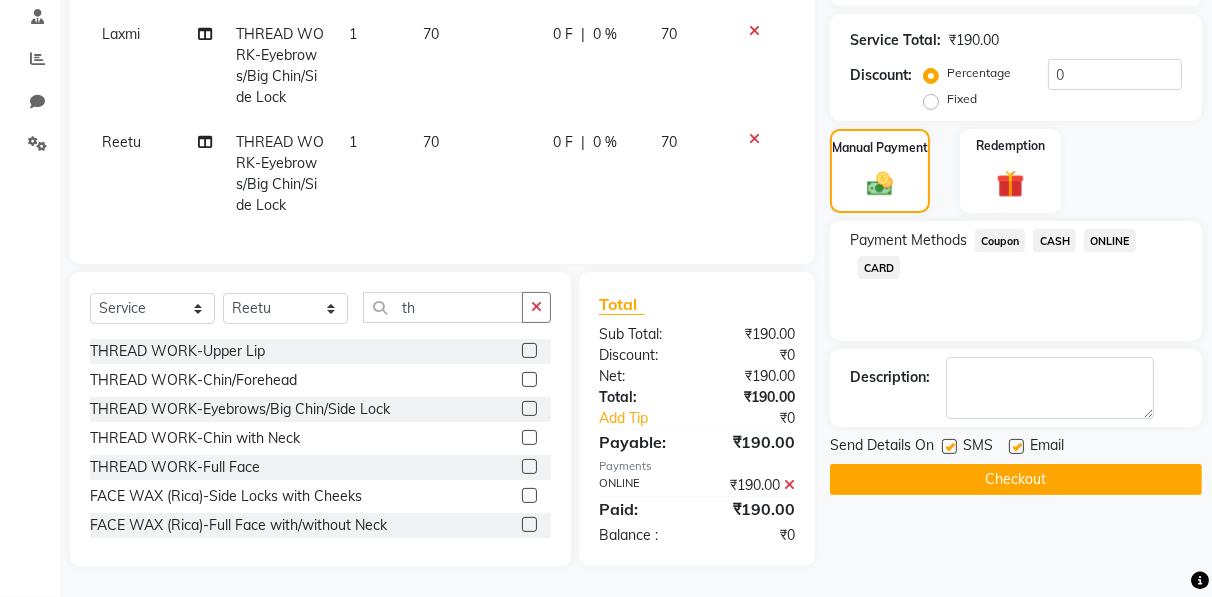 click on "Checkout" 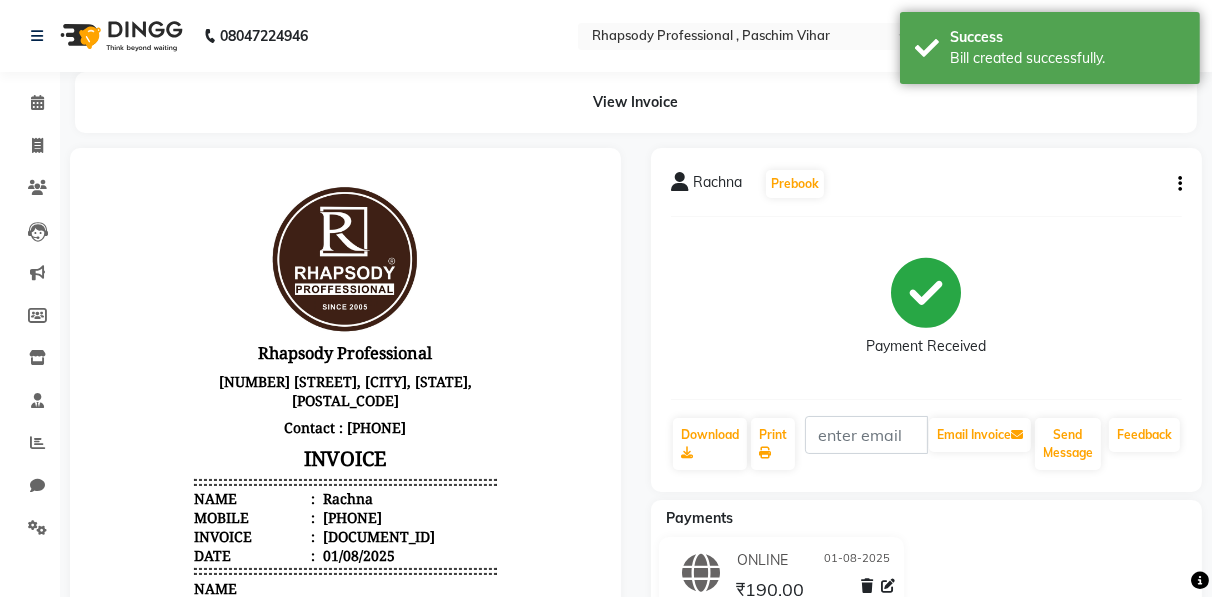 scroll, scrollTop: 0, scrollLeft: 0, axis: both 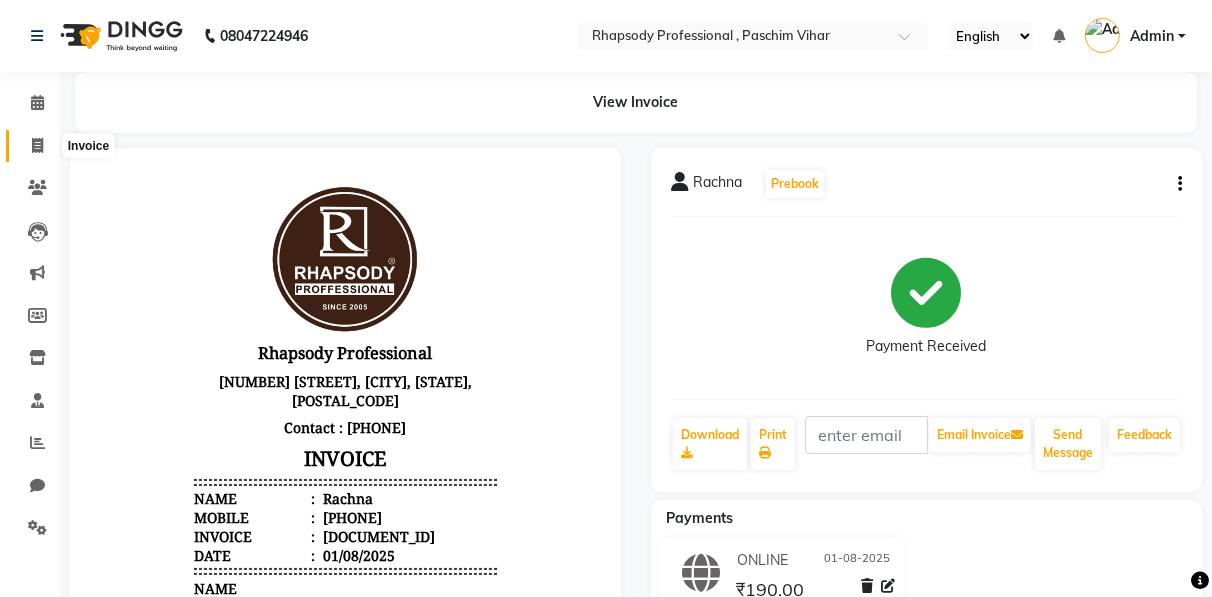 click 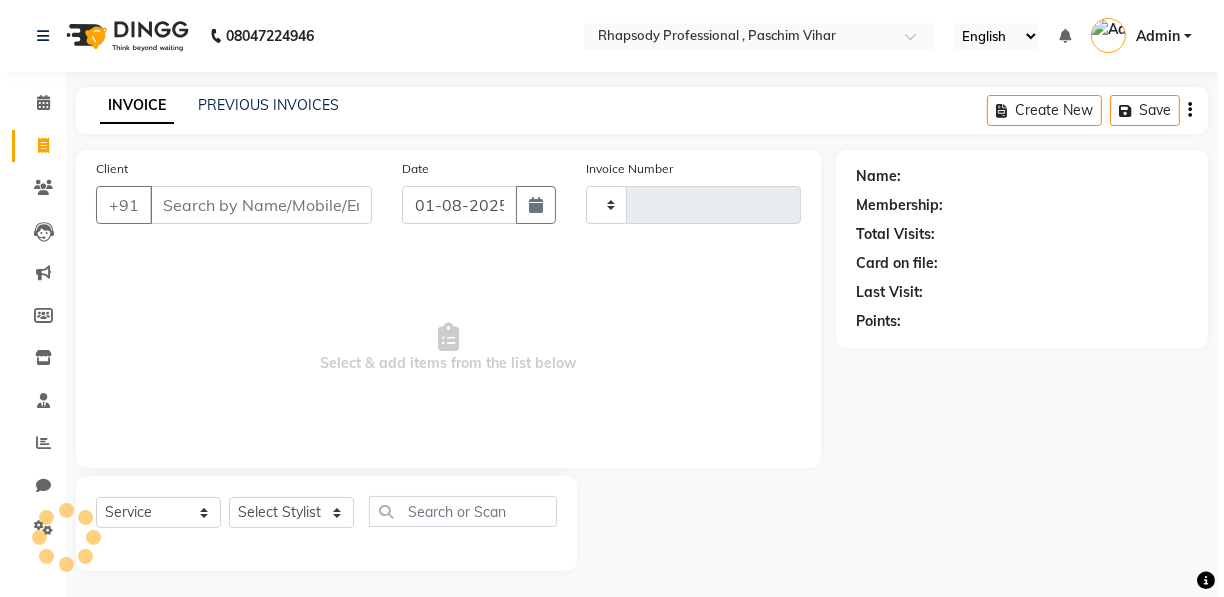 scroll, scrollTop: 3, scrollLeft: 0, axis: vertical 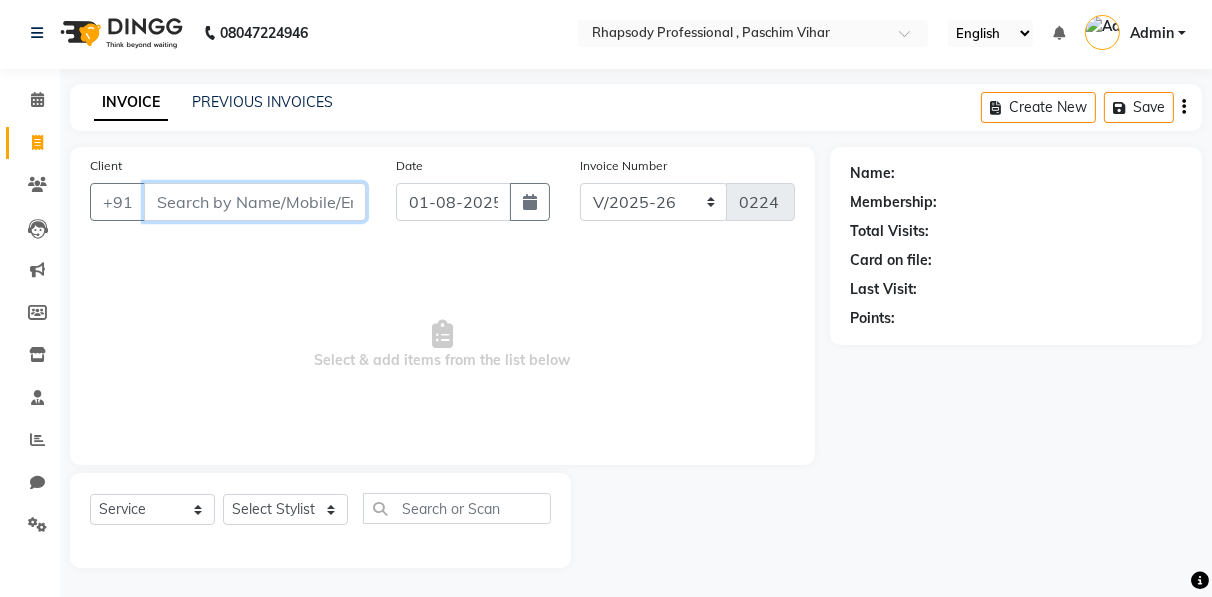 click on "Client" at bounding box center [255, 202] 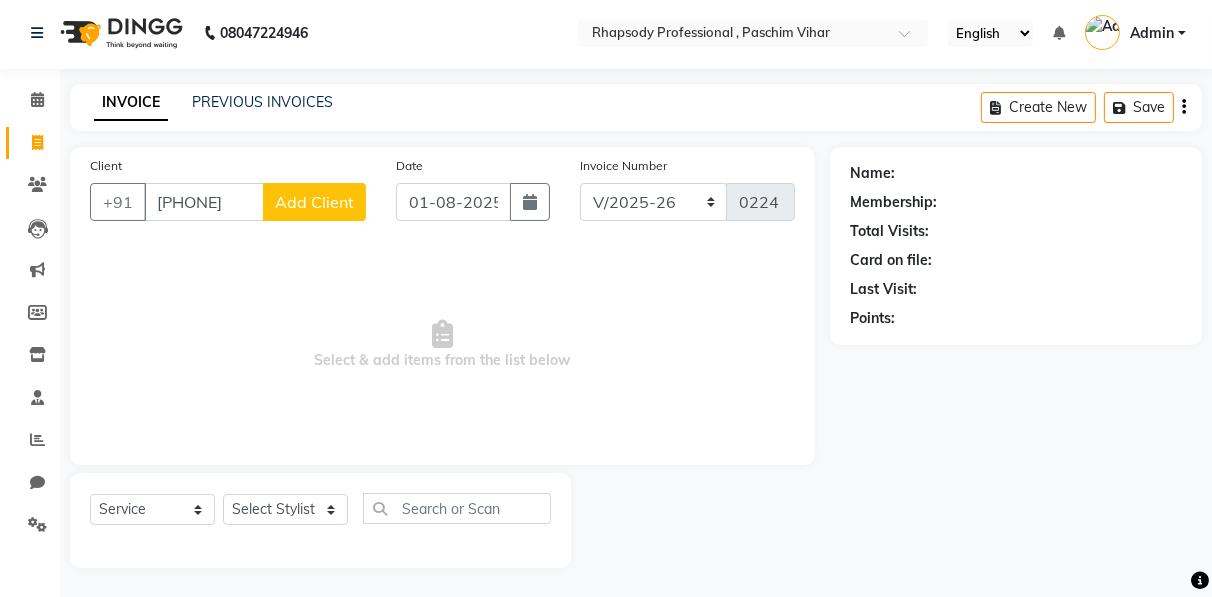 click on "Add Client" 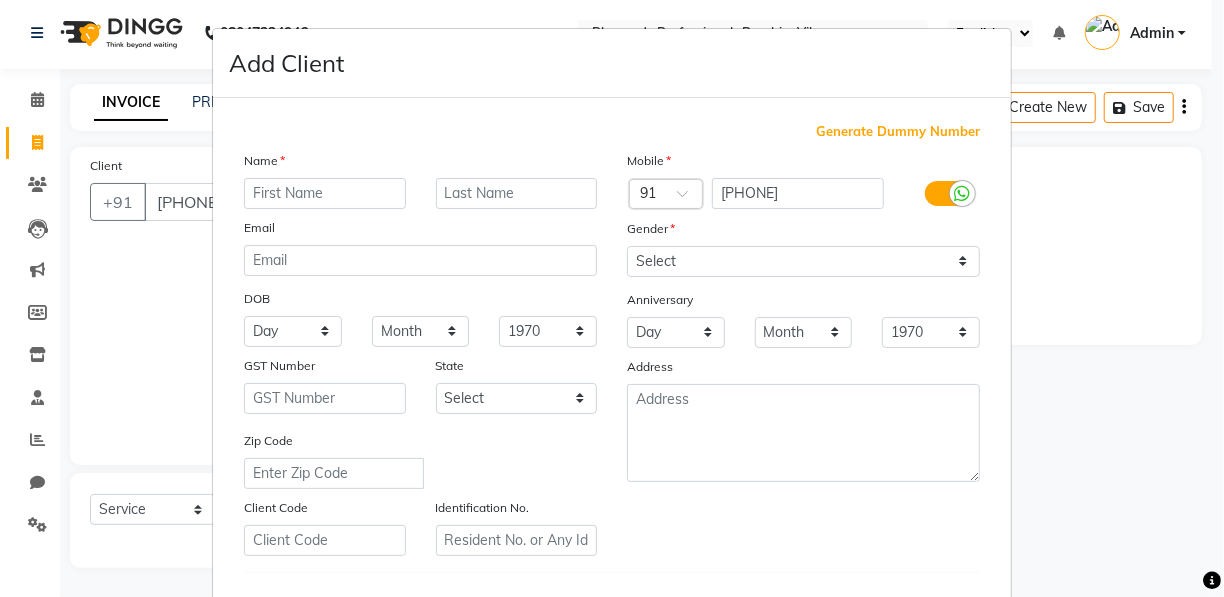 click at bounding box center [325, 193] 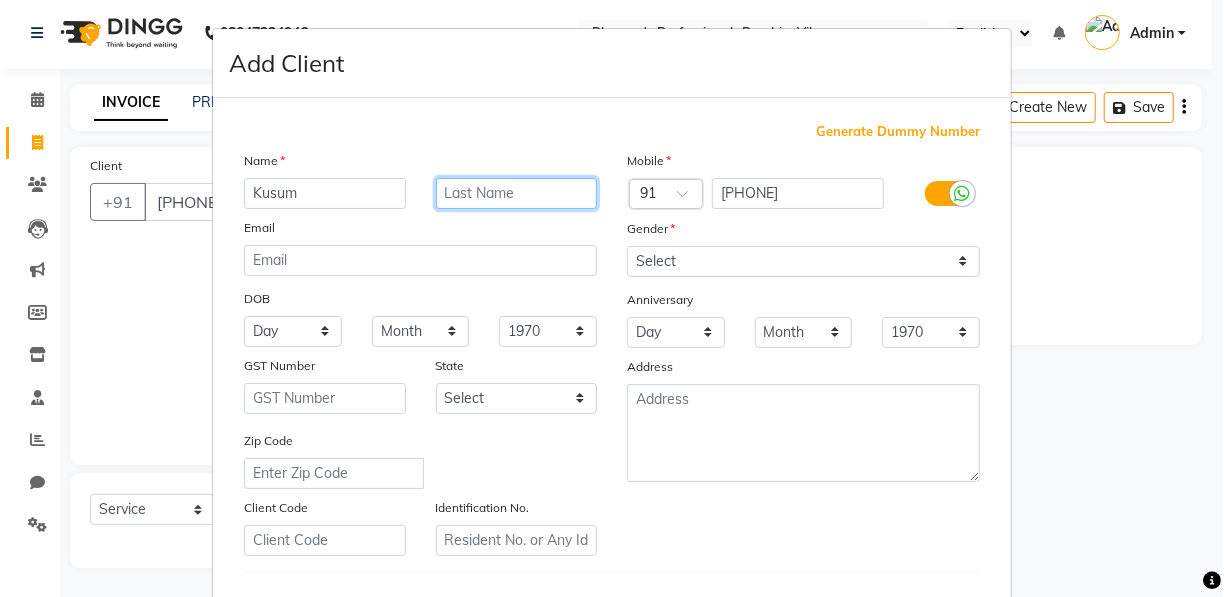 click at bounding box center [517, 193] 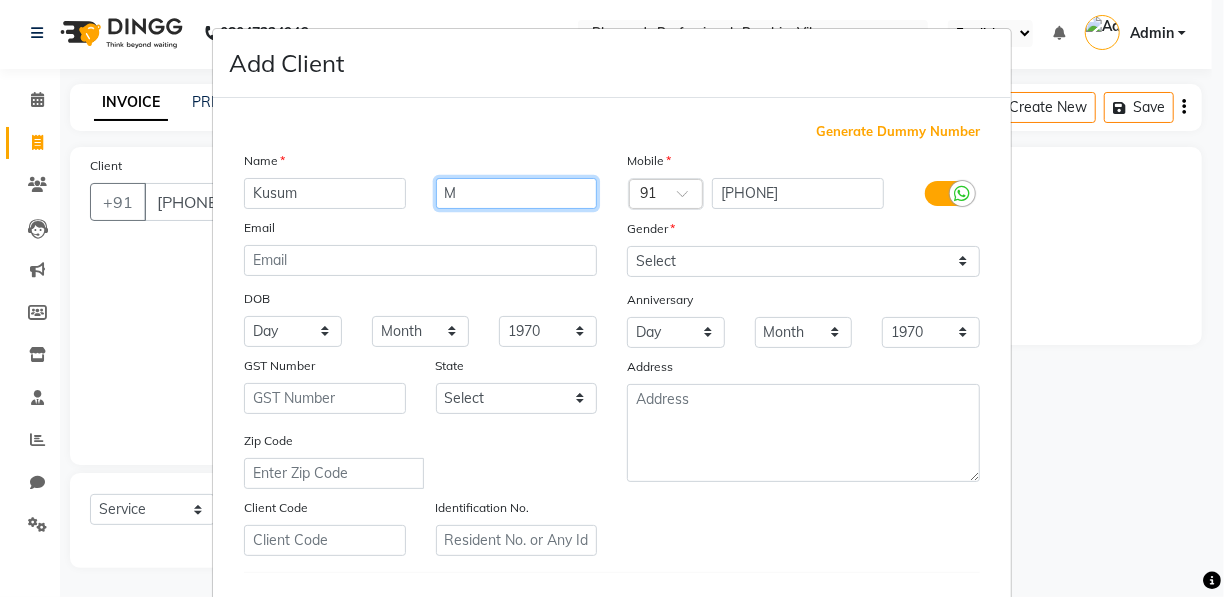 click on "M" at bounding box center [517, 193] 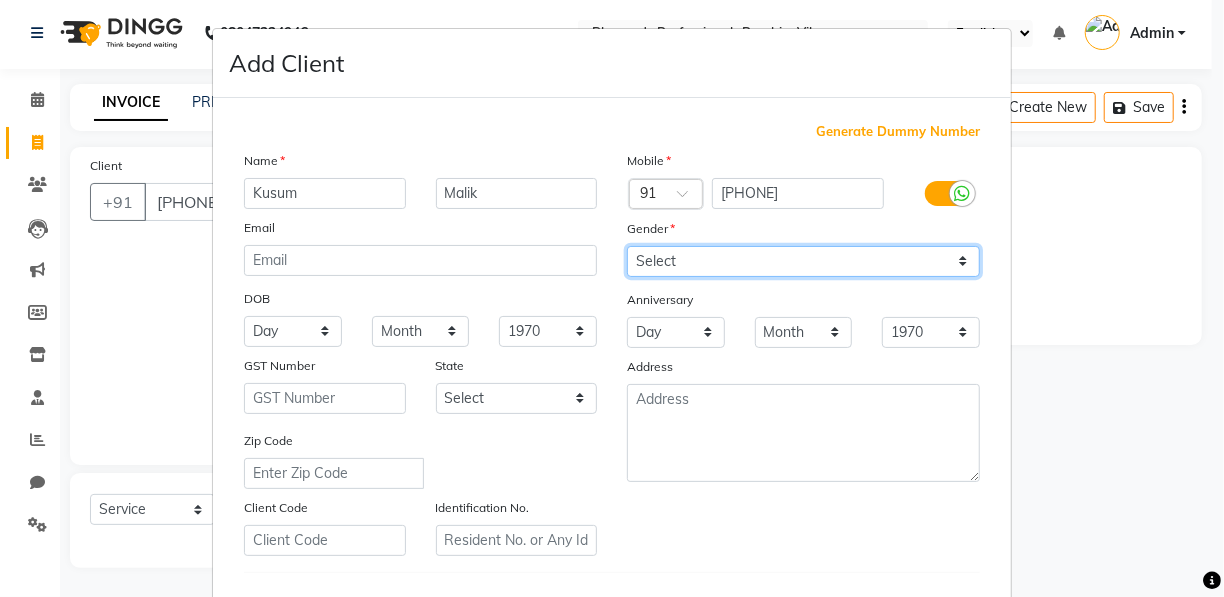 click on "Select Male Female Other Prefer Not To Say" at bounding box center [803, 261] 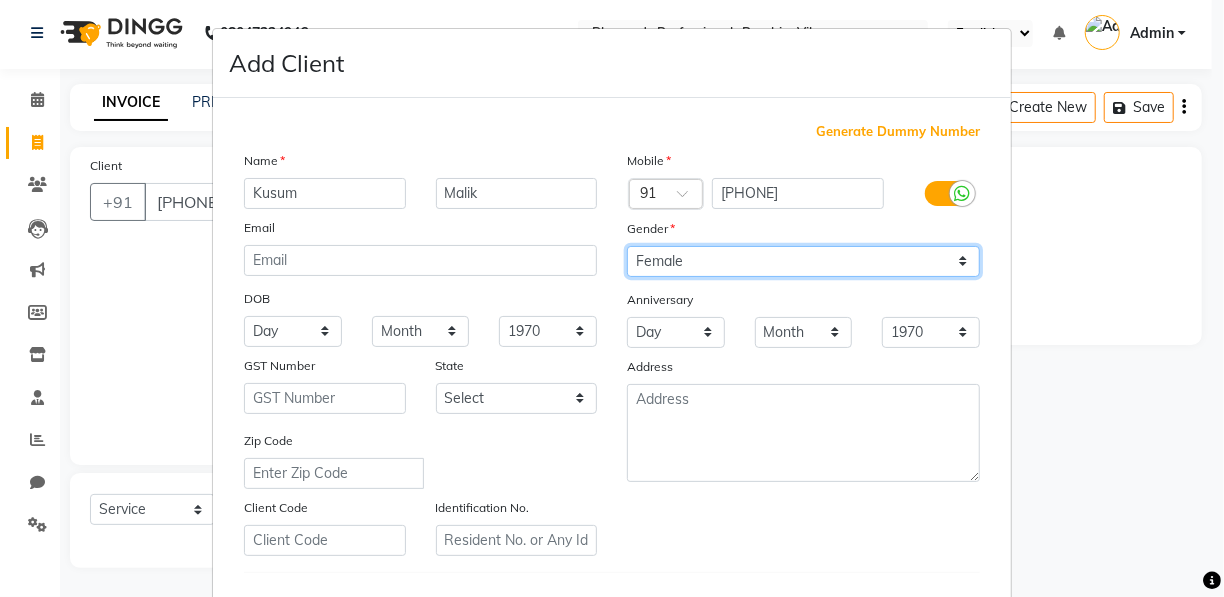 click on "Select Male Female Other Prefer Not To Say" at bounding box center [803, 261] 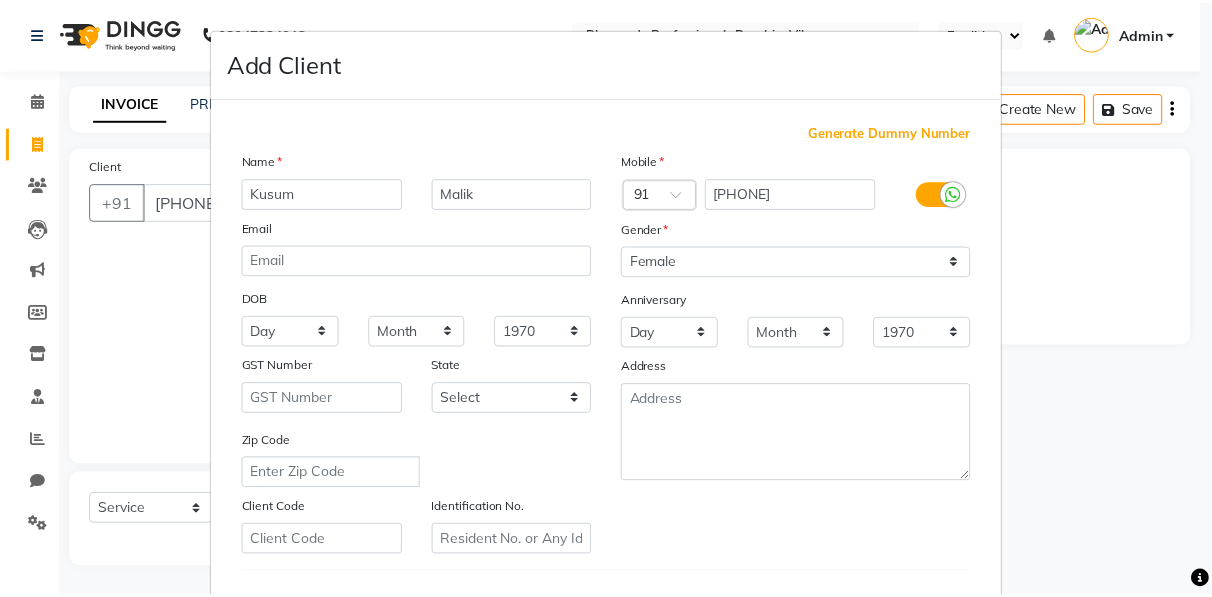 scroll, scrollTop: 321, scrollLeft: 0, axis: vertical 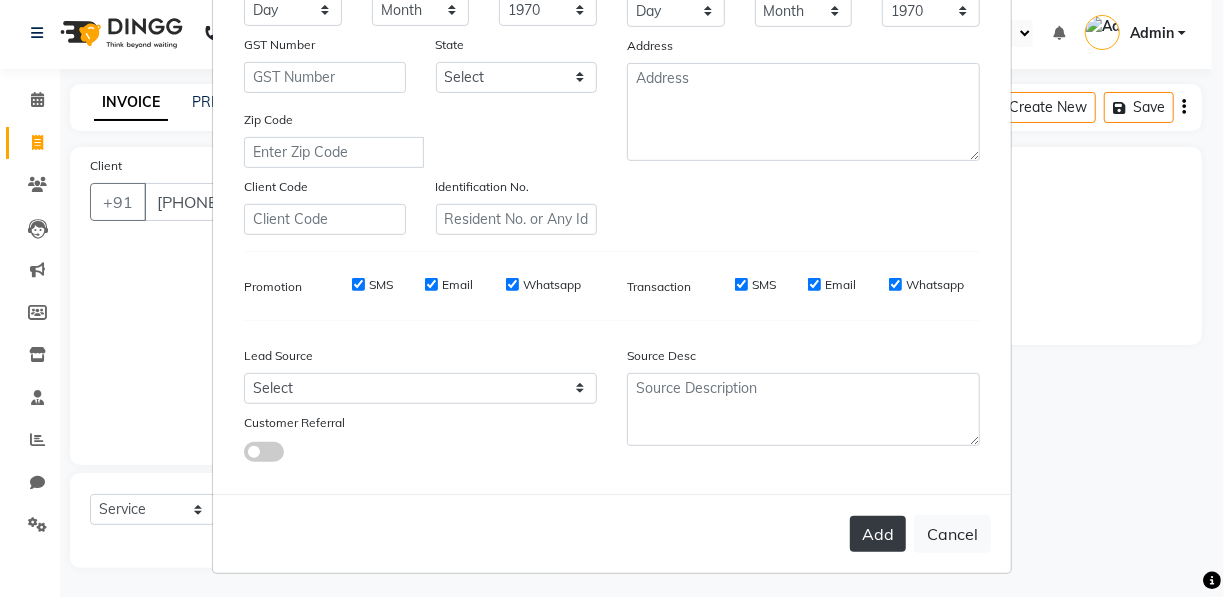 click on "Add" at bounding box center [878, 534] 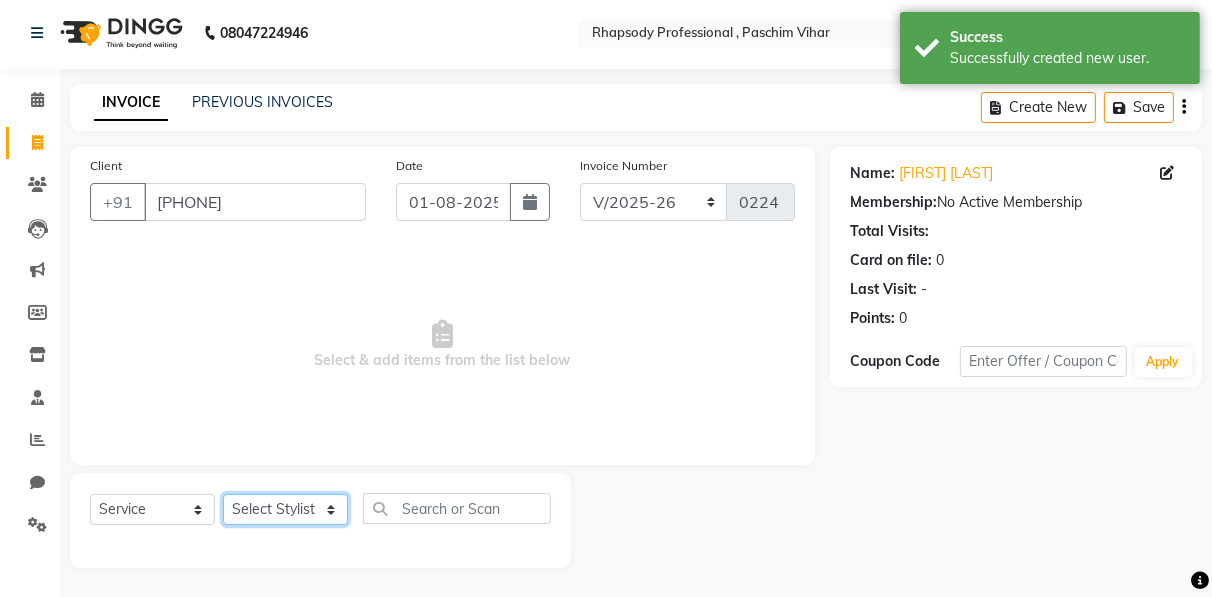 click on "Select Stylist Ahmad Anajli Laxmi Manager Neetu Reetu Ruma Santosh Soniya Tannu Tilak Vinod Zeeshan" 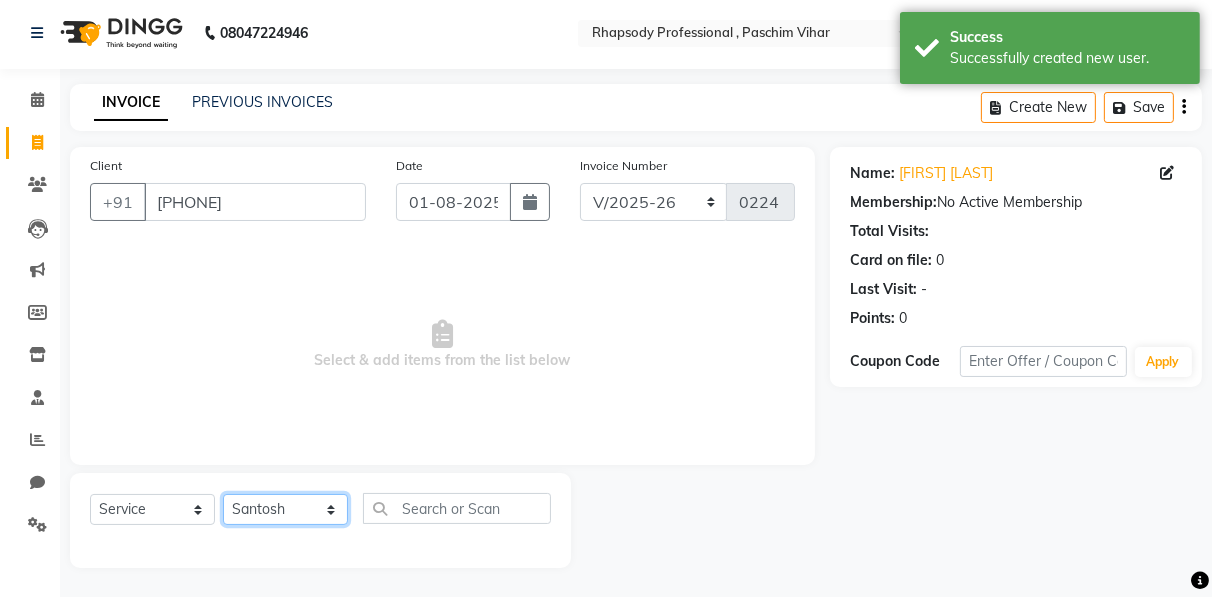 click on "Select Stylist Ahmad Anajli Laxmi Manager Neetu Reetu Ruma Santosh Soniya Tannu Tilak Vinod Zeeshan" 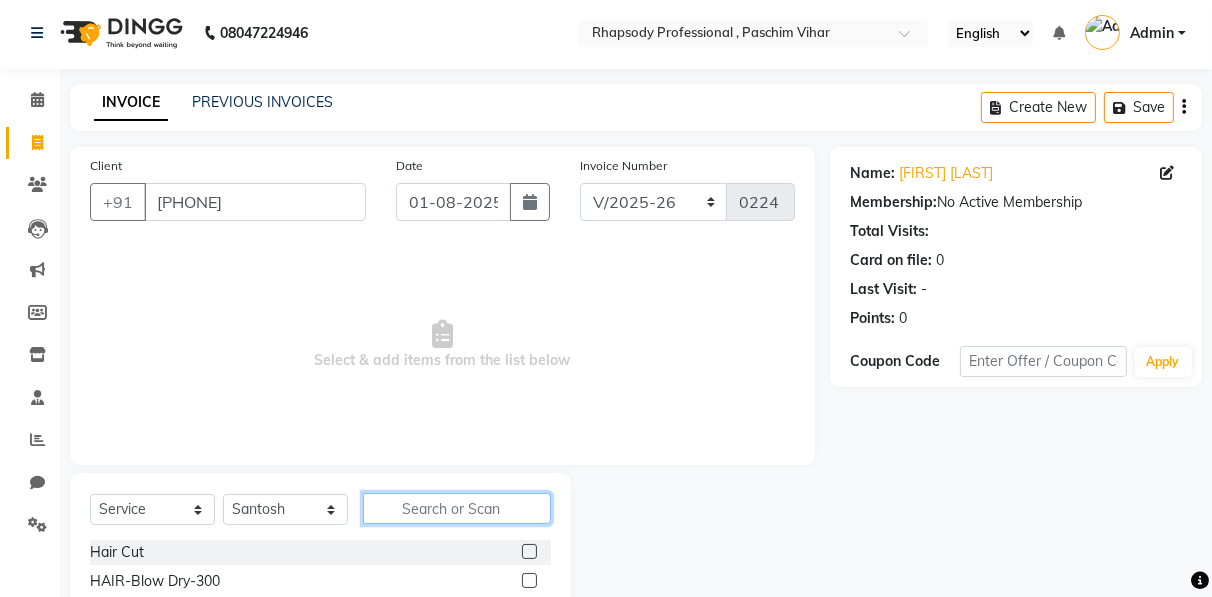 click 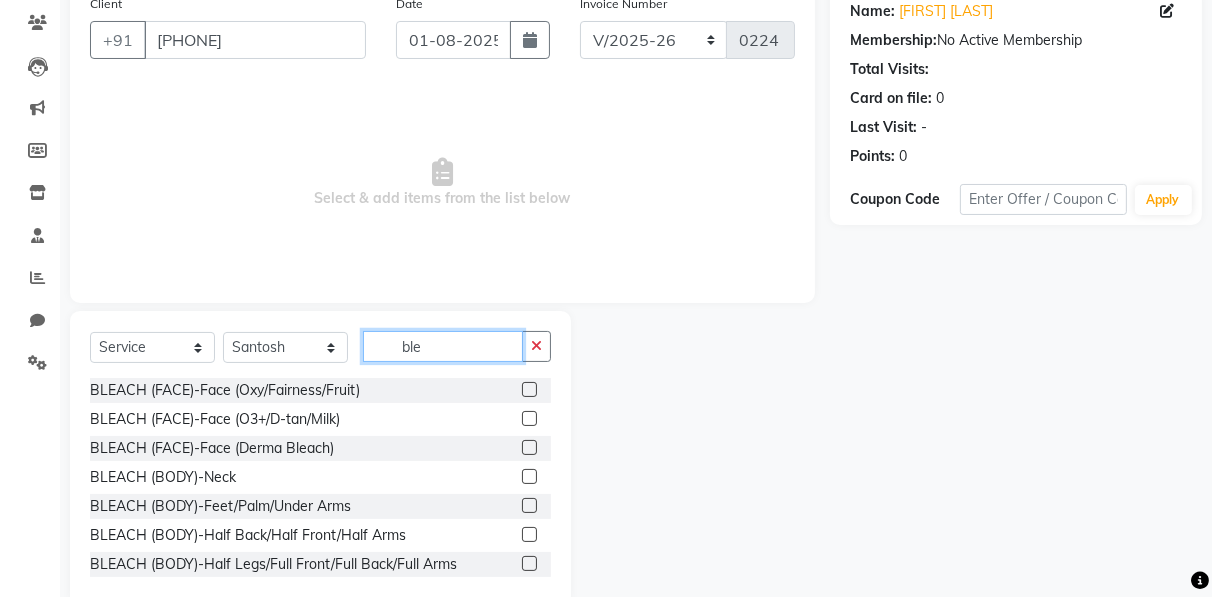 scroll, scrollTop: 202, scrollLeft: 0, axis: vertical 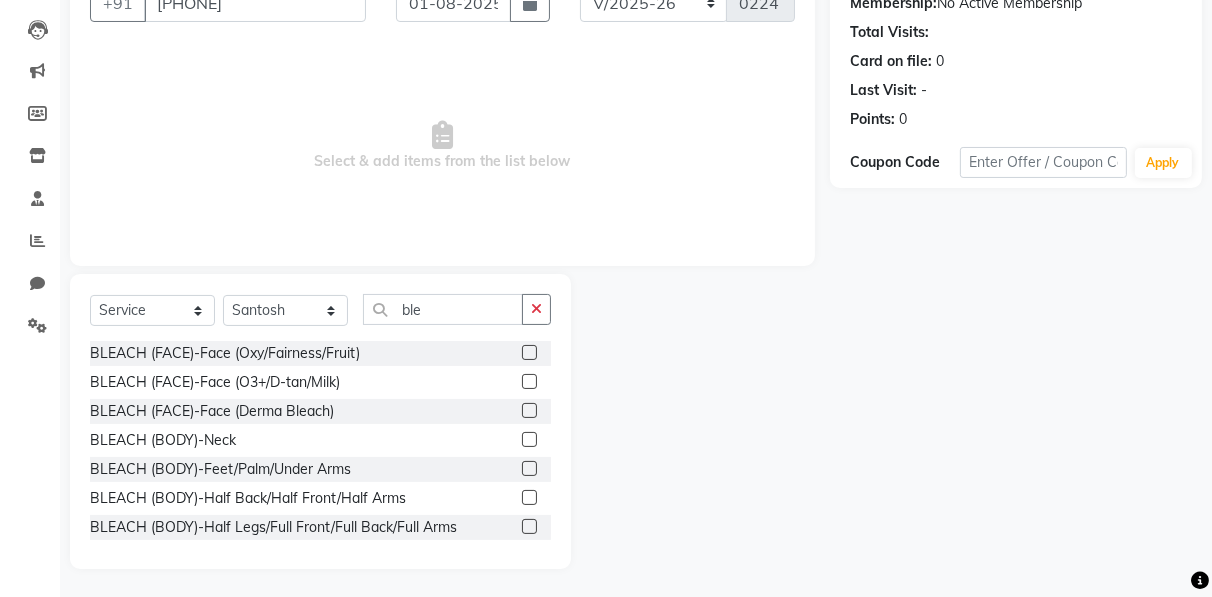 click 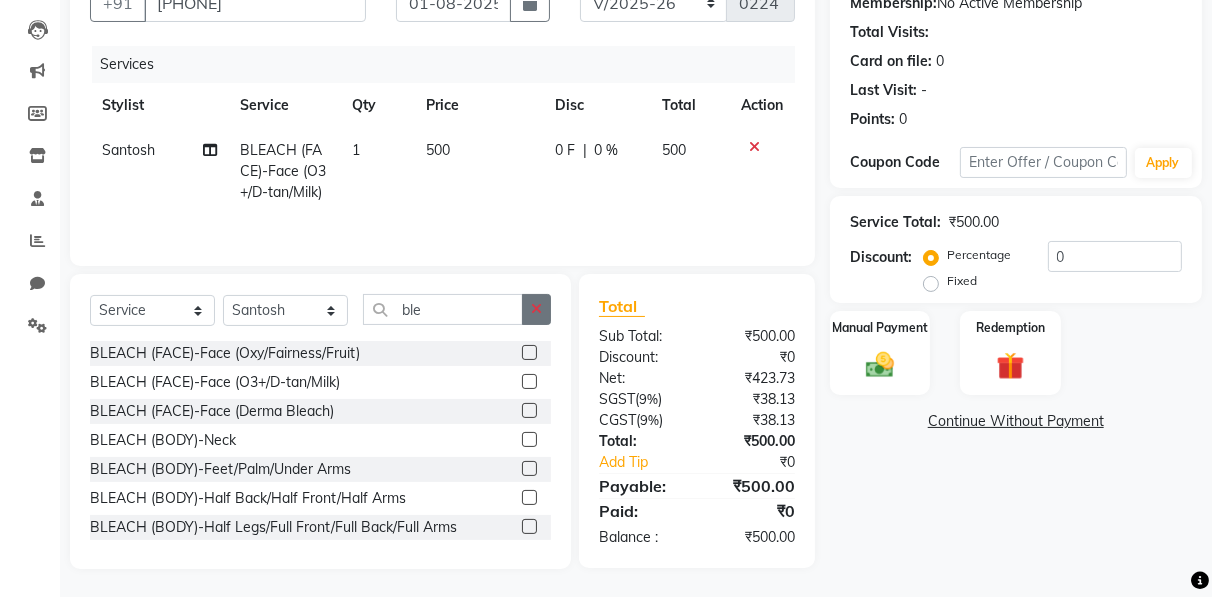 click 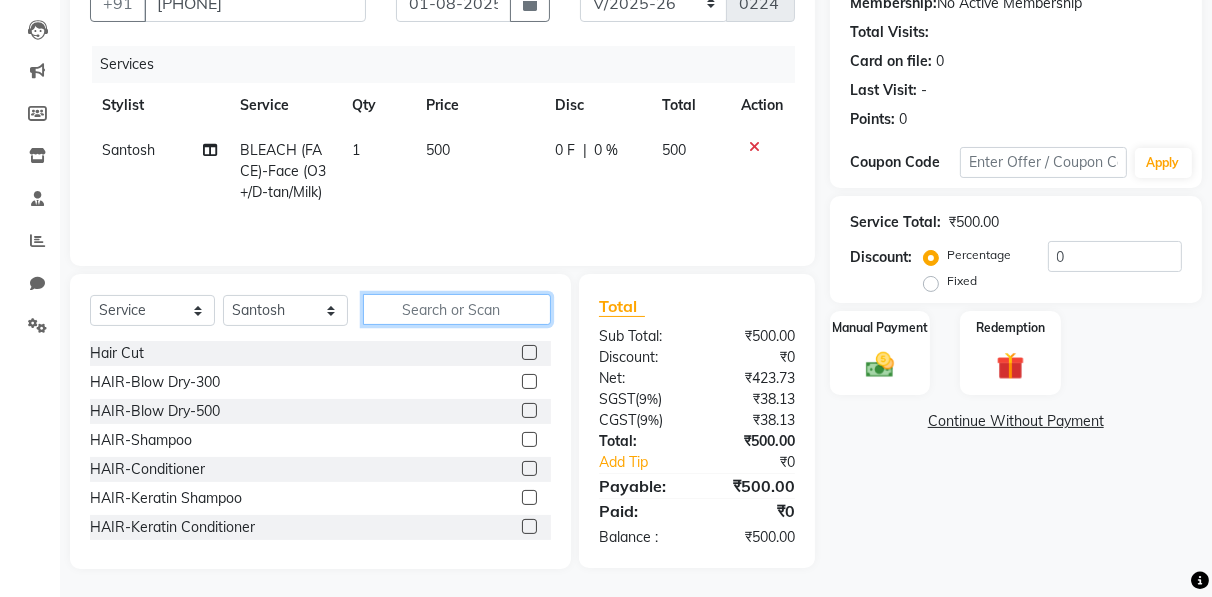 click 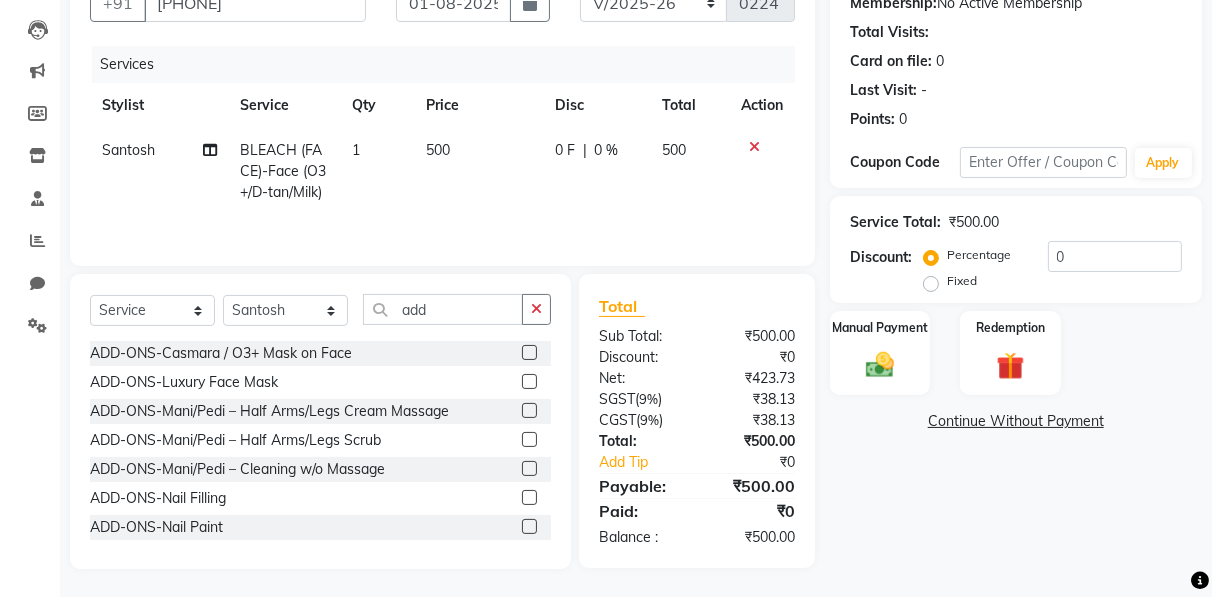 click 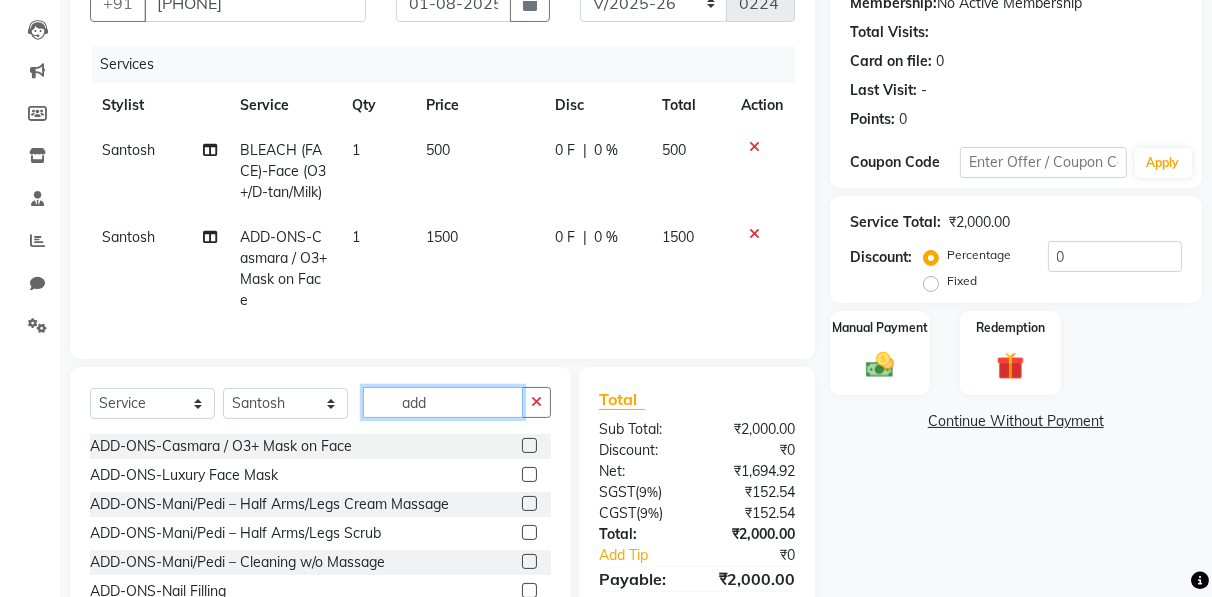 click on "add" 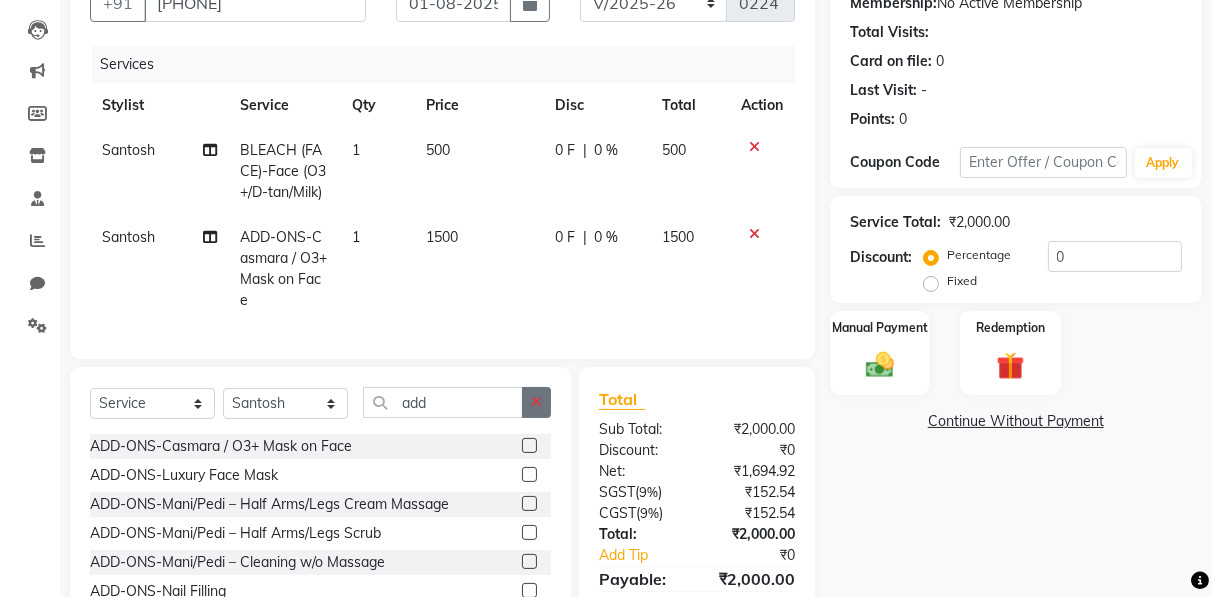 click 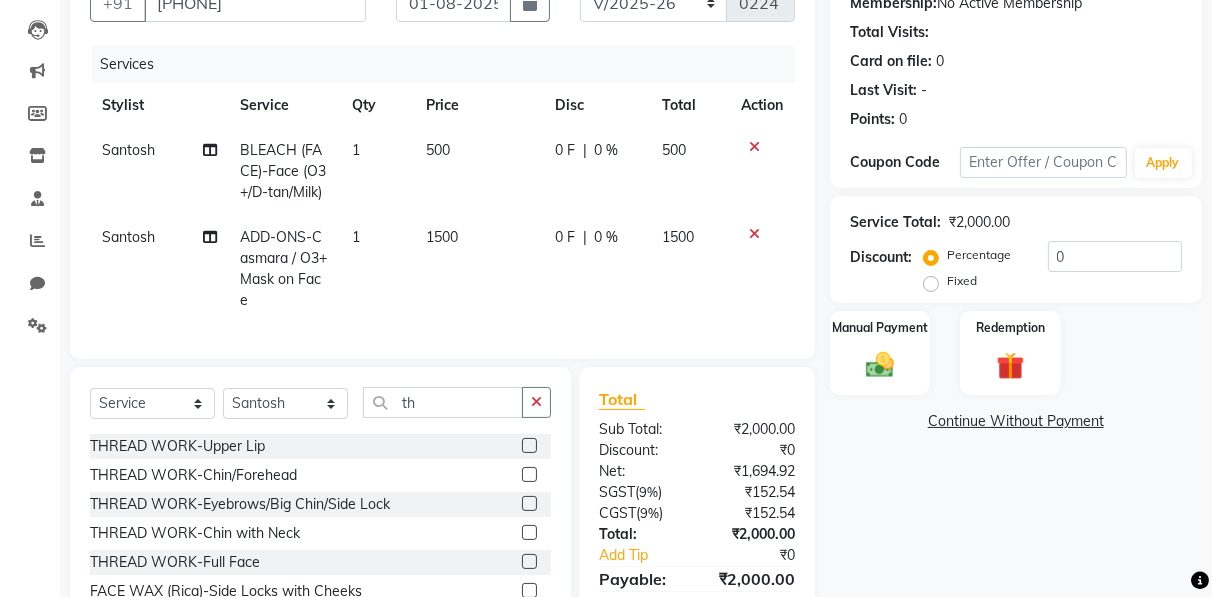 click 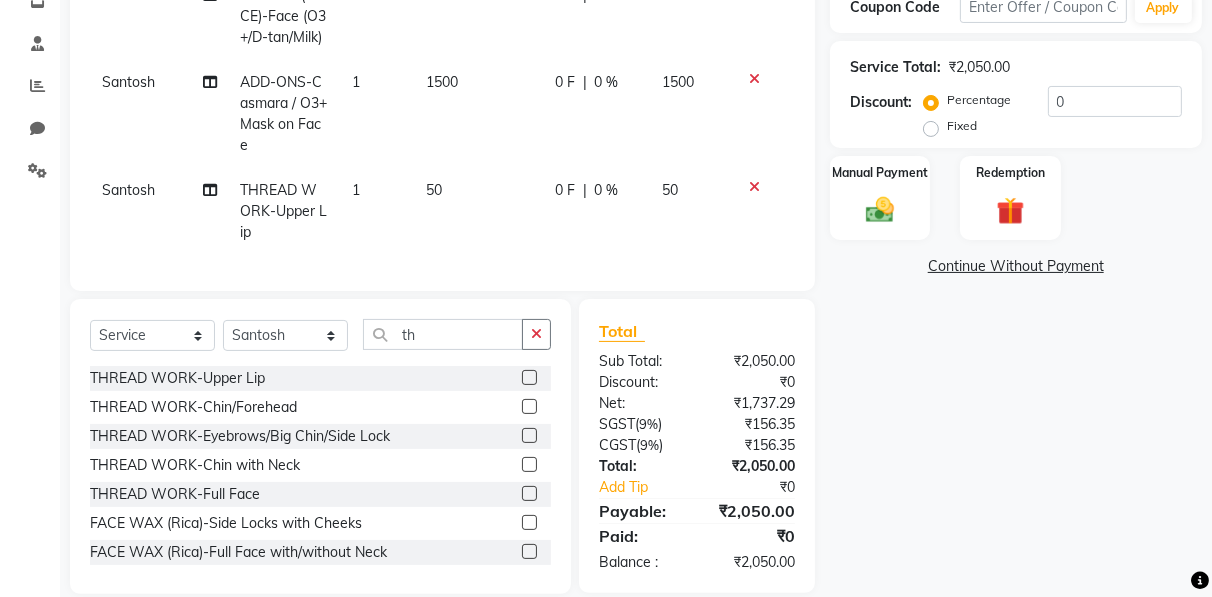 scroll, scrollTop: 395, scrollLeft: 0, axis: vertical 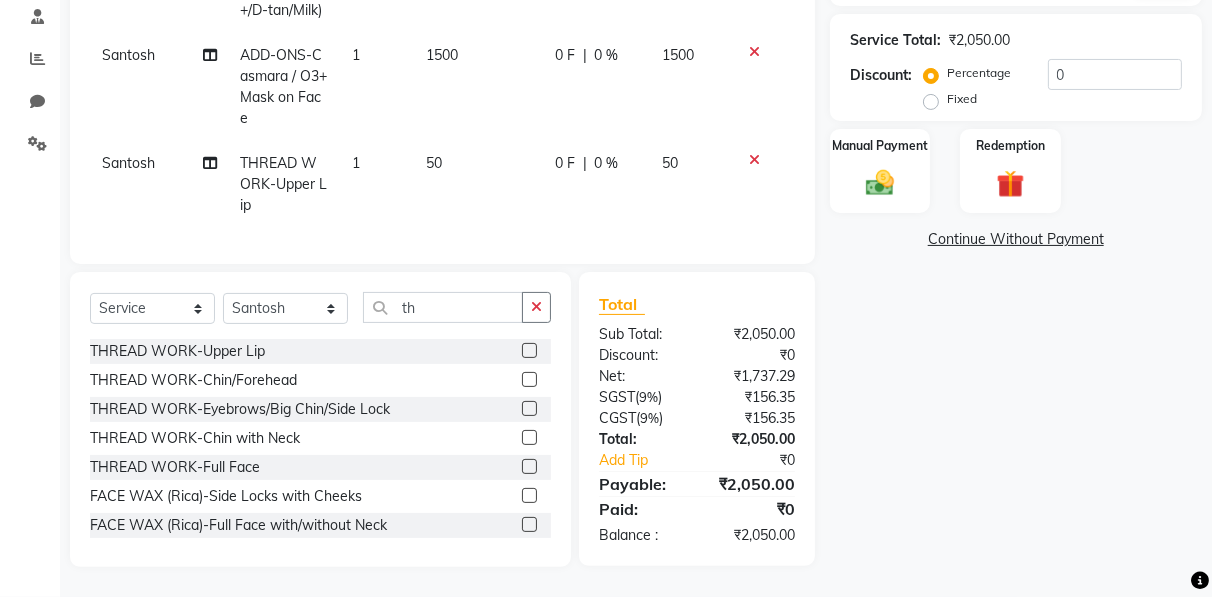 click 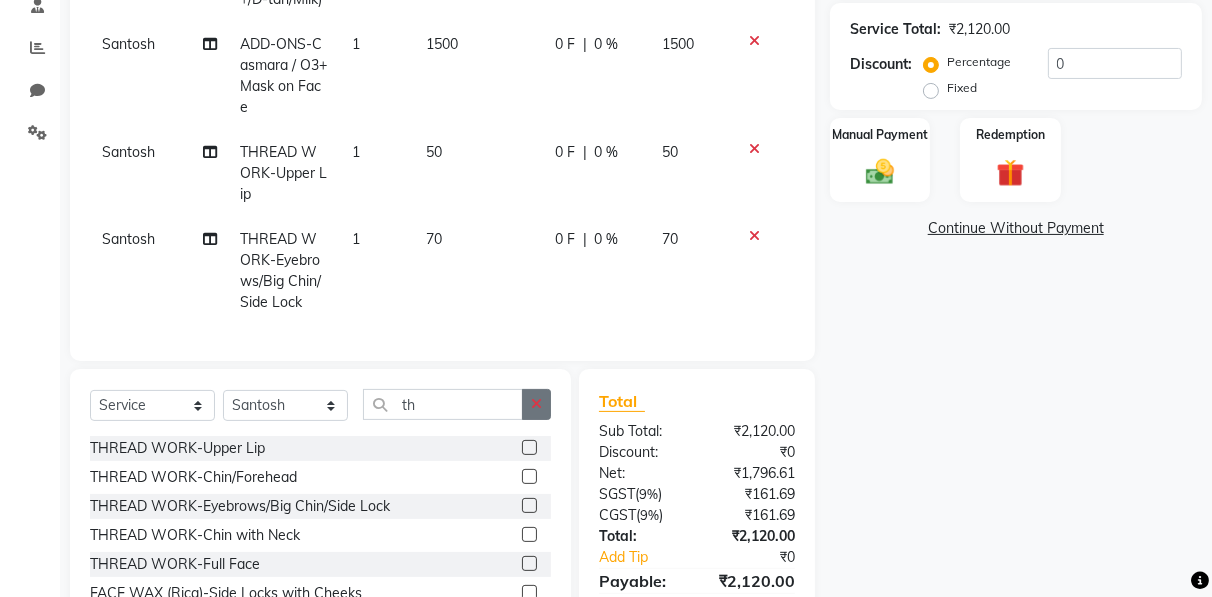 click 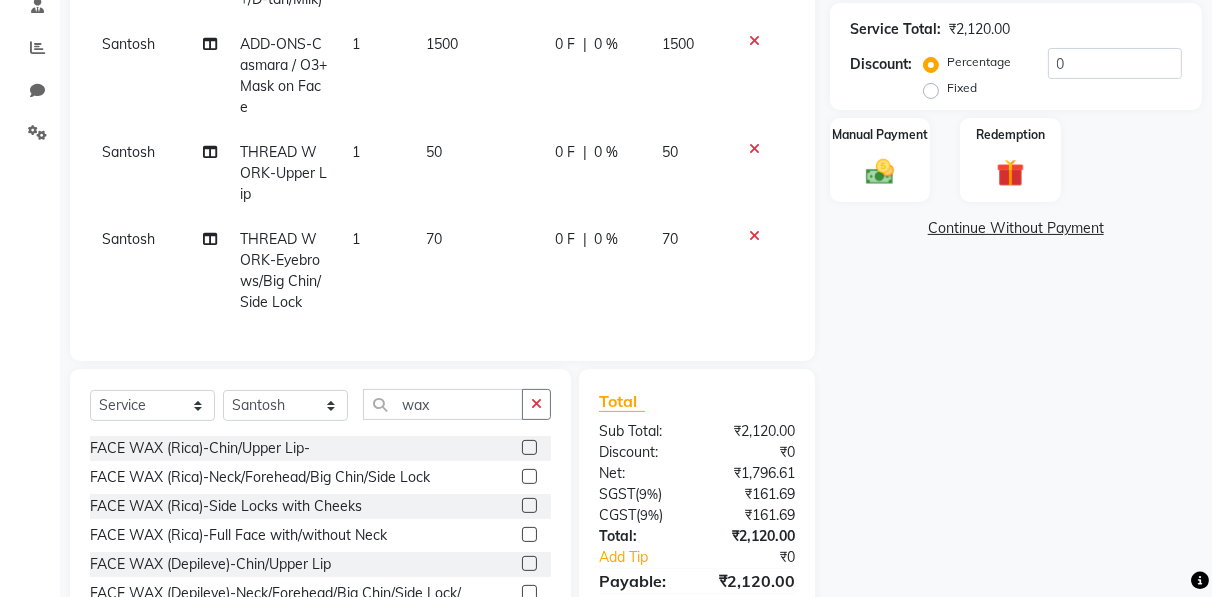 click 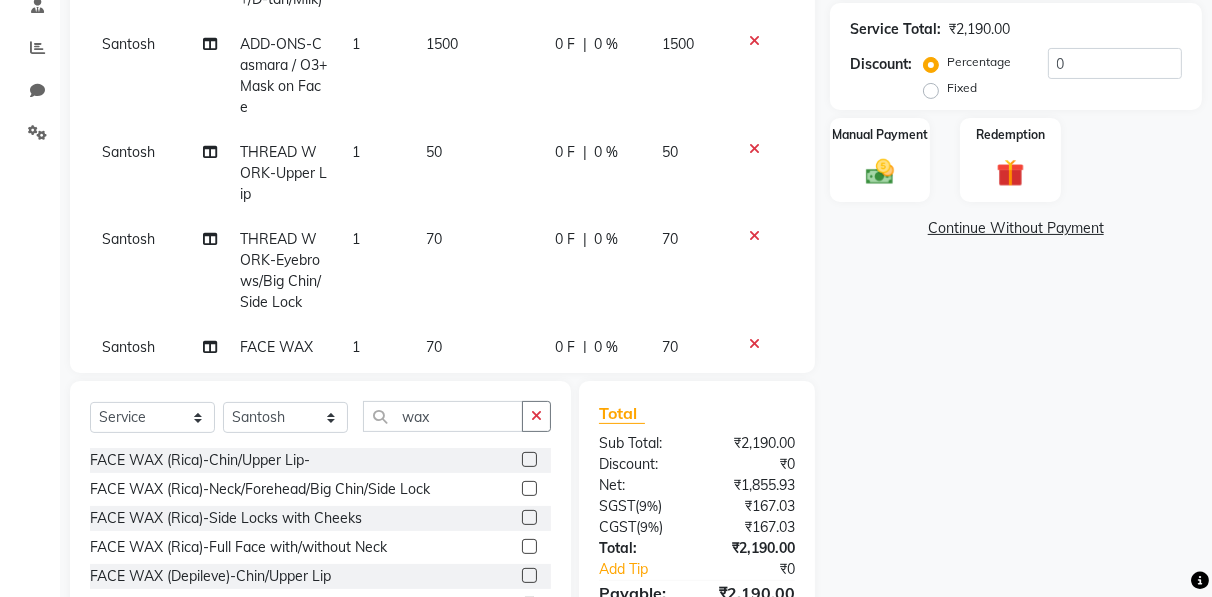 scroll, scrollTop: 108, scrollLeft: 0, axis: vertical 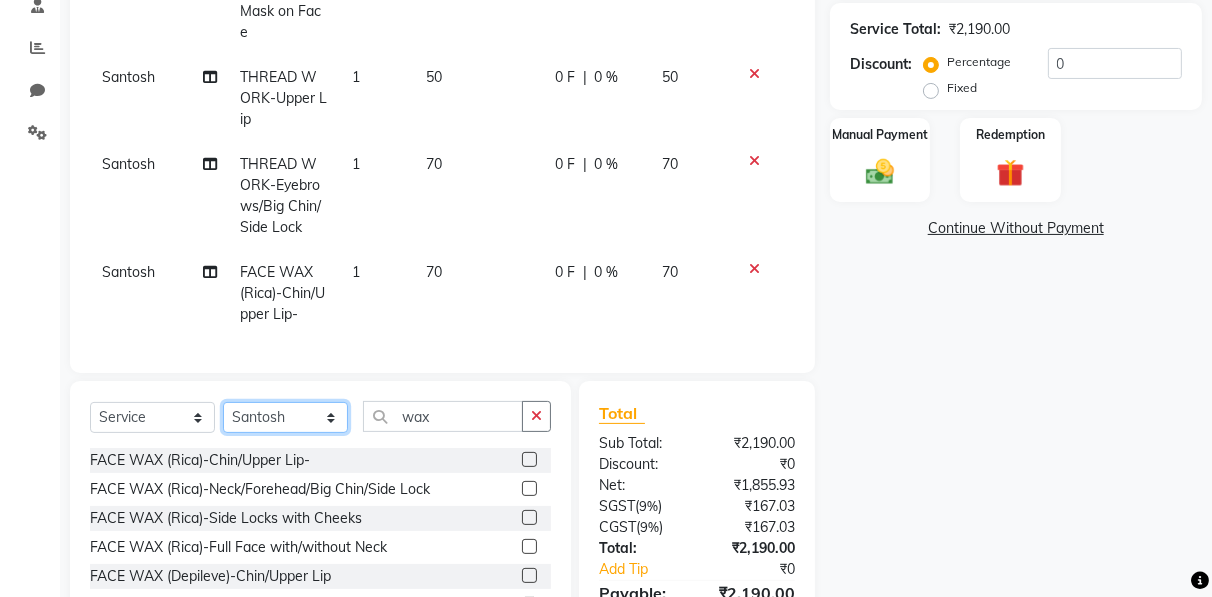 click on "Select Stylist Ahmad Anajli Laxmi Manager Neetu Reetu Ruma Santosh Soniya Tannu Tilak Vinod Zeeshan" 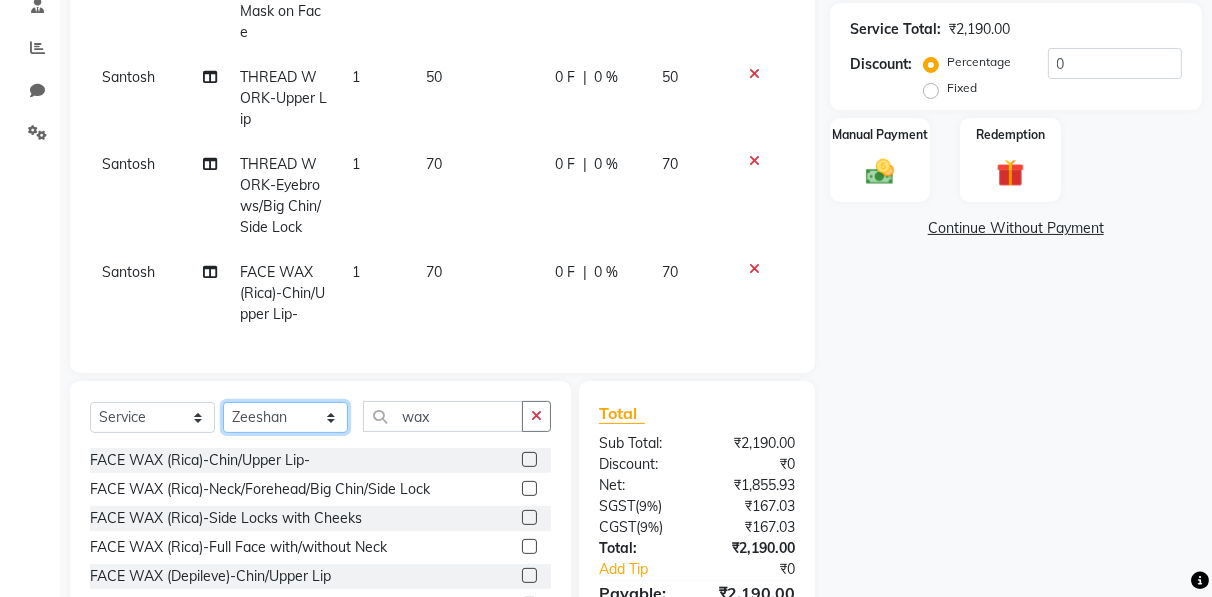 click on "Select Stylist Ahmad Anajli Laxmi Manager Neetu Reetu Ruma Santosh Soniya Tannu Tilak Vinod Zeeshan" 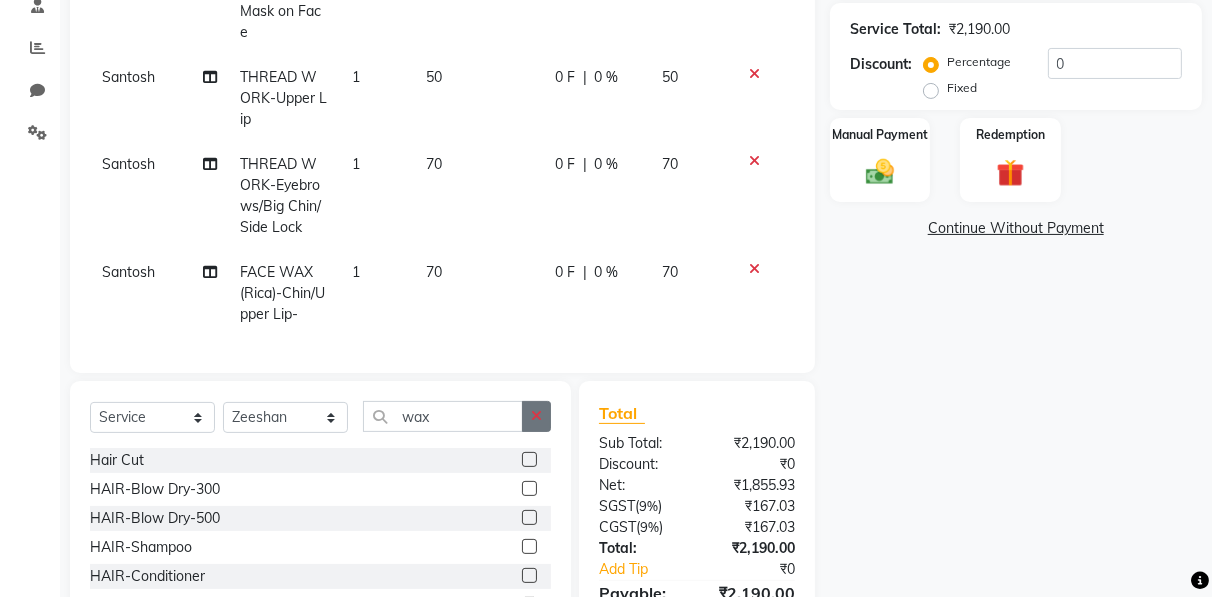click 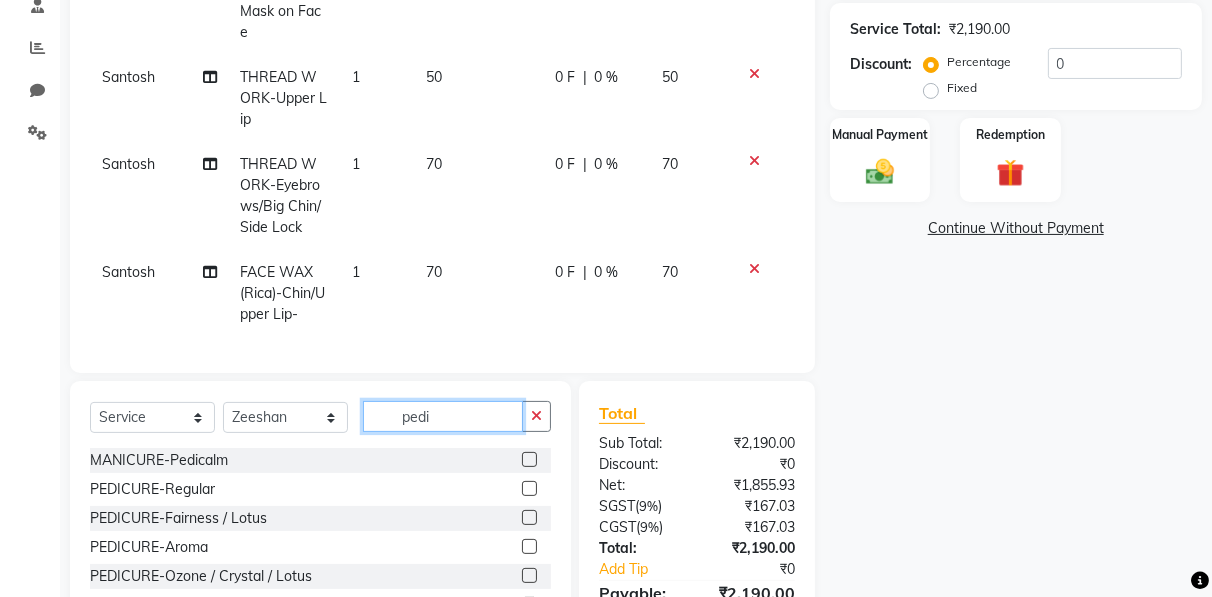 scroll, scrollTop: 503, scrollLeft: 0, axis: vertical 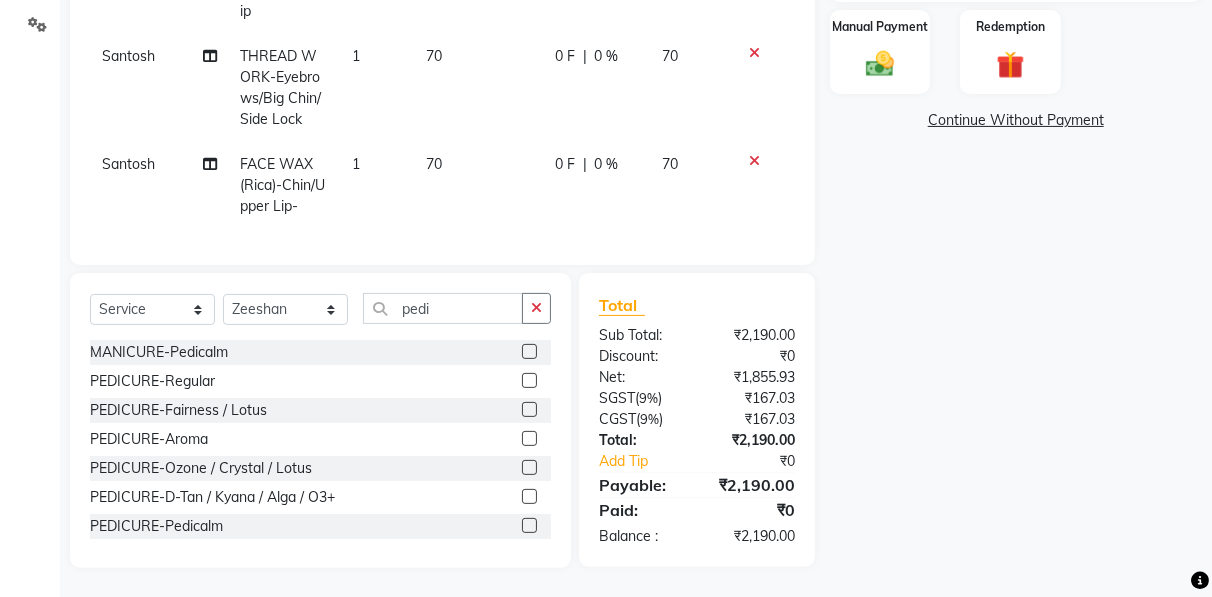 click 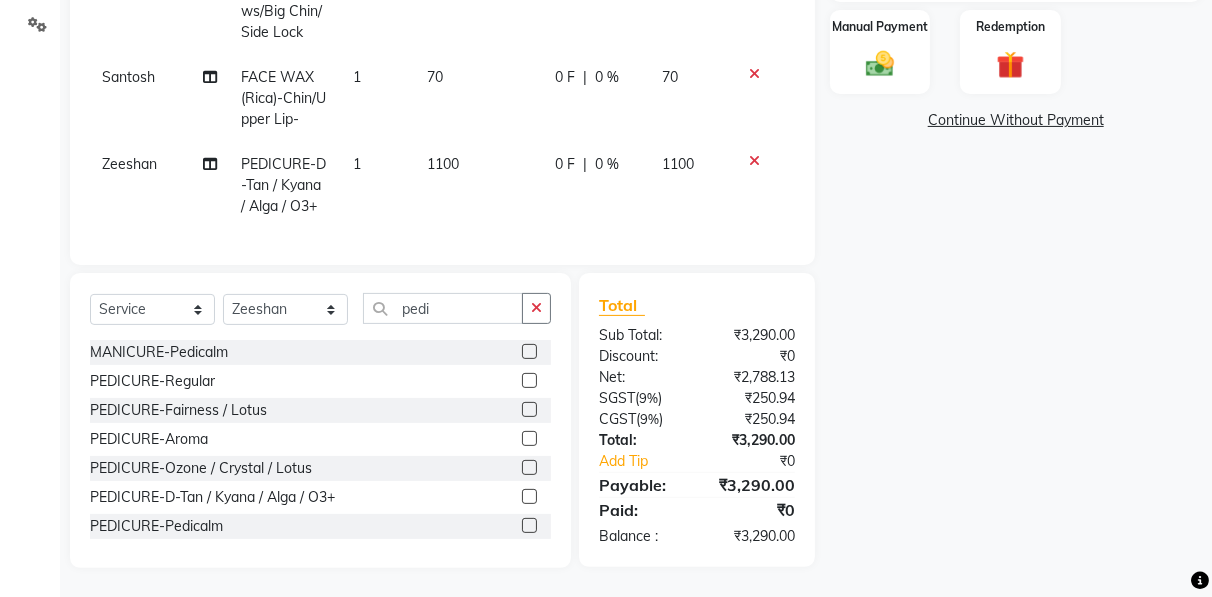 scroll, scrollTop: 215, scrollLeft: 0, axis: vertical 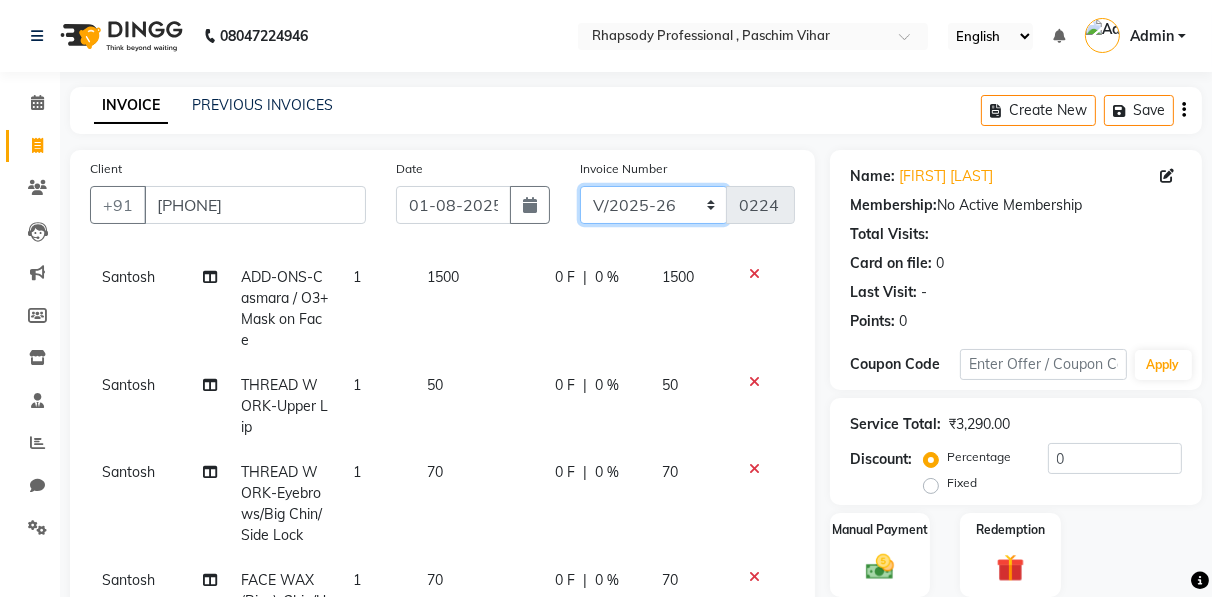 click on "RNV/2025-26 V/2025 V/2025-26" 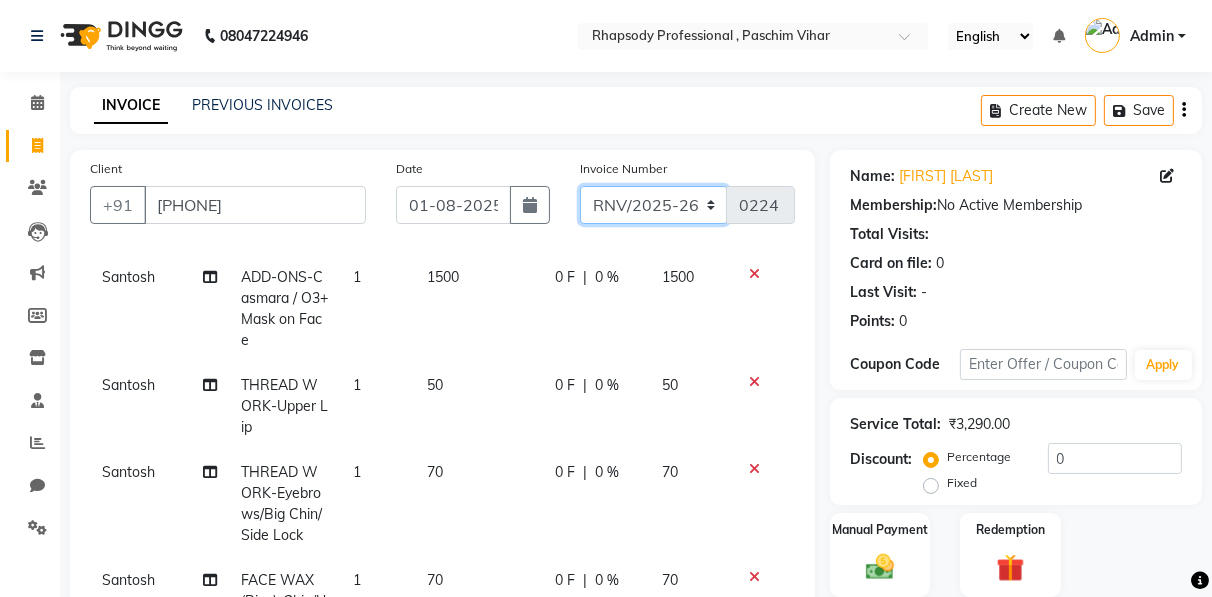 click on "RNV/2025-26 V/2025 V/2025-26" 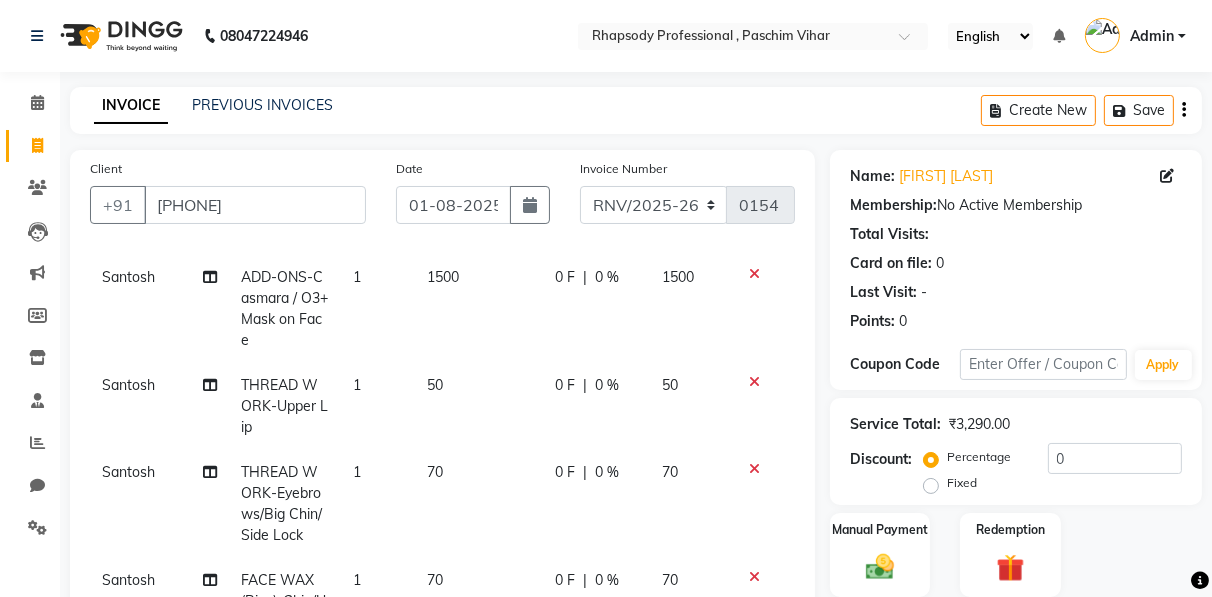click on "Create New   Save" 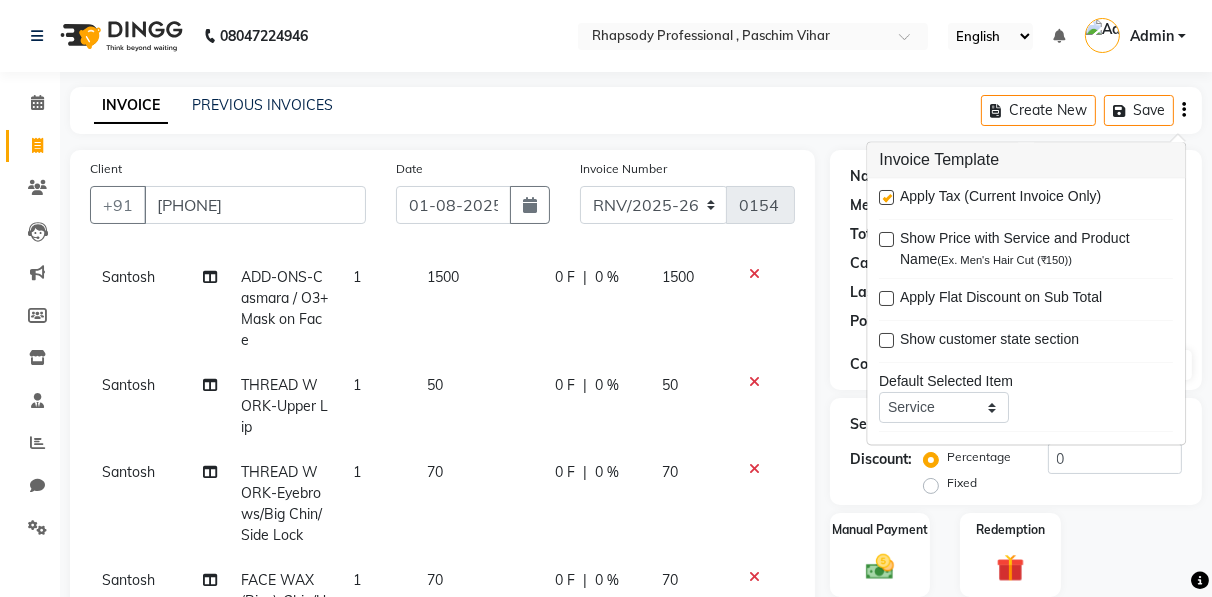 click at bounding box center (886, 198) 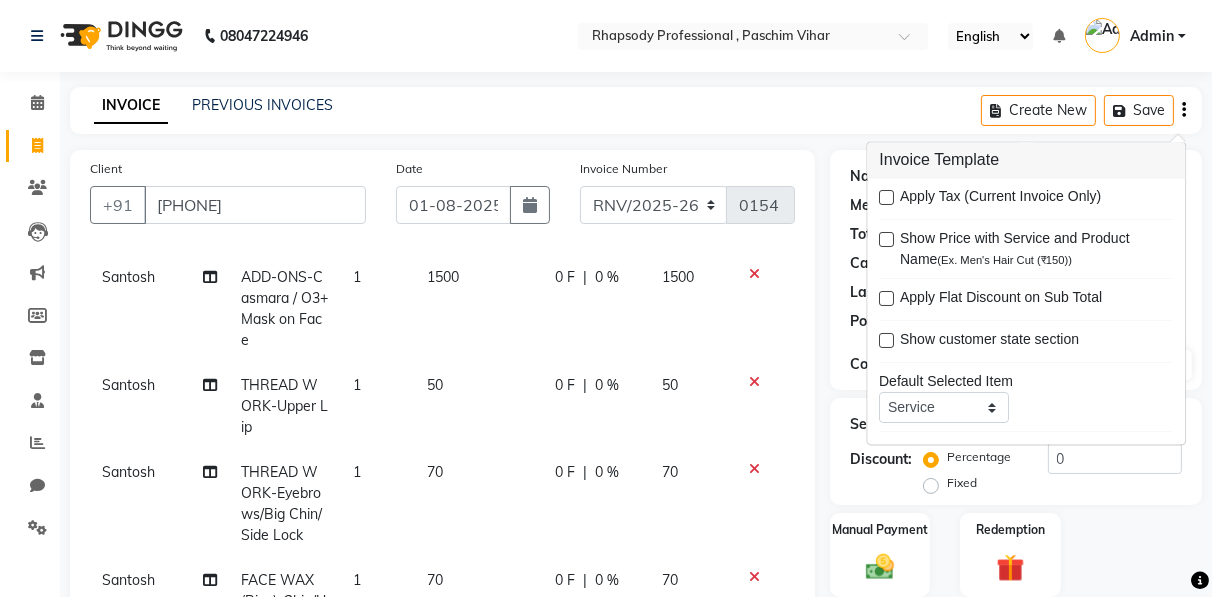 scroll, scrollTop: 503, scrollLeft: 0, axis: vertical 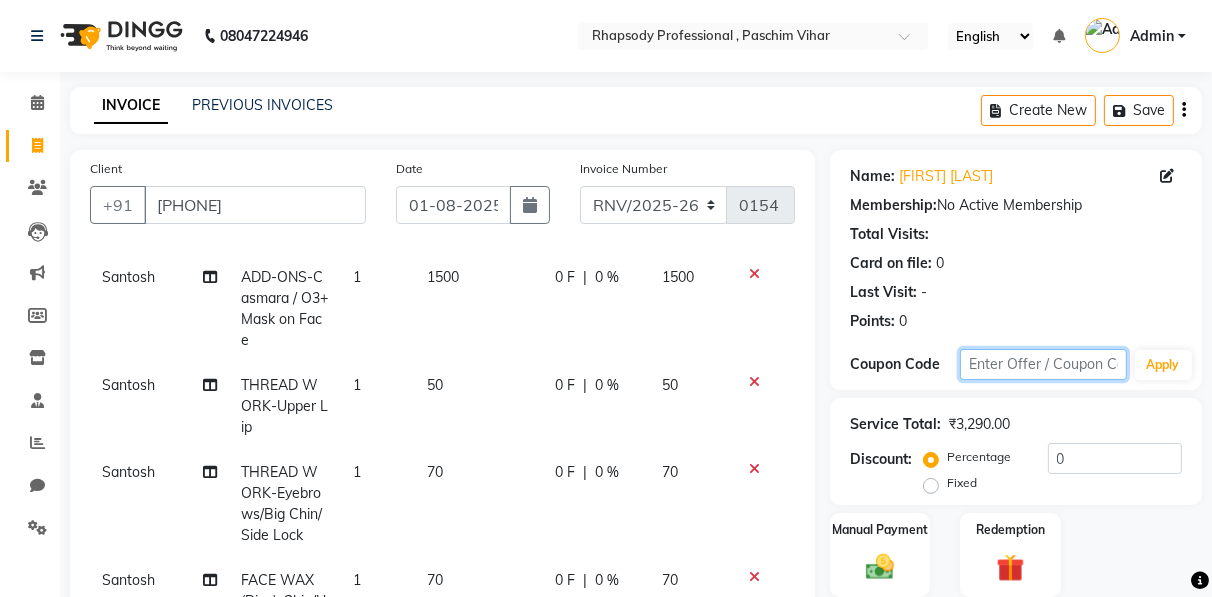 click 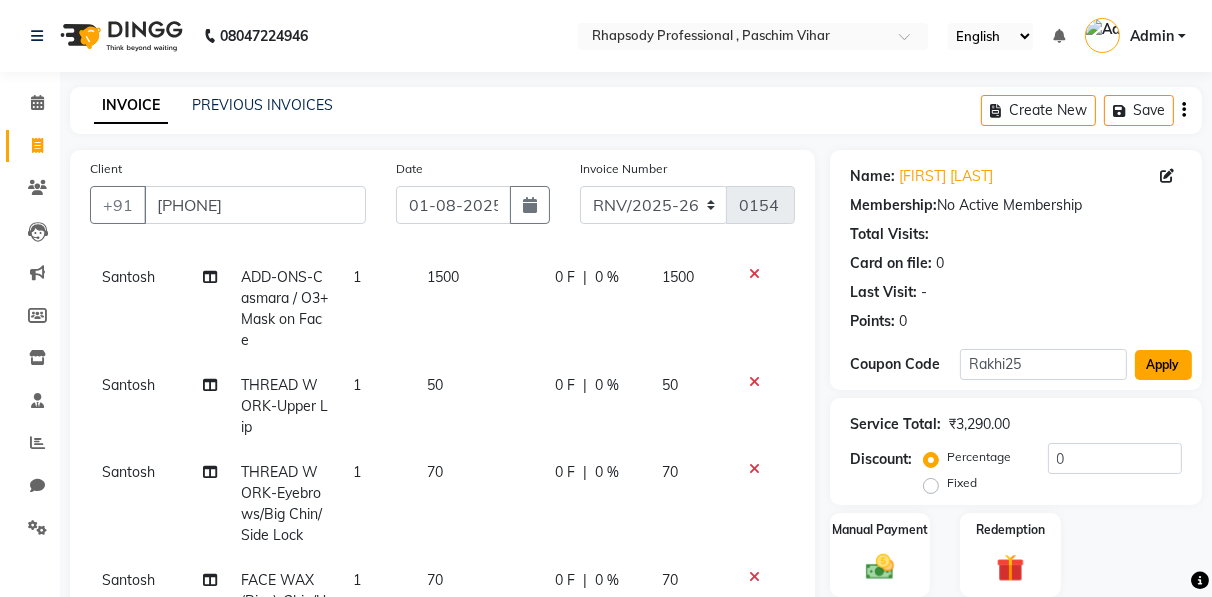click on "Apply" 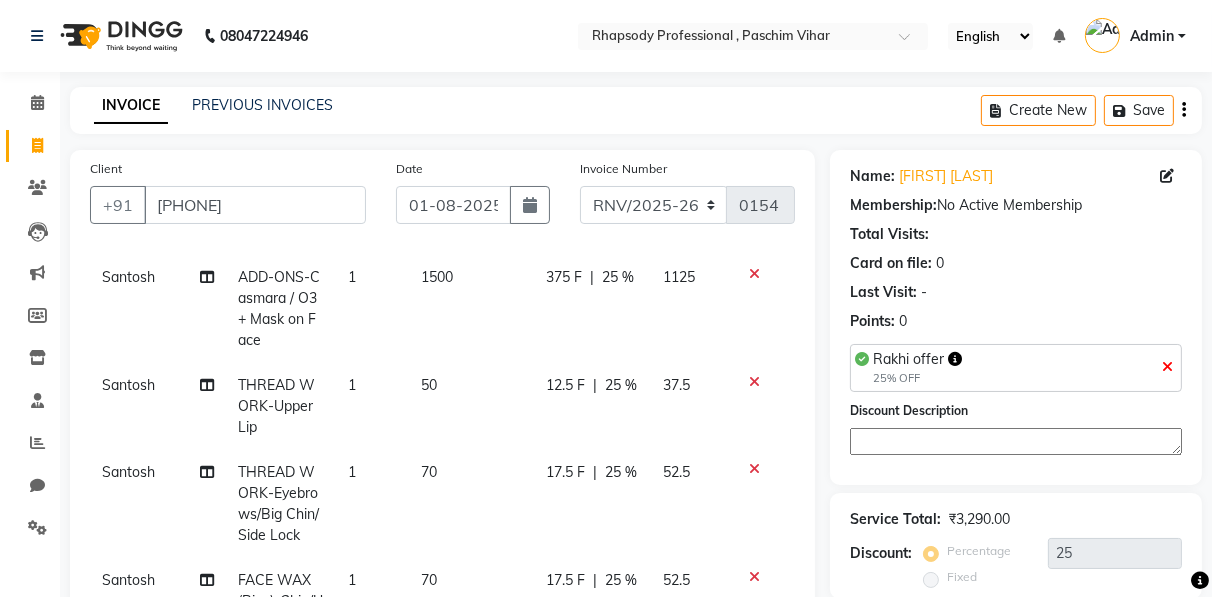 scroll, scrollTop: 503, scrollLeft: 0, axis: vertical 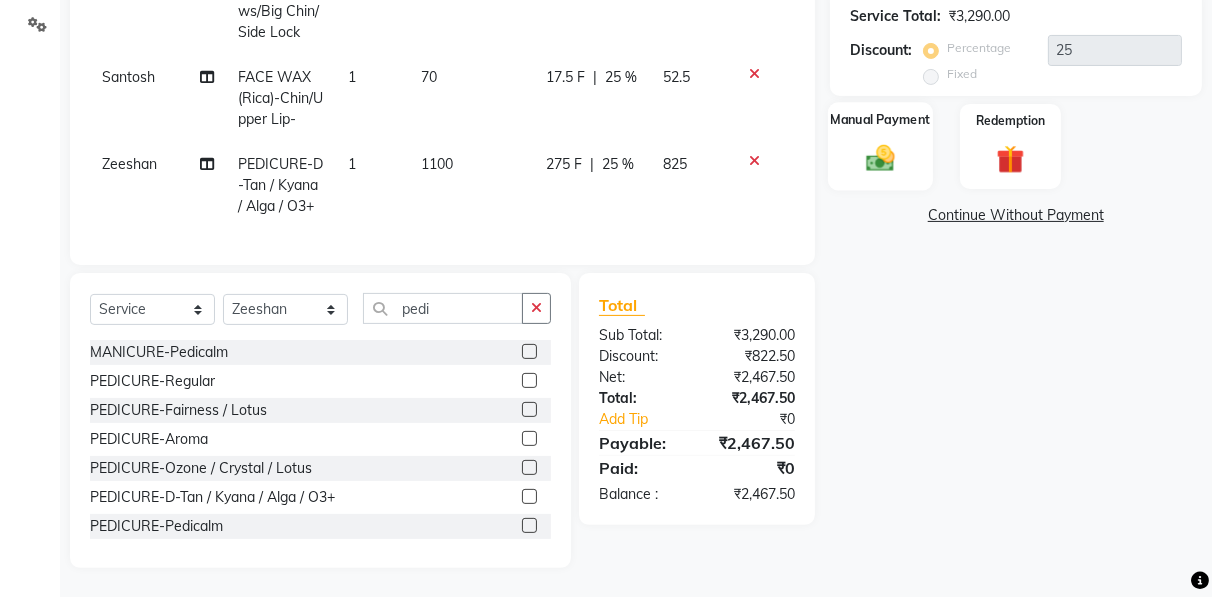click 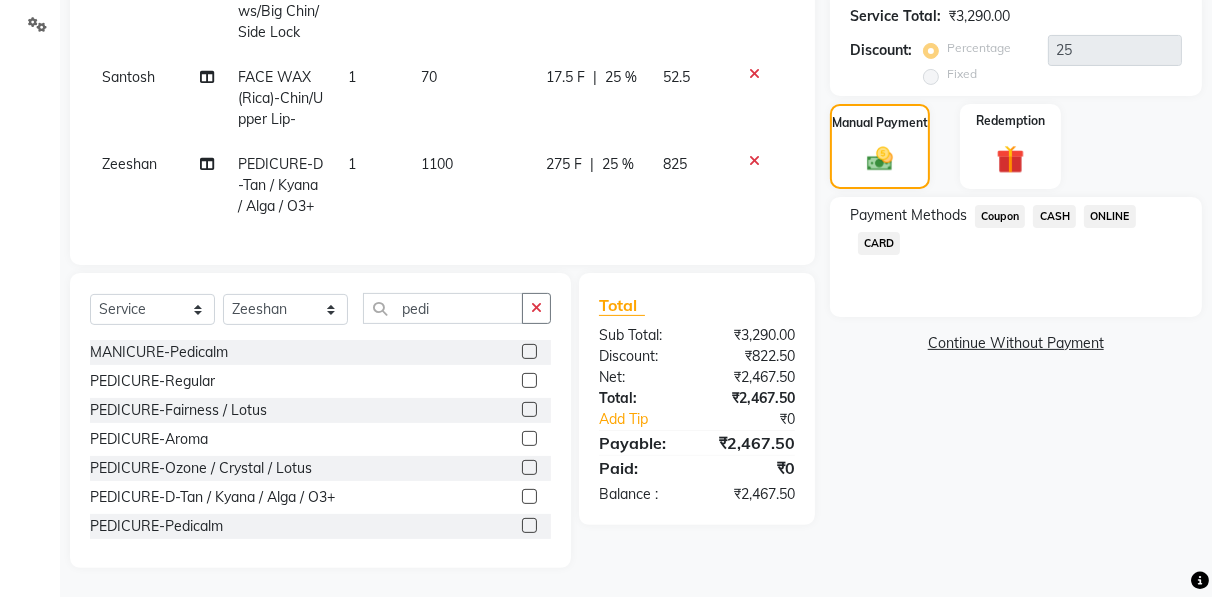 click on "CASH" 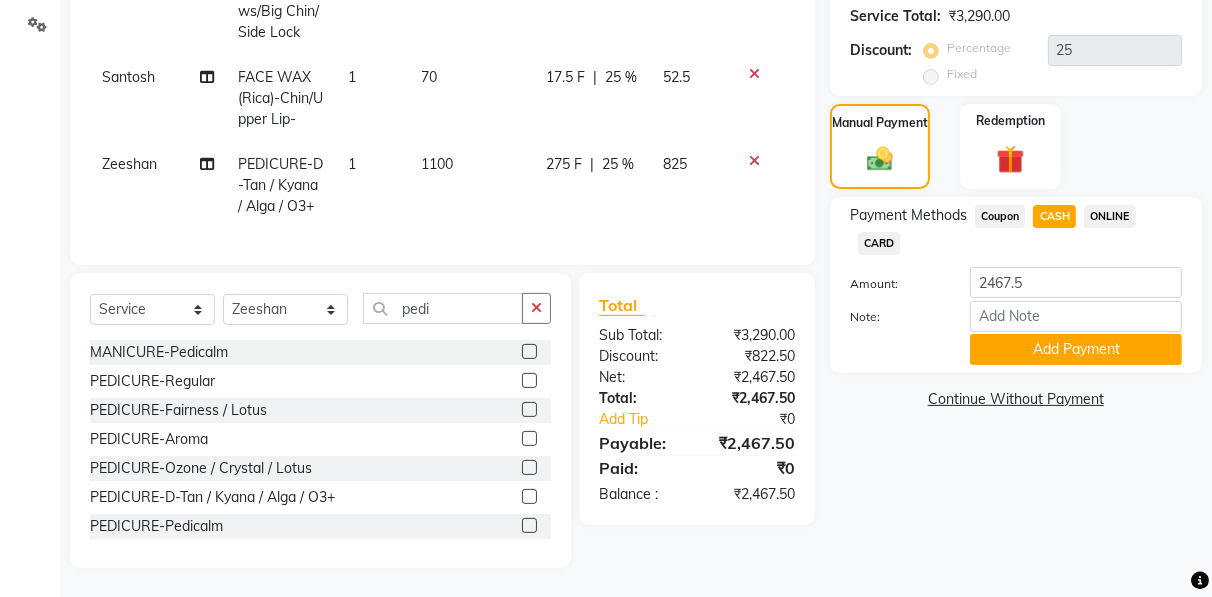click on "ONLINE" 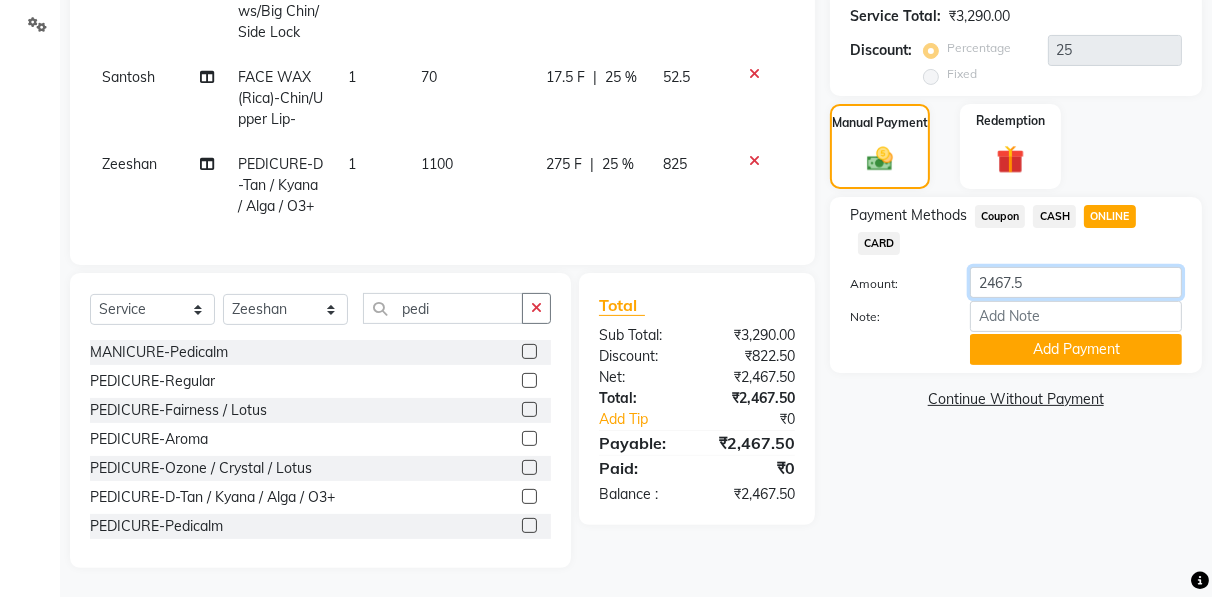 click on "2467.5" 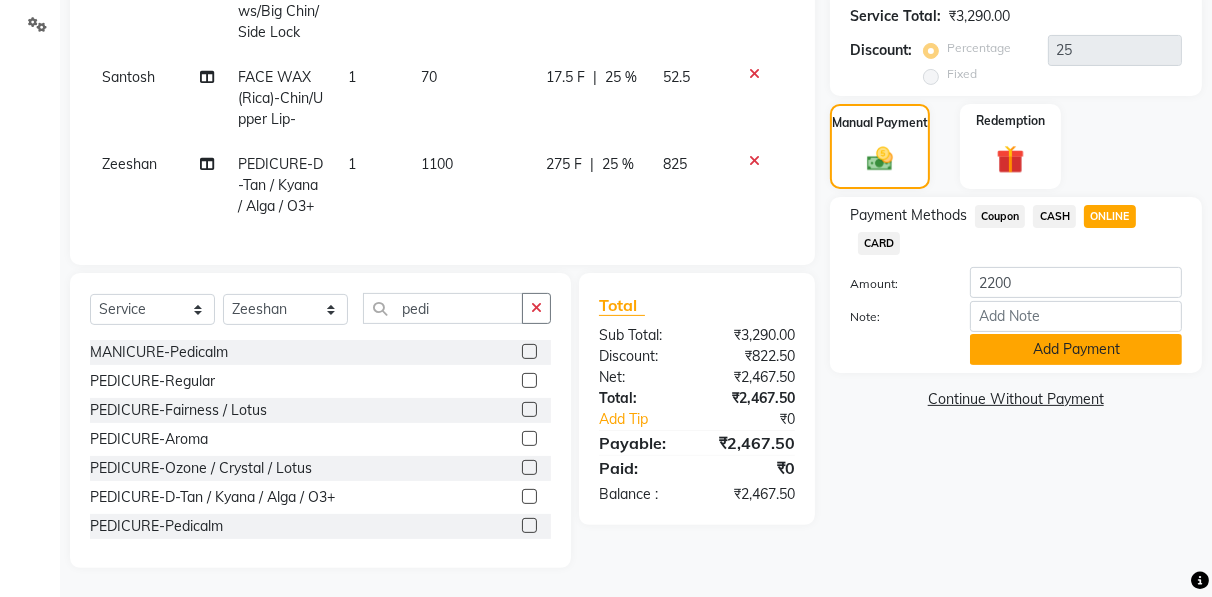 click on "Add Payment" 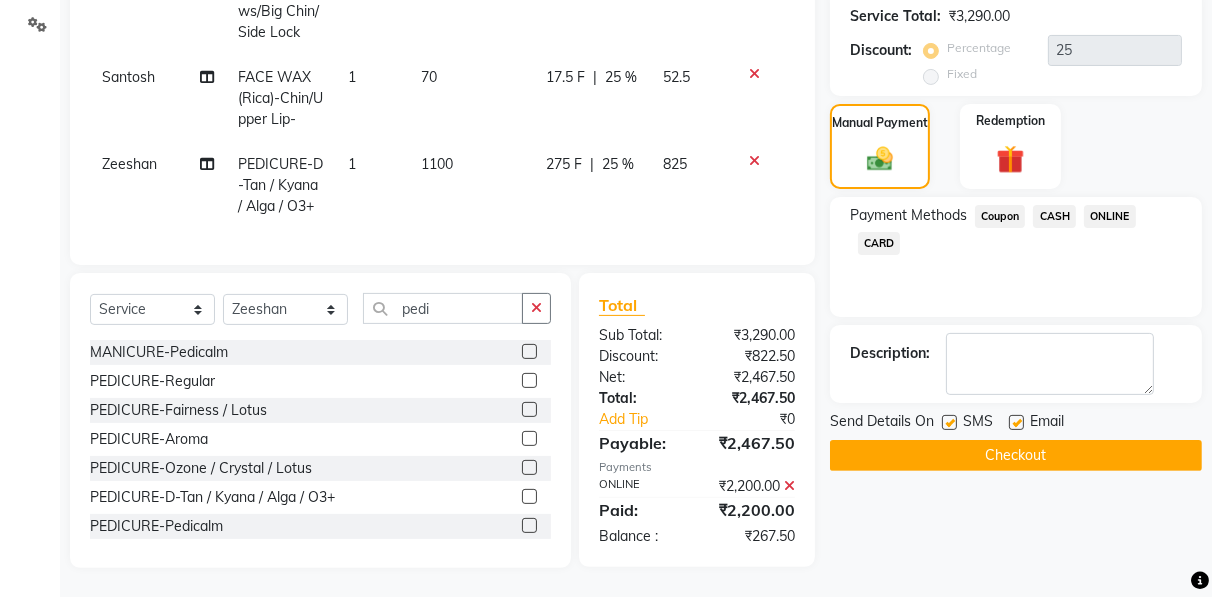 click on "CASH" 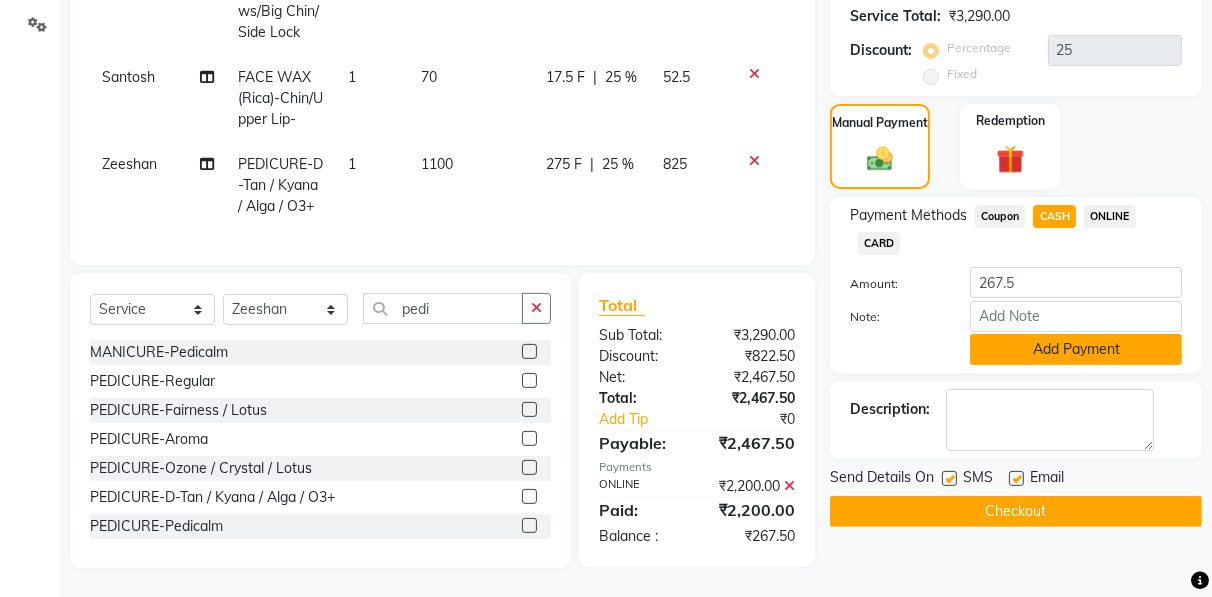 click on "Add Payment" 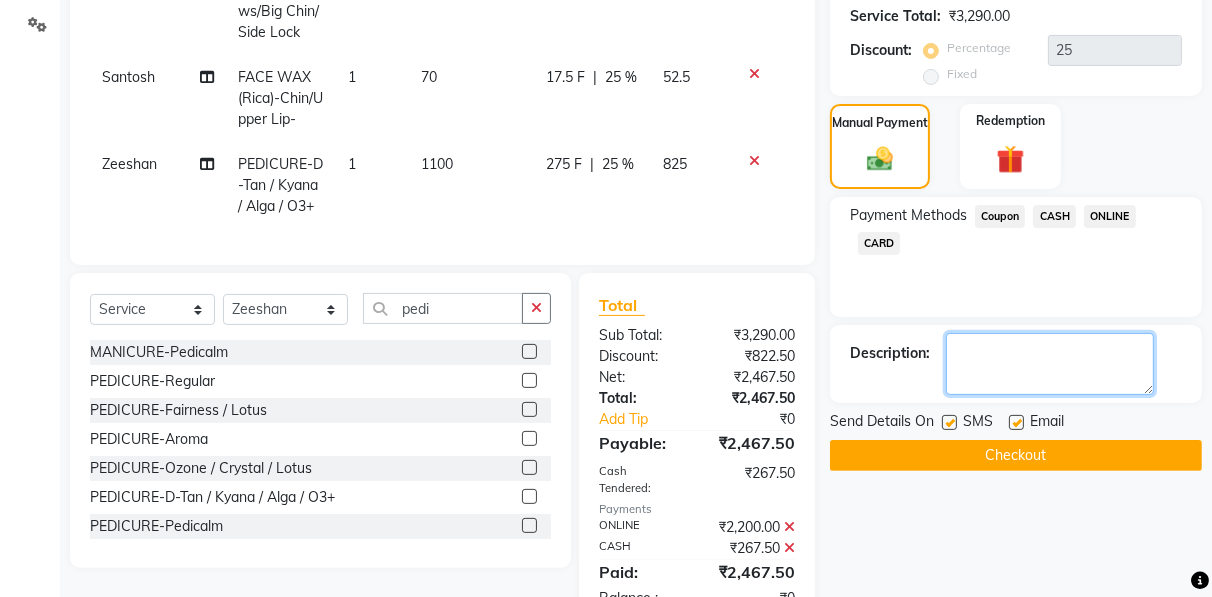 click 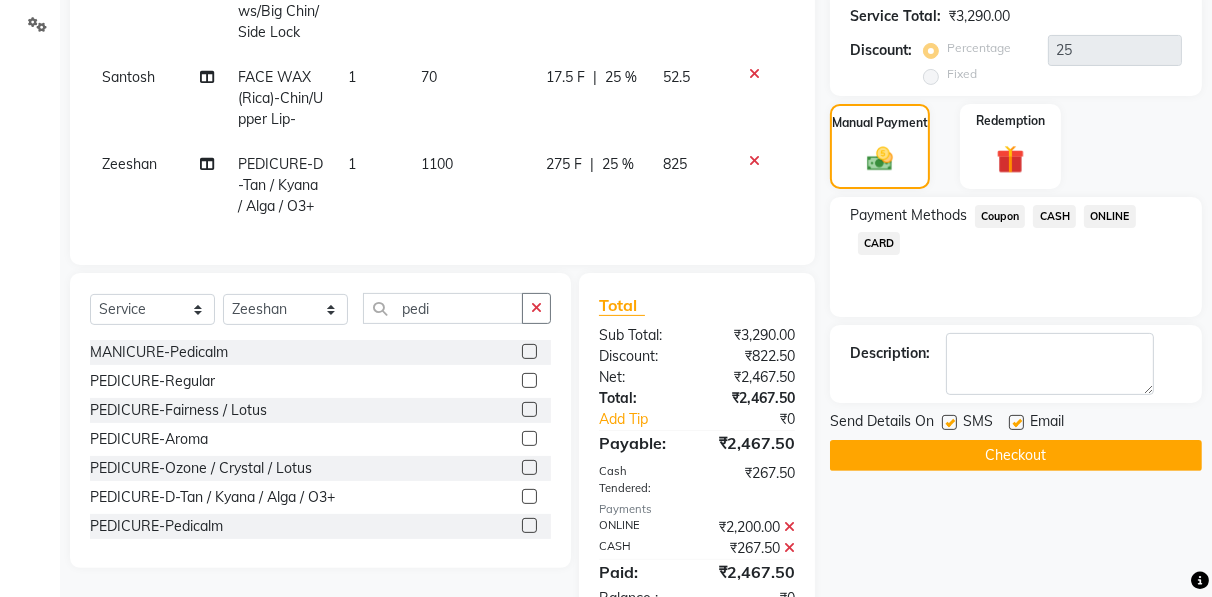 click on "Checkout" 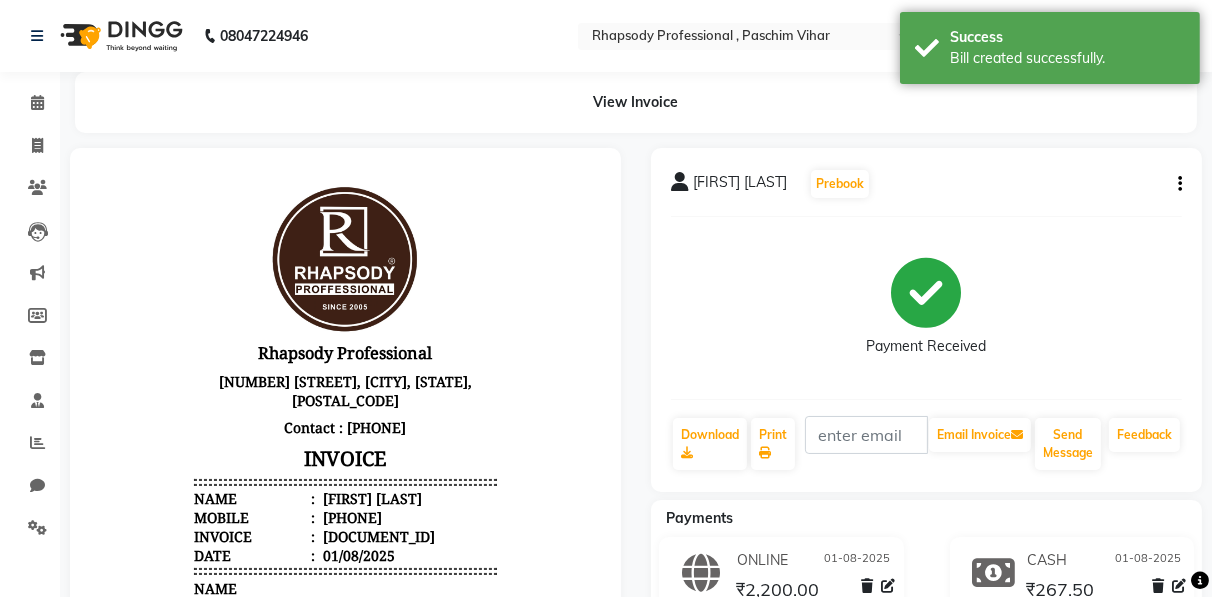 scroll, scrollTop: 0, scrollLeft: 0, axis: both 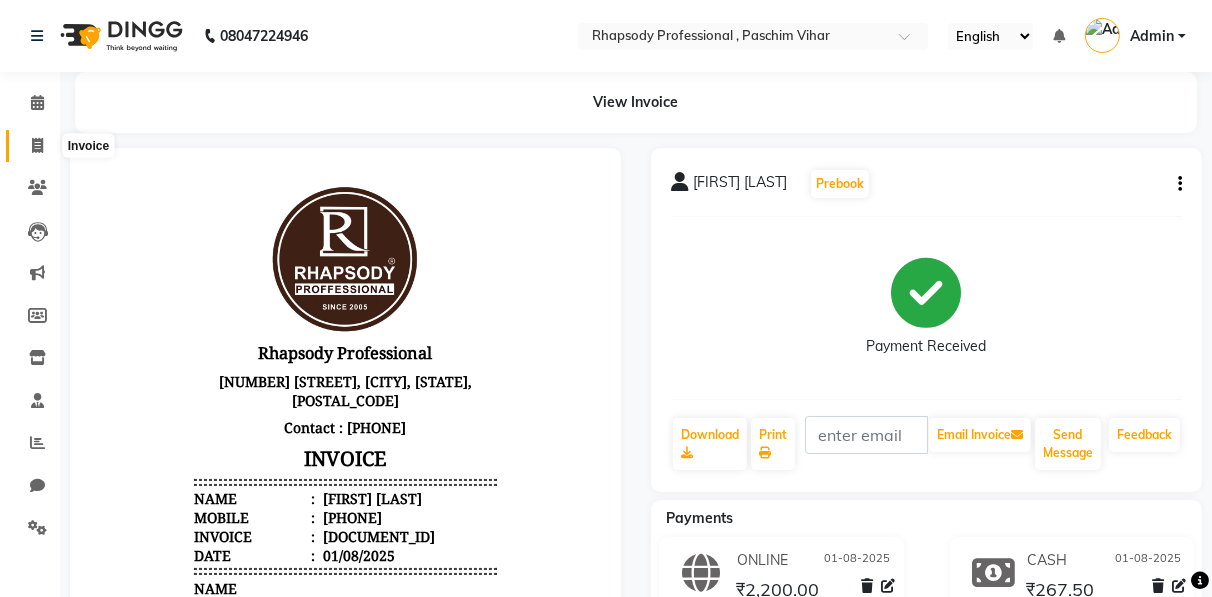 click 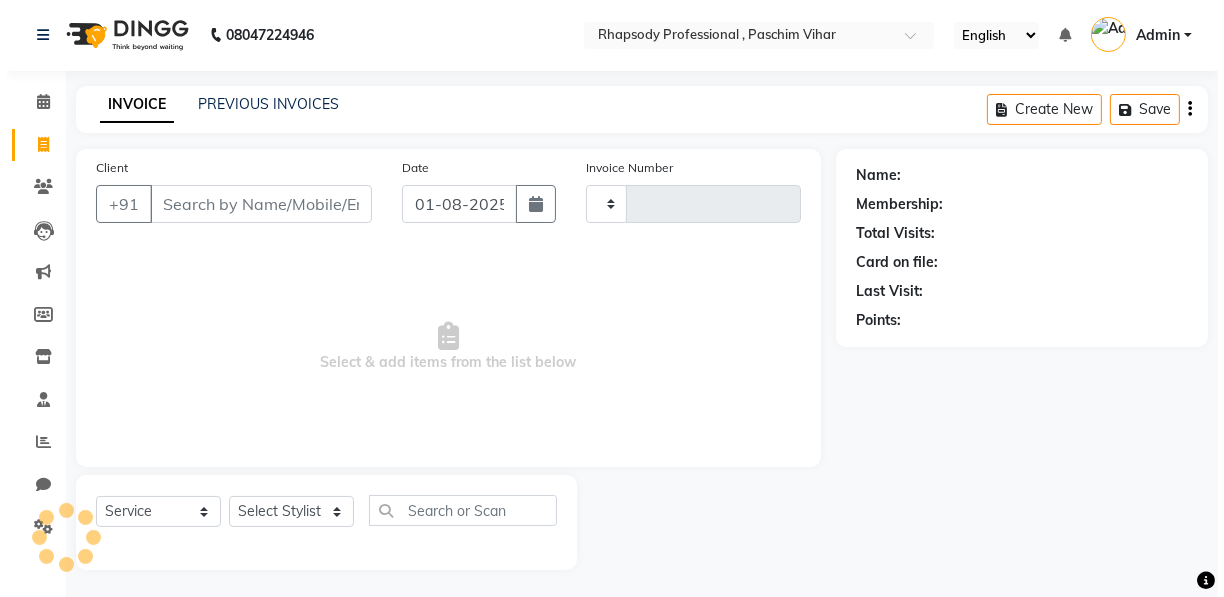 scroll, scrollTop: 3, scrollLeft: 0, axis: vertical 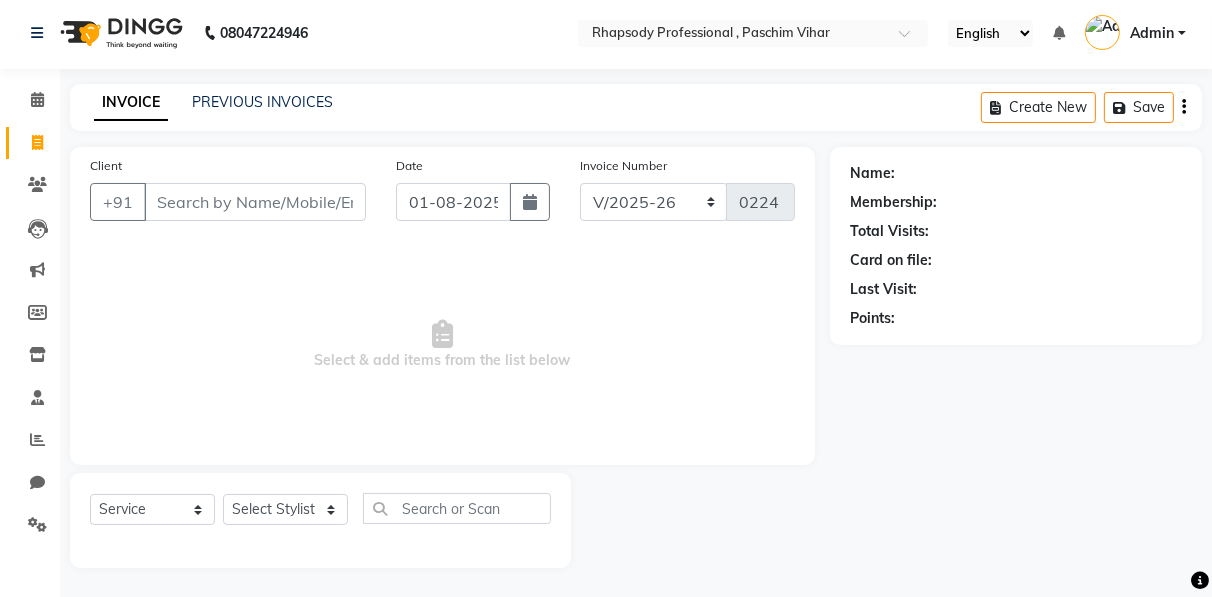 click on "Client" at bounding box center [255, 202] 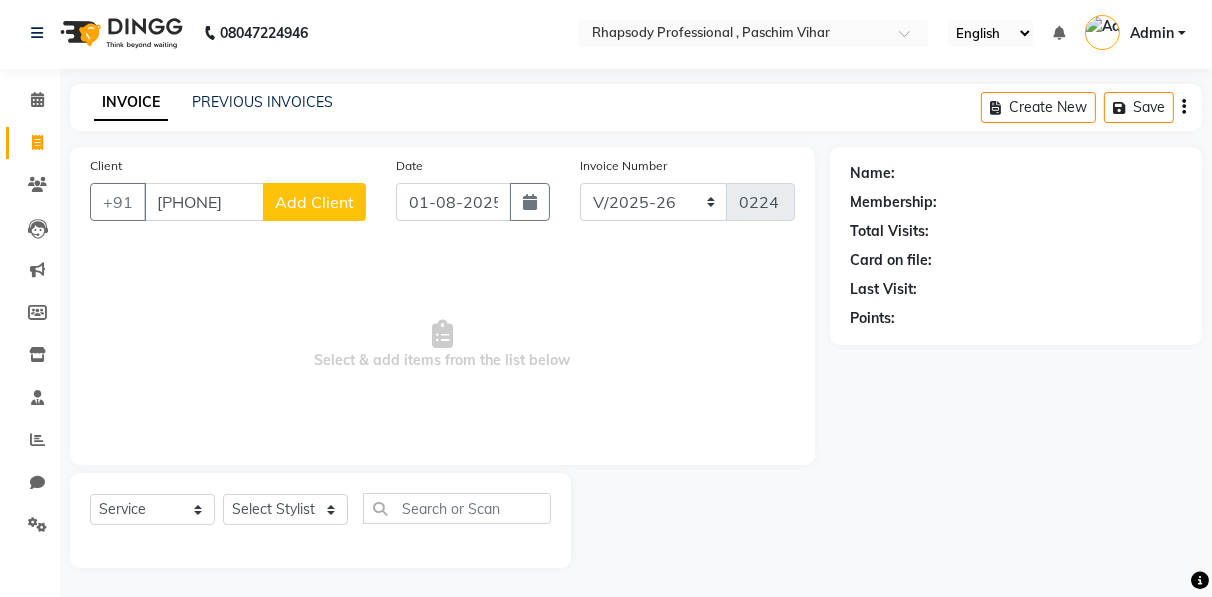click on "Add Client" 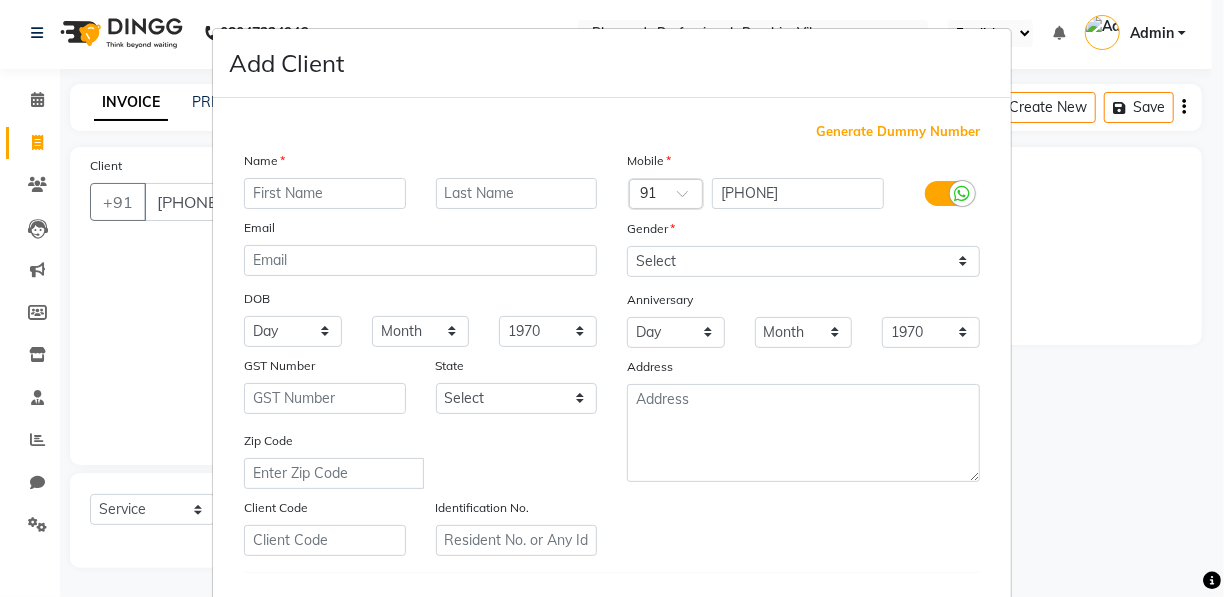 click at bounding box center [325, 193] 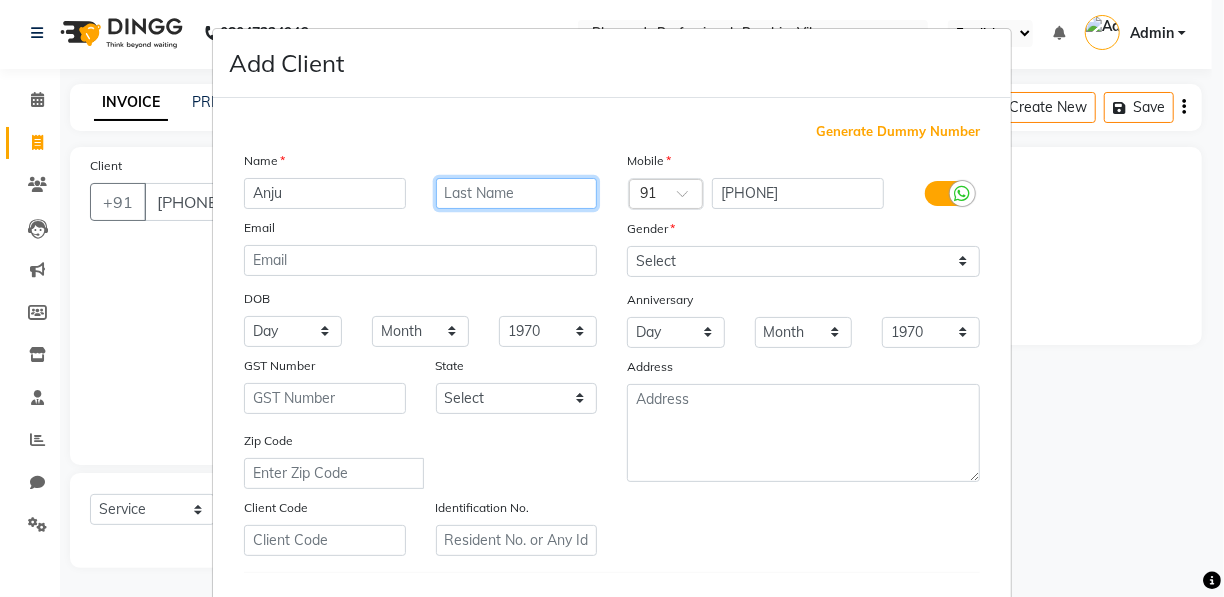 click at bounding box center [517, 193] 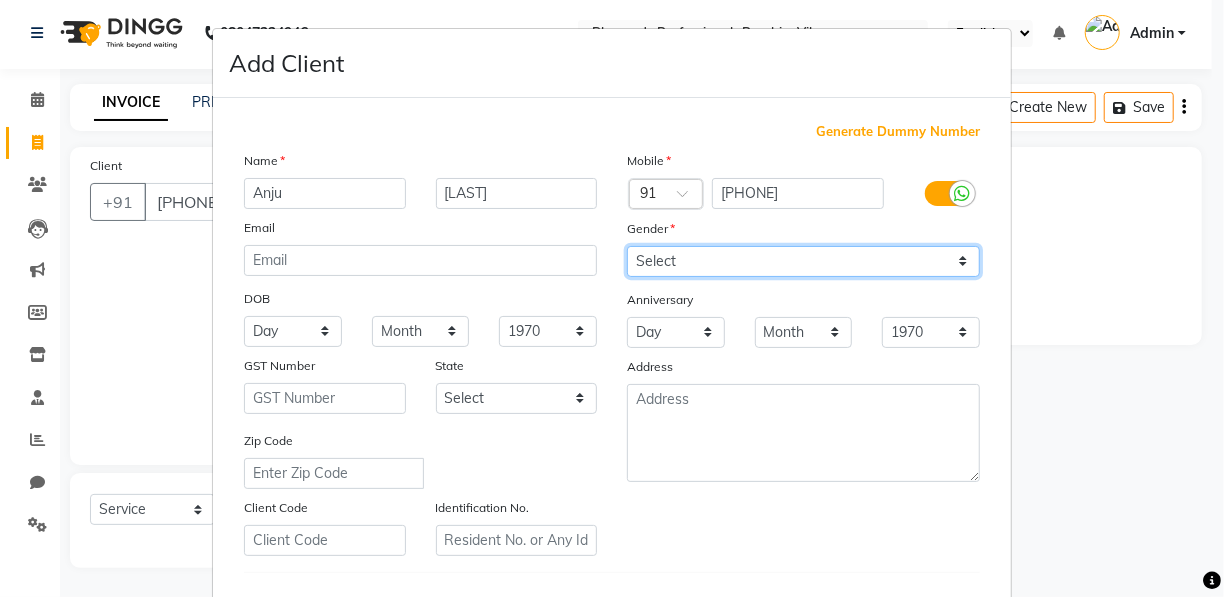 click on "Select Male Female Other Prefer Not To Say" at bounding box center (803, 261) 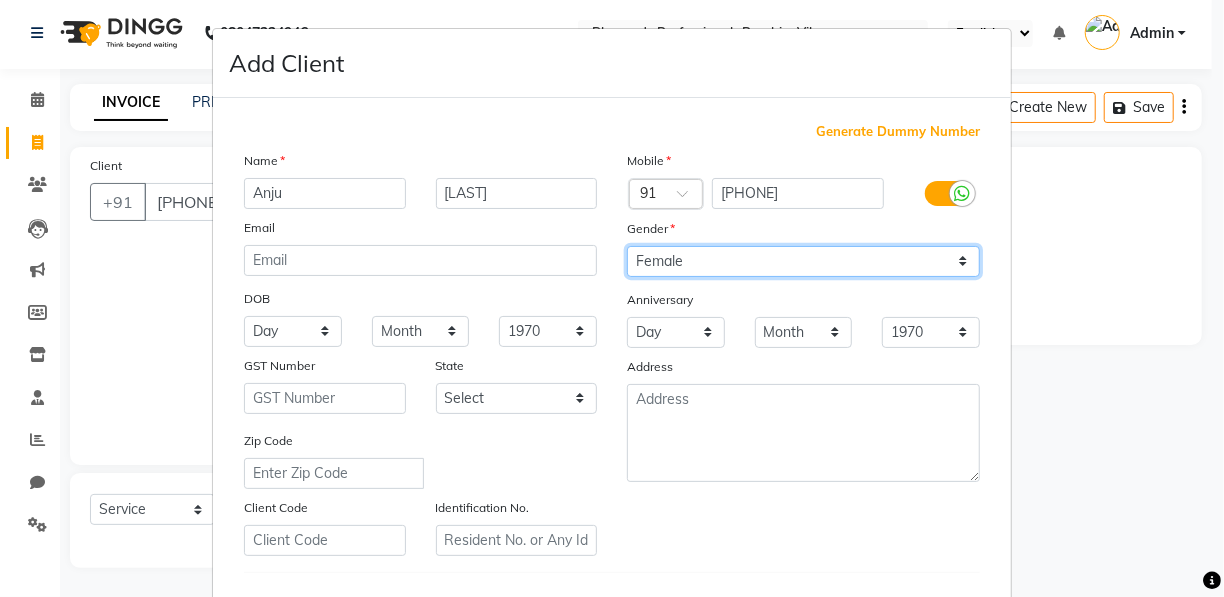 click on "Select Male Female Other Prefer Not To Say" at bounding box center [803, 261] 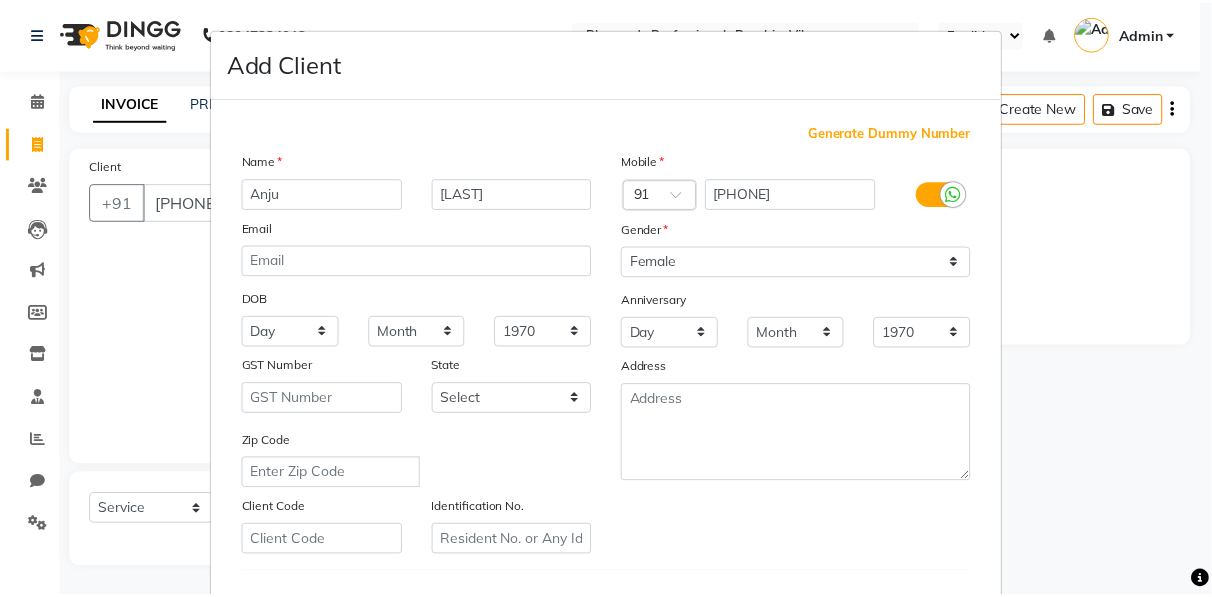 scroll, scrollTop: 321, scrollLeft: 0, axis: vertical 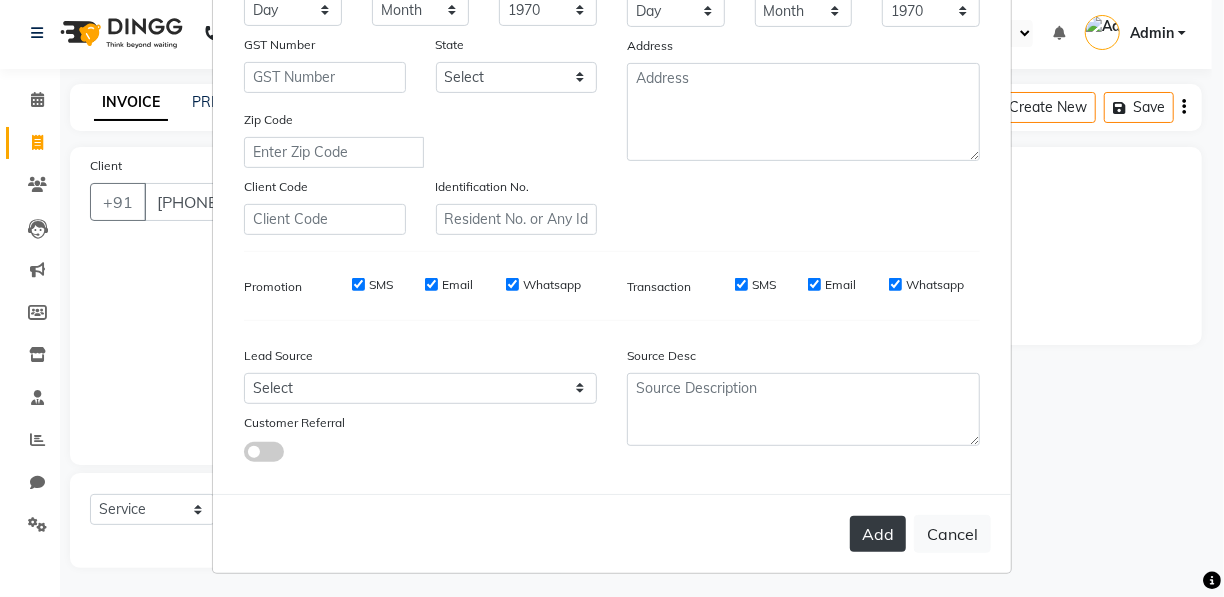 click on "Add" at bounding box center [878, 534] 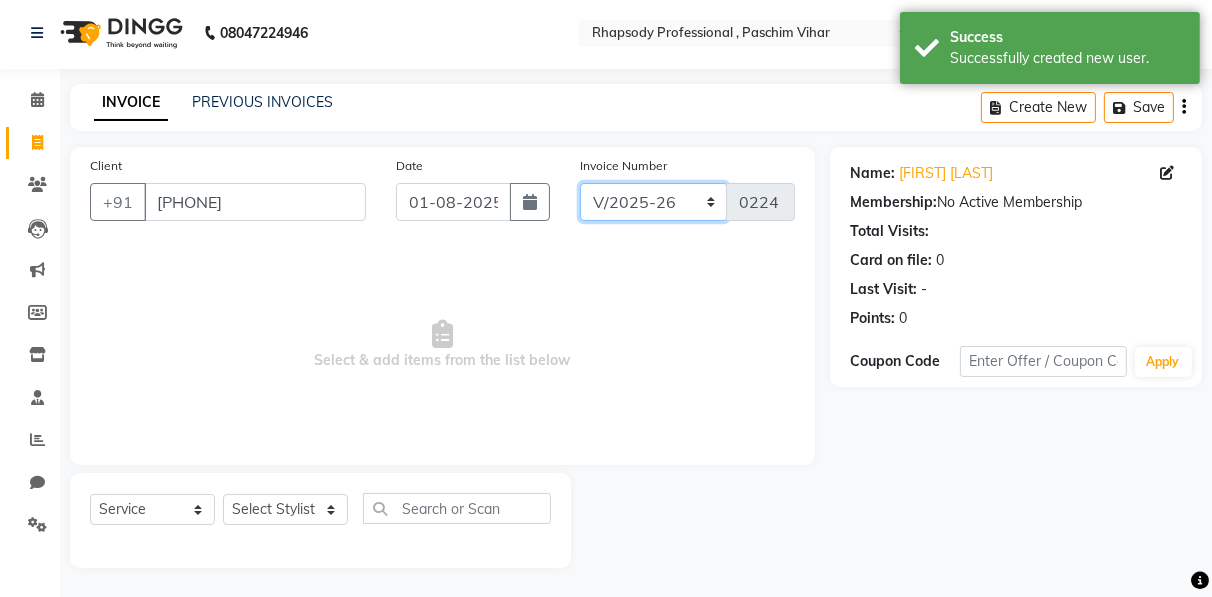 click on "RNV/2025-26 V/2025 V/2025-26" 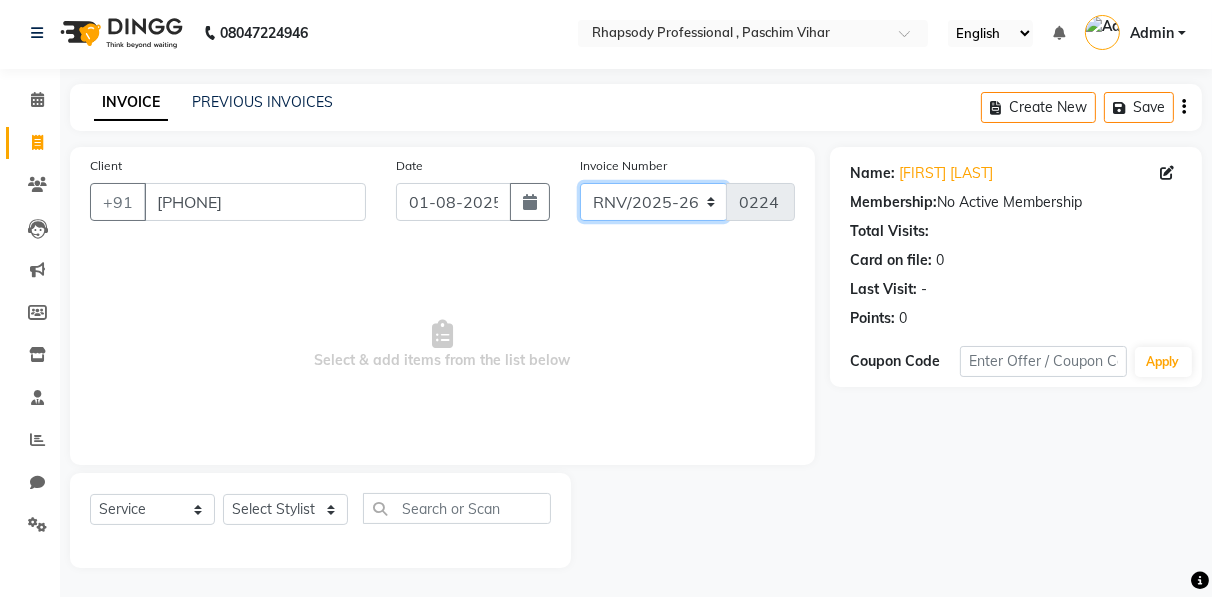 click on "RNV/2025-26 V/2025 V/2025-26" 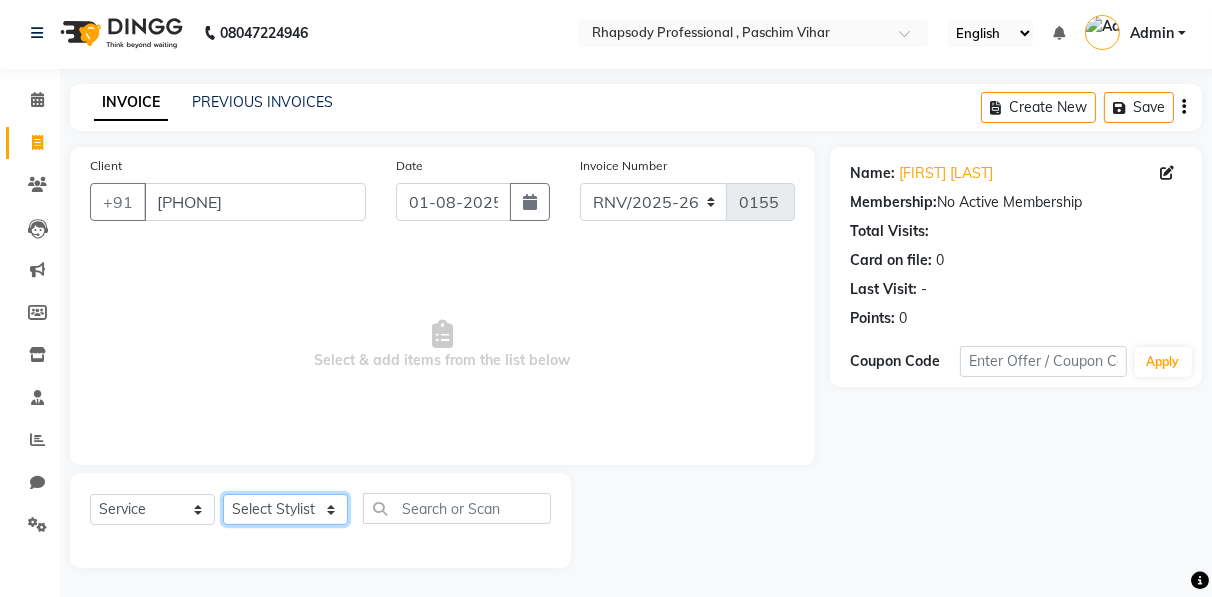 click on "Select Stylist Ahmad Anajli Laxmi Manager Neetu Reetu Ruma Santosh Soniya Tannu Tilak Vinod Zeeshan" 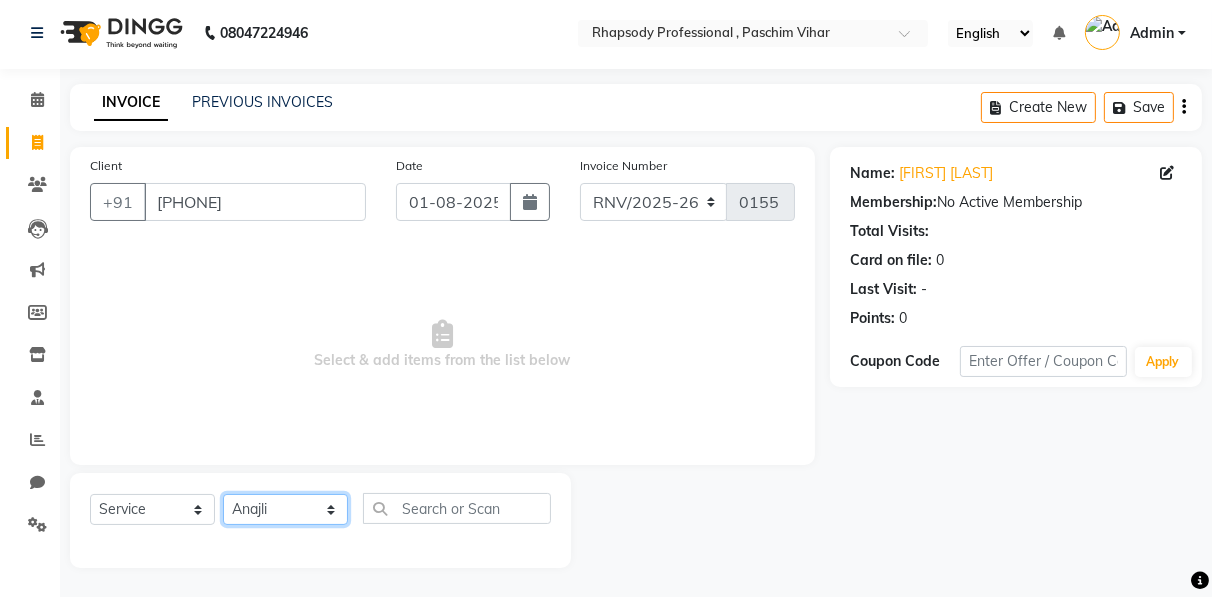 click on "Select Stylist Ahmad Anajli Laxmi Manager Neetu Reetu Ruma Santosh Soniya Tannu Tilak Vinod Zeeshan" 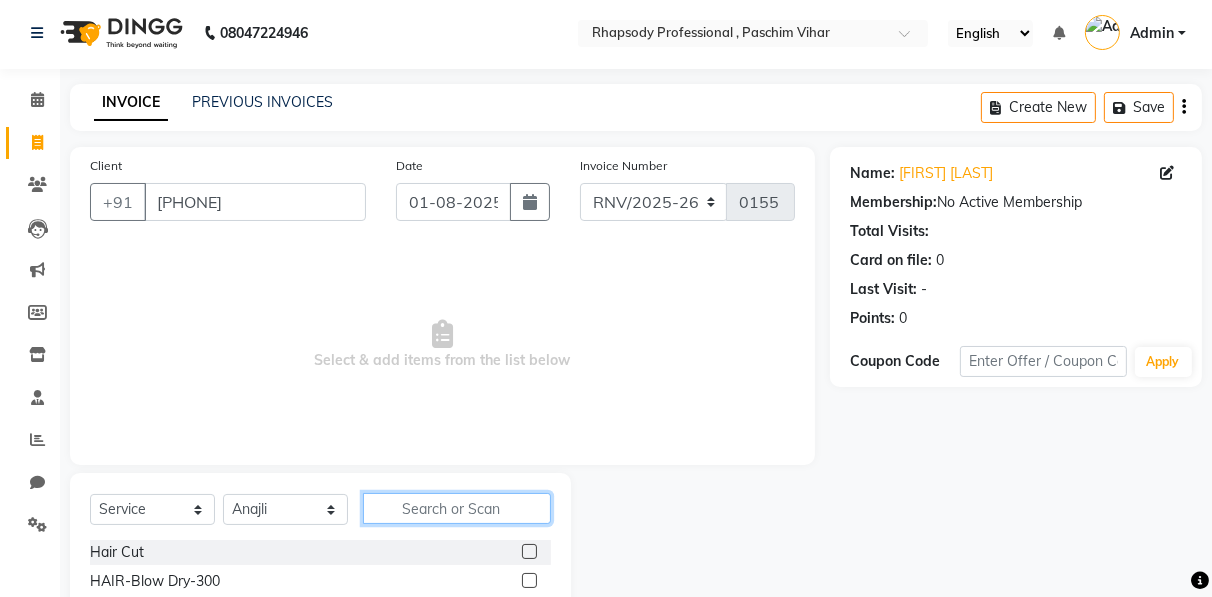 click 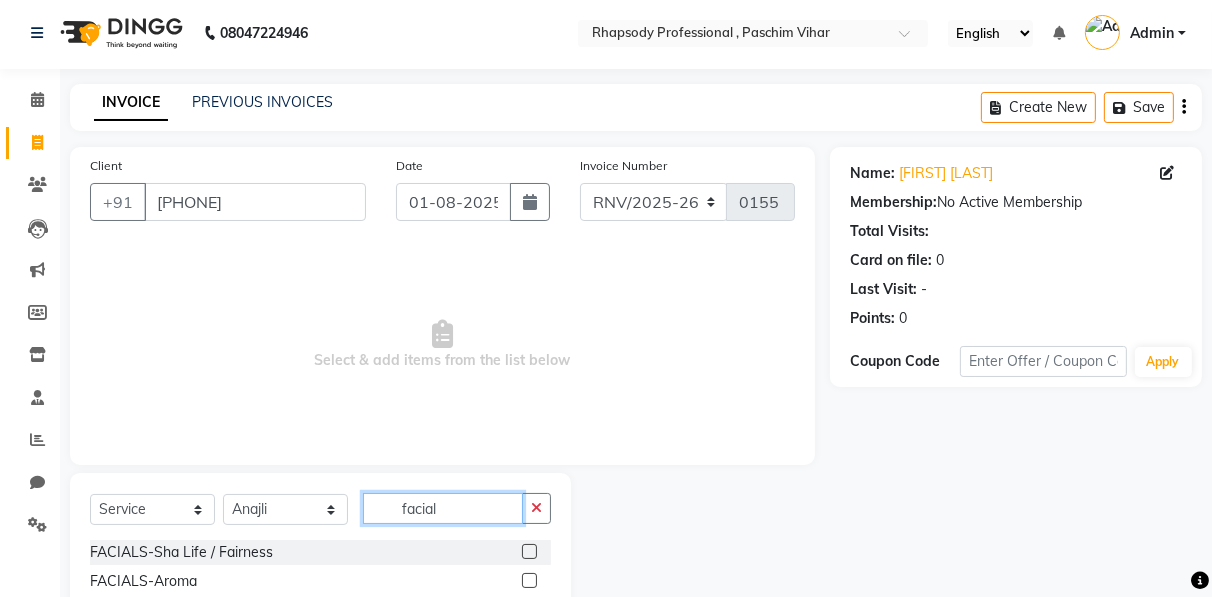 scroll, scrollTop: 202, scrollLeft: 0, axis: vertical 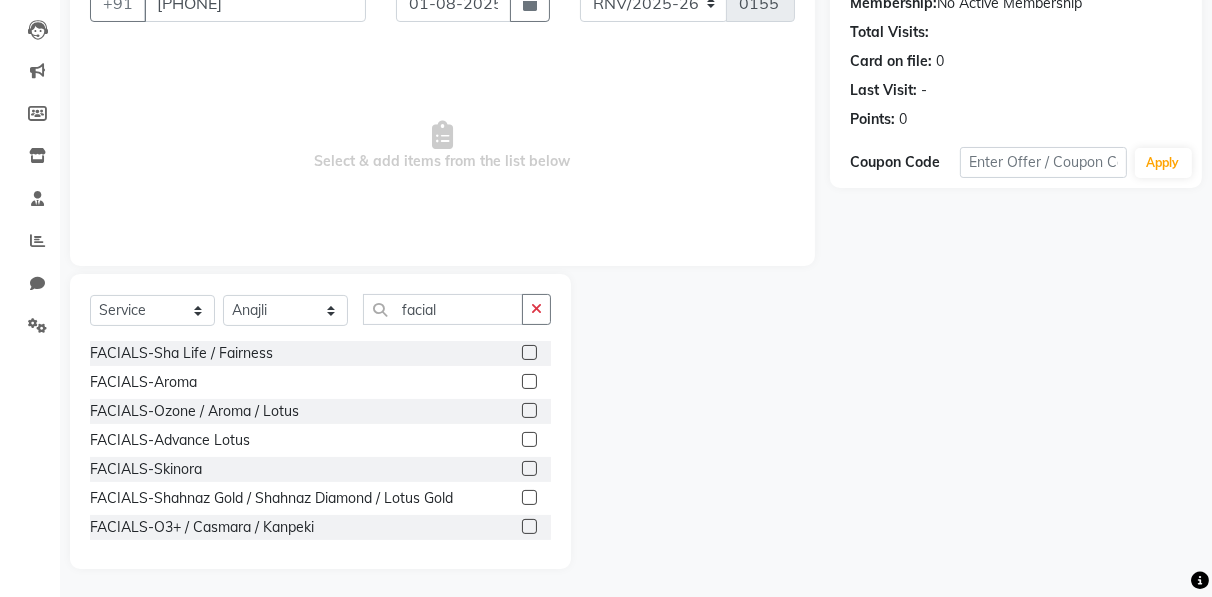 click 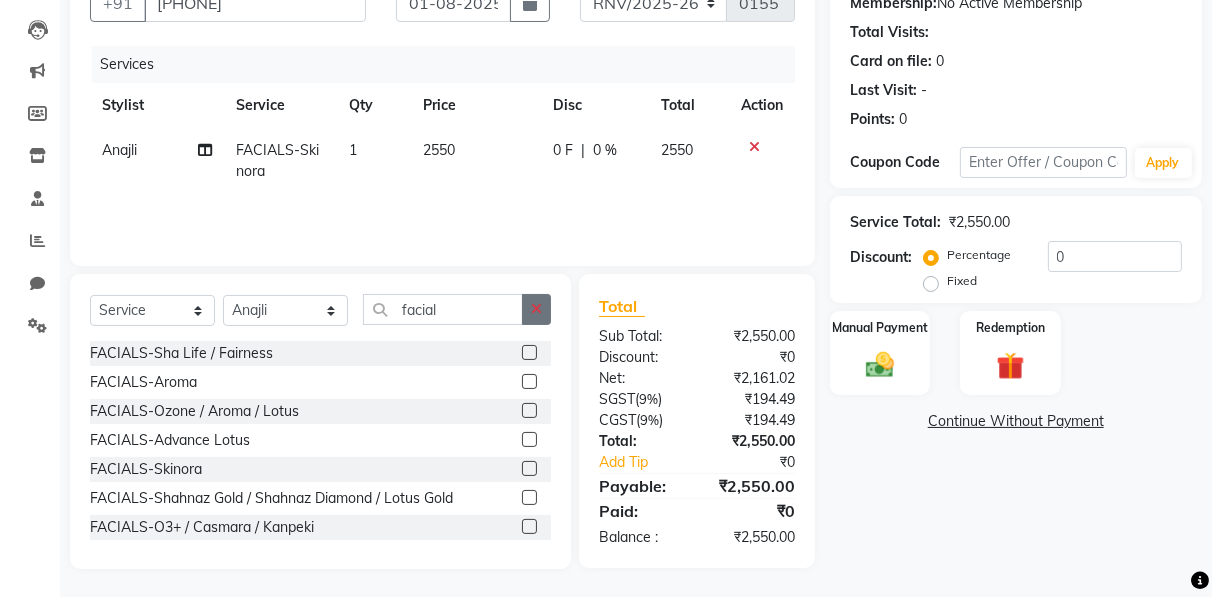 click 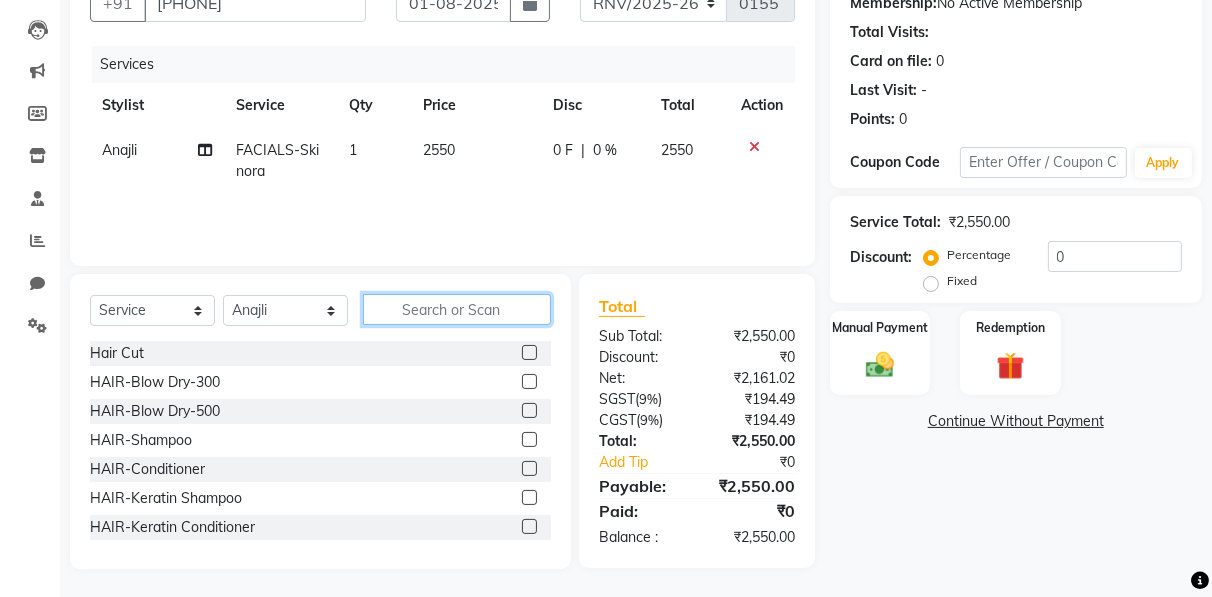 click 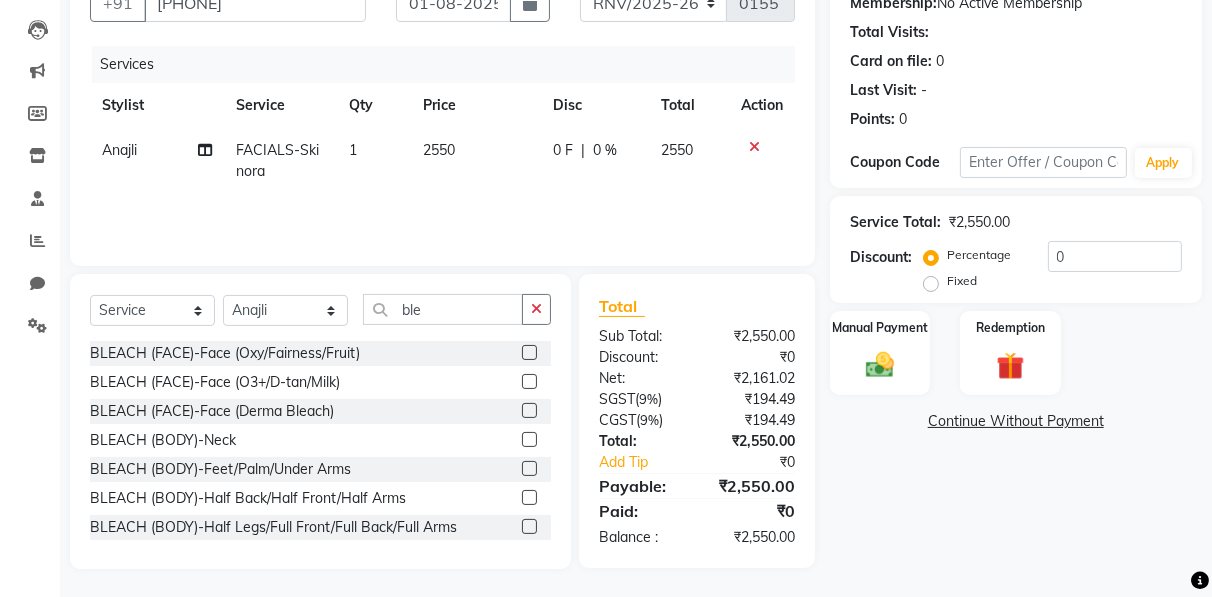 click 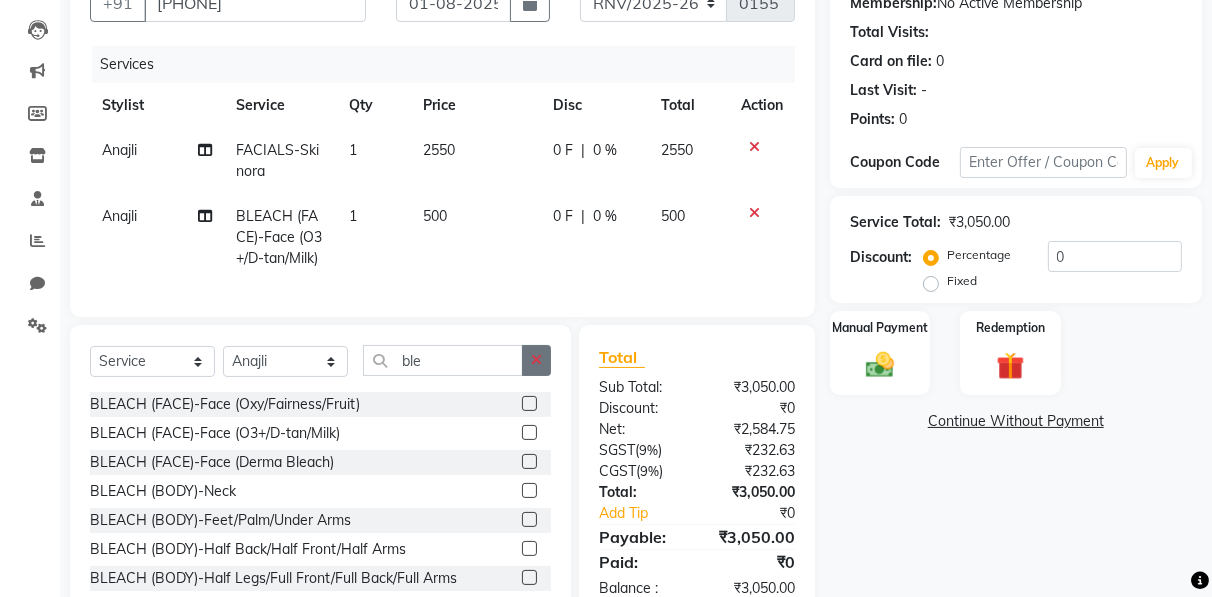 click 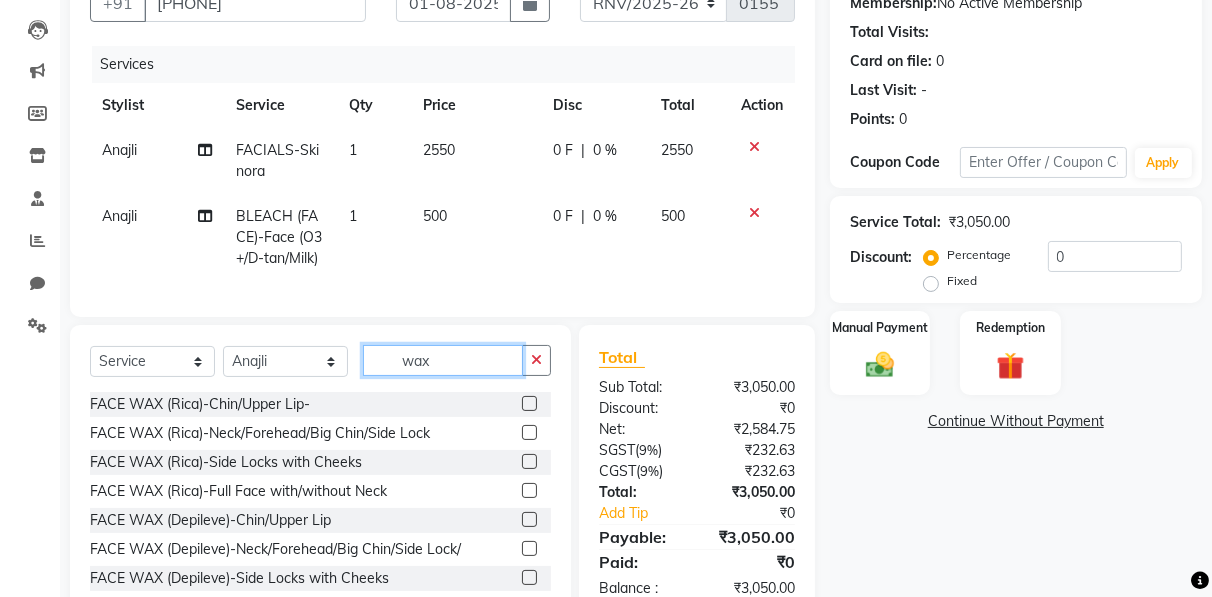 scroll, scrollTop: 174, scrollLeft: 0, axis: vertical 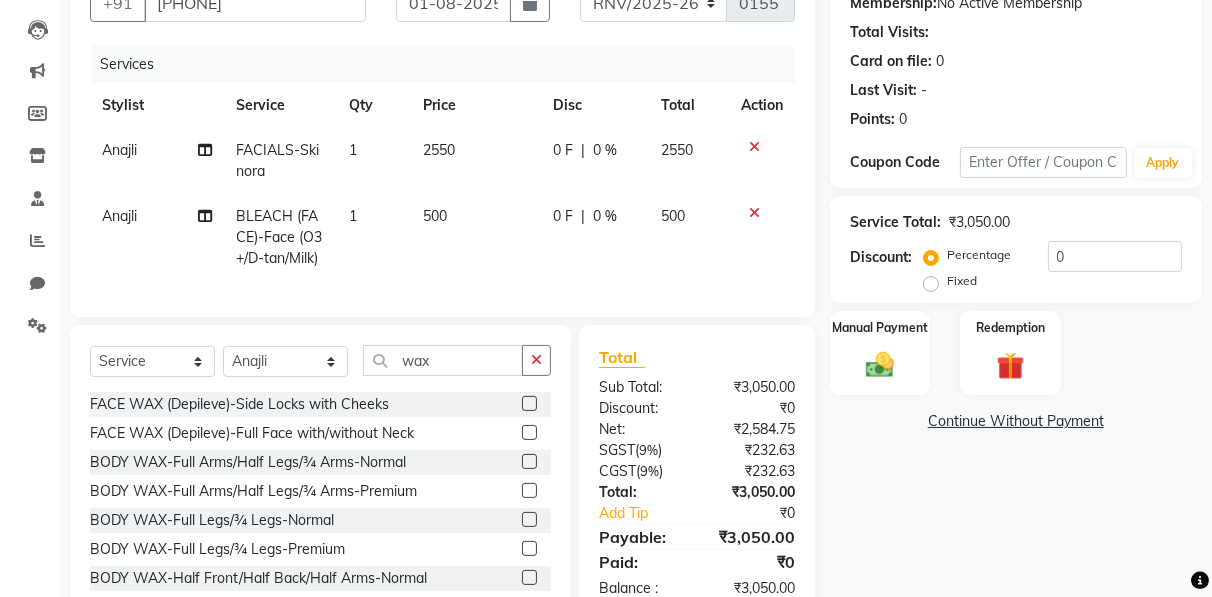 click 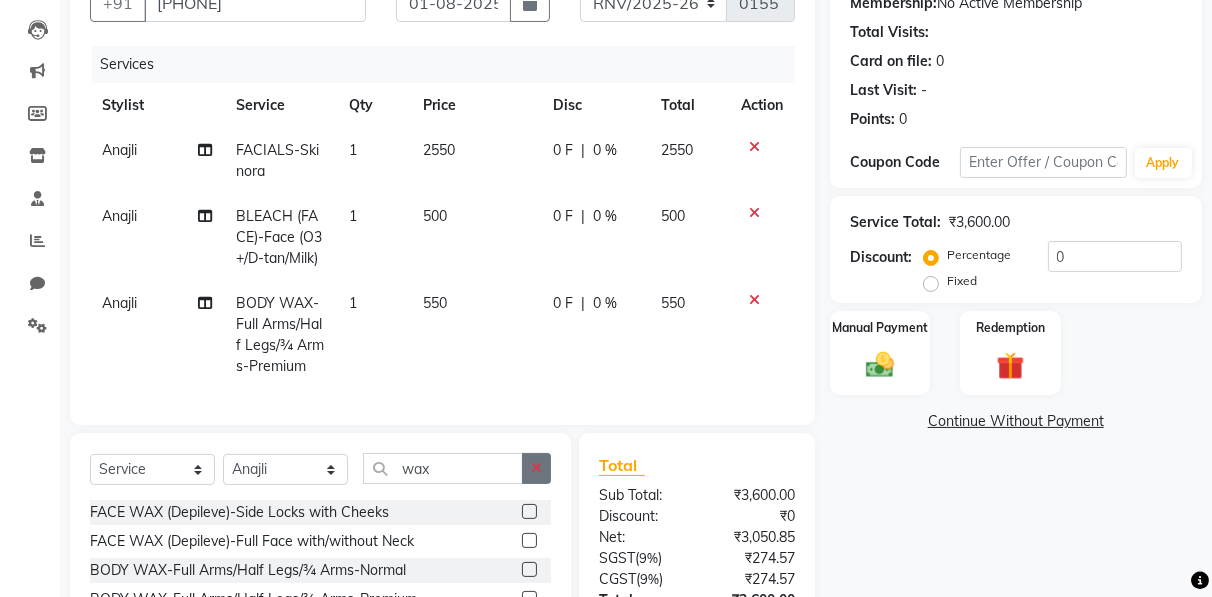 click 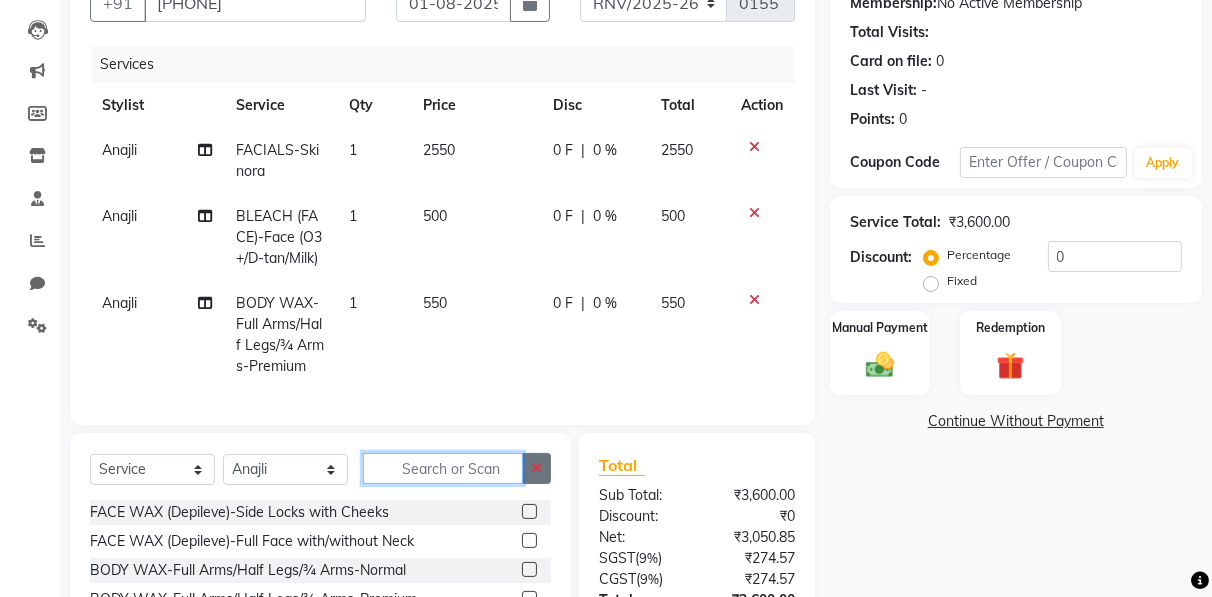 scroll, scrollTop: 1160, scrollLeft: 0, axis: vertical 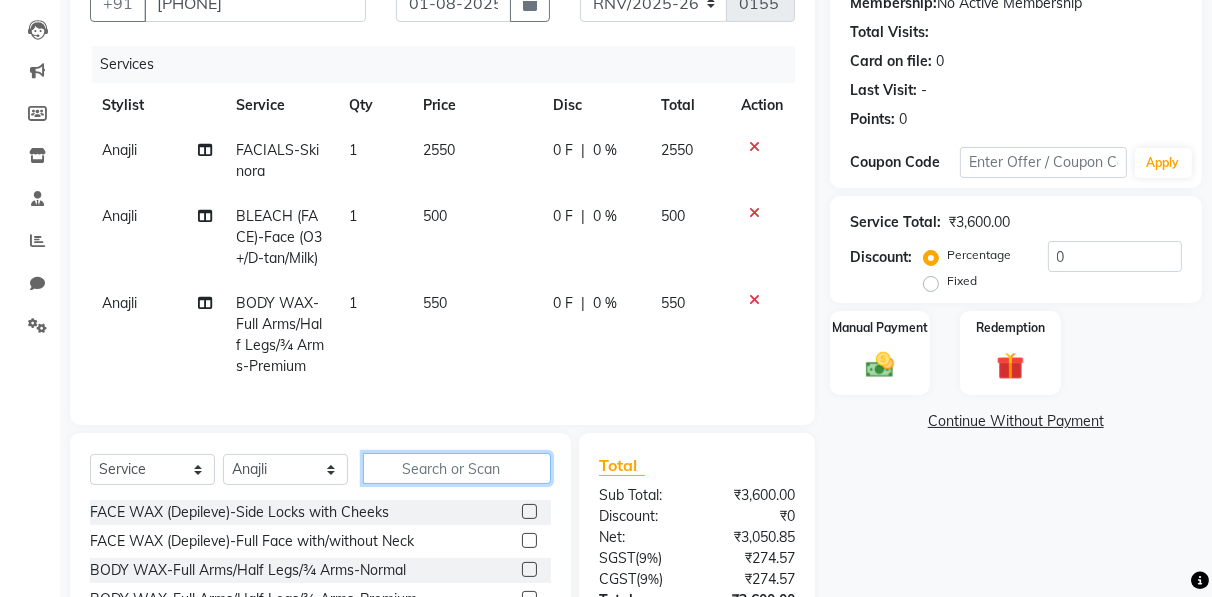 click 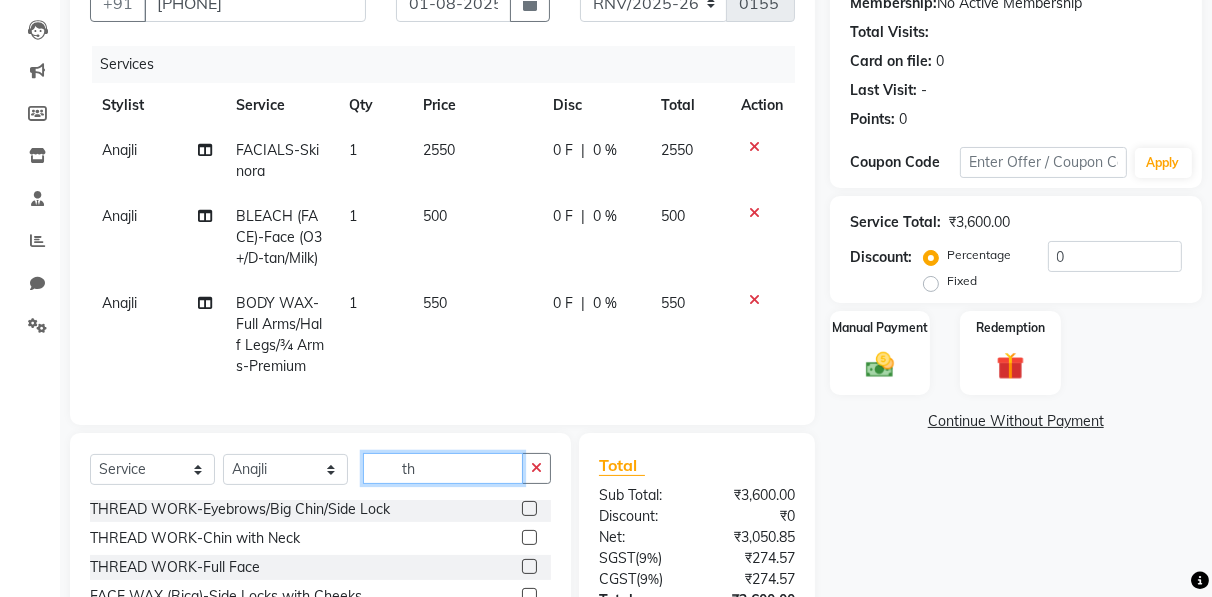 scroll, scrollTop: 60, scrollLeft: 0, axis: vertical 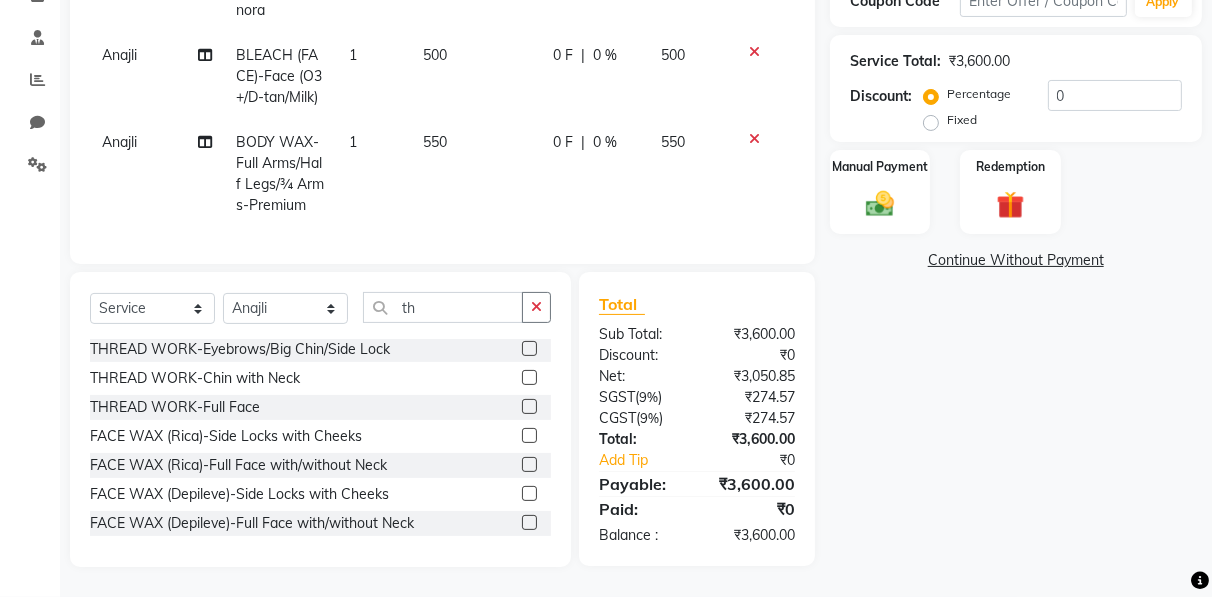 click 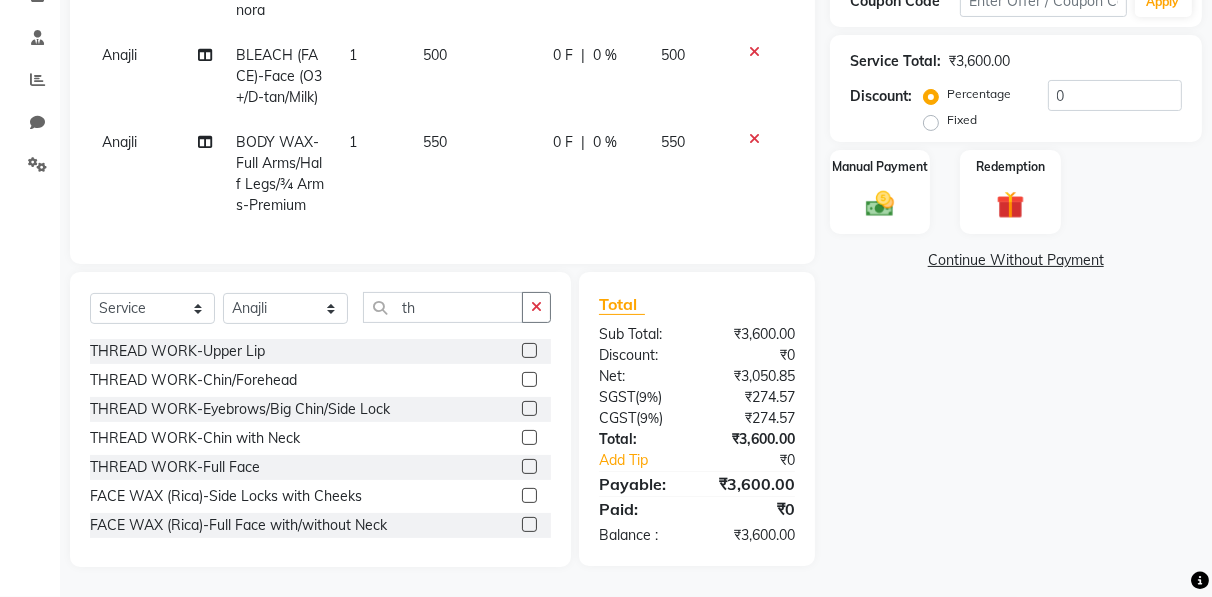 click 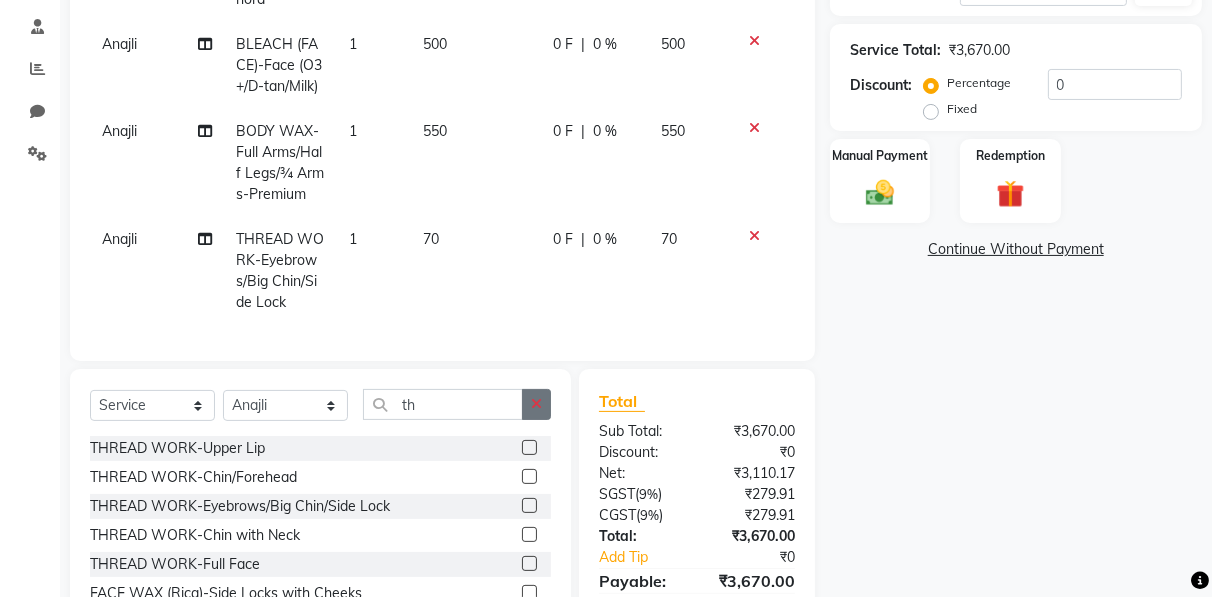 click 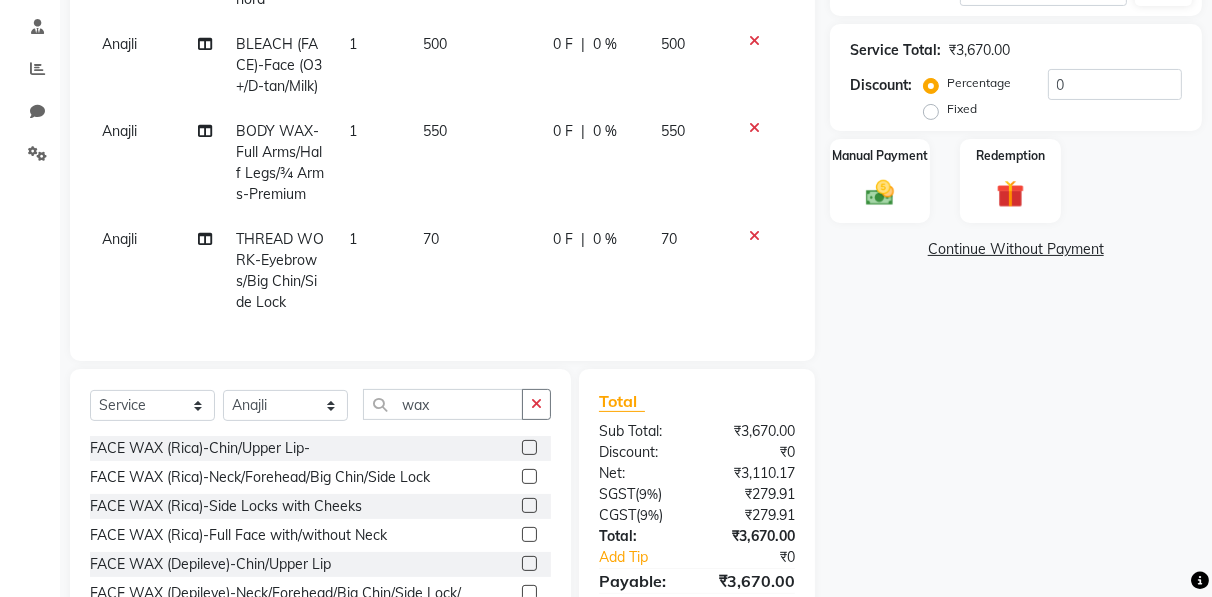 click 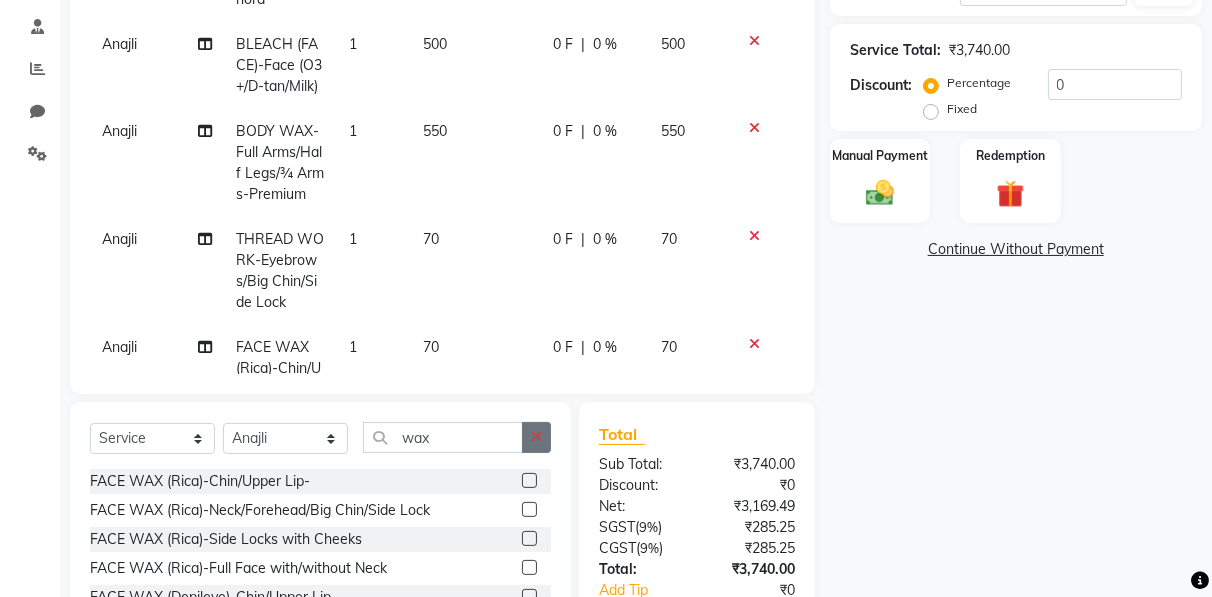 click 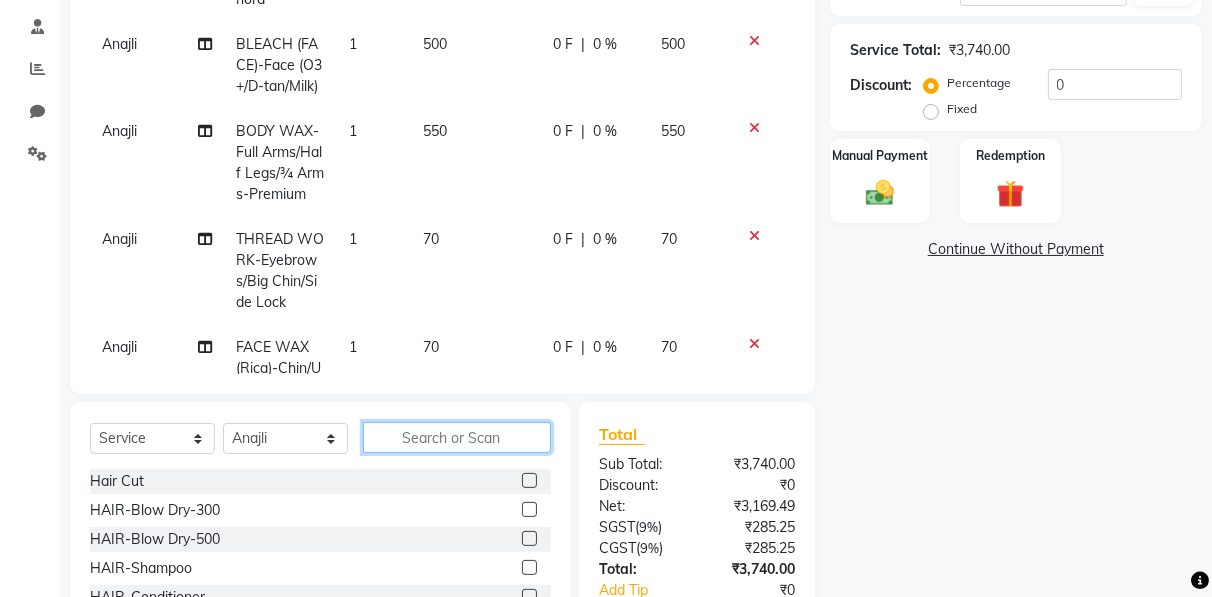 click 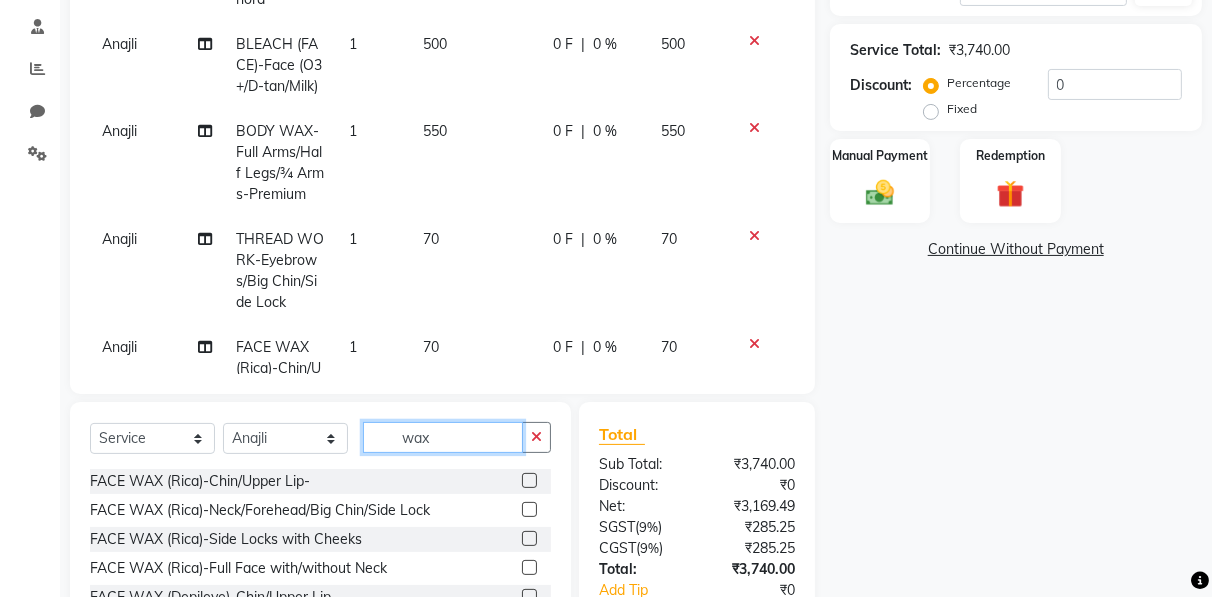 scroll, scrollTop: 174, scrollLeft: 0, axis: vertical 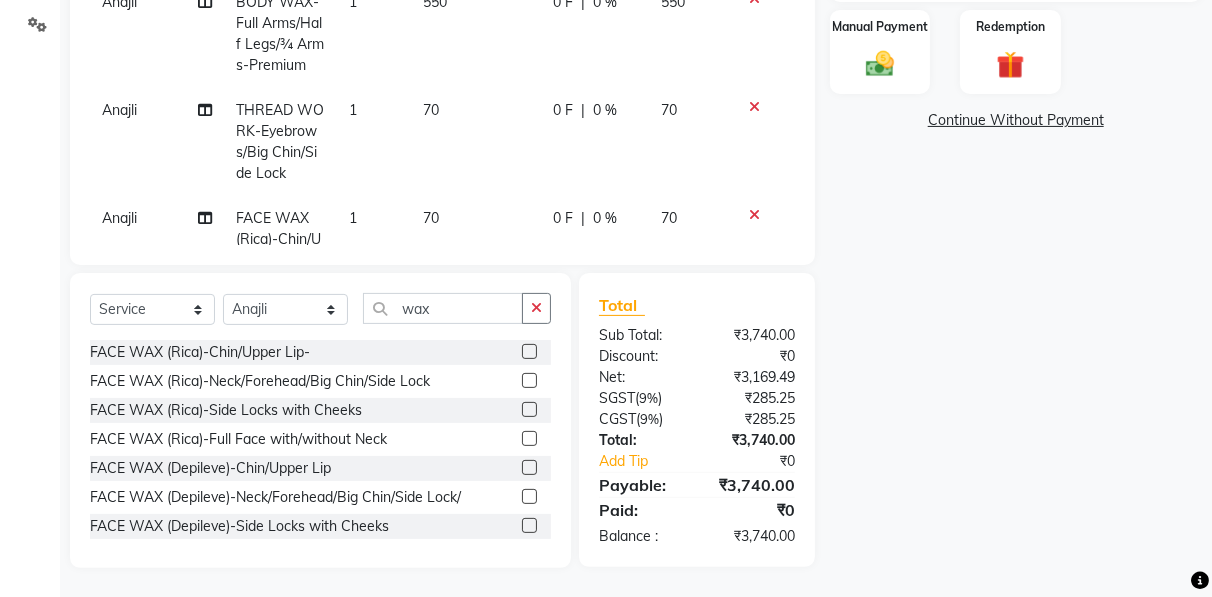 click 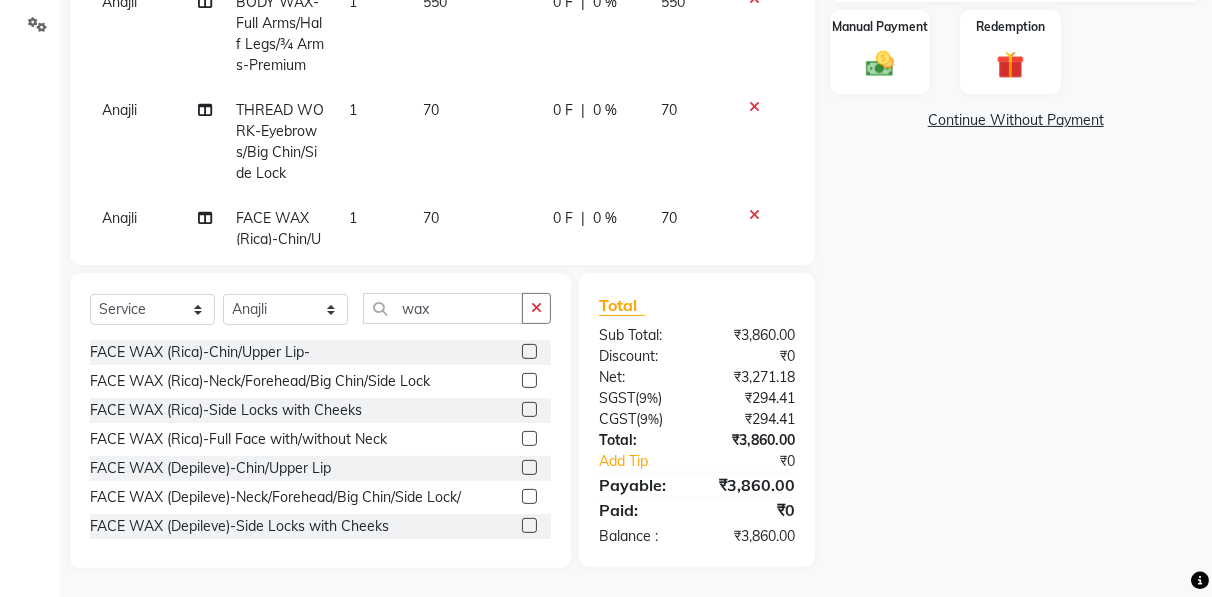 scroll, scrollTop: 174, scrollLeft: 0, axis: vertical 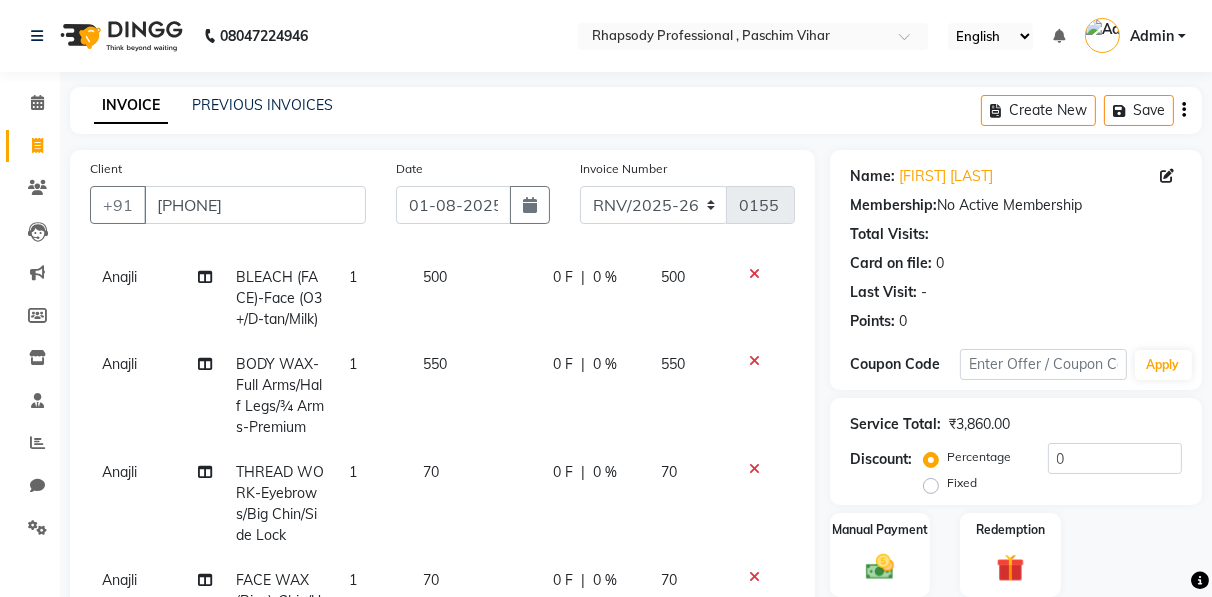 click 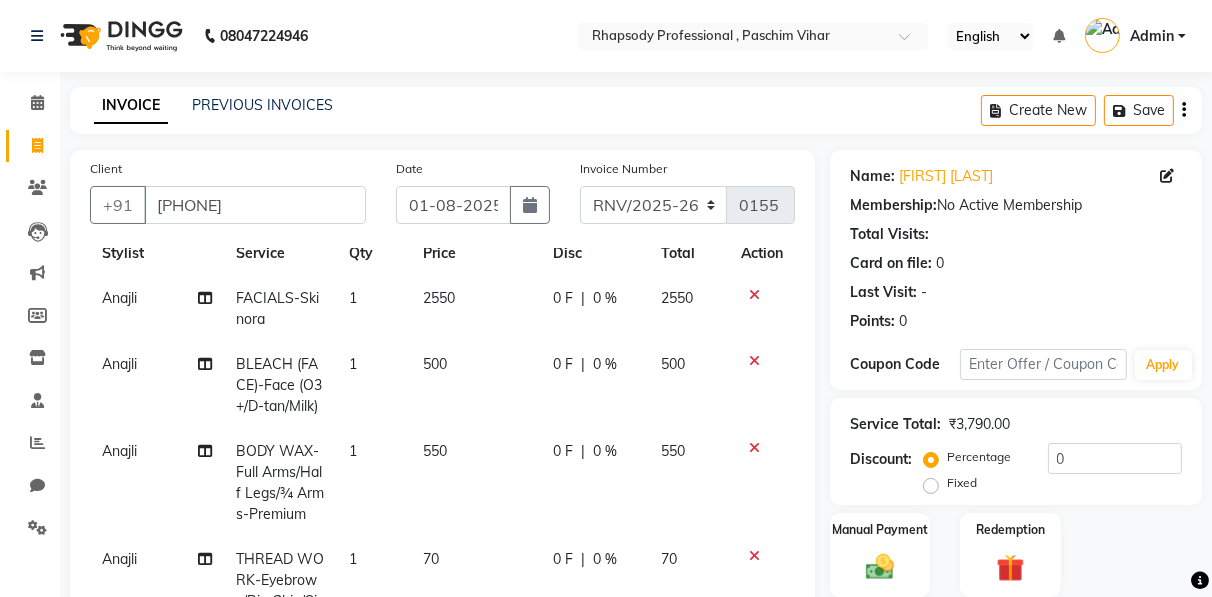 scroll, scrollTop: 503, scrollLeft: 0, axis: vertical 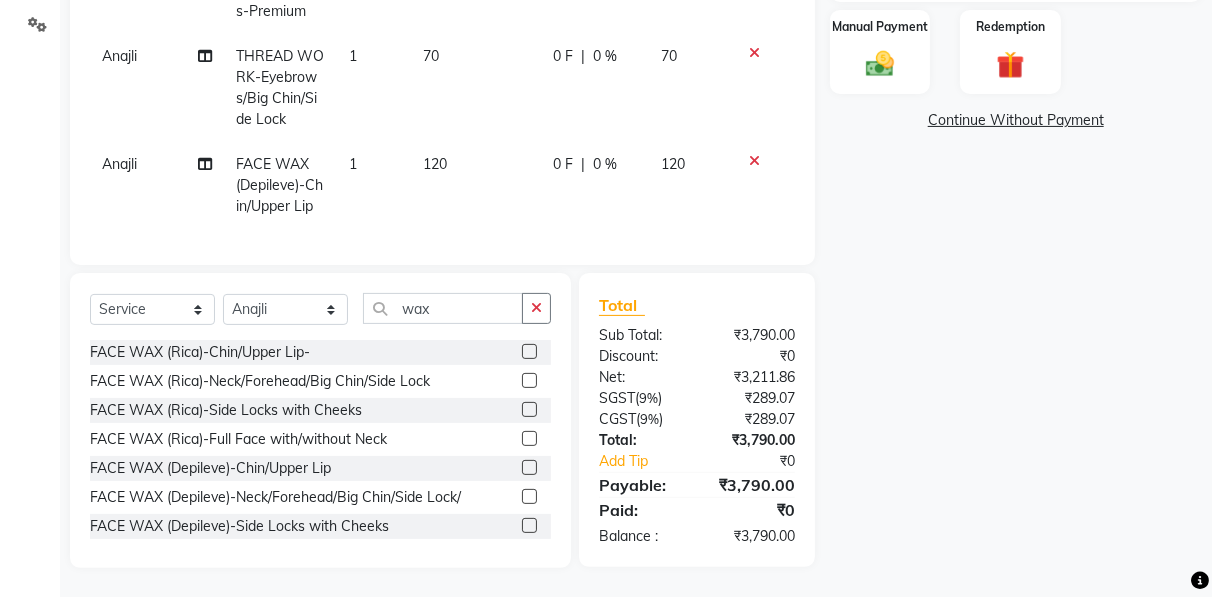 click on "Name: [FIRST] [LAST] Membership:  No Active Membership  Total Visits:   Card on file:  0 Last Visit:   - Points:   0  Coupon Code Apply Service Total:  ₹3,790.00  Discount:  Percentage   Fixed  0 Manual Payment Redemption  Continue Without Payment" 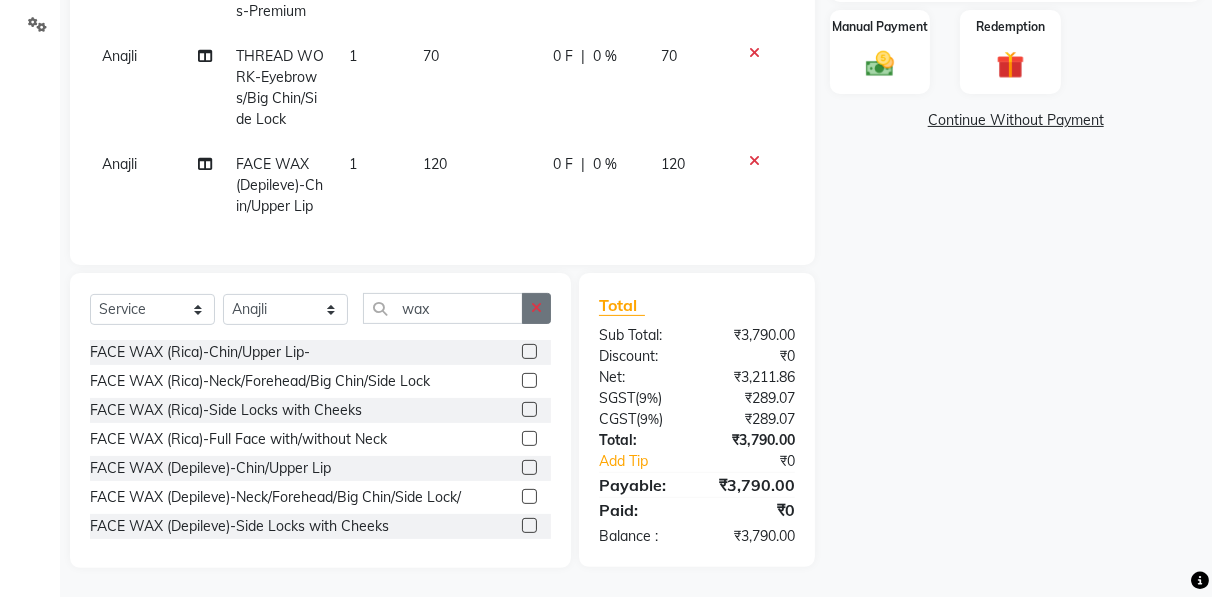 click 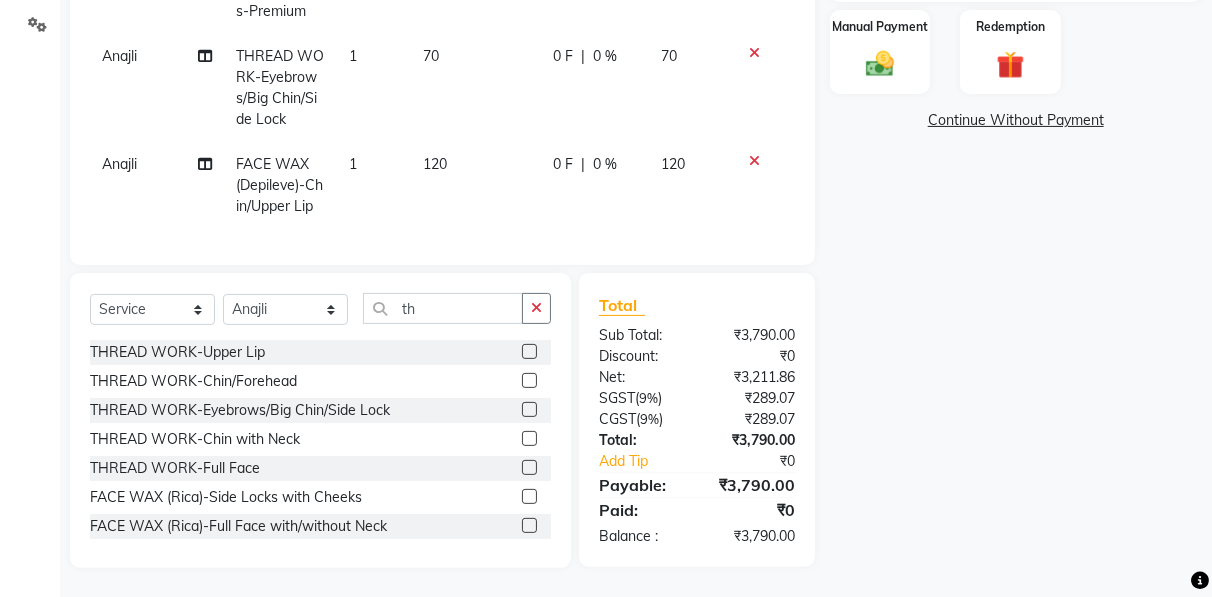 click 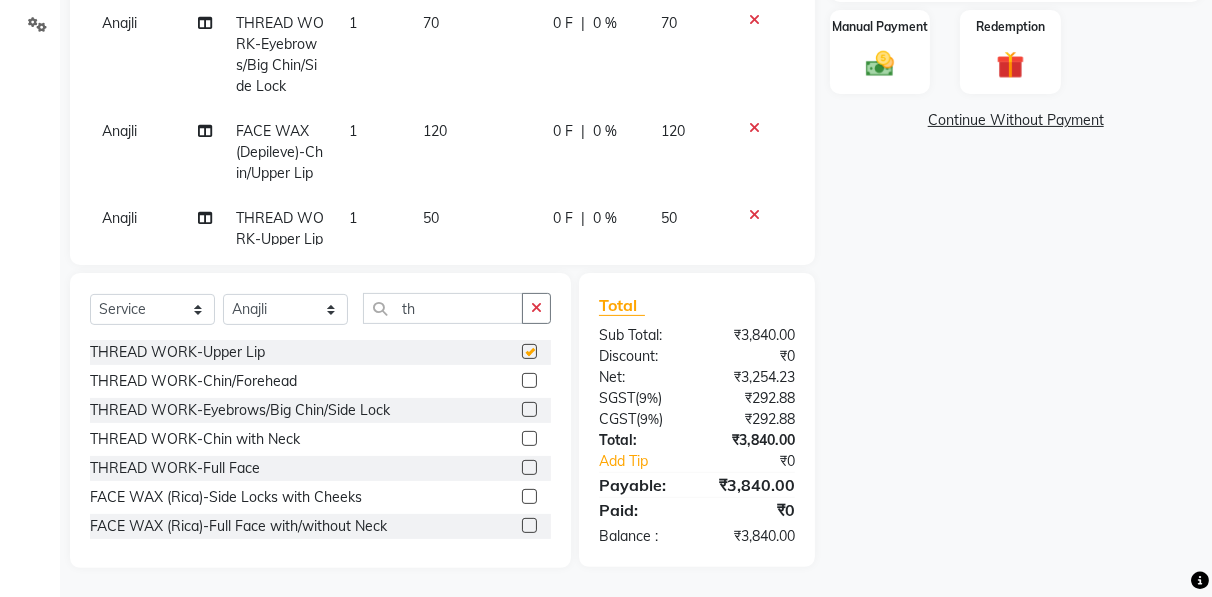 scroll, scrollTop: 174, scrollLeft: 0, axis: vertical 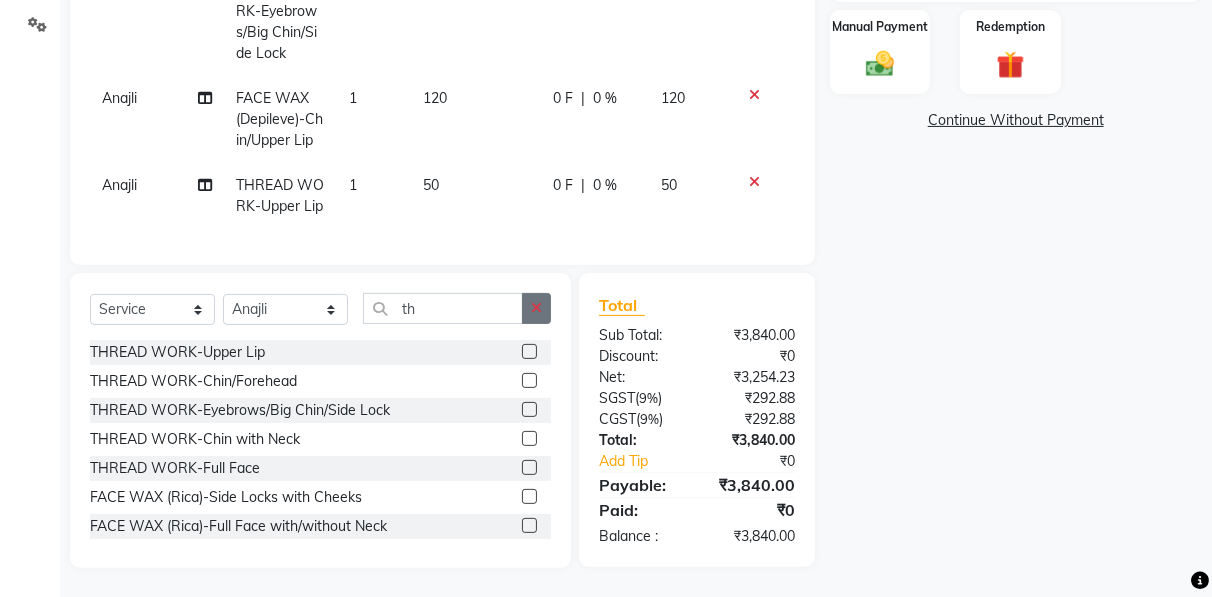 click 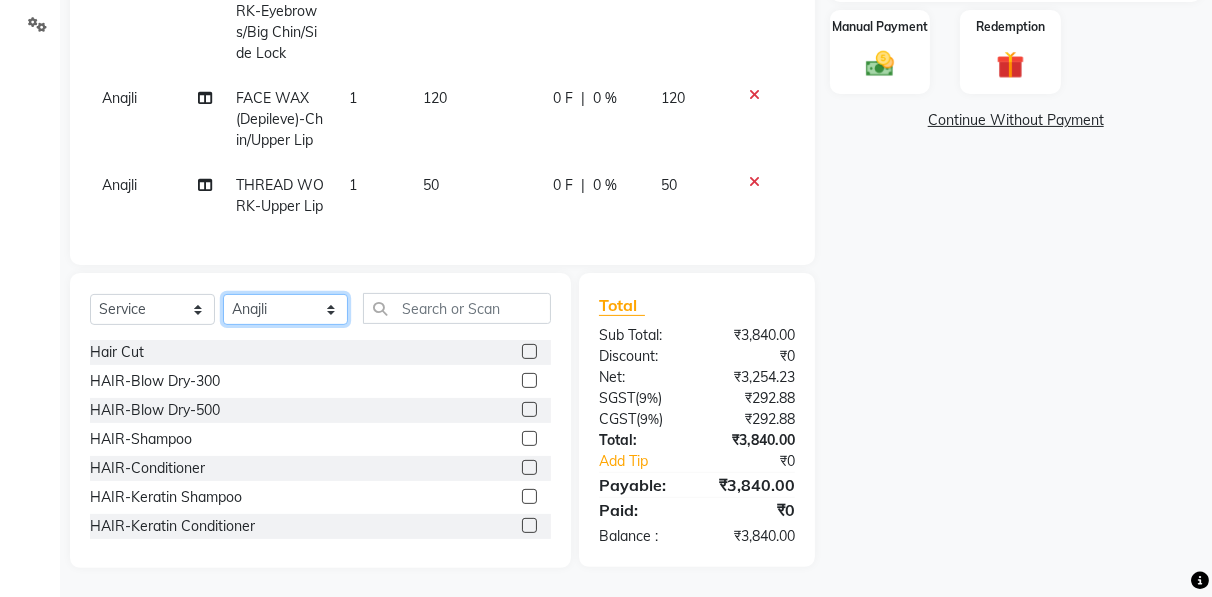 click on "Select Stylist Ahmad Anajli Laxmi Manager Neetu Reetu Ruma Santosh Soniya Tannu Tilak Vinod Zeeshan" 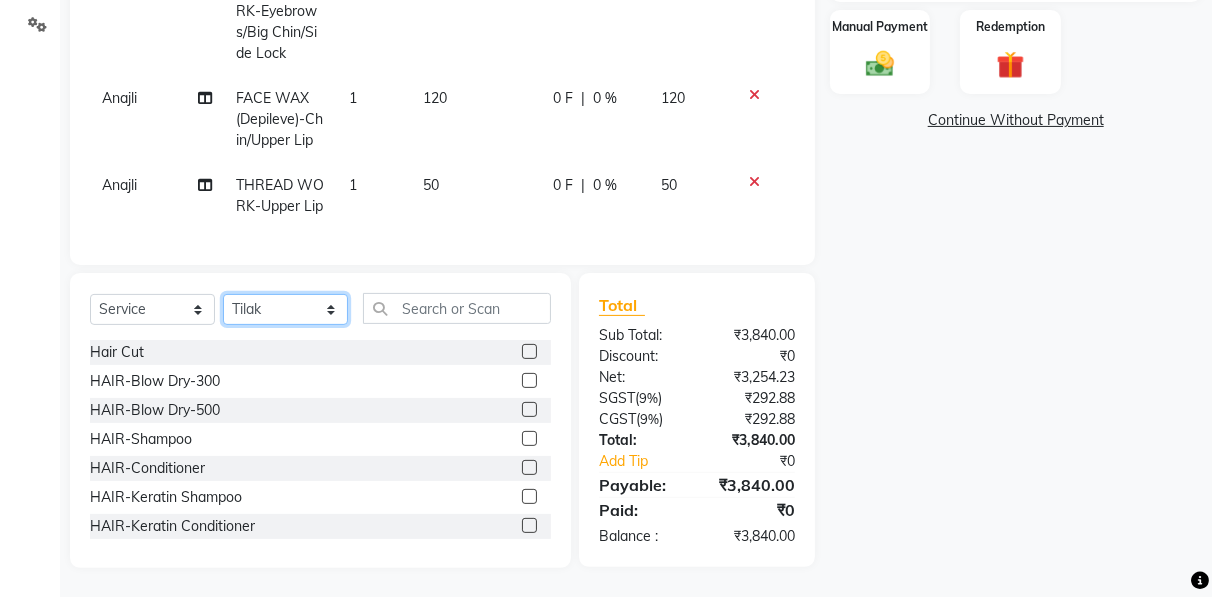 click on "Select Stylist Ahmad Anajli Laxmi Manager Neetu Reetu Ruma Santosh Soniya Tannu Tilak Vinod Zeeshan" 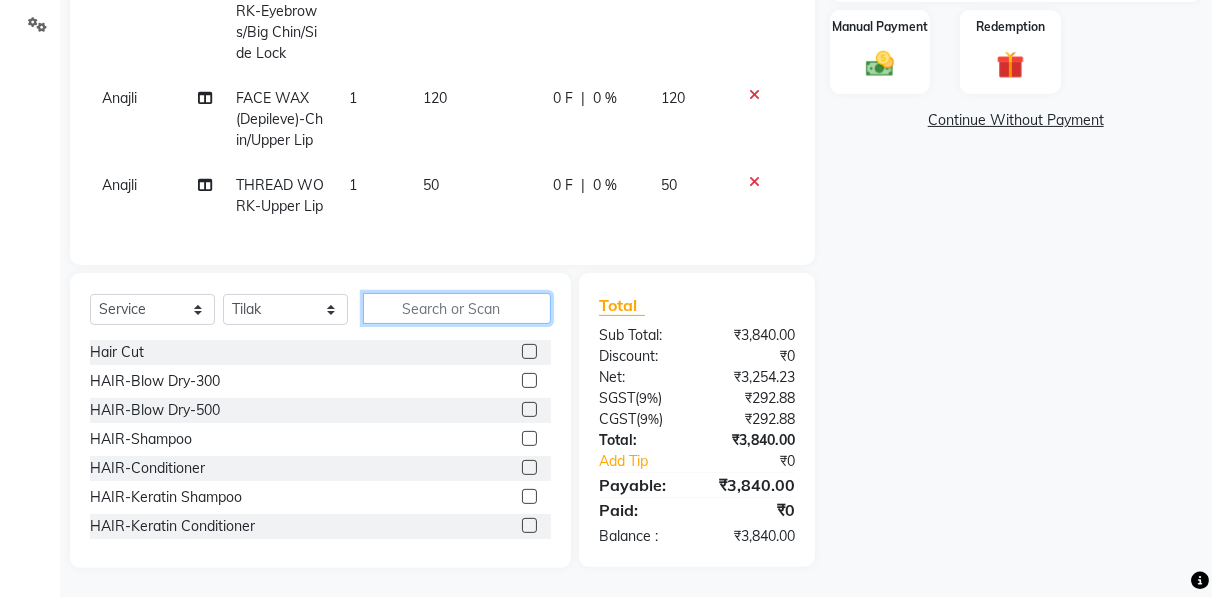 click 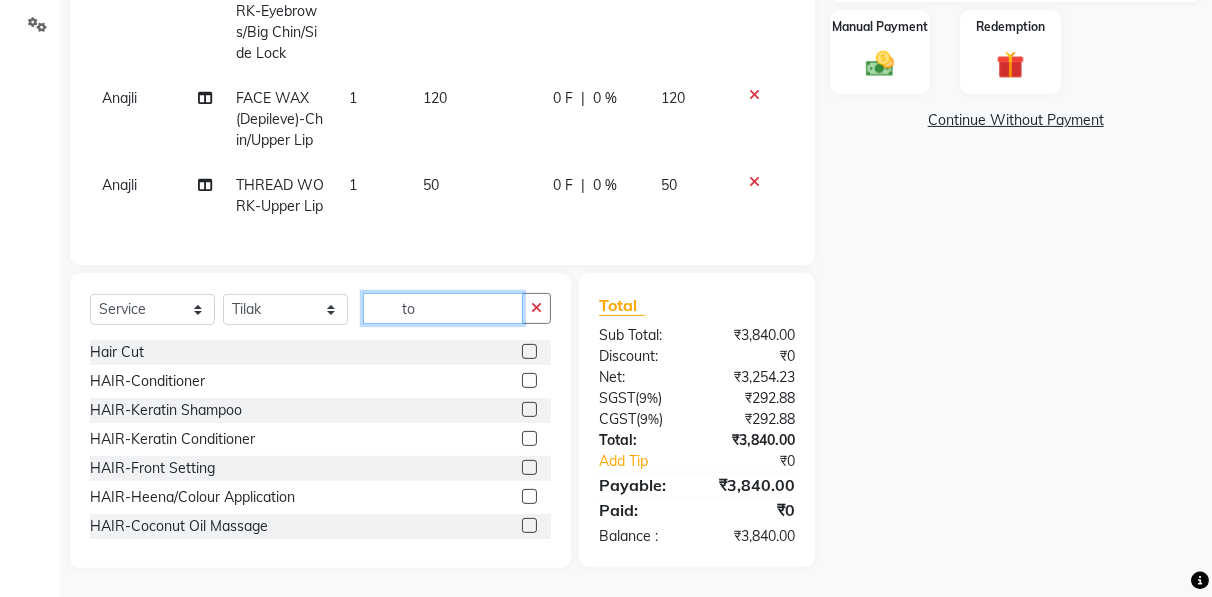 scroll, scrollTop: 501, scrollLeft: 0, axis: vertical 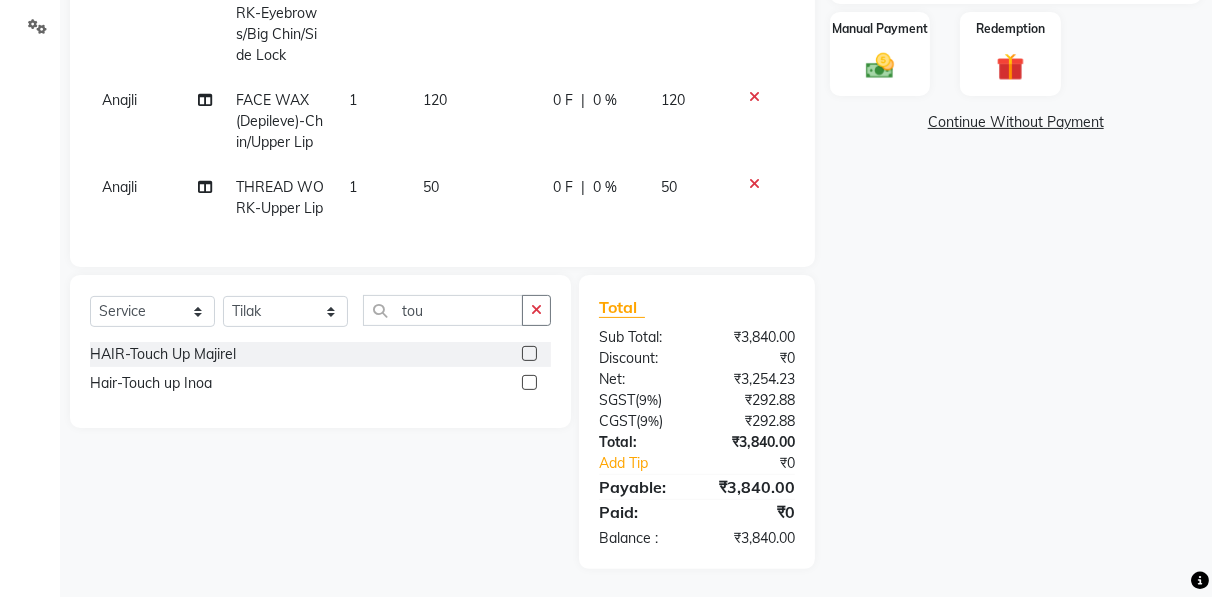 click 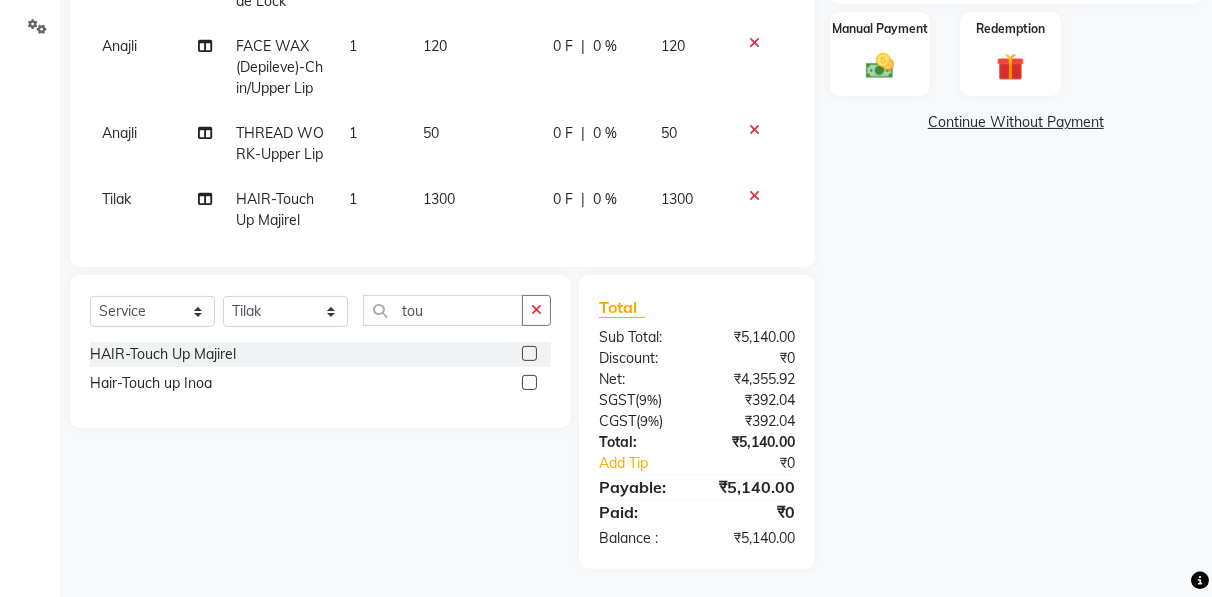 scroll, scrollTop: 240, scrollLeft: 0, axis: vertical 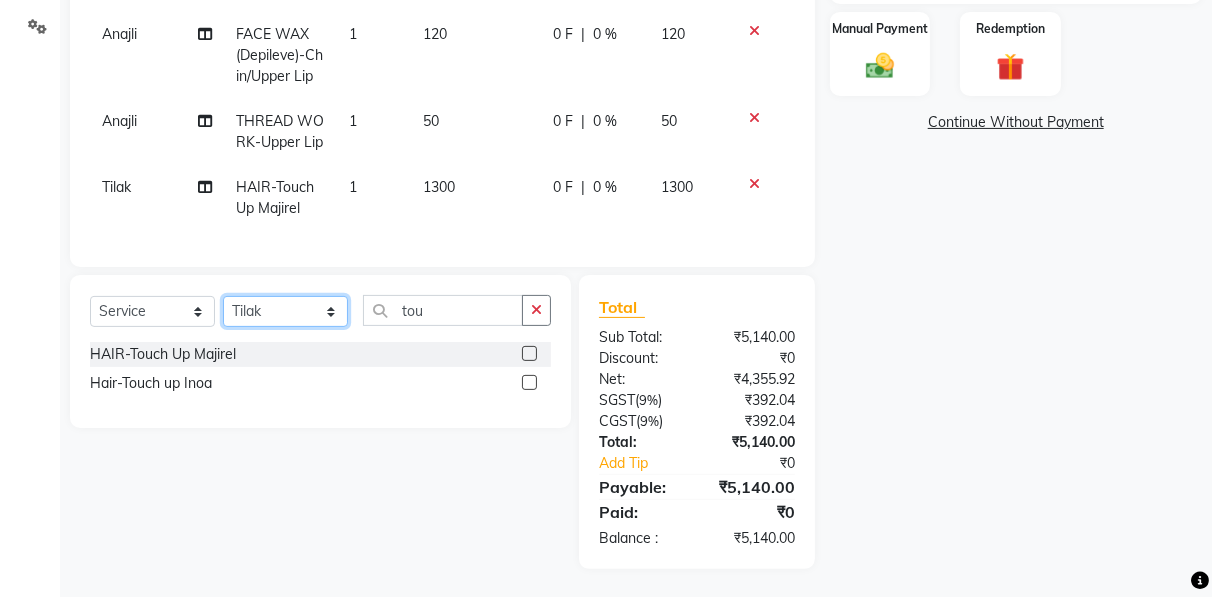 click on "Select Stylist Ahmad Anajli Laxmi Manager Neetu Reetu Ruma Santosh Soniya Tannu Tilak Vinod Zeeshan" 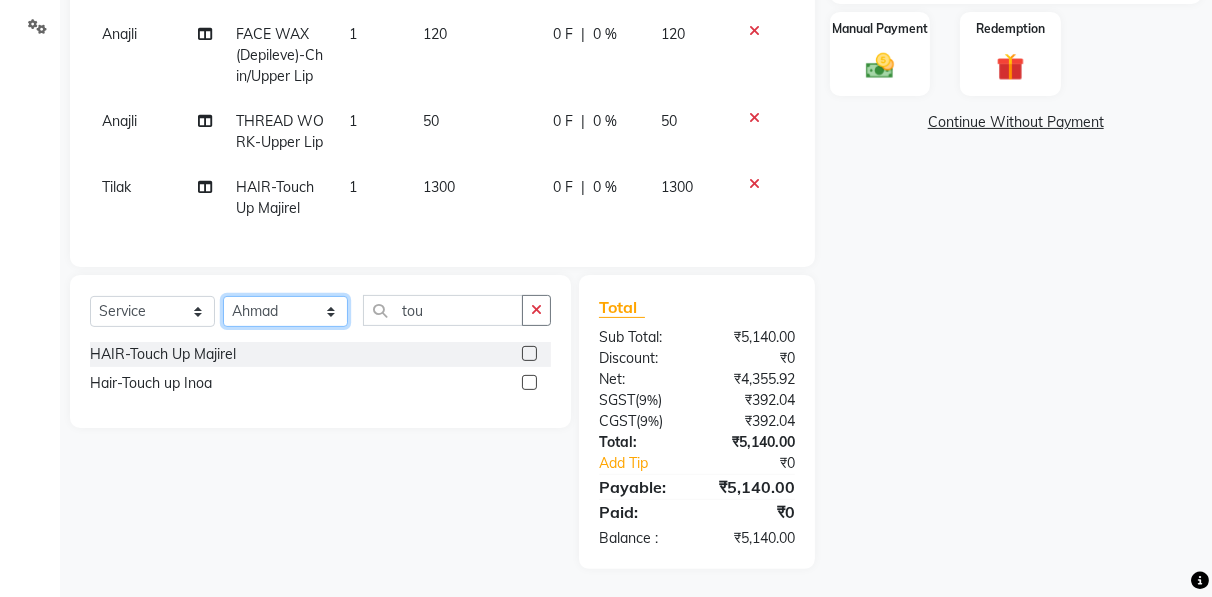 click on "Select Stylist Ahmad Anajli Laxmi Manager Neetu Reetu Ruma Santosh Soniya Tannu Tilak Vinod Zeeshan" 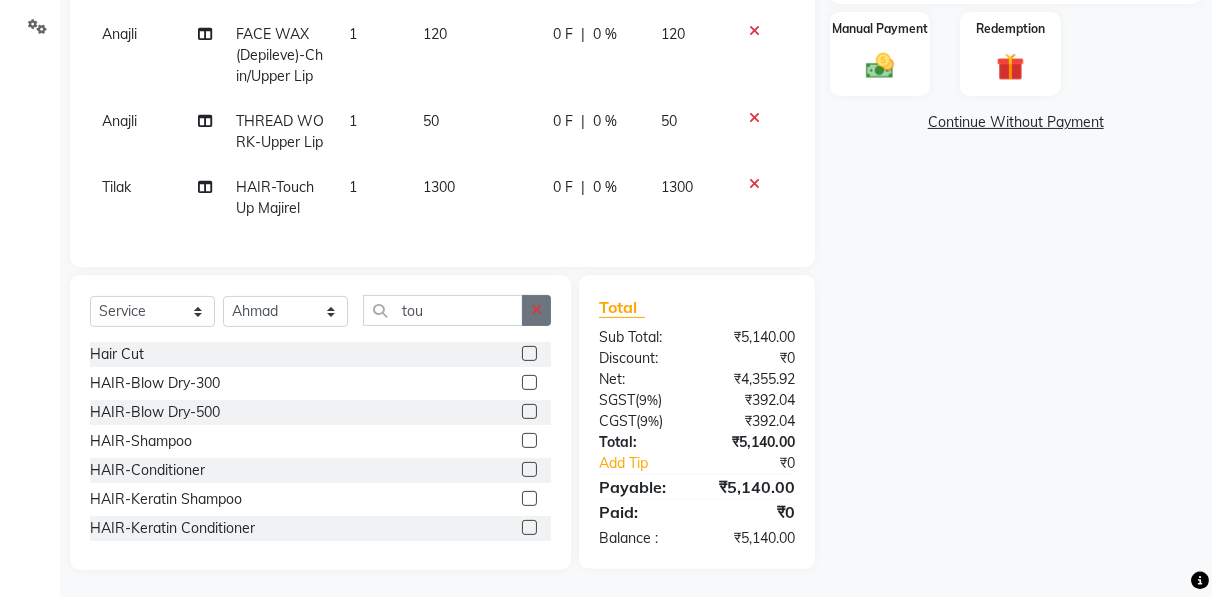 click 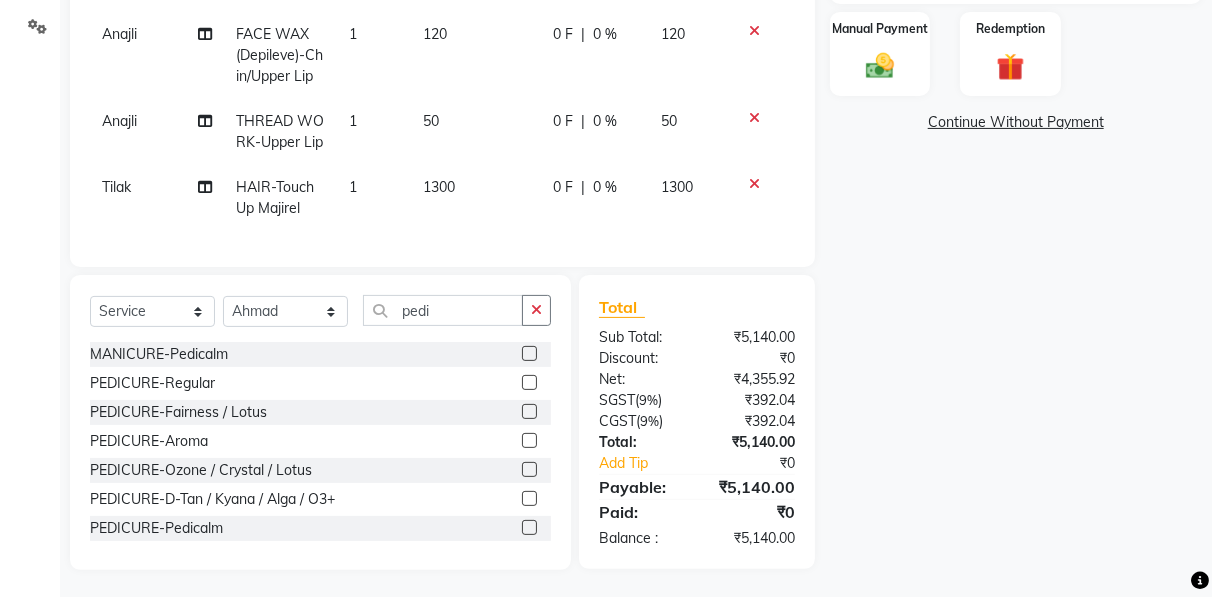 click 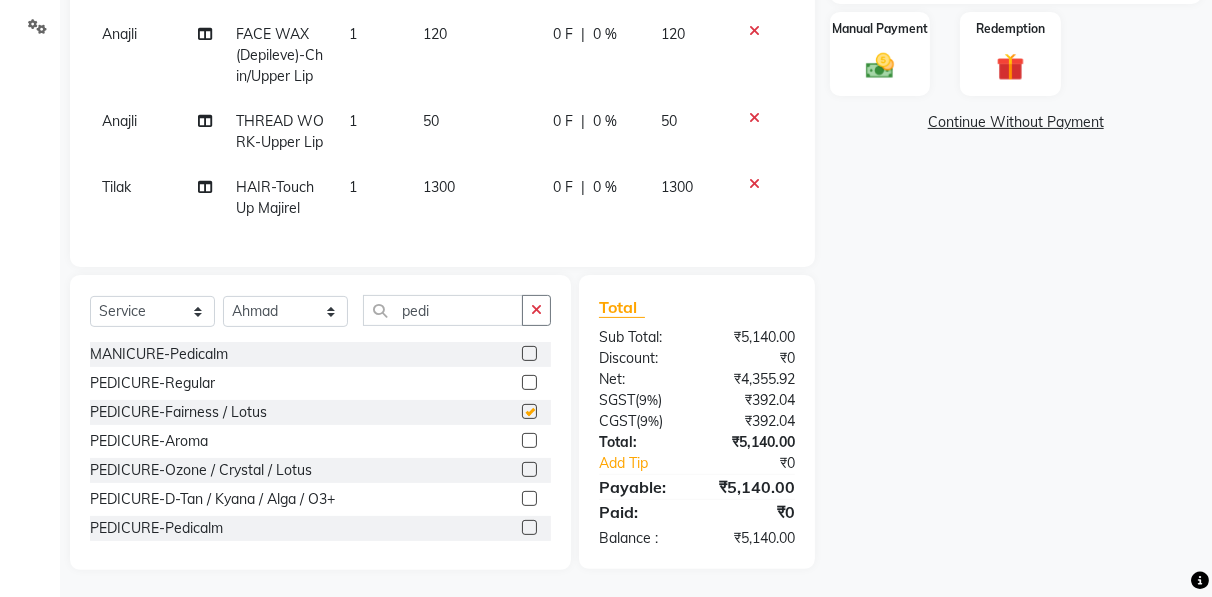 scroll, scrollTop: 261, scrollLeft: 0, axis: vertical 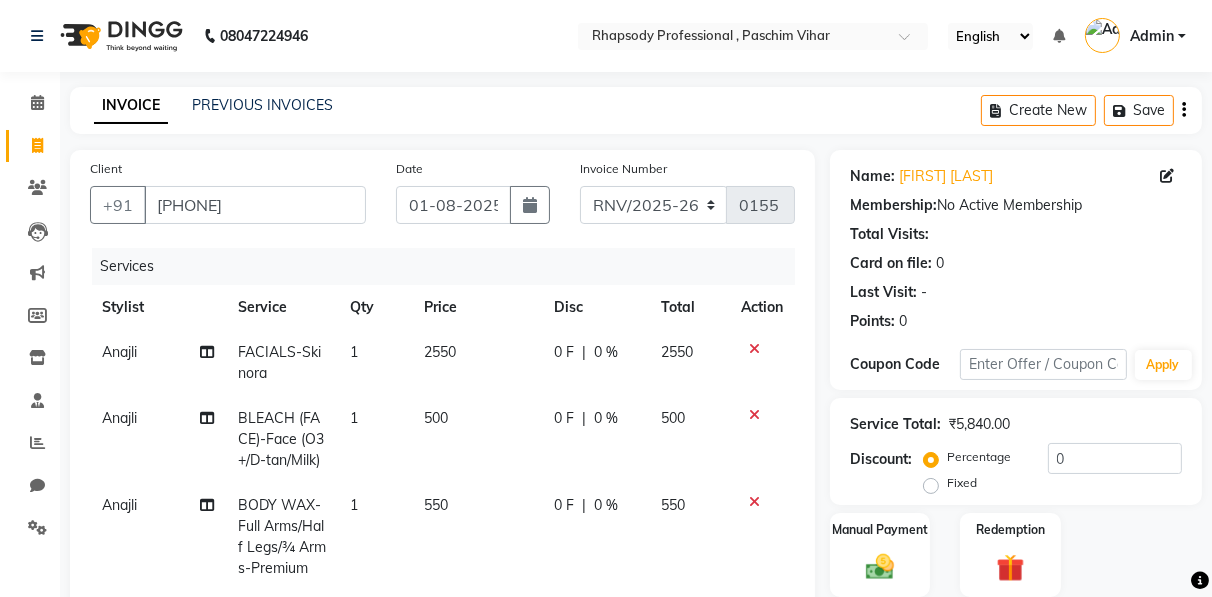 click 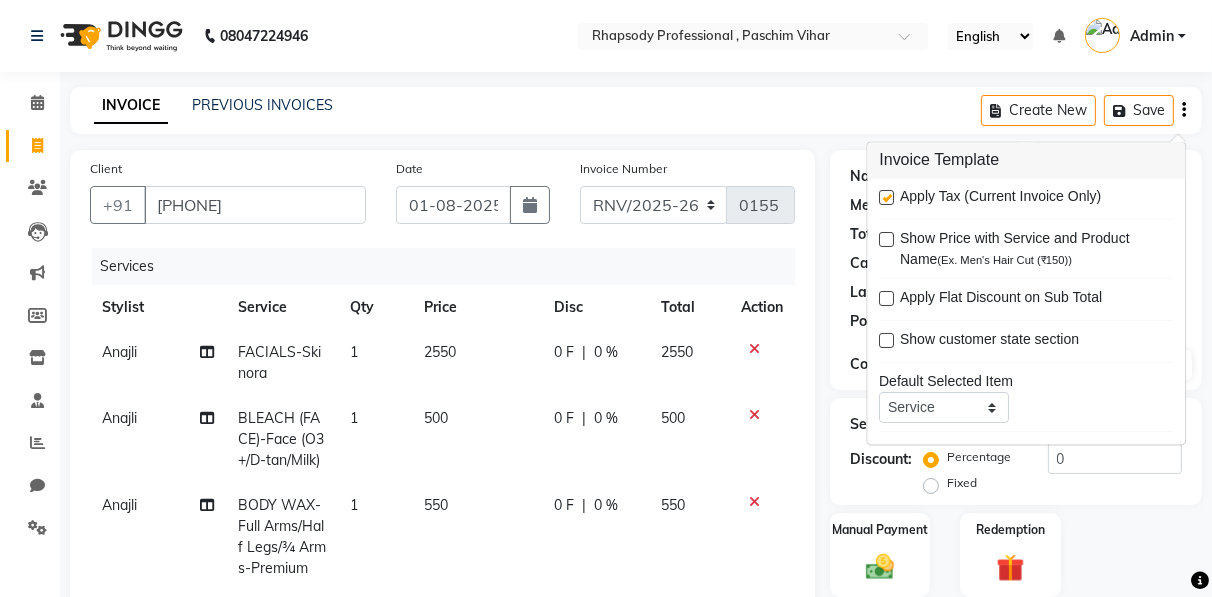 click at bounding box center [886, 198] 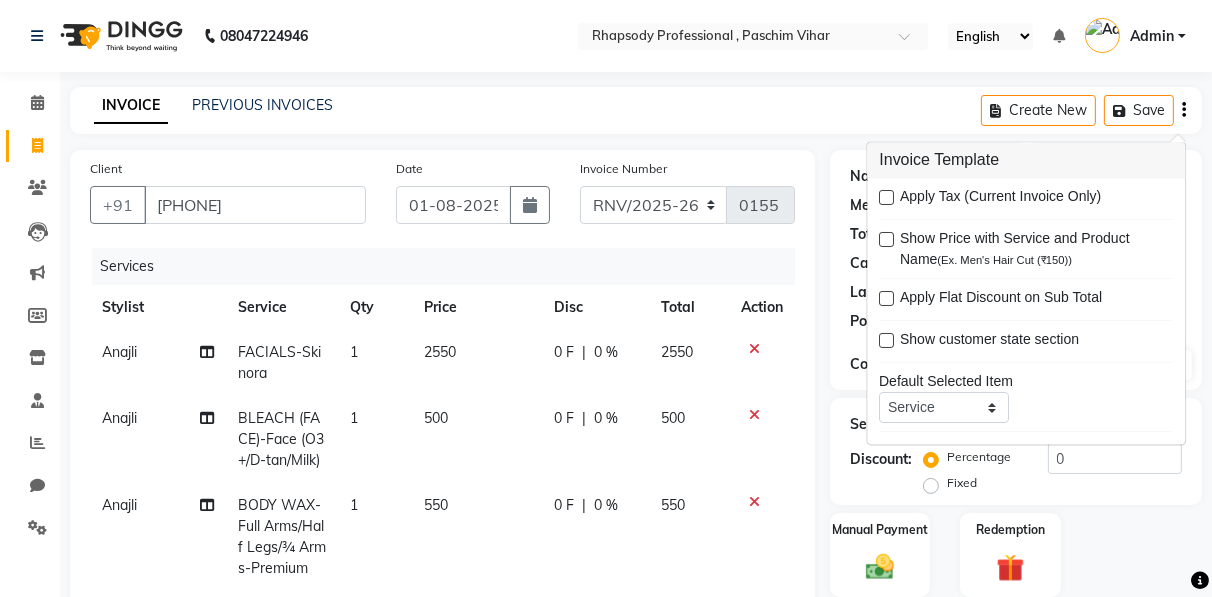 scroll, scrollTop: 503, scrollLeft: 0, axis: vertical 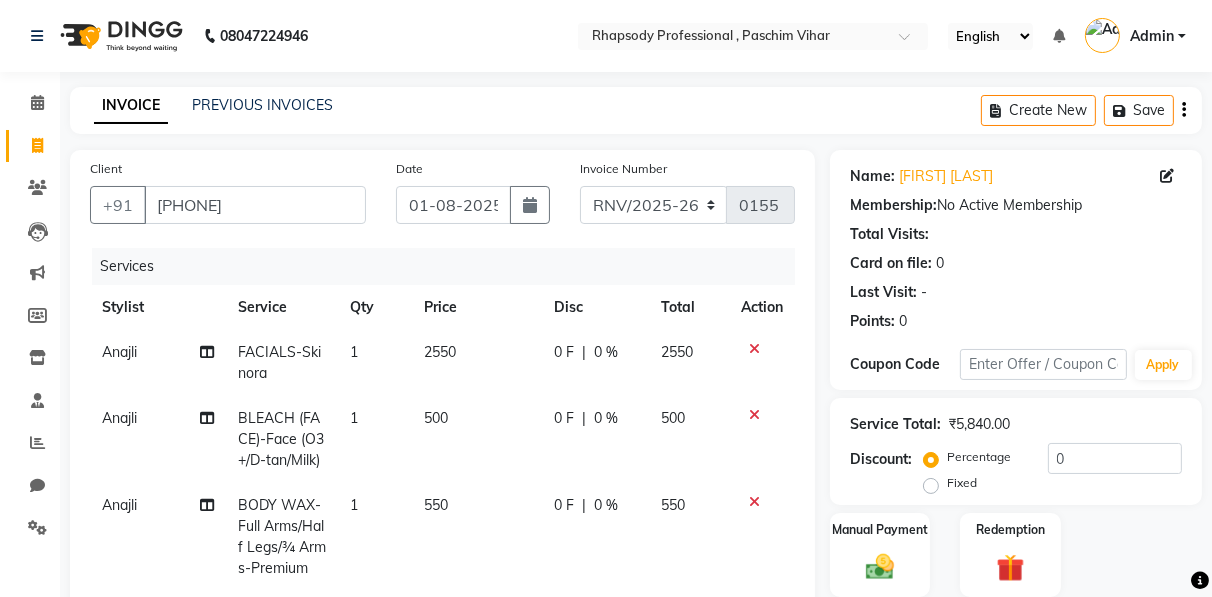 click on "Coupon Code Apply" 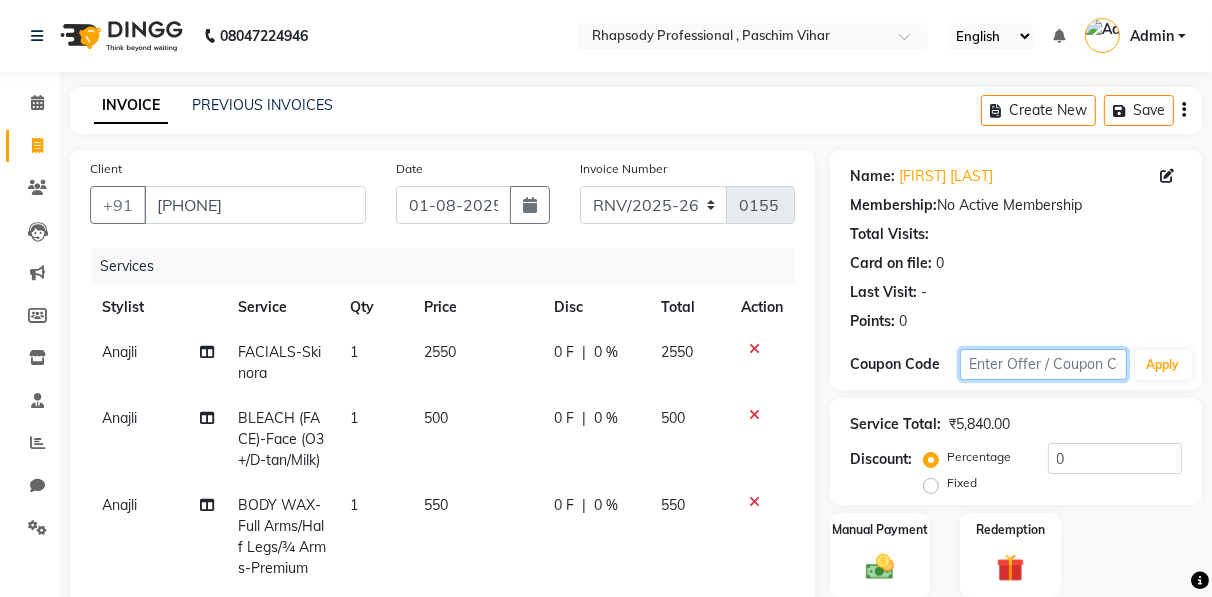 click 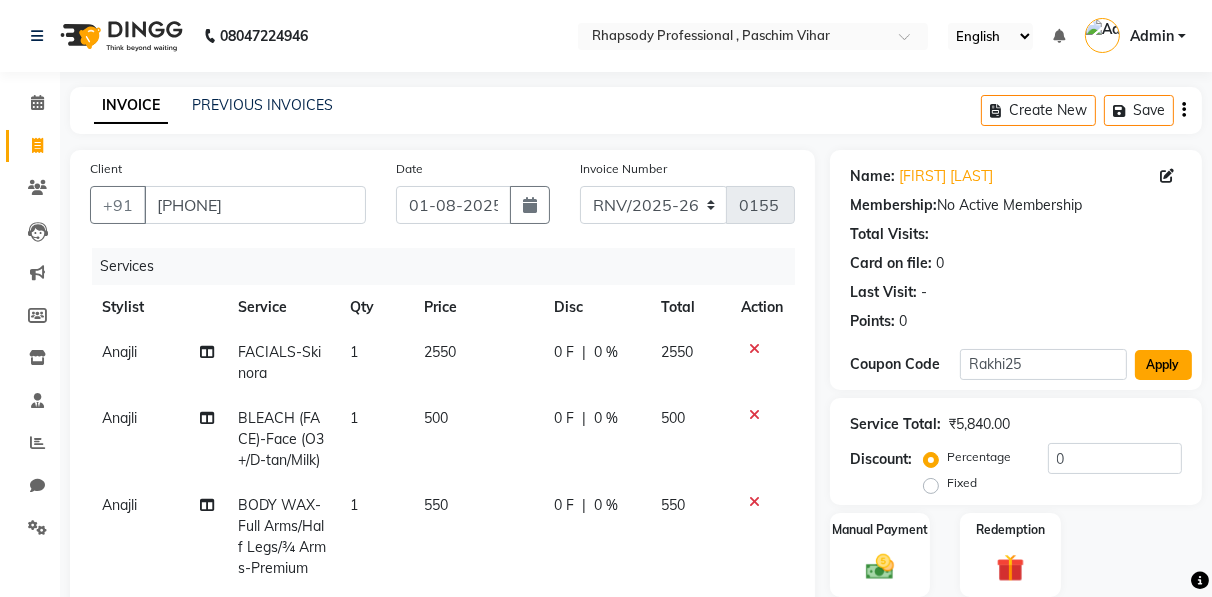 click on "Apply" 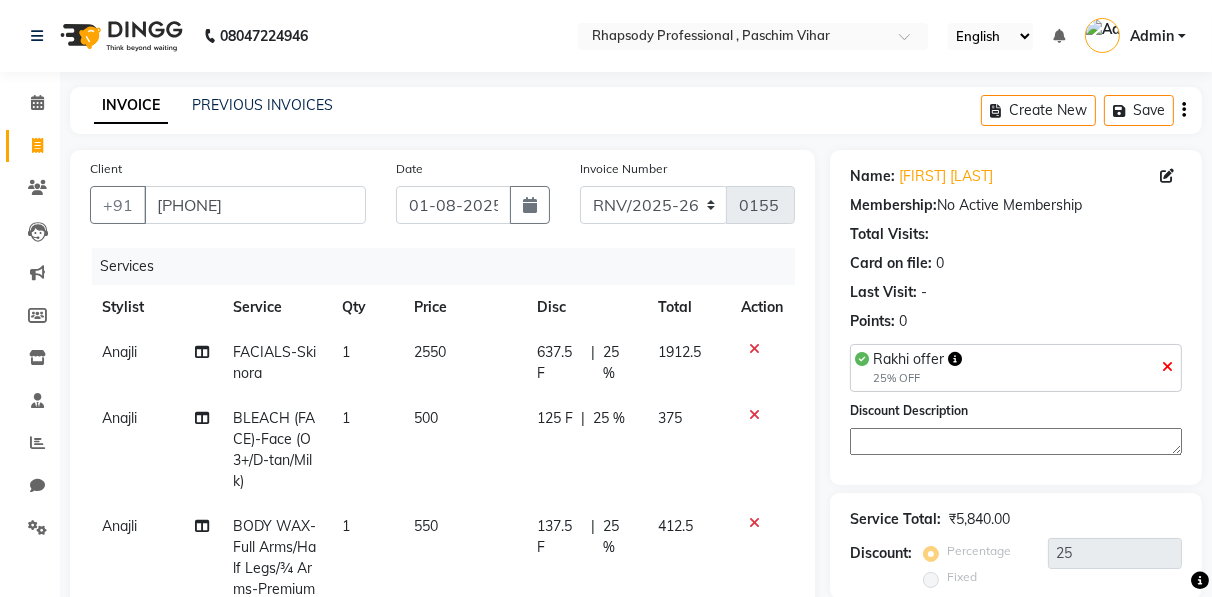scroll, scrollTop: 503, scrollLeft: 0, axis: vertical 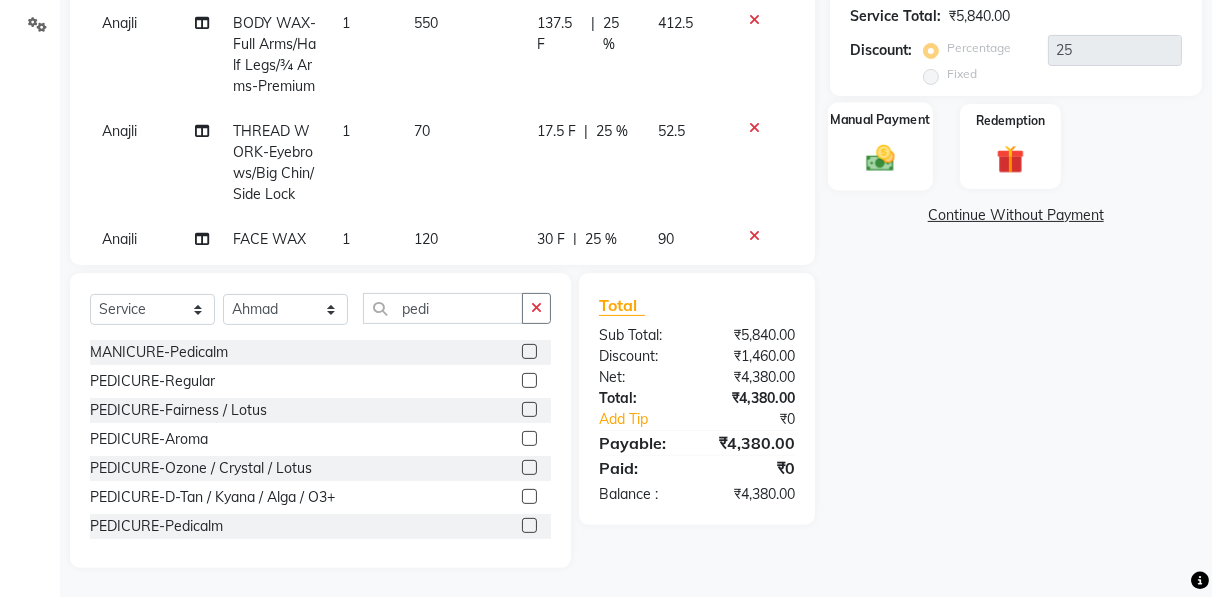 click 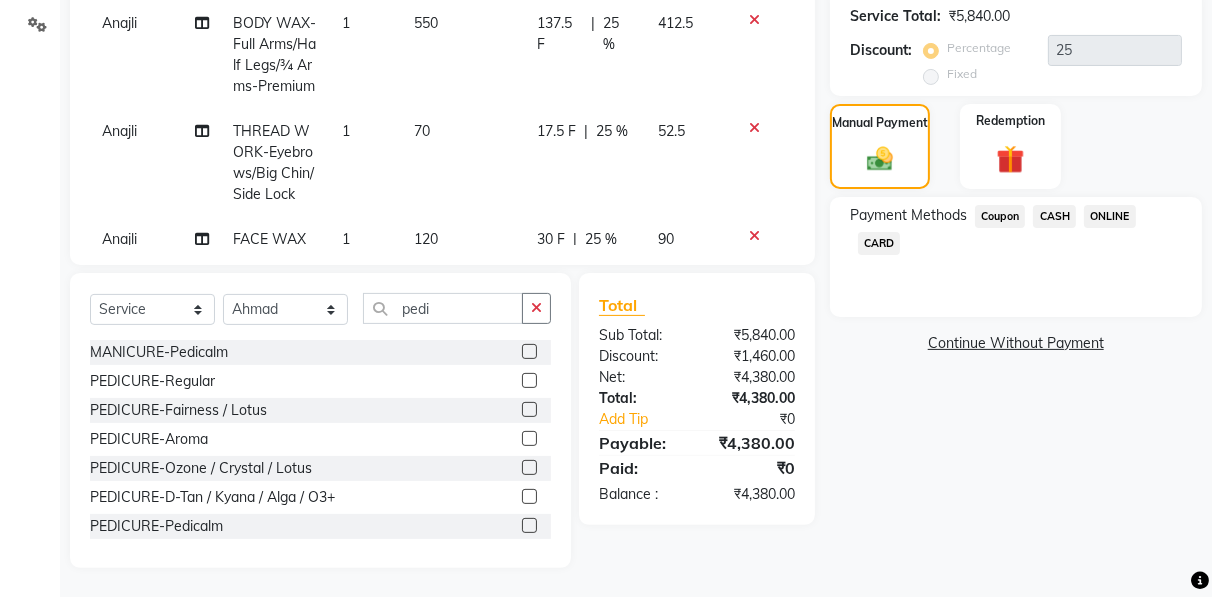 click on "CASH" 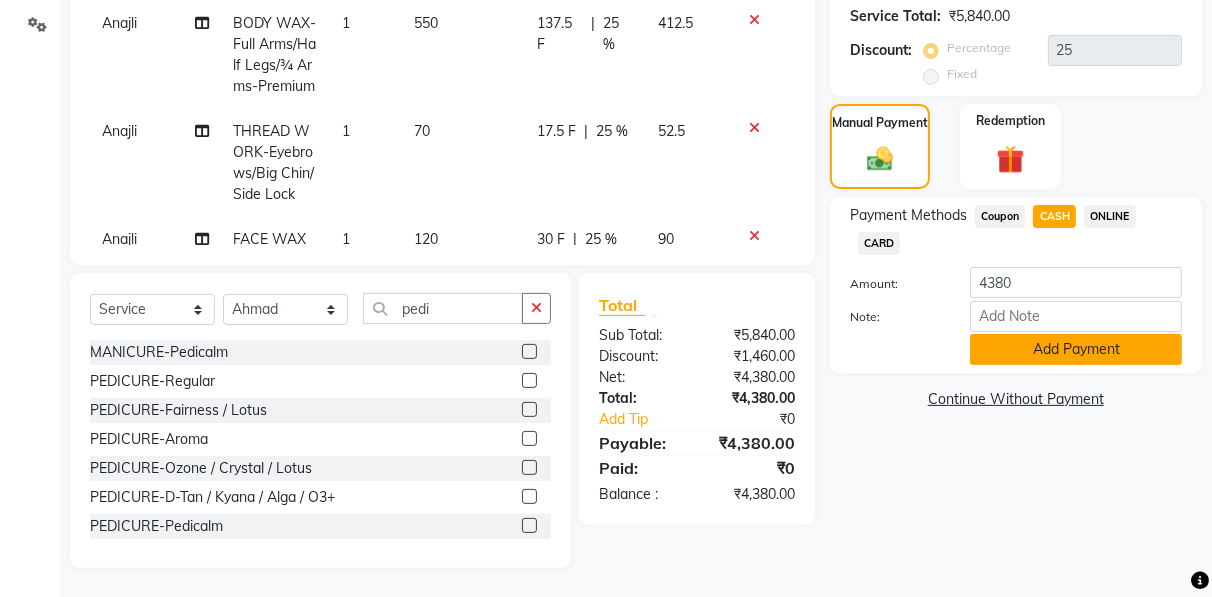 click on "Add Payment" 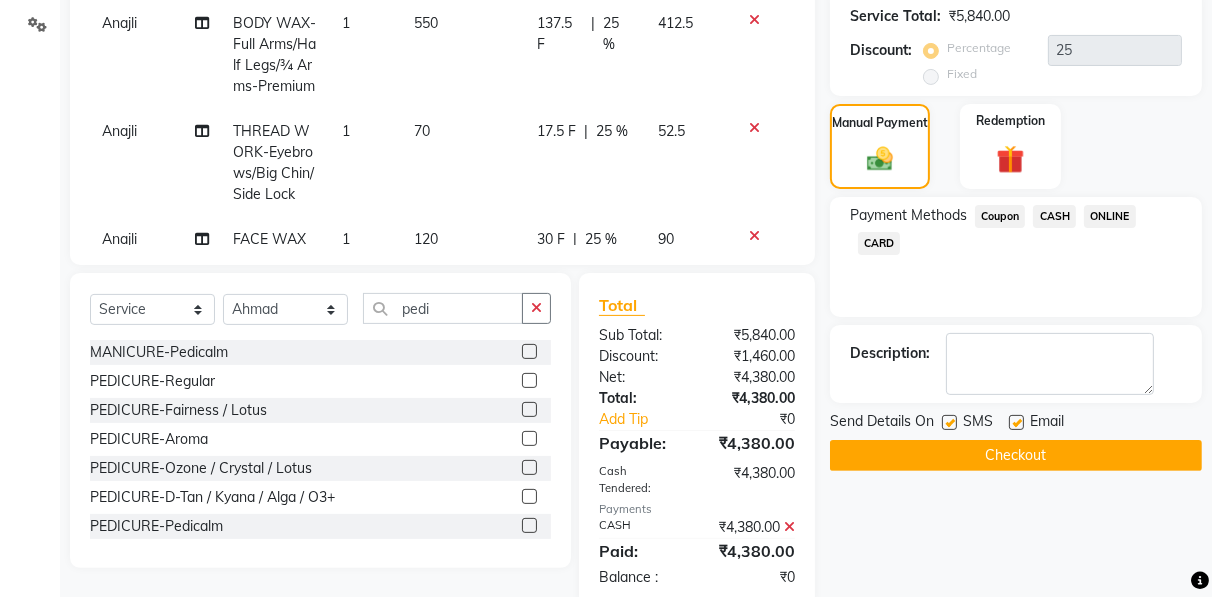 click on "Checkout" 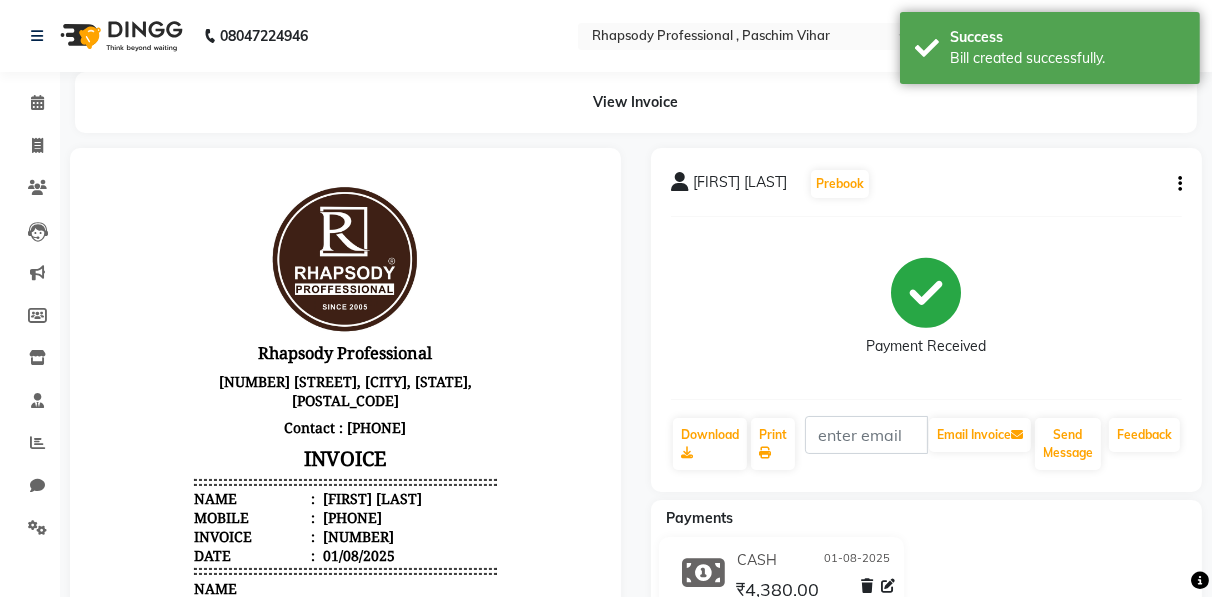 scroll, scrollTop: 0, scrollLeft: 0, axis: both 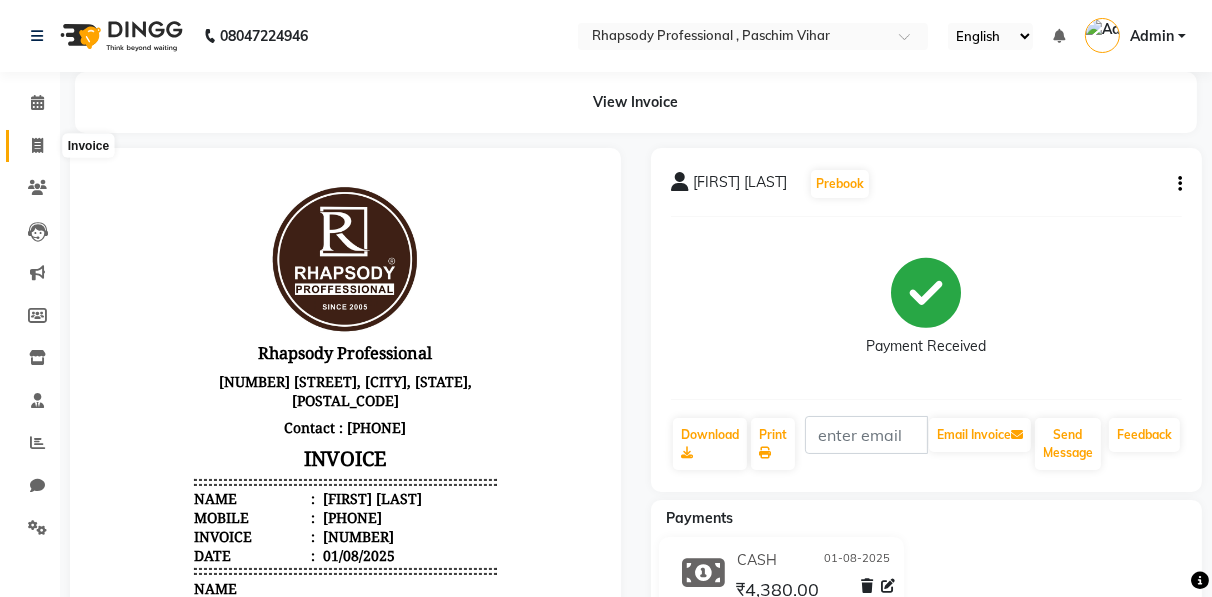 click 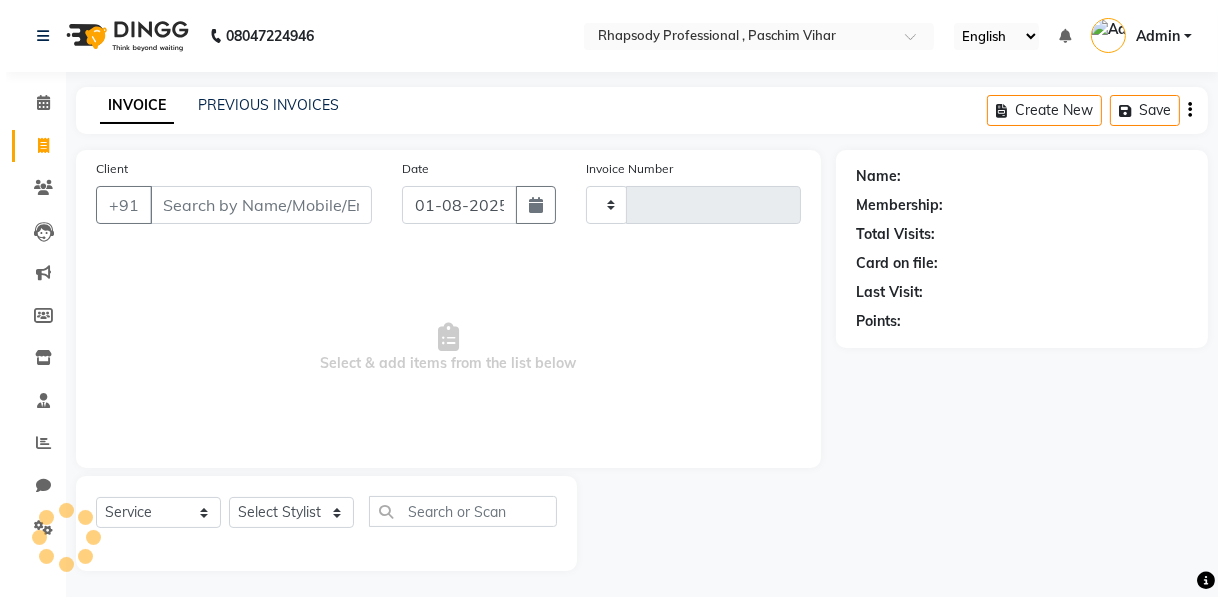 scroll, scrollTop: 3, scrollLeft: 0, axis: vertical 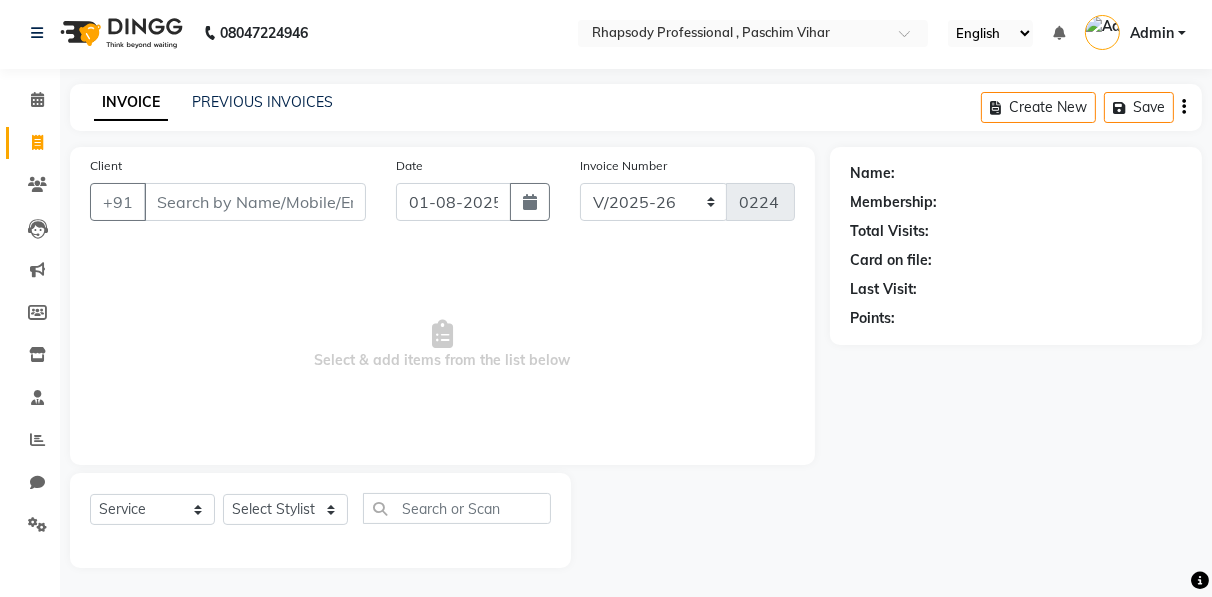 click on "Client" at bounding box center [255, 202] 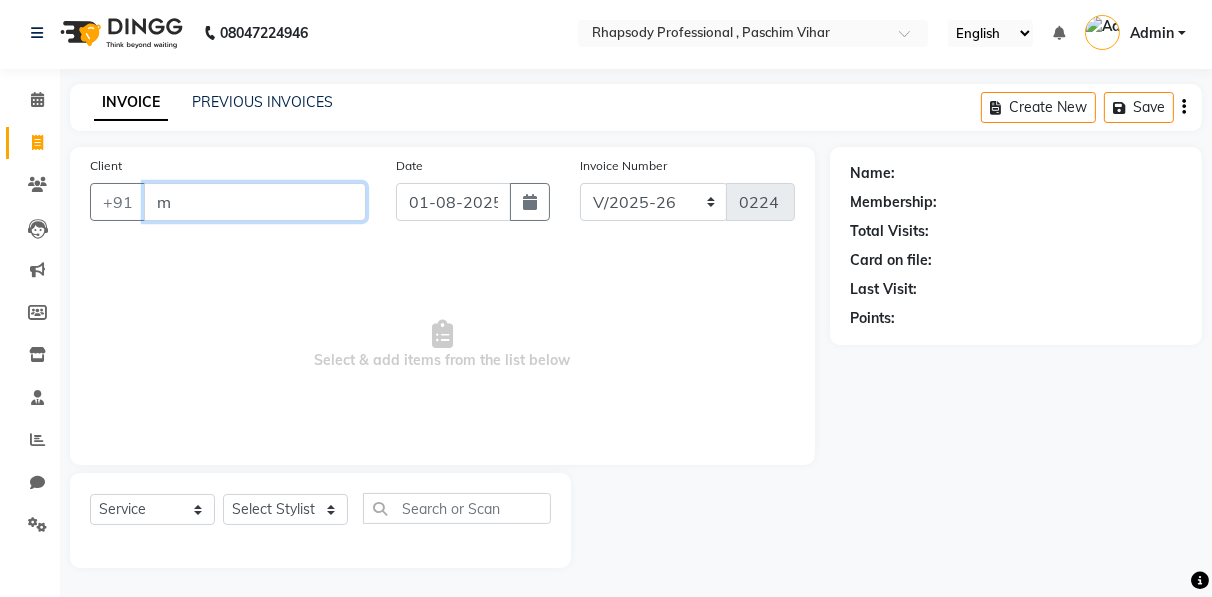 click on "m" at bounding box center [255, 202] 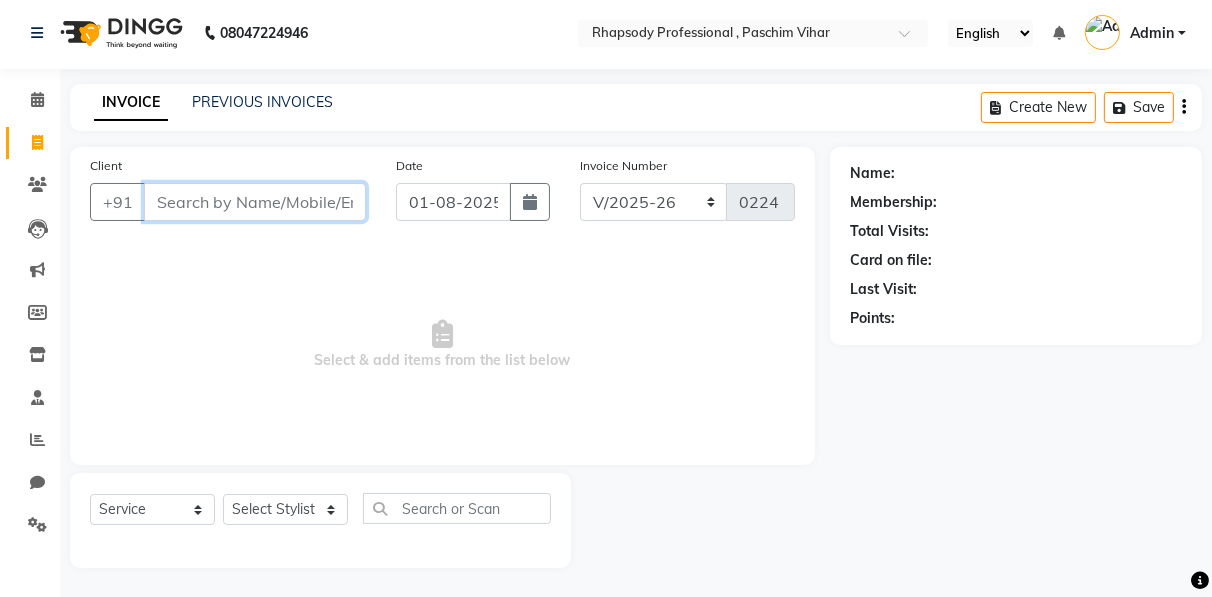 click on "Client" at bounding box center (255, 202) 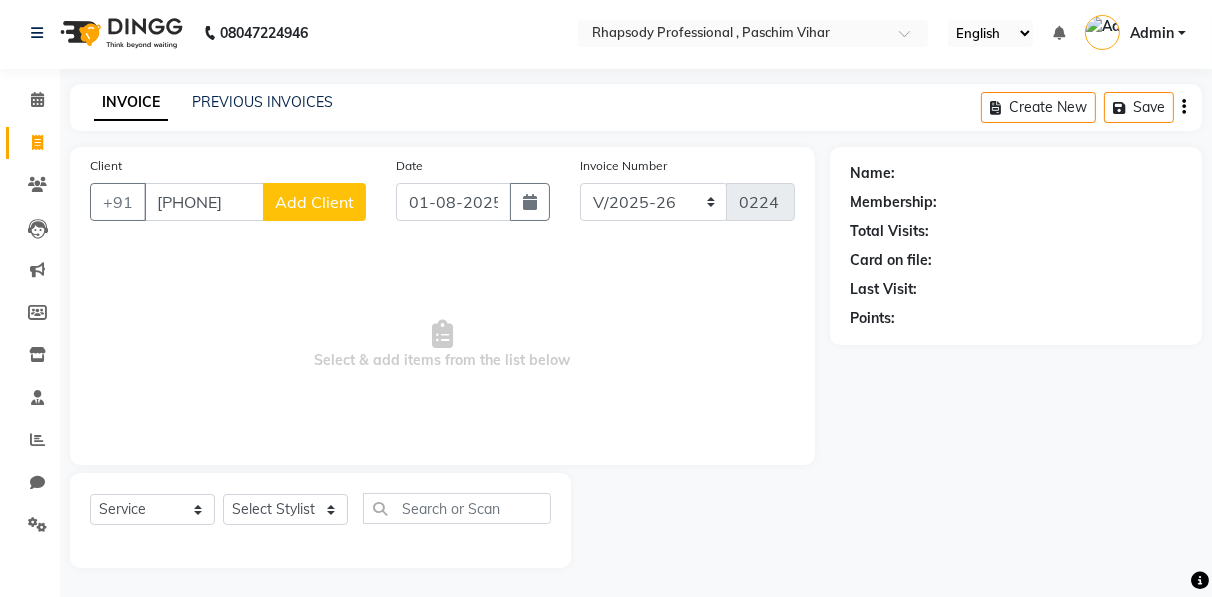 click on "Add Client" 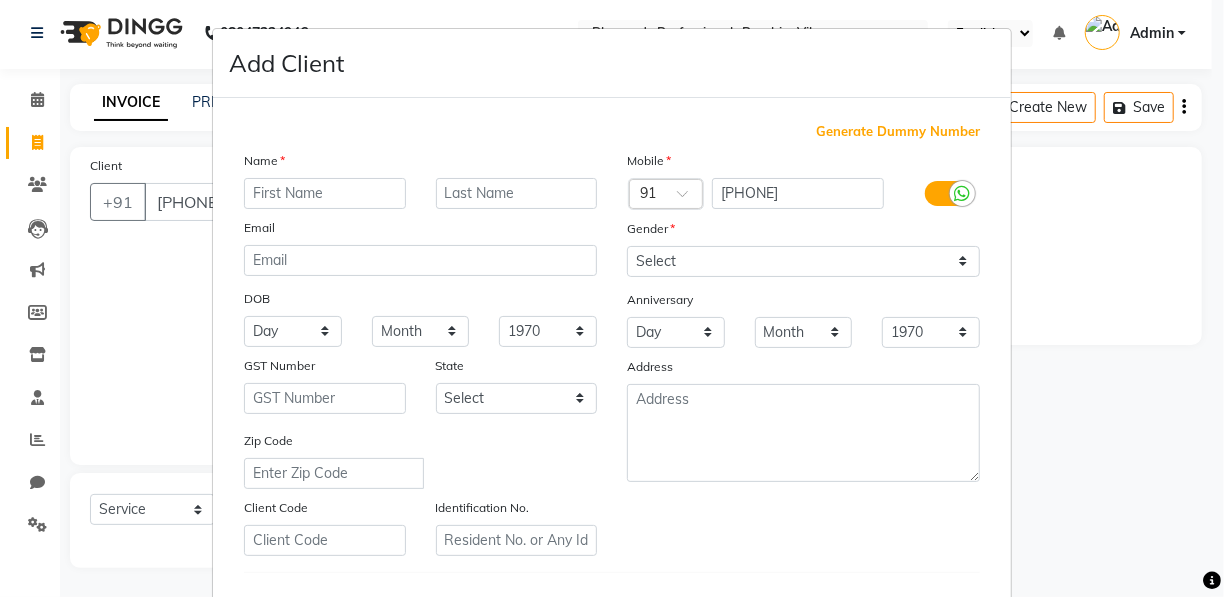 click at bounding box center [325, 193] 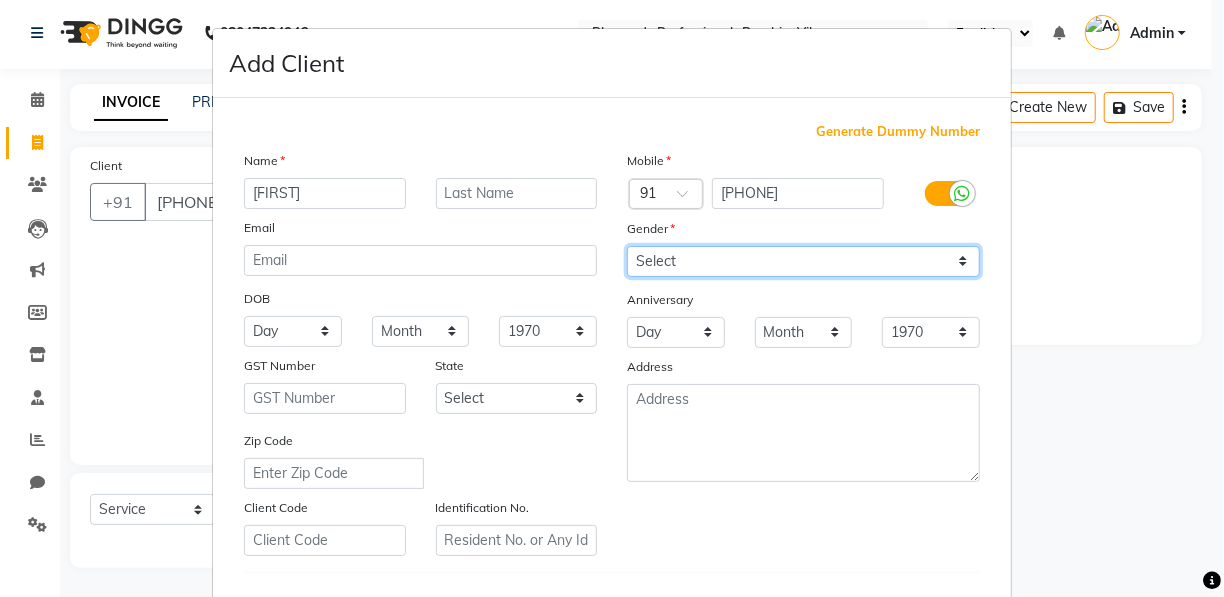 click on "Select Male Female Other Prefer Not To Say" at bounding box center (803, 261) 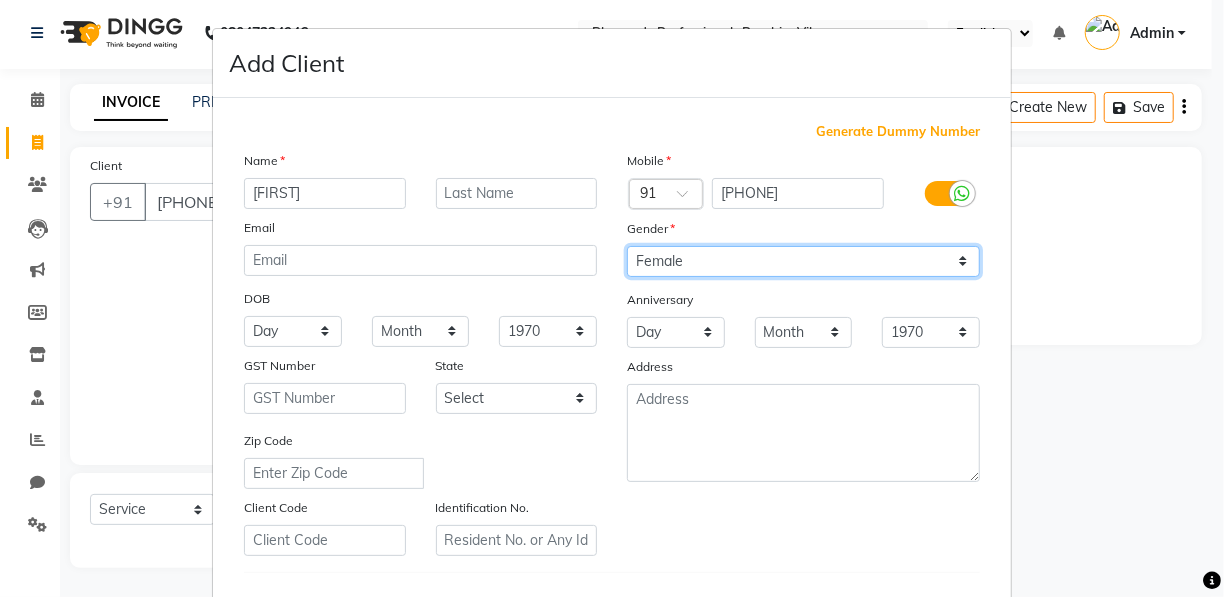 click on "Select Male Female Other Prefer Not To Say" at bounding box center [803, 261] 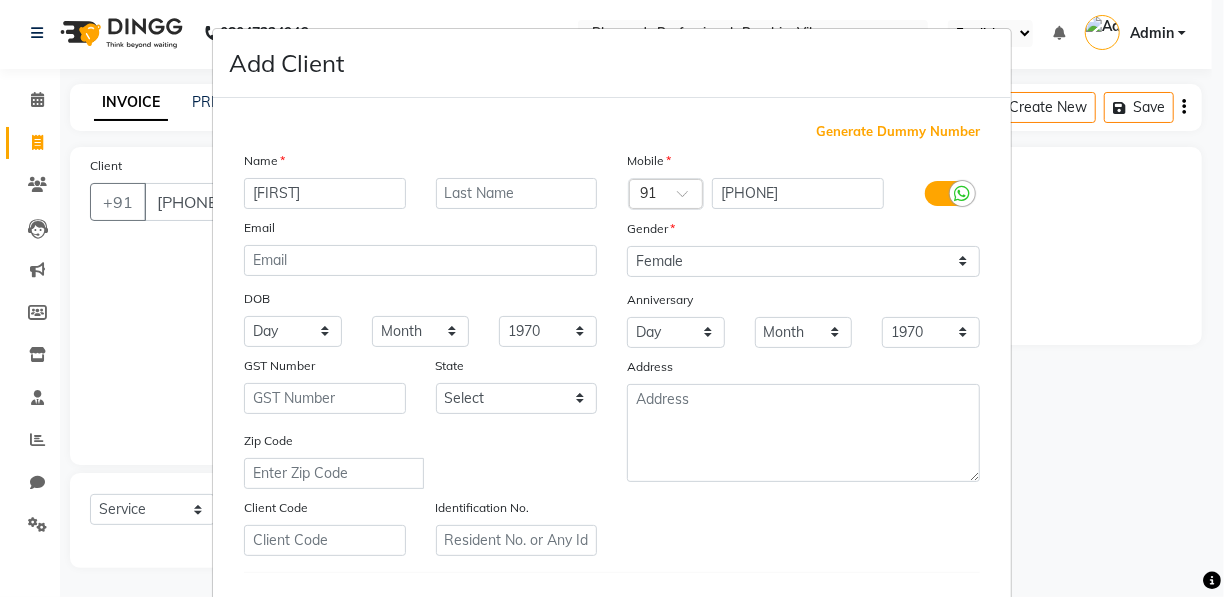 scroll, scrollTop: 321, scrollLeft: 0, axis: vertical 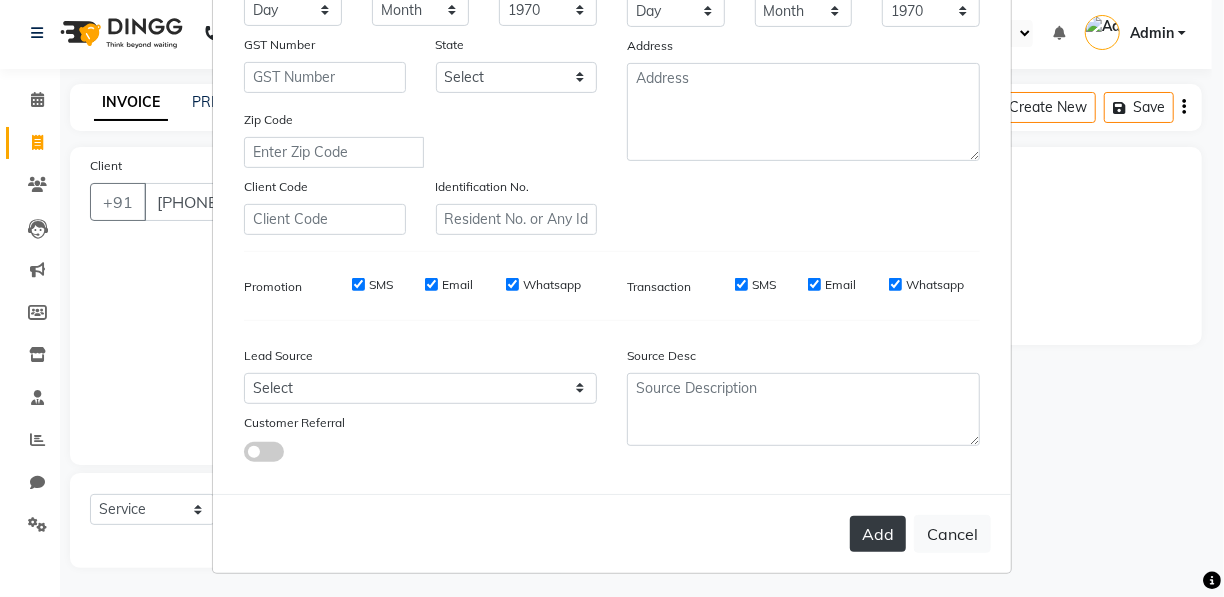click on "Add" at bounding box center [878, 534] 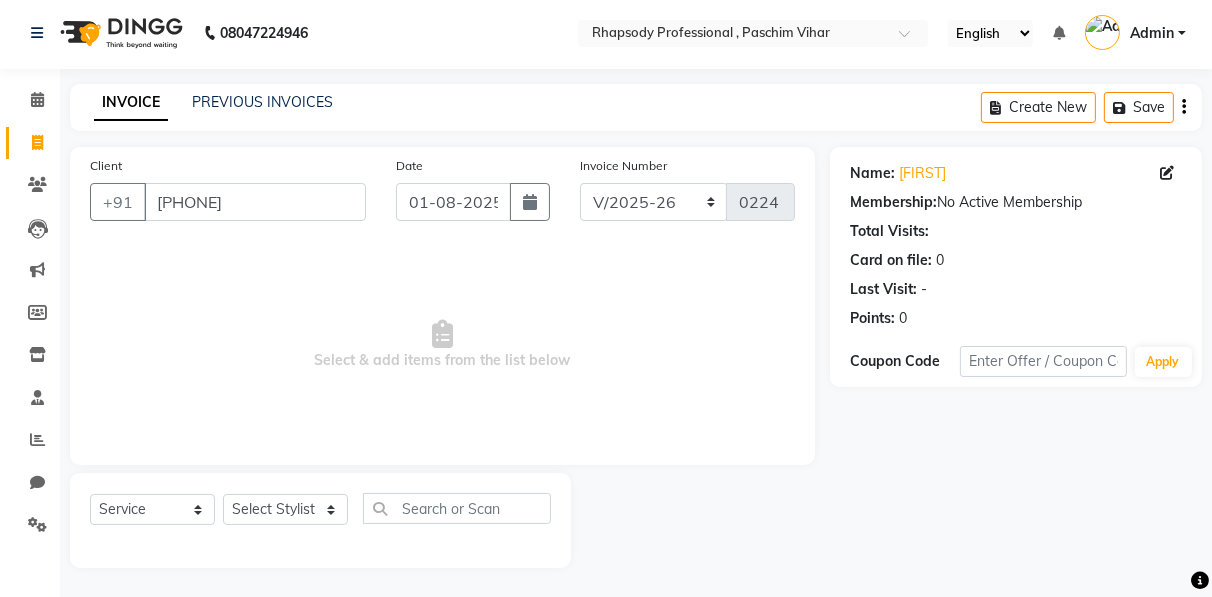click on "Create New   Save" 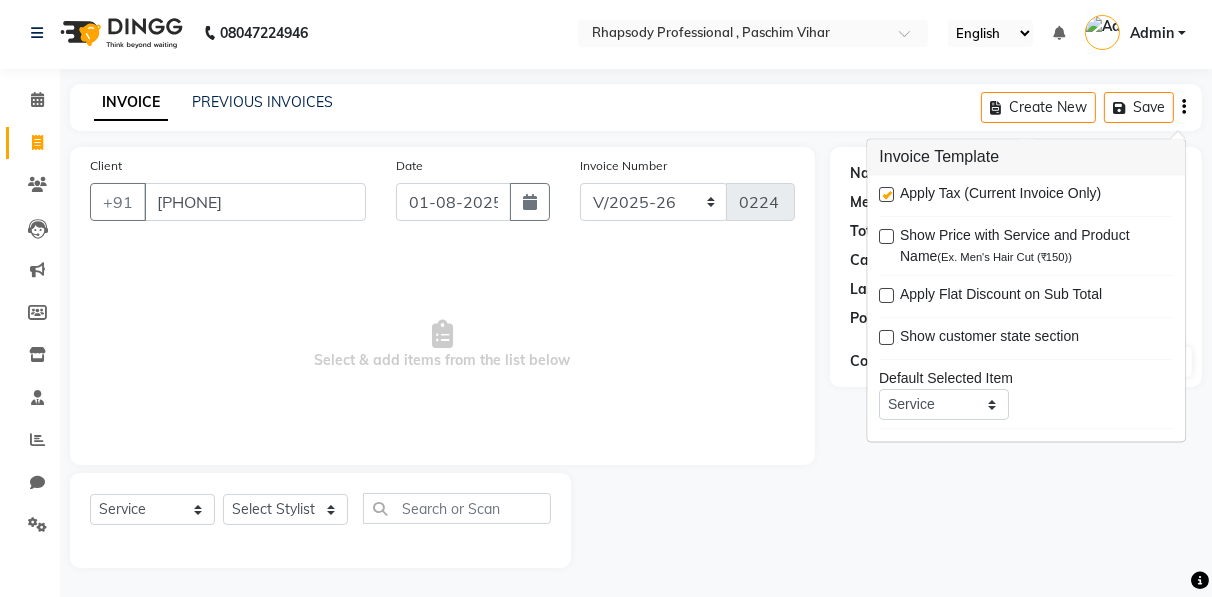 click on "Name: [FIRST]  Membership:  No Active Membership  Total Visits:   Card on file:  0 Last Visit:   - Points:   0  Coupon Code Apply" 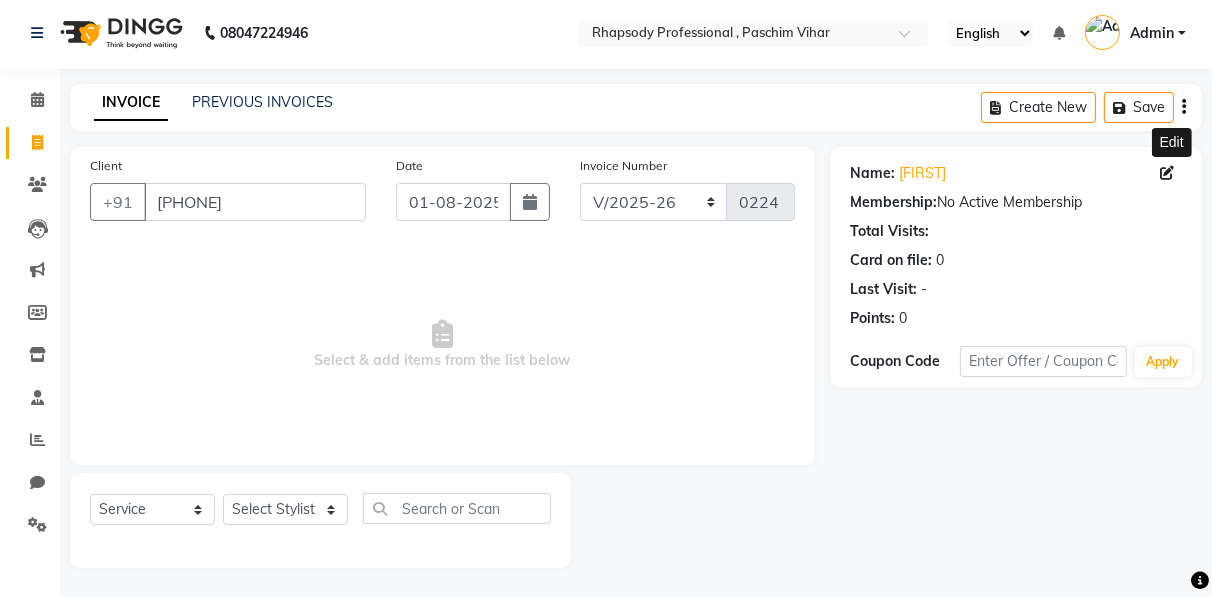 click 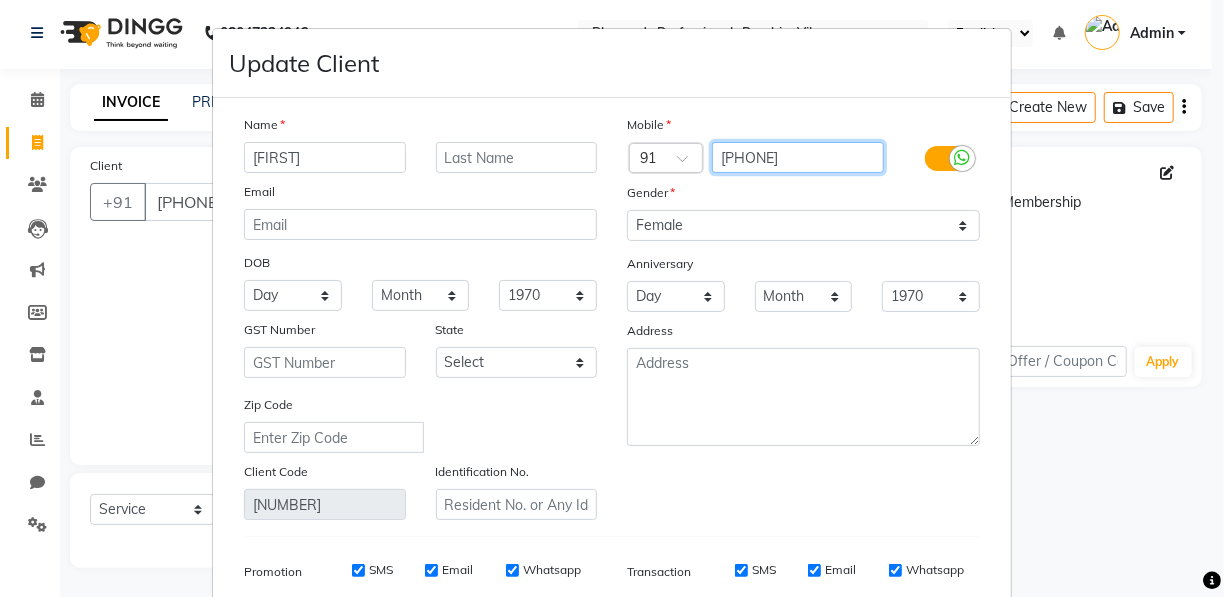 click on "[PHONE]" at bounding box center (798, 157) 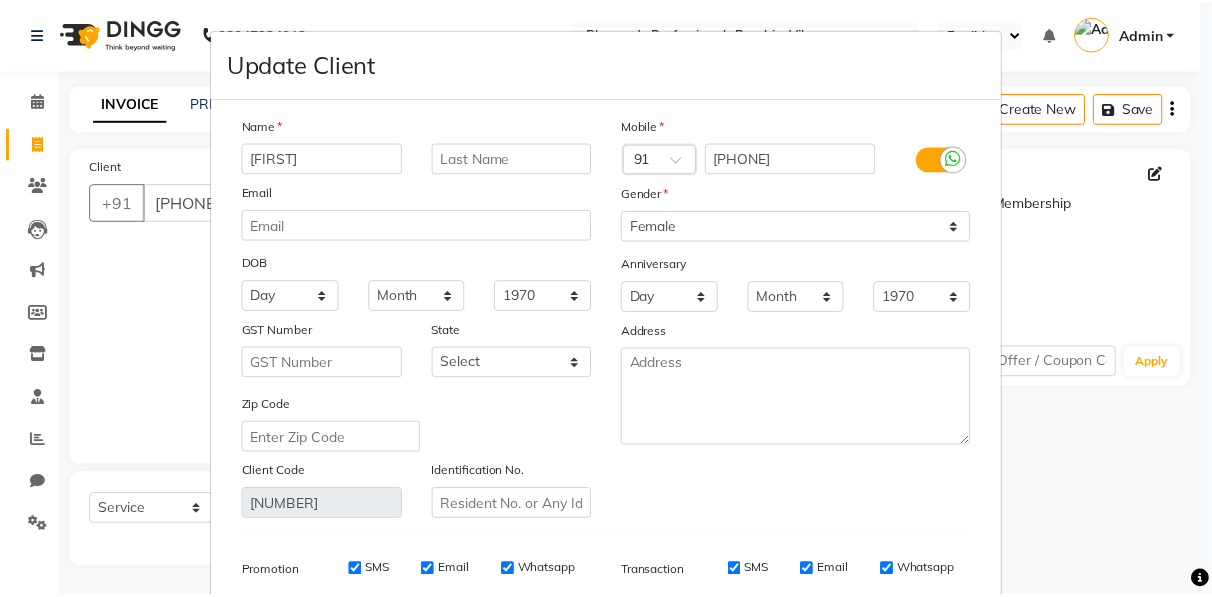 scroll, scrollTop: 286, scrollLeft: 0, axis: vertical 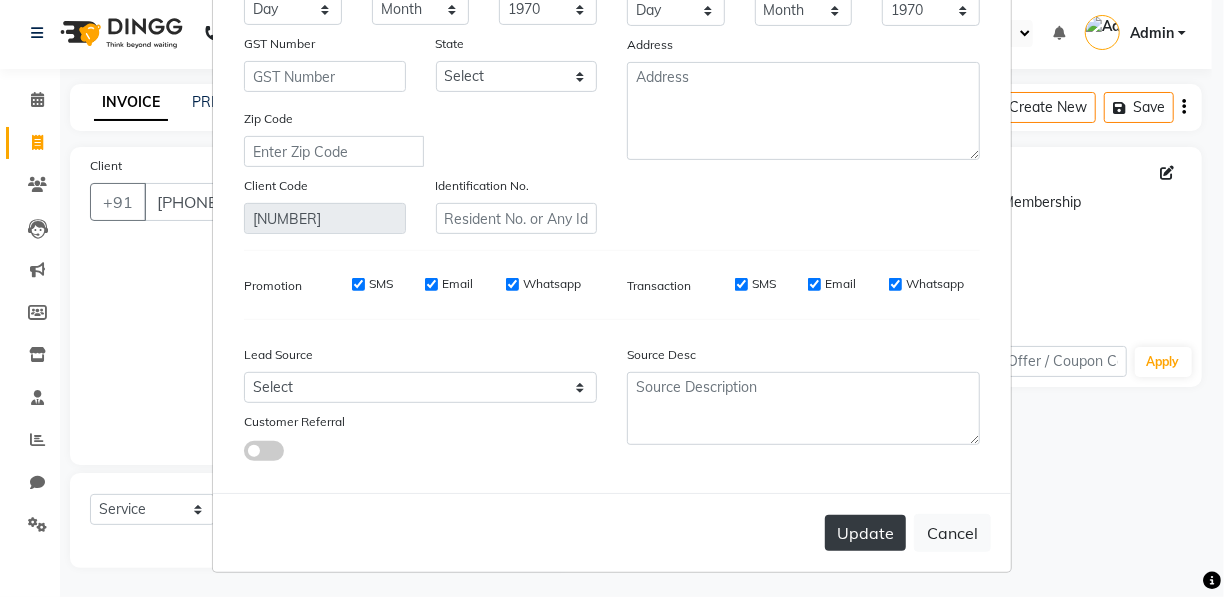 click on "Update" at bounding box center [865, 533] 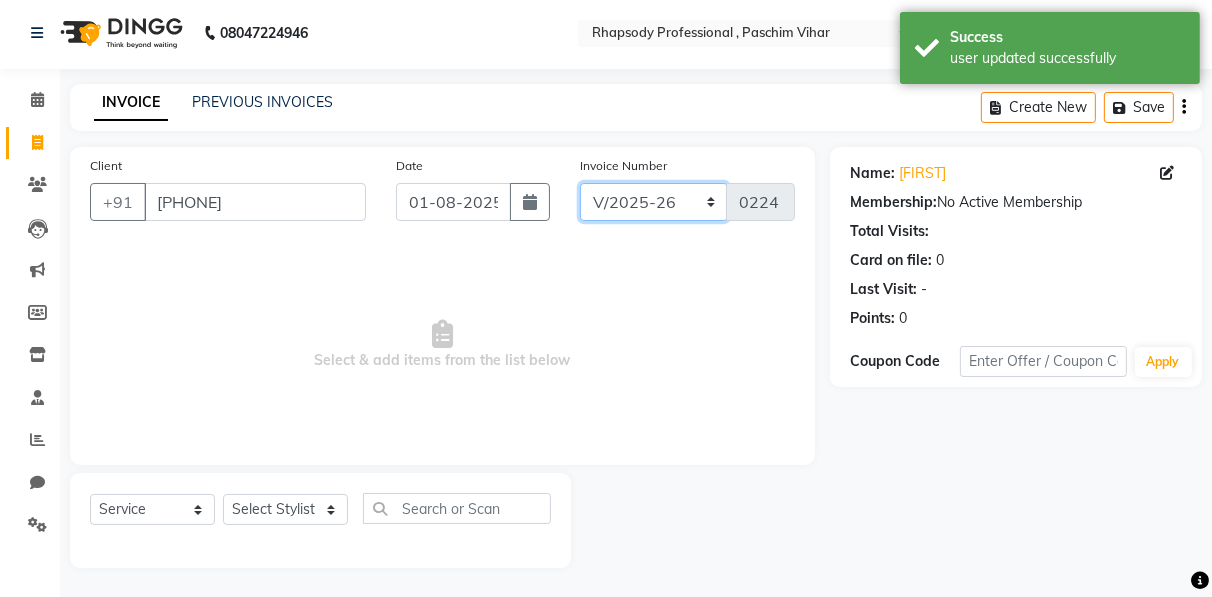 click on "RNV/2025-26 V/2025 V/2025-26" 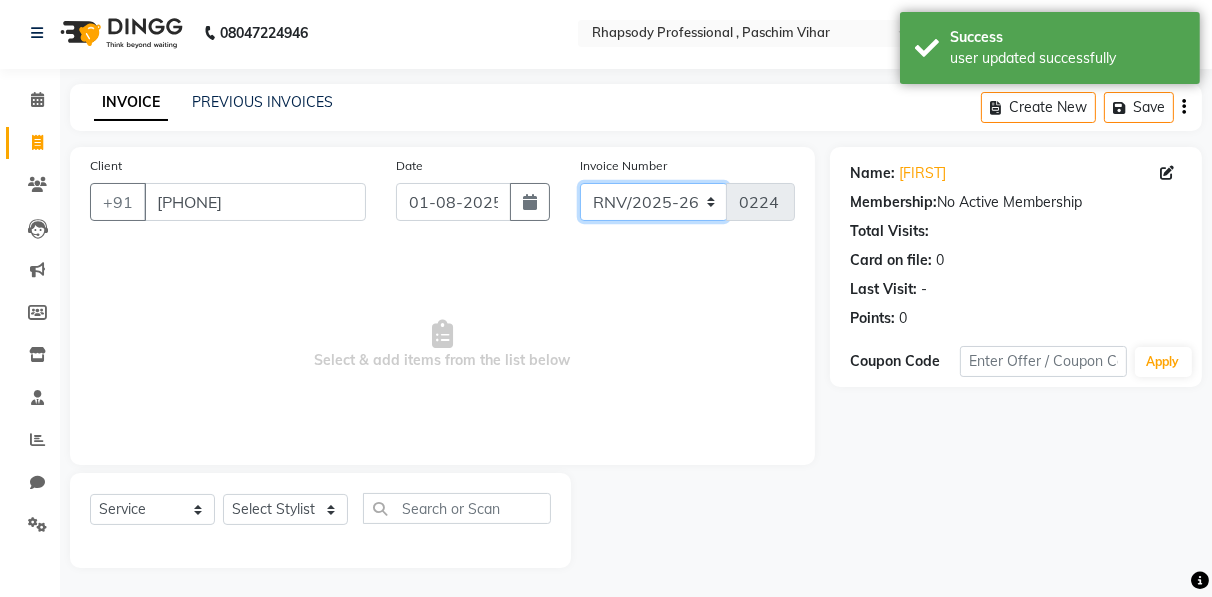 click on "RNV/2025-26 V/2025 V/2025-26" 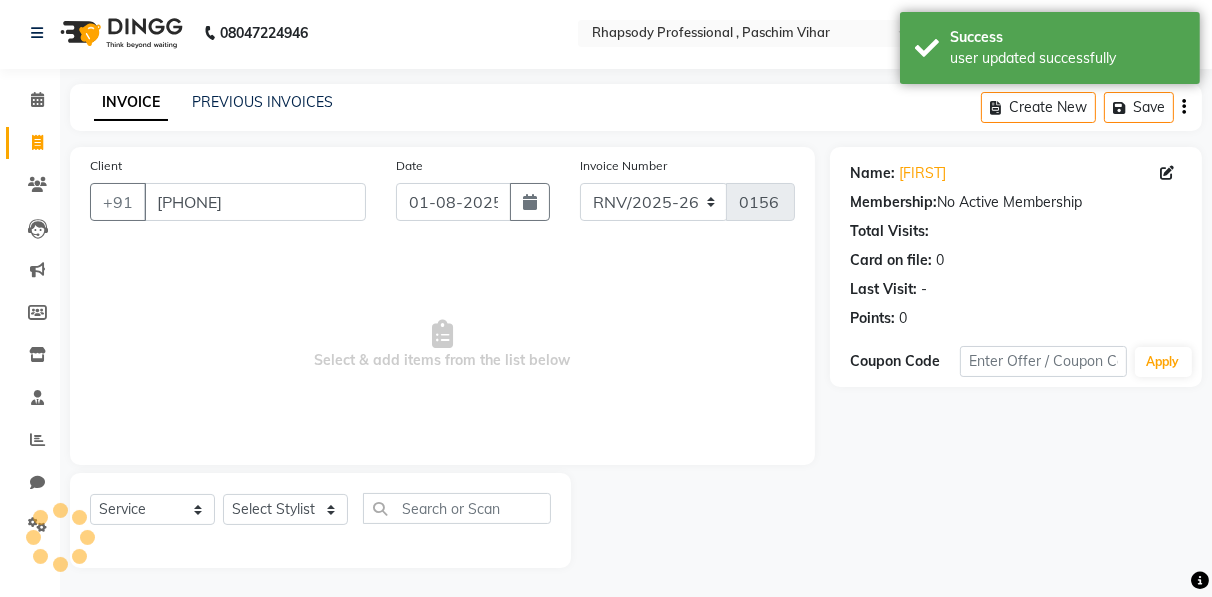 click 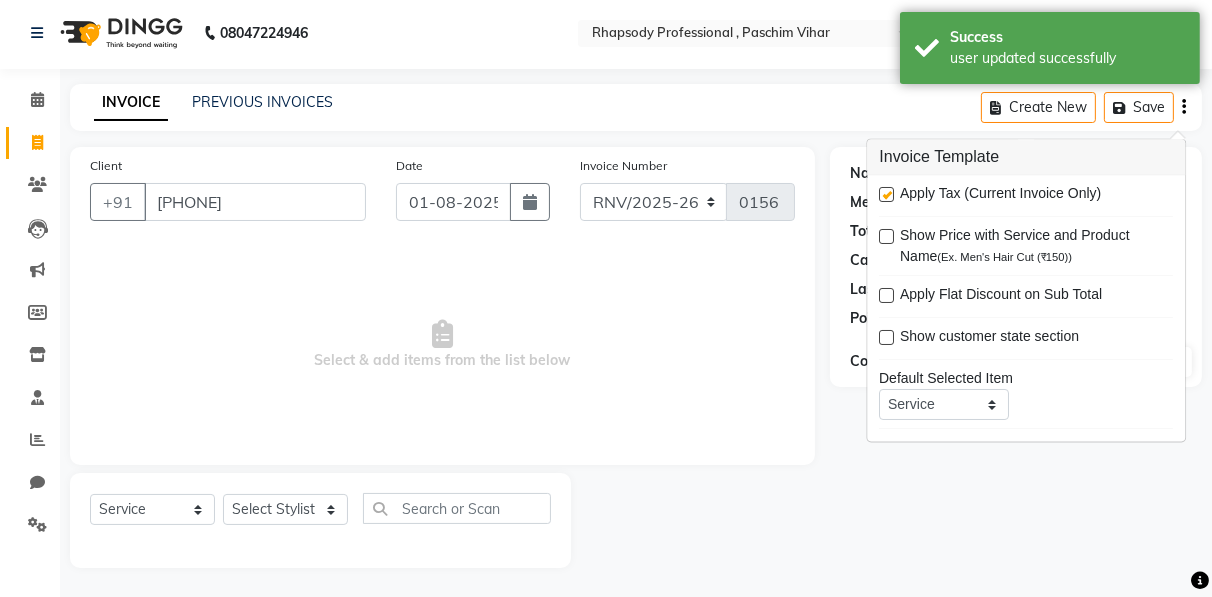 click at bounding box center (886, 195) 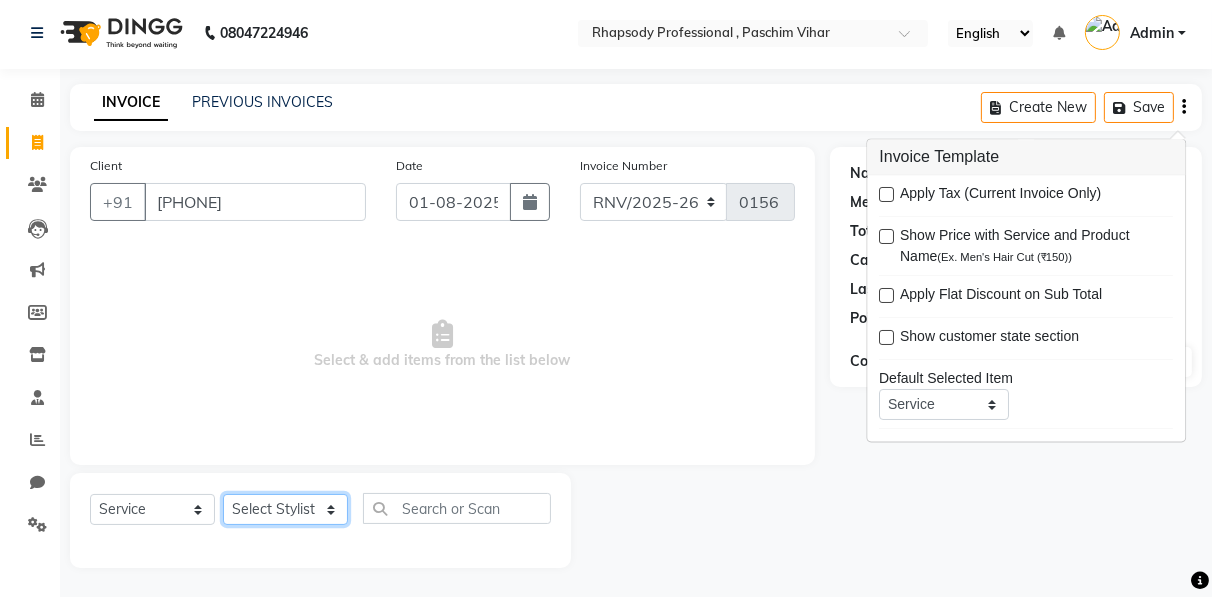 click on "Select Stylist Ahmad Anajli Laxmi Manager Neetu Reetu Ruma Santosh Soniya Tannu Tilak Vinod Zeeshan" 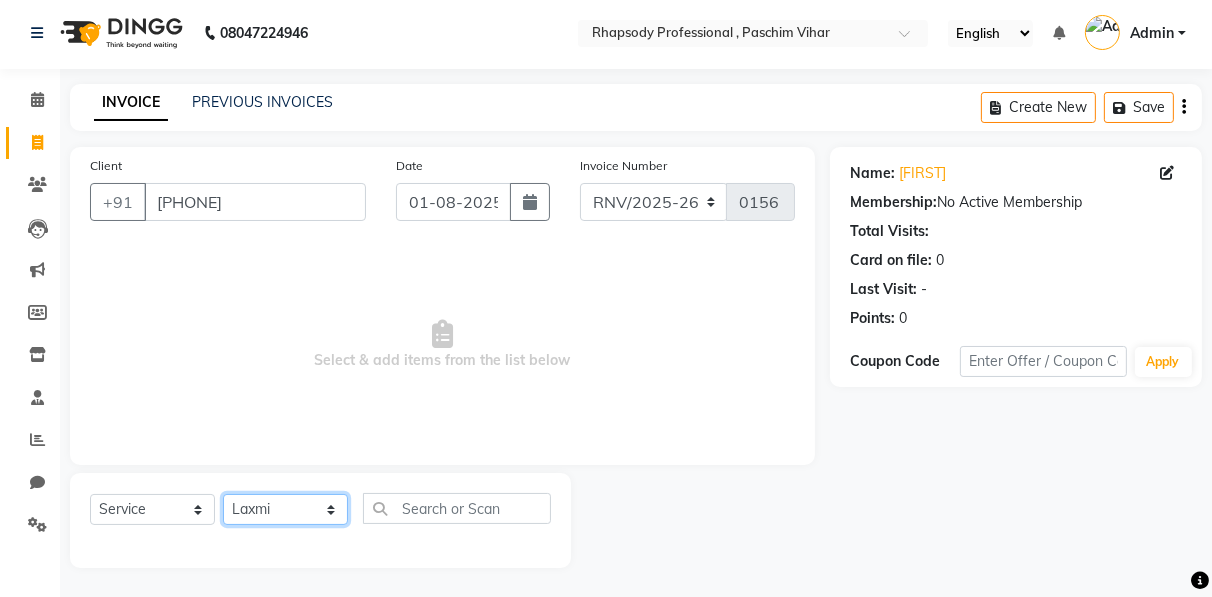 click on "Select Stylist Ahmad Anajli Laxmi Manager Neetu Reetu Ruma Santosh Soniya Tannu Tilak Vinod Zeeshan" 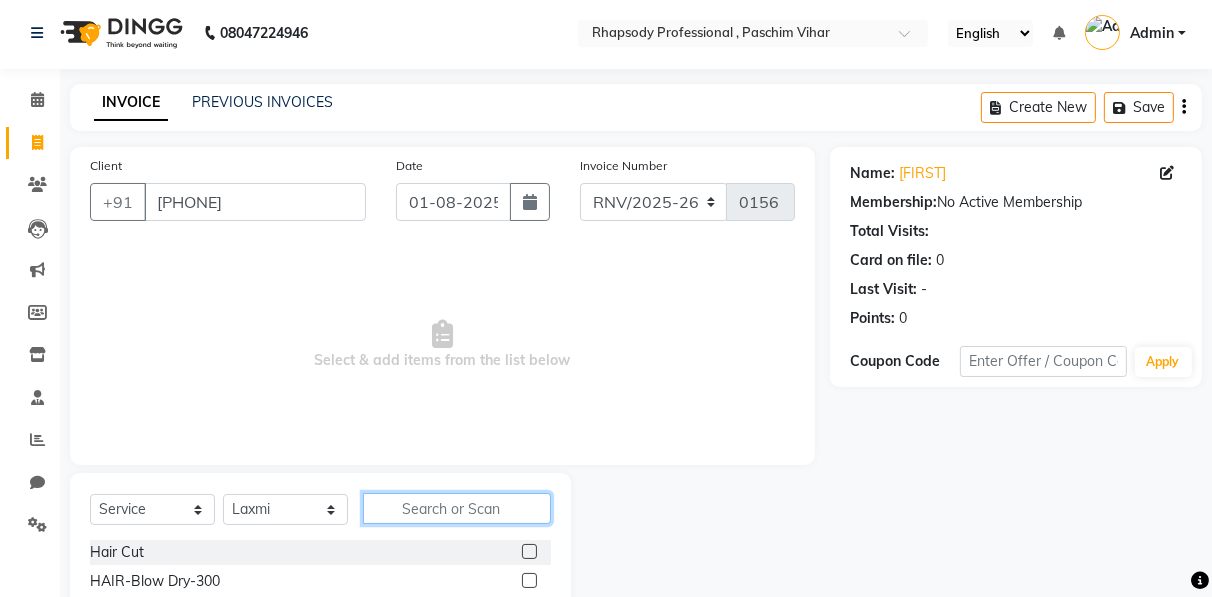 click 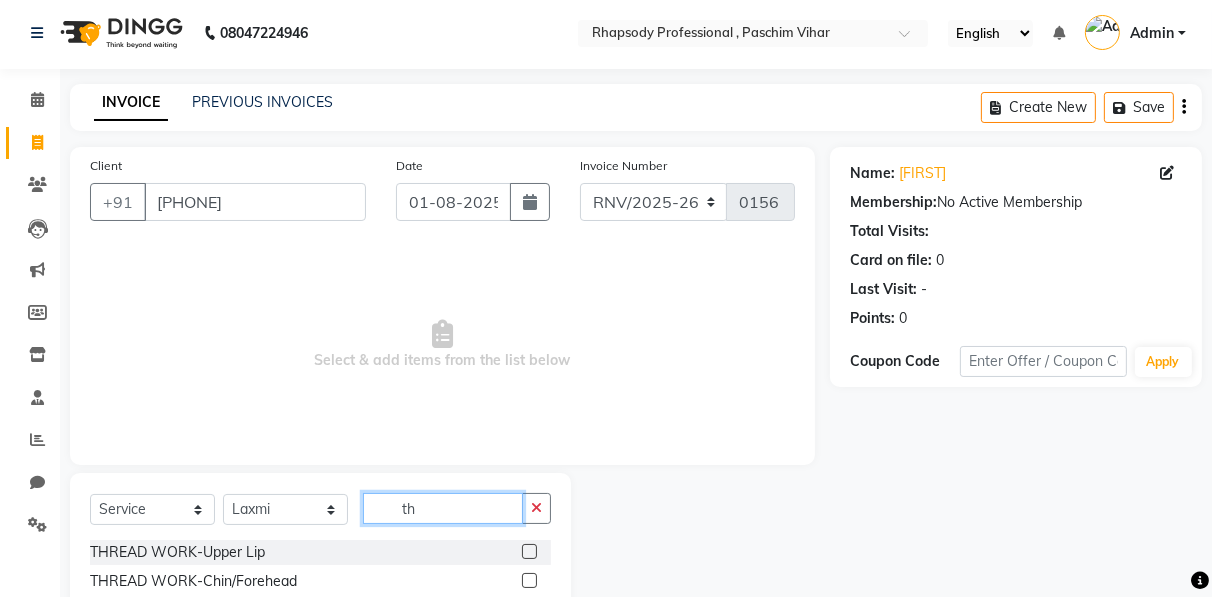 scroll, scrollTop: 202, scrollLeft: 0, axis: vertical 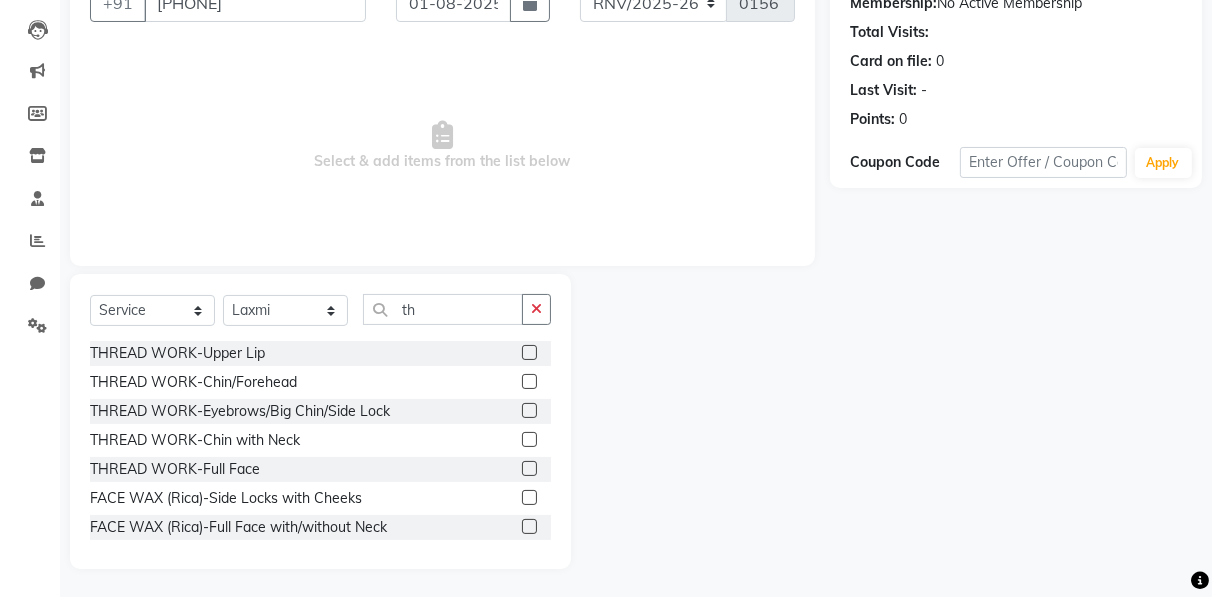 click 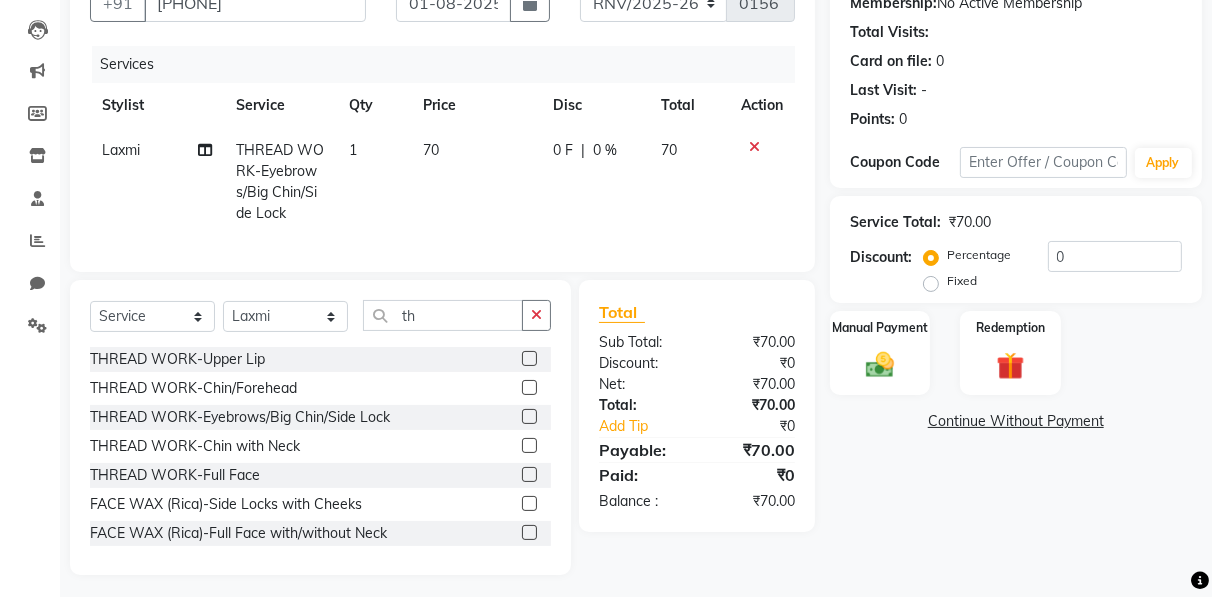 click 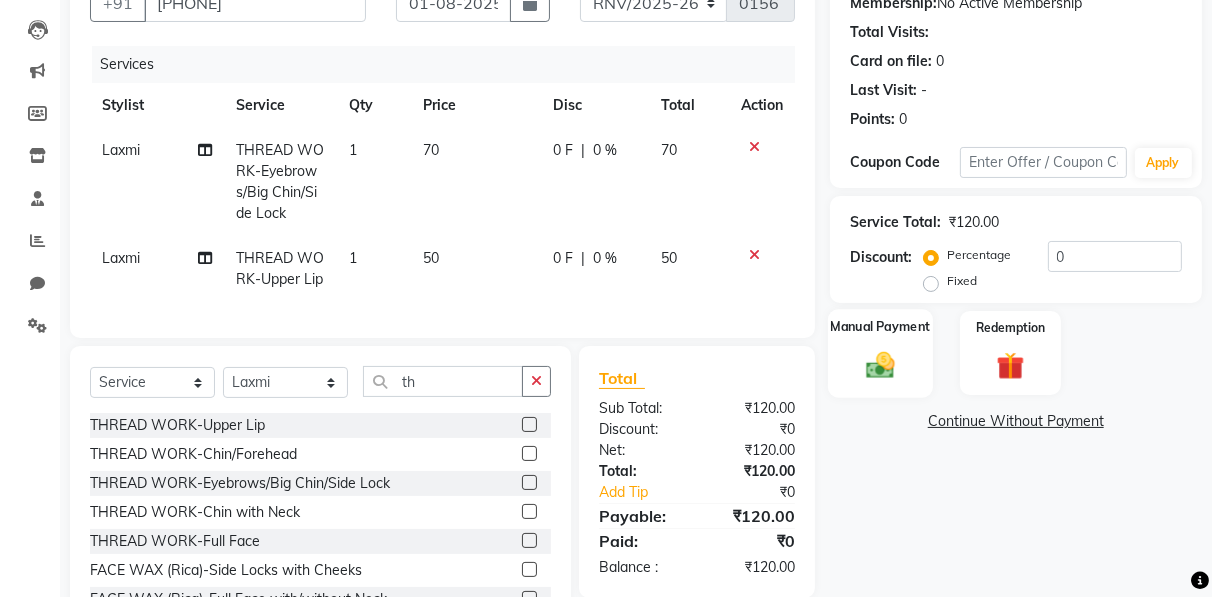 click 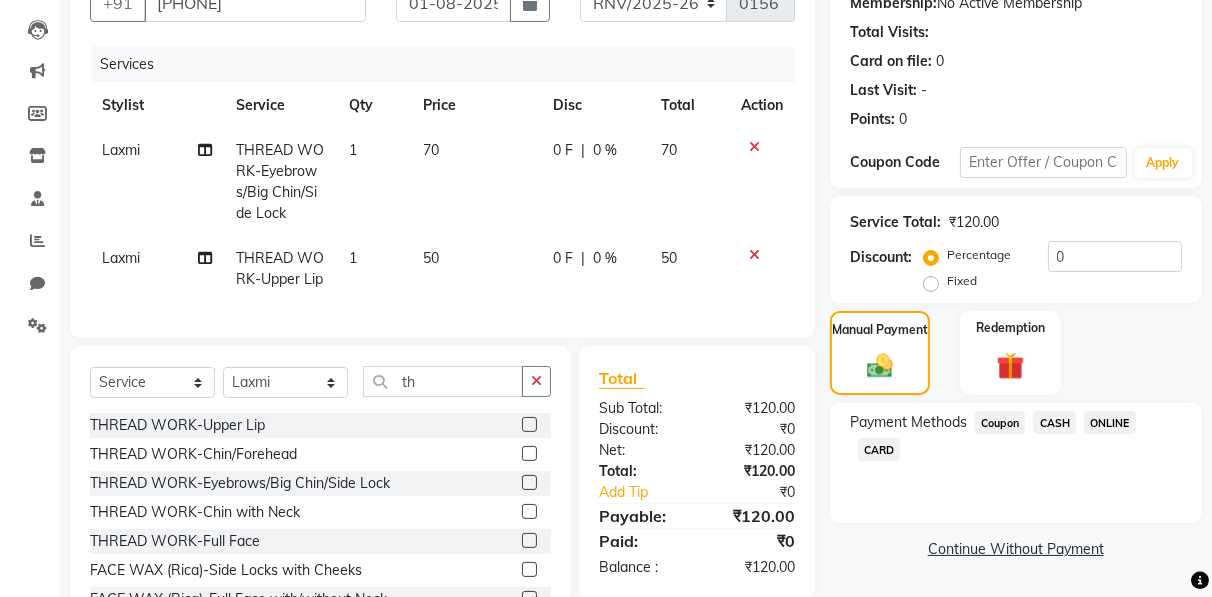 click on "ONLINE" 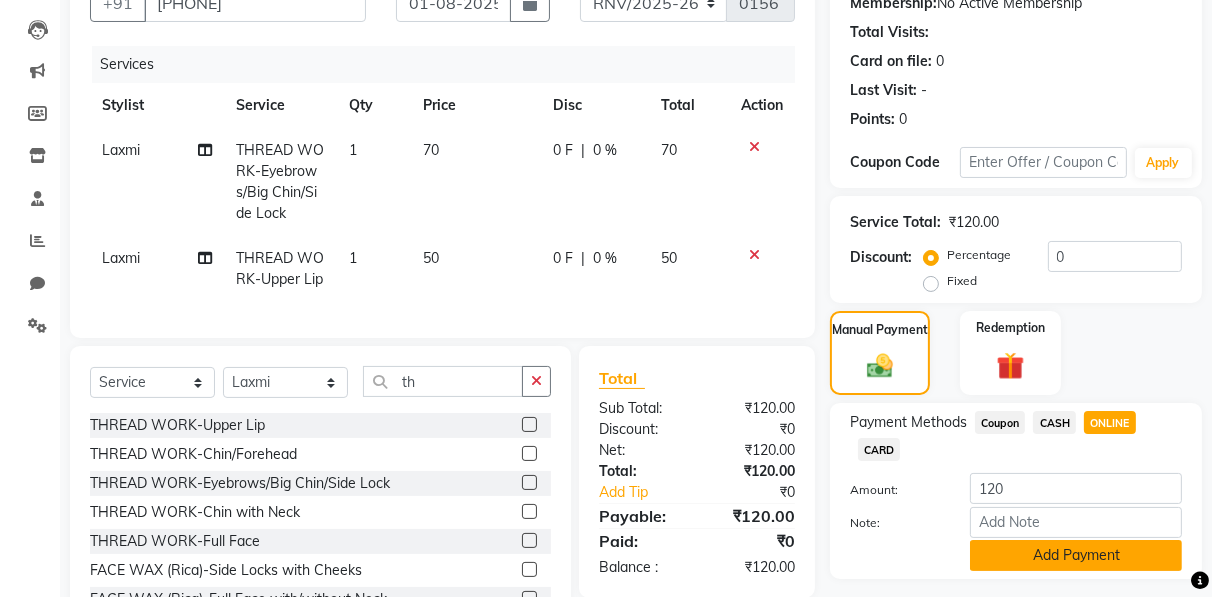 click on "Add Payment" 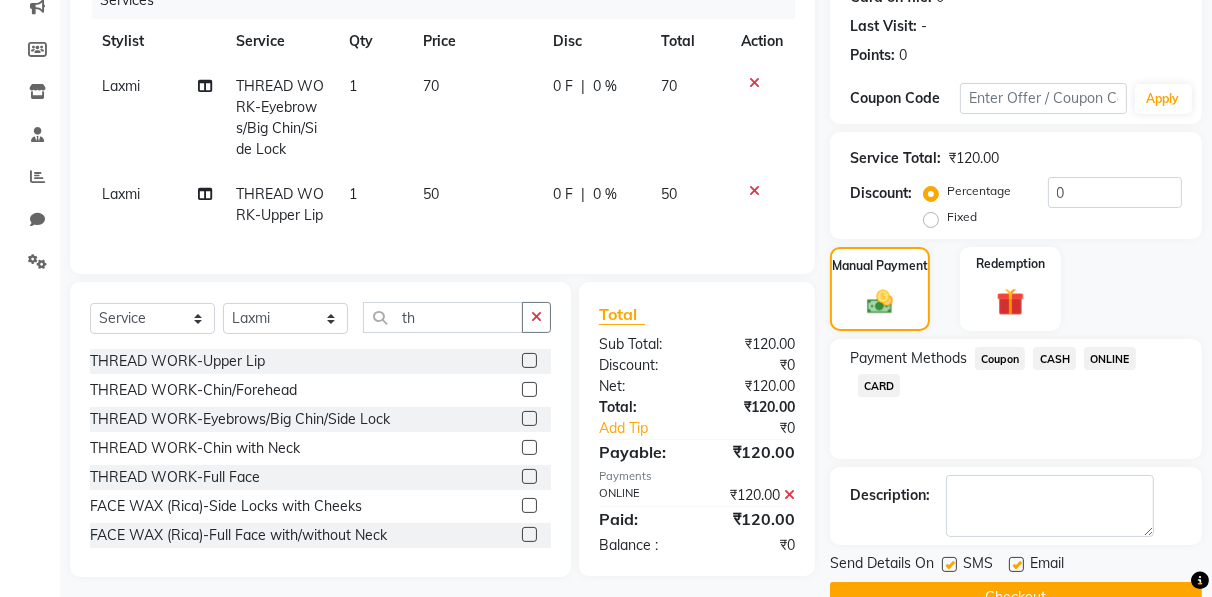 scroll, scrollTop: 310, scrollLeft: 0, axis: vertical 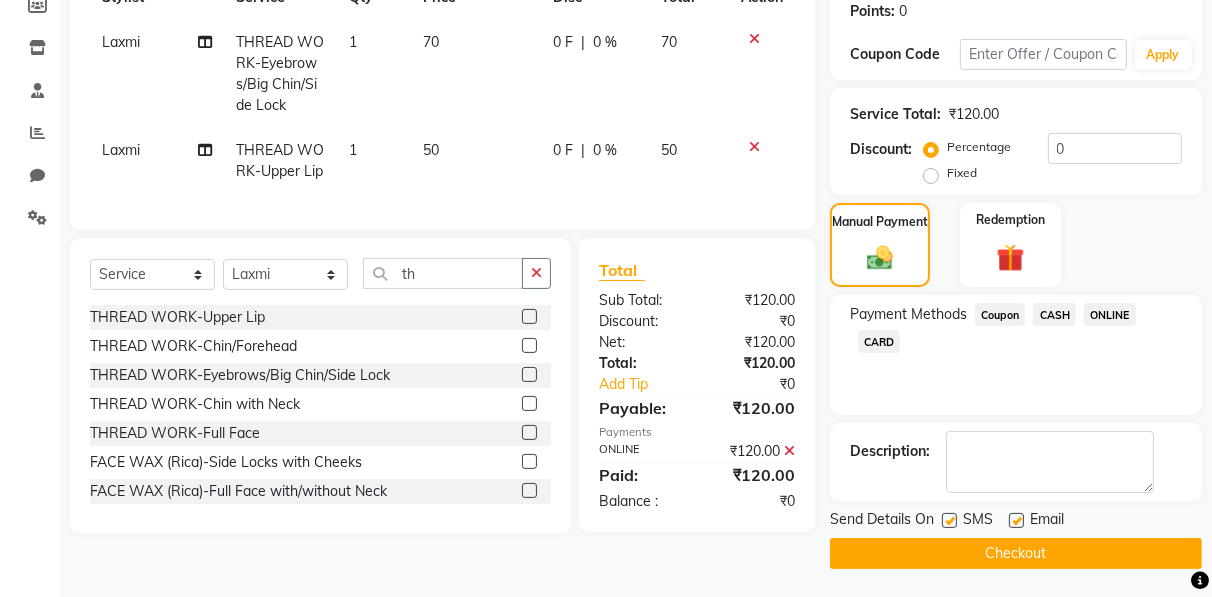 click on "Checkout" 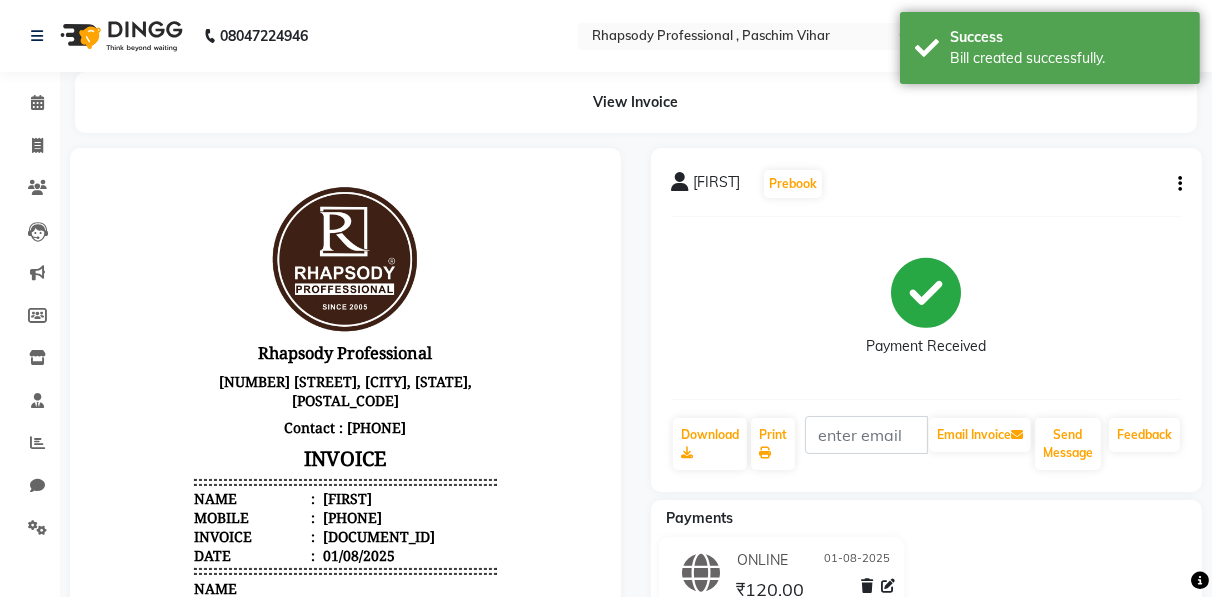 scroll, scrollTop: 373, scrollLeft: 0, axis: vertical 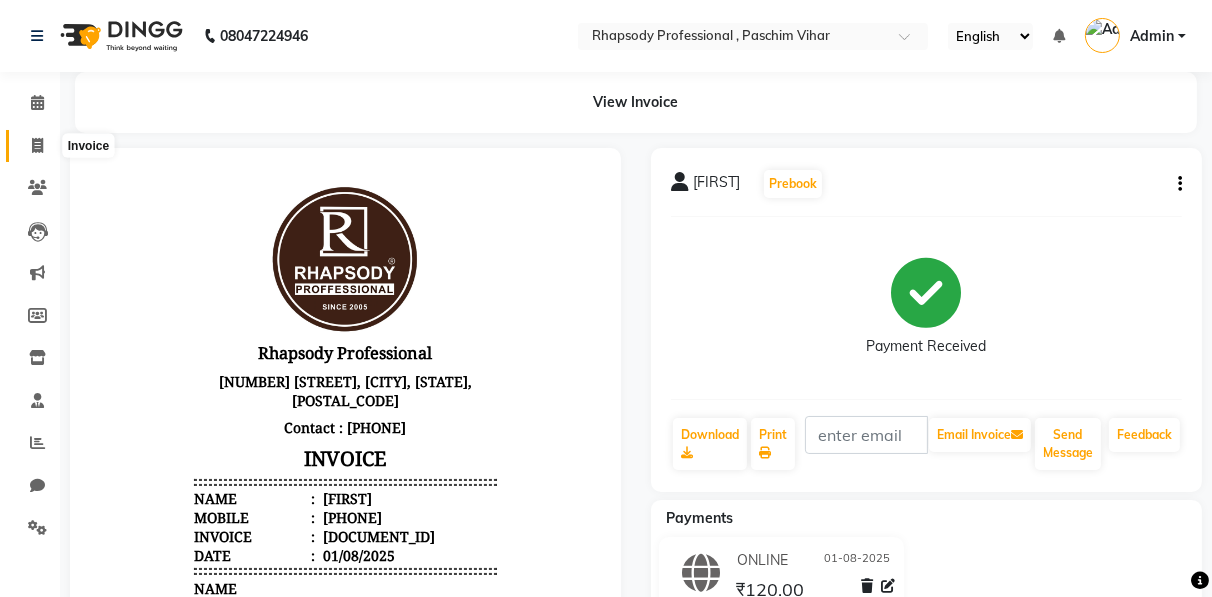click 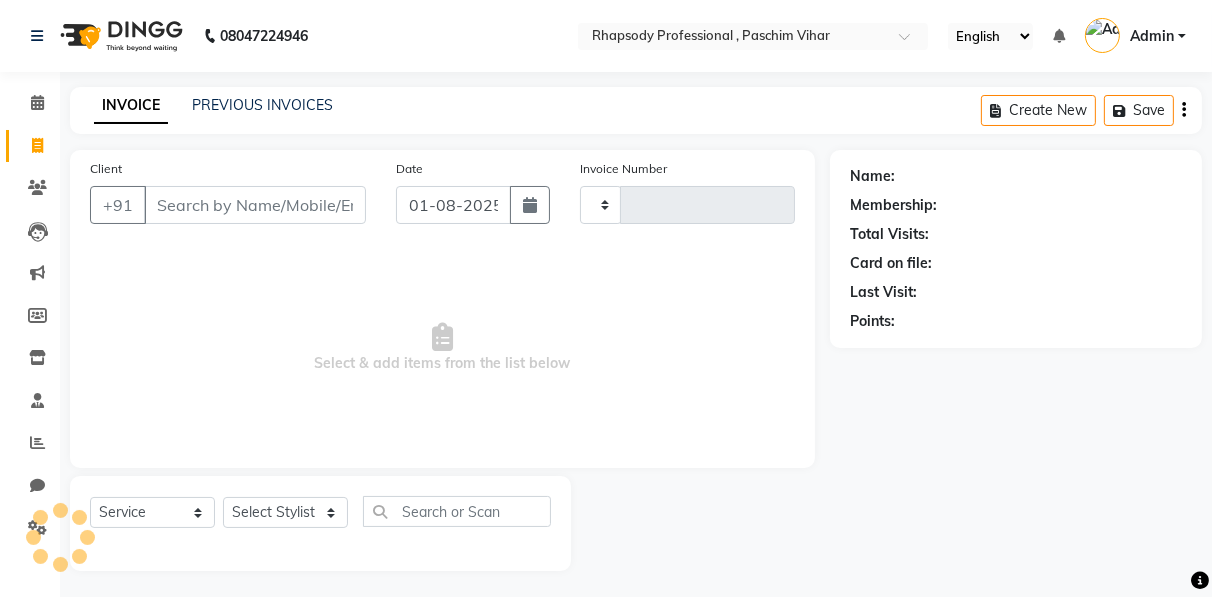 scroll, scrollTop: 3, scrollLeft: 0, axis: vertical 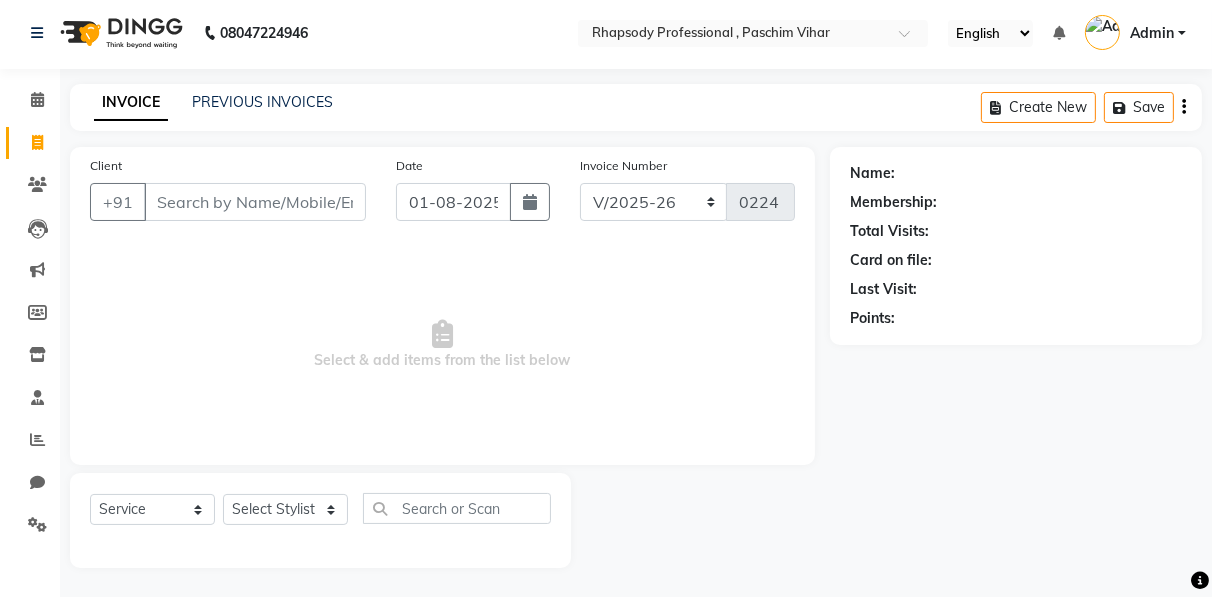 click on "Select  Service  Product  Membership  Package Voucher Prepaid Gift Card  Select Stylist Ahmad Anajli Laxmi Manager Neetu Reetu Ruma Santosh Soniya Tannu Tilak Vinod Zeeshan" 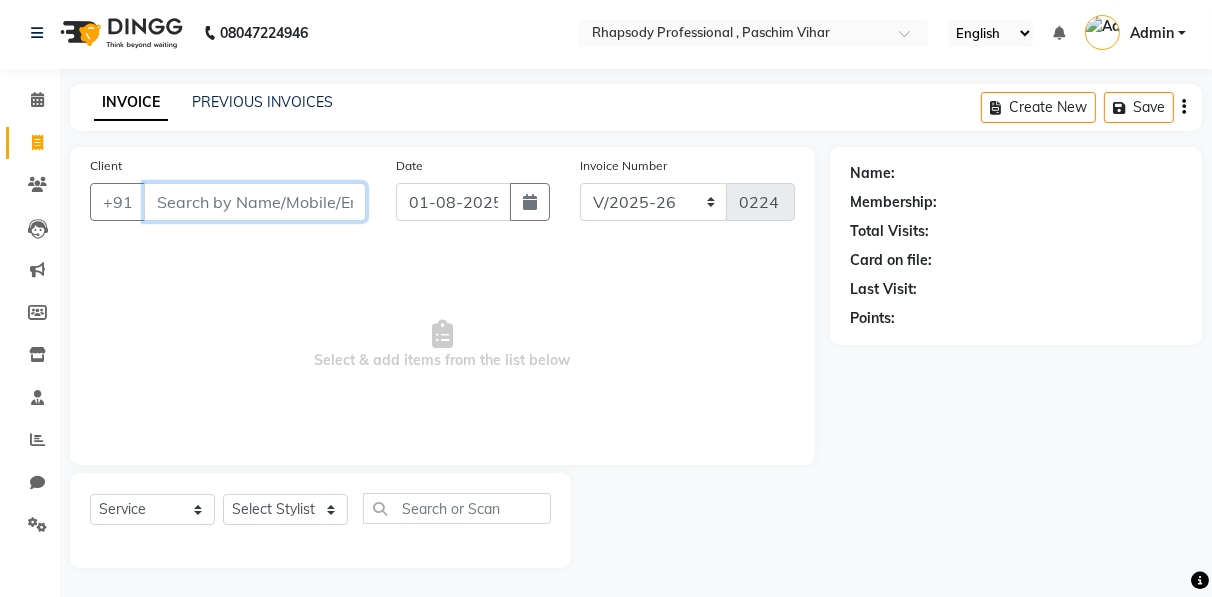 click on "Client" at bounding box center [255, 202] 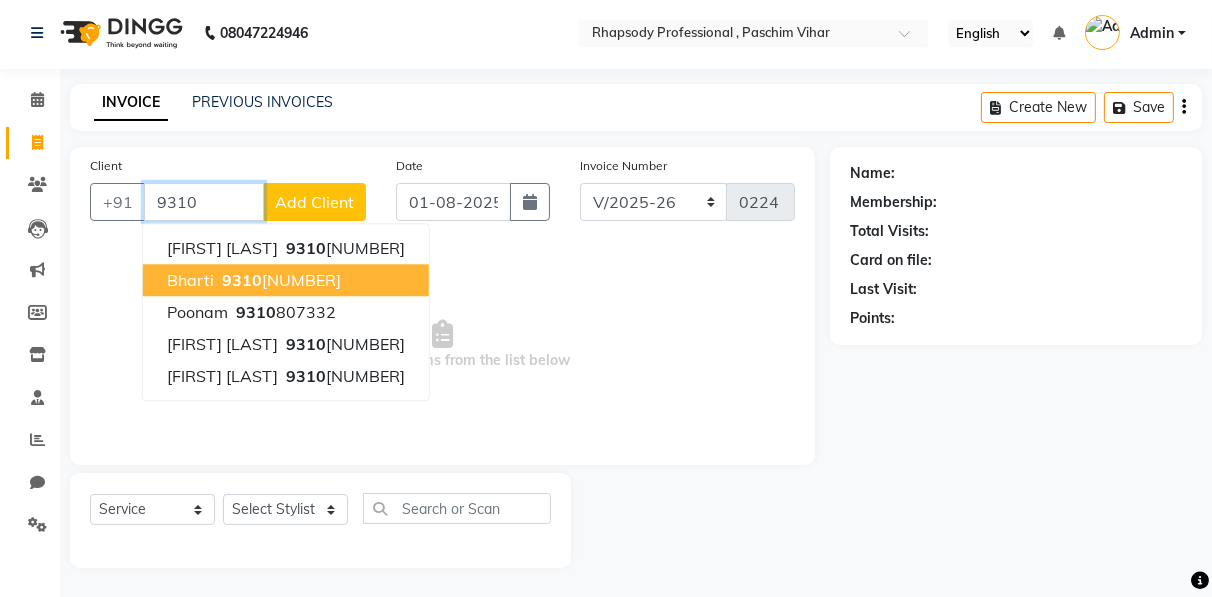 click on "[PHONE]" at bounding box center (279, 280) 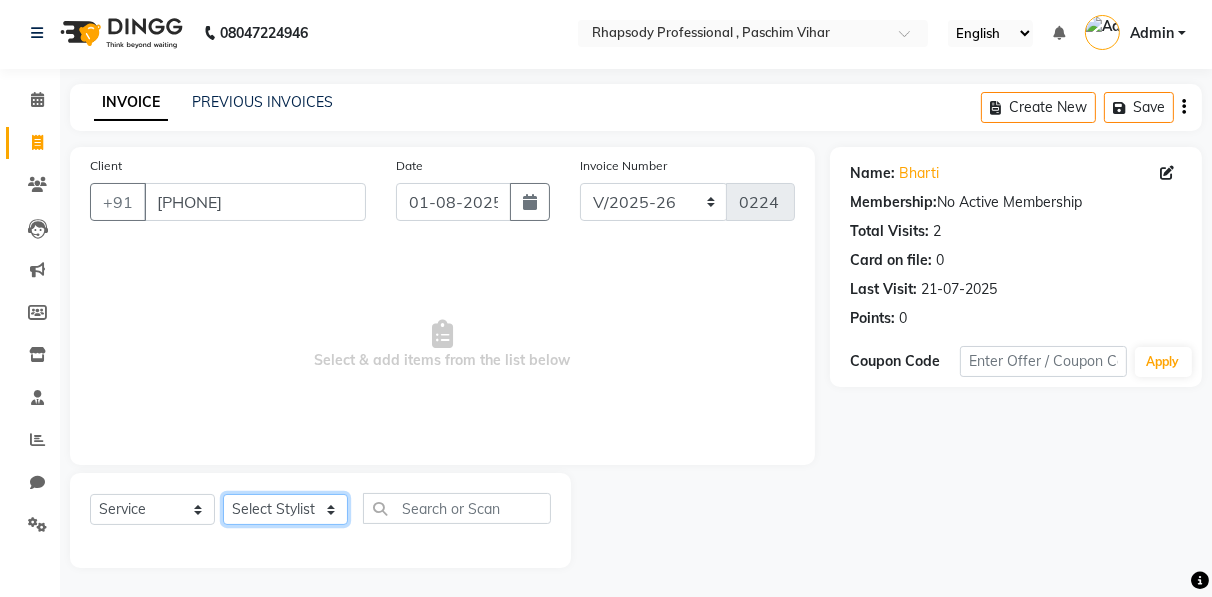click on "Select Stylist Ahmad Anajli Laxmi Manager Neetu Reetu Ruma Santosh Soniya Tannu Tilak Vinod Zeeshan" 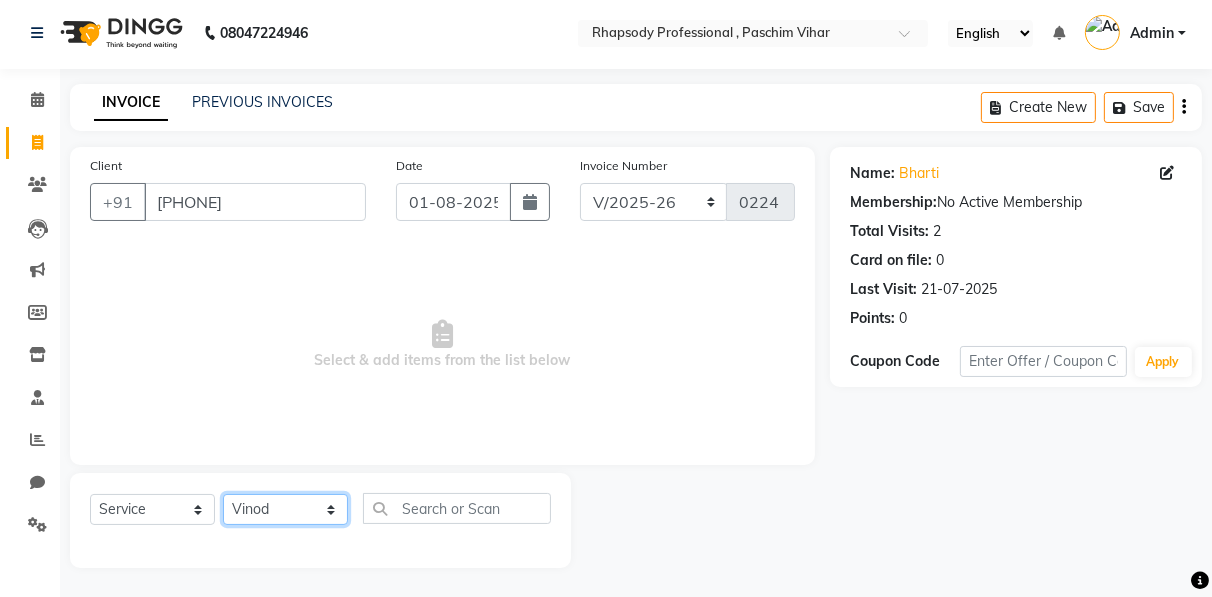click on "Select Stylist Ahmad Anajli Laxmi Manager Neetu Reetu Ruma Santosh Soniya Tannu Tilak Vinod Zeeshan" 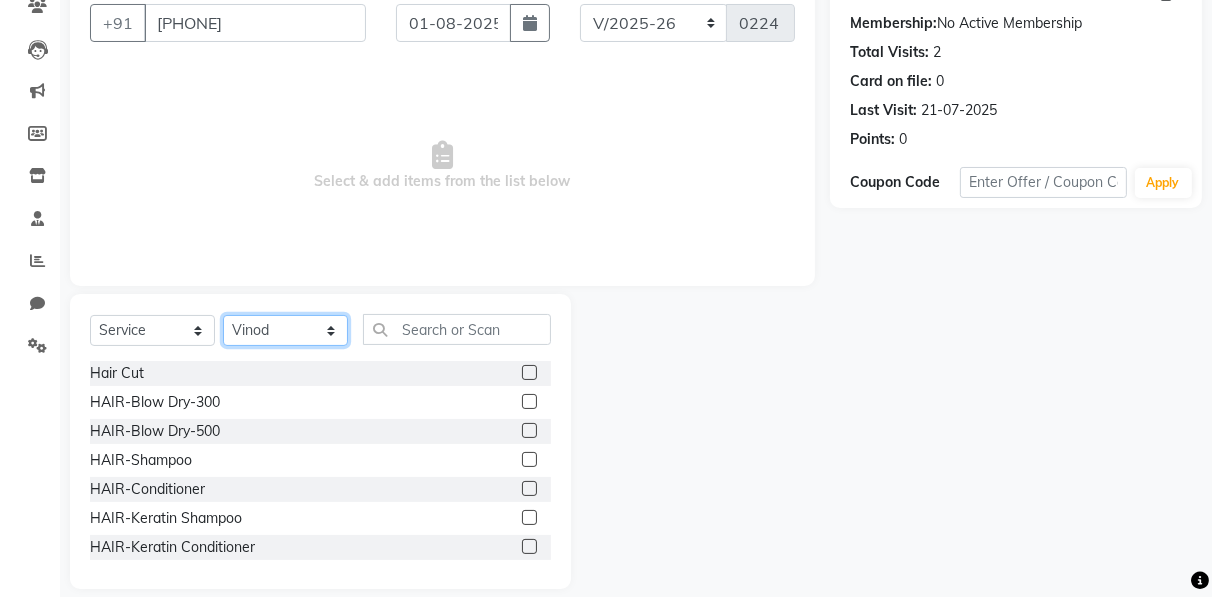 scroll, scrollTop: 202, scrollLeft: 0, axis: vertical 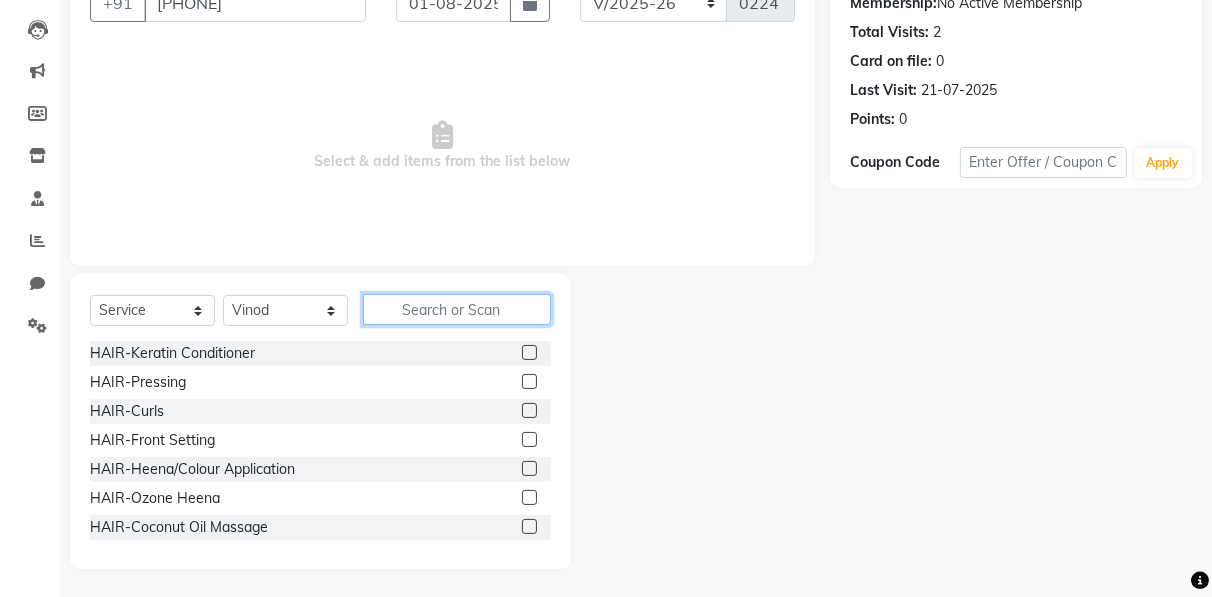 click 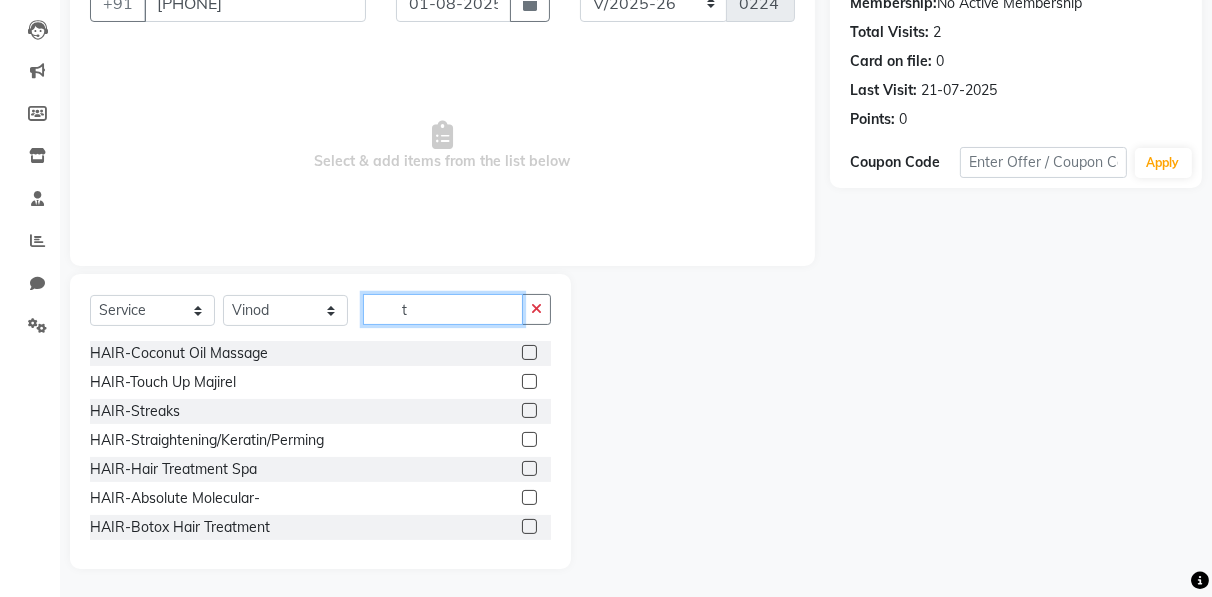scroll, scrollTop: 87, scrollLeft: 0, axis: vertical 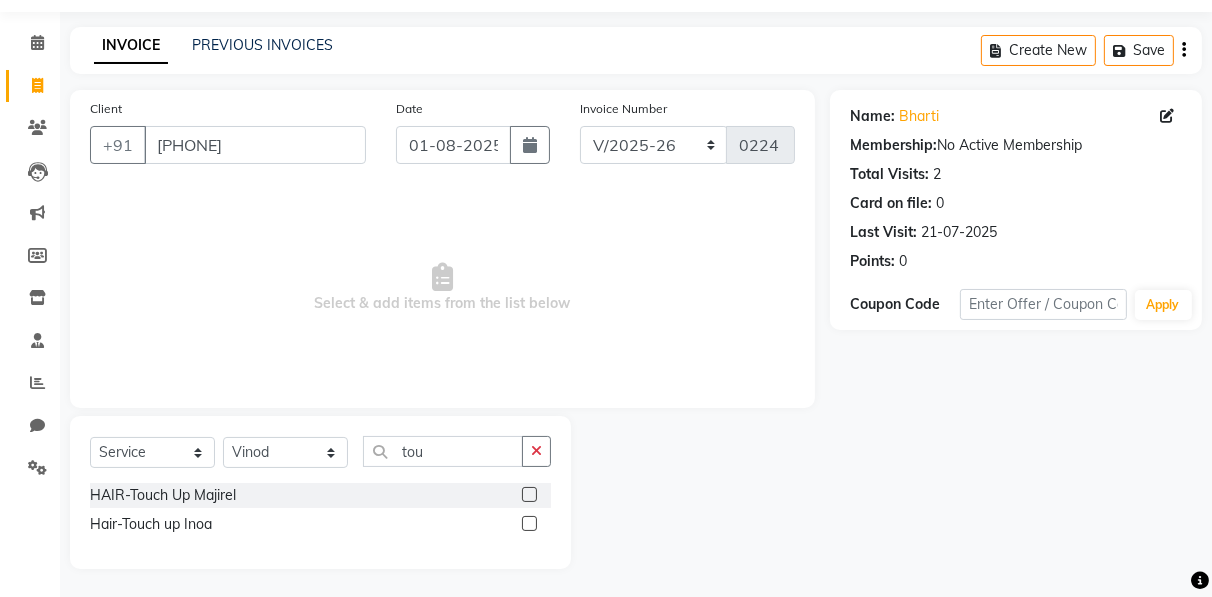 click 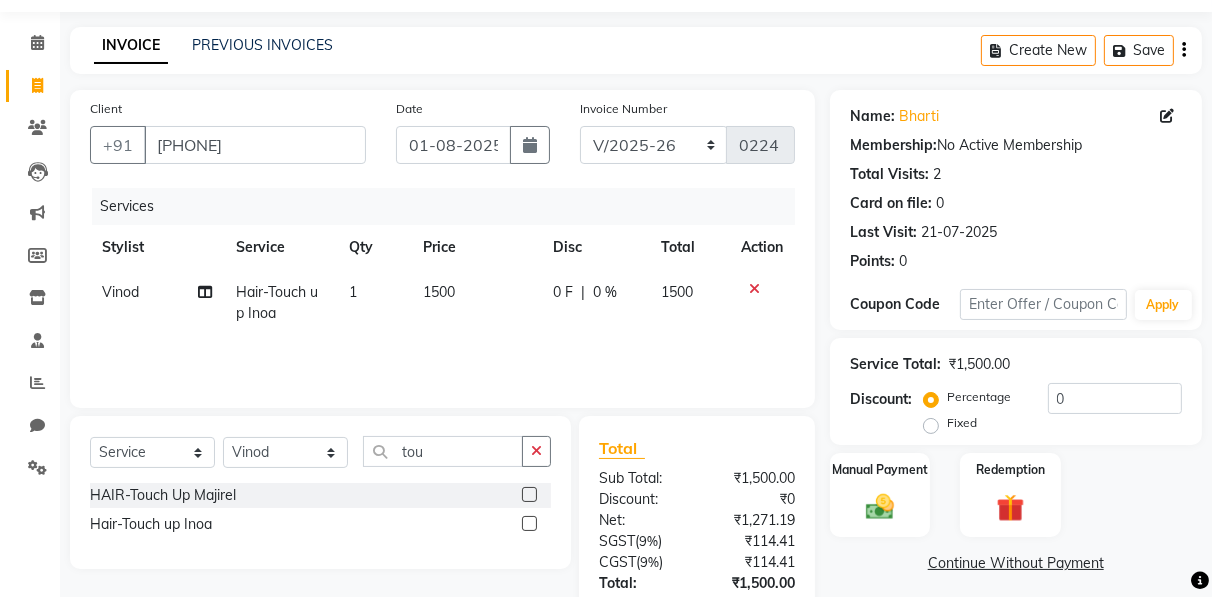 click 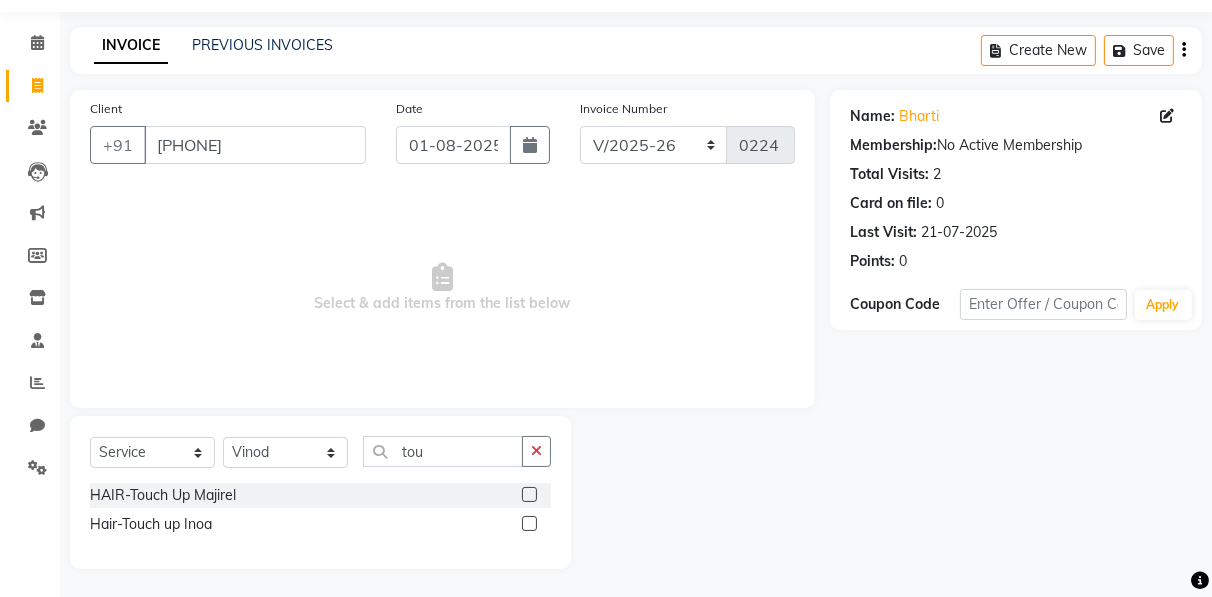 click 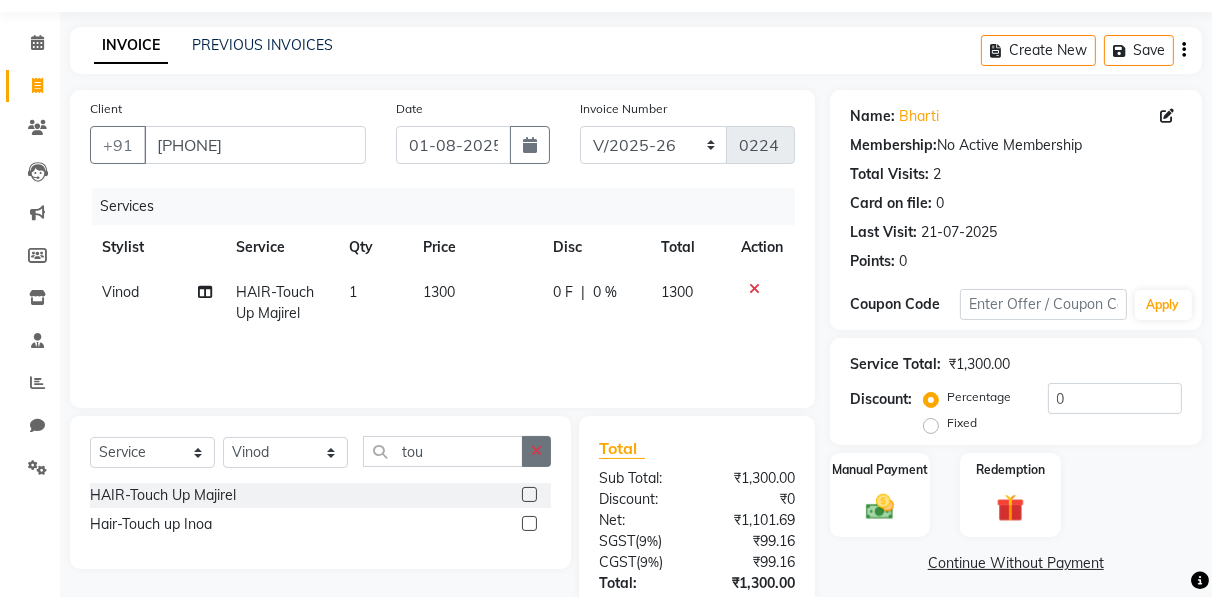 click 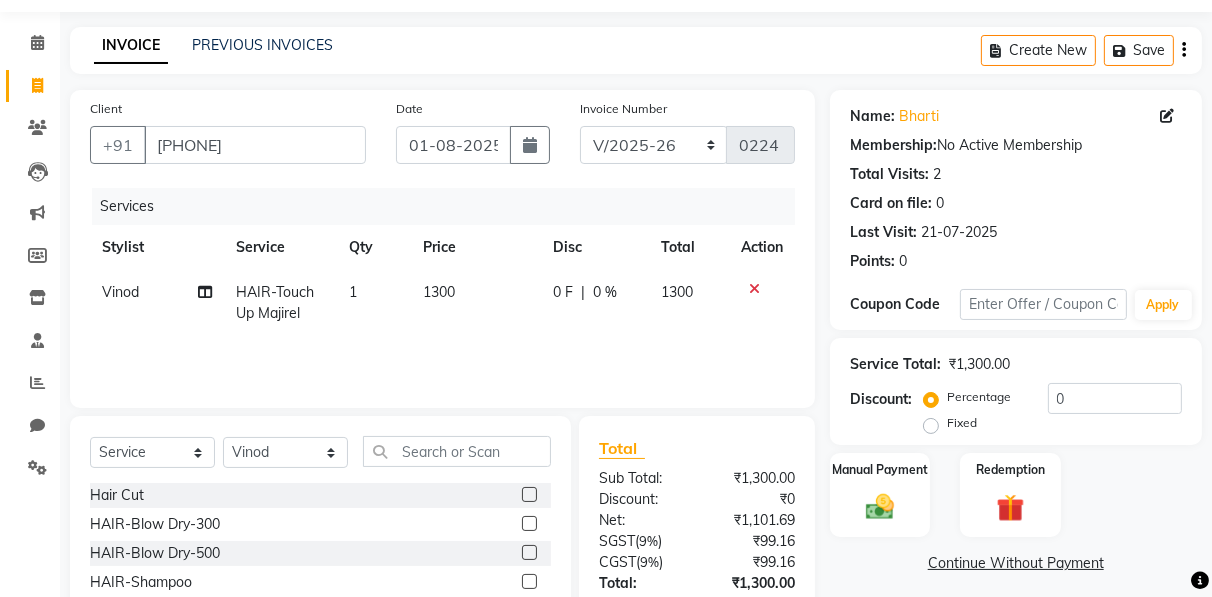 click 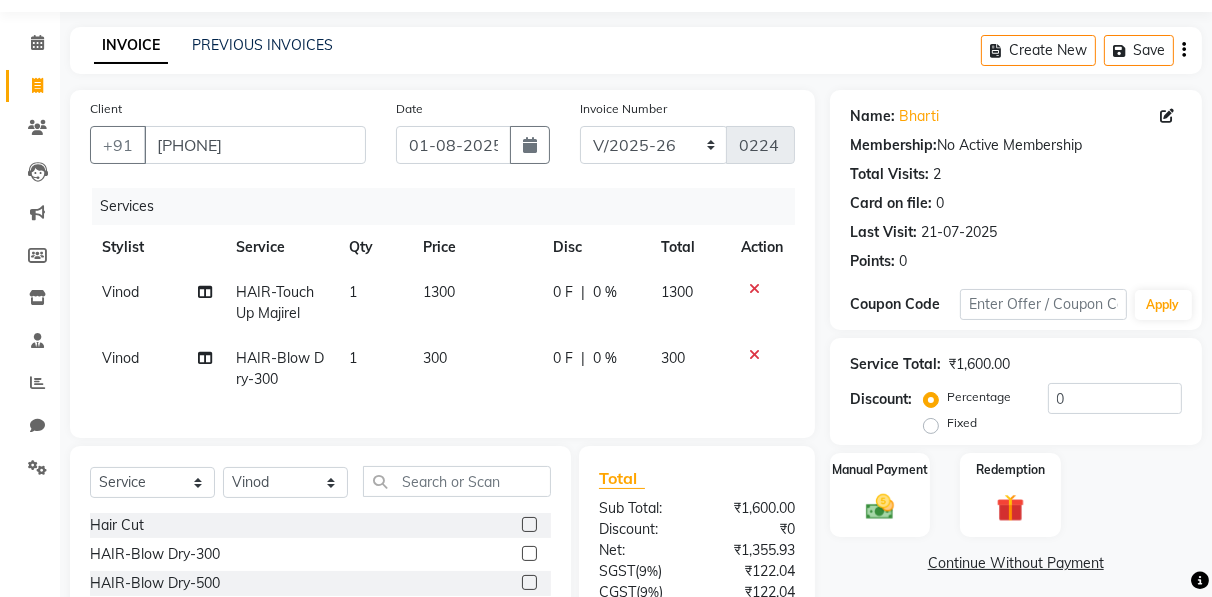 click 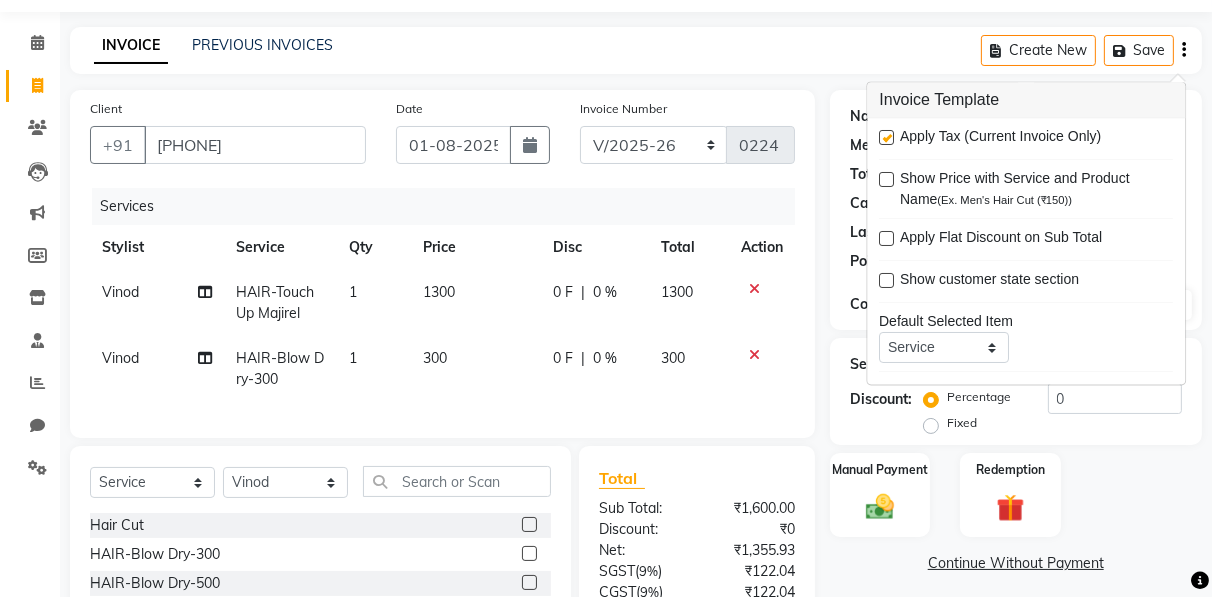 click at bounding box center (886, 138) 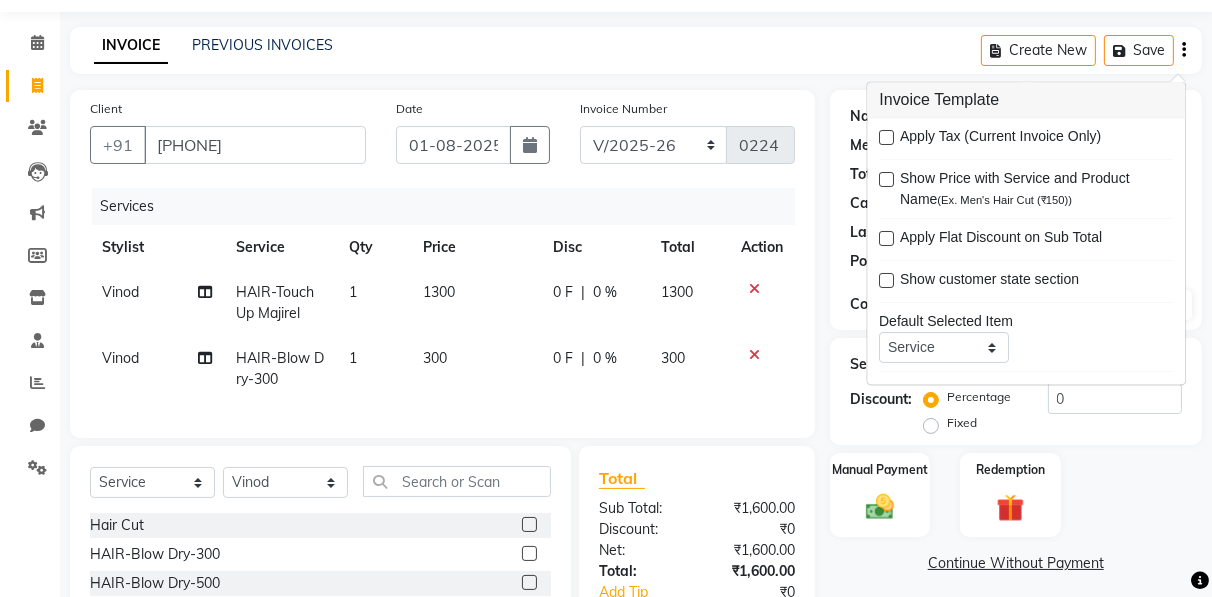 click on "Service Total:  ₹1,600.00  Discount:  Percentage   Fixed  0" 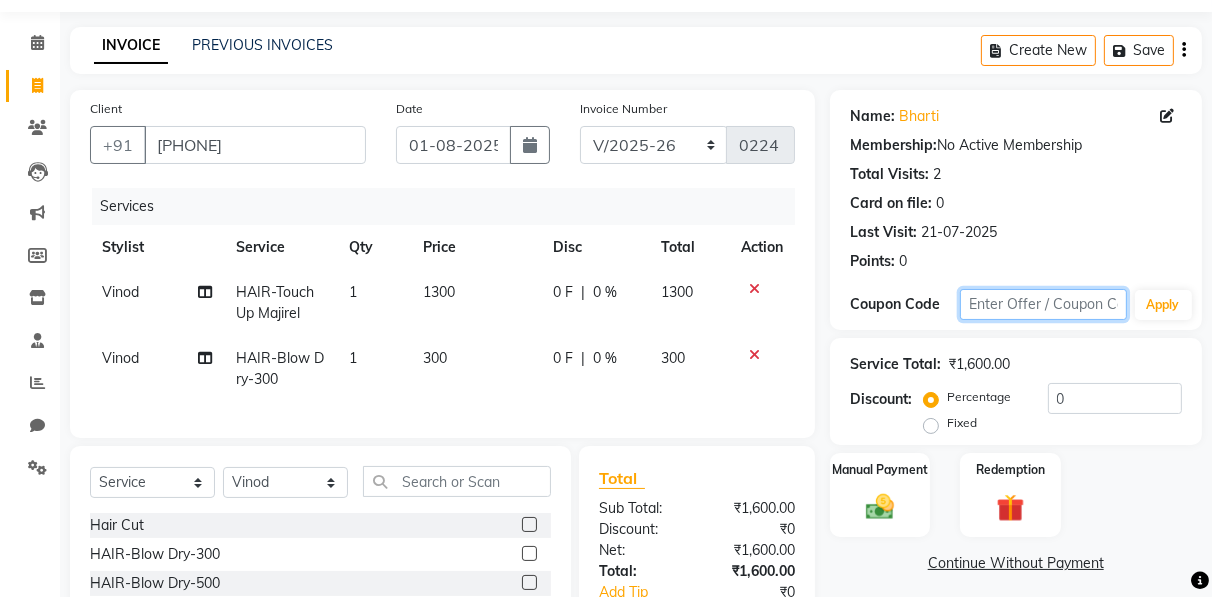 click 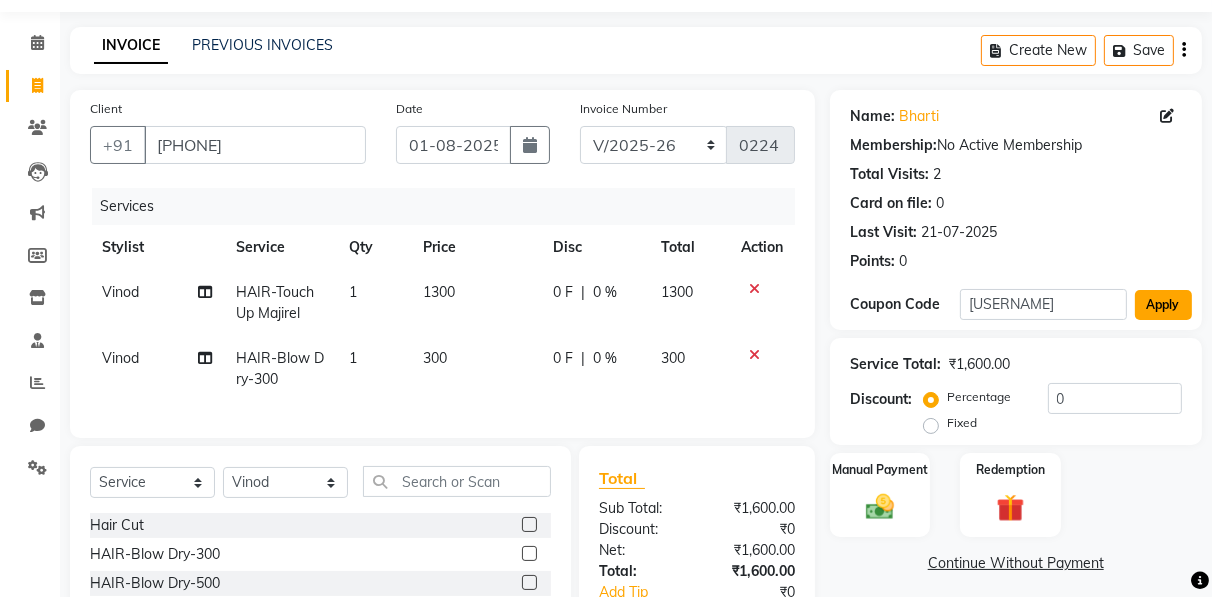 click on "Apply" 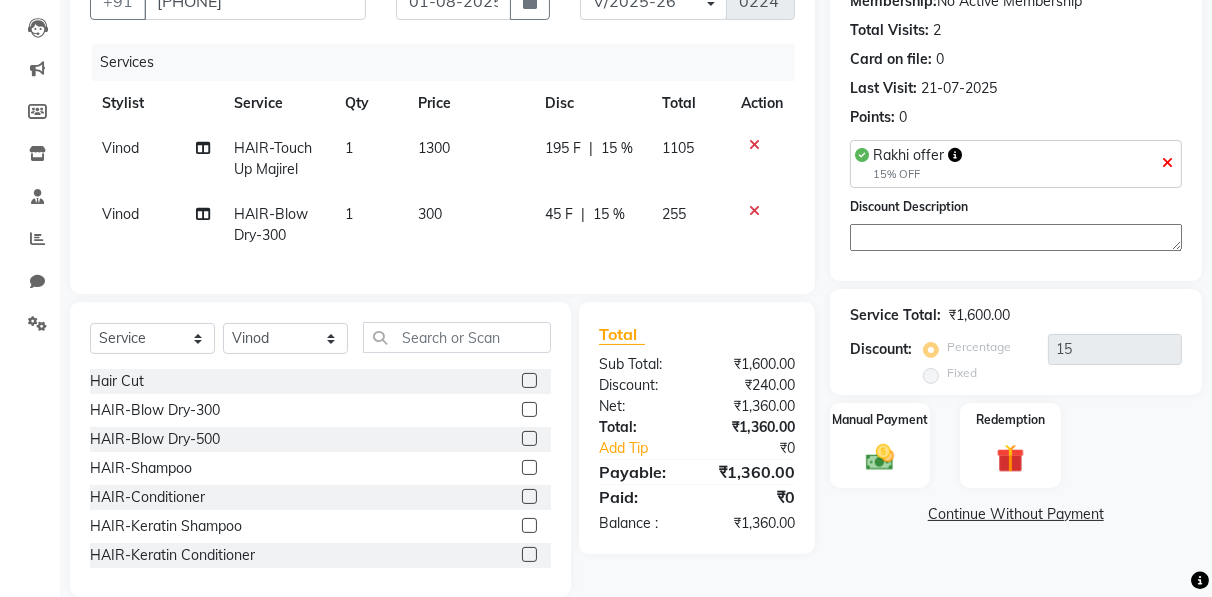 scroll, scrollTop: 245, scrollLeft: 0, axis: vertical 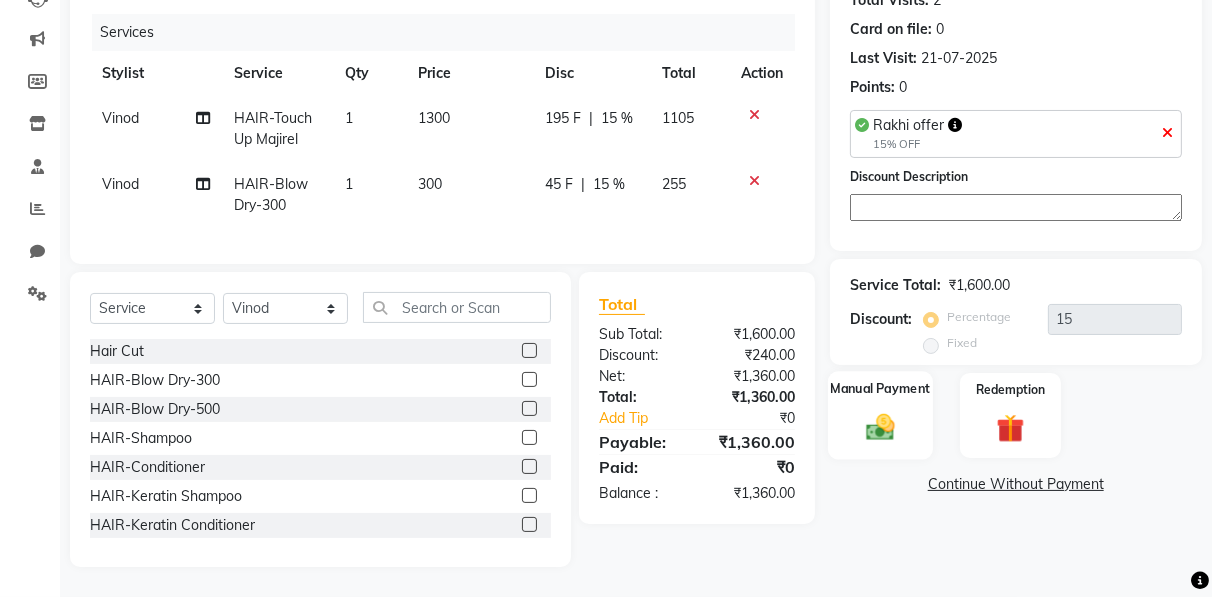 click 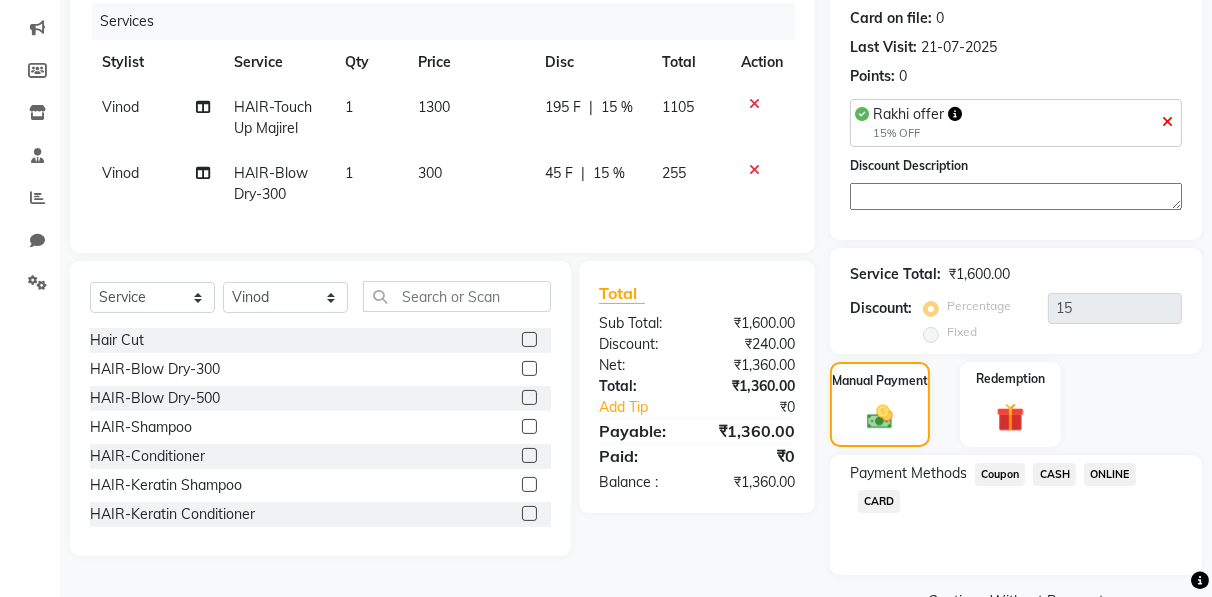 click on "CASH" 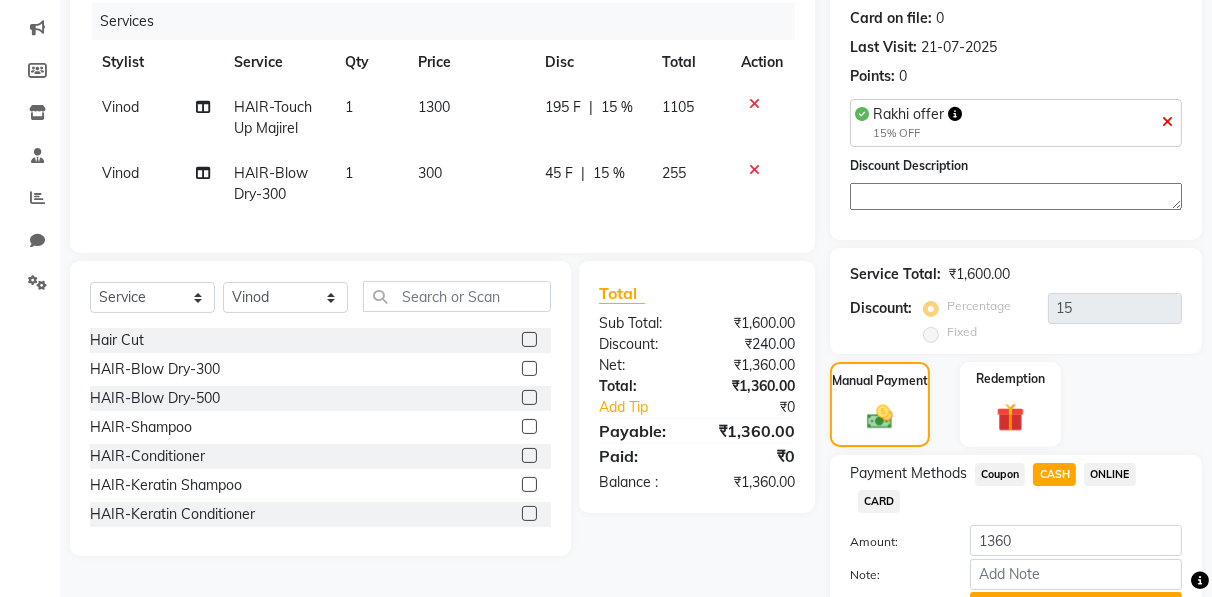 drag, startPoint x: 1058, startPoint y: 482, endPoint x: 1144, endPoint y: 514, distance: 91.76056 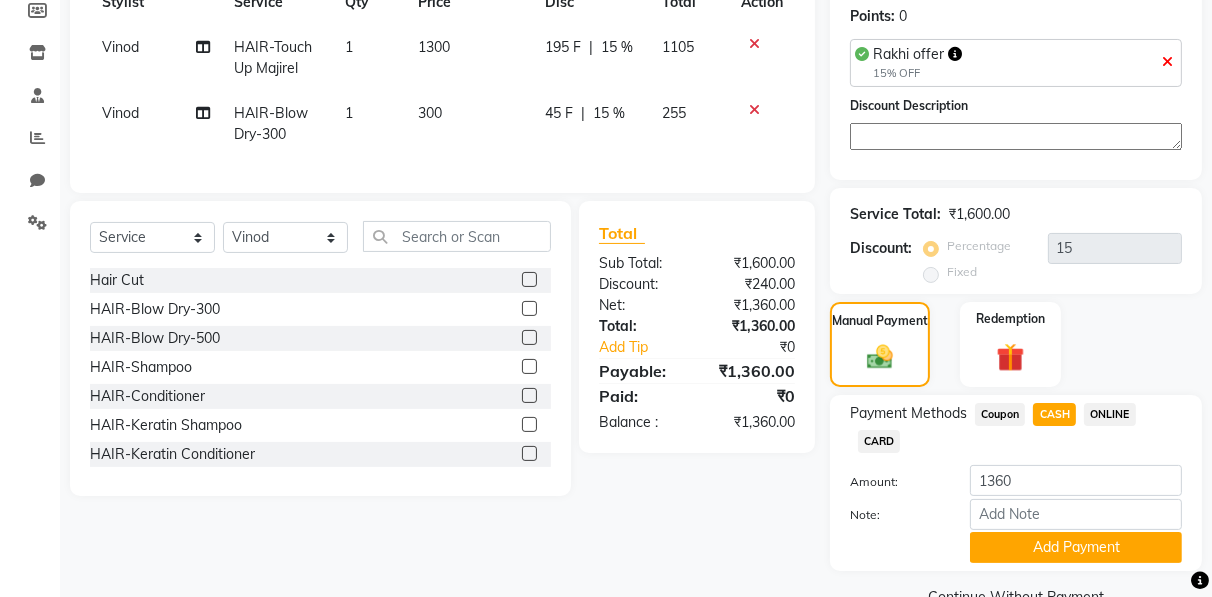 scroll, scrollTop: 346, scrollLeft: 0, axis: vertical 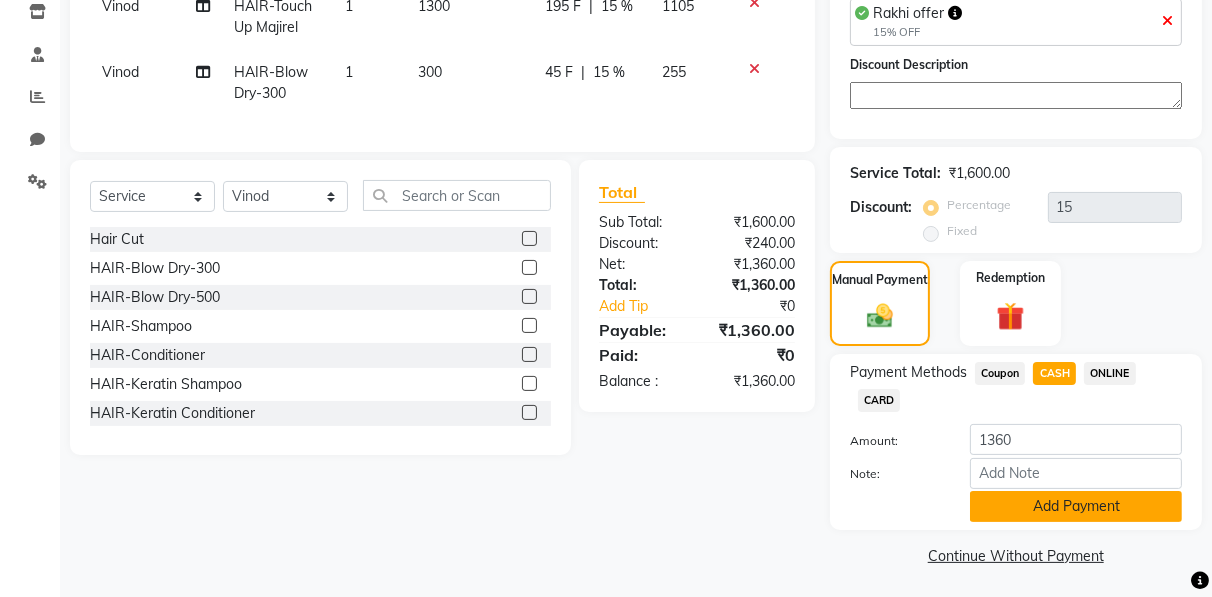 click on "Add Payment" 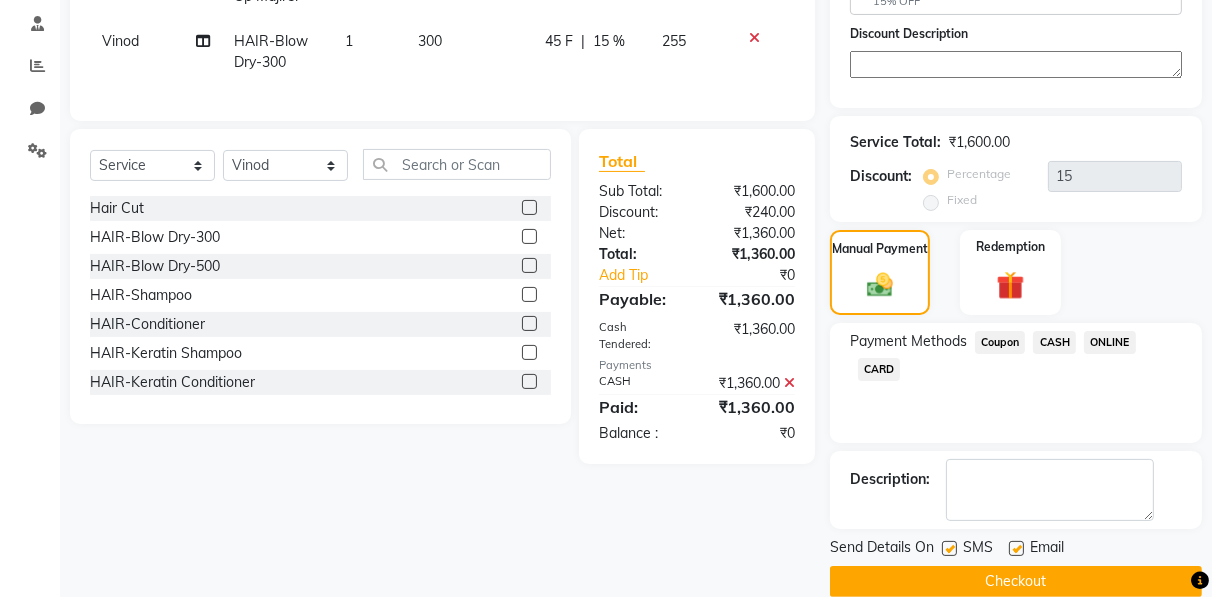 scroll, scrollTop: 403, scrollLeft: 0, axis: vertical 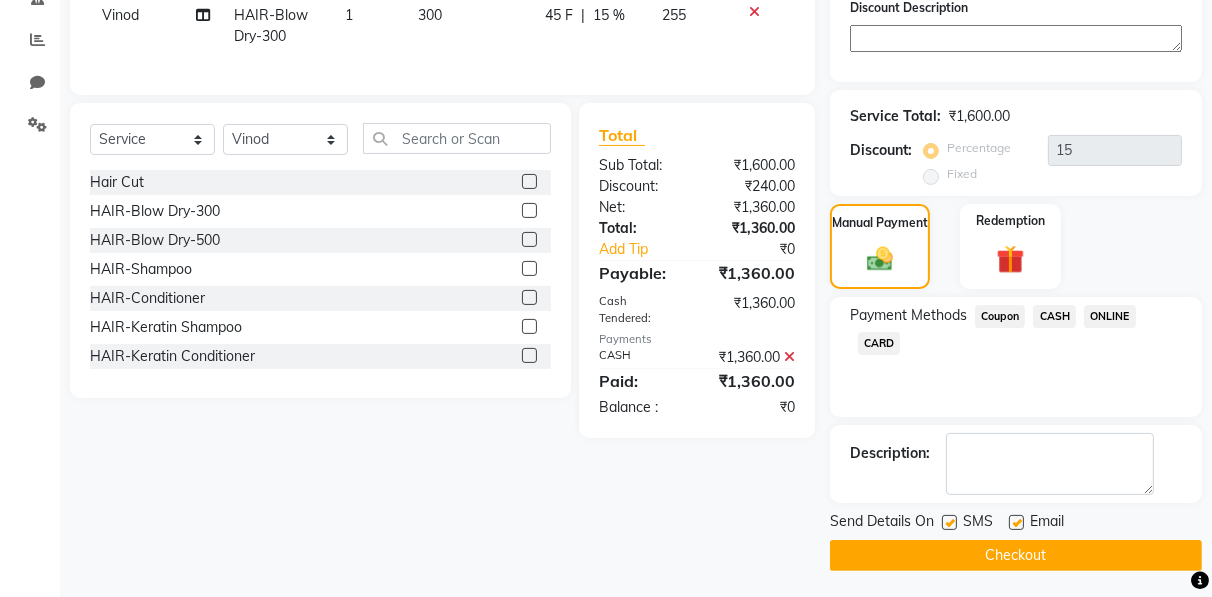 click on "Checkout" 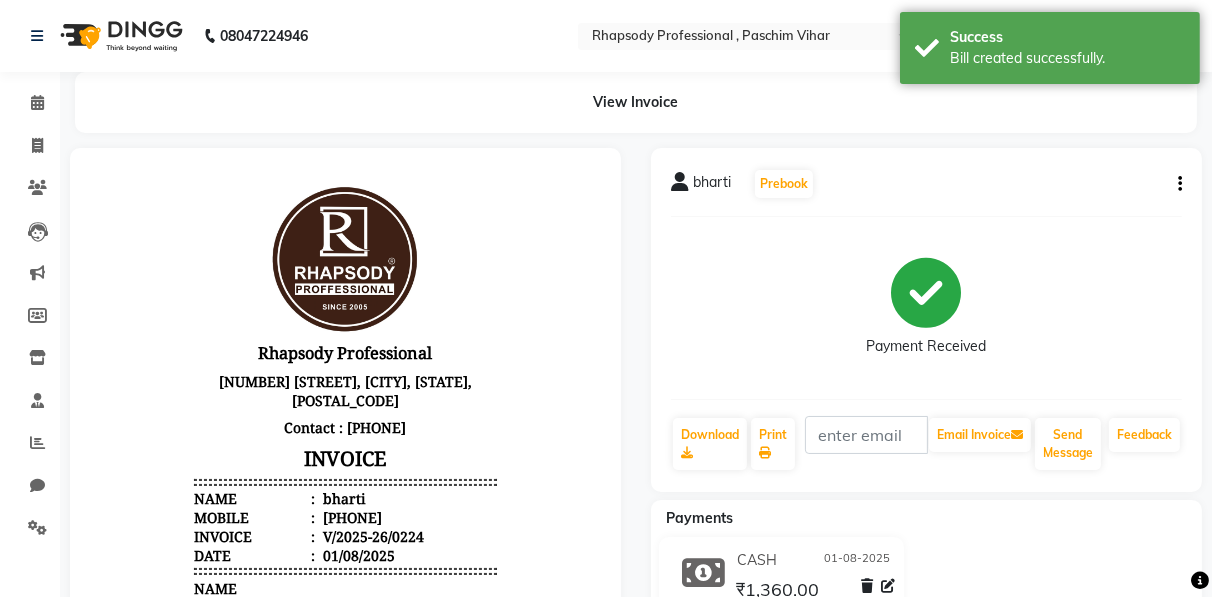 scroll, scrollTop: 0, scrollLeft: 0, axis: both 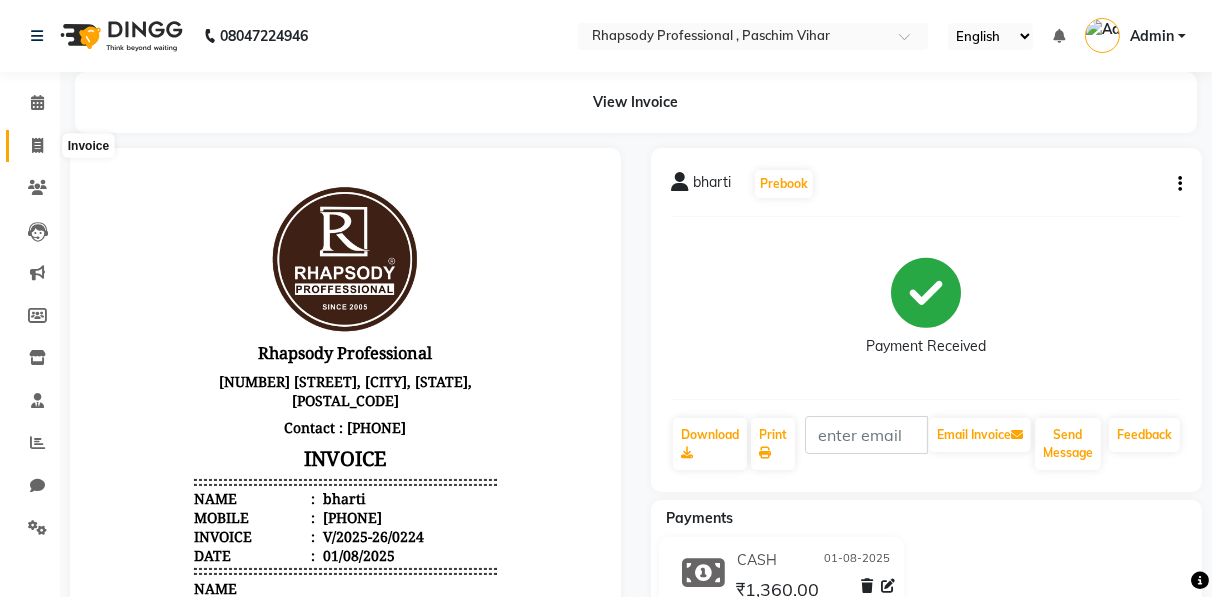 click 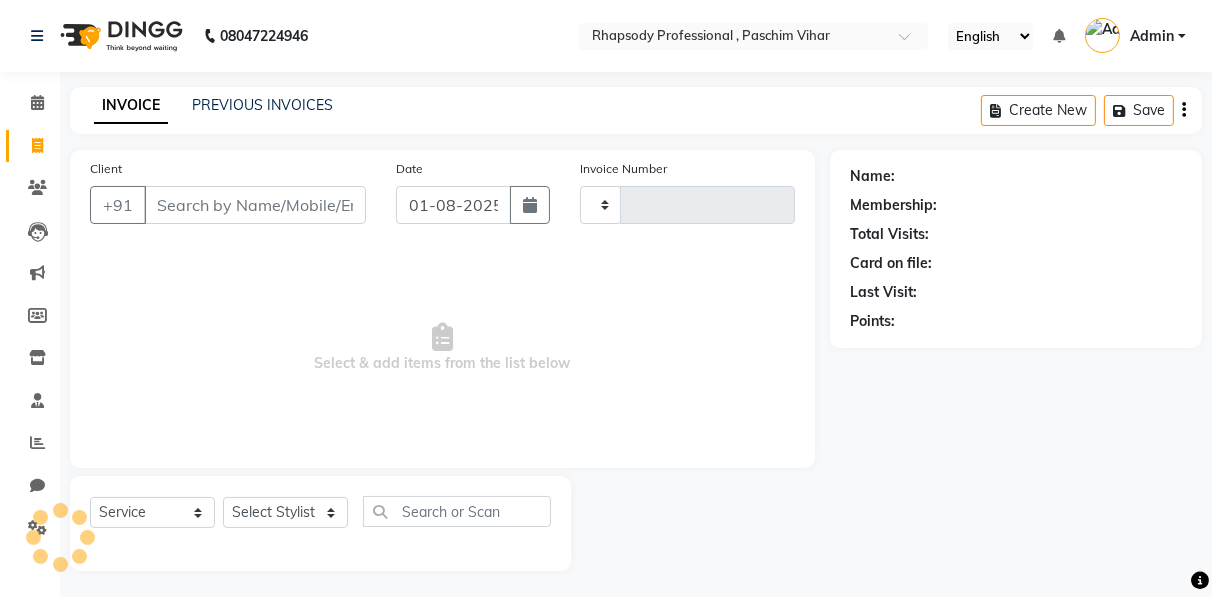 scroll, scrollTop: 3, scrollLeft: 0, axis: vertical 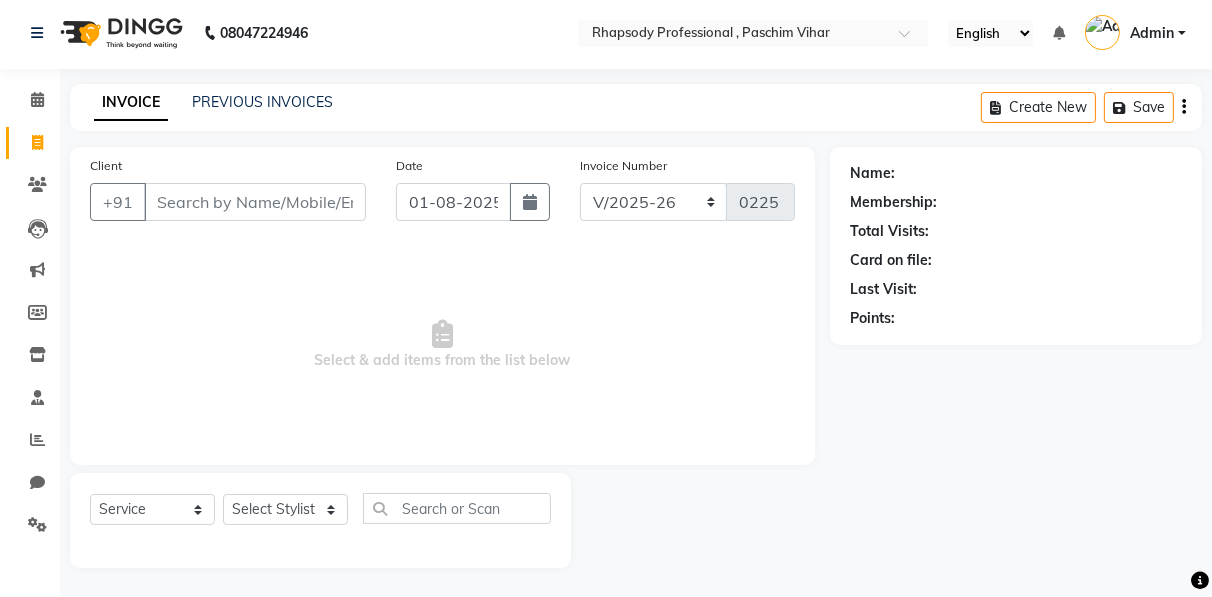 click on "Client" at bounding box center [255, 202] 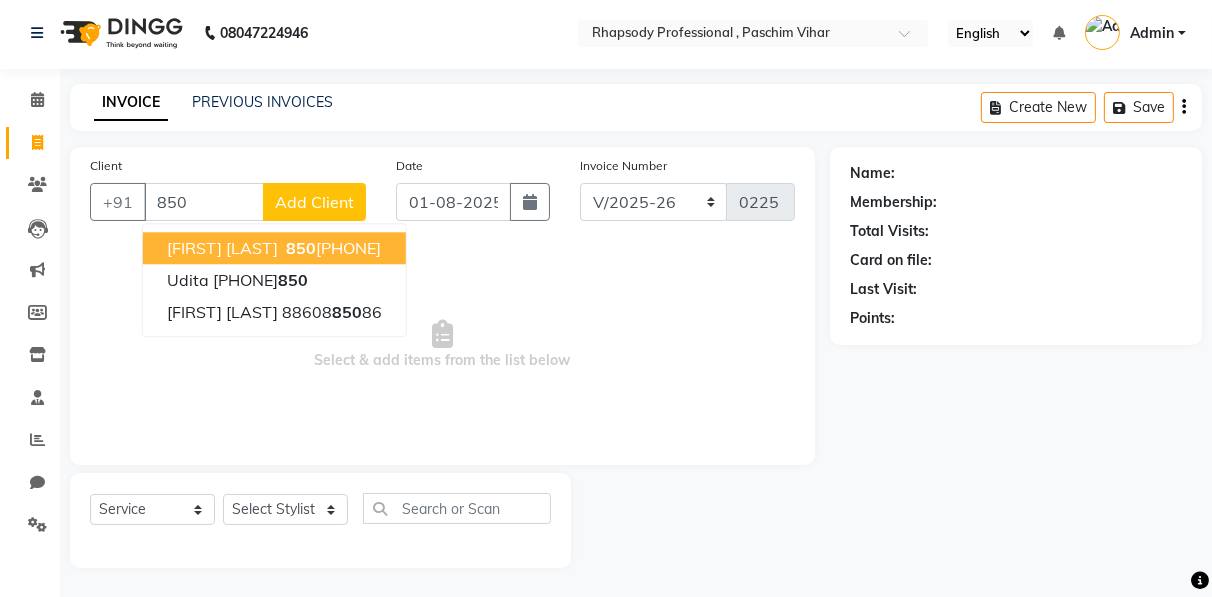 click on "[PHONE]" at bounding box center (331, 248) 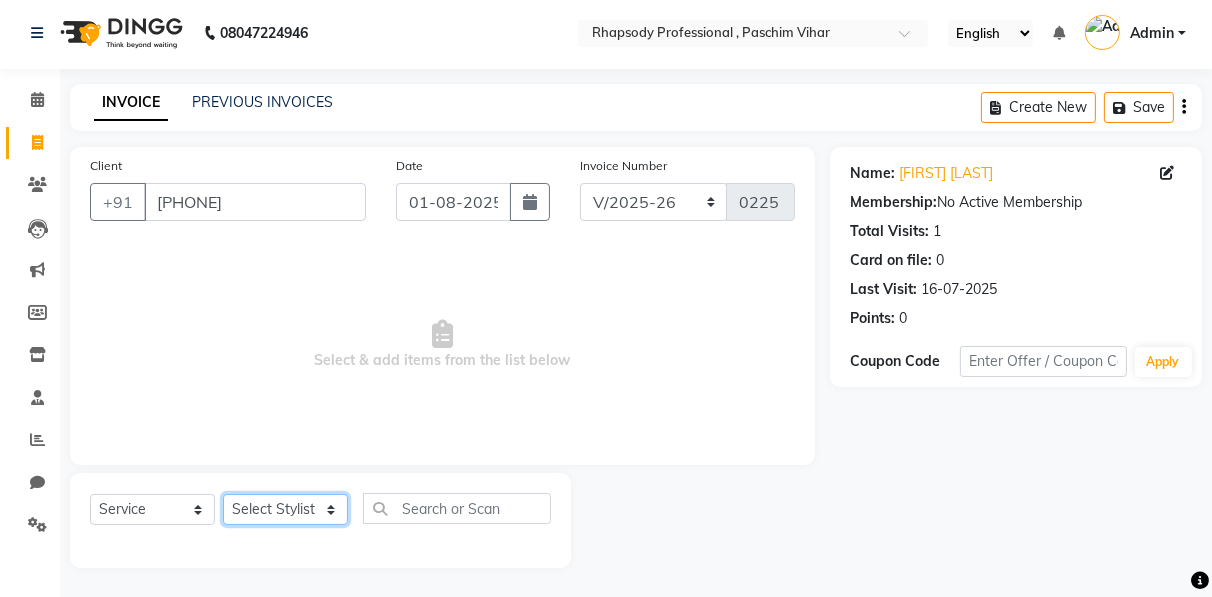 click on "Select Stylist Ahmad Anajli Laxmi Manager Neetu Reetu Ruma Santosh Soniya Tannu Tilak Vinod Zeeshan" 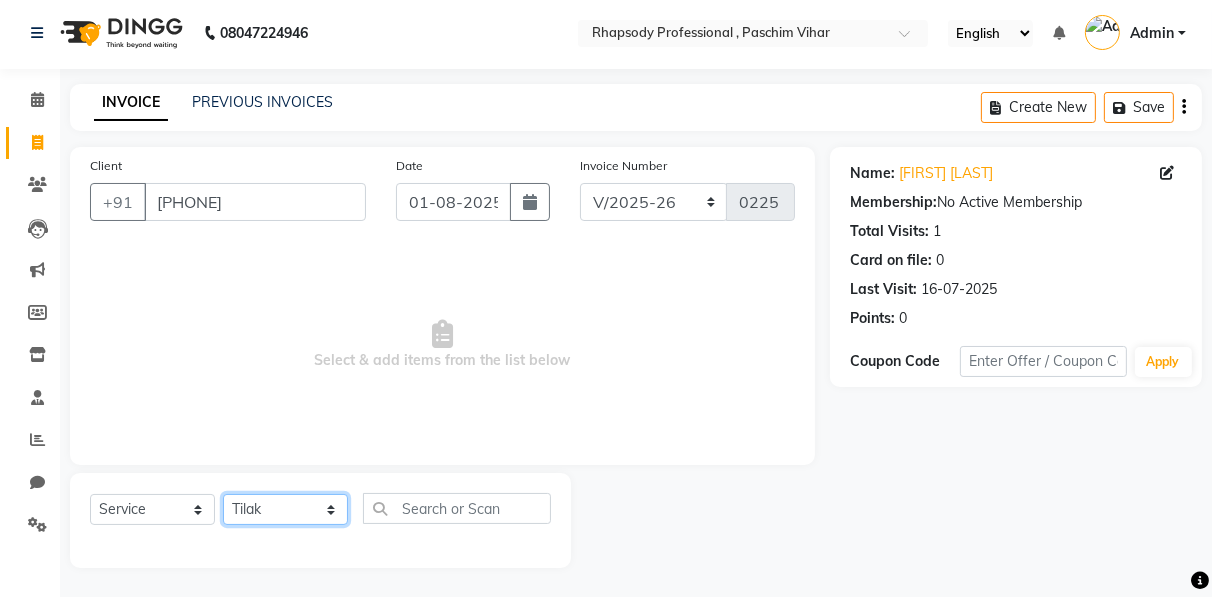 click on "Select Stylist Ahmad Anajli Laxmi Manager Neetu Reetu Ruma Santosh Soniya Tannu Tilak Vinod Zeeshan" 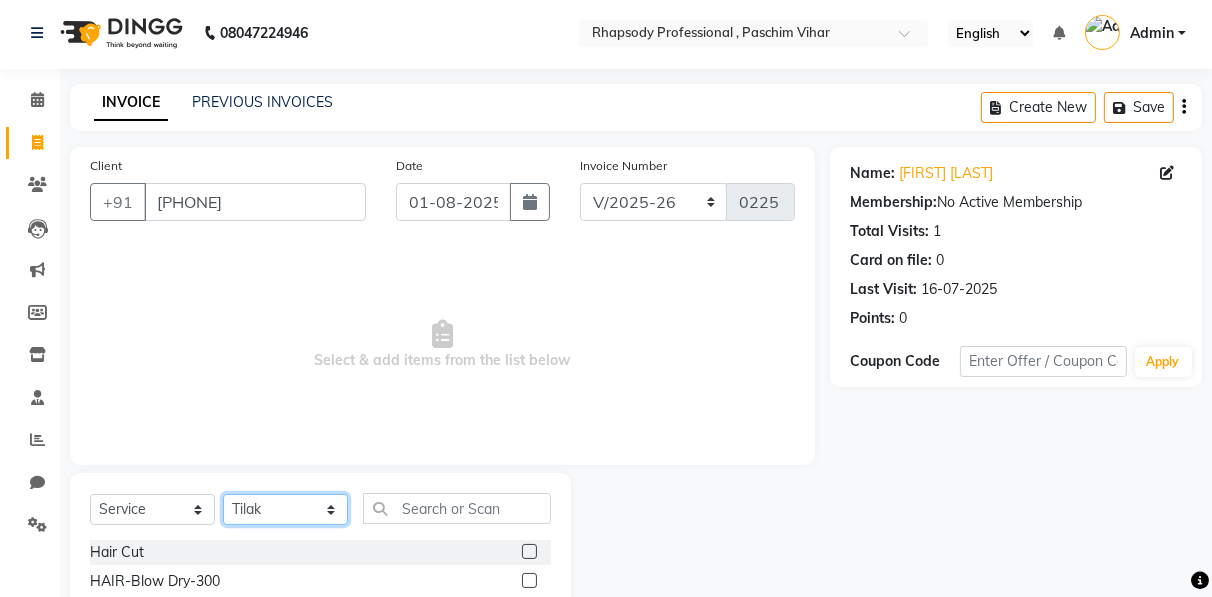 scroll, scrollTop: 202, scrollLeft: 0, axis: vertical 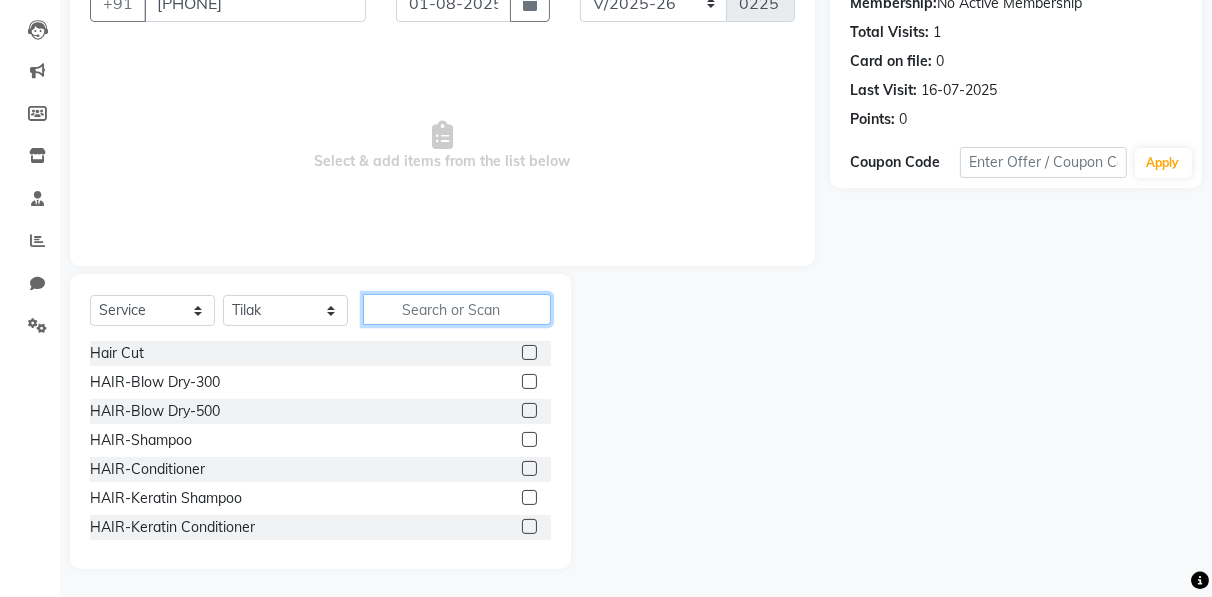 click 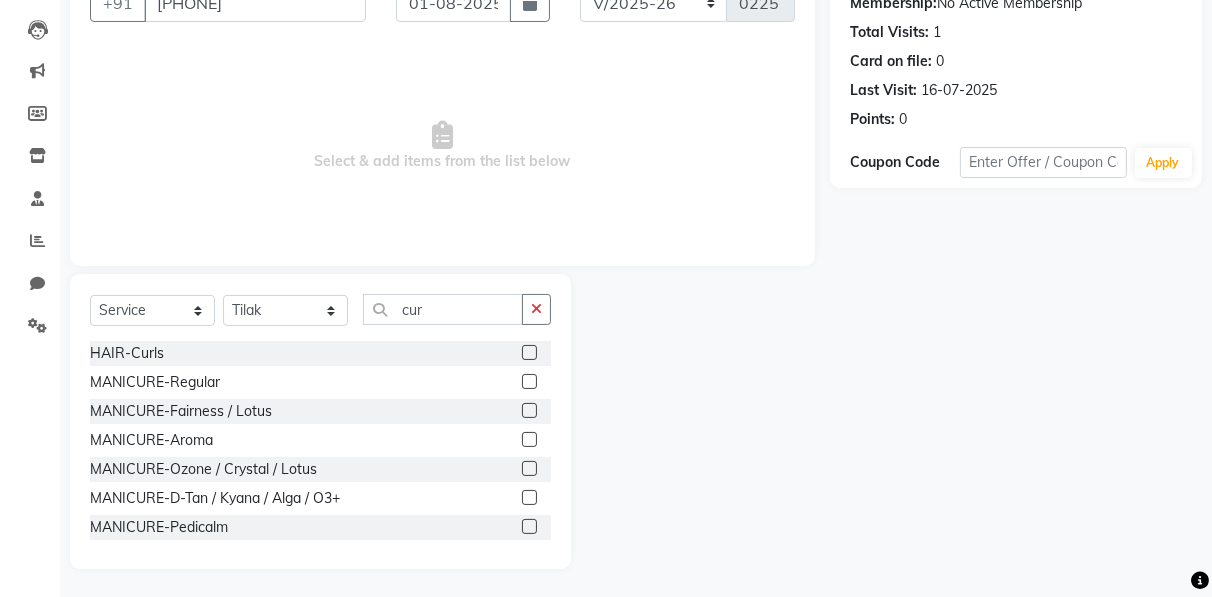 click 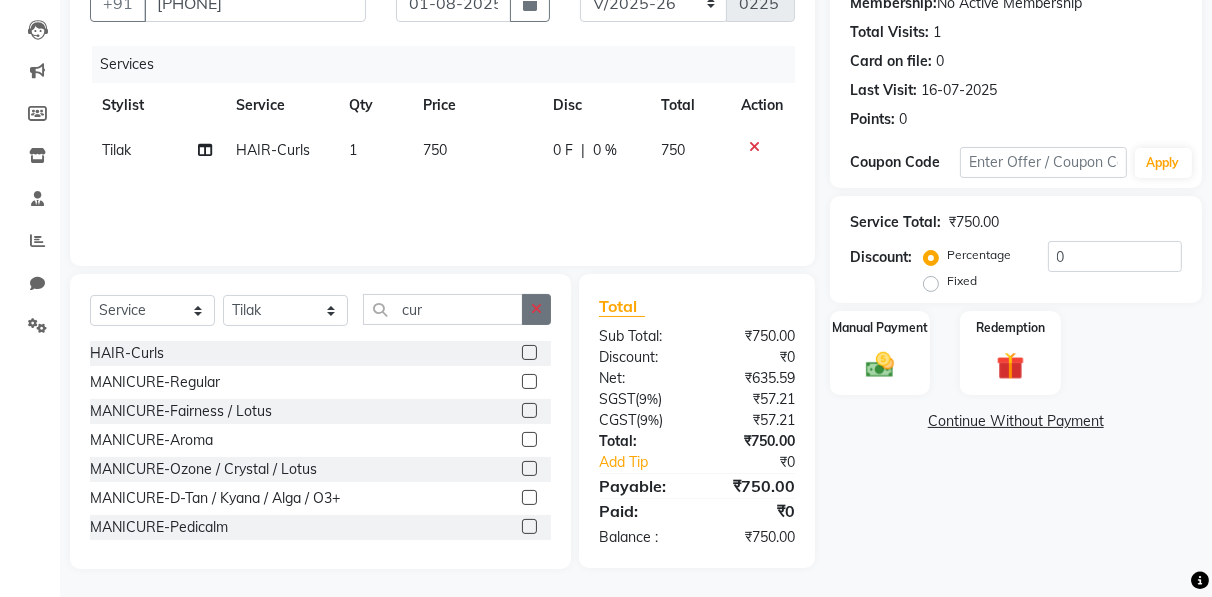 click 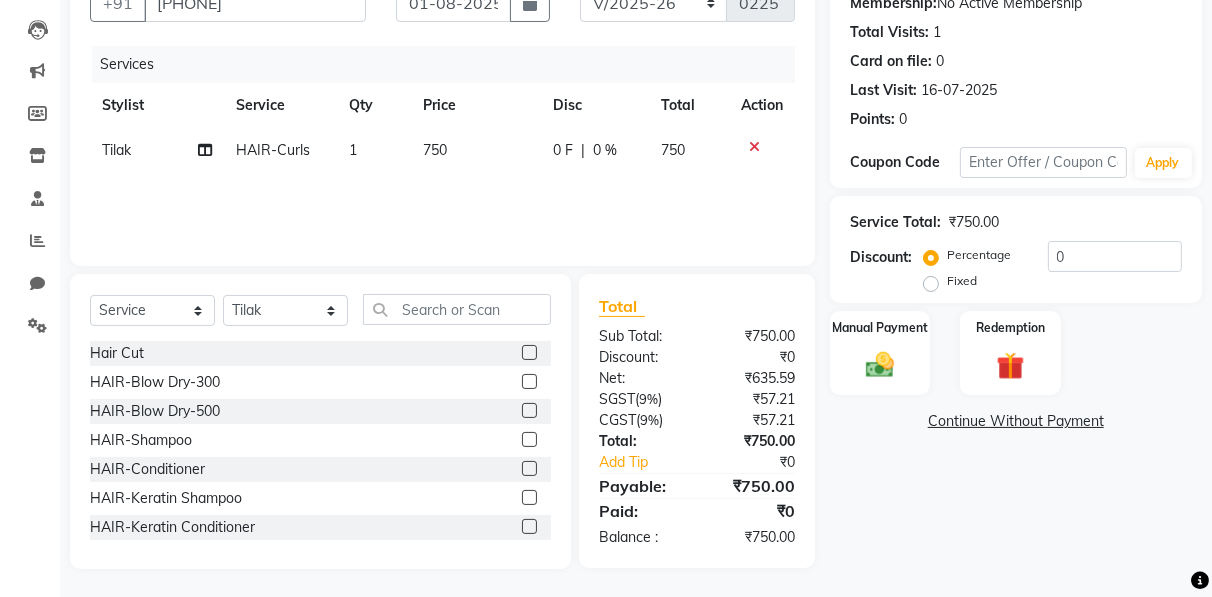 click 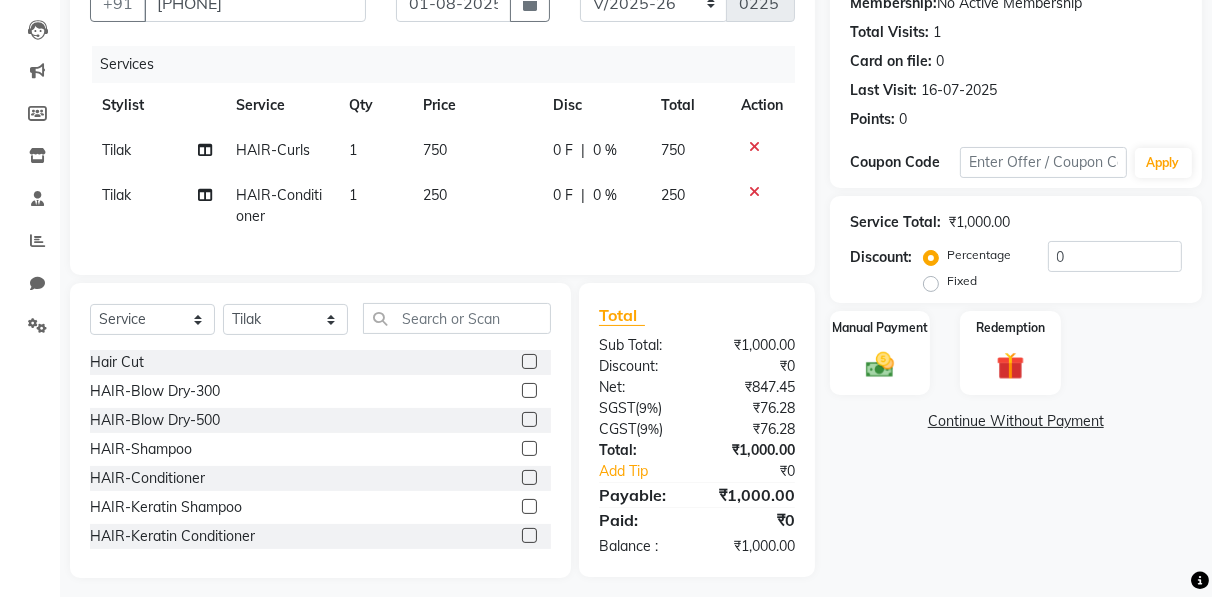 click 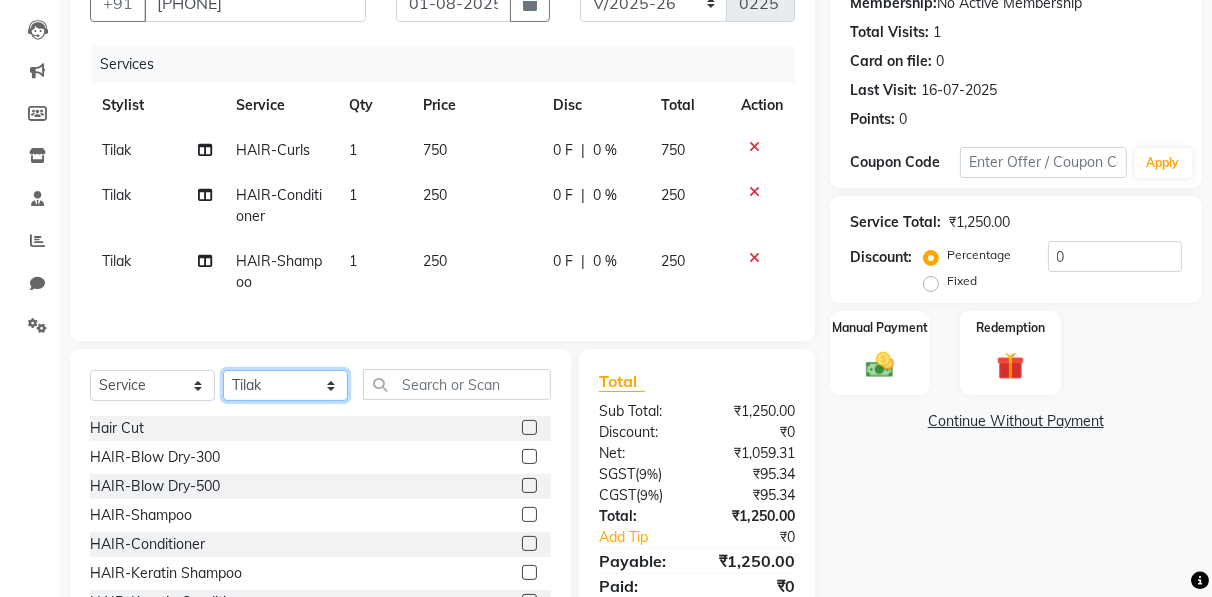click on "Select Stylist Ahmad Anajli Laxmi Manager Neetu Reetu Ruma Santosh Soniya Tannu Tilak Vinod Zeeshan" 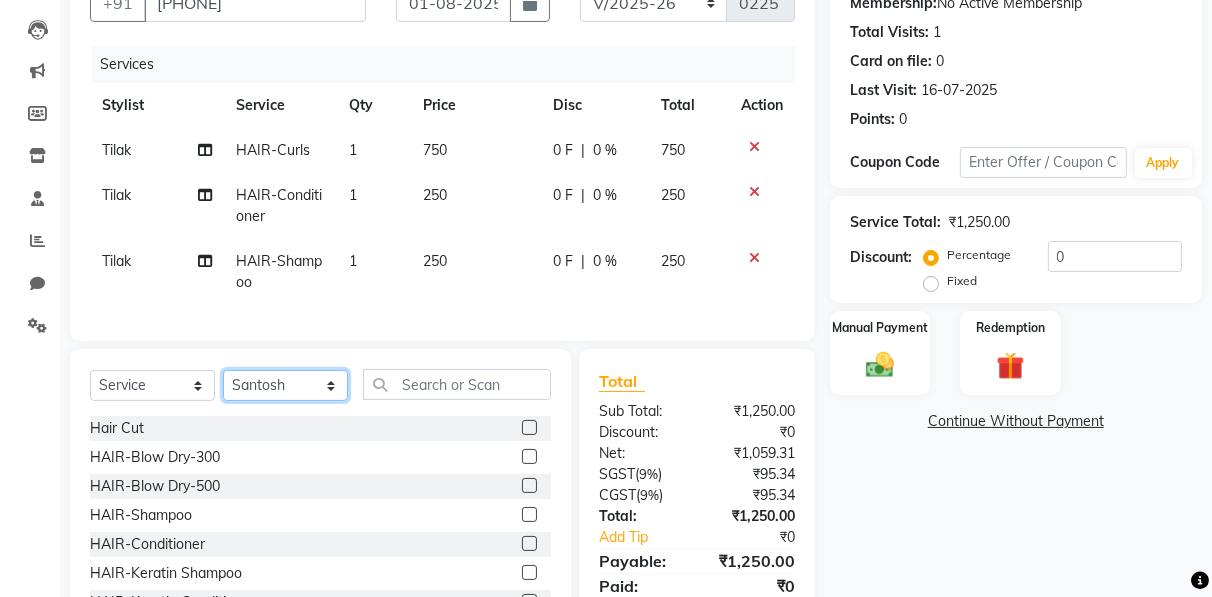 click on "Select Stylist Ahmad Anajli Laxmi Manager Neetu Reetu Ruma Santosh Soniya Tannu Tilak Vinod Zeeshan" 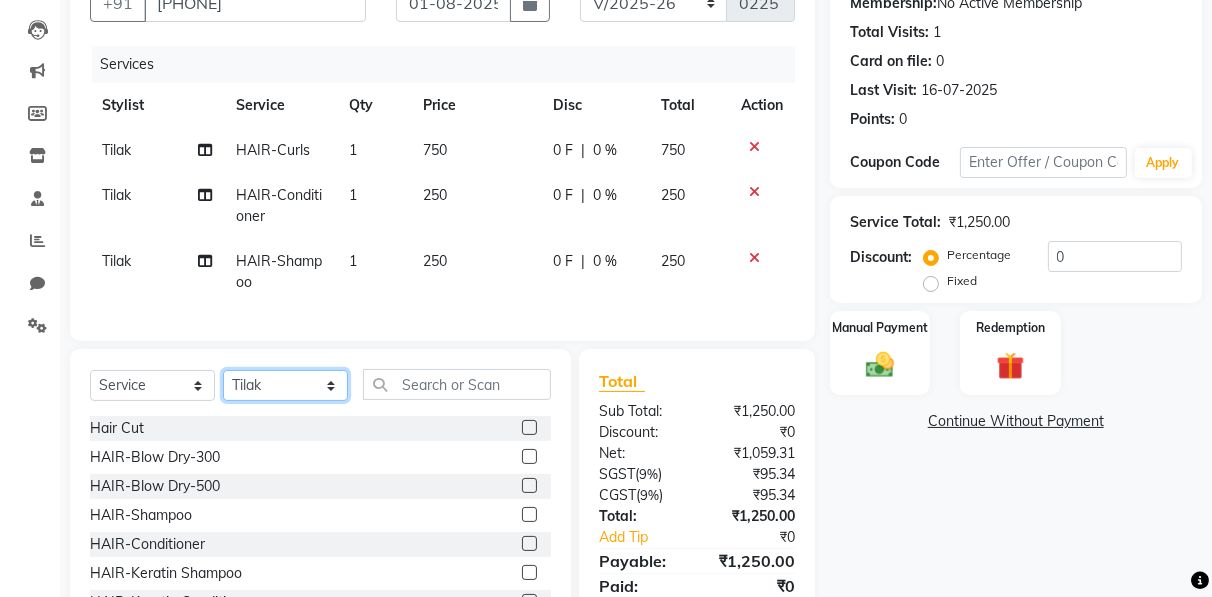 click on "Select Stylist Ahmad Anajli Laxmi Manager Neetu Reetu Ruma Santosh Soniya Tannu Tilak Vinod Zeeshan" 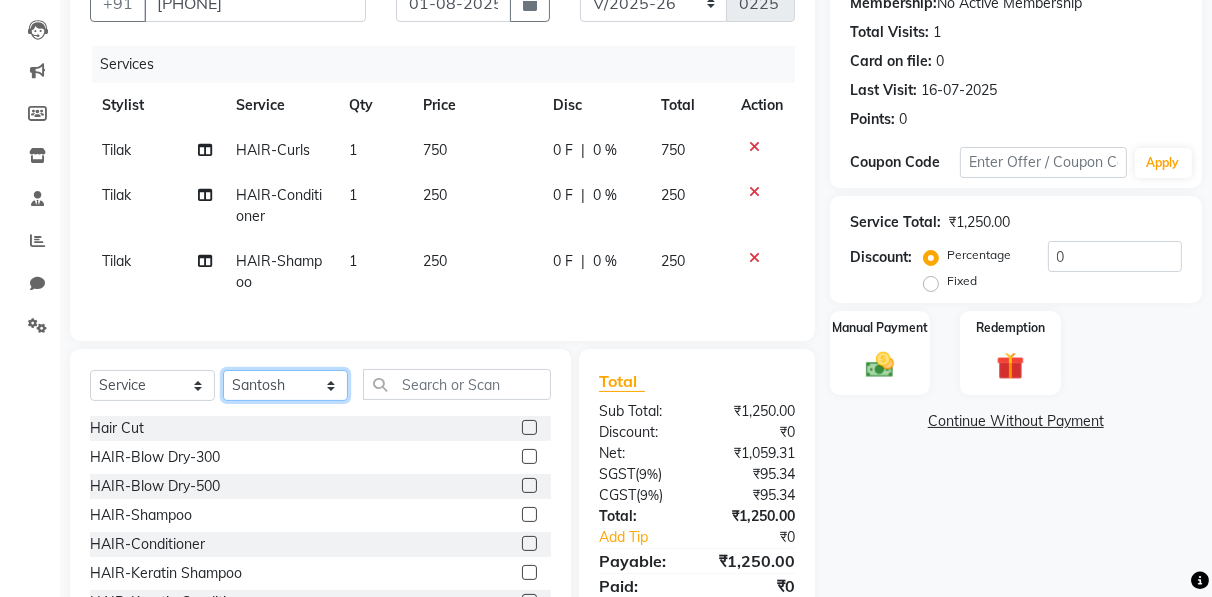 click on "Select Stylist Ahmad Anajli Laxmi Manager Neetu Reetu Ruma Santosh Soniya Tannu Tilak Vinod Zeeshan" 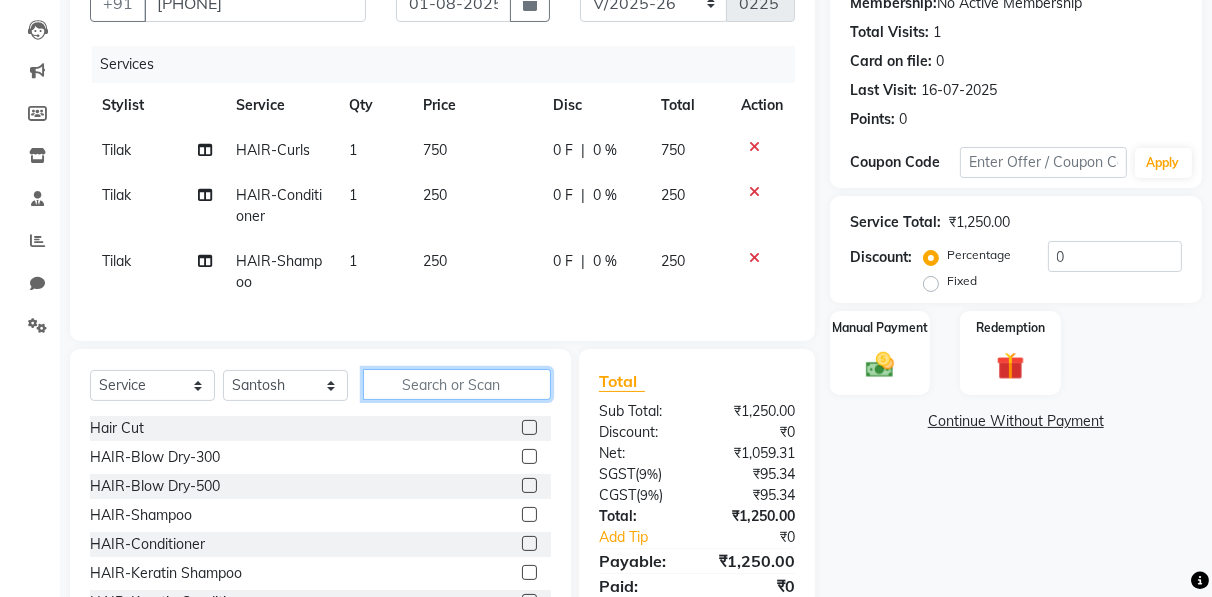 click 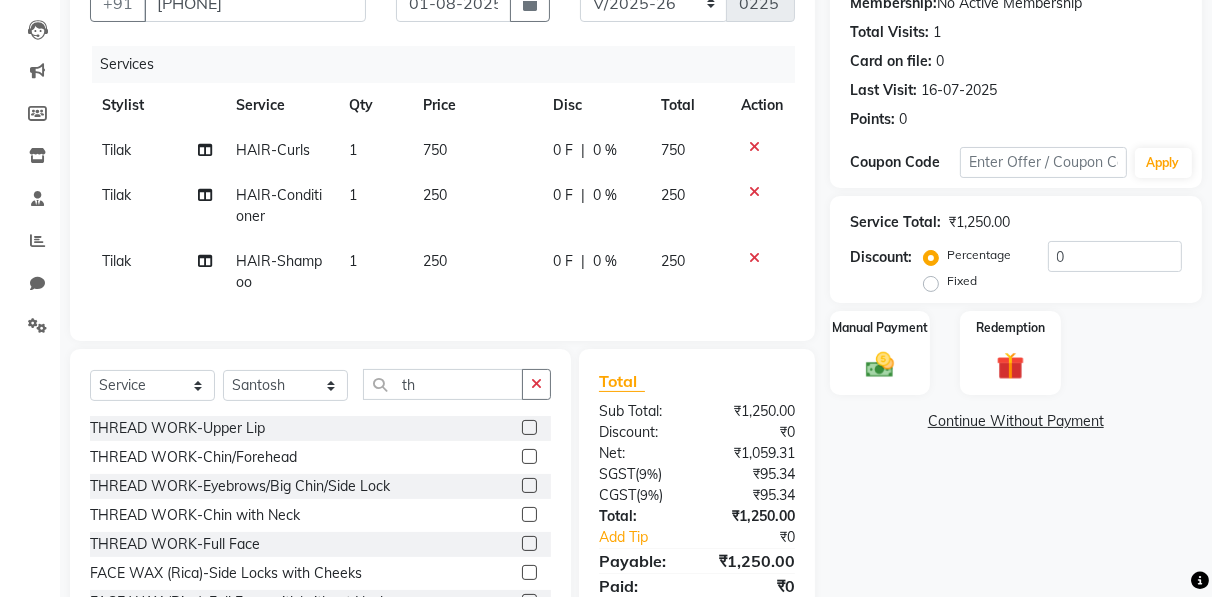 click 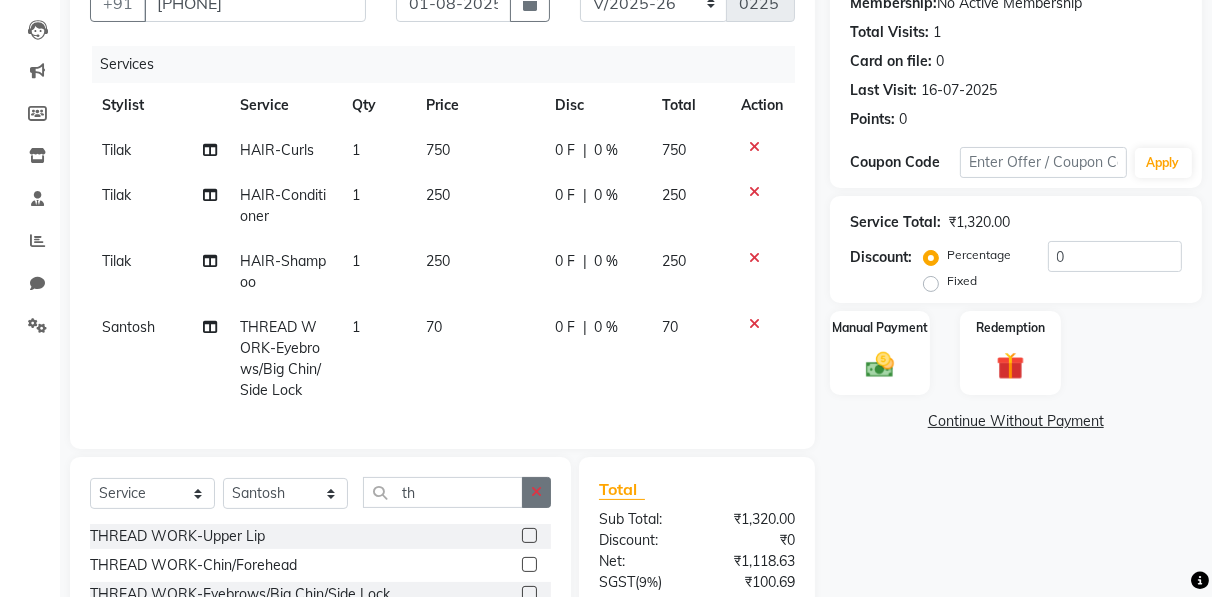 click 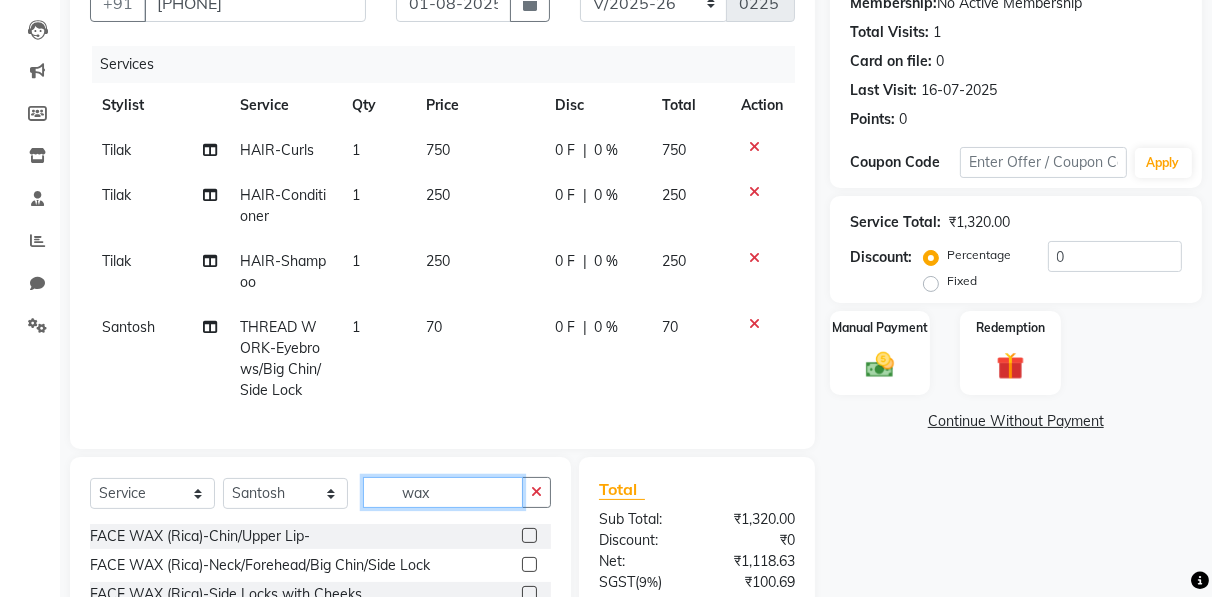 scroll, scrollTop: 398, scrollLeft: 0, axis: vertical 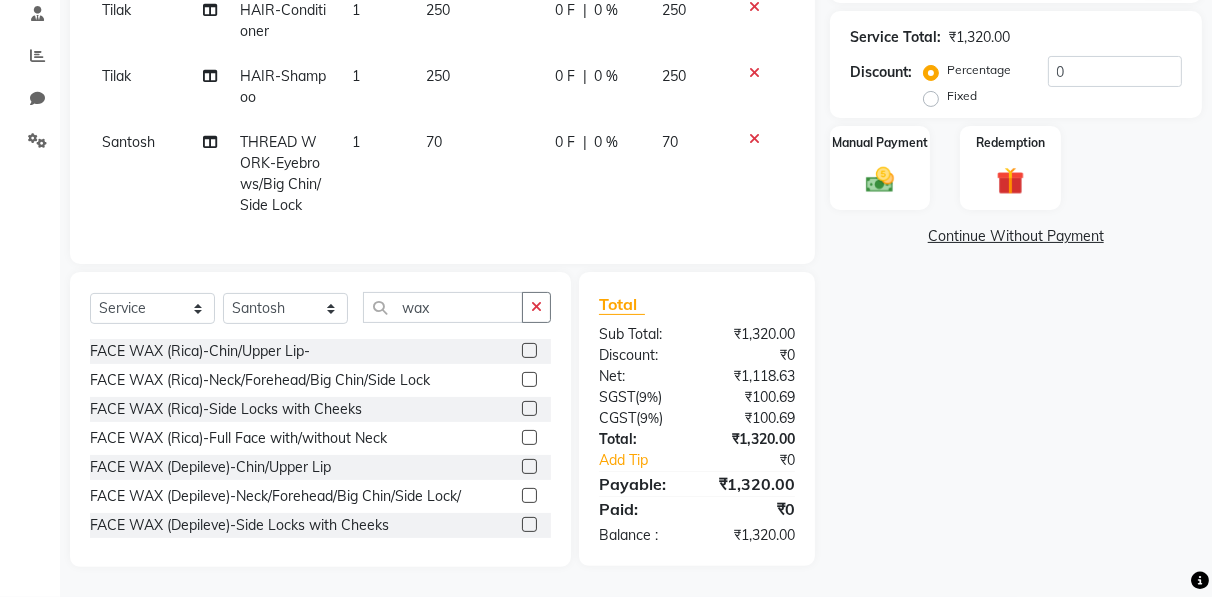 click 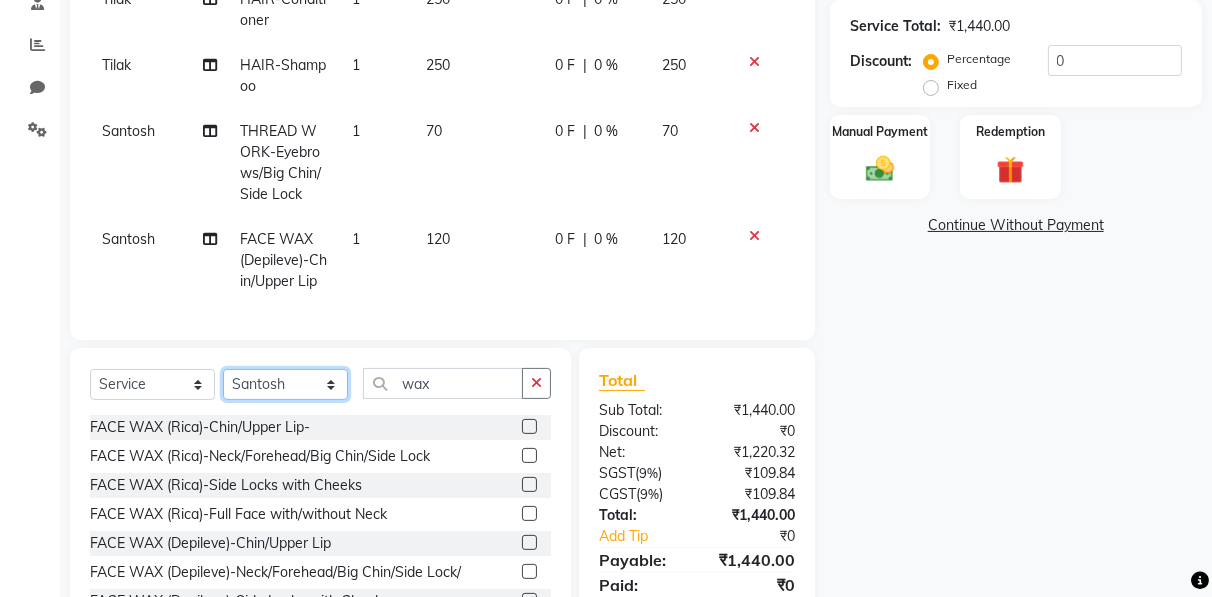 click on "Select Stylist Ahmad Anajli Laxmi Manager Neetu Reetu Ruma Santosh Soniya Tannu Tilak Vinod Zeeshan" 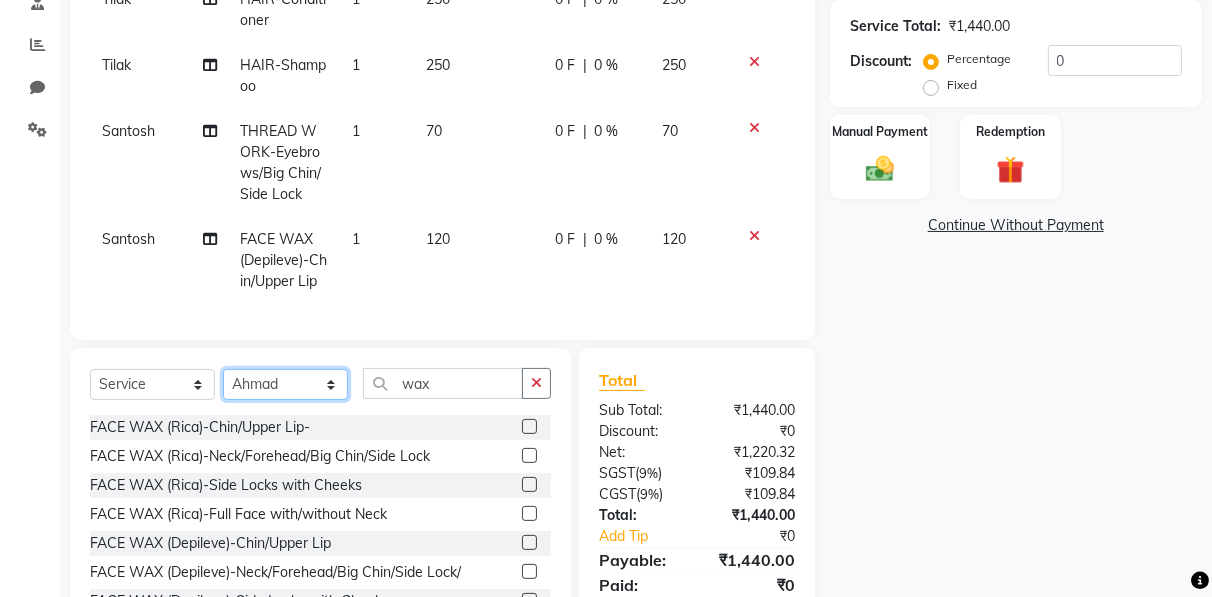 click on "Select Stylist Ahmad Anajli Laxmi Manager Neetu Reetu Ruma Santosh Soniya Tannu Tilak Vinod Zeeshan" 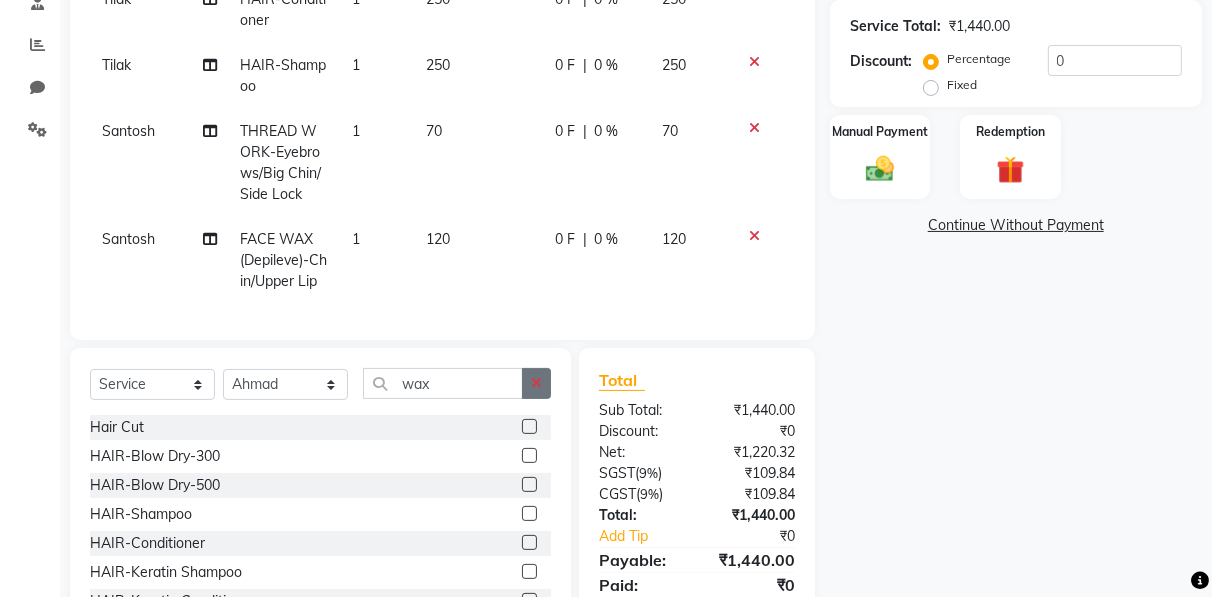 click 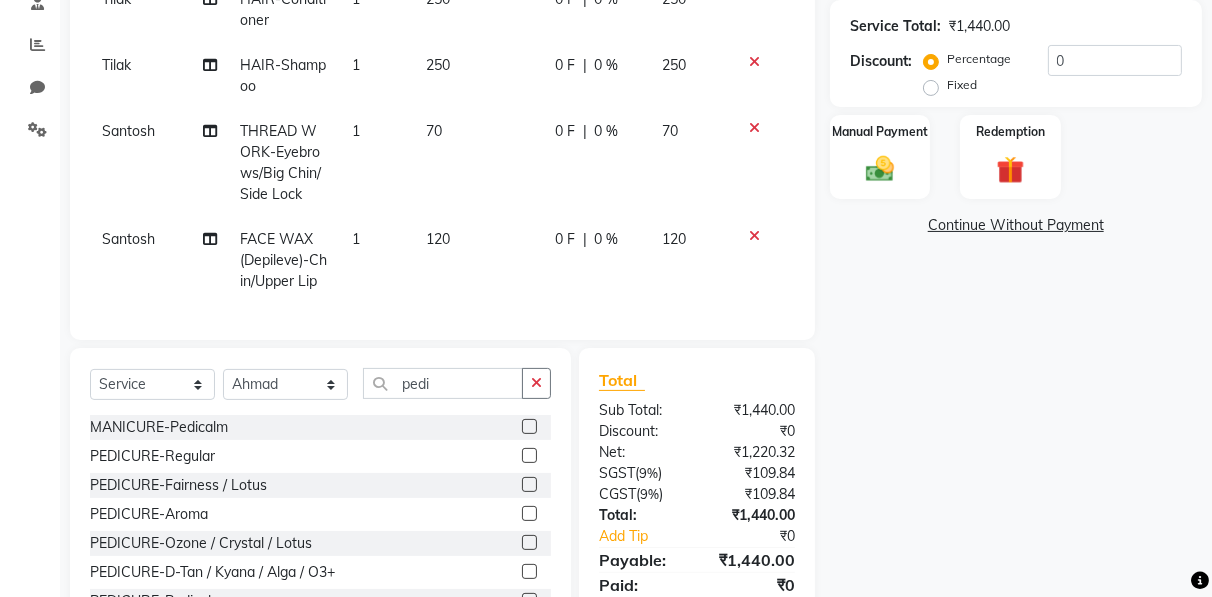 click 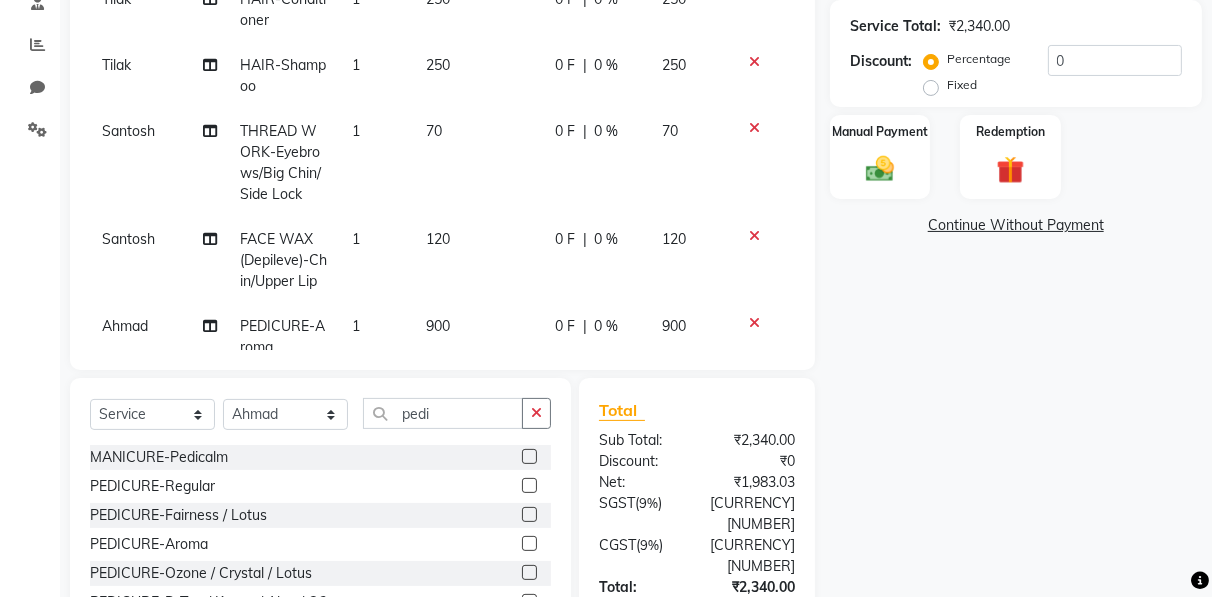 scroll, scrollTop: 0, scrollLeft: 0, axis: both 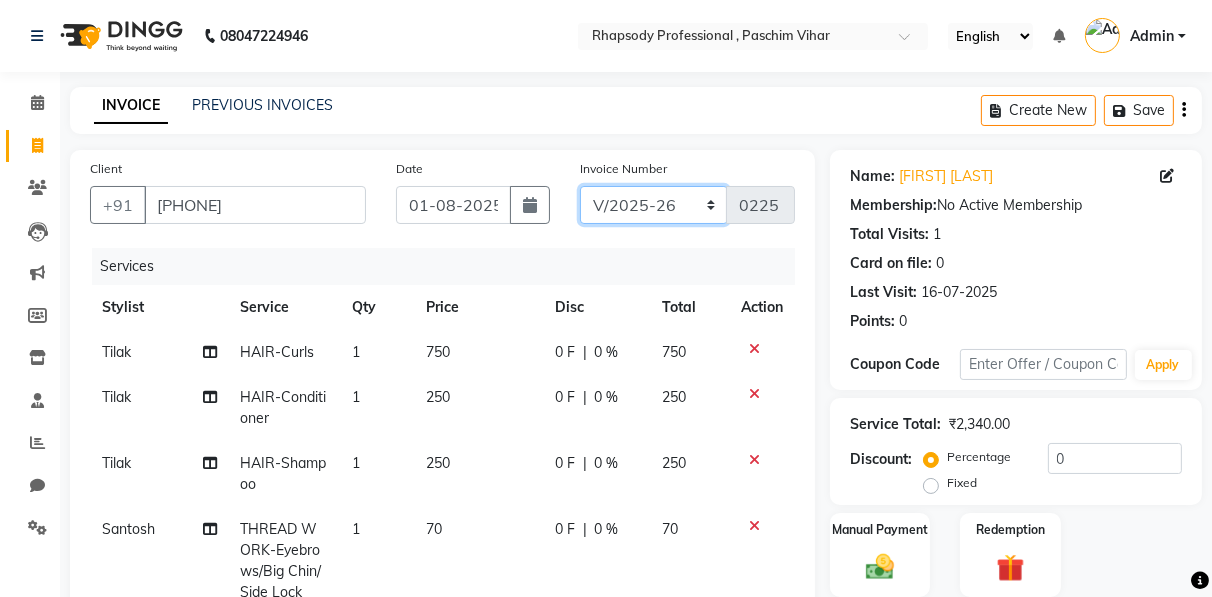 click on "RNV/2025-26 V/2025 V/2025-26" 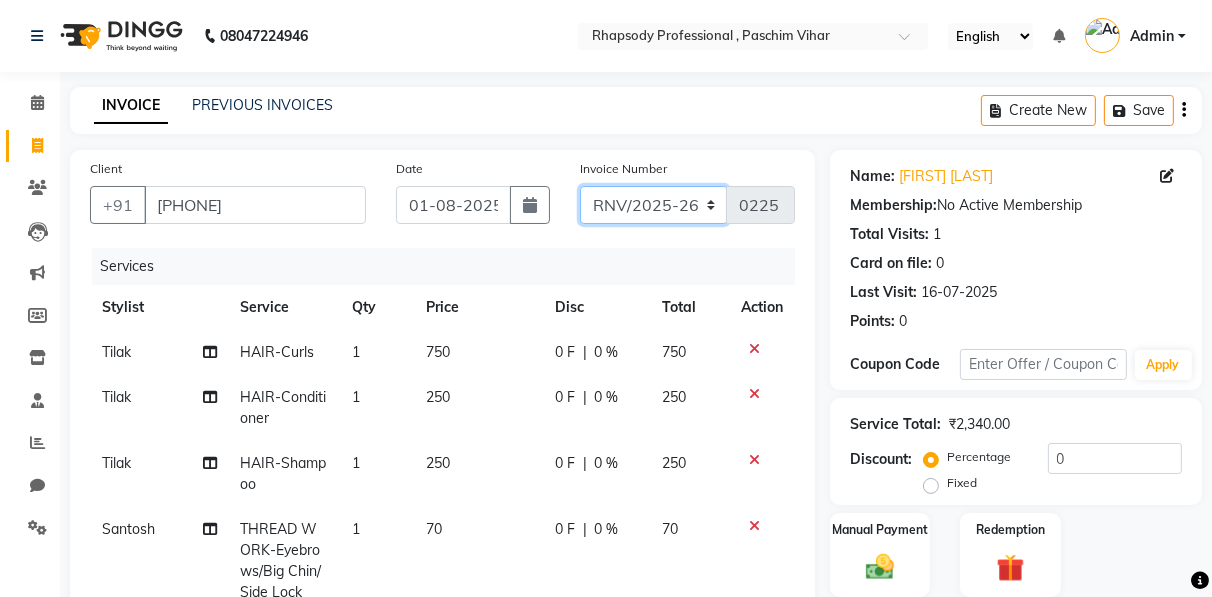 click on "RNV/2025-26 V/2025 V/2025-26" 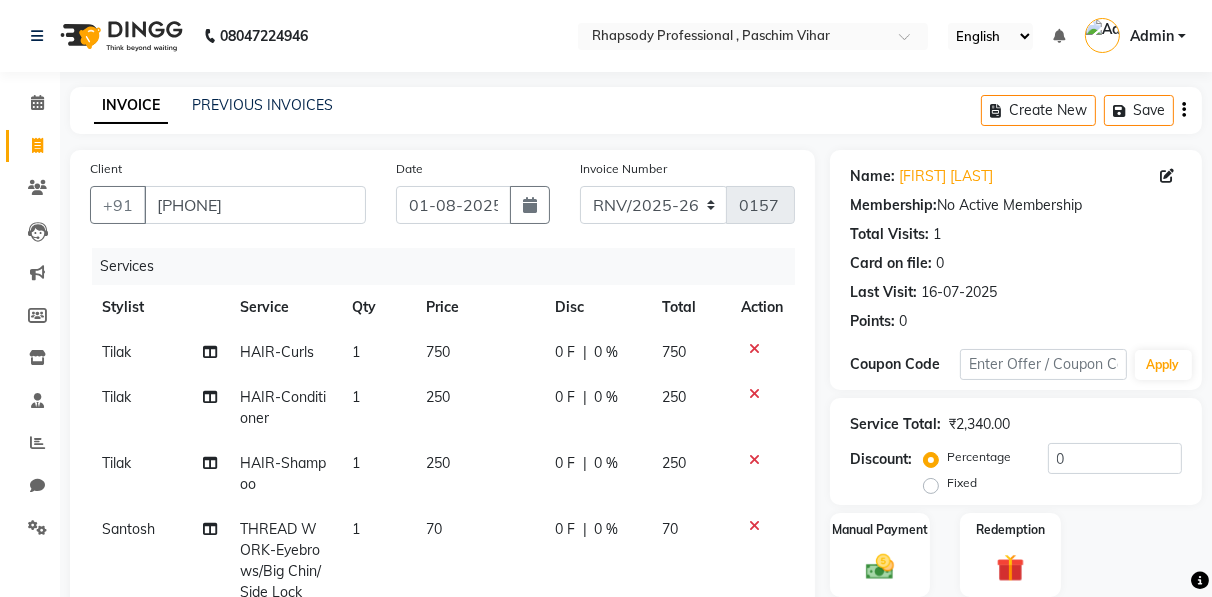 click 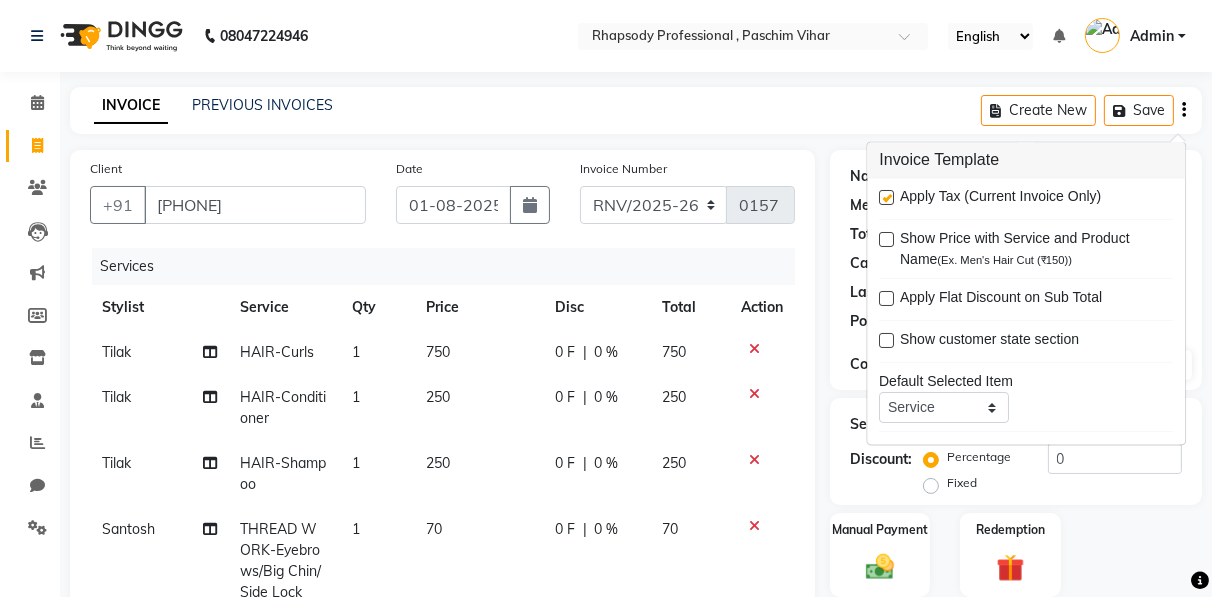 click at bounding box center (886, 198) 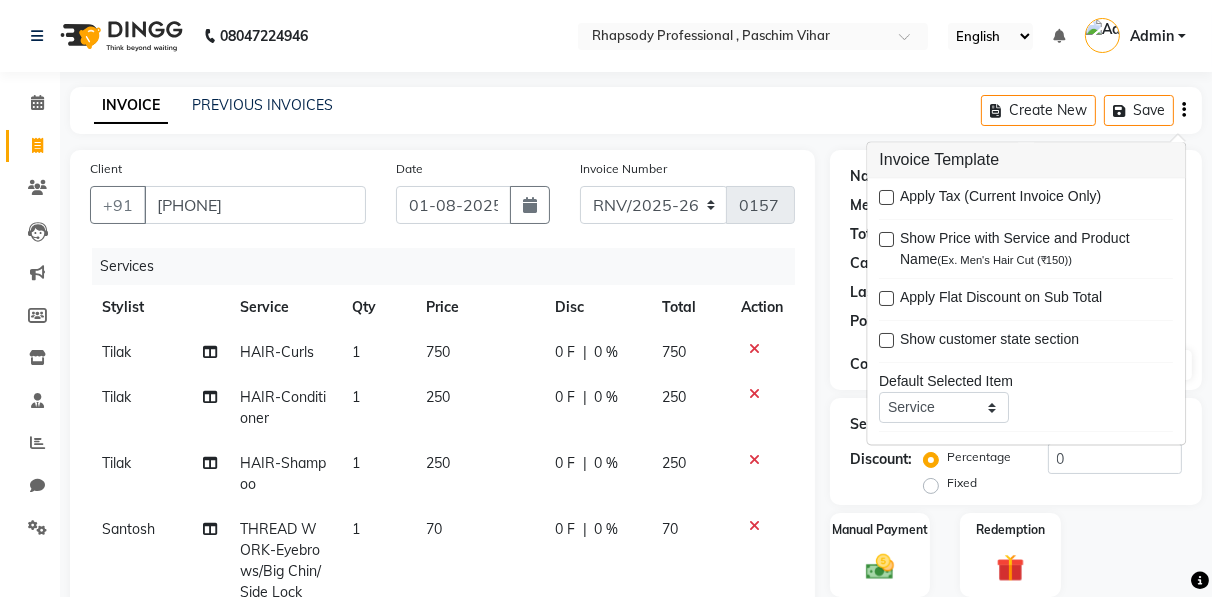 scroll, scrollTop: 503, scrollLeft: 0, axis: vertical 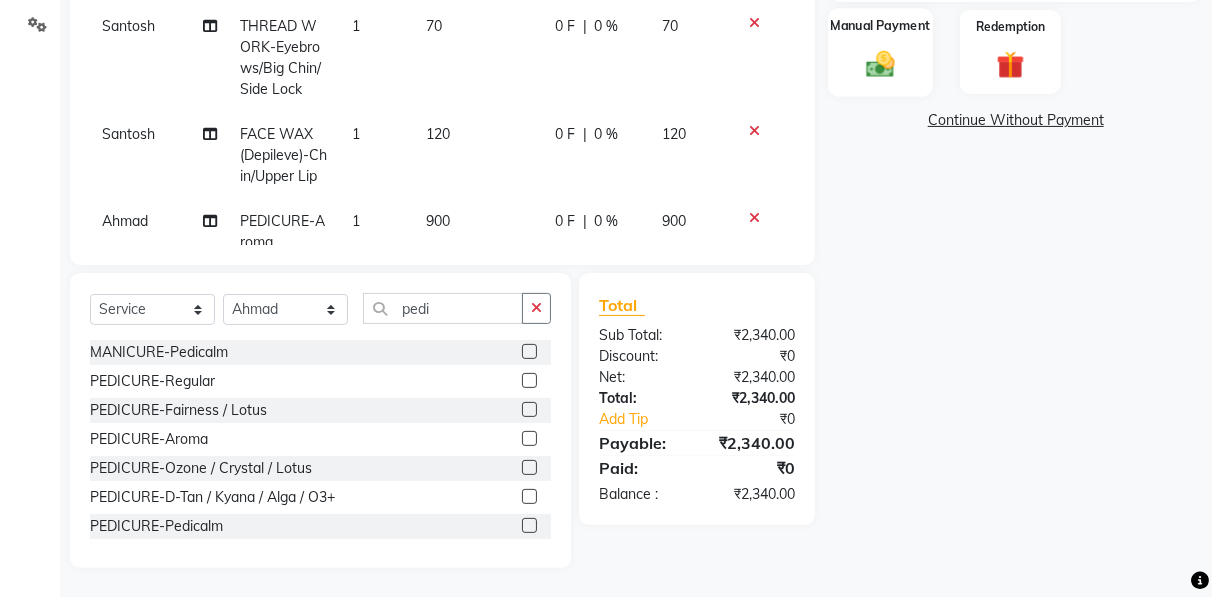 click 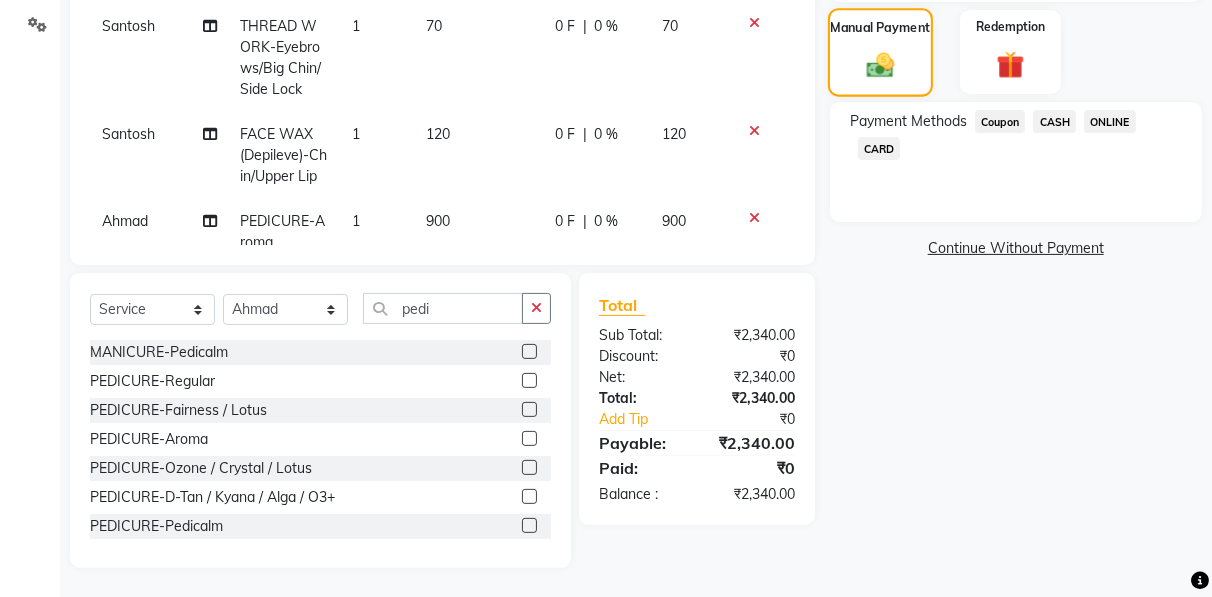 click 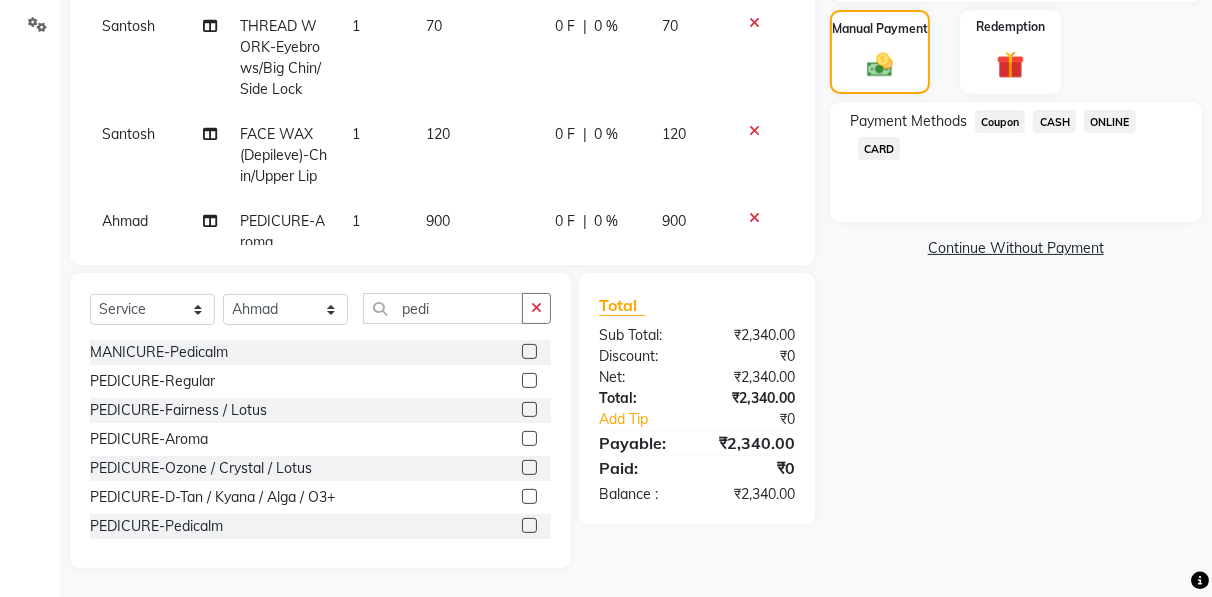 scroll, scrollTop: 0, scrollLeft: 0, axis: both 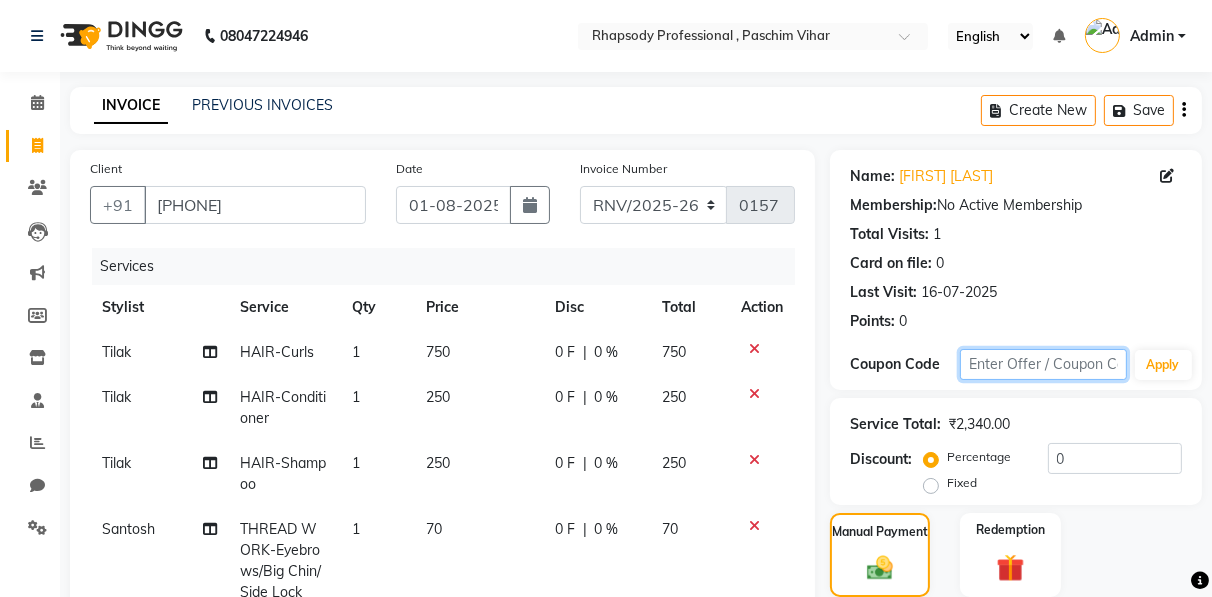 click 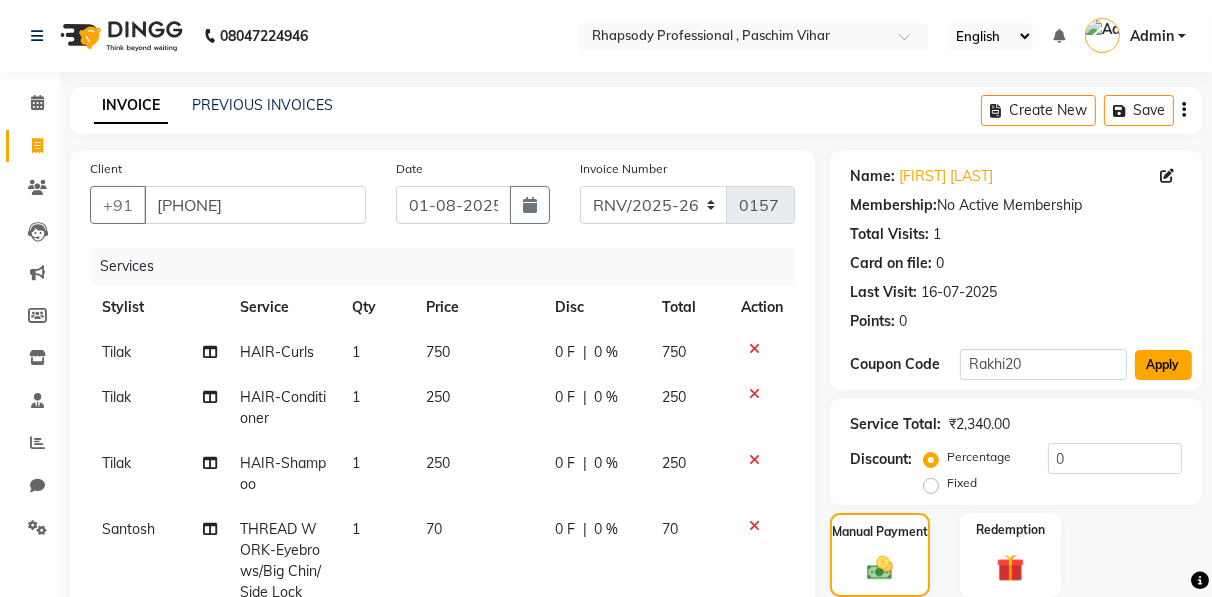 click on "Apply" 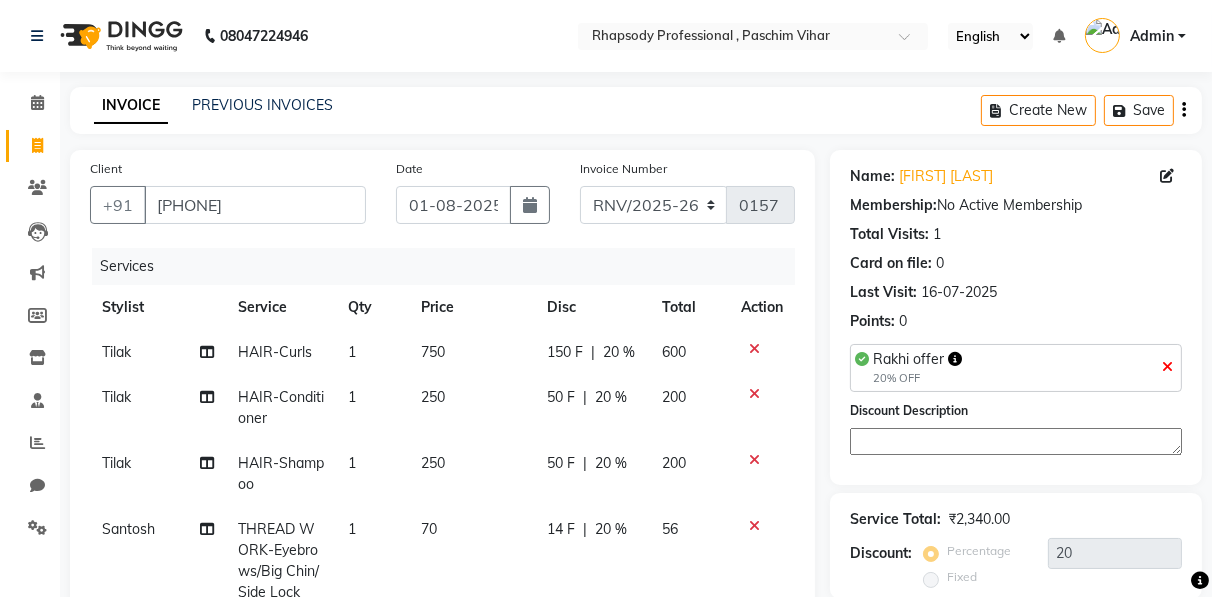 scroll, scrollTop: 503, scrollLeft: 0, axis: vertical 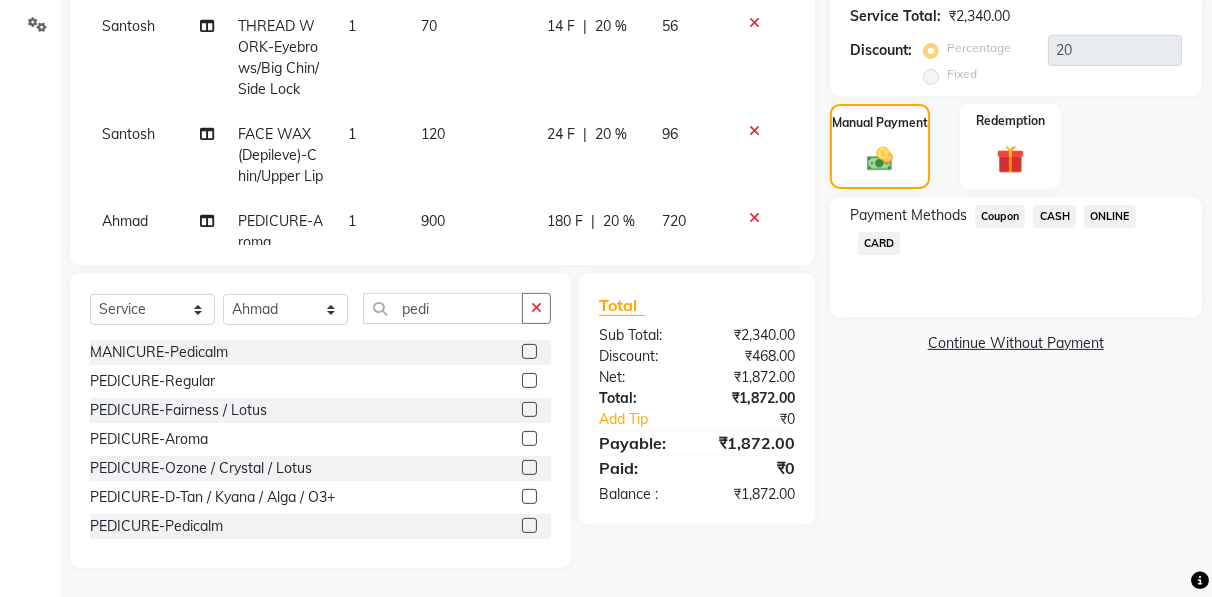 click on "CASH" 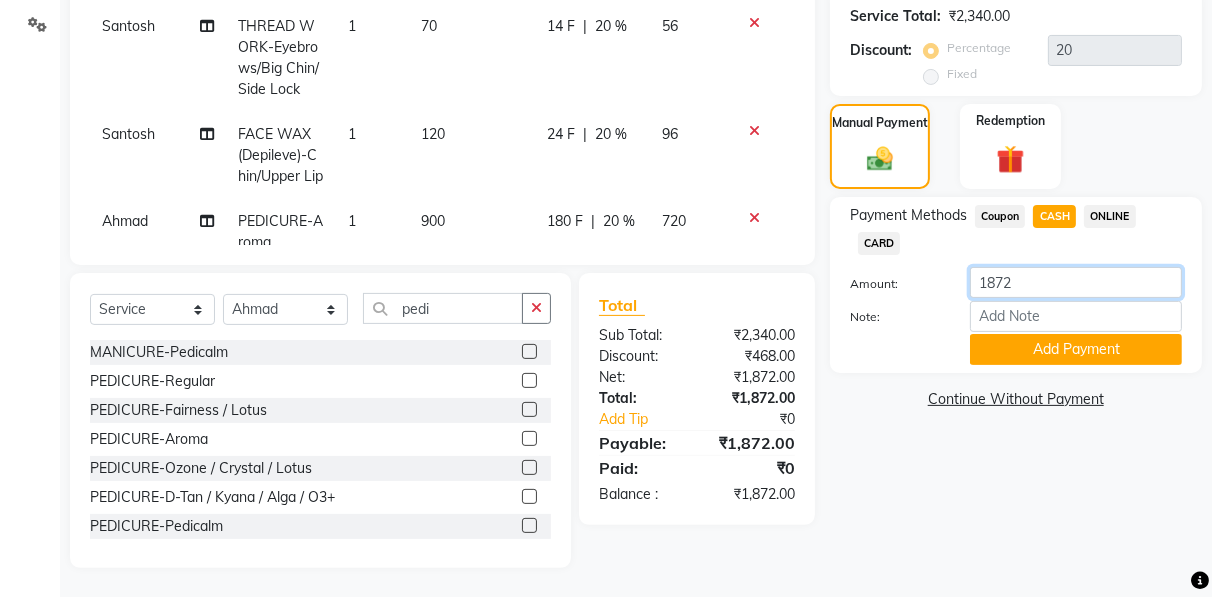 click on "1872" 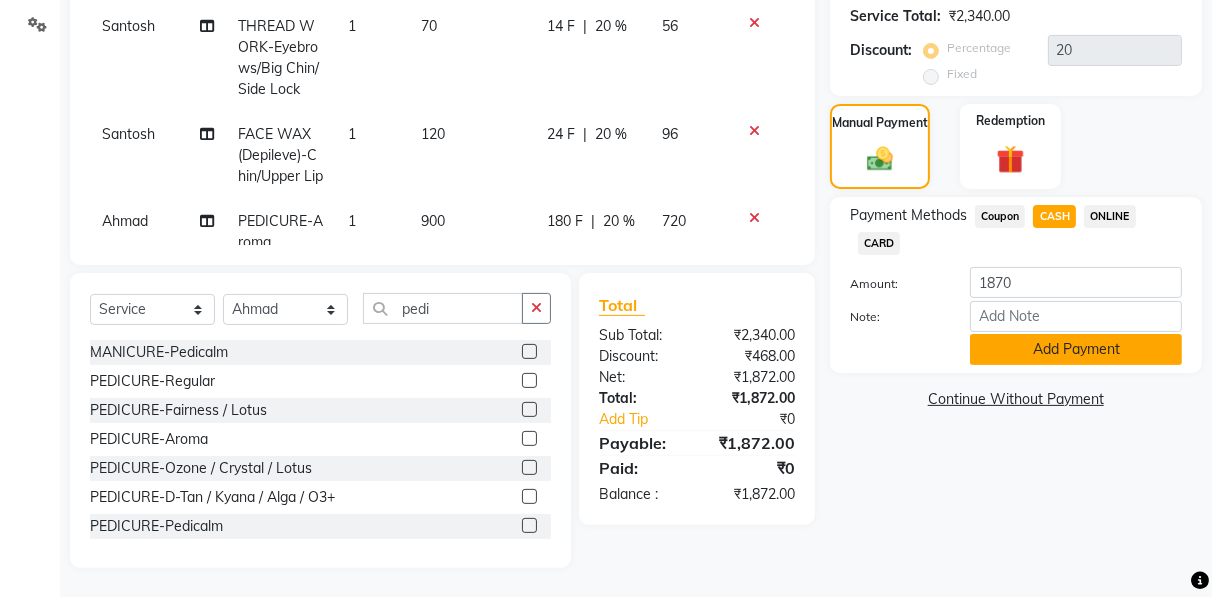 click on "Add Payment" 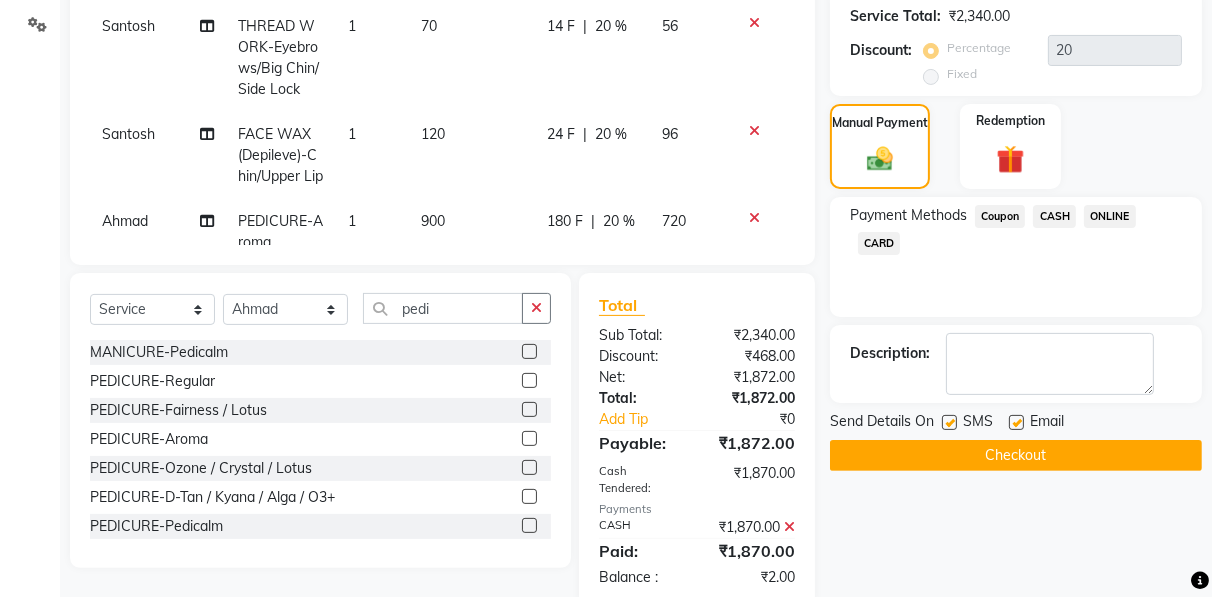 click on "Checkout" 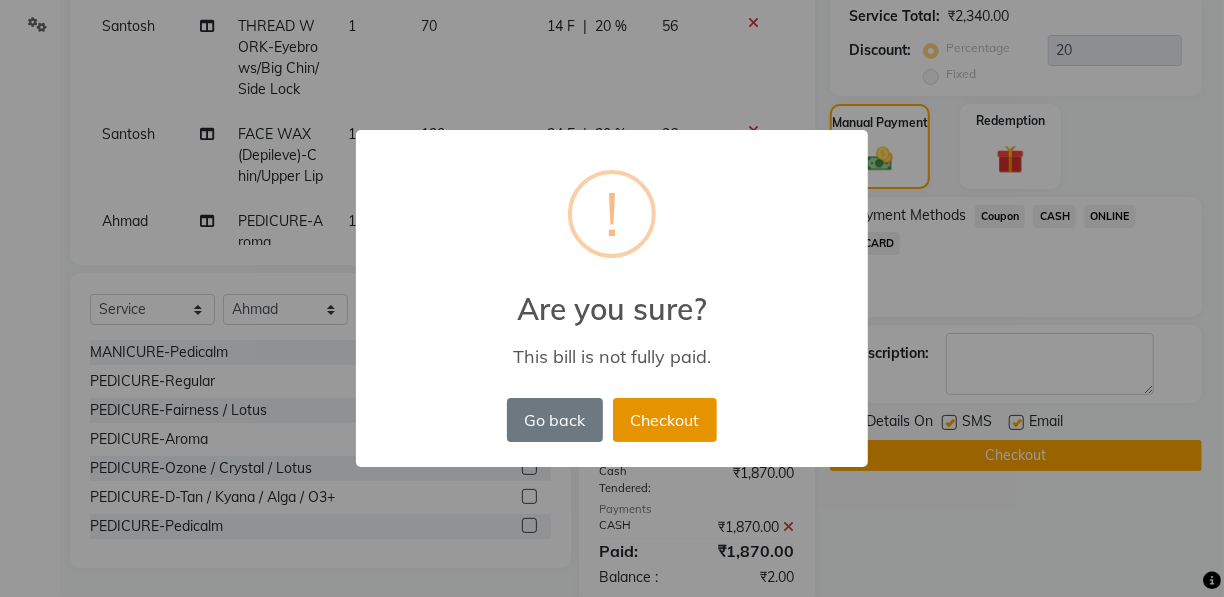 click on "Checkout" at bounding box center (665, 420) 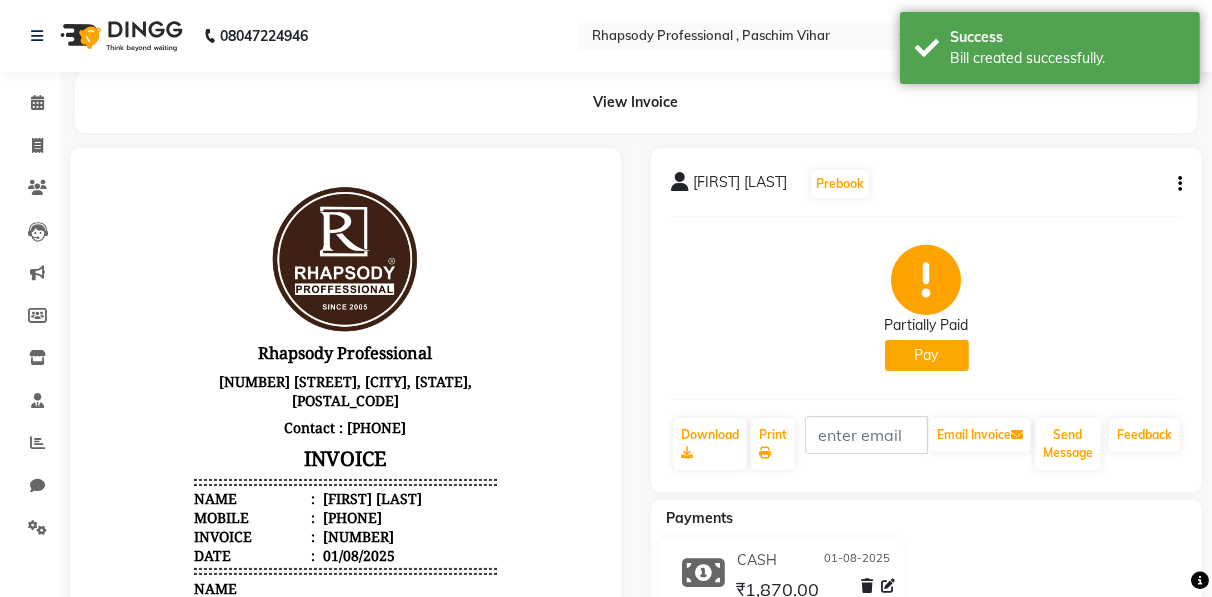 scroll, scrollTop: 0, scrollLeft: 0, axis: both 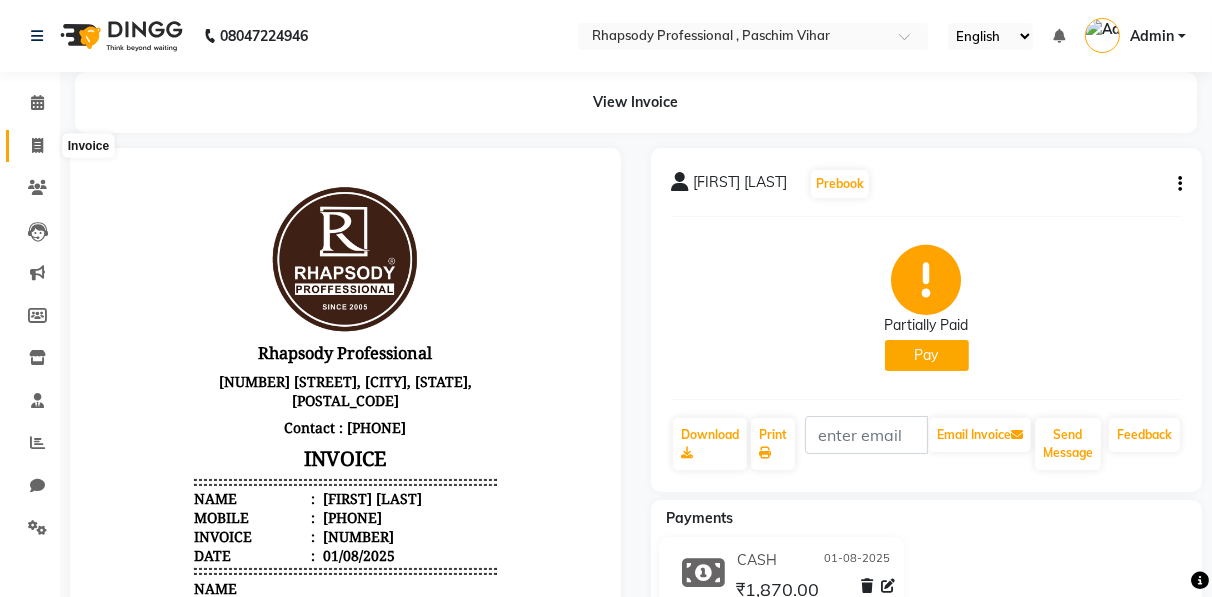 click 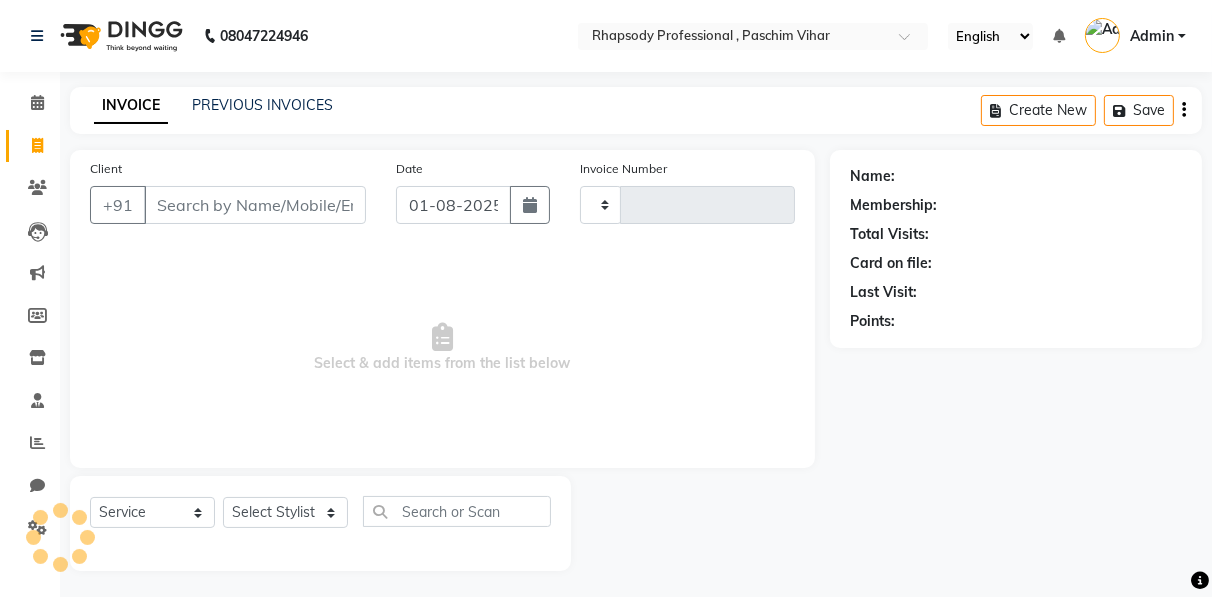 scroll, scrollTop: 3, scrollLeft: 0, axis: vertical 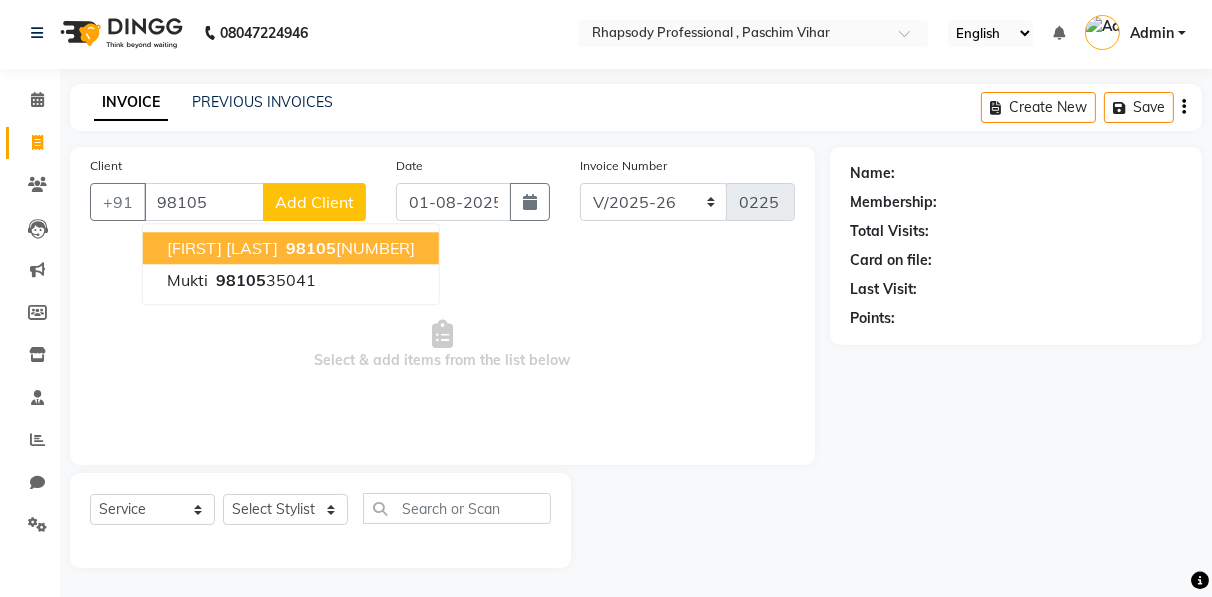 click on "Dr [FIRST] [LAST] [PHONE]" at bounding box center (291, 248) 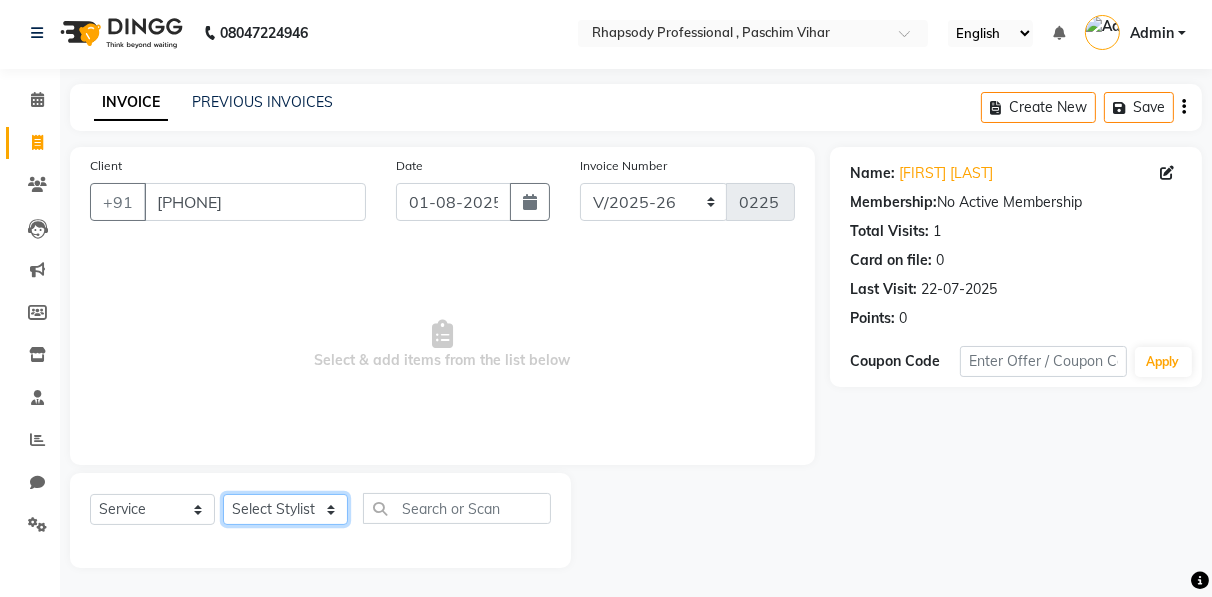 click on "Select Stylist Ahmad Anajli Laxmi Manager Neetu Reetu Ruma Santosh Soniya Tannu Tilak Vinod Zeeshan" 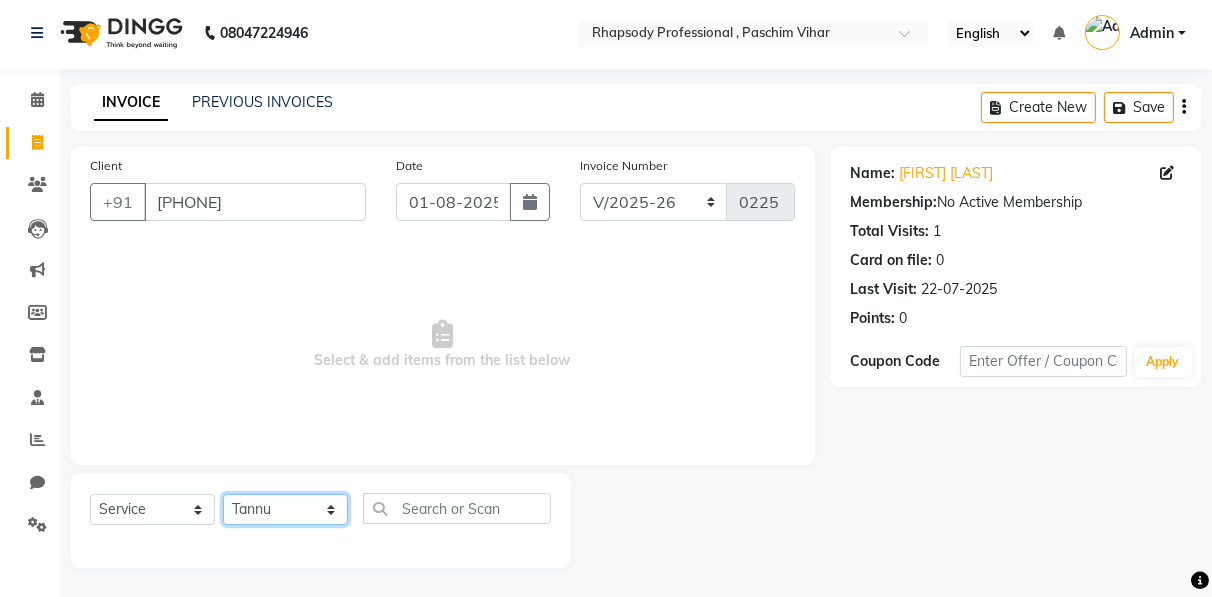 click on "Select Stylist Ahmad Anajli Laxmi Manager Neetu Reetu Ruma Santosh Soniya Tannu Tilak Vinod Zeeshan" 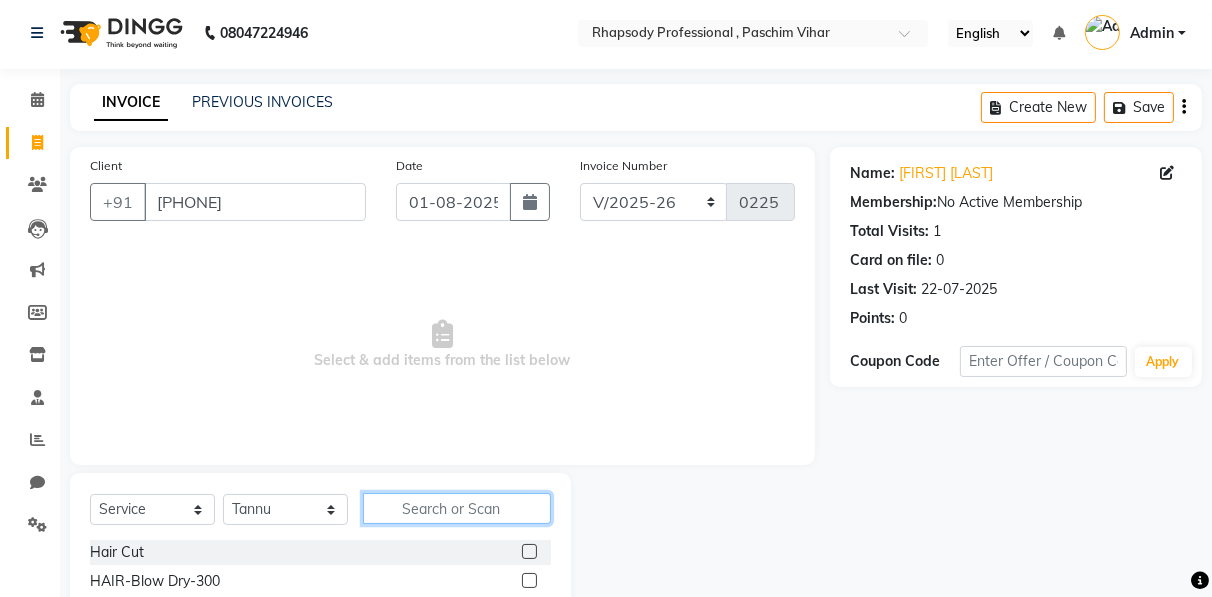 click 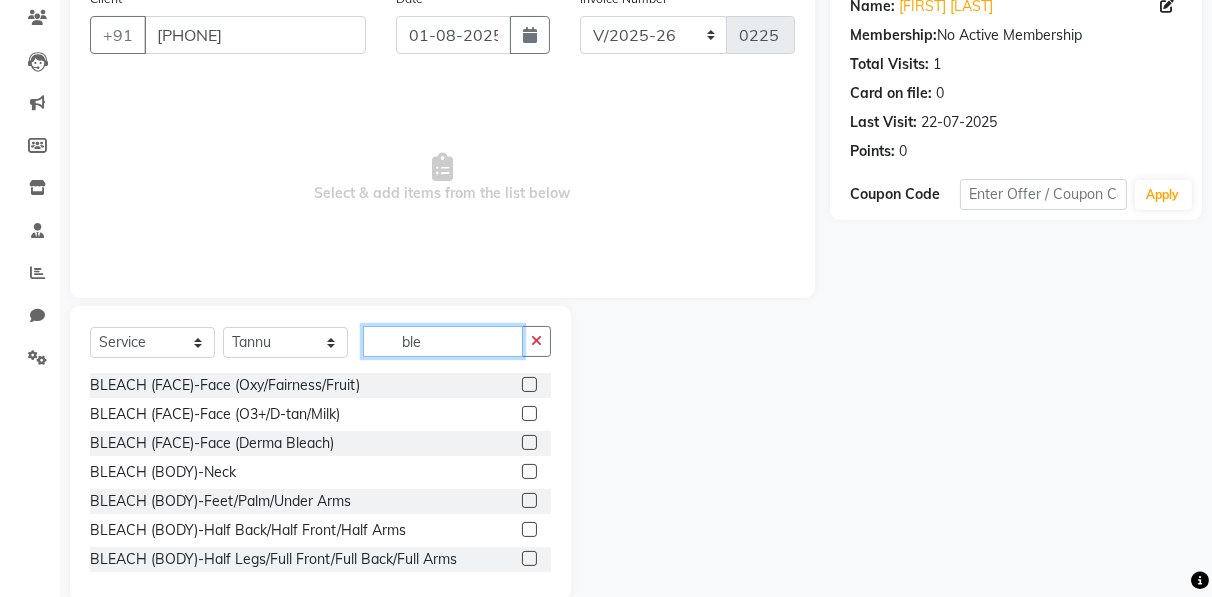scroll, scrollTop: 202, scrollLeft: 0, axis: vertical 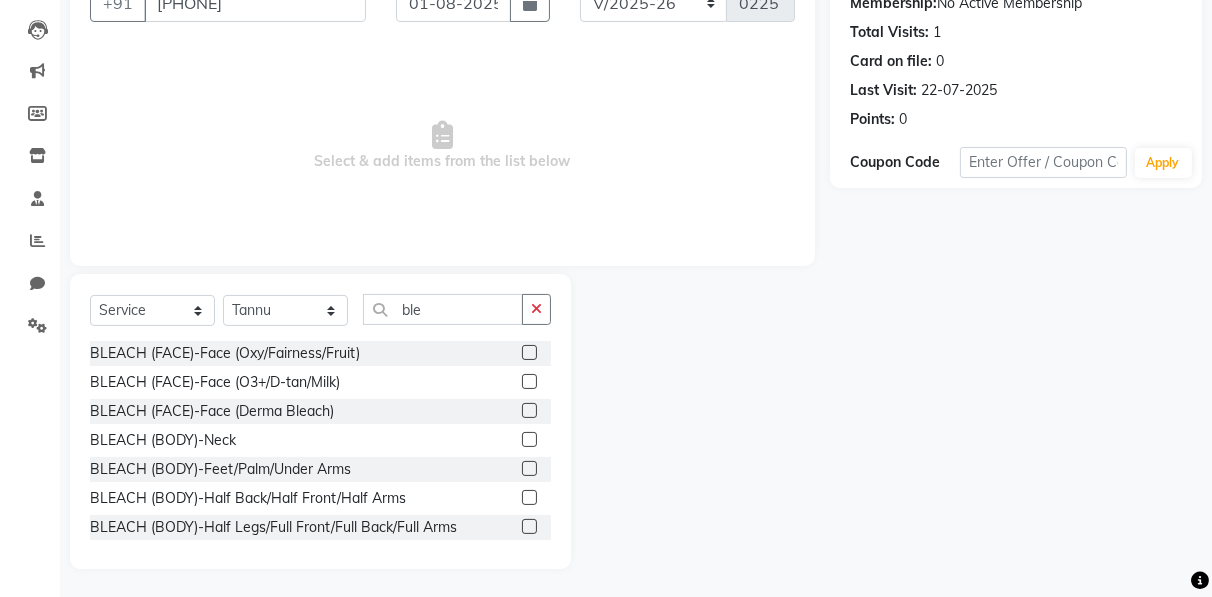 click 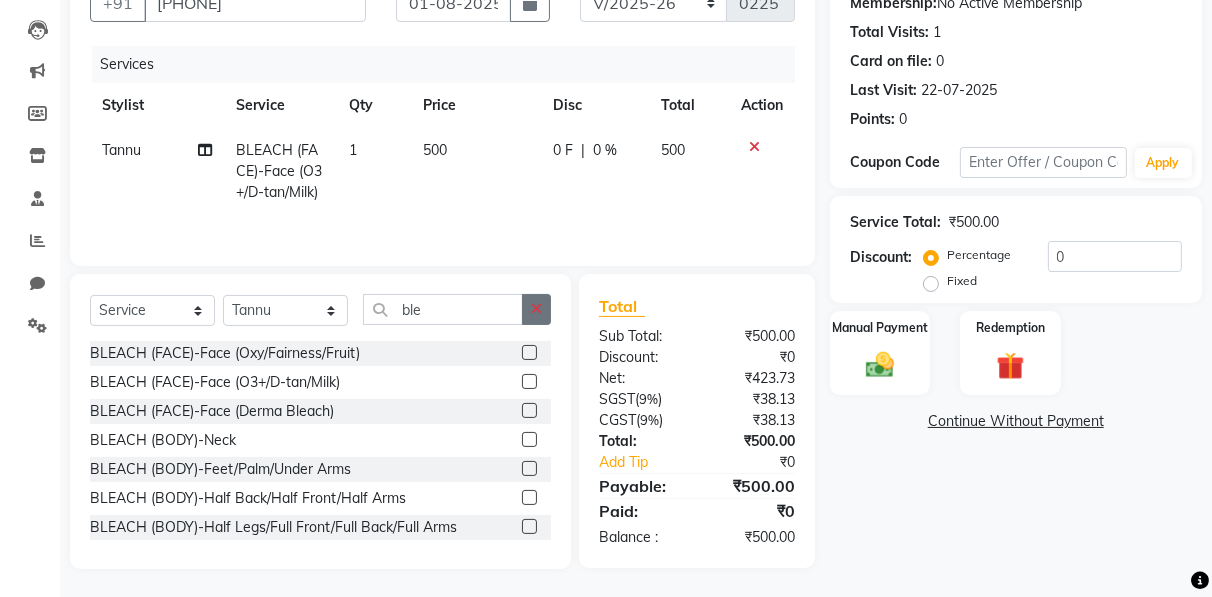click 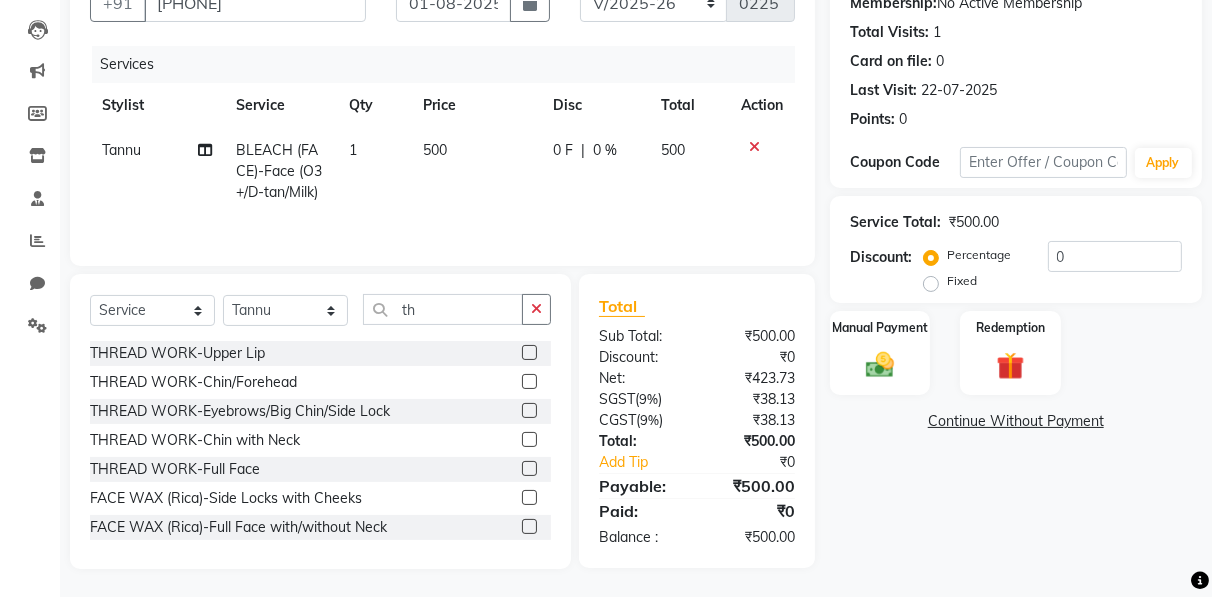 click 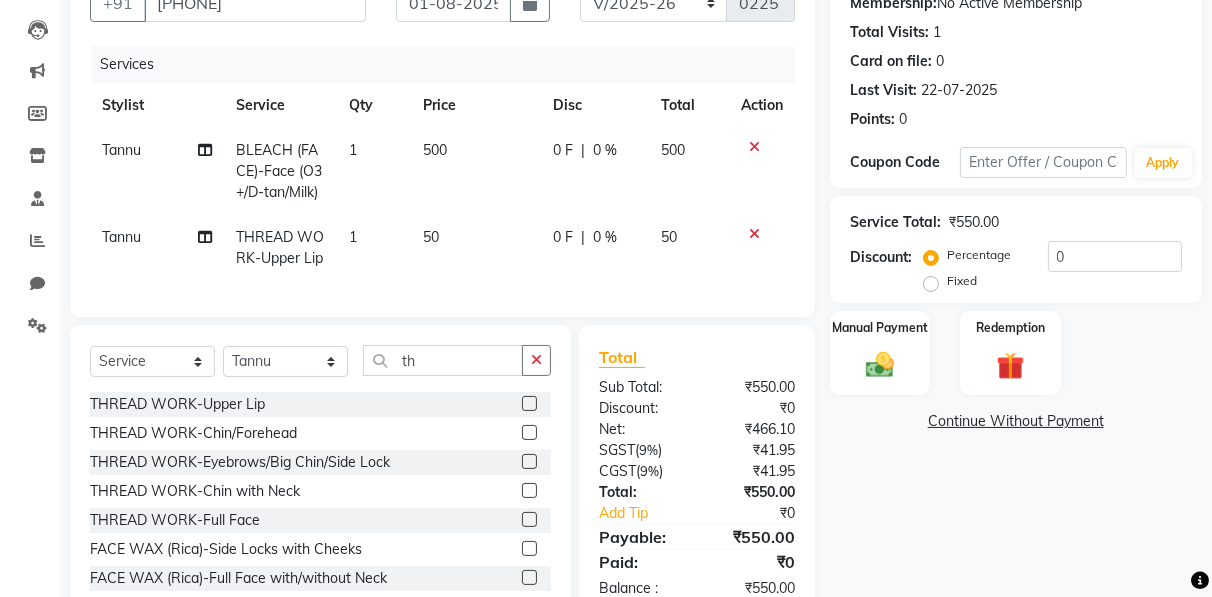 click 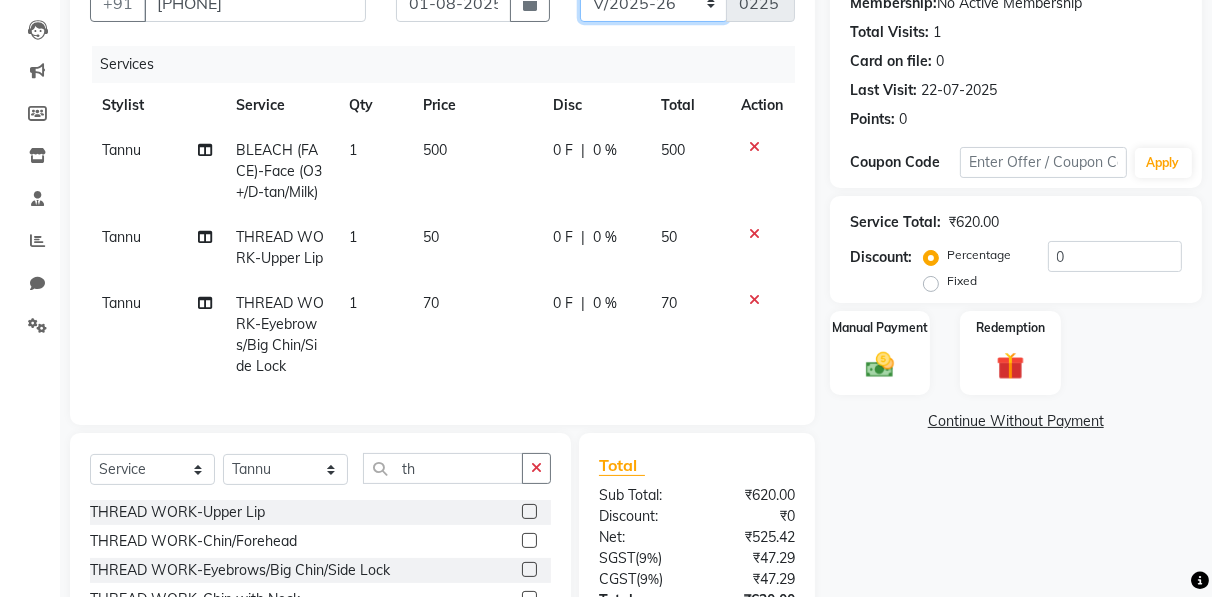 click on "RNV/2025-26 V/2025 V/2025-26" 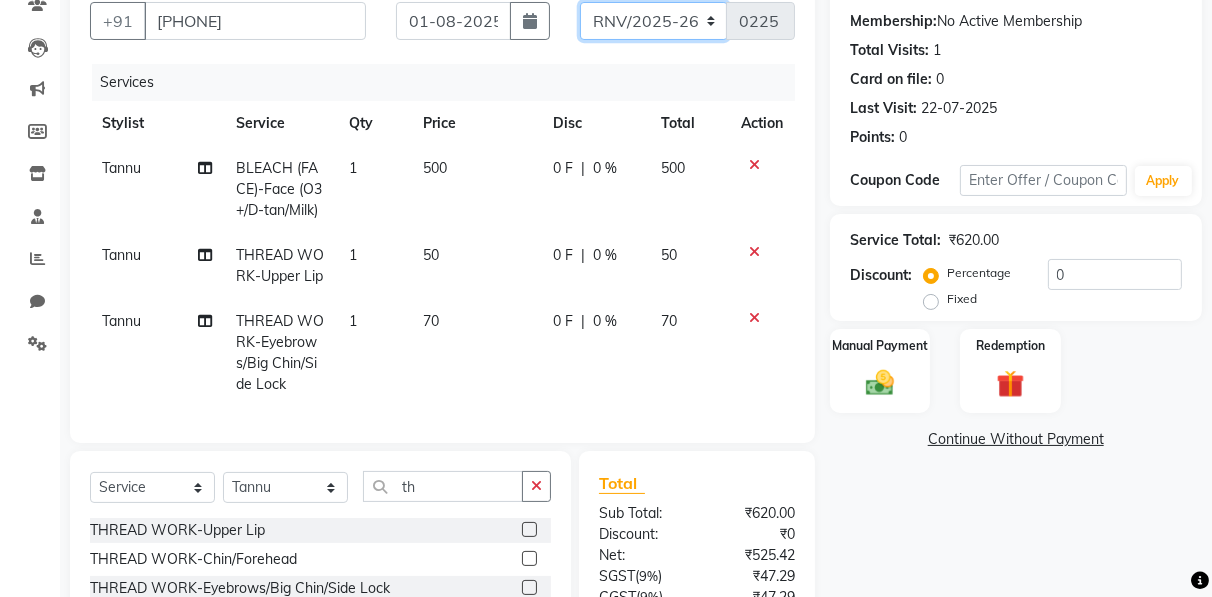 click on "RNV/2025-26 V/2025 V/2025-26" 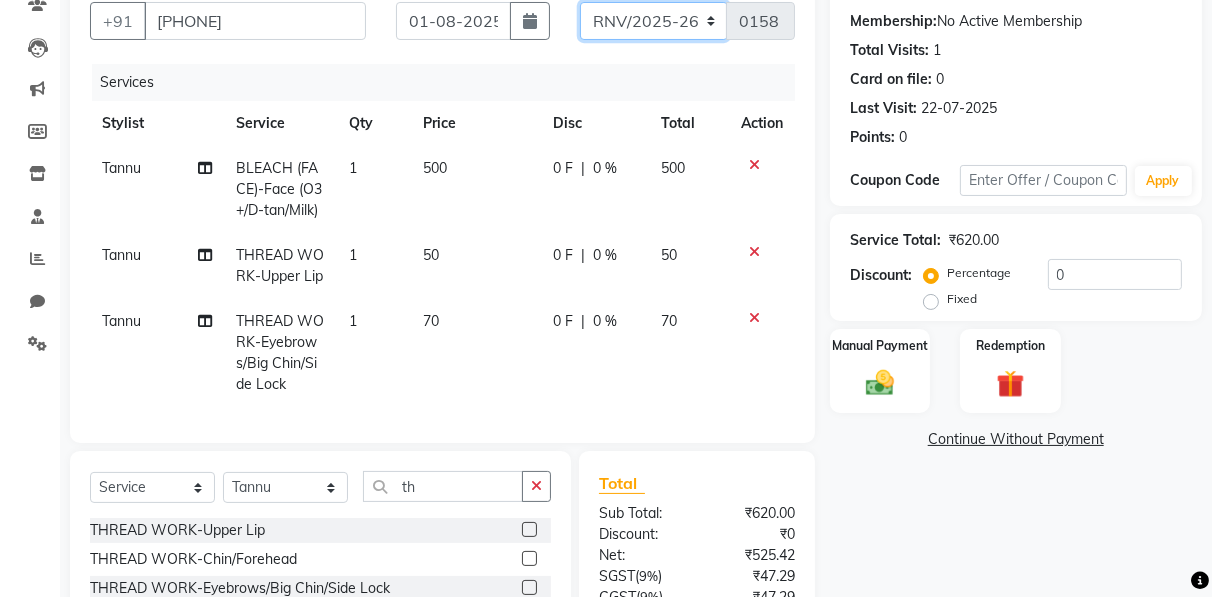 scroll, scrollTop: 32, scrollLeft: 0, axis: vertical 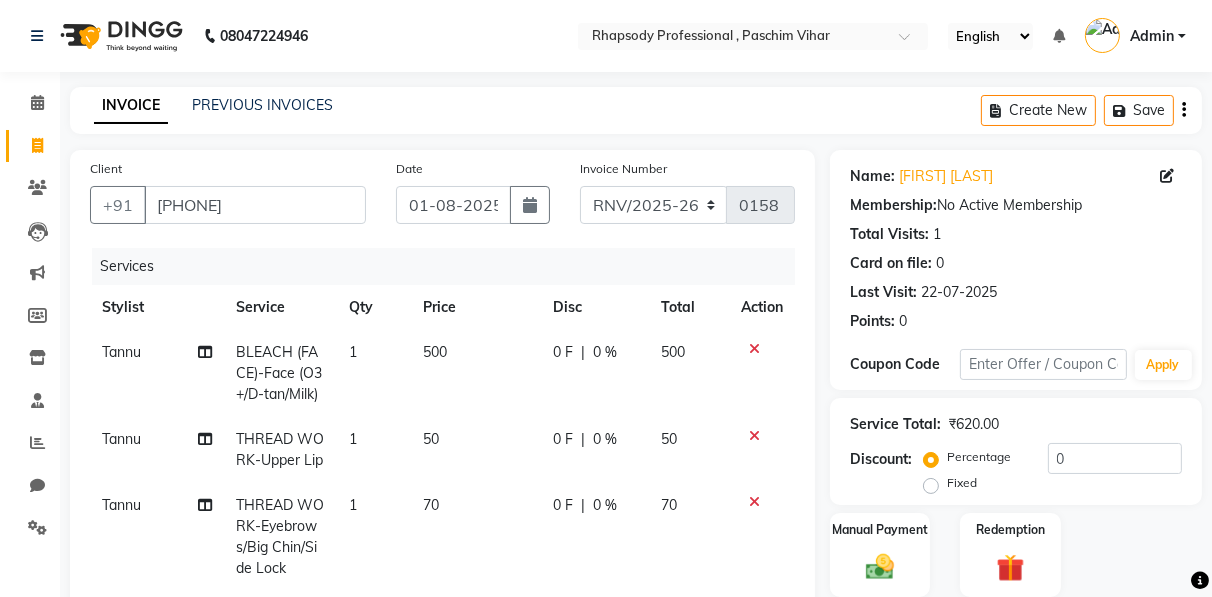click 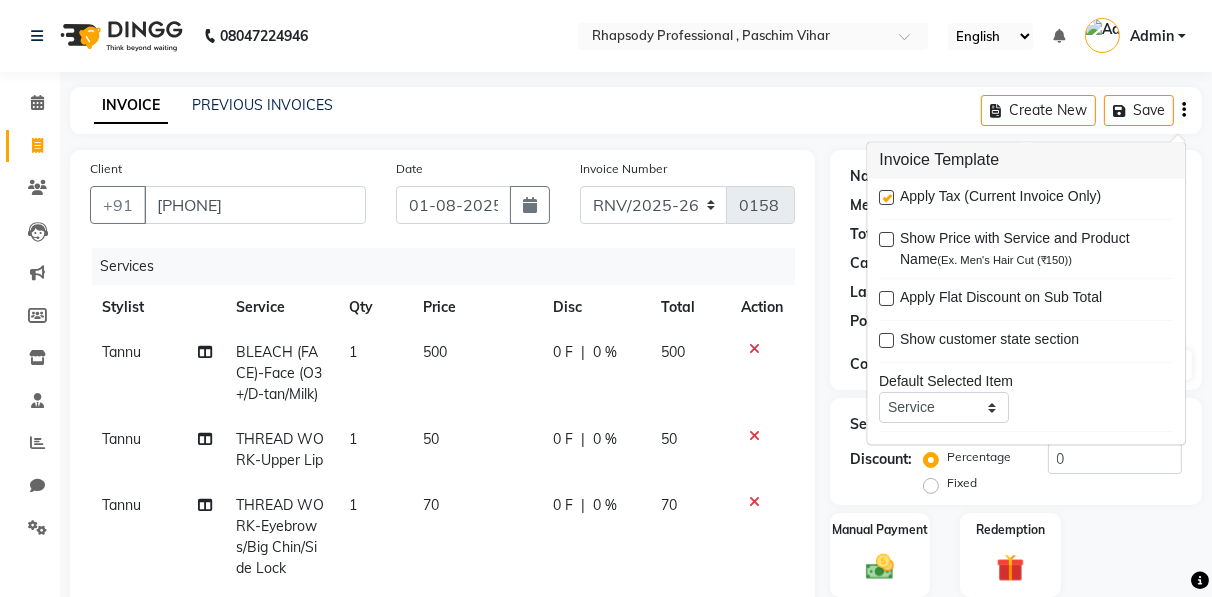 click at bounding box center (886, 198) 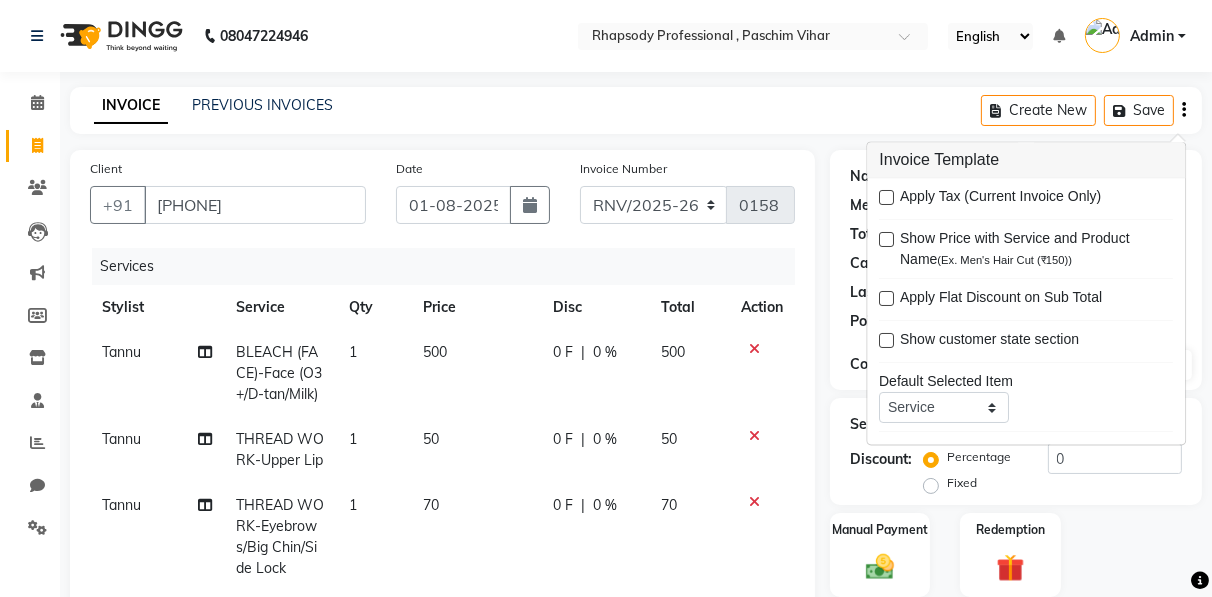scroll, scrollTop: 374, scrollLeft: 0, axis: vertical 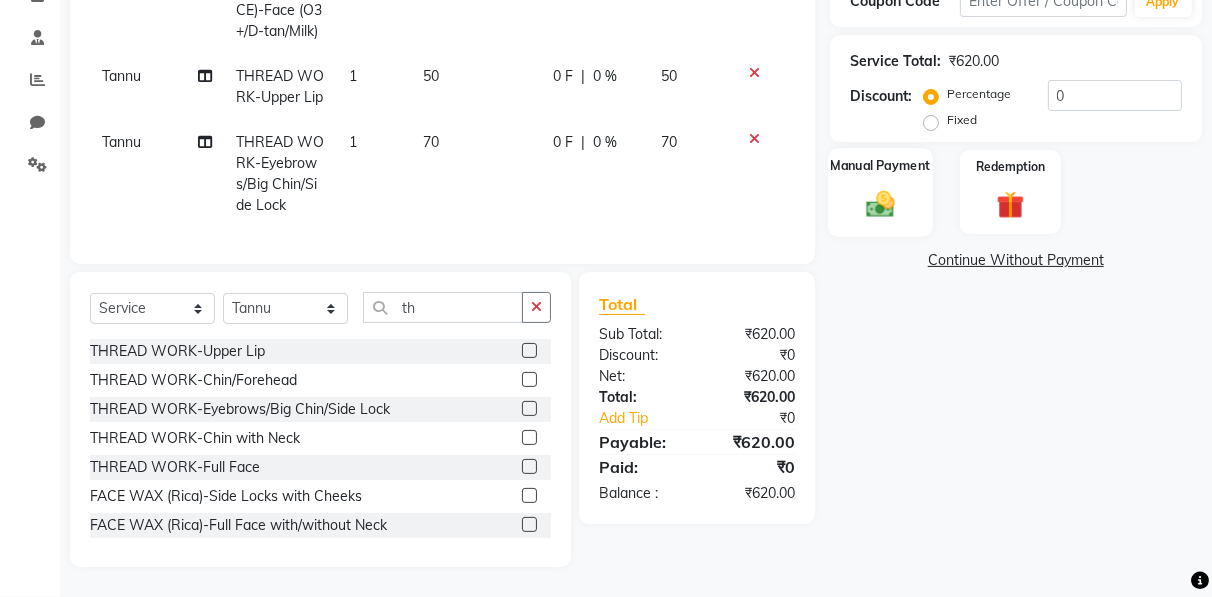 click 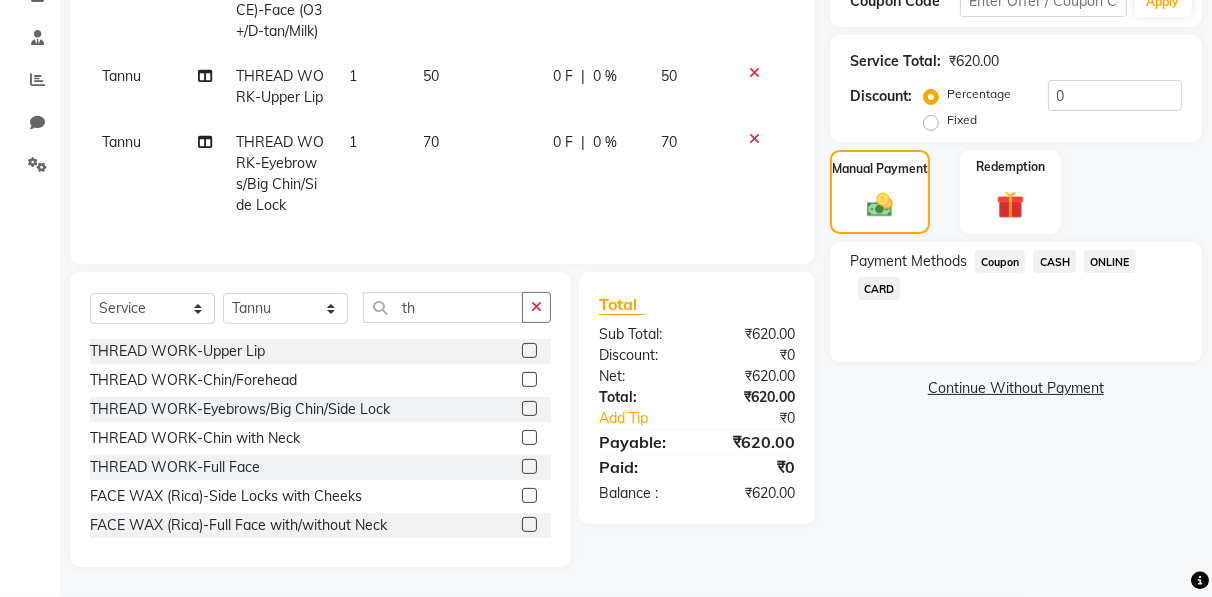 click on "CASH" 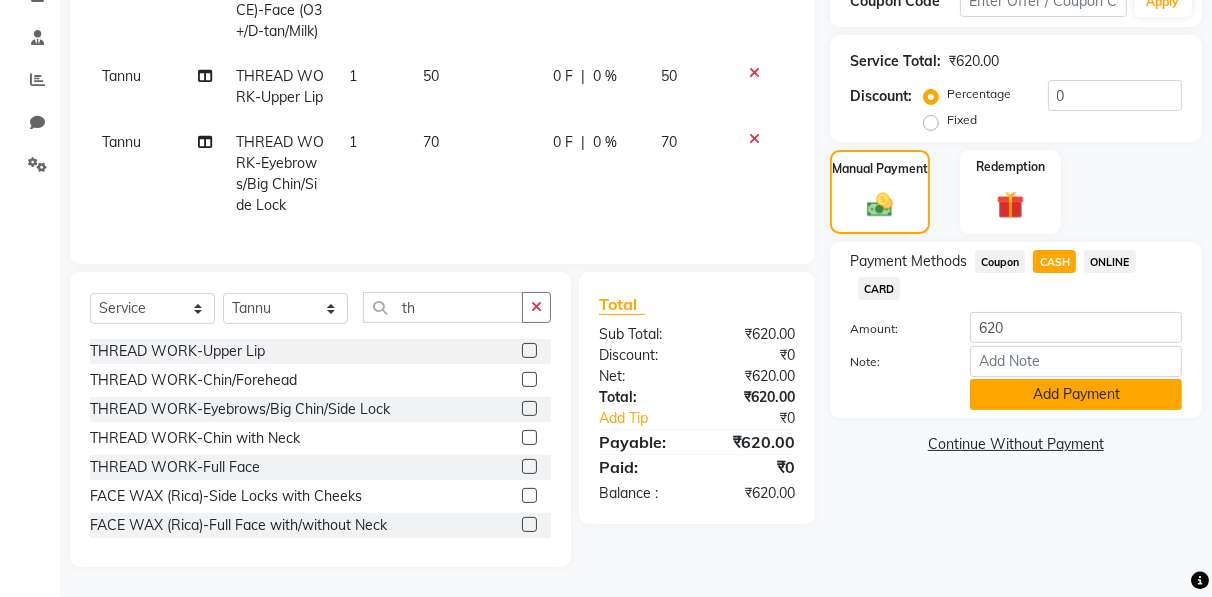 click on "Add Payment" 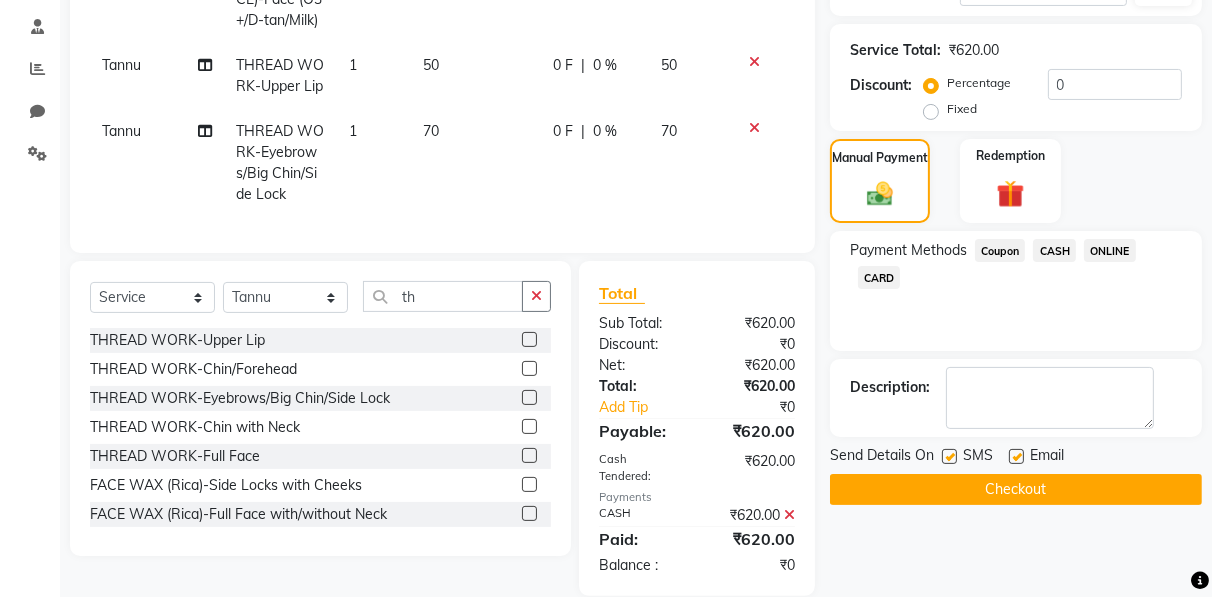click on "Checkout" 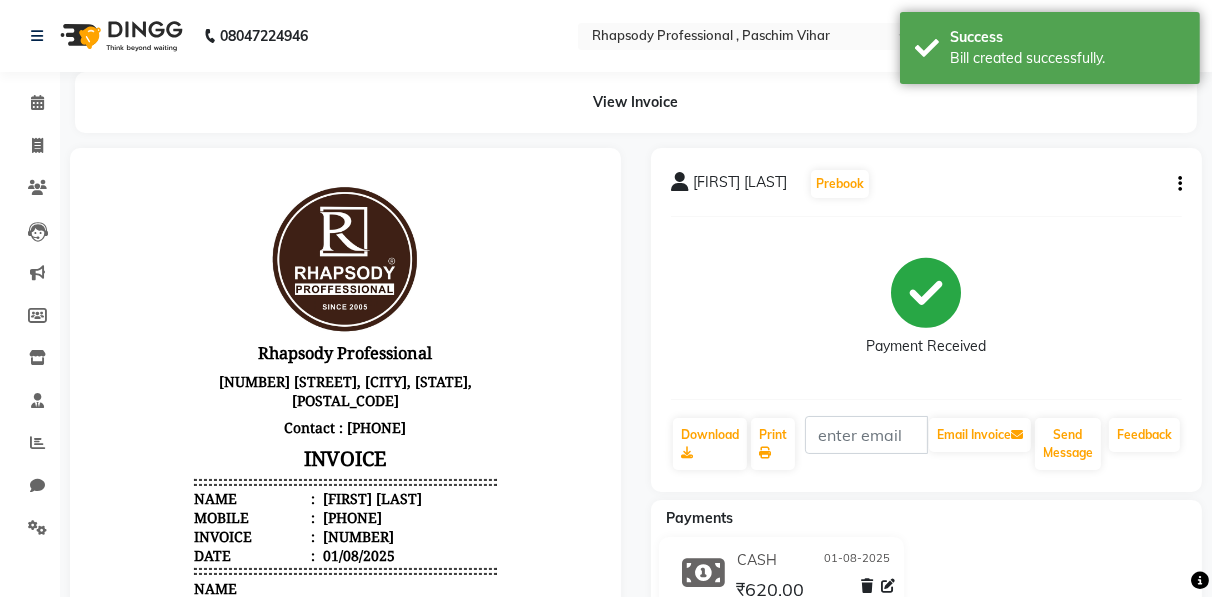 scroll, scrollTop: 0, scrollLeft: 0, axis: both 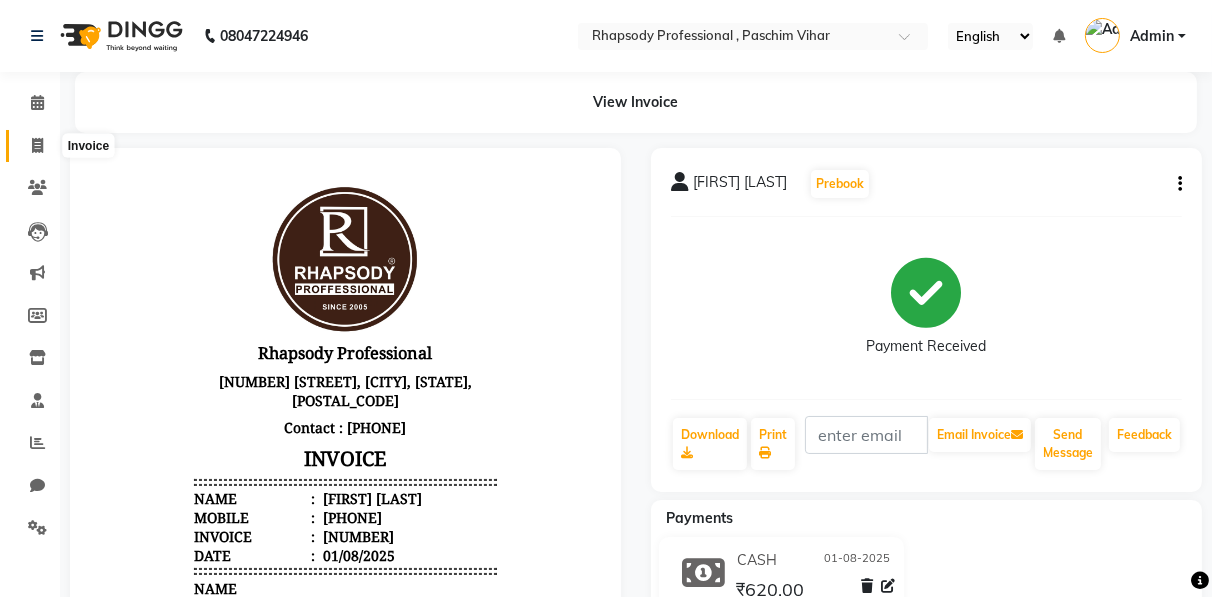click 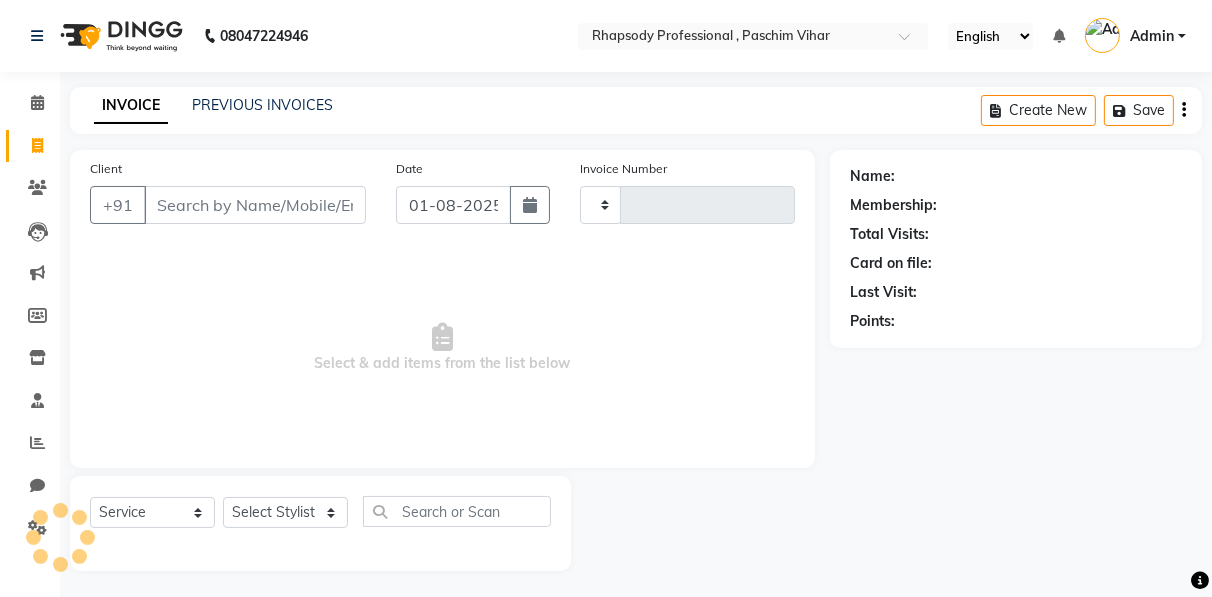 scroll, scrollTop: 3, scrollLeft: 0, axis: vertical 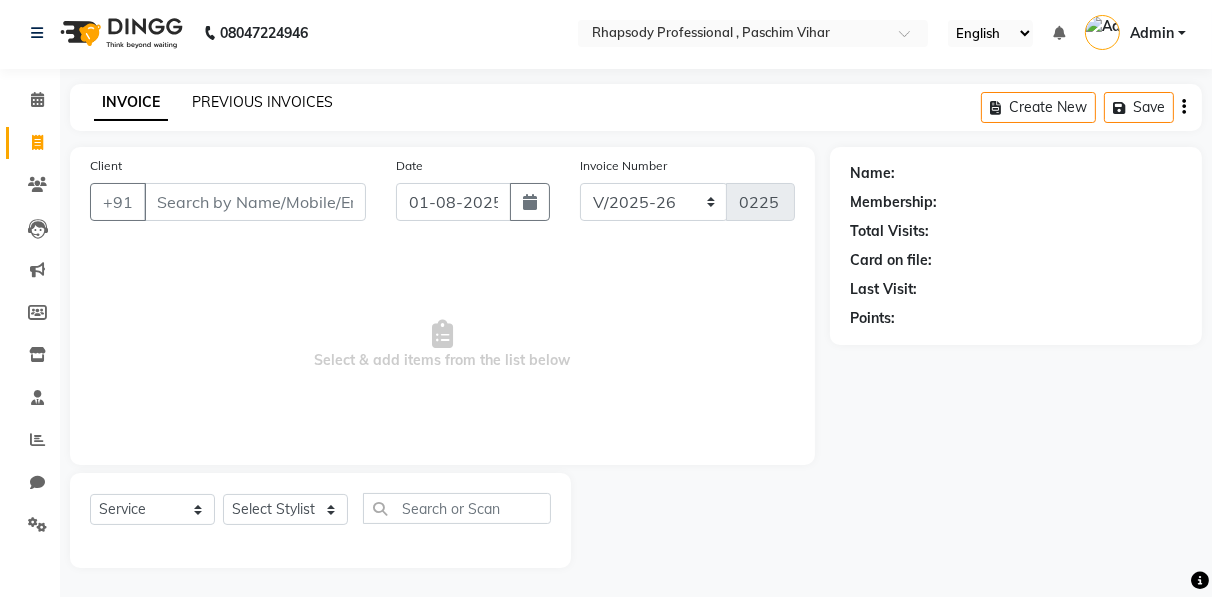 click on "PREVIOUS INVOICES" 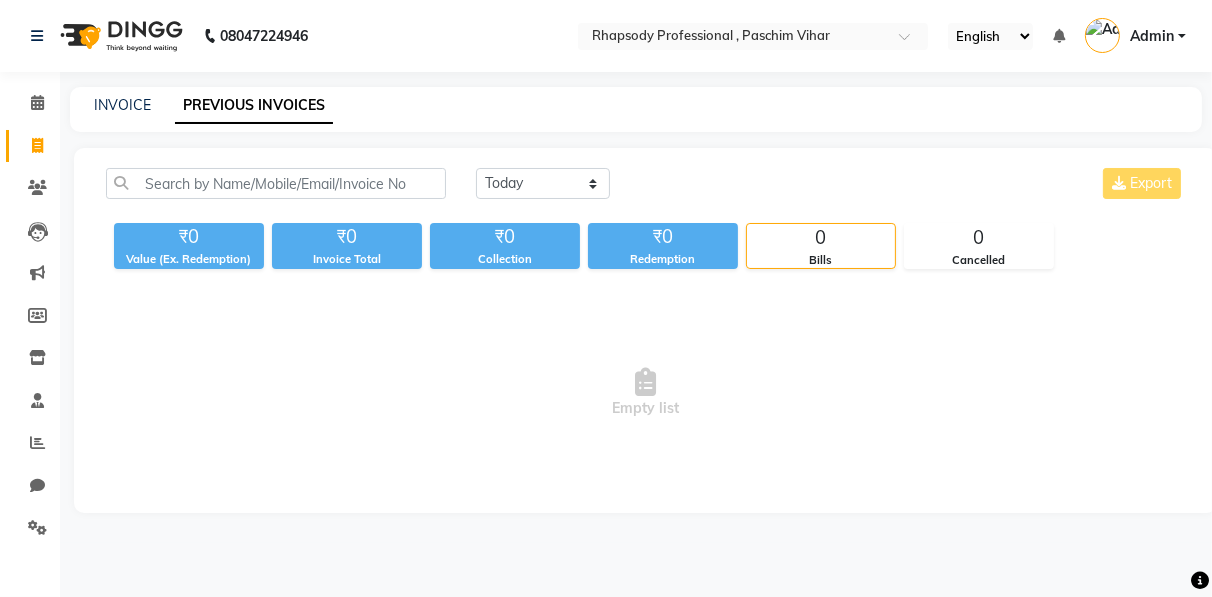 scroll, scrollTop: 0, scrollLeft: 0, axis: both 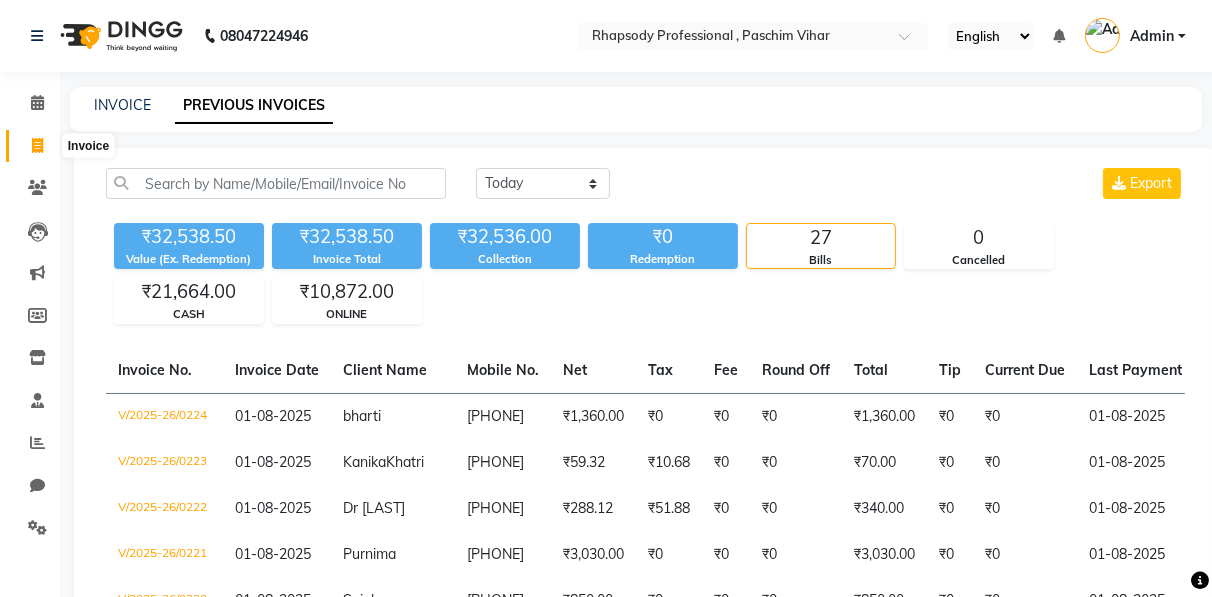 click 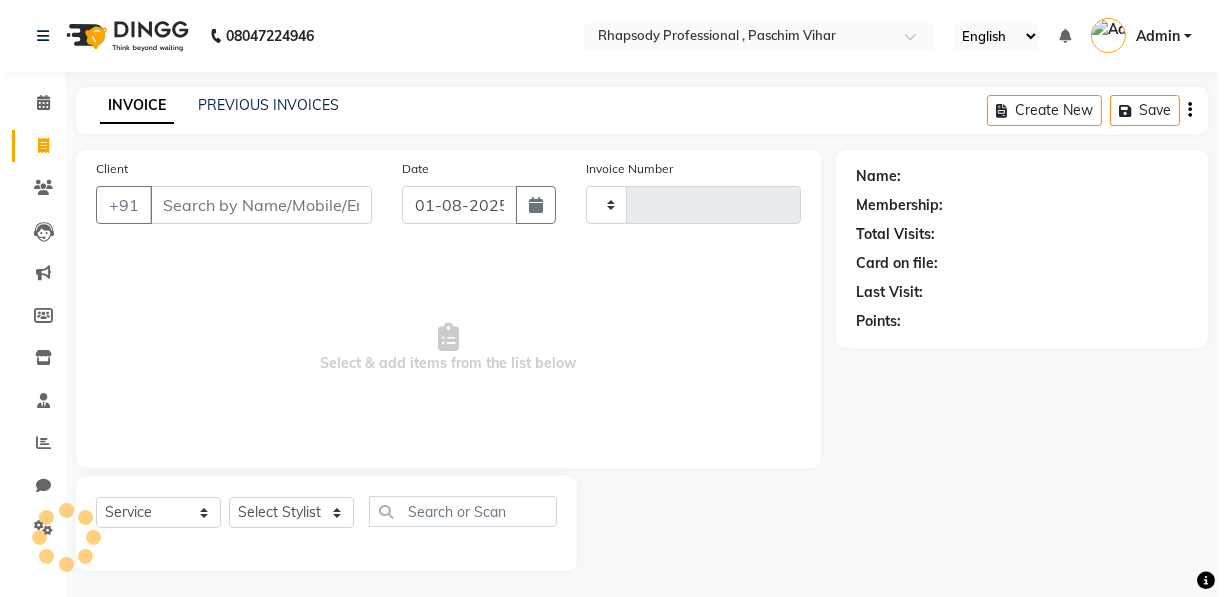 scroll, scrollTop: 3, scrollLeft: 0, axis: vertical 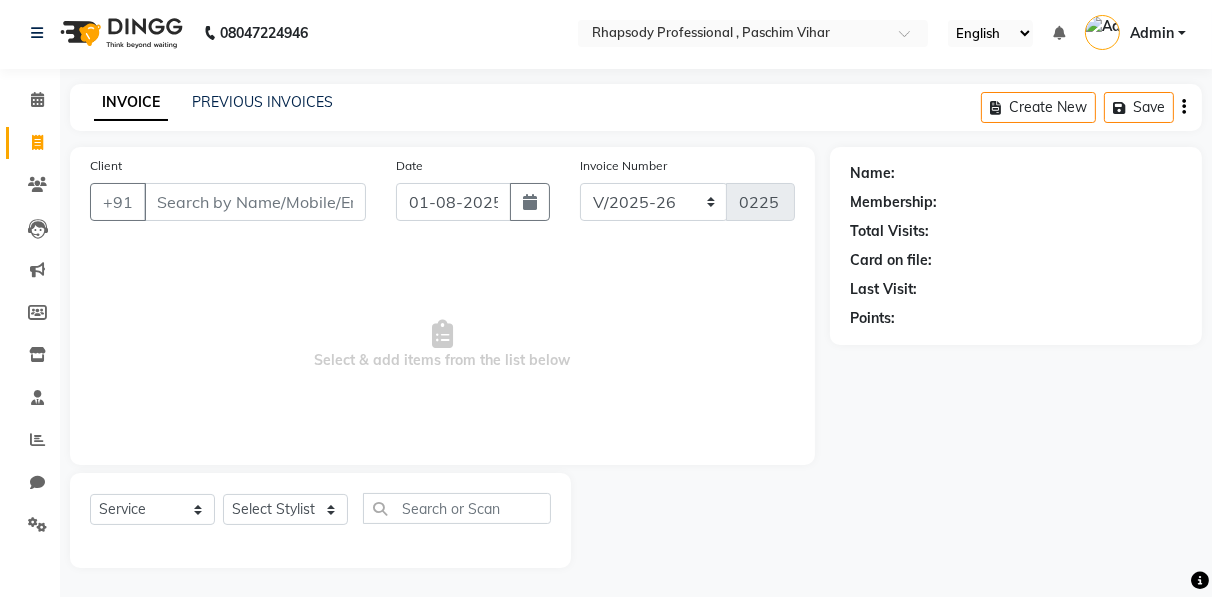 click on "Client +91" 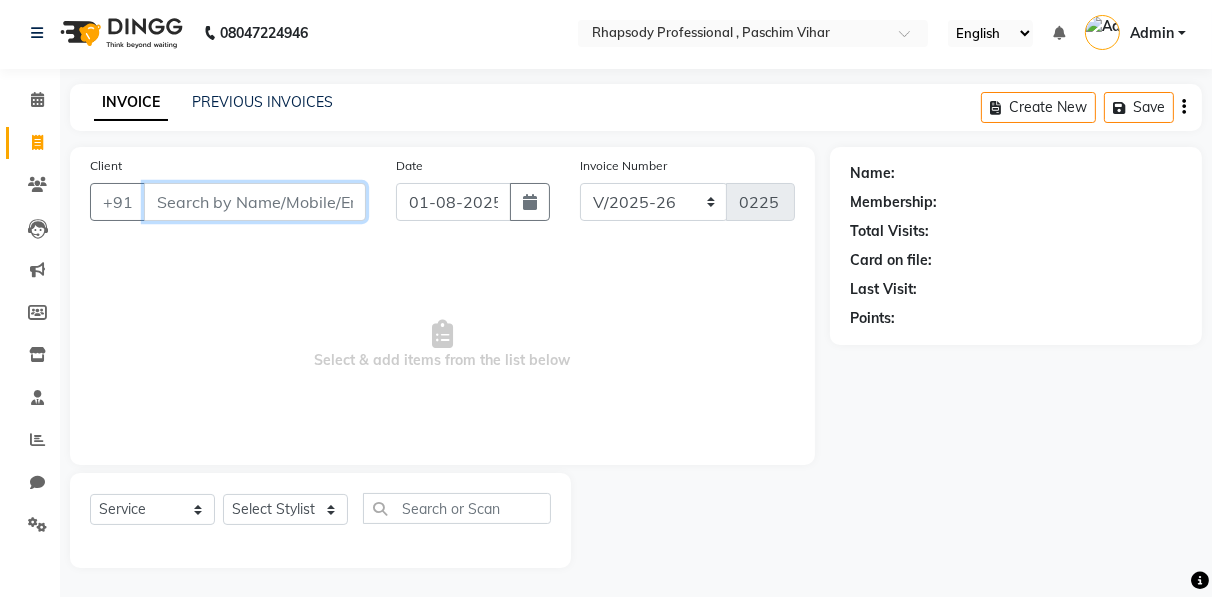 click on "Client" at bounding box center [255, 202] 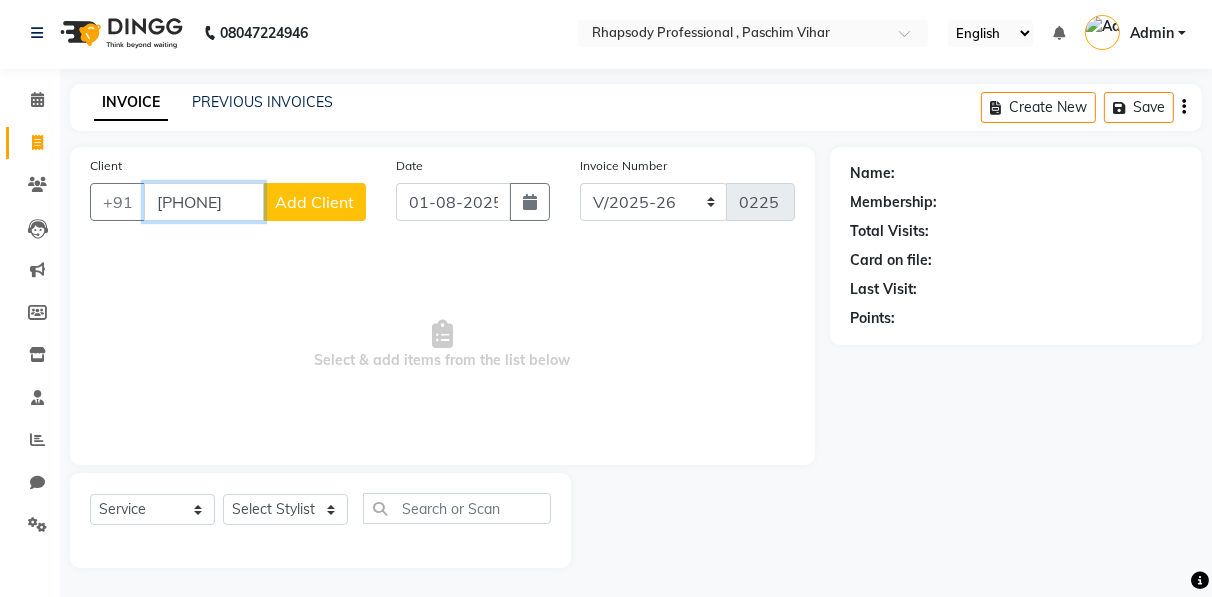 click on "[PHONE]" at bounding box center (204, 202) 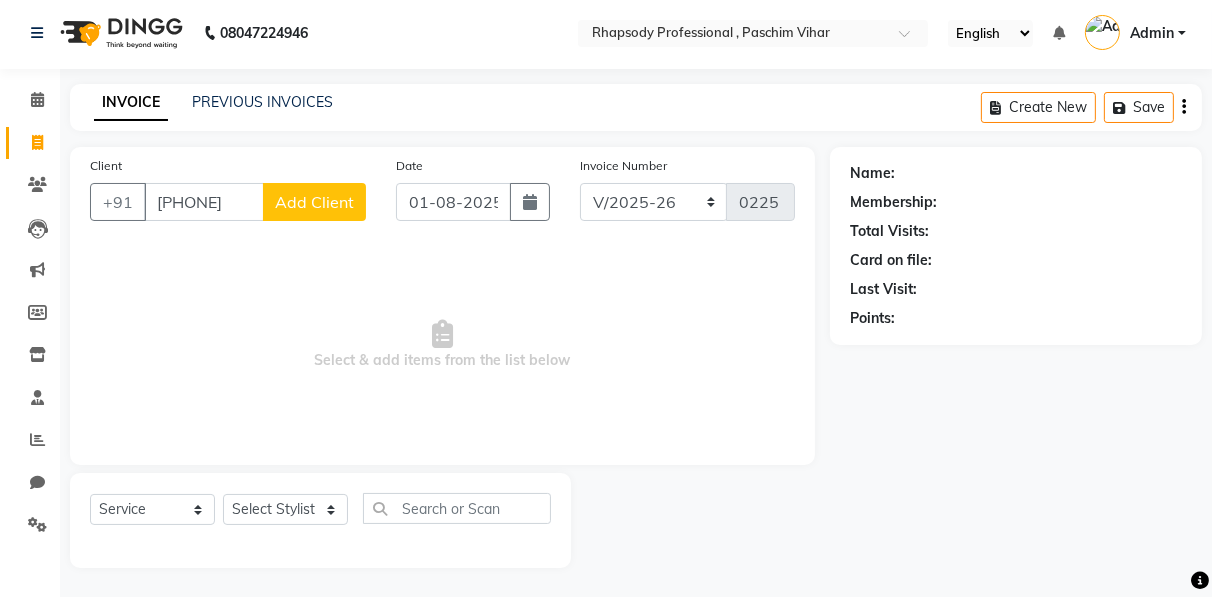 click on "Add Client" 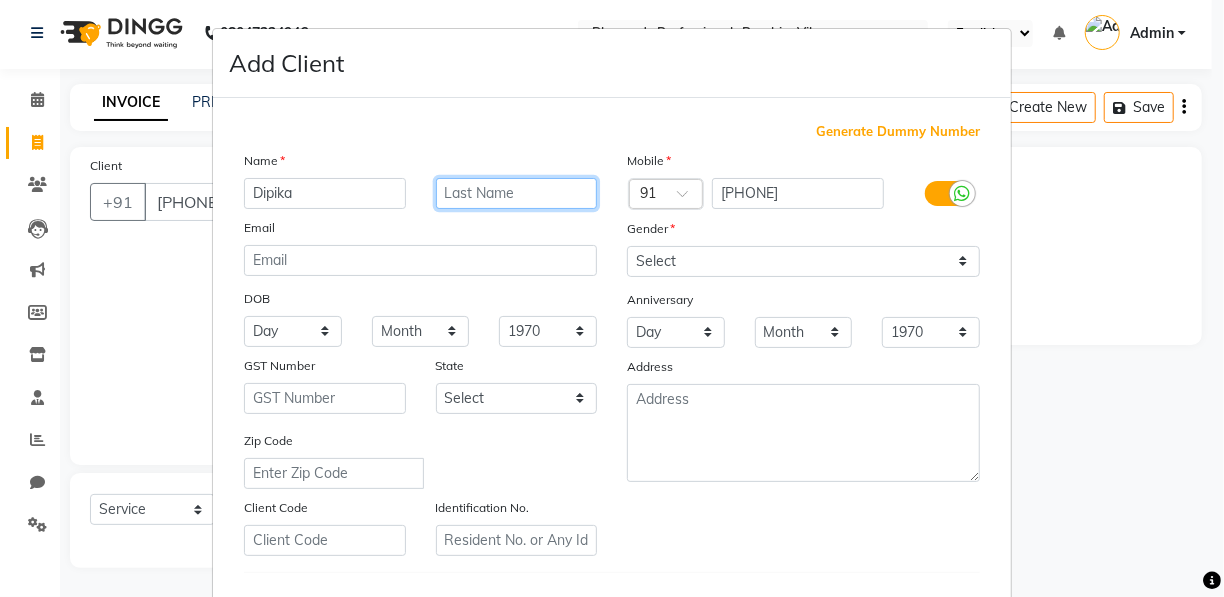 click at bounding box center [517, 193] 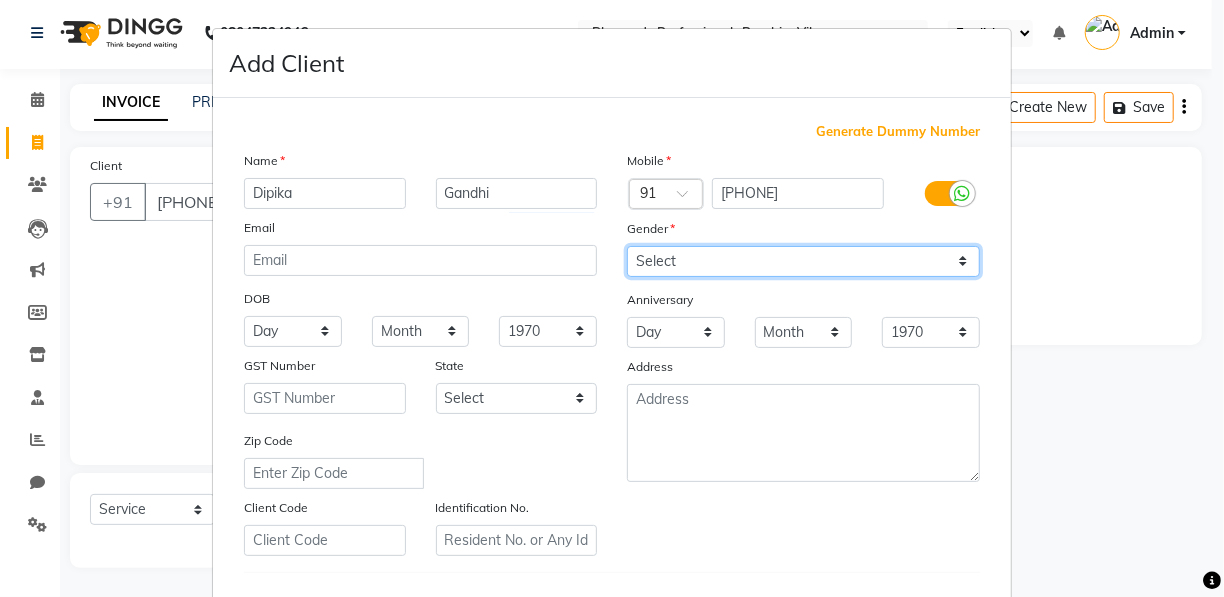 click on "Select Male Female Other Prefer Not To Say" at bounding box center (803, 261) 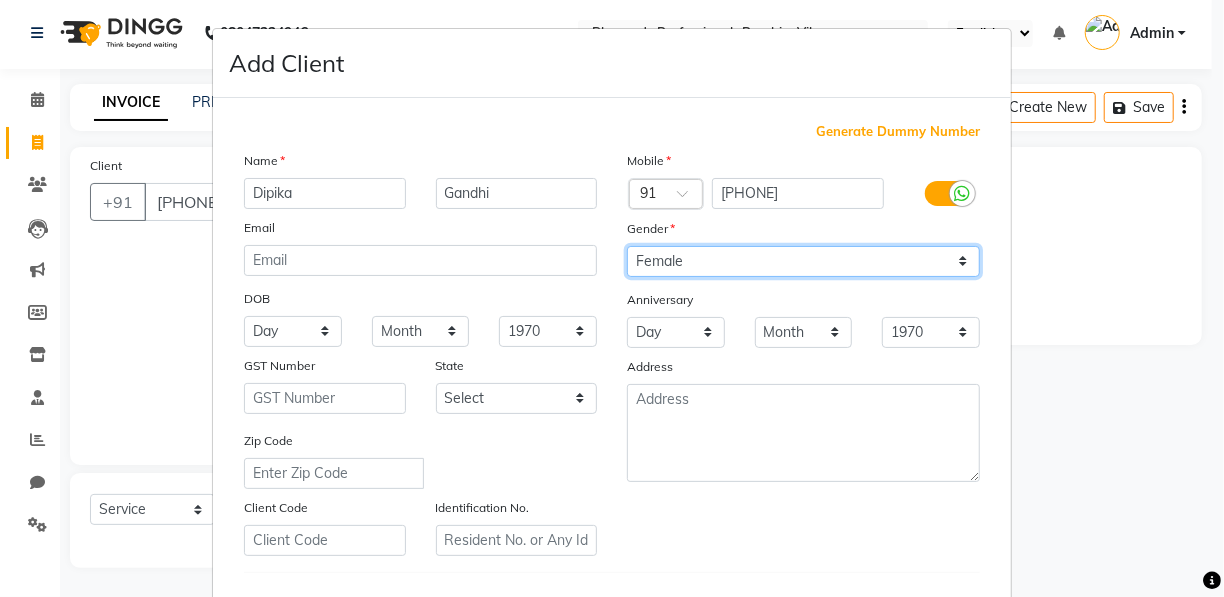 click on "Select Male Female Other Prefer Not To Say" at bounding box center (803, 261) 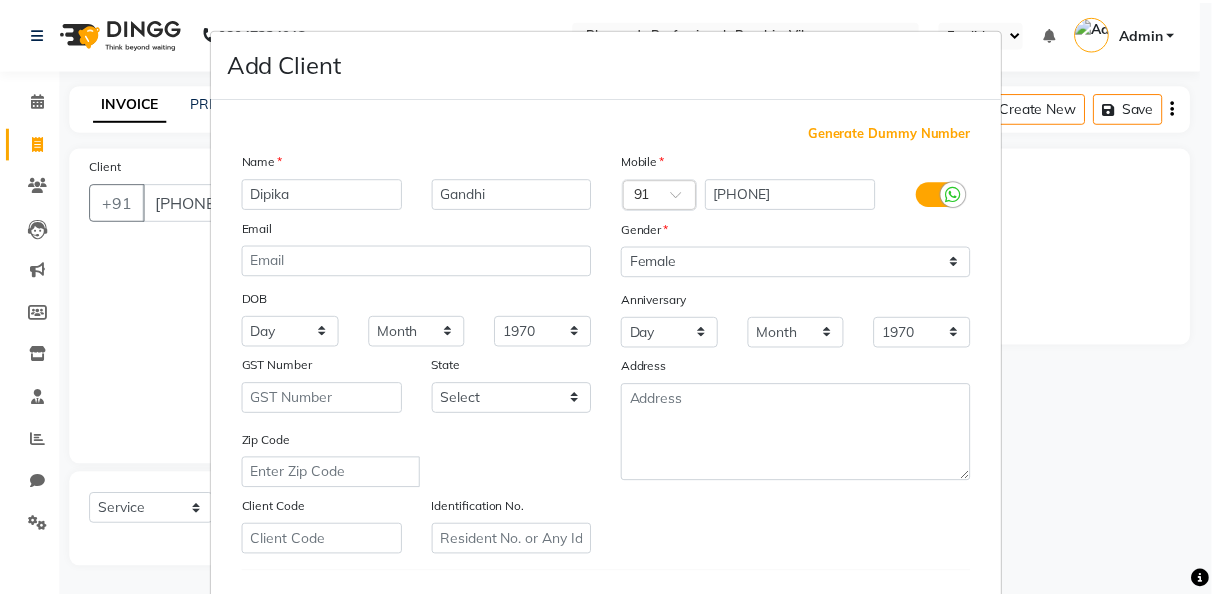 scroll, scrollTop: 321, scrollLeft: 0, axis: vertical 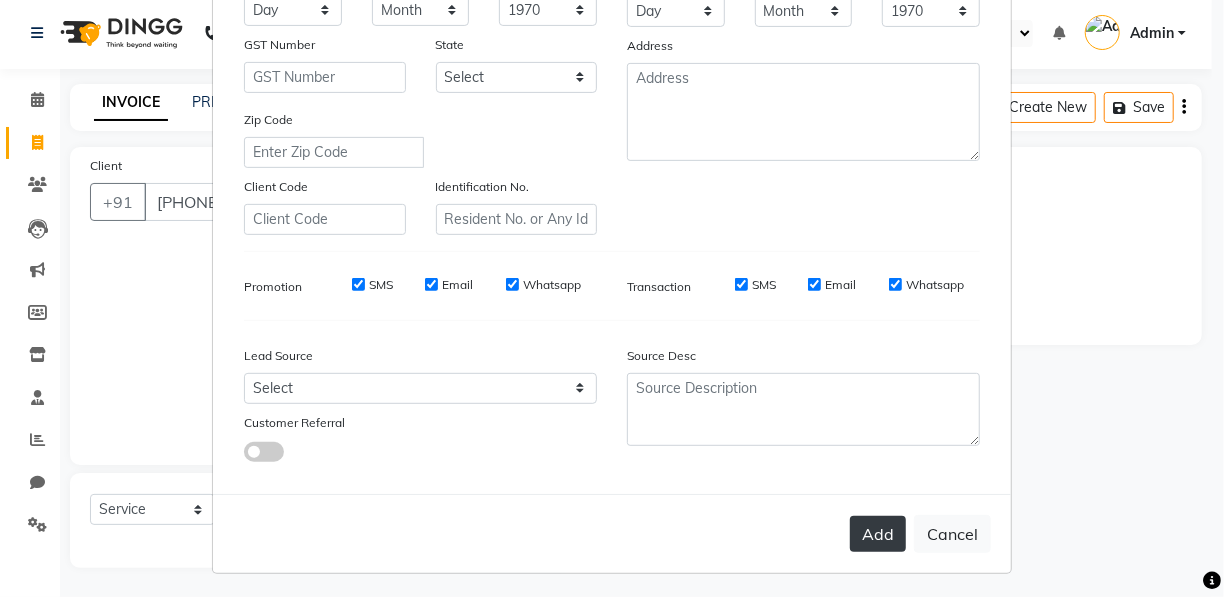 click on "Add" at bounding box center [878, 534] 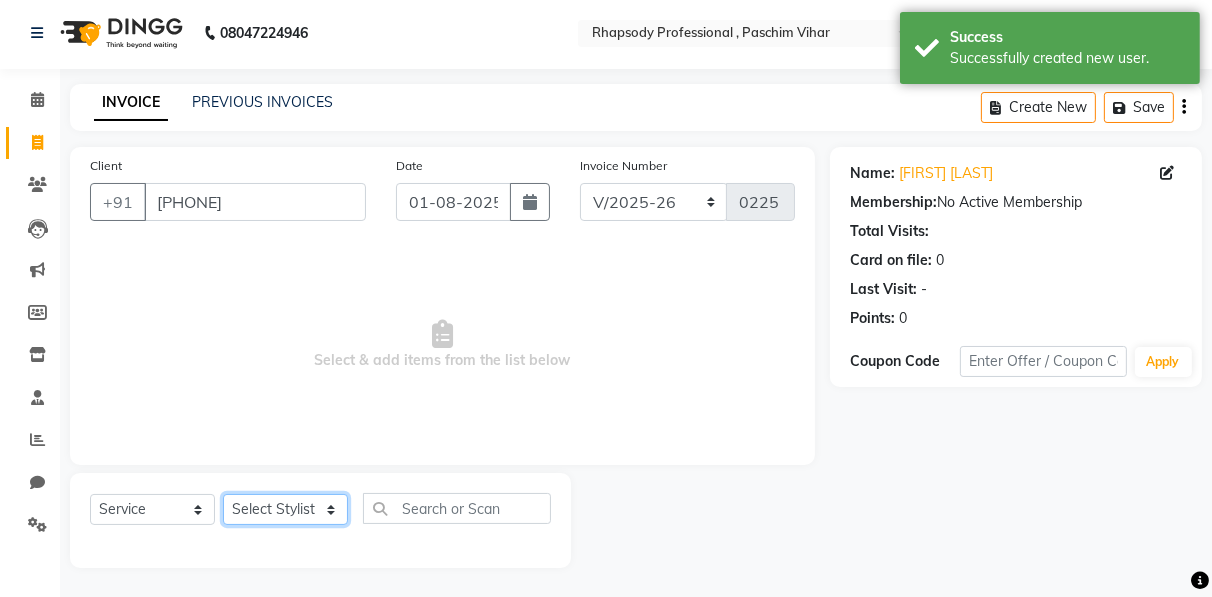 click on "Select Stylist Ahmad Anajli Laxmi Manager Neetu Reetu Ruma Santosh Soniya Tannu Tilak Vinod Zeeshan" 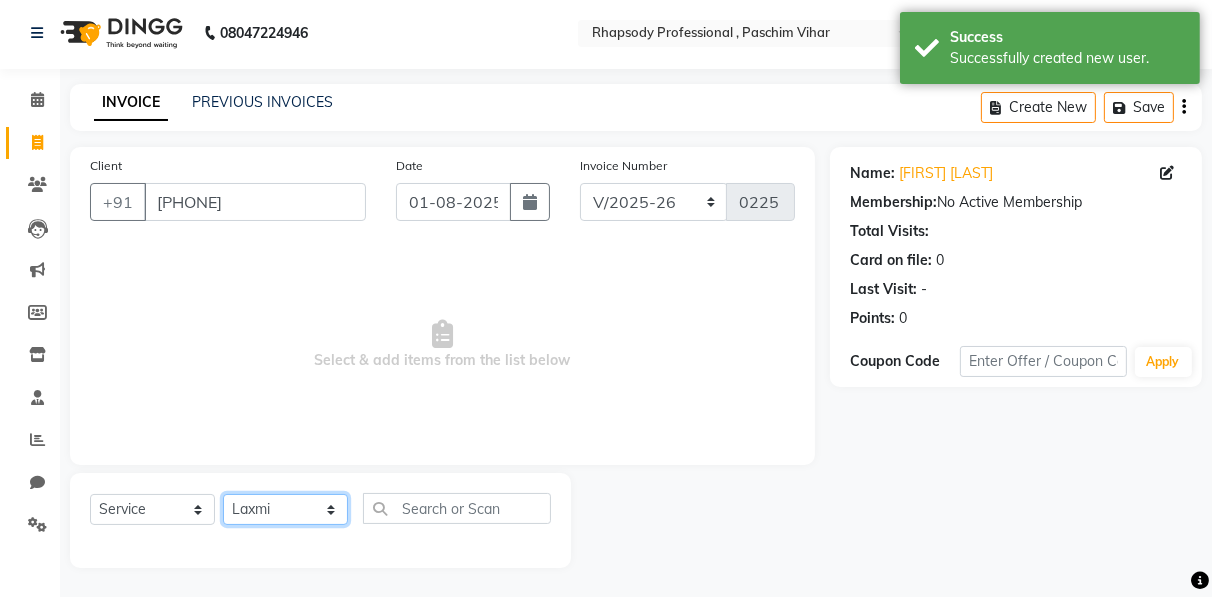 click on "Select Stylist Ahmad Anajli Laxmi Manager Neetu Reetu Ruma Santosh Soniya Tannu Tilak Vinod Zeeshan" 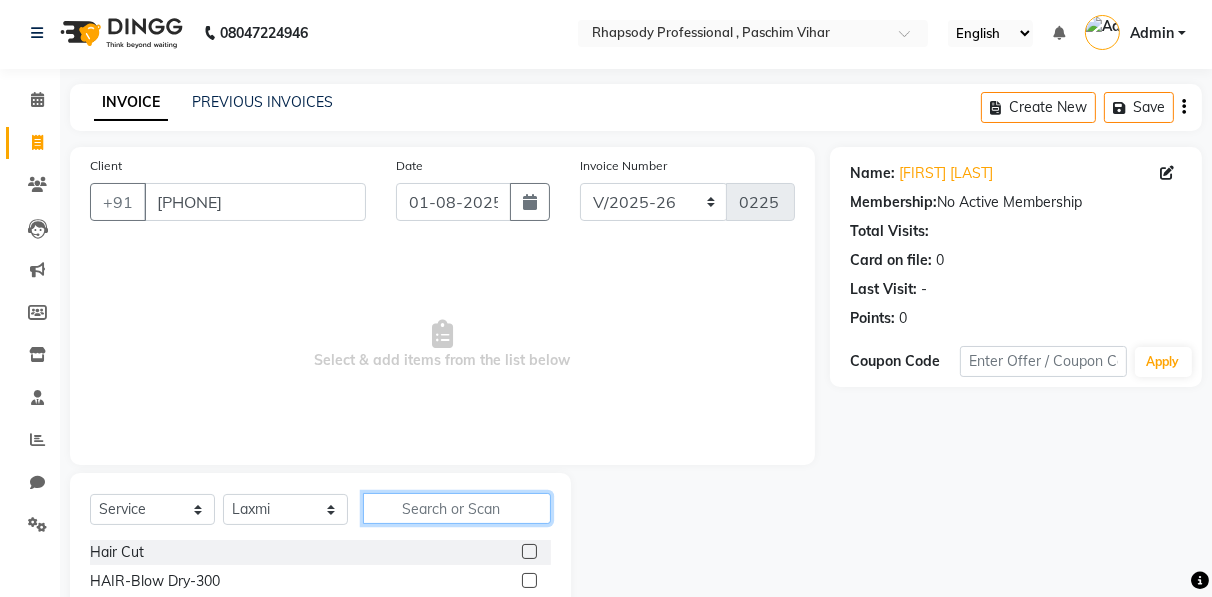 click 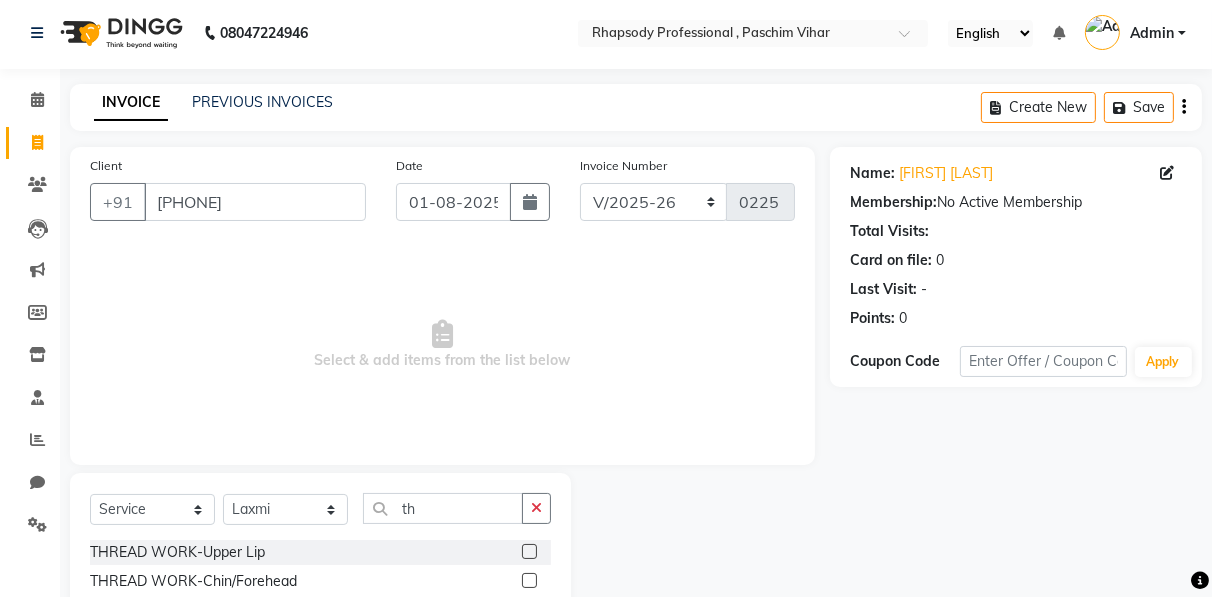 click 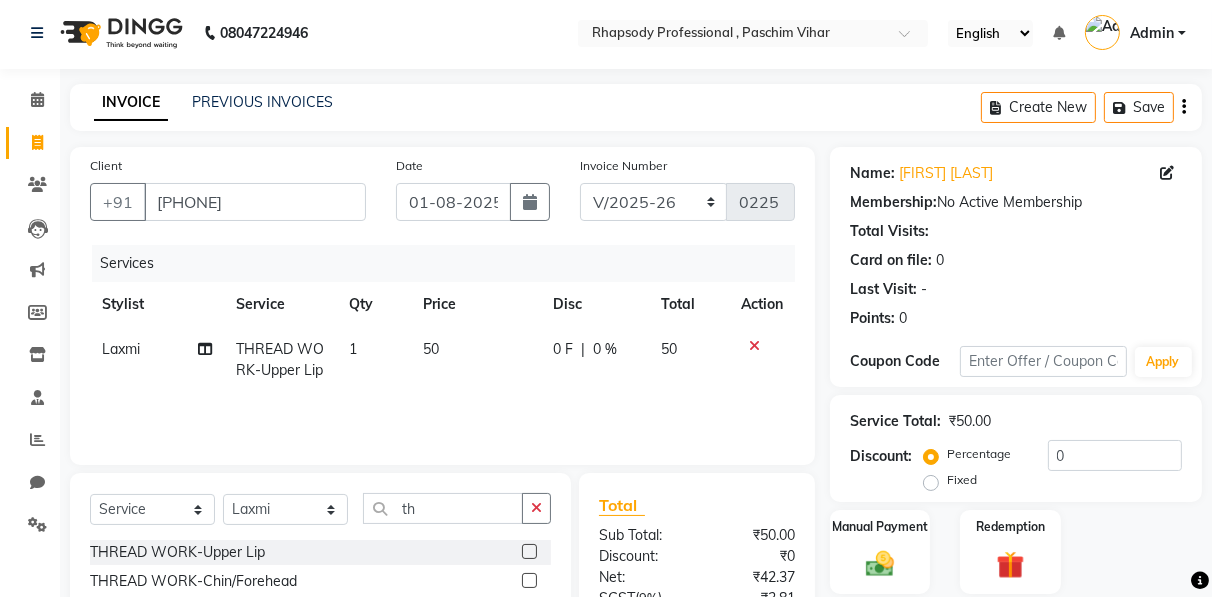 scroll, scrollTop: 202, scrollLeft: 0, axis: vertical 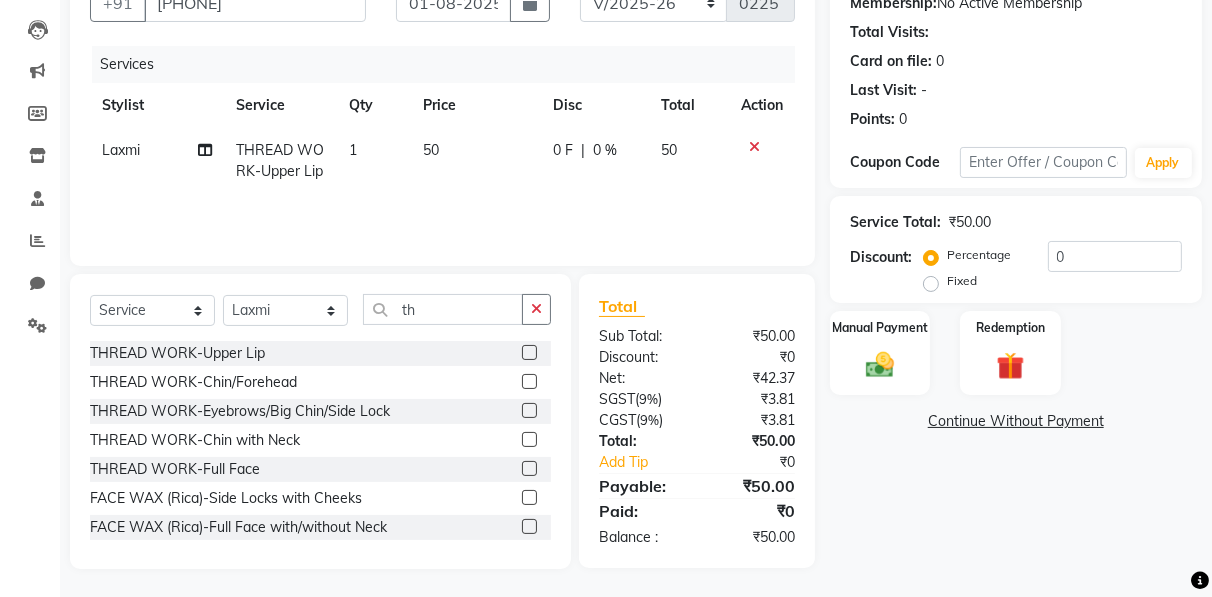 click 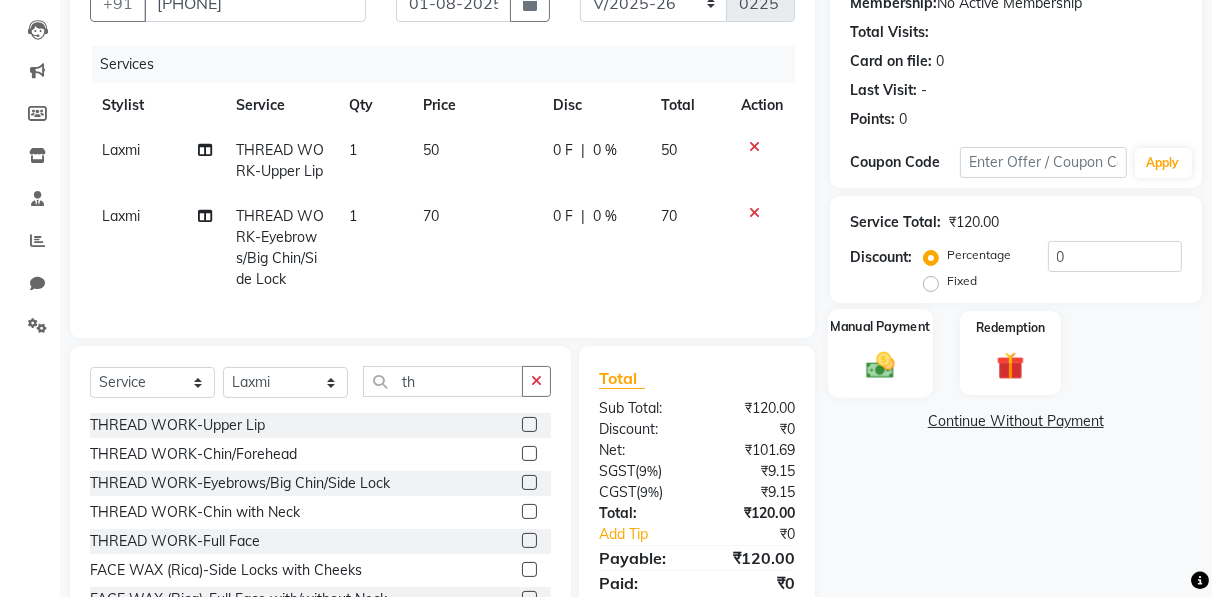 click 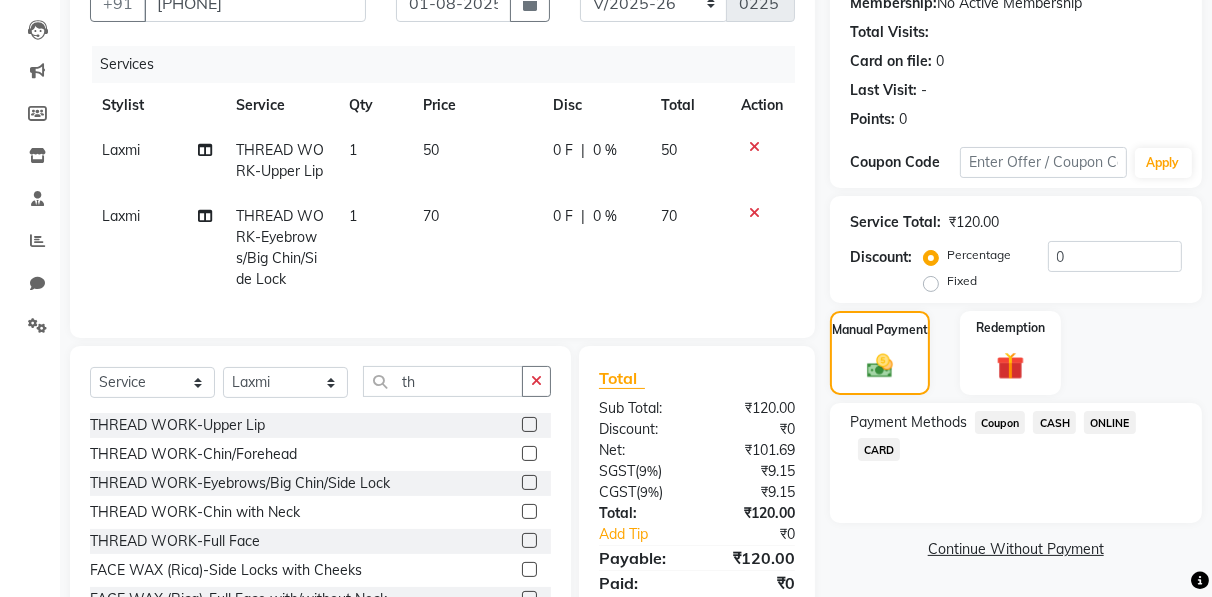 click on "CASH" 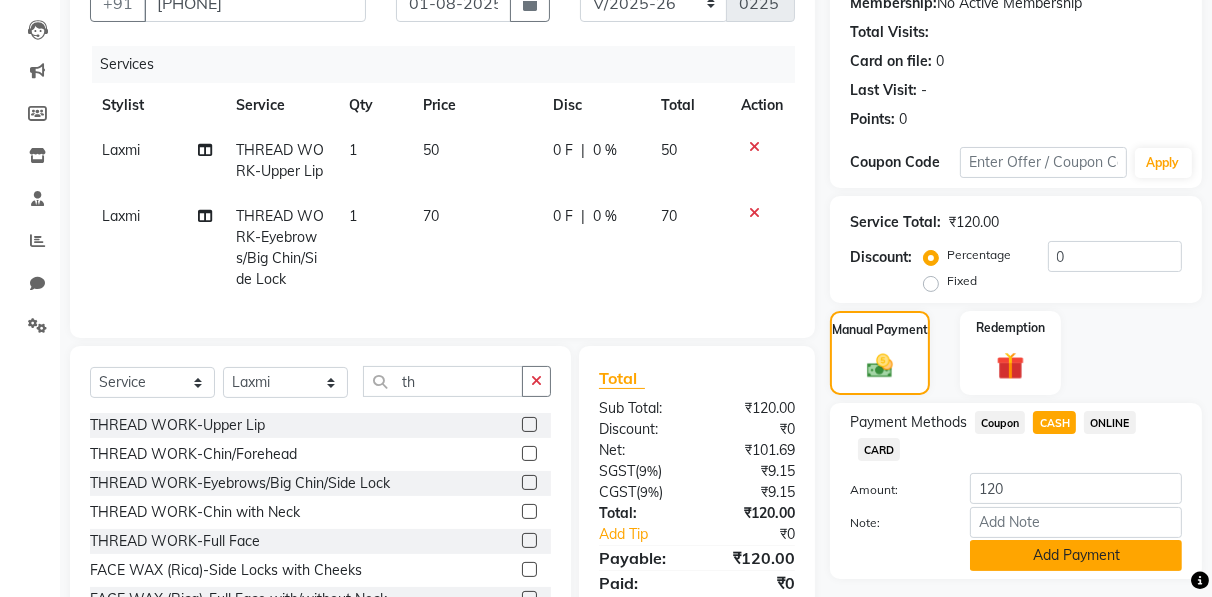 click on "Add Payment" 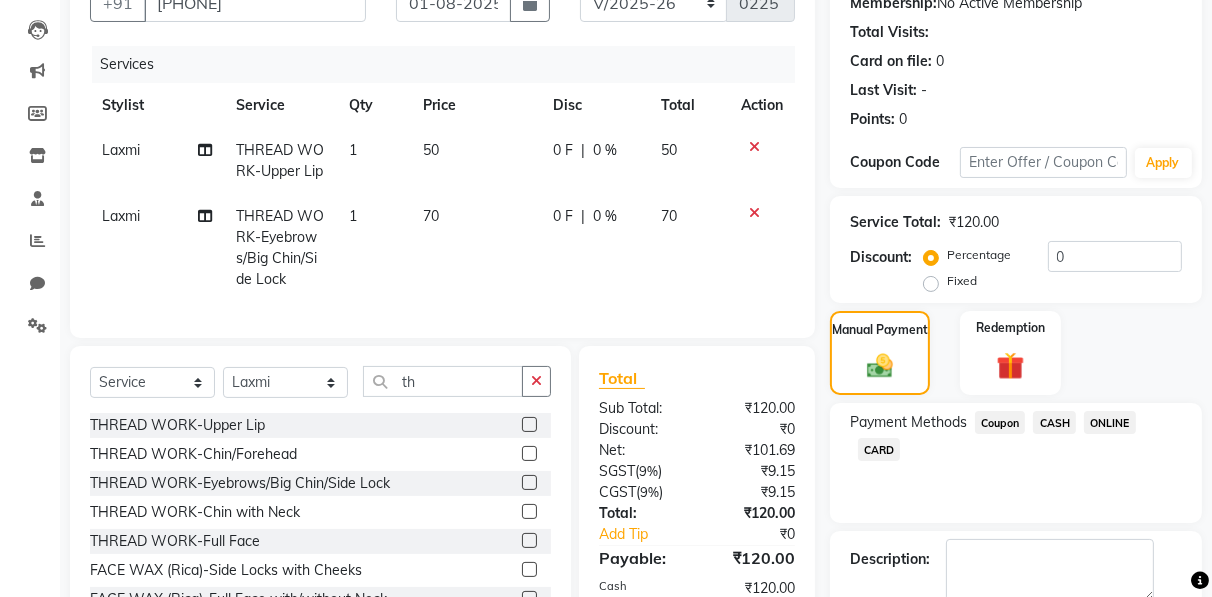 scroll, scrollTop: 356, scrollLeft: 0, axis: vertical 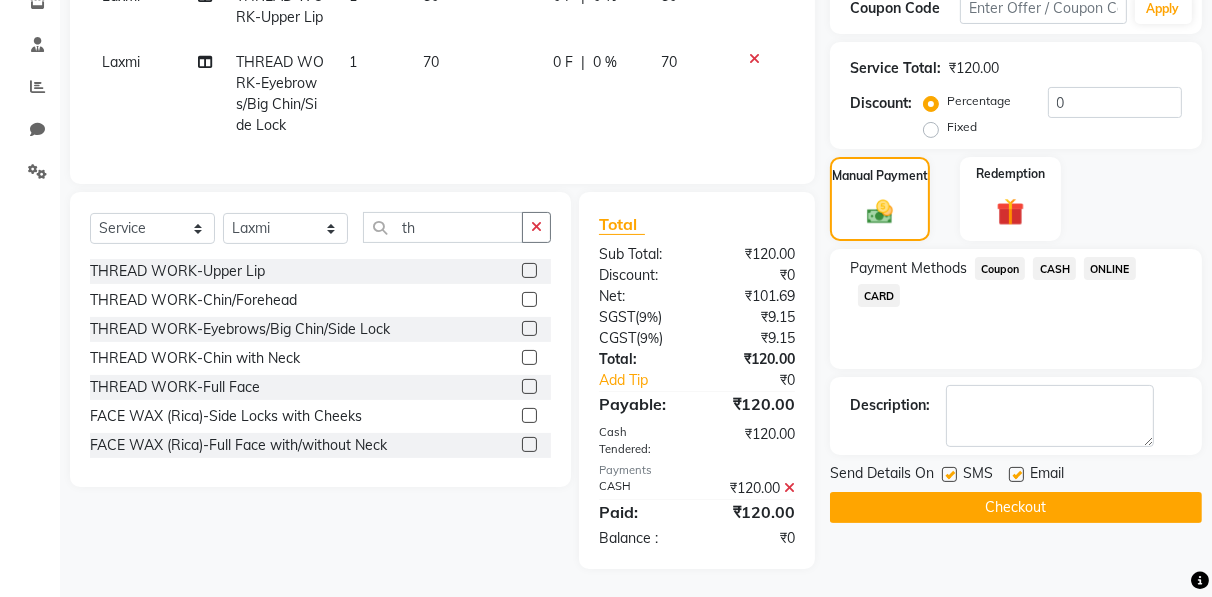 click on "Checkout" 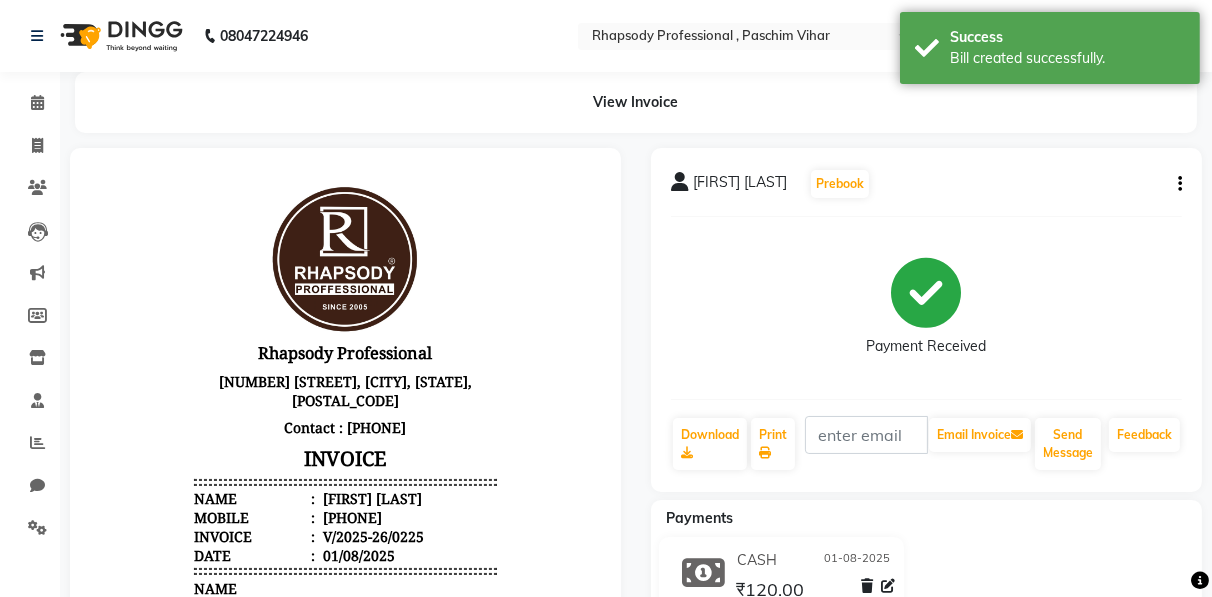 scroll, scrollTop: 0, scrollLeft: 0, axis: both 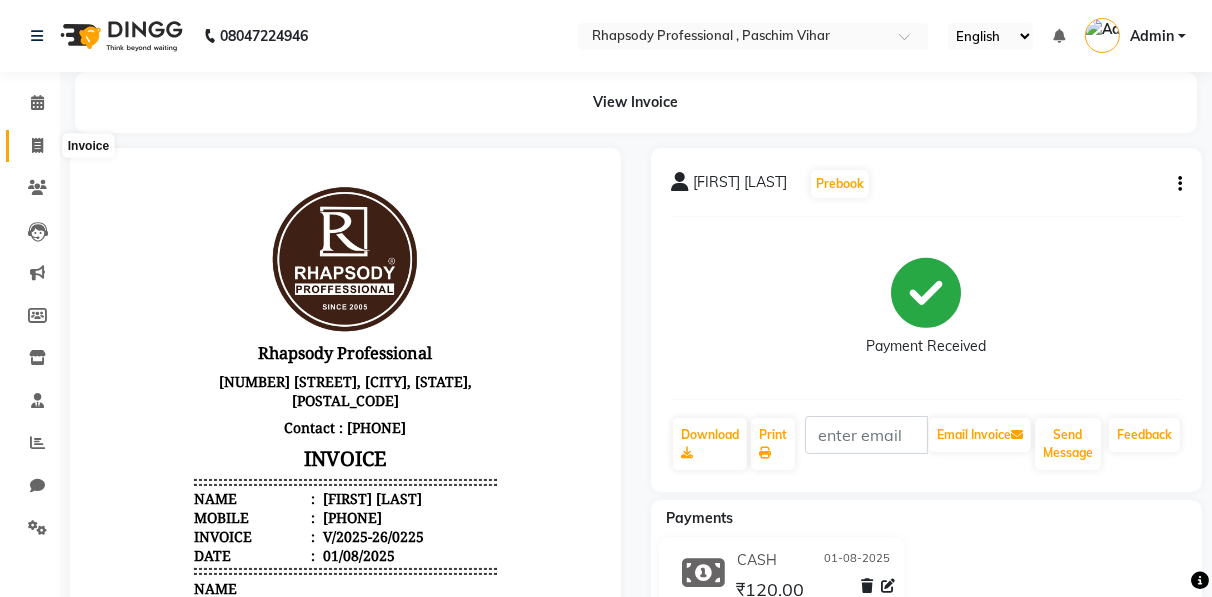 click 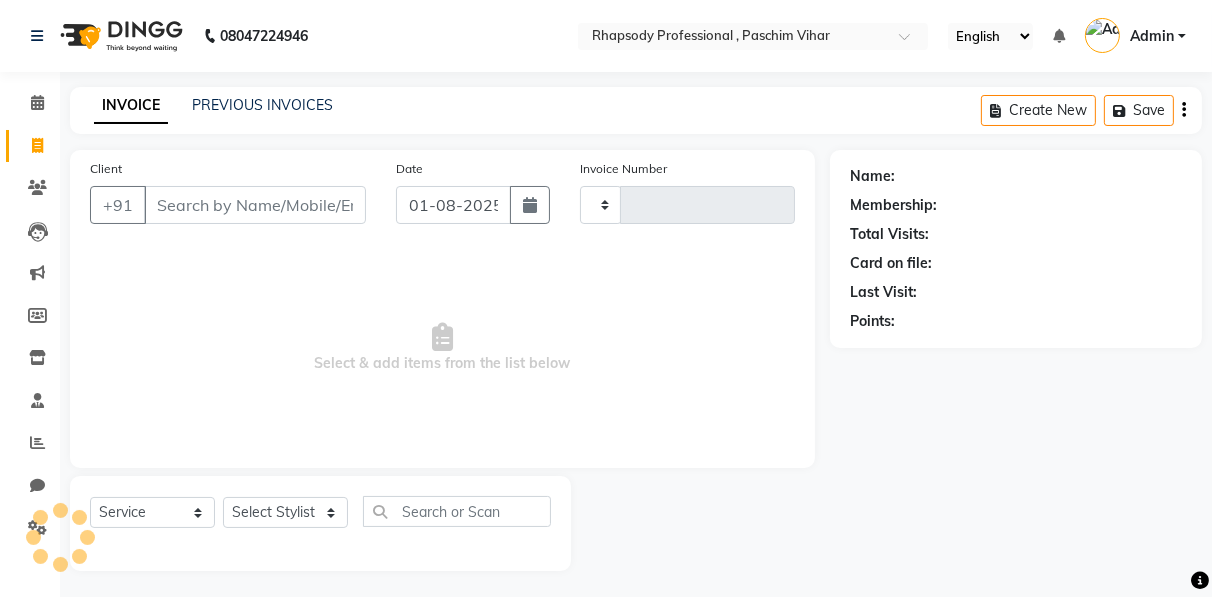 click on "INVOICE PREVIOUS INVOICES Create New   Save  Client +91 Date 01-08-2025 Invoice Number  Select & add items from the list below  Select  Service  Product  Membership  Package Voucher Prepaid Gift Card  Select Stylist Name: Membership: Total Visits: Card on file: Last Visit:  Points:" 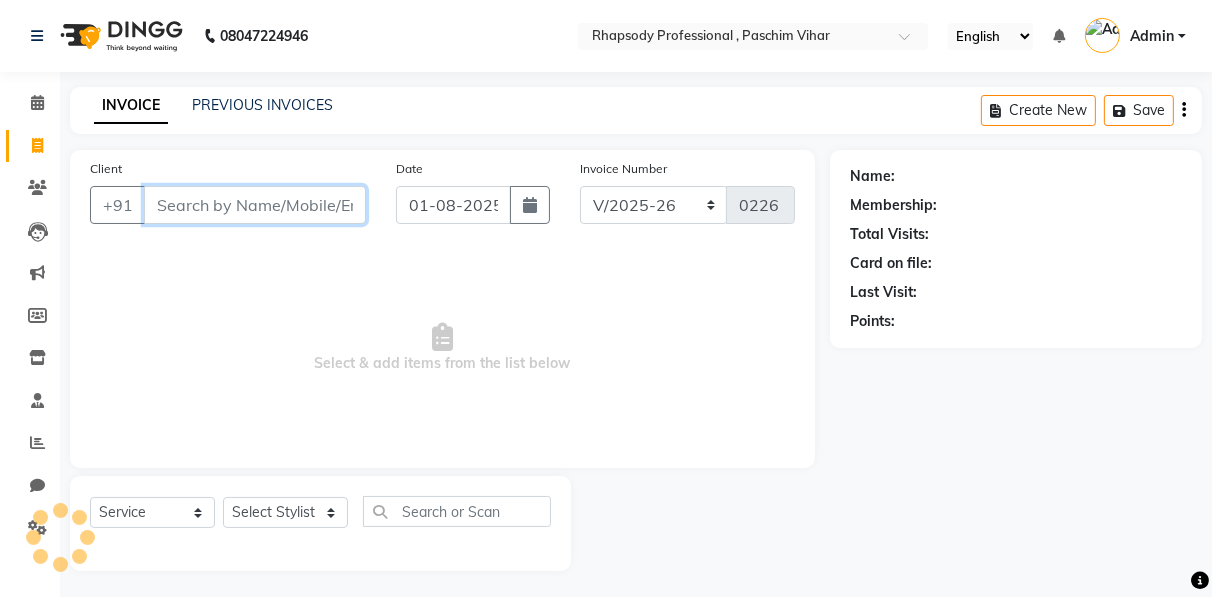 click on "Client" at bounding box center (255, 205) 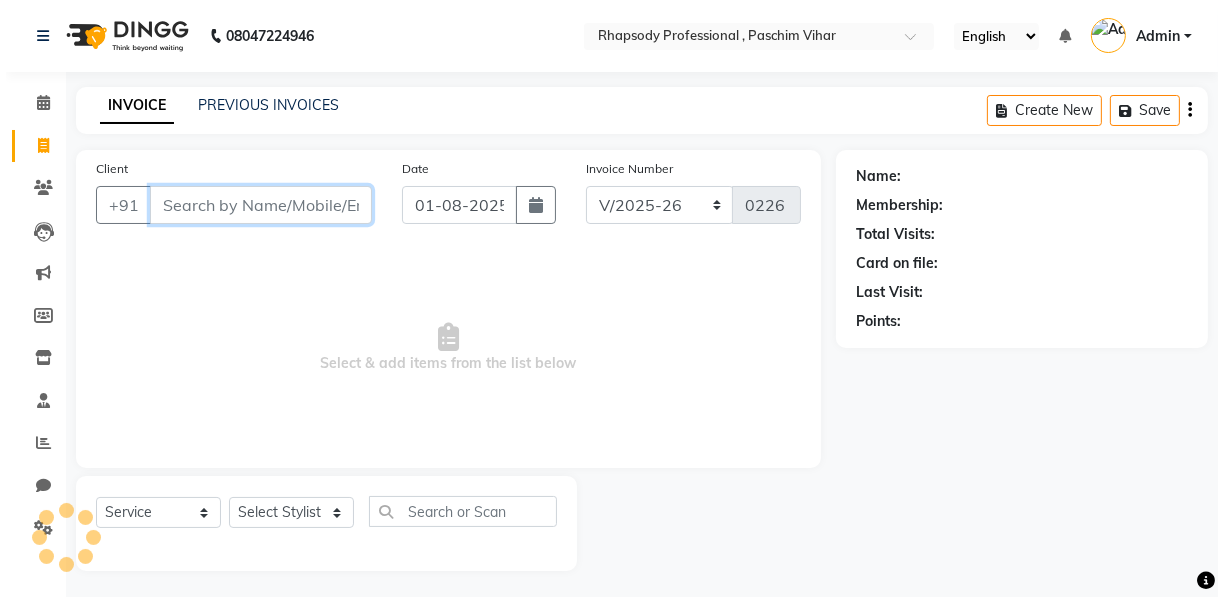 scroll, scrollTop: 3, scrollLeft: 0, axis: vertical 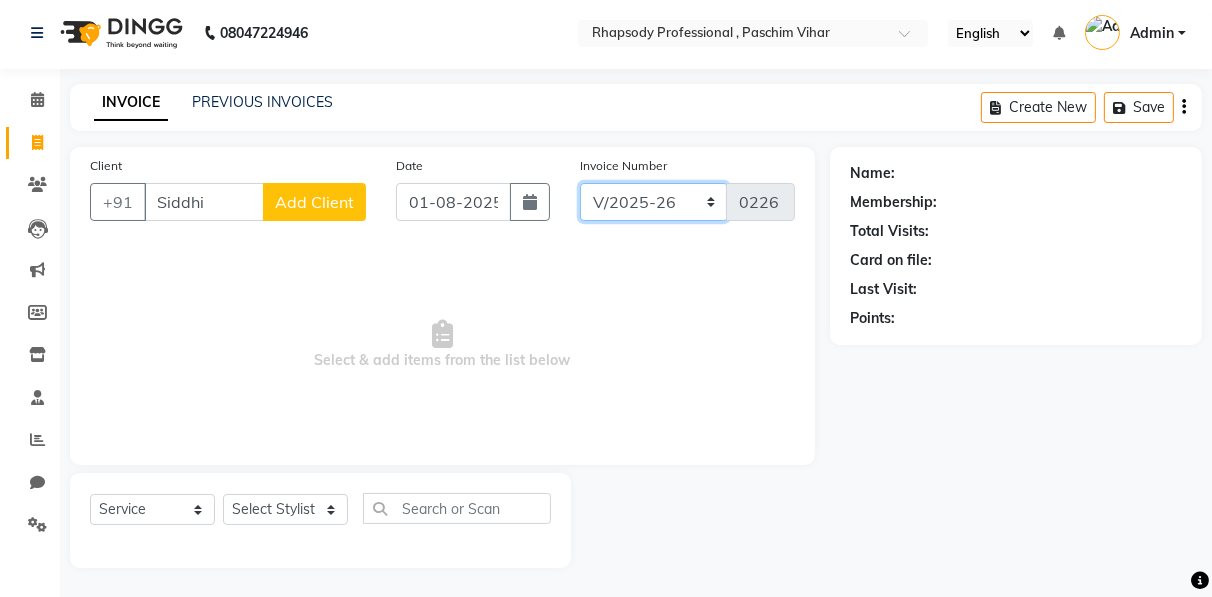 click on "RNV/2025-26 V/2025 V/2025-26" 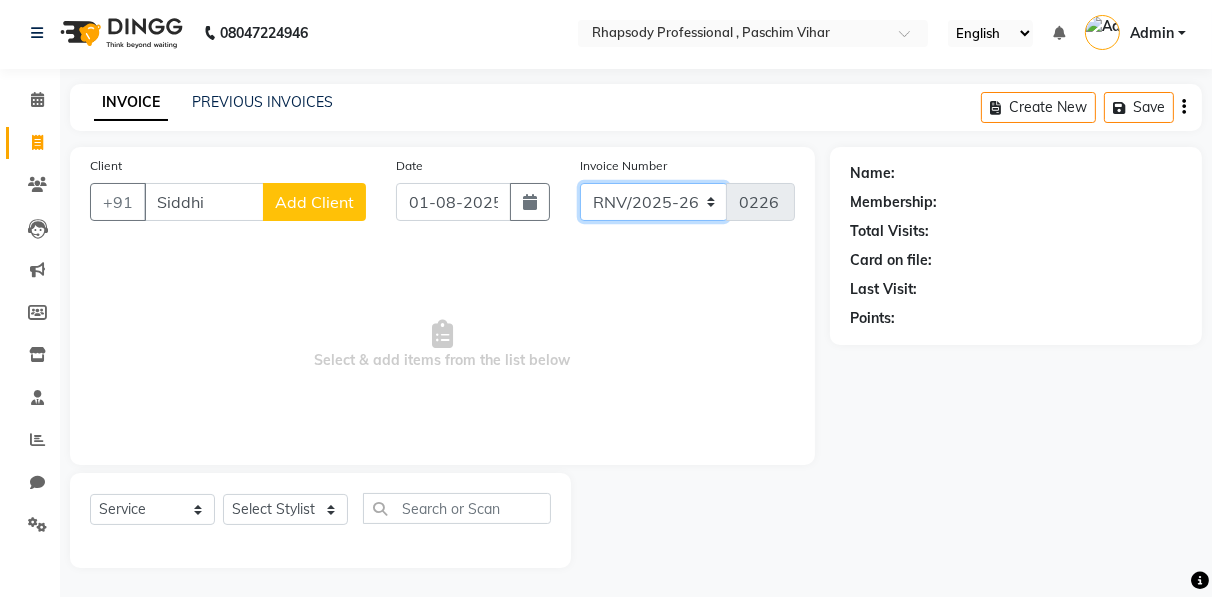 click on "RNV/2025-26 V/2025 V/2025-26" 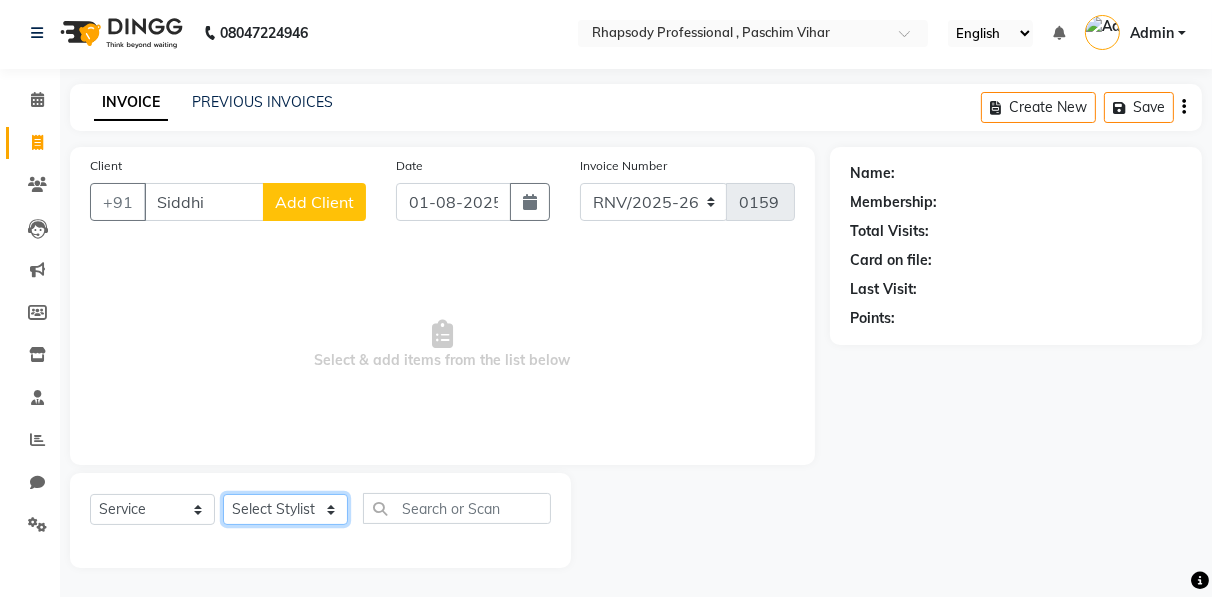 click on "Select Stylist Ahmad Anajli Laxmi Manager Neetu Reetu Ruma Santosh Soniya Tannu Tilak Vinod Zeeshan" 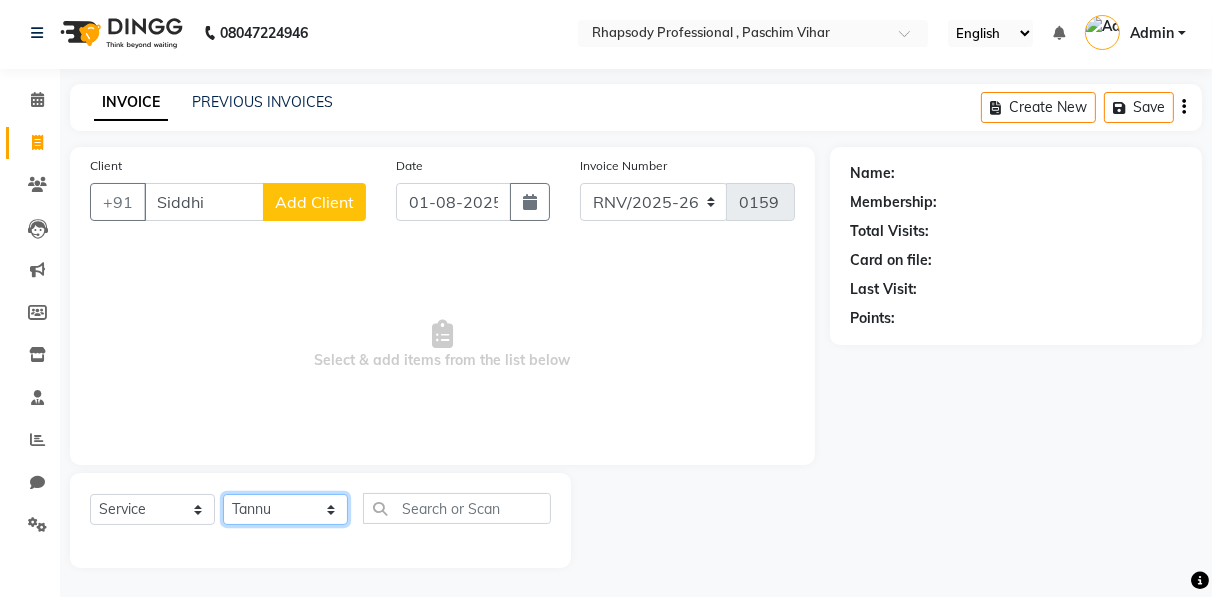 click on "Select Stylist Ahmad Anajli Laxmi Manager Neetu Reetu Ruma Santosh Soniya Tannu Tilak Vinod Zeeshan" 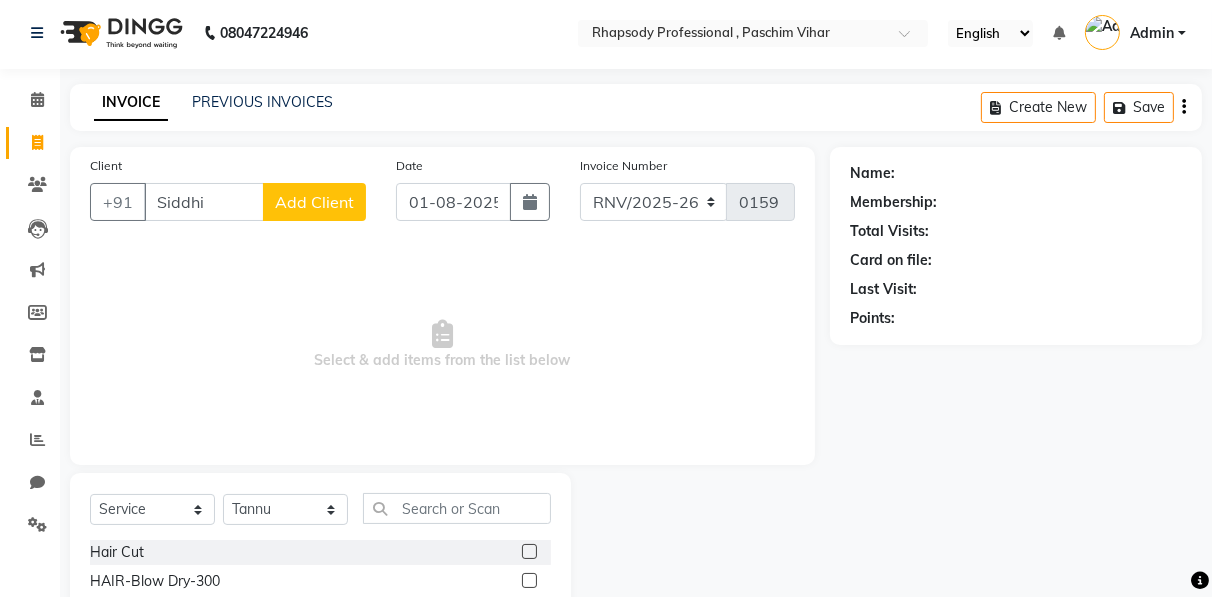 click on "Add Client" 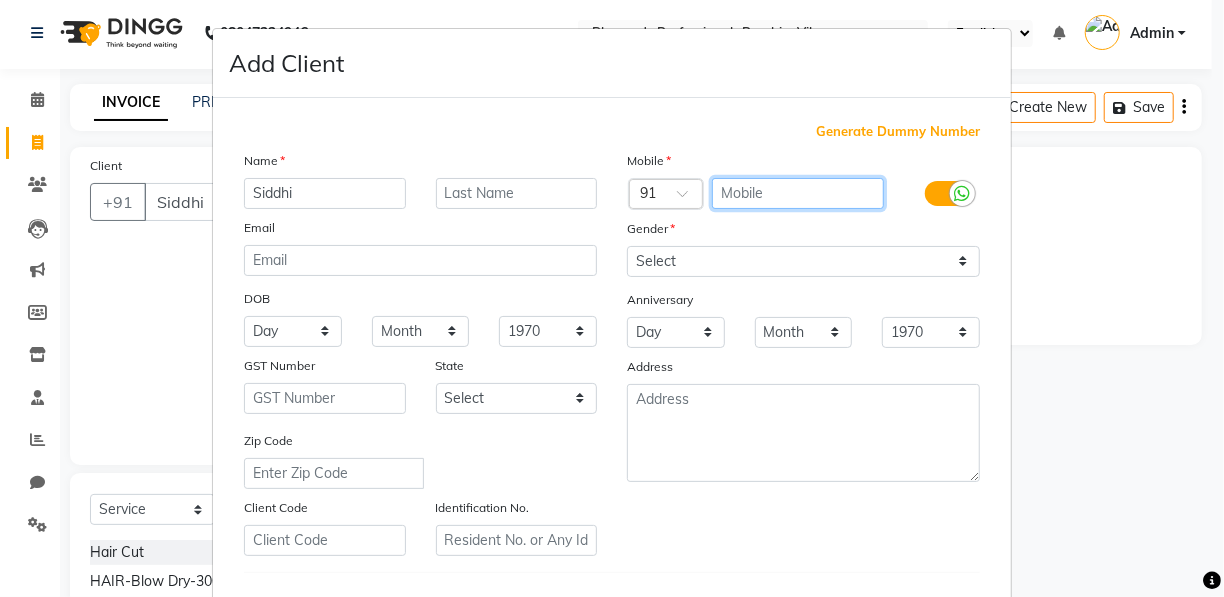 click at bounding box center [798, 193] 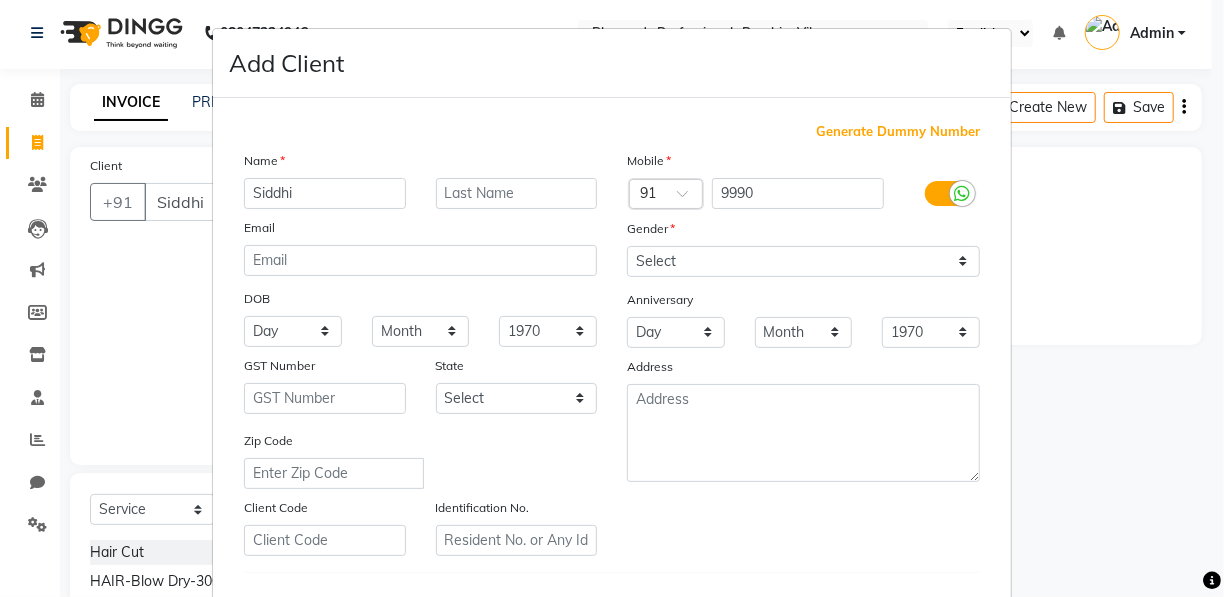 click on "Add Client Generate Dummy Number Name [FIRST] Email DOB Day 01 02 03 04 05 06 07 08 09 10 11 12 13 14 15 16 17 18 19 20 21 22 23 24 25 26 27 28 29 30 31 Month January February March April May June July August September October November December 1940 1941 1942 1943 1944 1945 1946 1947 1948 1949 1950 1951 1952 1953 1954 1955 1956 1957 1958 1959 1960 1961 1962 1963 1964 1965 1966 1967 1968 1969 1970 1971 1972 1973 1974 1975 1976 1977 1978 1979 1980 1981 1982 1983 1984 1985 1986 1987 1988 1989 1990 1991 1992 1993 1994 1995 1996 1997 1998 1999 2000 2001 2002 2003 2004 2005 2006 2007 2008 2009 2010 2011 2012 2013 2014 2015 2016 2017 2018 2019 2020 2021 2022 2023 2024 GST Number State Select Andaman and Nicobar Islands Andhra Pradesh Arunachal Pradesh Assam Bihar Chandigarh Chhattisgarh Dadra and Nagar Haveli Daman and Diu Delhi Goa Gujarat Haryana Himachal Pradesh Jammu and Kashmir Jharkhand Karnataka Kerala Lakshadweep Madhya Pradesh Maharashtra Manipur Meghalaya Mizoram Nagaland Odisha Pondicherry Punjab Rajasthan [STATE]" at bounding box center (612, 298) 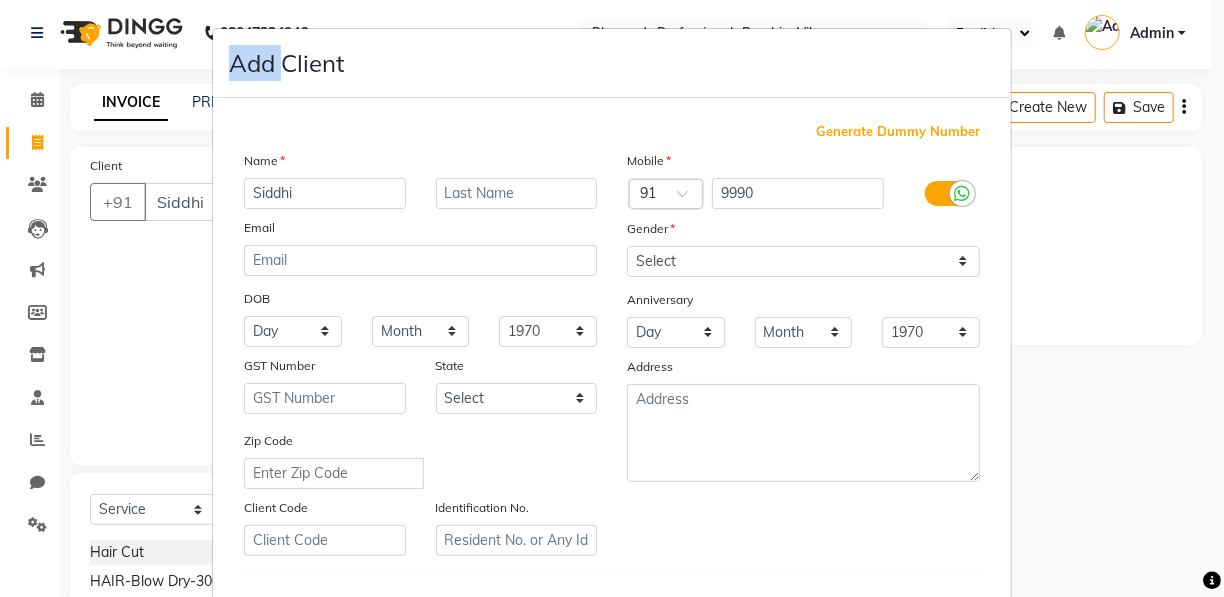 click on "Add Client Generate Dummy Number Name [FIRST] Email DOB Day 01 02 03 04 05 06 07 08 09 10 11 12 13 14 15 16 17 18 19 20 21 22 23 24 25 26 27 28 29 30 31 Month January February March April May June July August September October November December 1940 1941 1942 1943 1944 1945 1946 1947 1948 1949 1950 1951 1952 1953 1954 1955 1956 1957 1958 1959 1960 1961 1962 1963 1964 1965 1966 1967 1968 1969 1970 1971 1972 1973 1974 1975 1976 1977 1978 1979 1980 1981 1982 1983 1984 1985 1986 1987 1988 1989 1990 1991 1992 1993 1994 1995 1996 1997 1998 1999 2000 2001 2002 2003 2004 2005 2006 2007 2008 2009 2010 2011 2012 2013 2014 2015 2016 2017 2018 2019 2020 2021 2022 2023 2024 GST Number State Select Andaman and Nicobar Islands Andhra Pradesh Arunachal Pradesh Assam Bihar Chandigarh Chhattisgarh Dadra and Nagar Haveli Daman and Diu Delhi Goa Gujarat Haryana Himachal Pradesh Jammu and Kashmir Jharkhand Karnataka Kerala Lakshadweep Madhya Pradesh Maharashtra Manipur Meghalaya Mizoram Nagaland Odisha Pondicherry Punjab Rajasthan [STATE]" at bounding box center (612, 298) 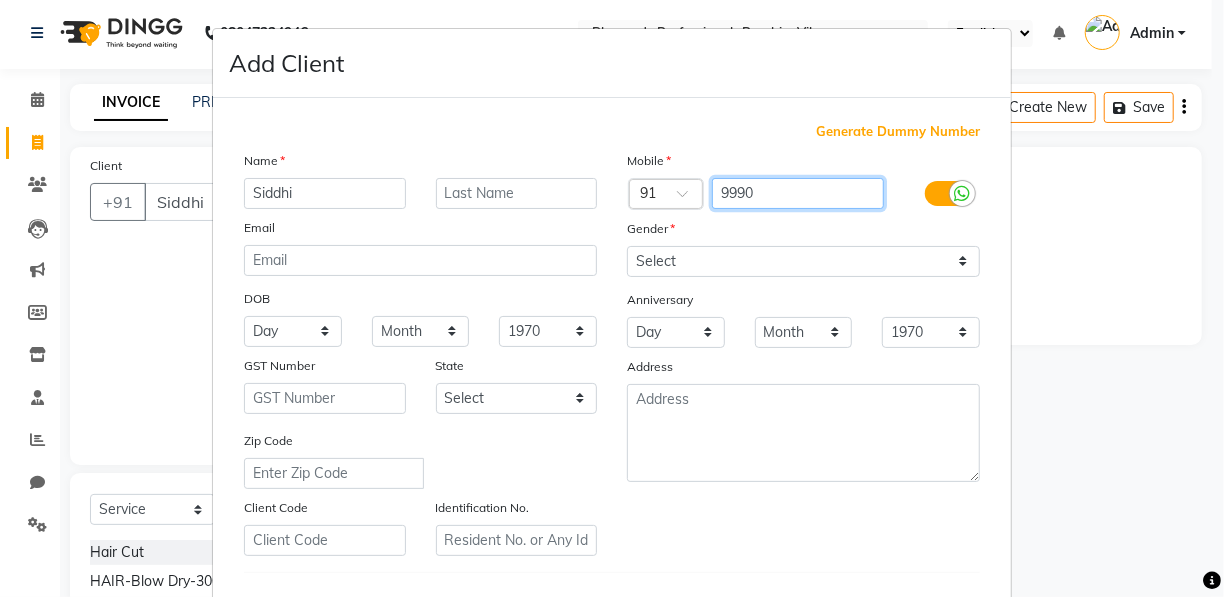 click on "9990" at bounding box center (798, 193) 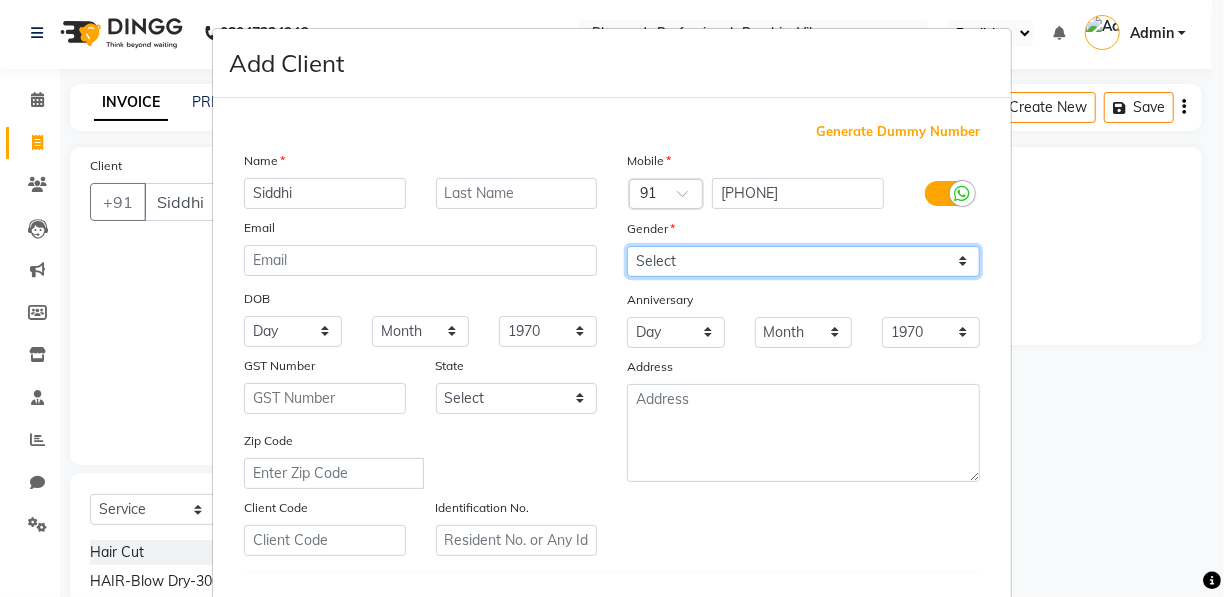 click on "Select Male Female Other Prefer Not To Say" at bounding box center (803, 261) 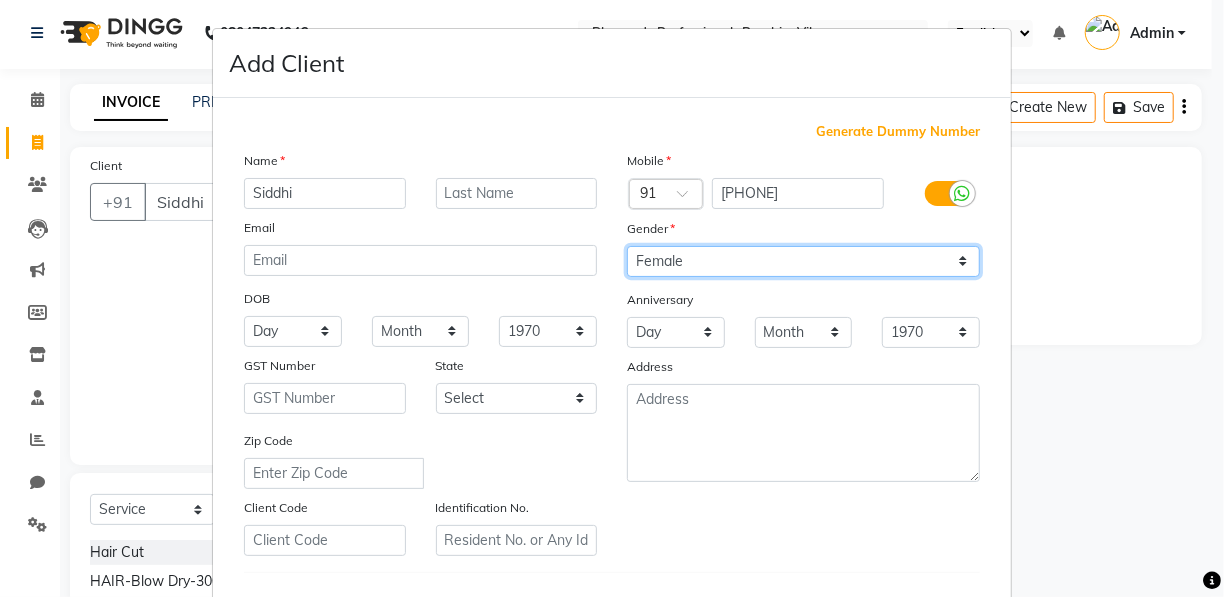 click on "Select Male Female Other Prefer Not To Say" at bounding box center (803, 261) 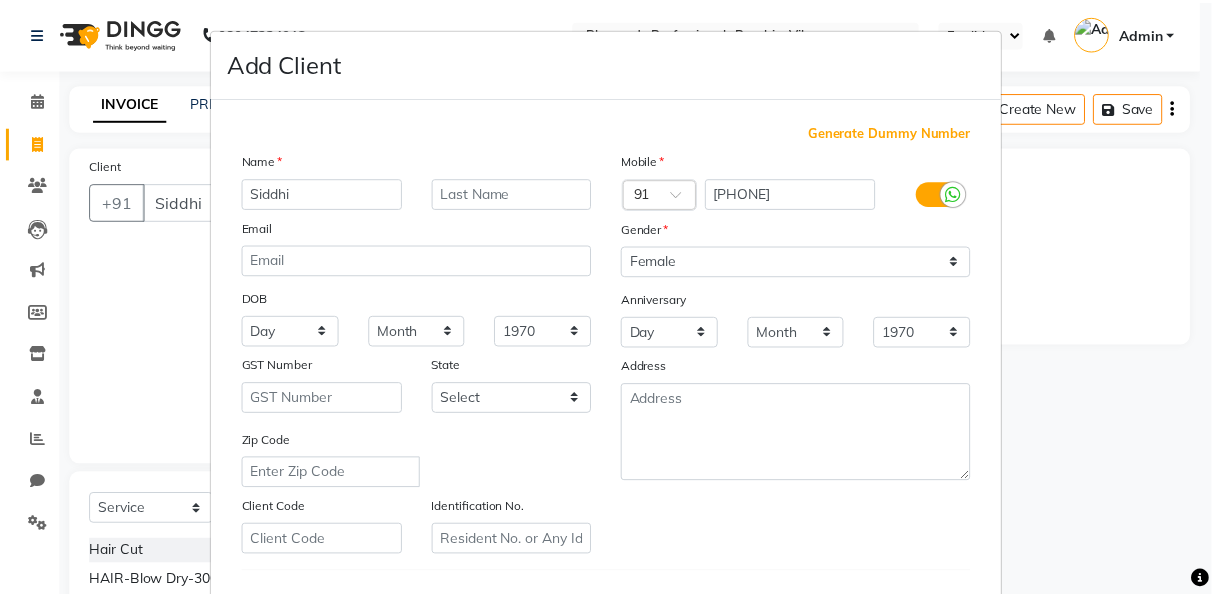 scroll, scrollTop: 321, scrollLeft: 0, axis: vertical 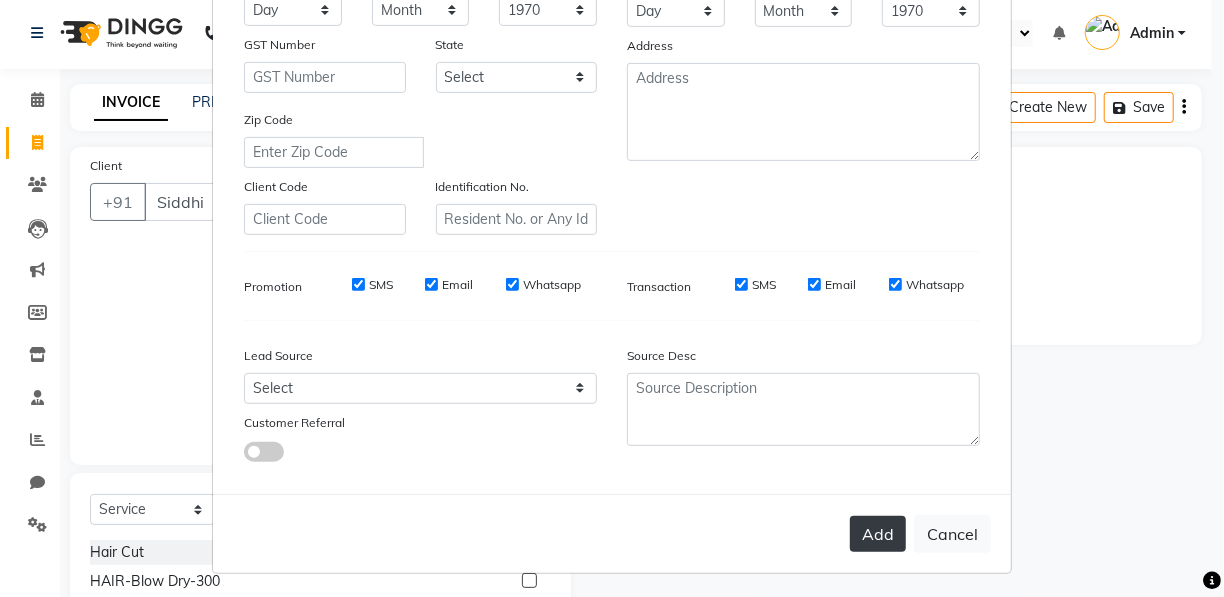 click on "Add" at bounding box center [878, 534] 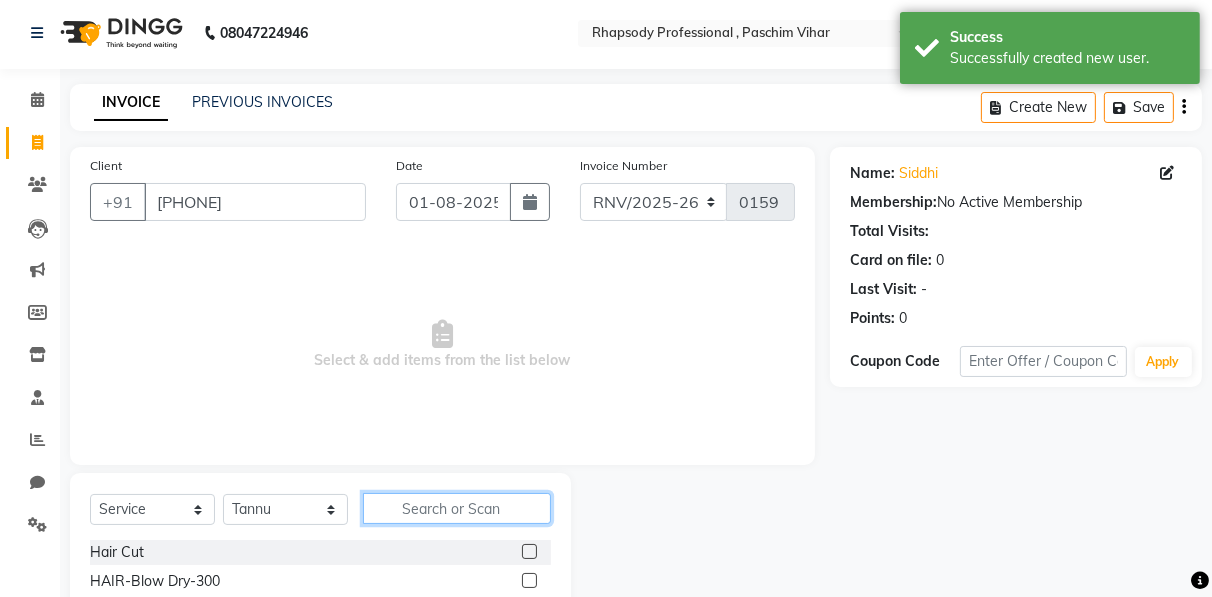 click 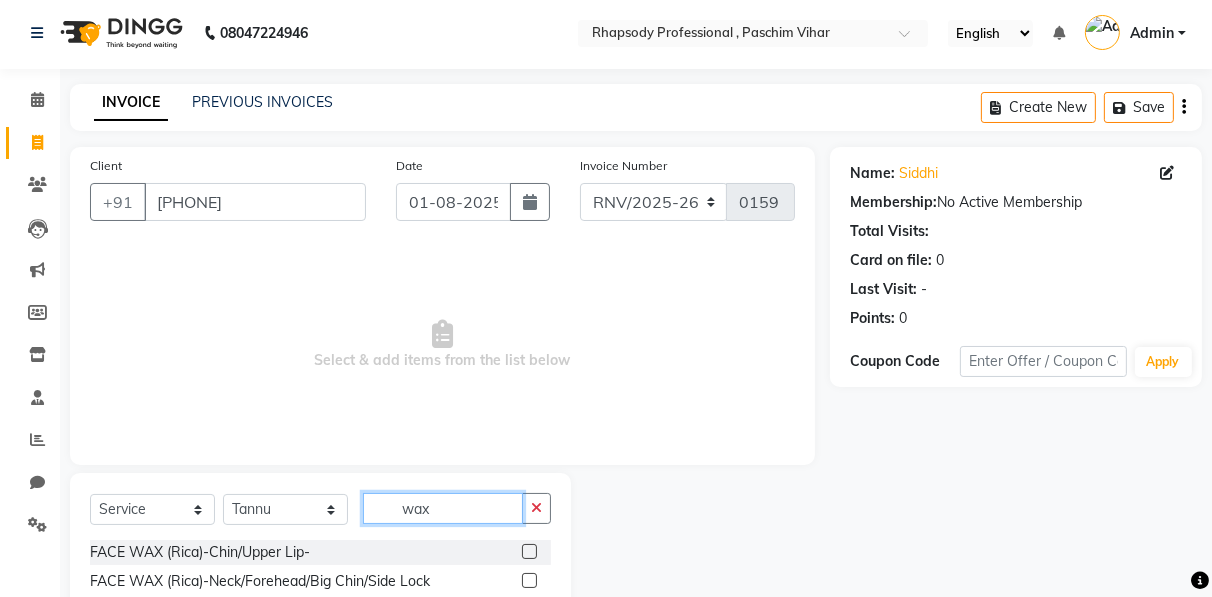 scroll, scrollTop: 202, scrollLeft: 0, axis: vertical 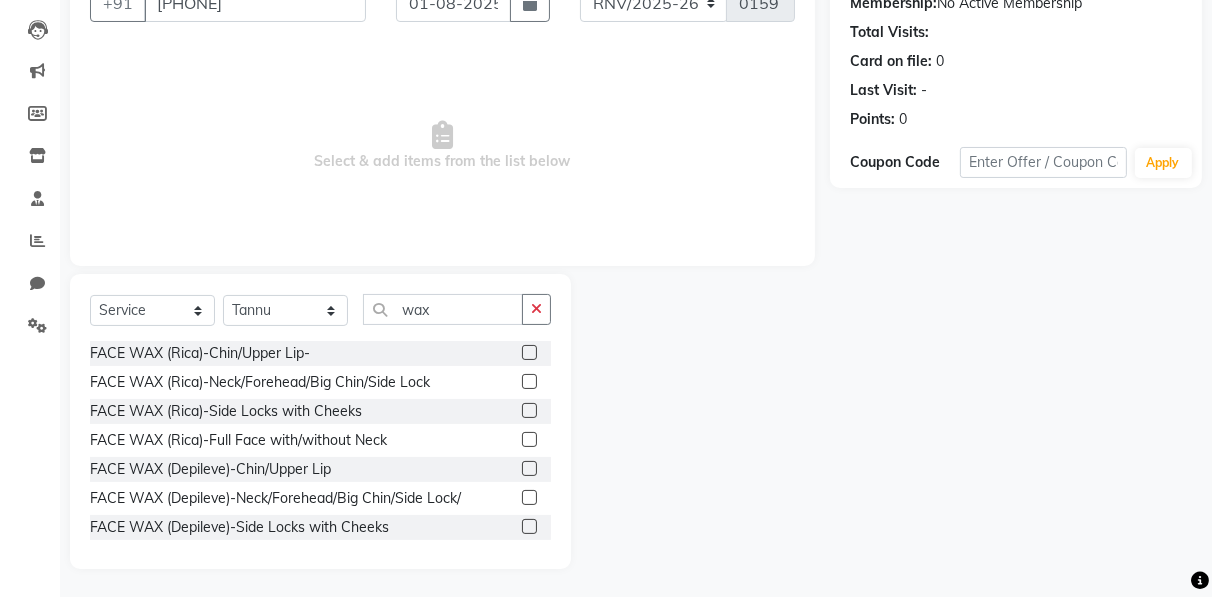 click 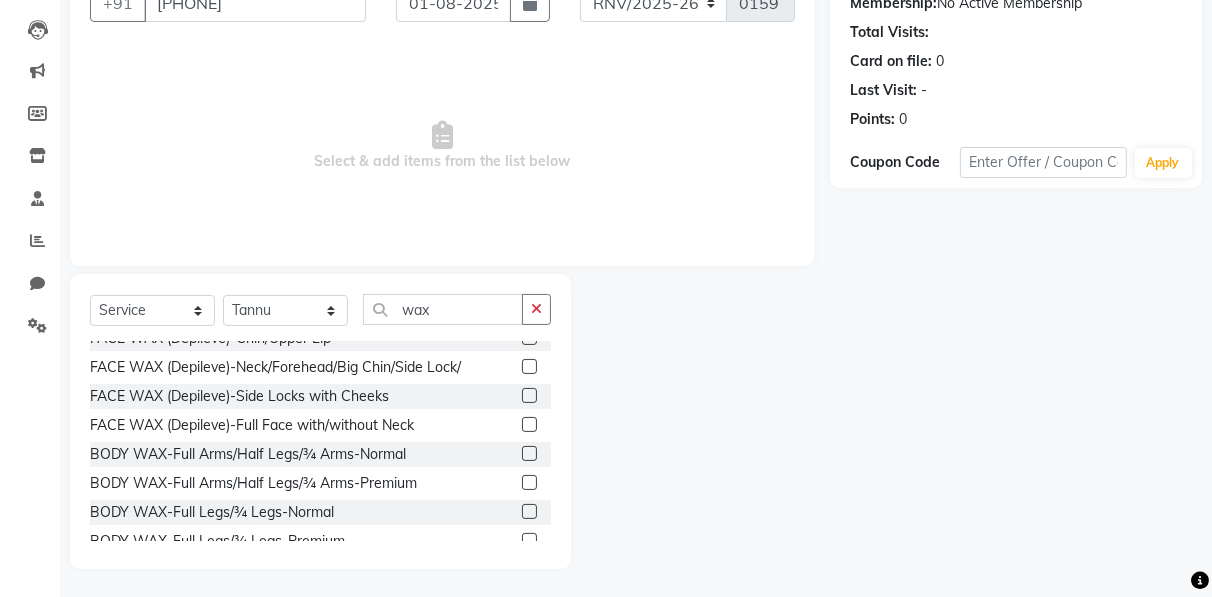 scroll, scrollTop: 174, scrollLeft: 0, axis: vertical 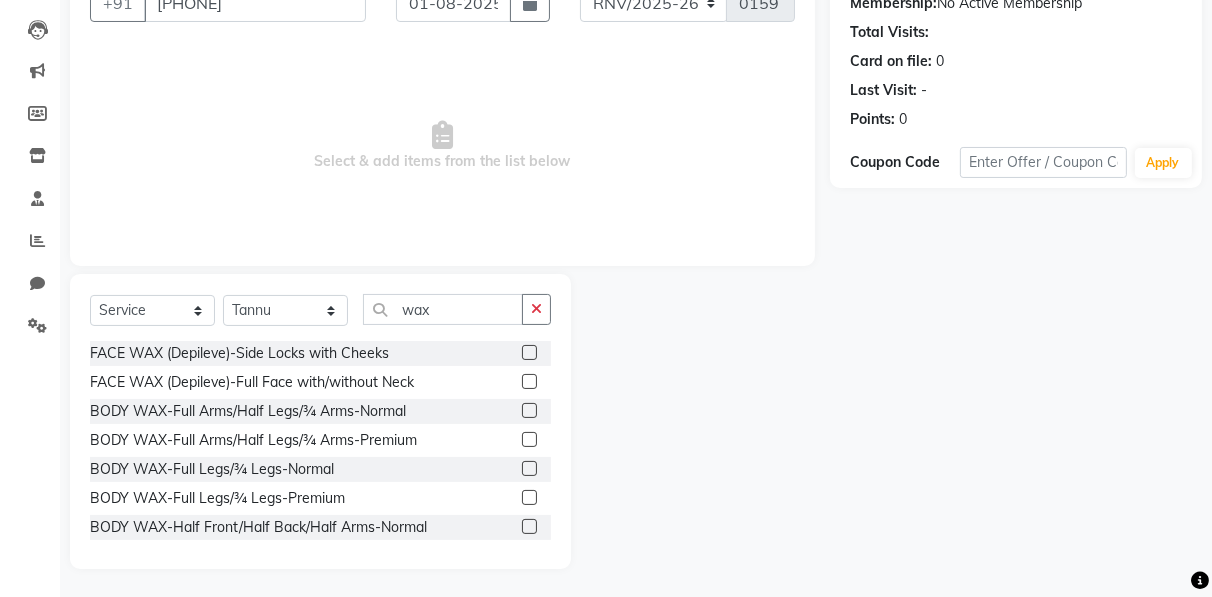 click 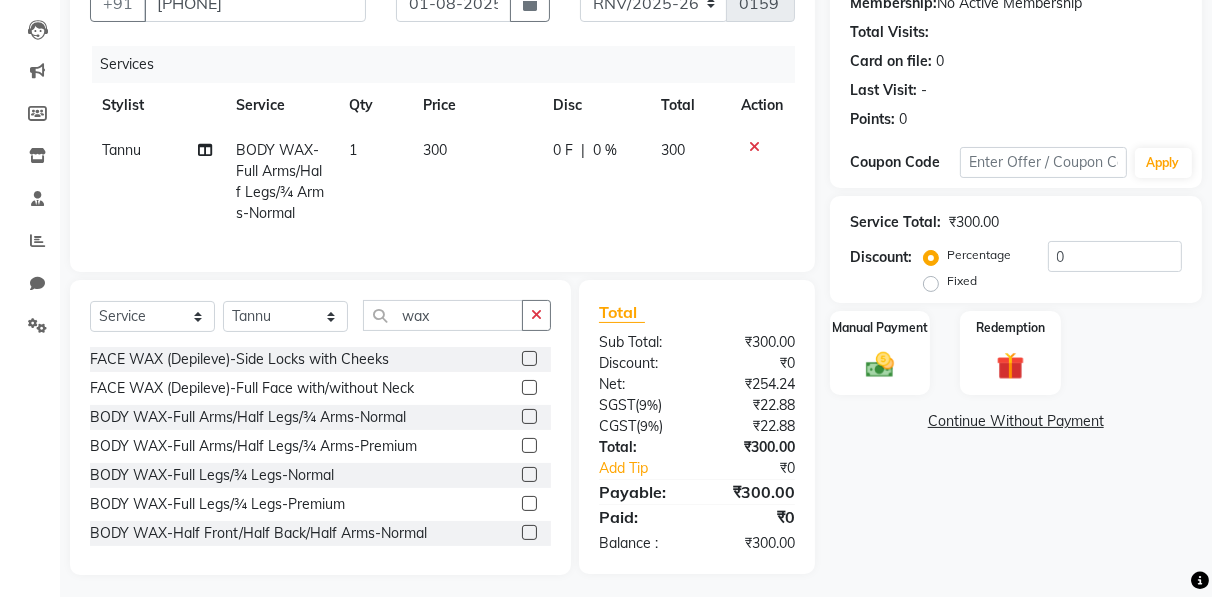 scroll, scrollTop: 26, scrollLeft: 0, axis: vertical 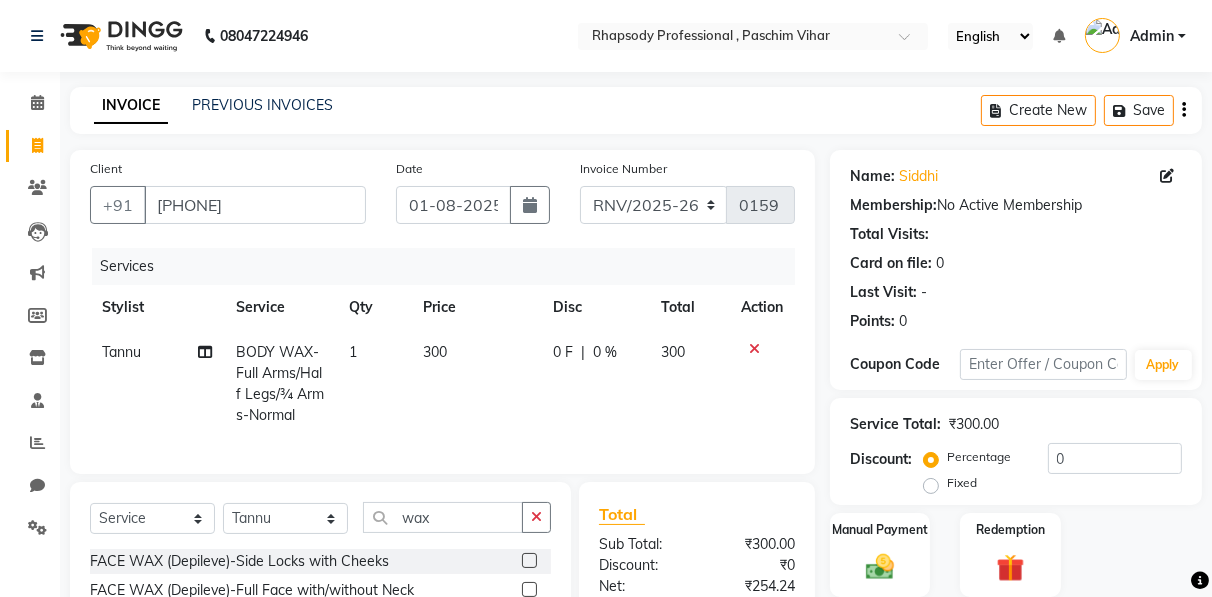 click 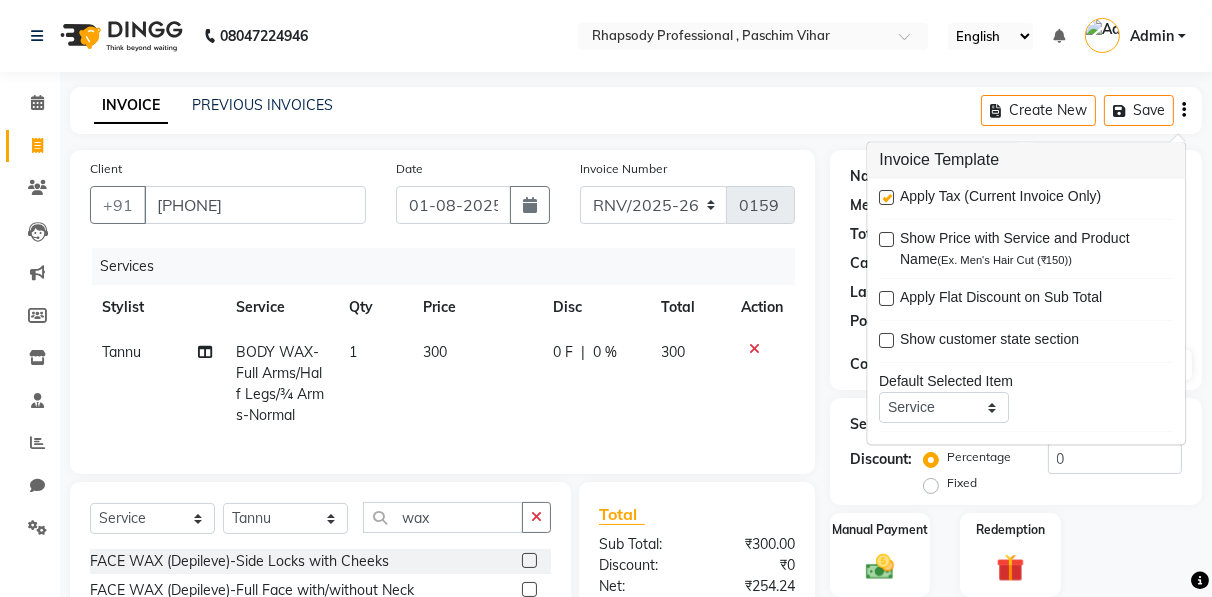 click at bounding box center [886, 198] 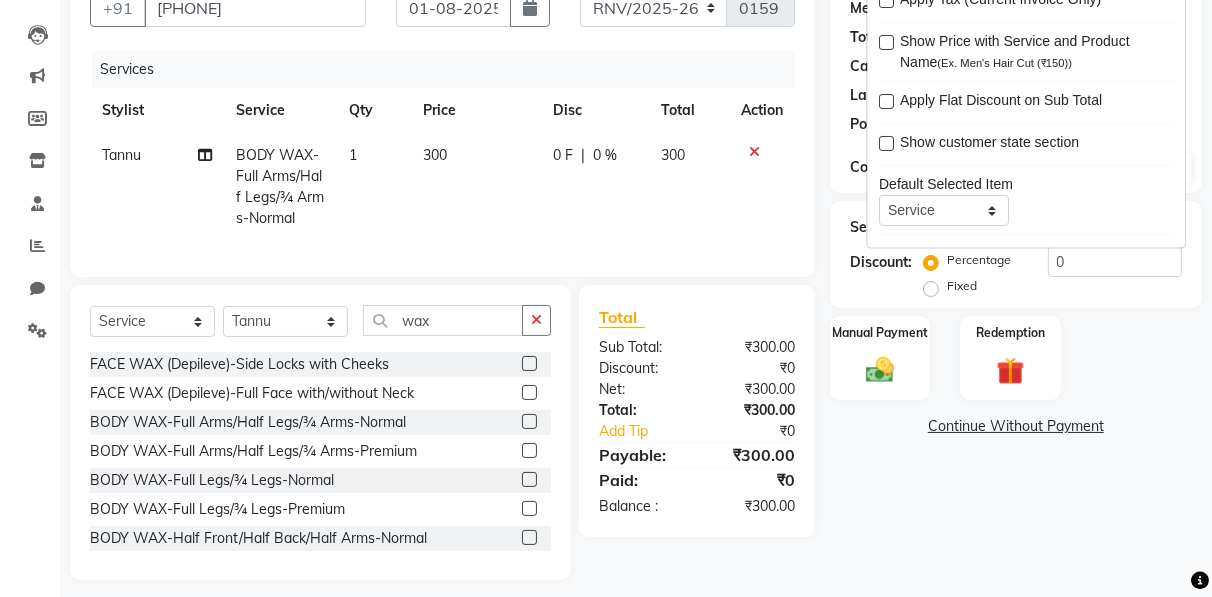 scroll, scrollTop: 221, scrollLeft: 0, axis: vertical 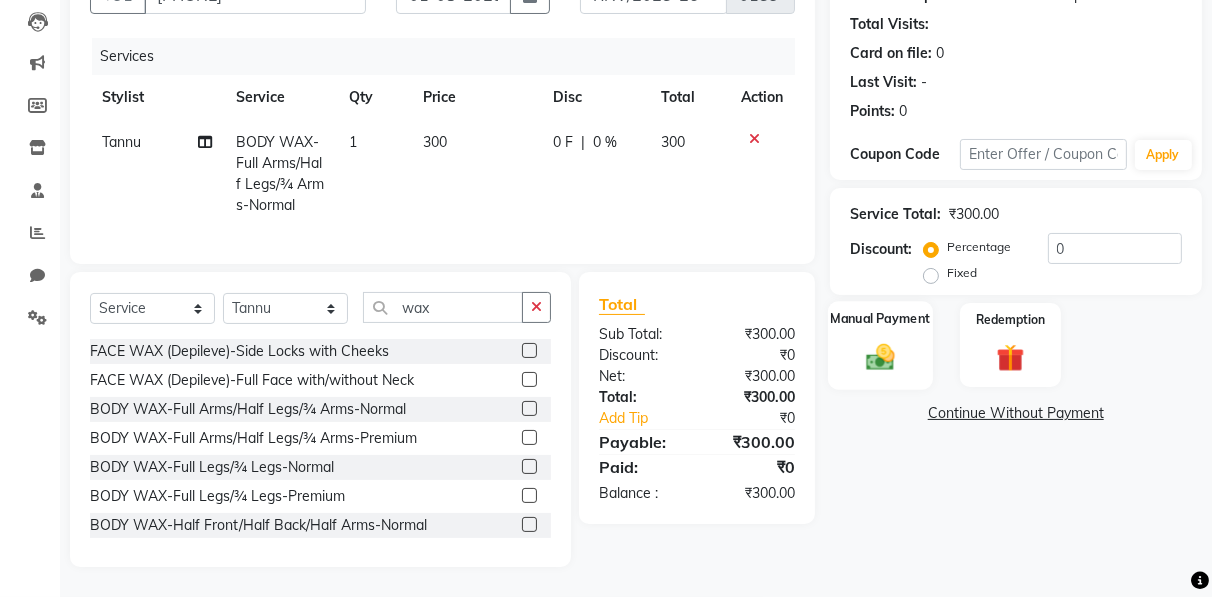 click 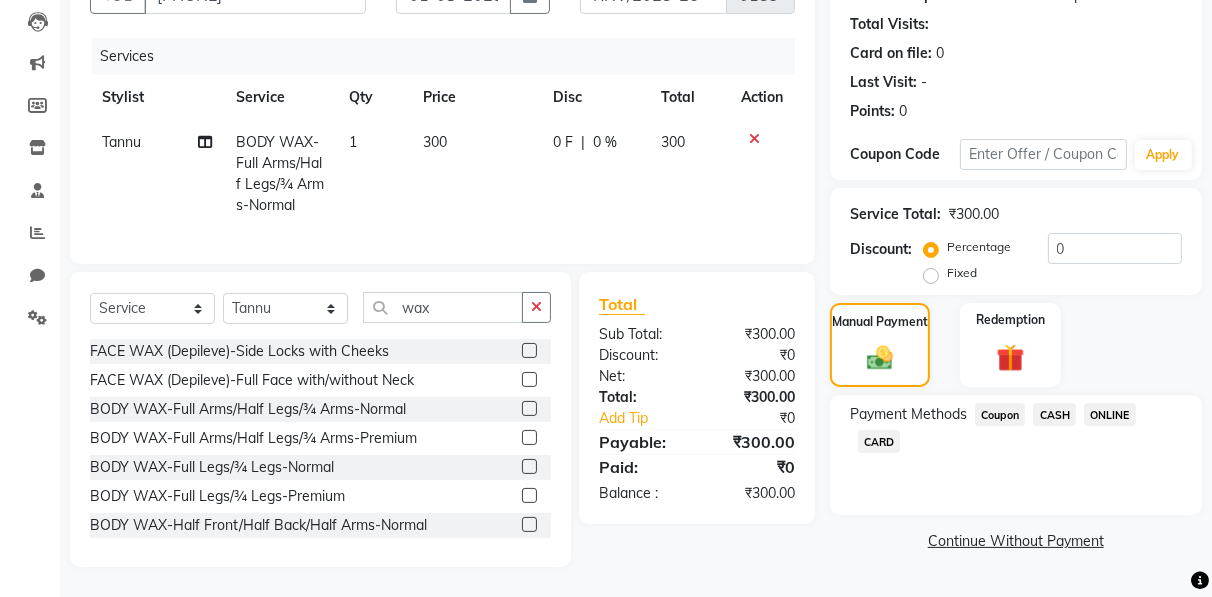 click on "ONLINE" 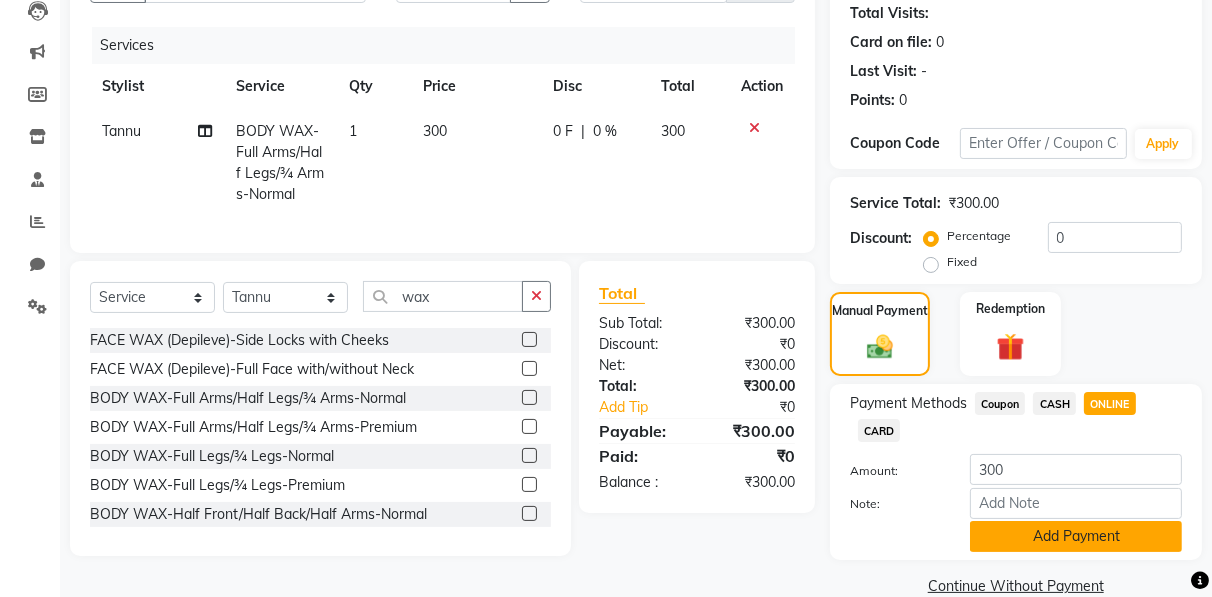 click on "Add Payment" 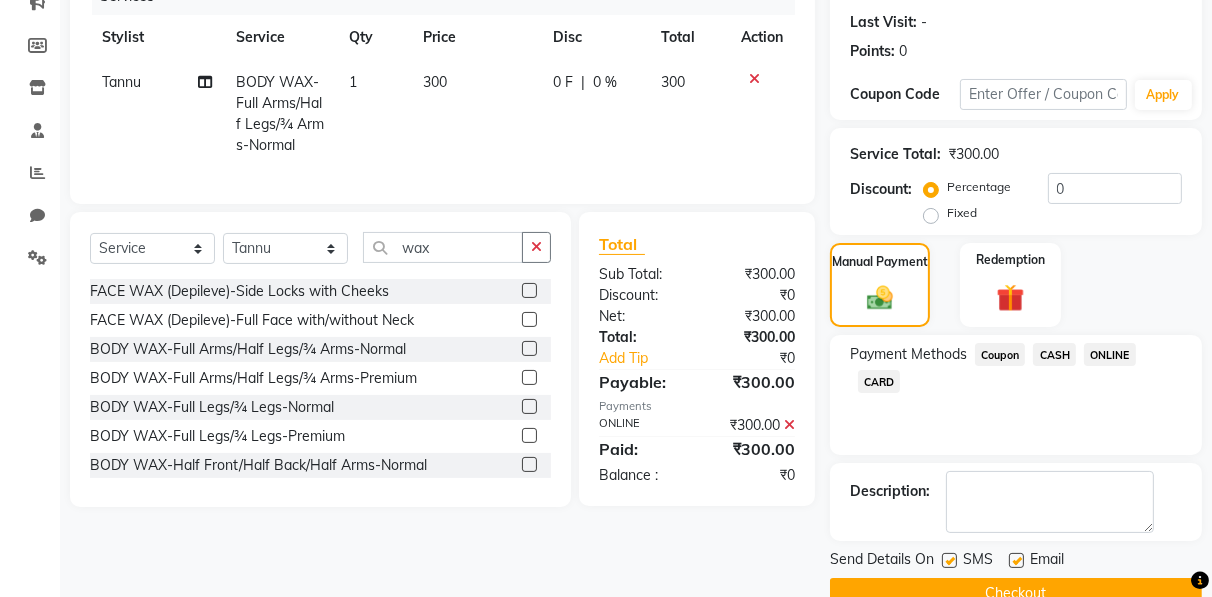 scroll, scrollTop: 310, scrollLeft: 0, axis: vertical 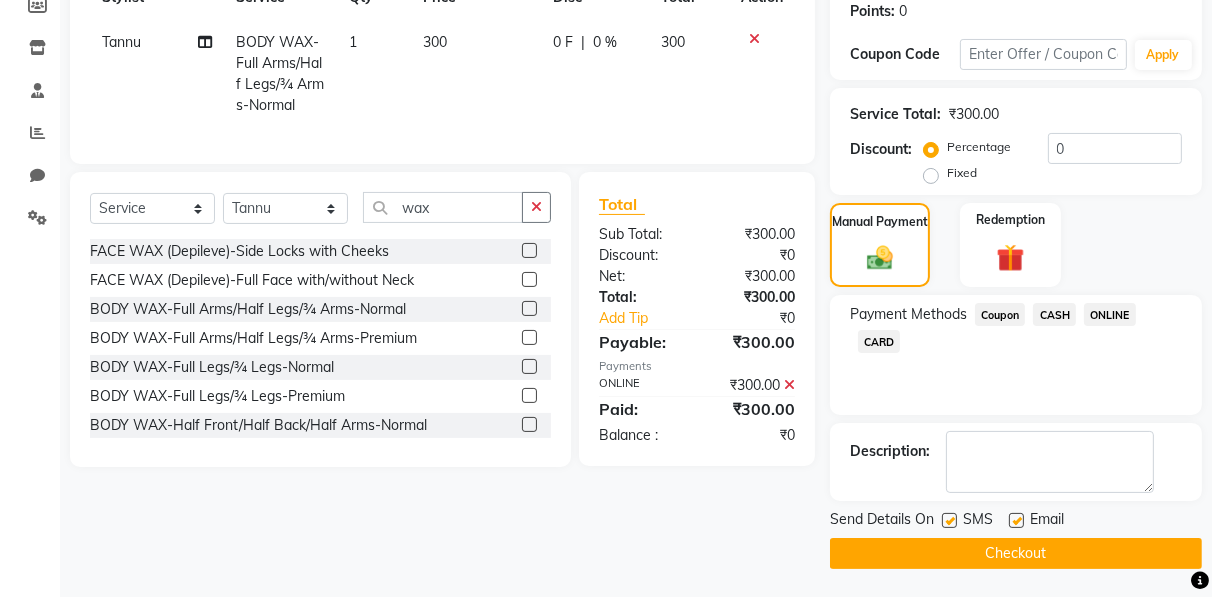 click on "Checkout" 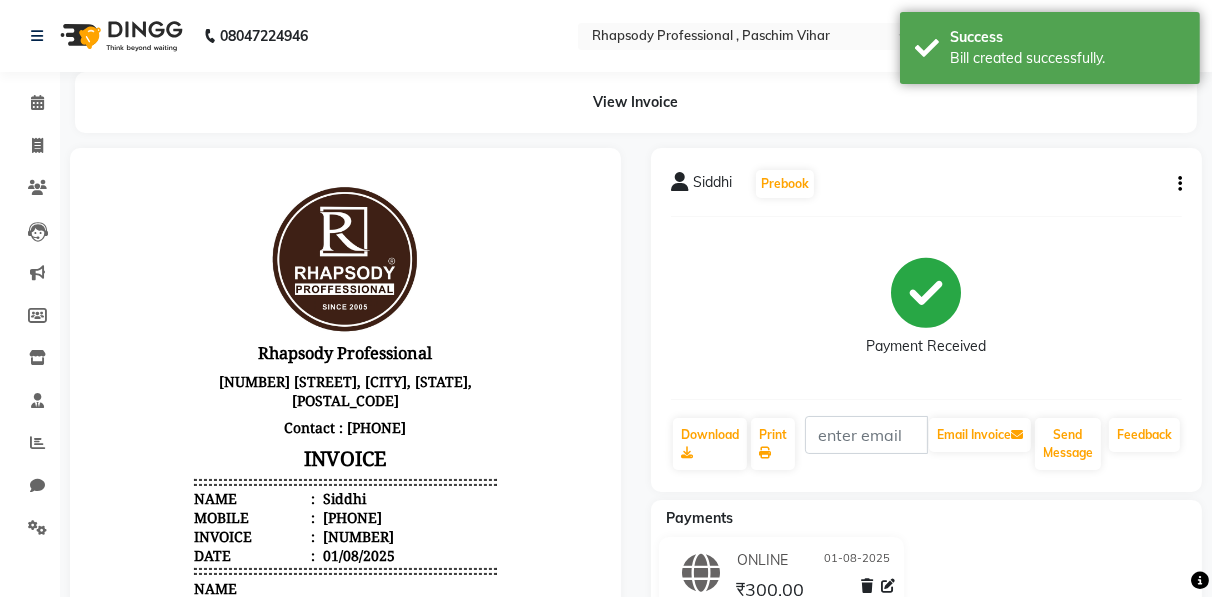 scroll, scrollTop: 0, scrollLeft: 0, axis: both 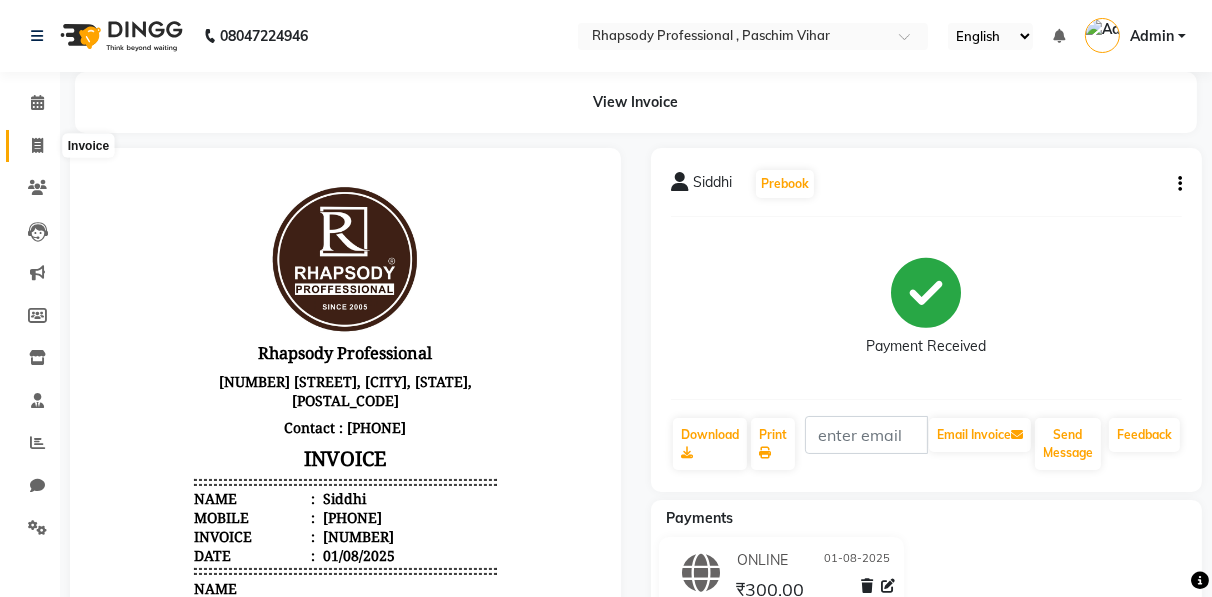 click 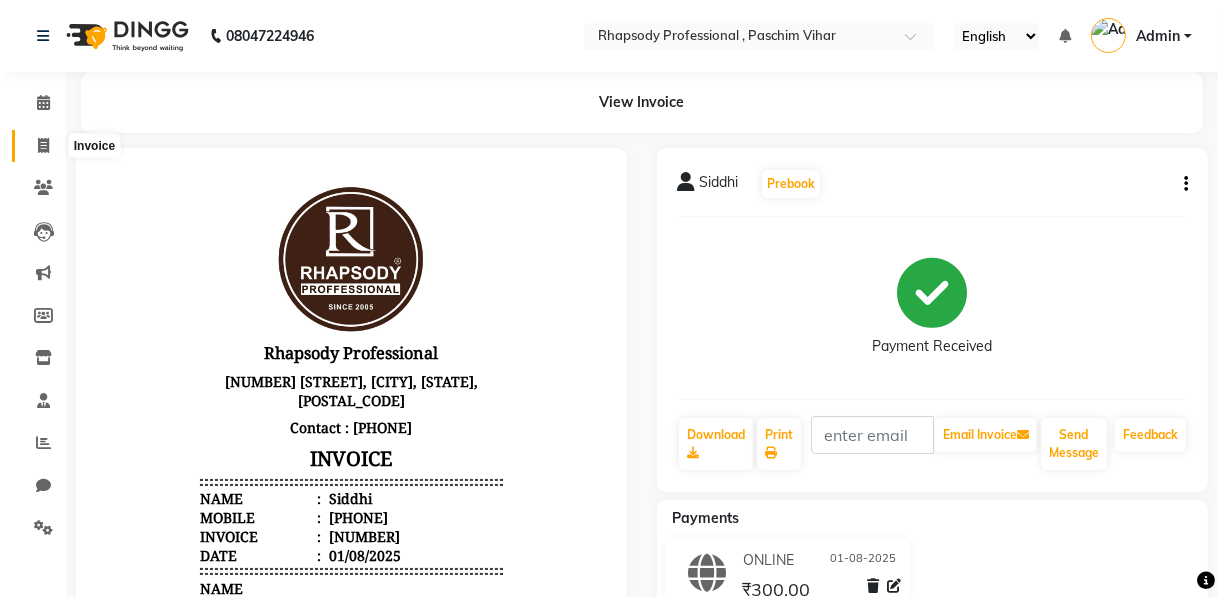 scroll, scrollTop: 3, scrollLeft: 0, axis: vertical 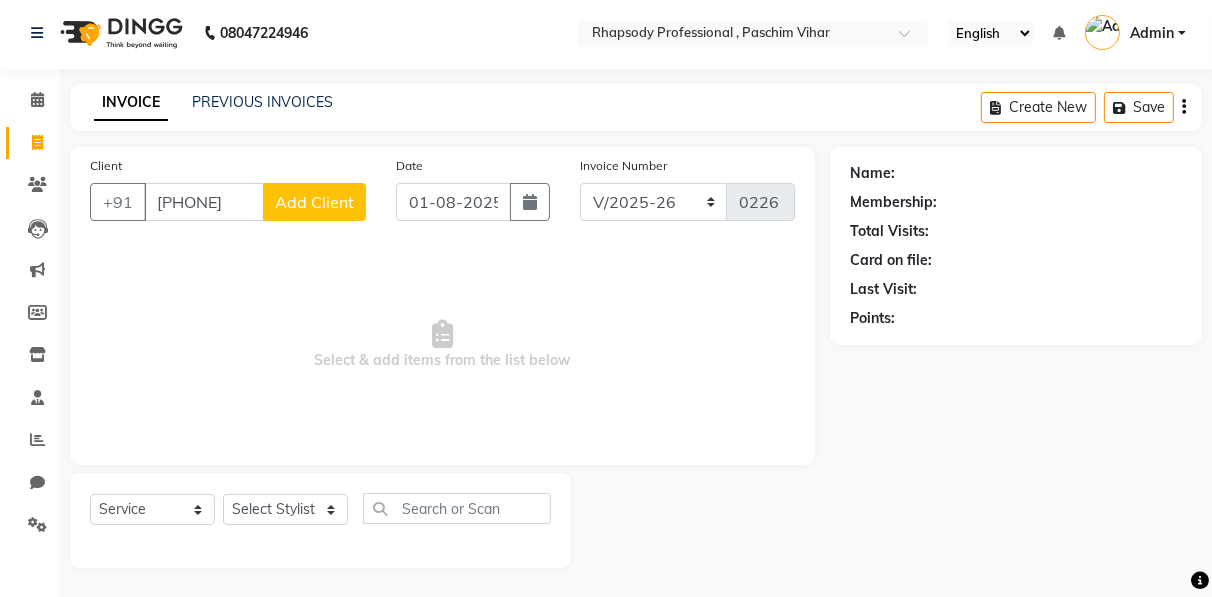 click on "Add Client" 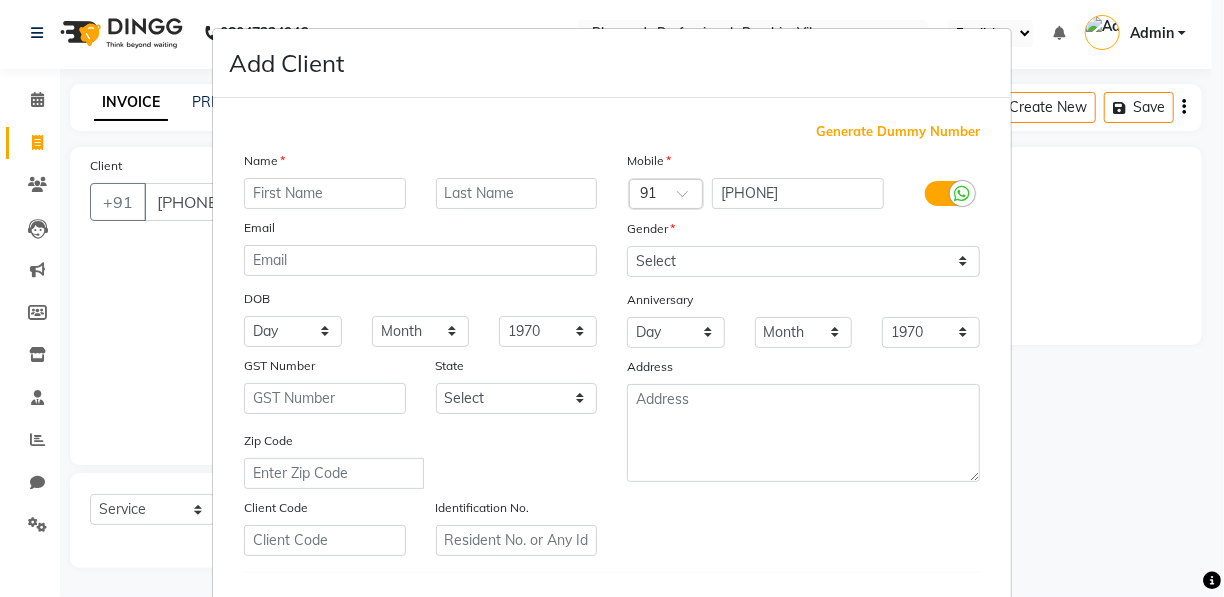 click at bounding box center (325, 193) 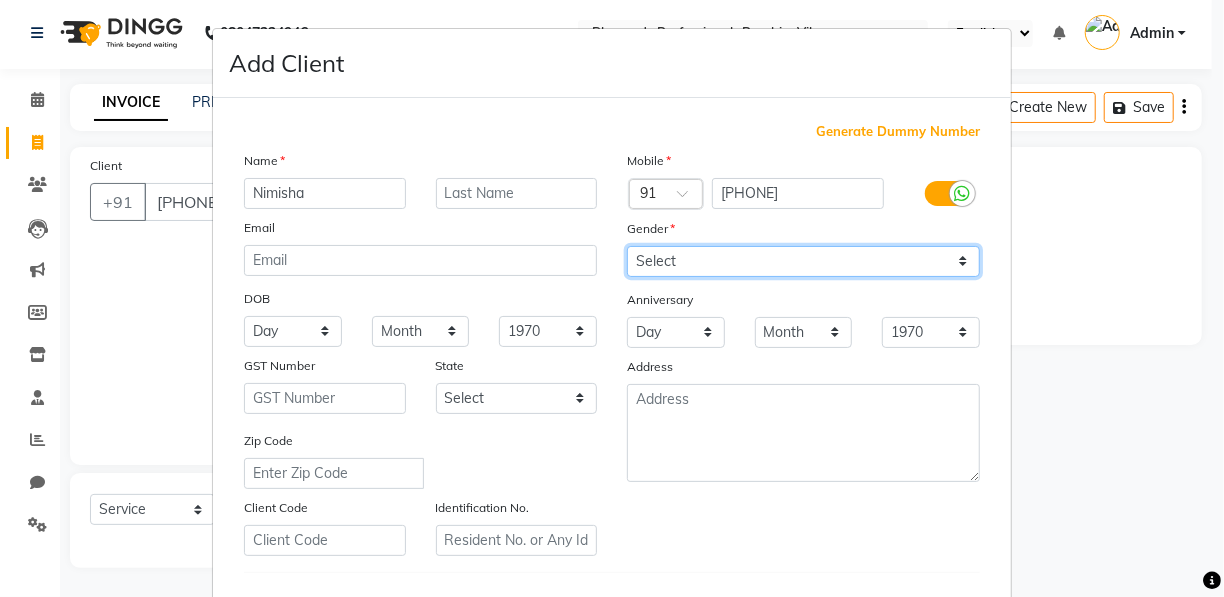 click on "Select Male Female Other Prefer Not To Say" at bounding box center (803, 261) 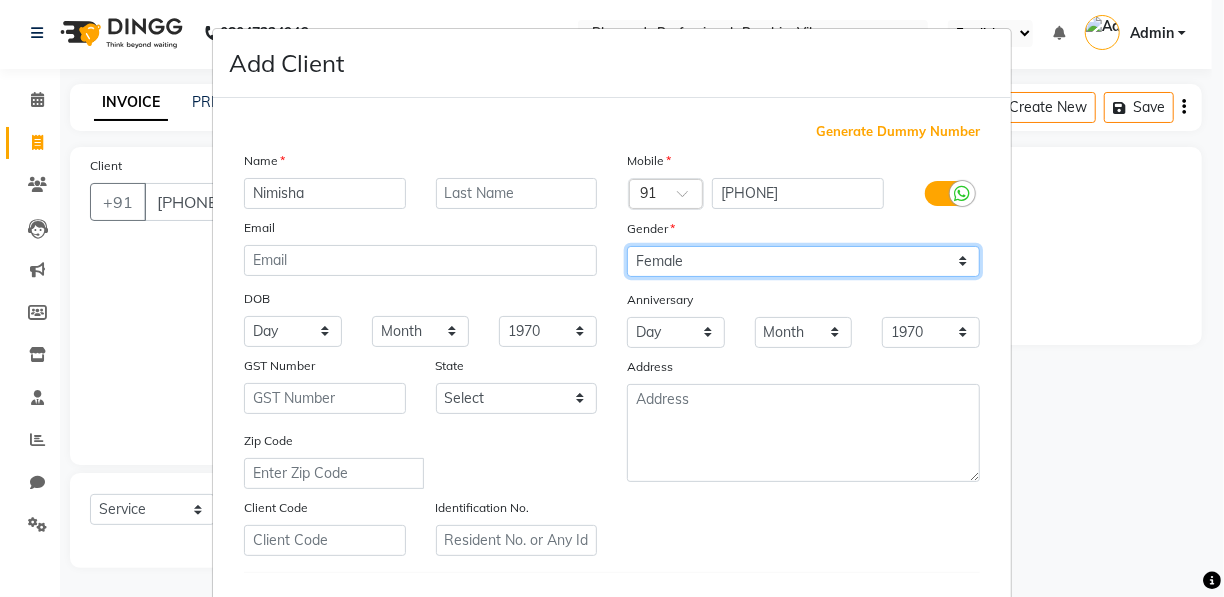 click on "Select Male Female Other Prefer Not To Say" at bounding box center (803, 261) 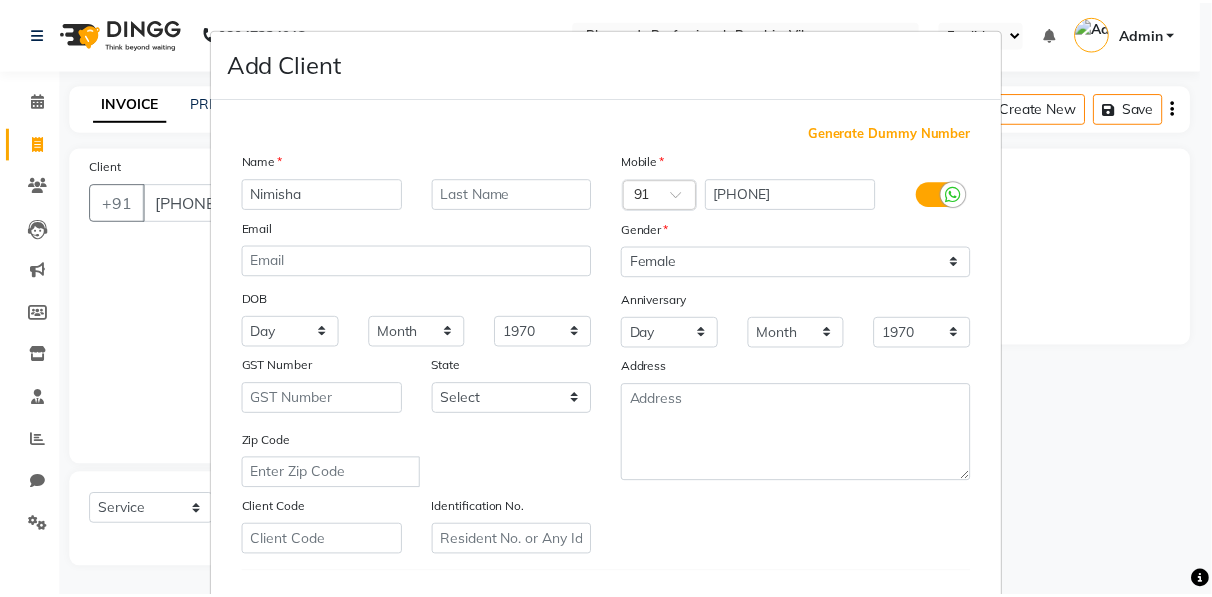 scroll, scrollTop: 321, scrollLeft: 0, axis: vertical 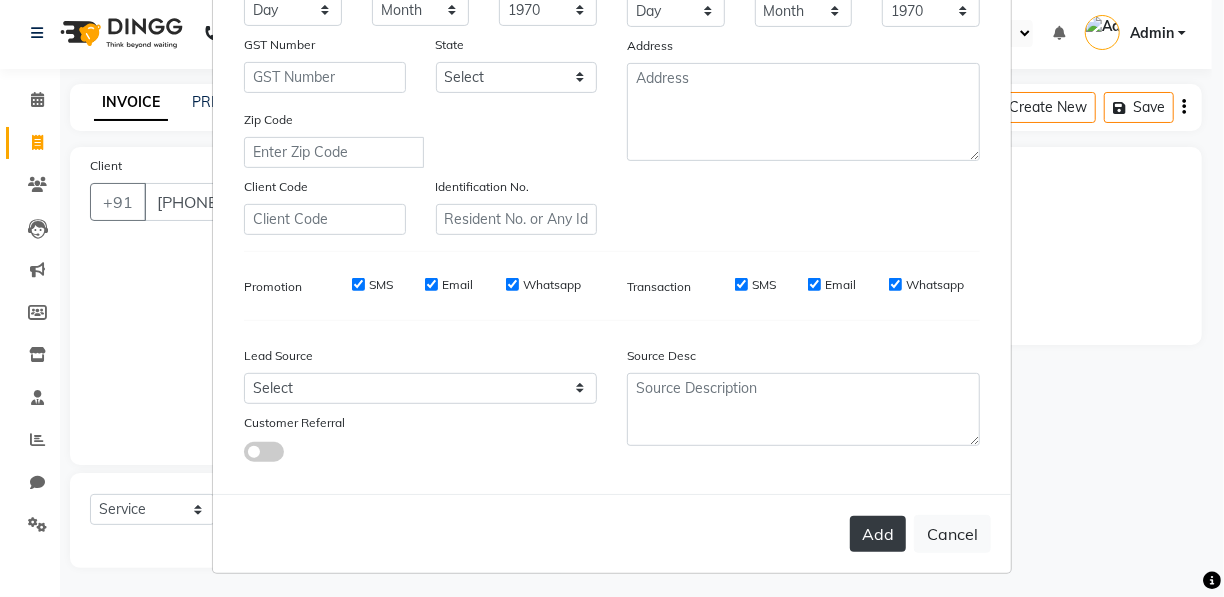 click on "Add" at bounding box center (878, 534) 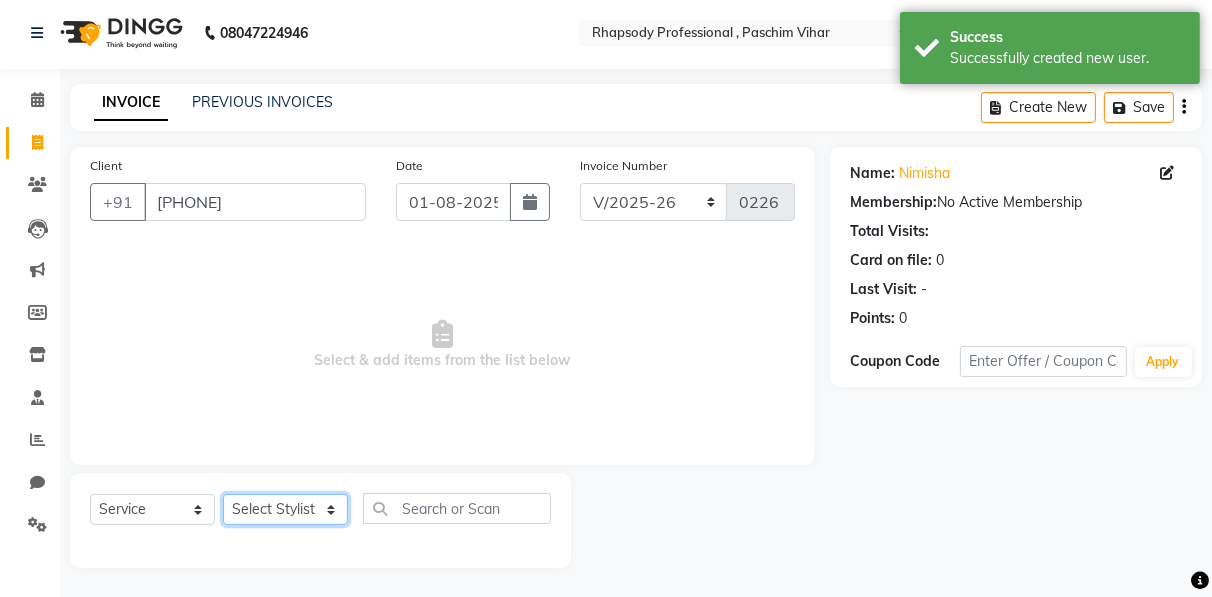 click on "Select Stylist Ahmad Anajli Laxmi Manager Neetu Reetu Ruma Santosh Soniya Tannu Tilak Vinod Zeeshan" 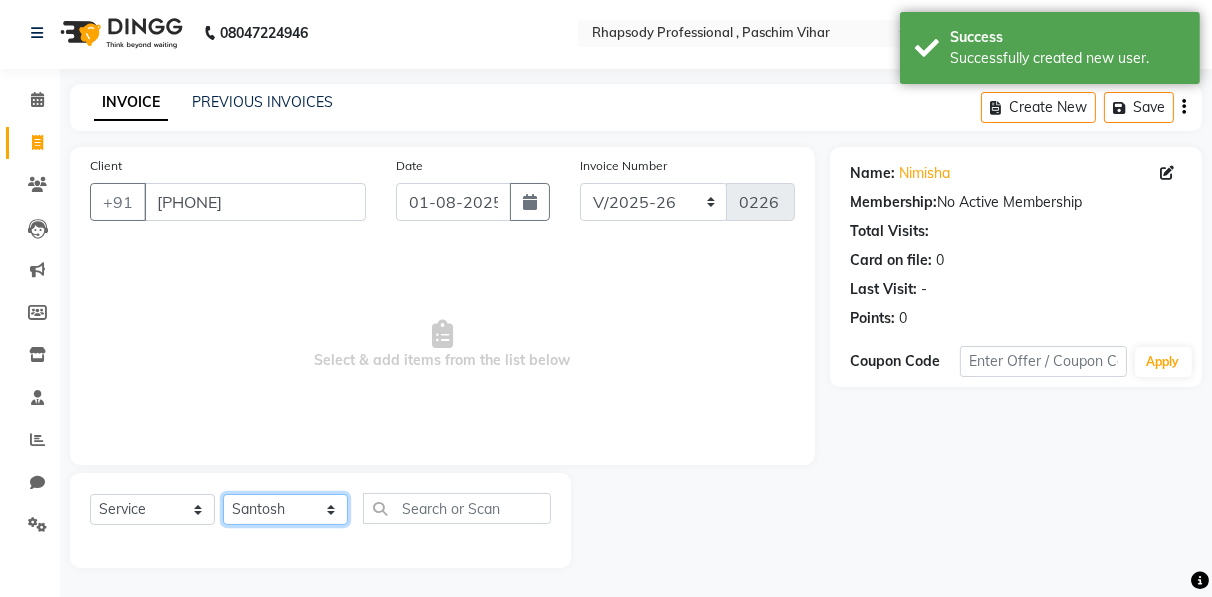 click on "Select Stylist Ahmad Anajli Laxmi Manager Neetu Reetu Ruma Santosh Soniya Tannu Tilak Vinod Zeeshan" 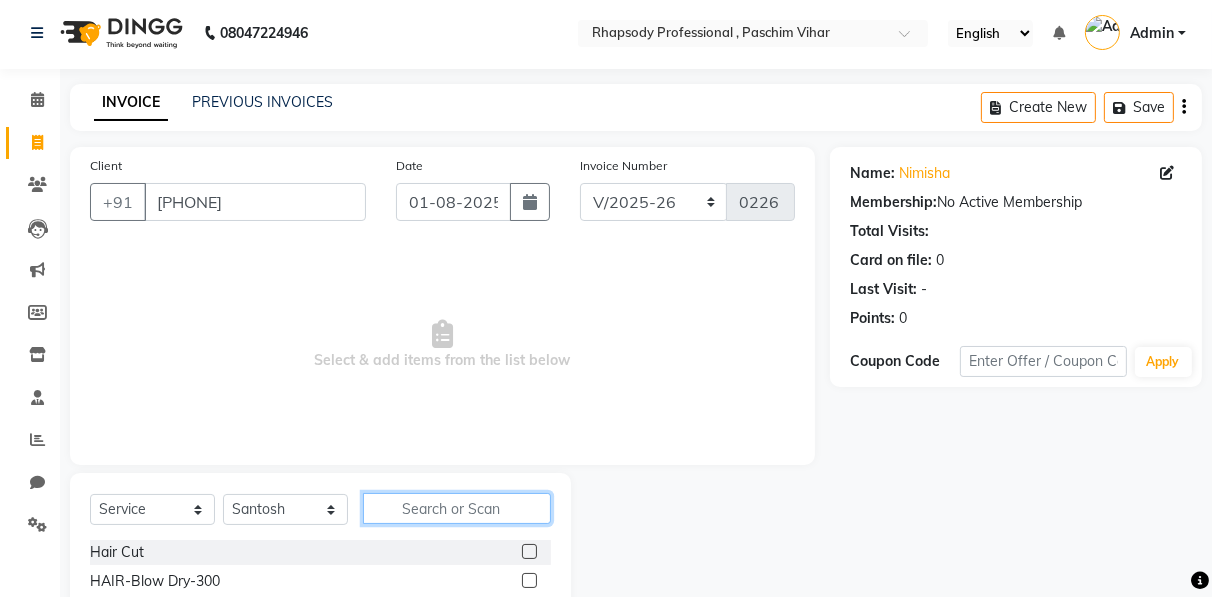 click 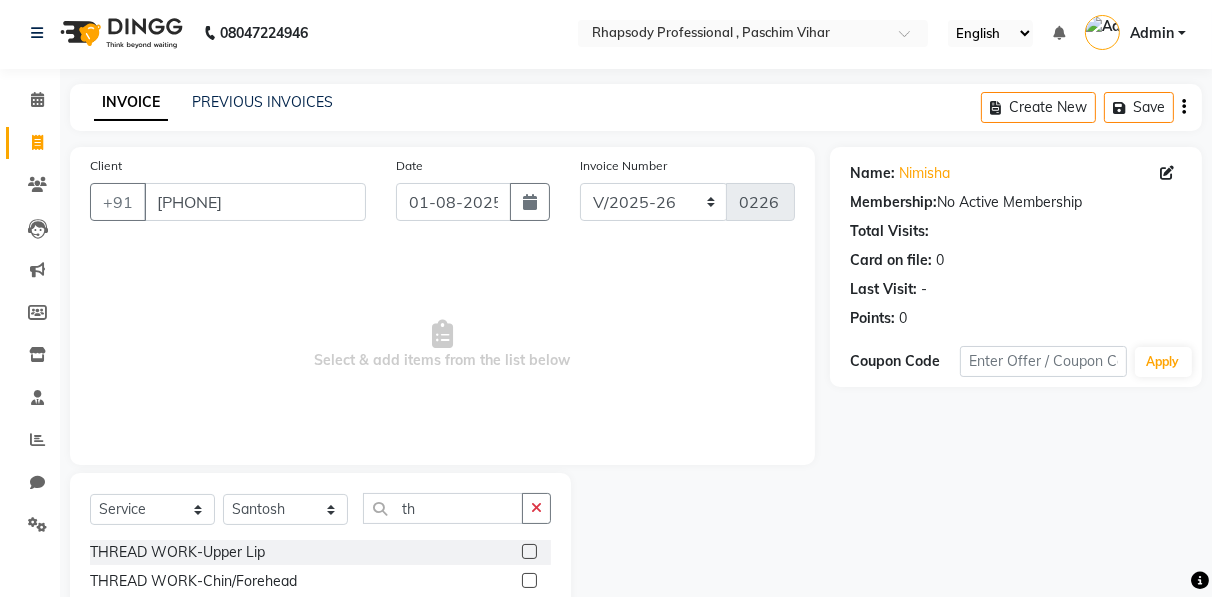 click 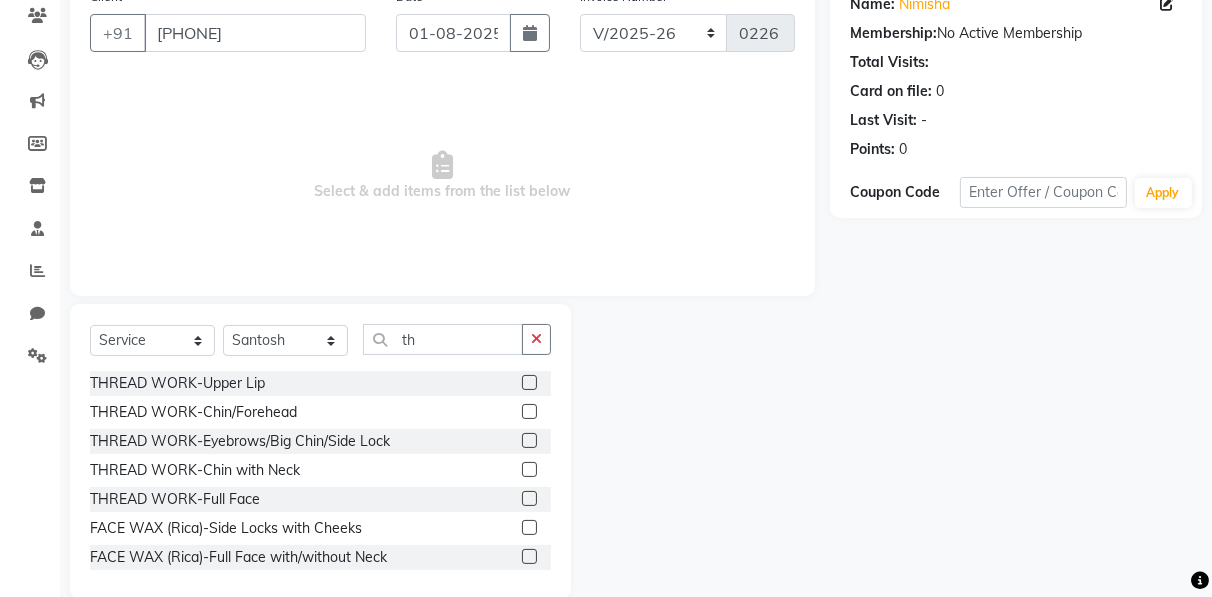 scroll, scrollTop: 202, scrollLeft: 0, axis: vertical 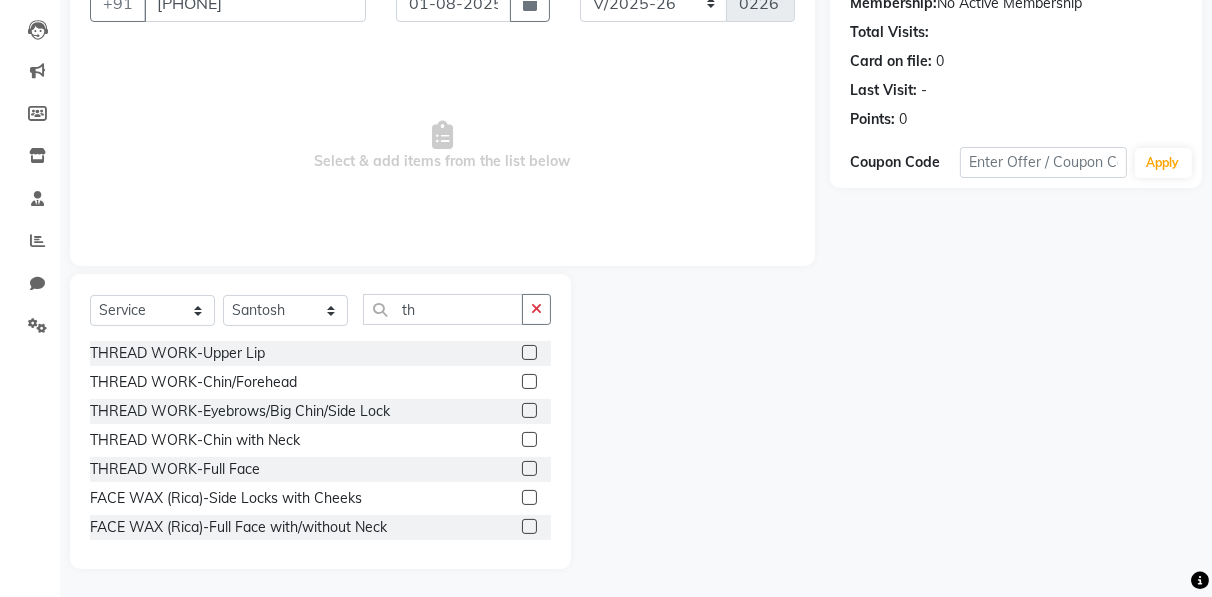 click 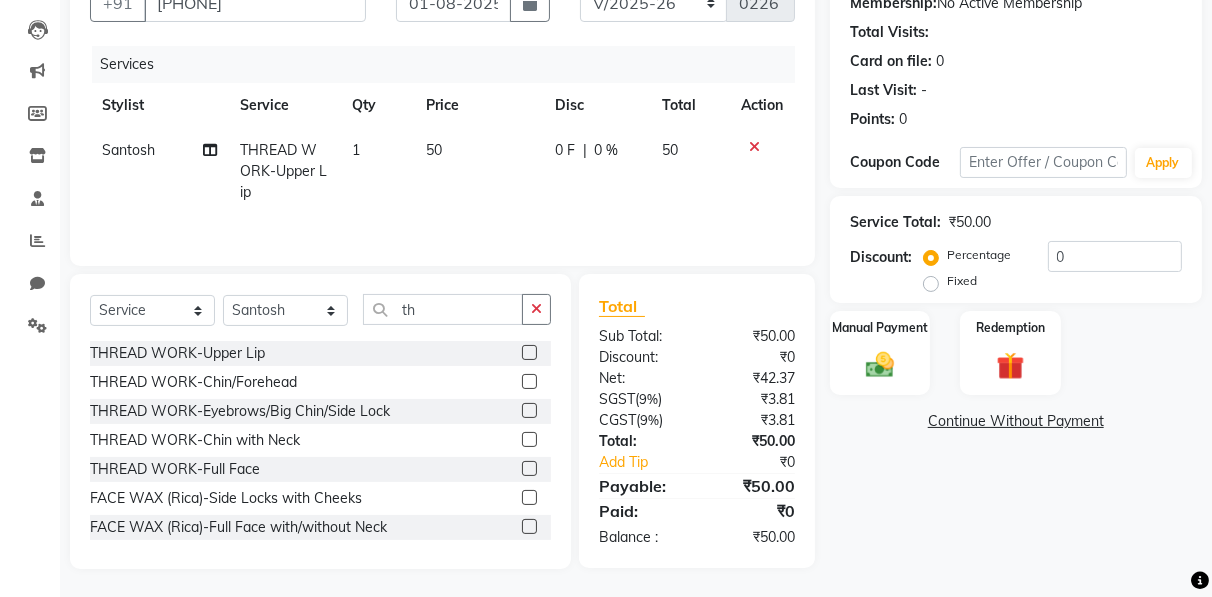 click 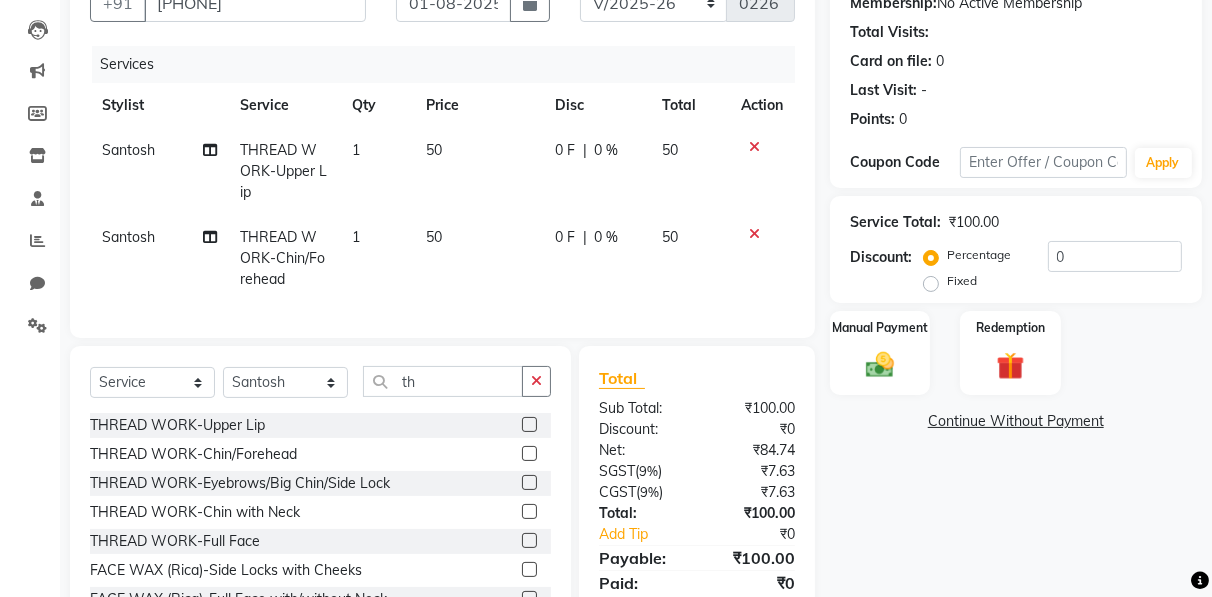 click 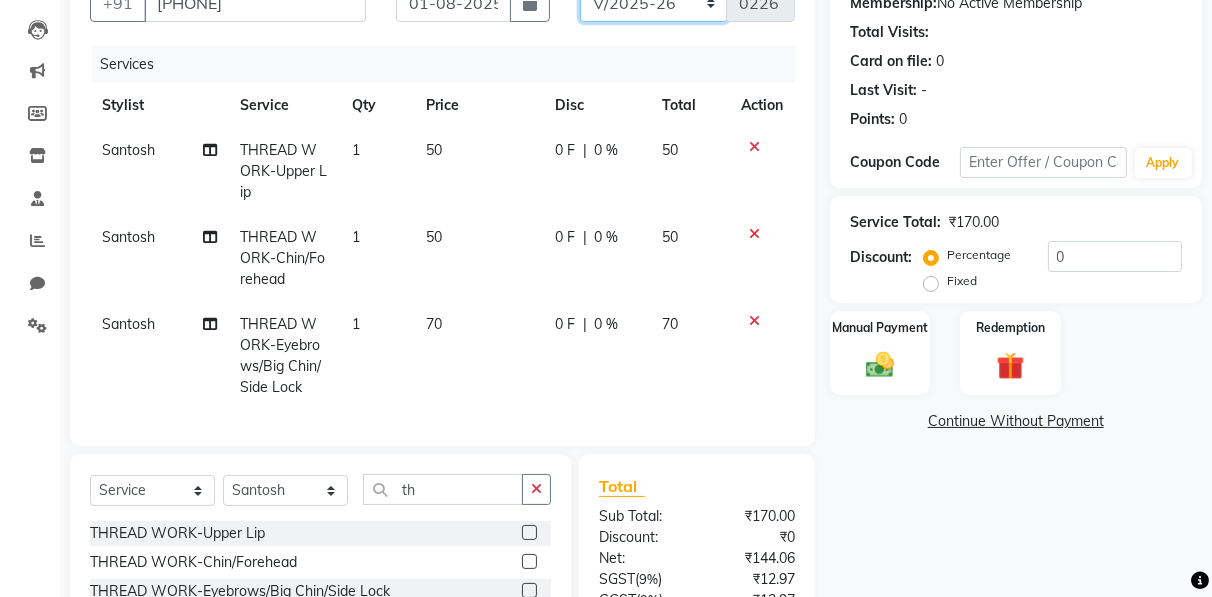 click on "RNV/2025-26 V/2025 V/2025-26" 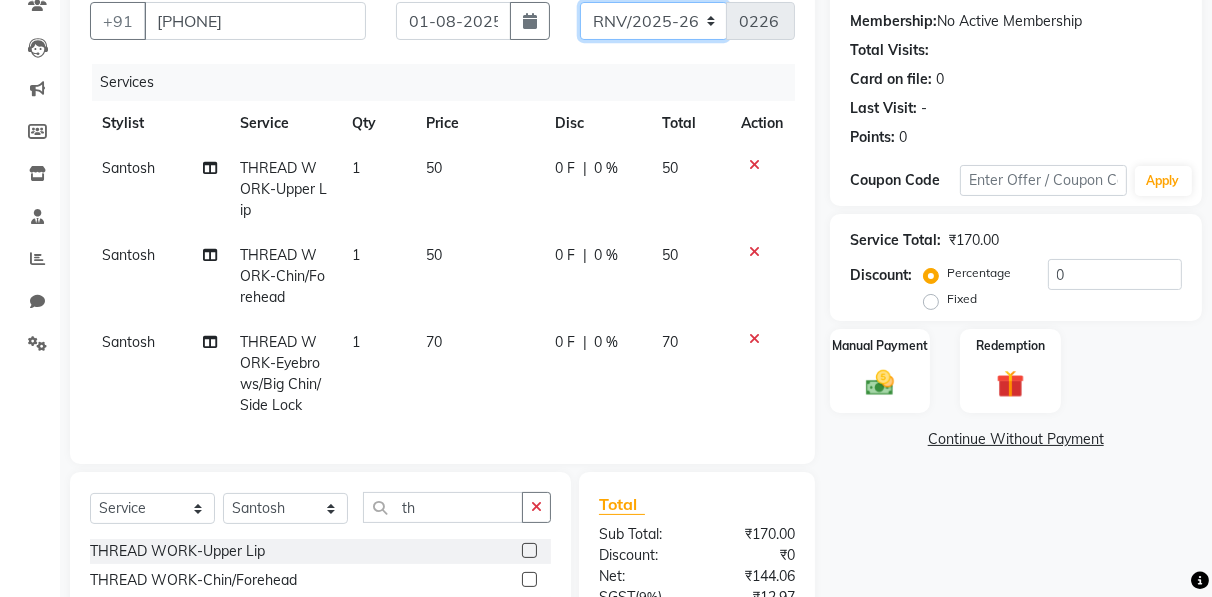 click on "RNV/2025-26 V/2025 V/2025-26" 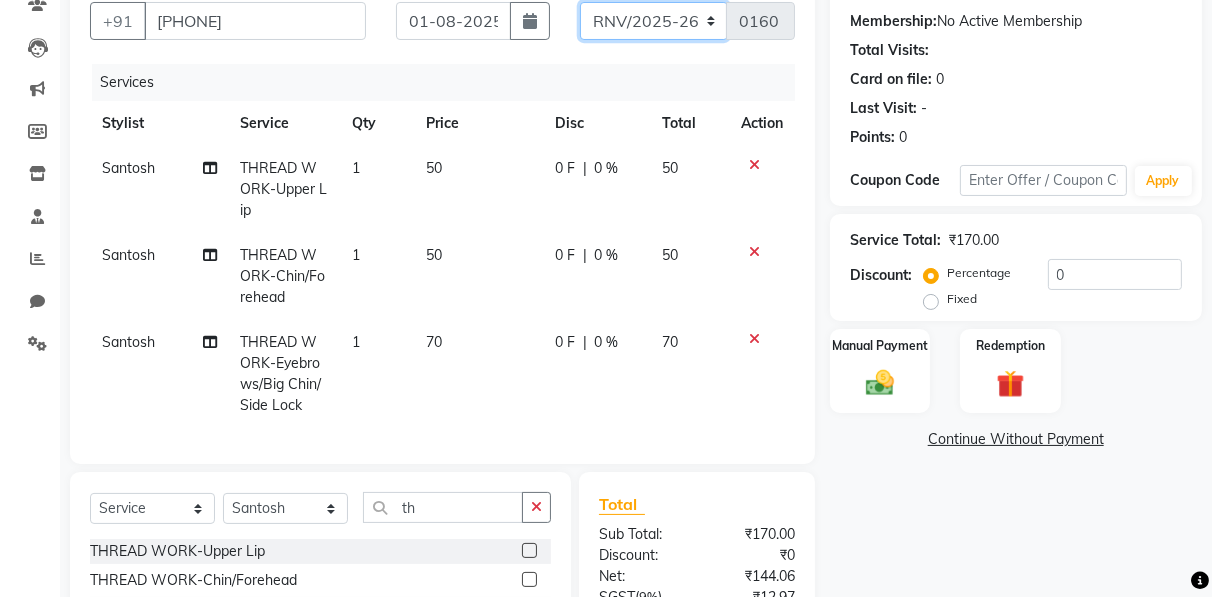 scroll, scrollTop: 18, scrollLeft: 0, axis: vertical 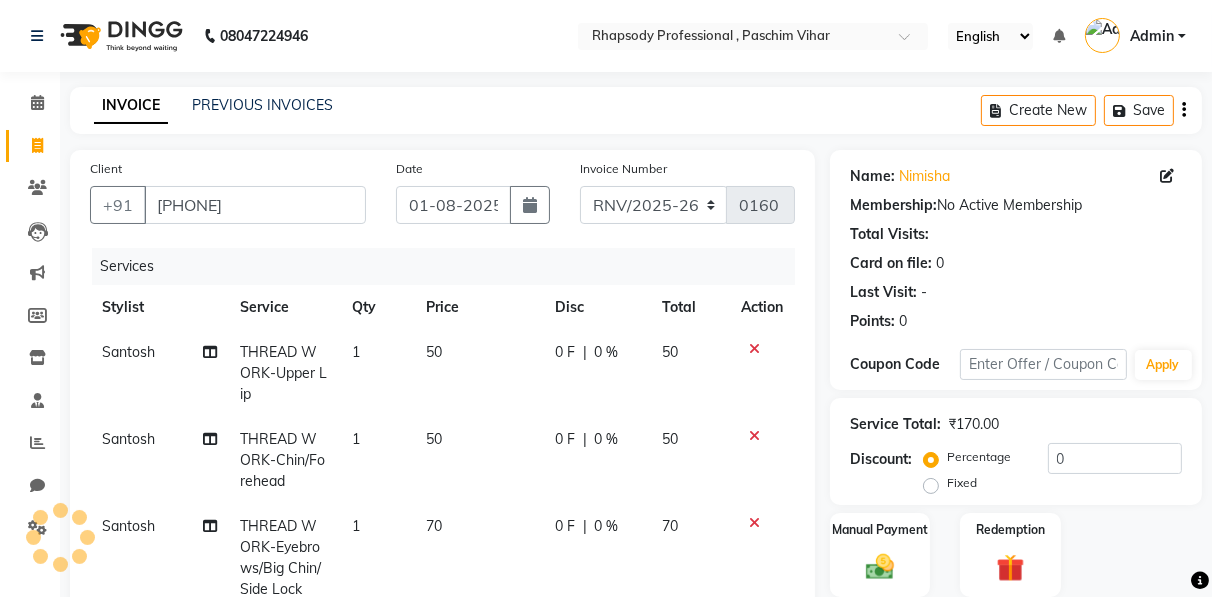 click 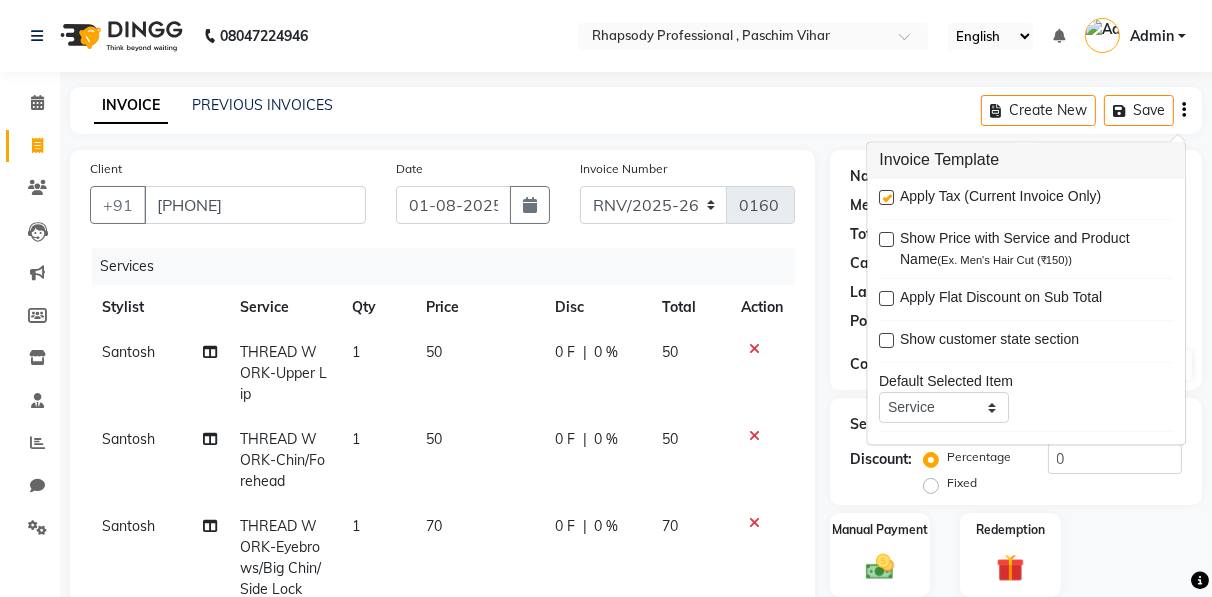 click at bounding box center [886, 198] 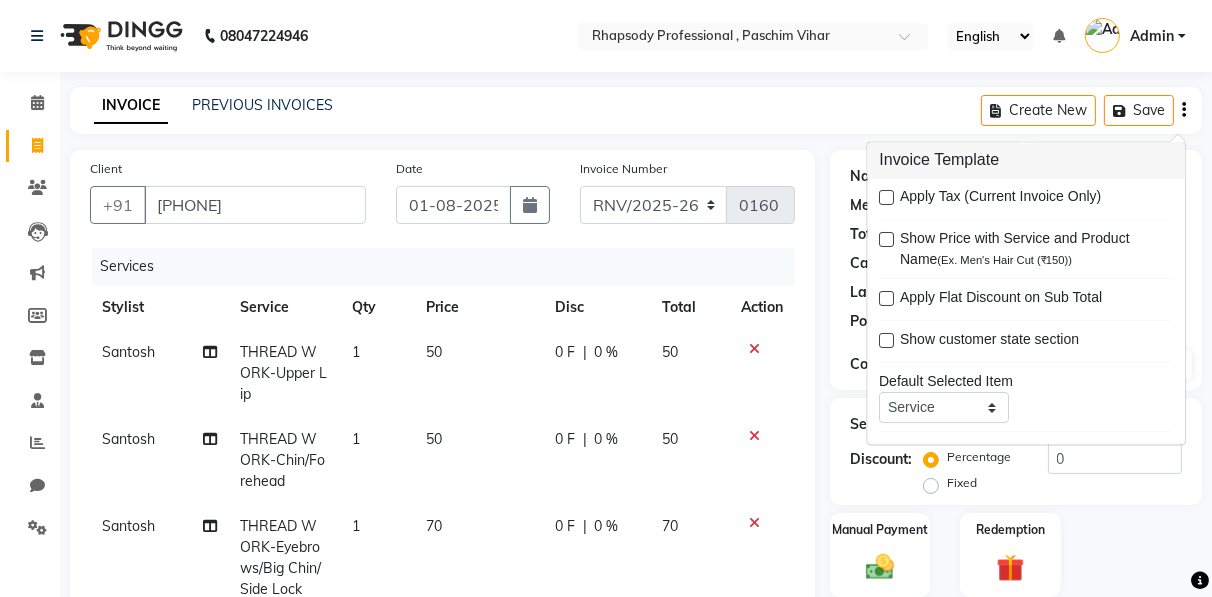 scroll, scrollTop: 395, scrollLeft: 0, axis: vertical 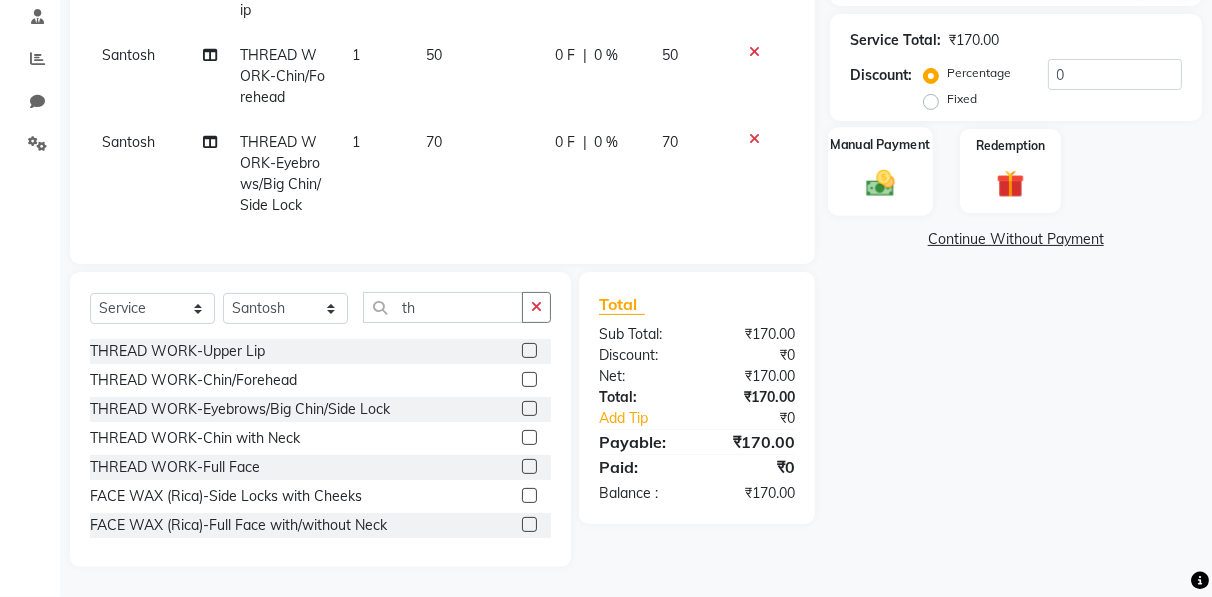 click 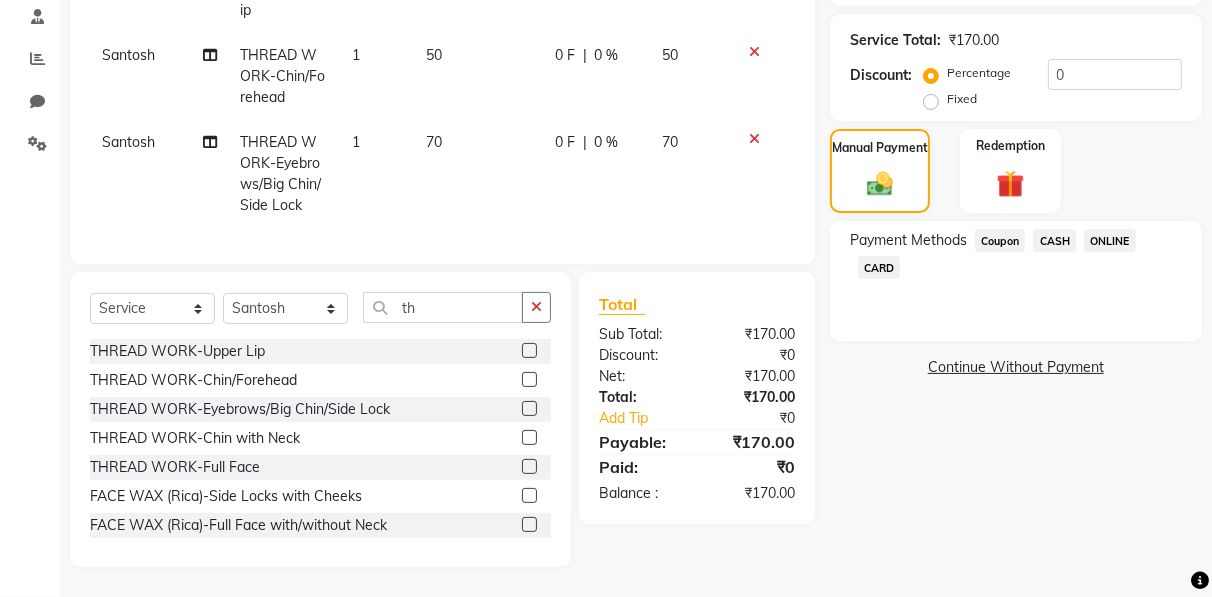 click on "ONLINE" 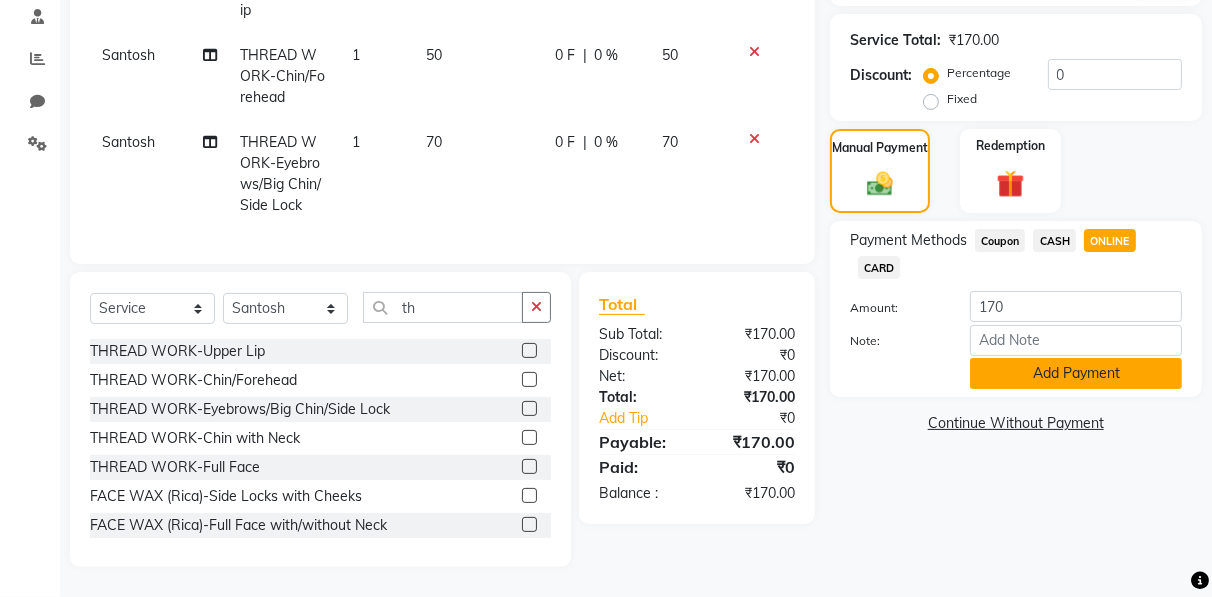 click on "Add Payment" 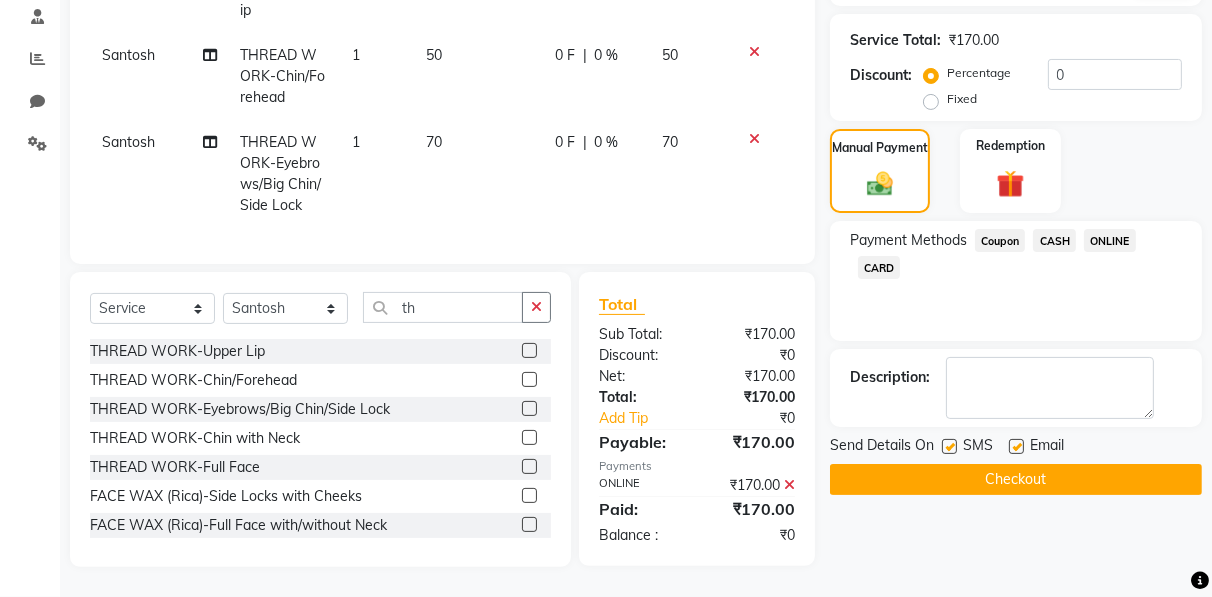 click on "Checkout" 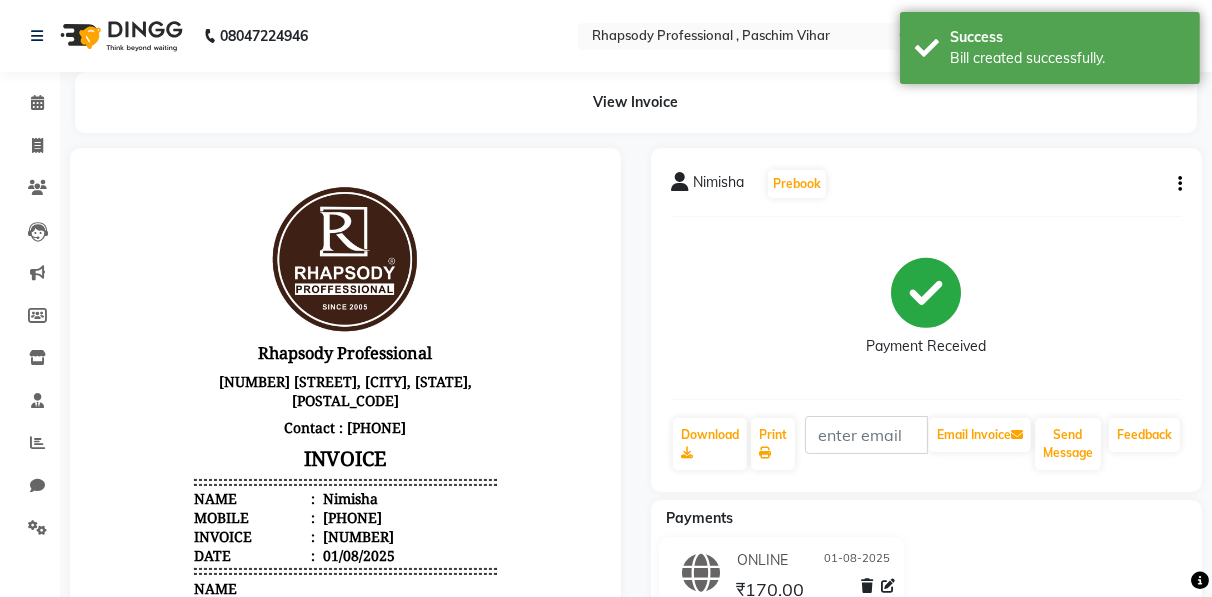 scroll, scrollTop: 0, scrollLeft: 0, axis: both 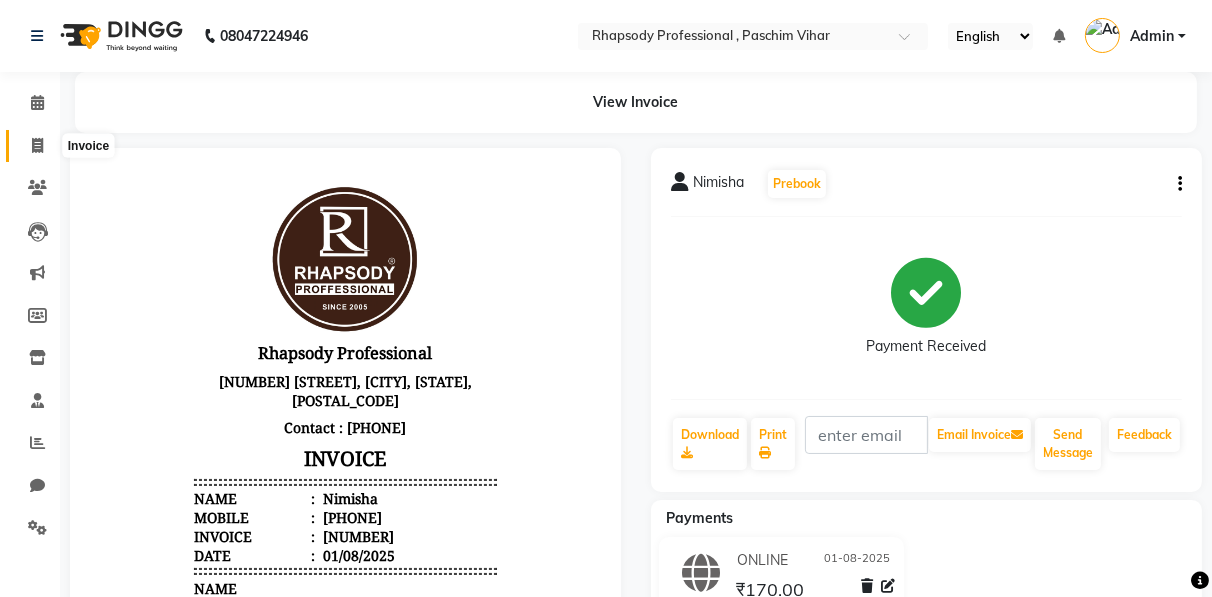 click 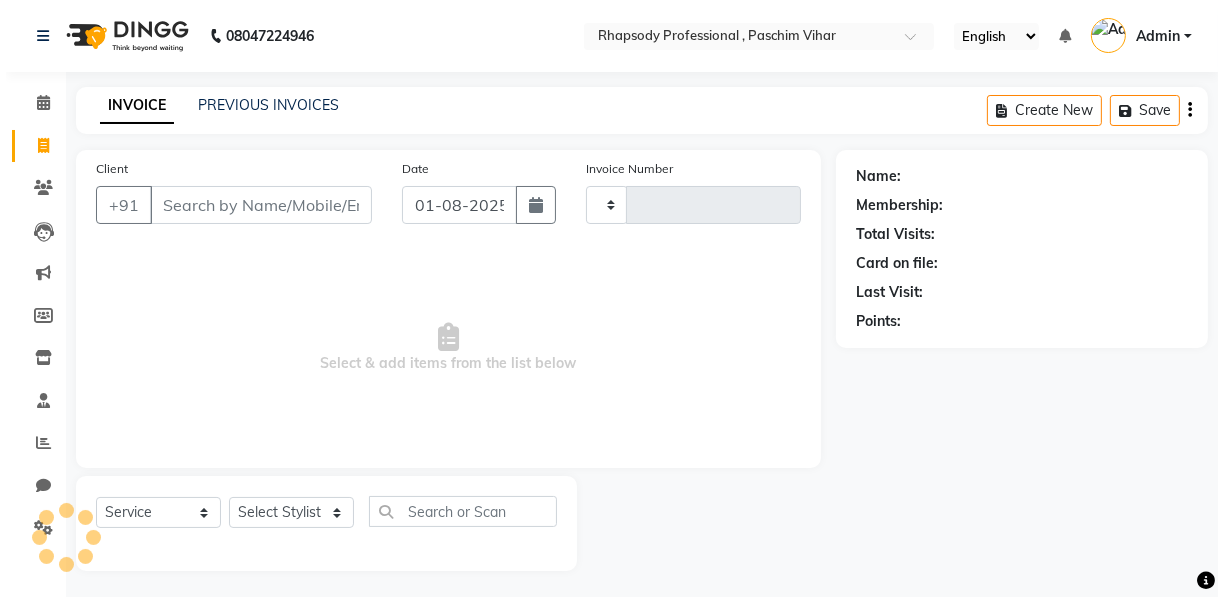 scroll, scrollTop: 3, scrollLeft: 0, axis: vertical 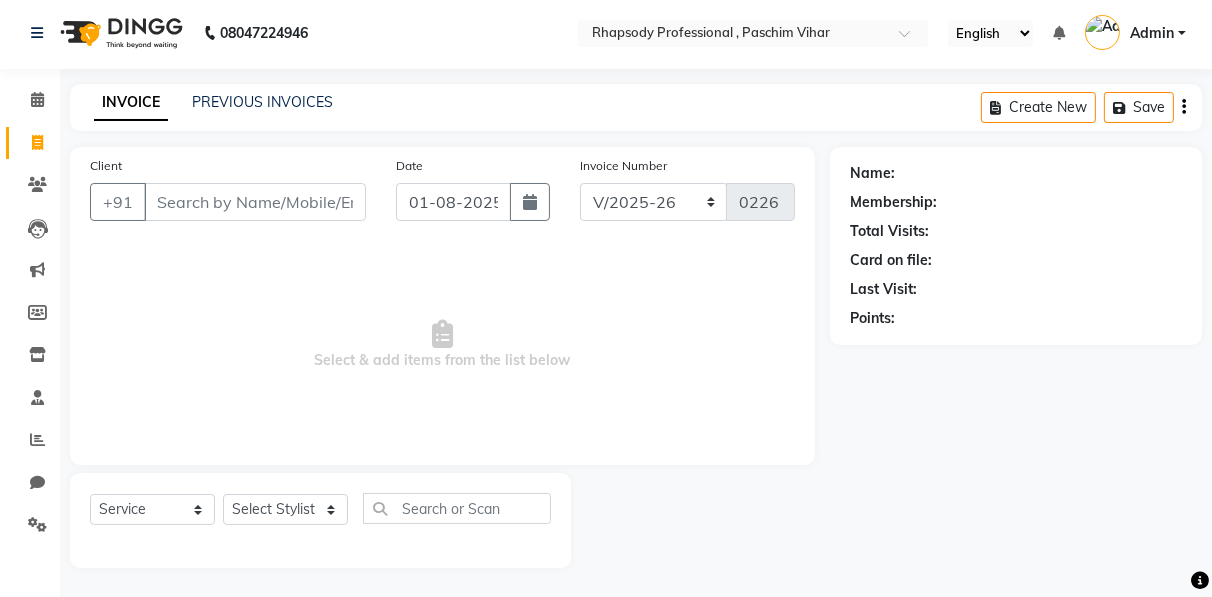 click on "Client" at bounding box center (255, 202) 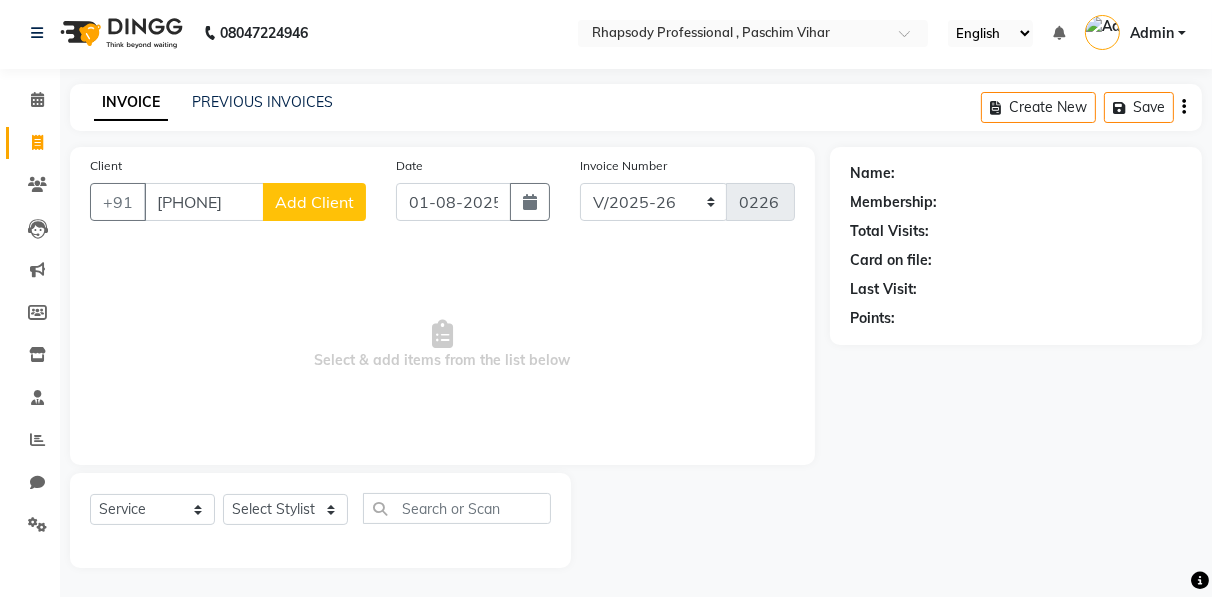 click on "Add Client" 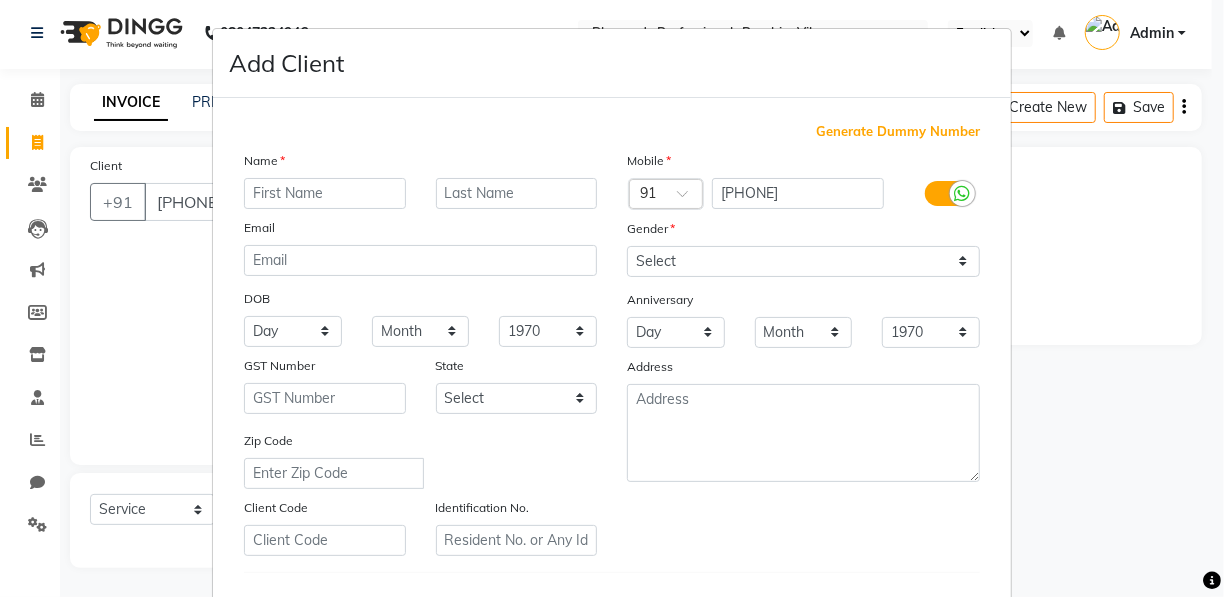 click at bounding box center (325, 193) 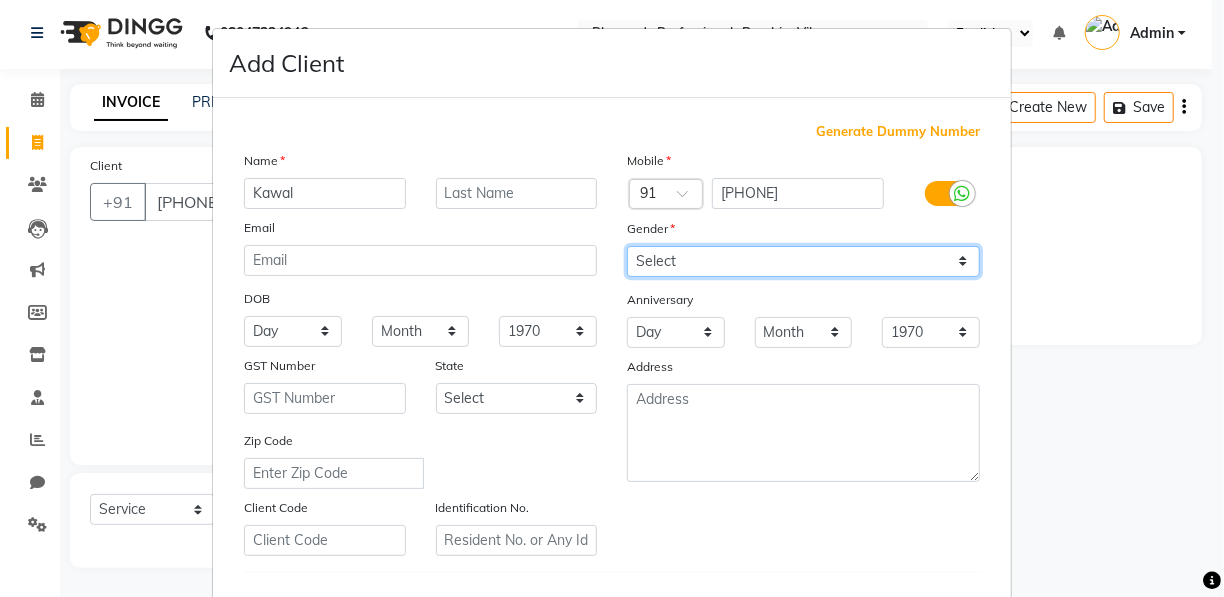 click on "Select Male Female Other Prefer Not To Say" at bounding box center (803, 261) 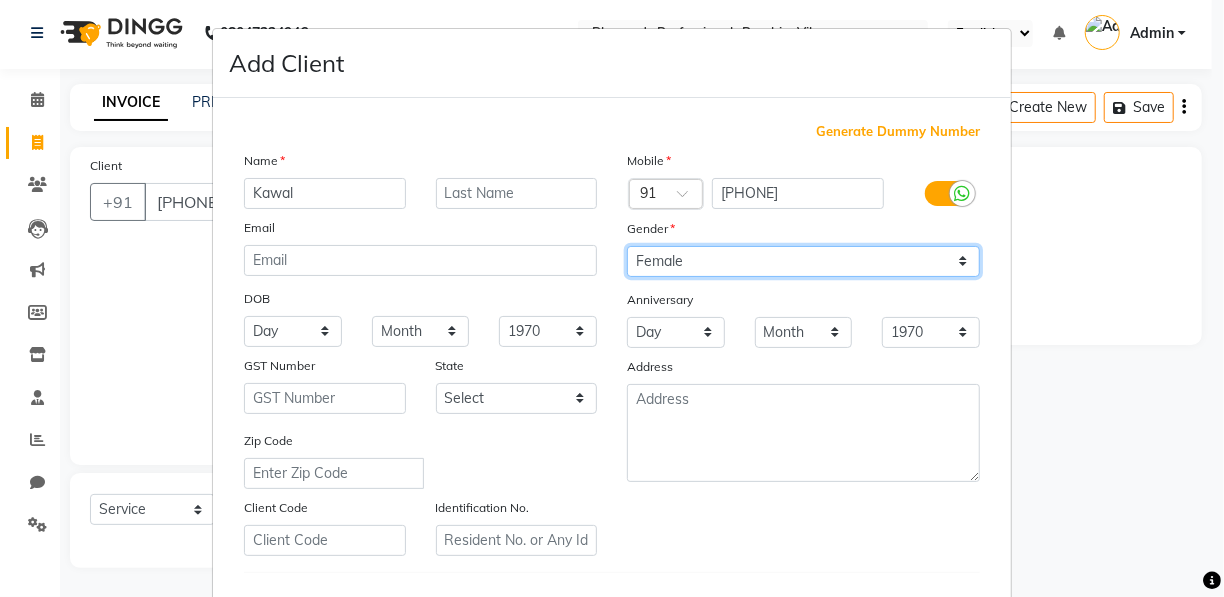 click on "Select Male Female Other Prefer Not To Say" at bounding box center (803, 261) 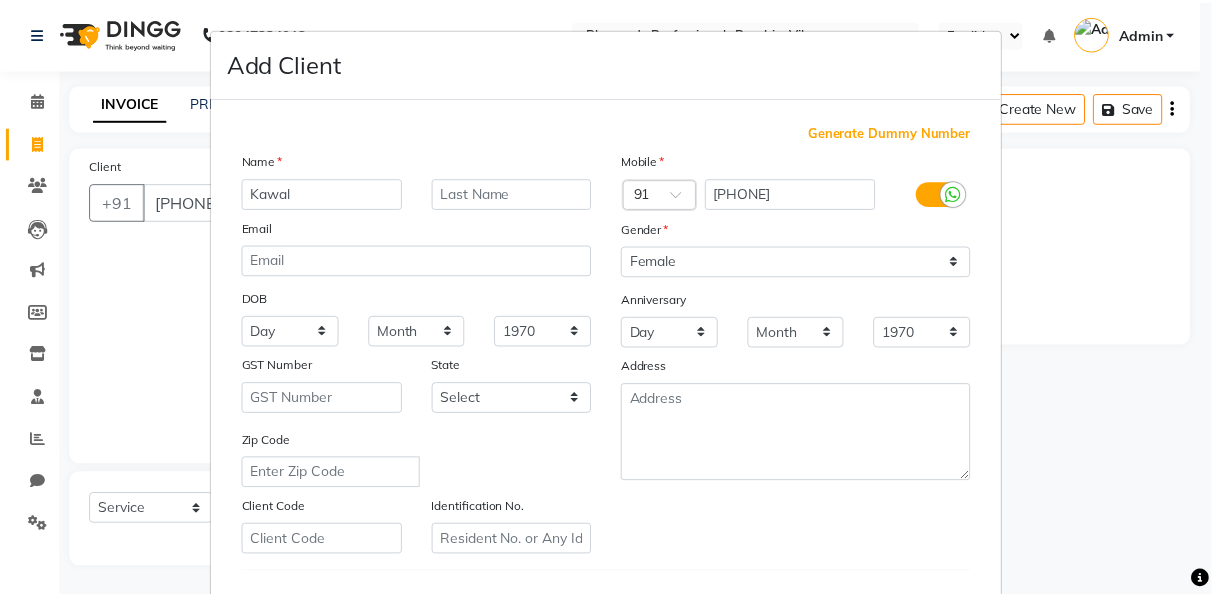 scroll, scrollTop: 321, scrollLeft: 0, axis: vertical 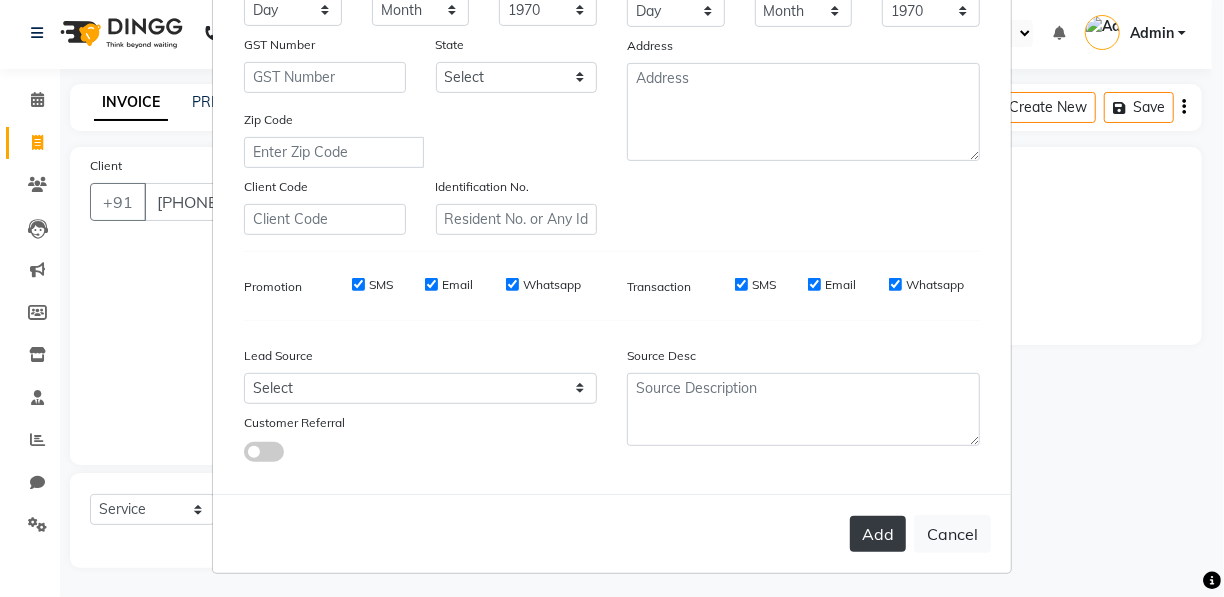 click on "Add" at bounding box center (878, 534) 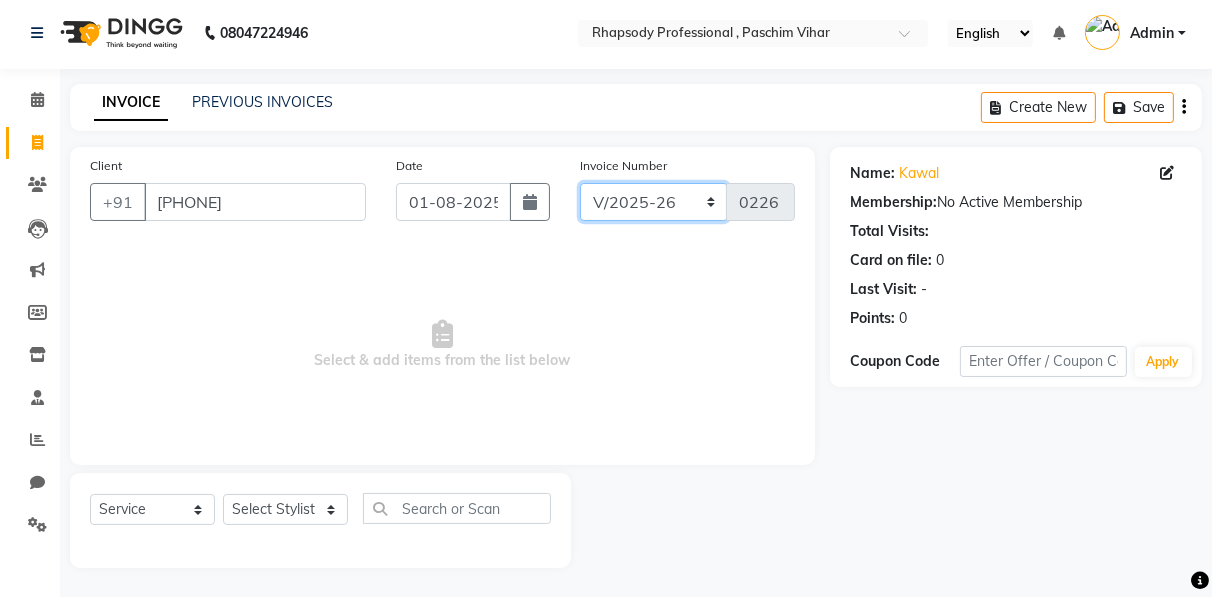 click on "RNV/2025-26 V/2025 V/2025-26" 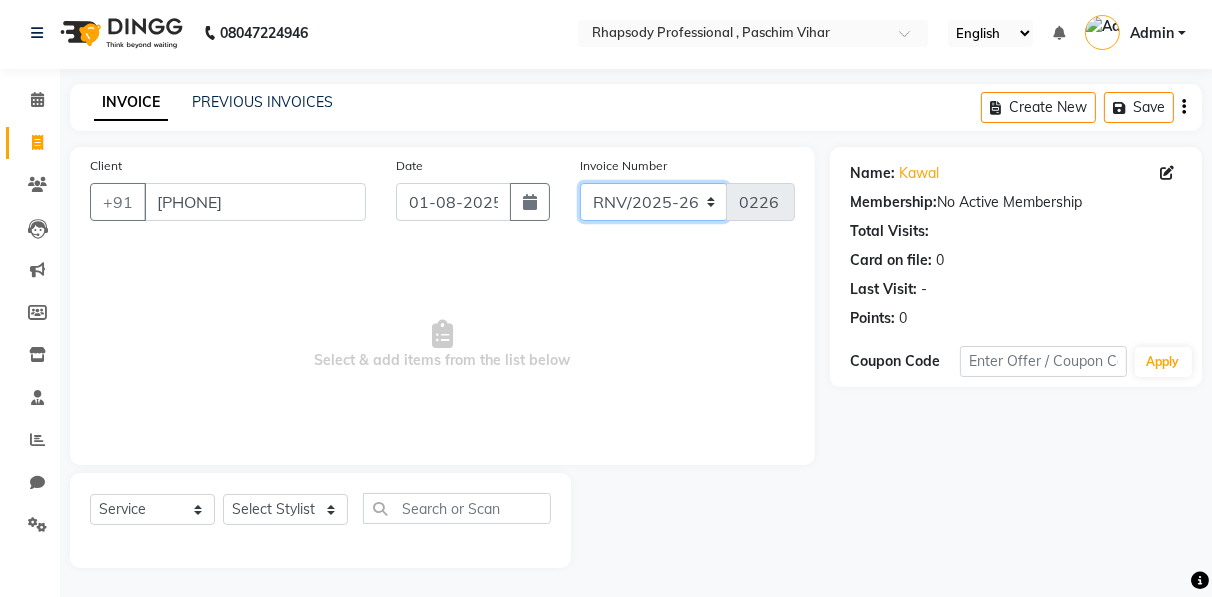 click on "RNV/2025-26 V/2025 V/2025-26" 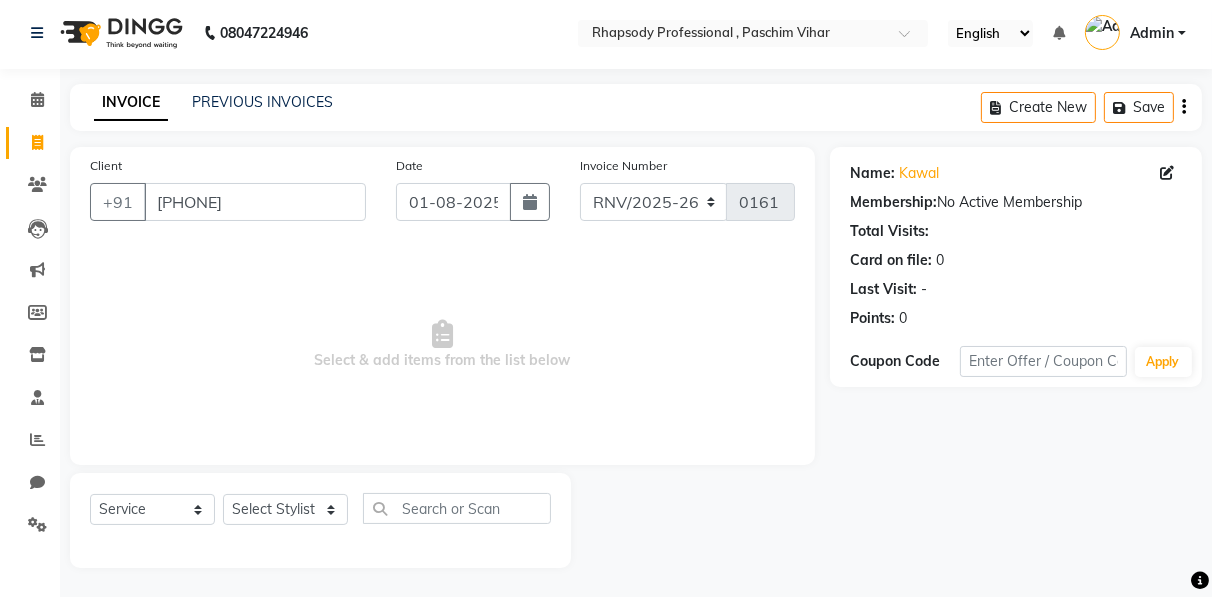 click 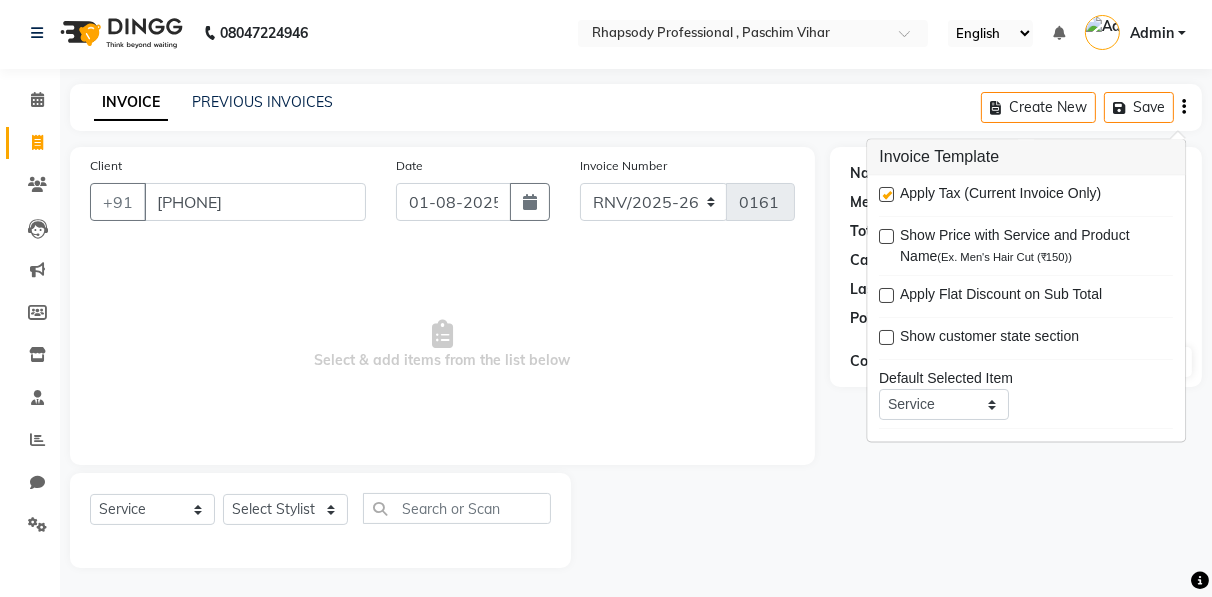 click at bounding box center (886, 195) 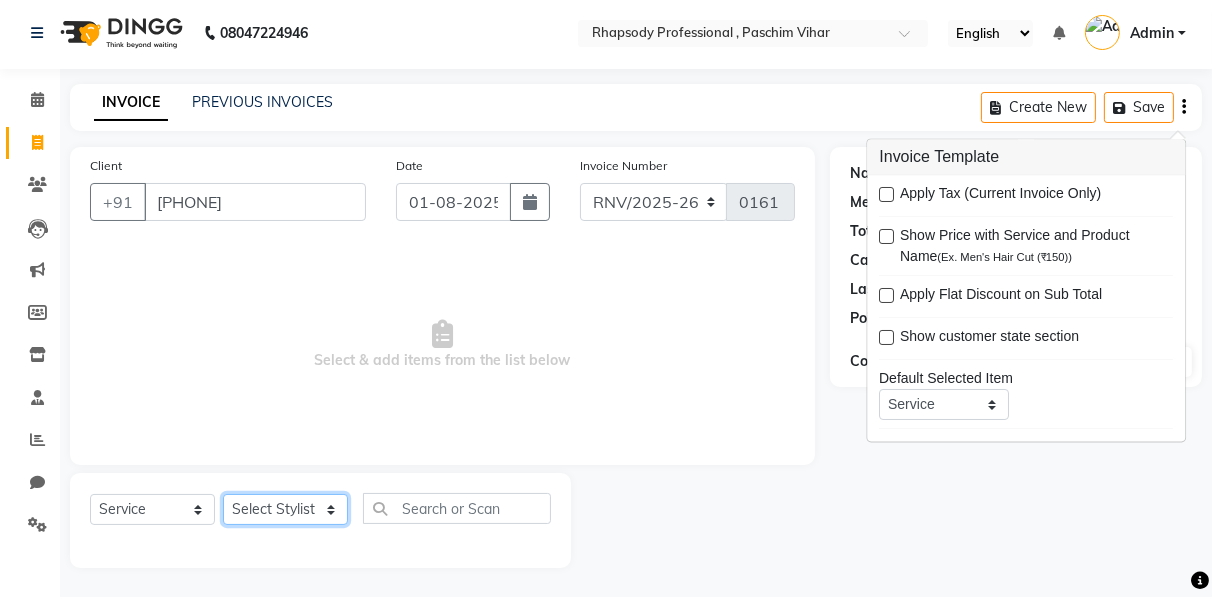 click on "Select Stylist Ahmad Anajli Laxmi Manager Neetu Reetu Ruma Santosh Soniya Tannu Tilak Vinod Zeeshan" 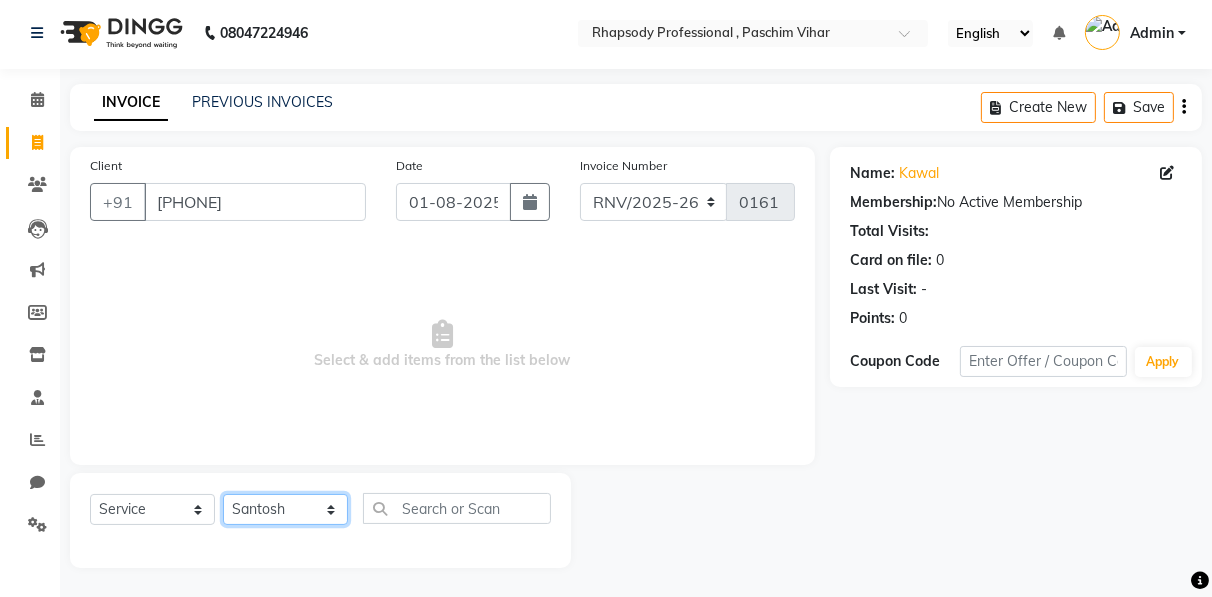 click on "Select Stylist Ahmad Anajli Laxmi Manager Neetu Reetu Ruma Santosh Soniya Tannu Tilak Vinod Zeeshan" 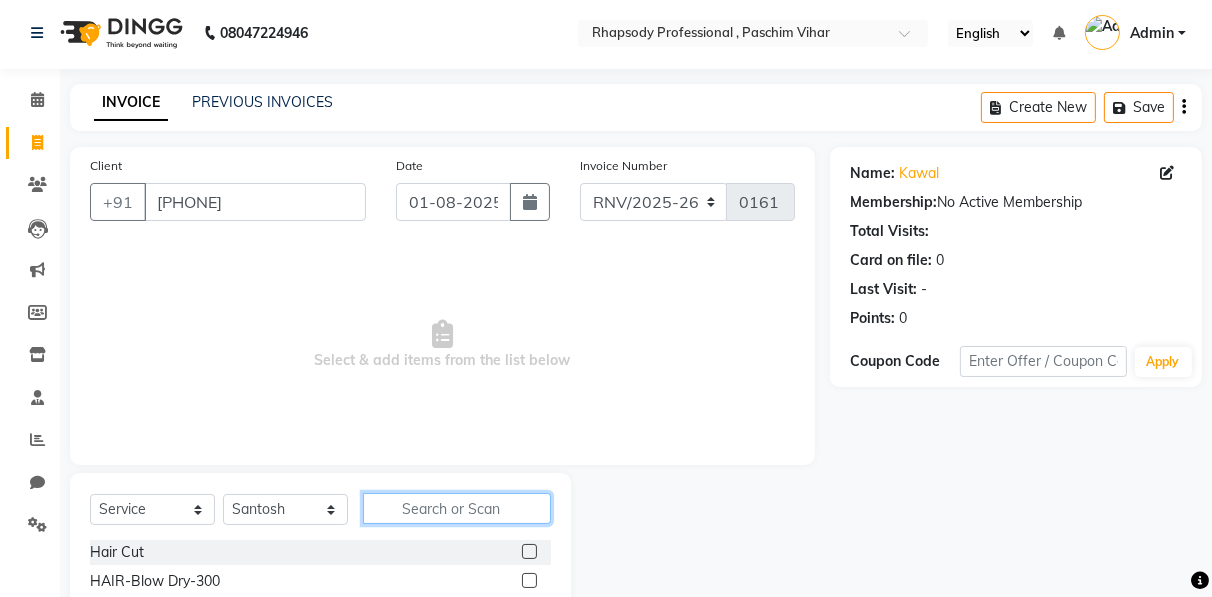 click 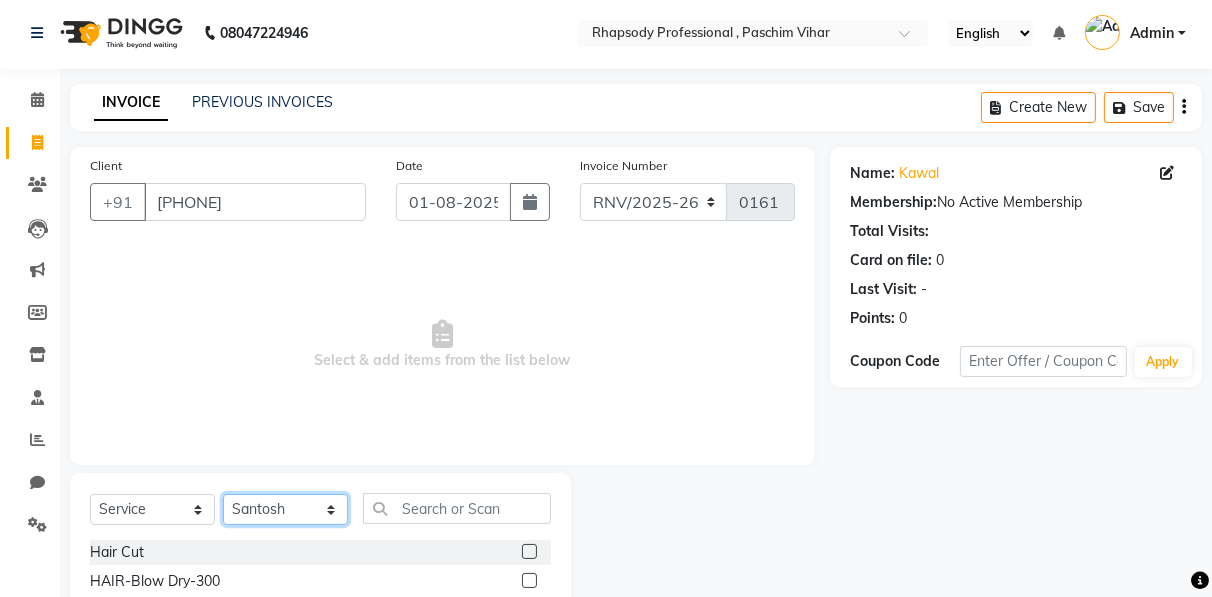 click on "Select Stylist Ahmad Anajli Laxmi Manager Neetu Reetu Ruma Santosh Soniya Tannu Tilak Vinod Zeeshan" 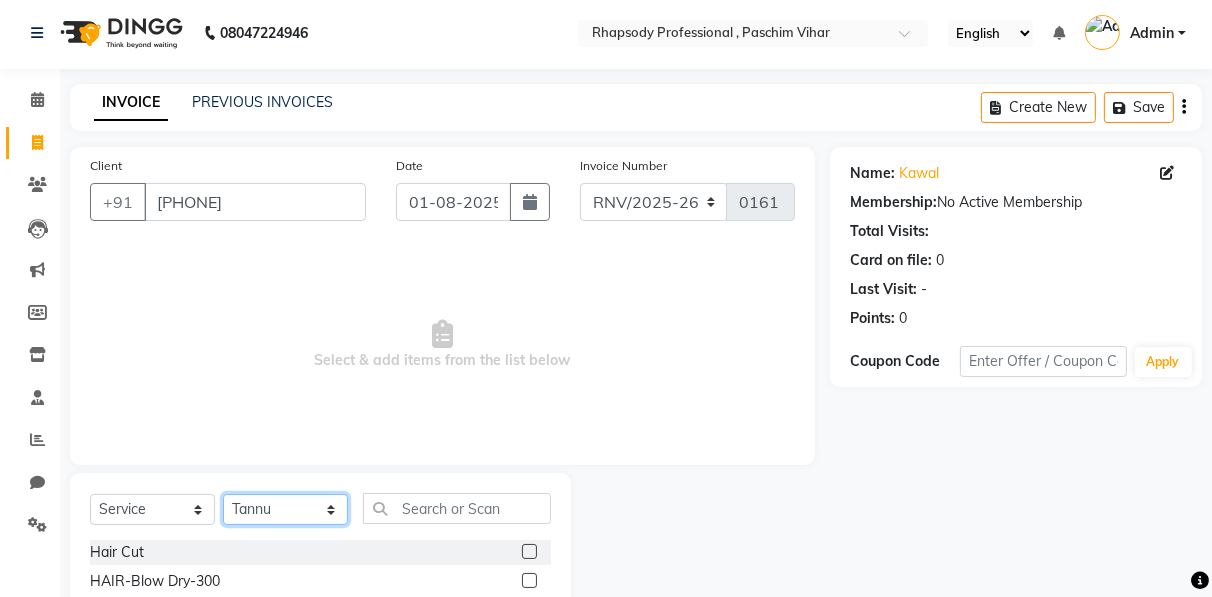 click on "Select Stylist Ahmad Anajli Laxmi Manager Neetu Reetu Ruma Santosh Soniya Tannu Tilak Vinod Zeeshan" 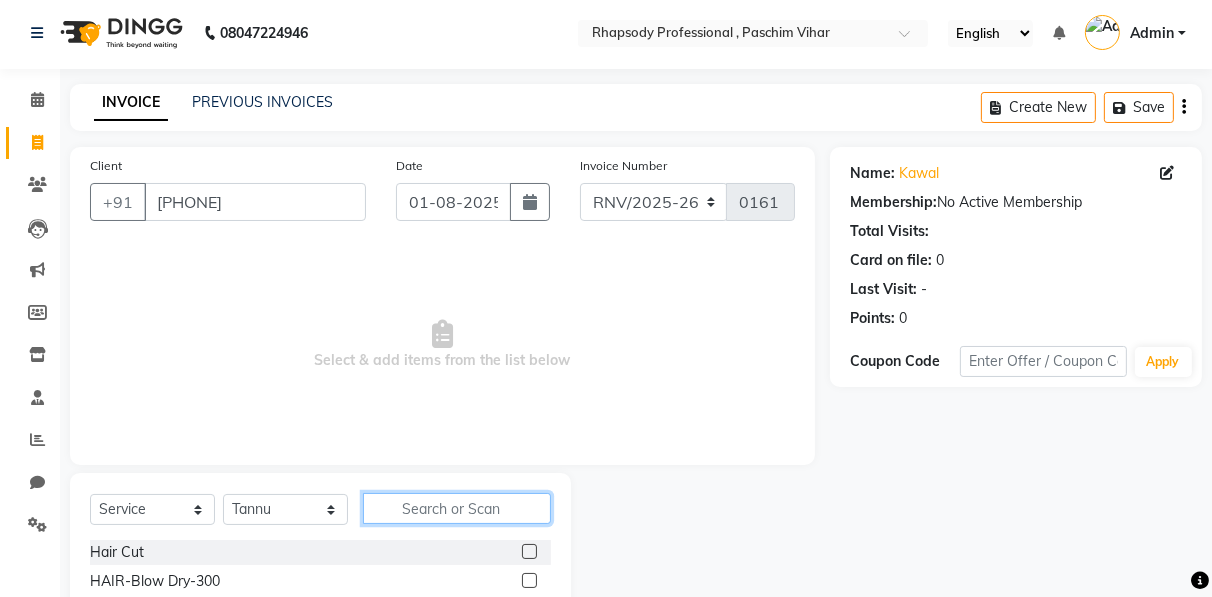 click 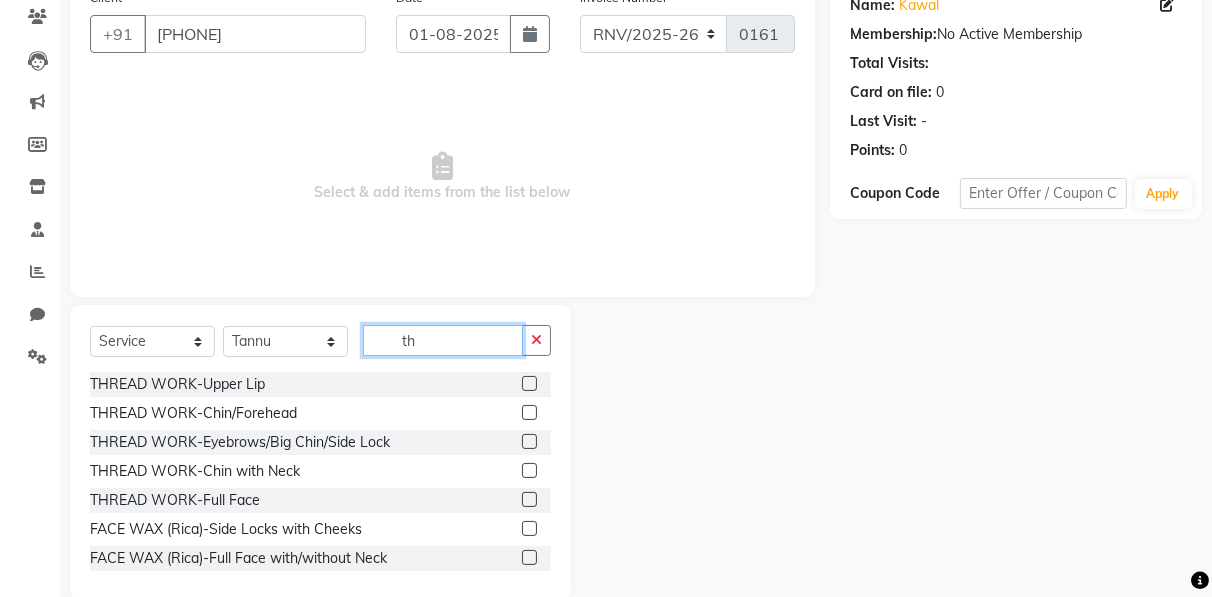 scroll, scrollTop: 202, scrollLeft: 0, axis: vertical 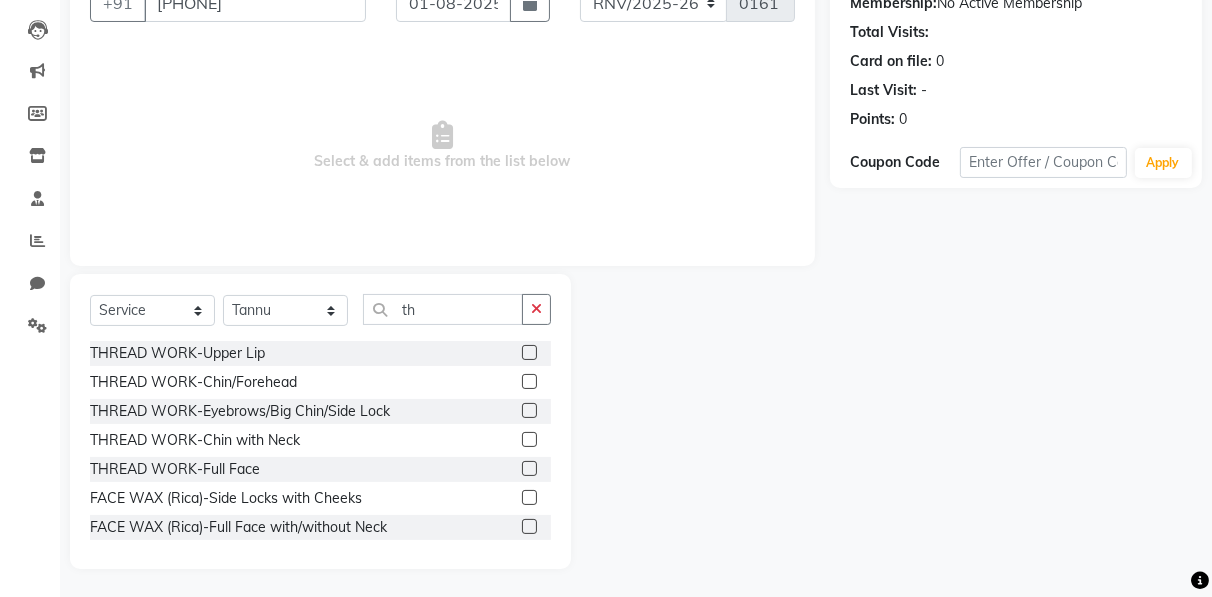 click 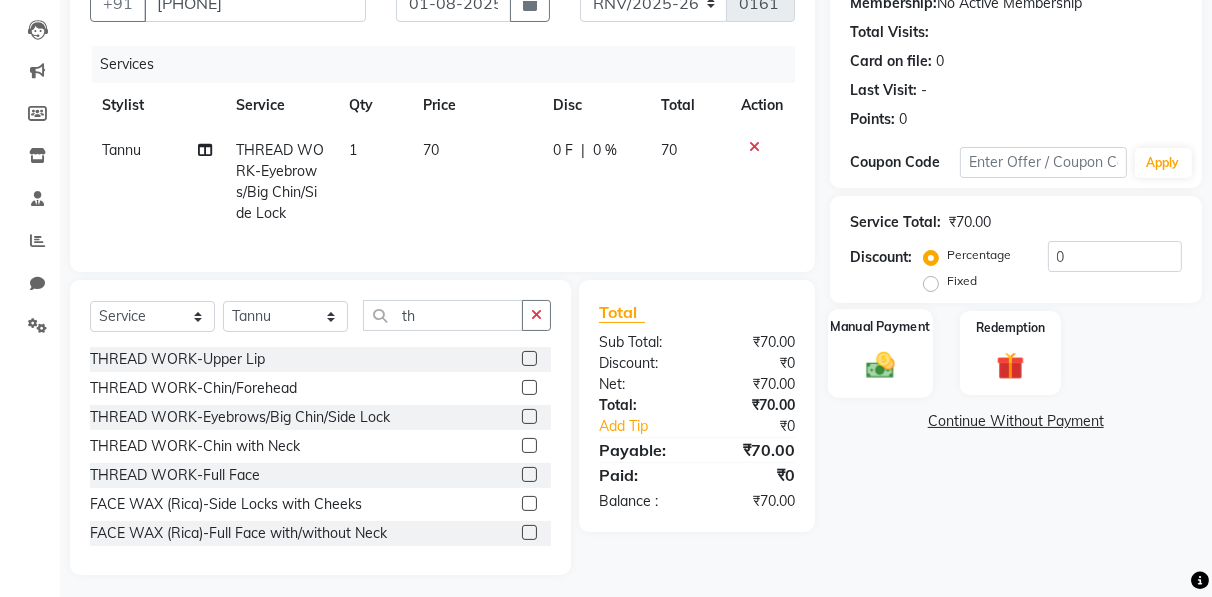 click 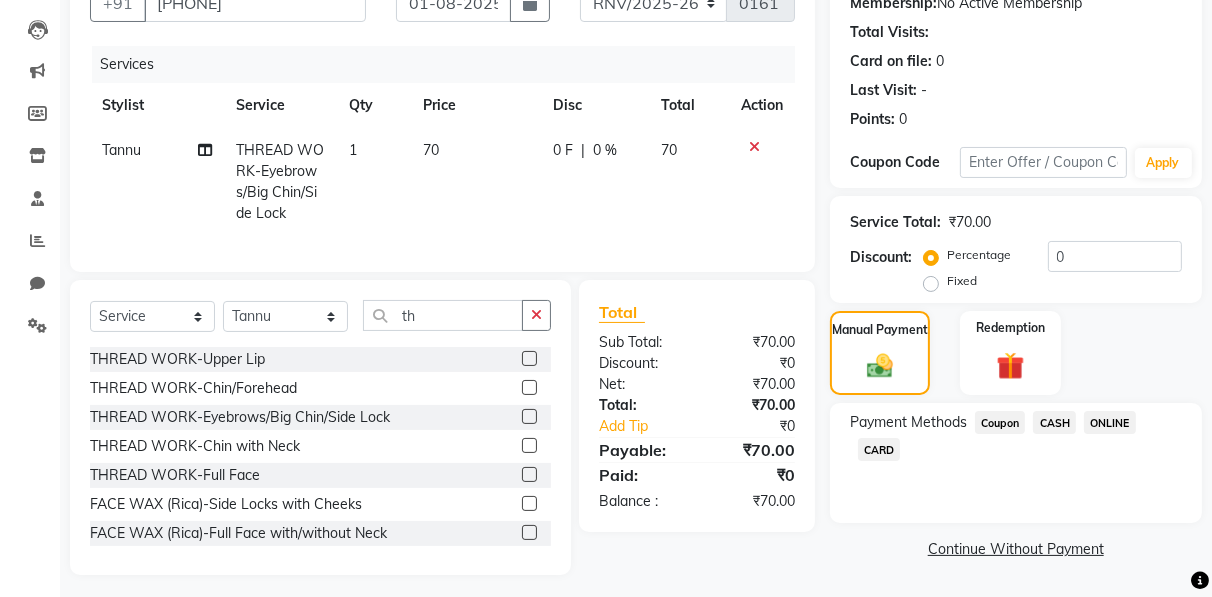 click on "ONLINE" 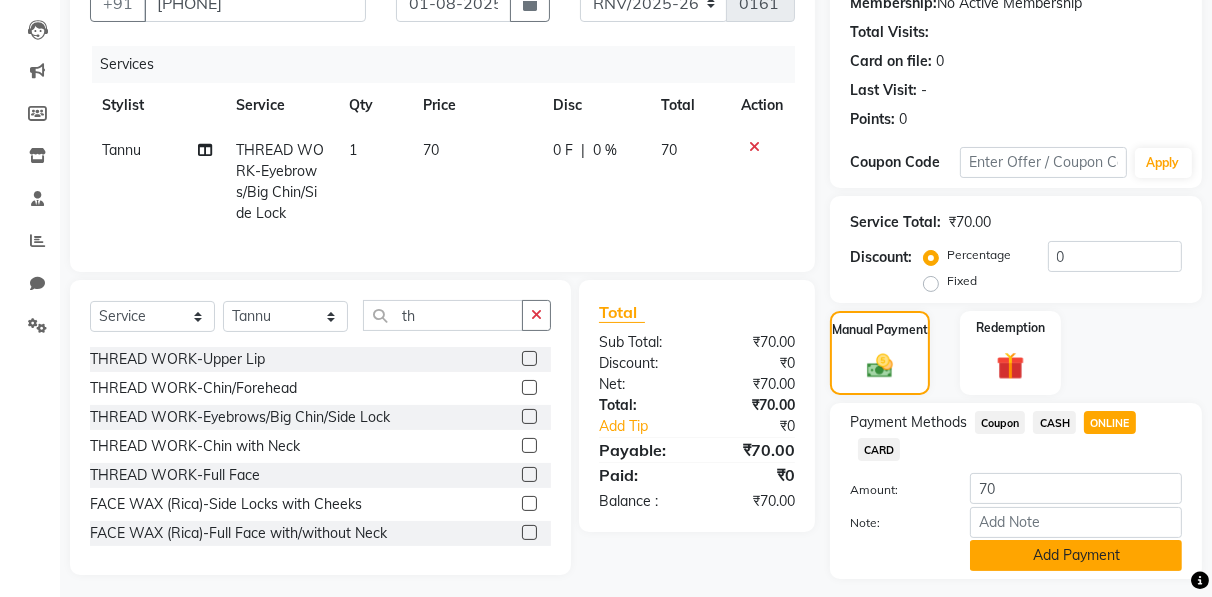 click on "Add Payment" 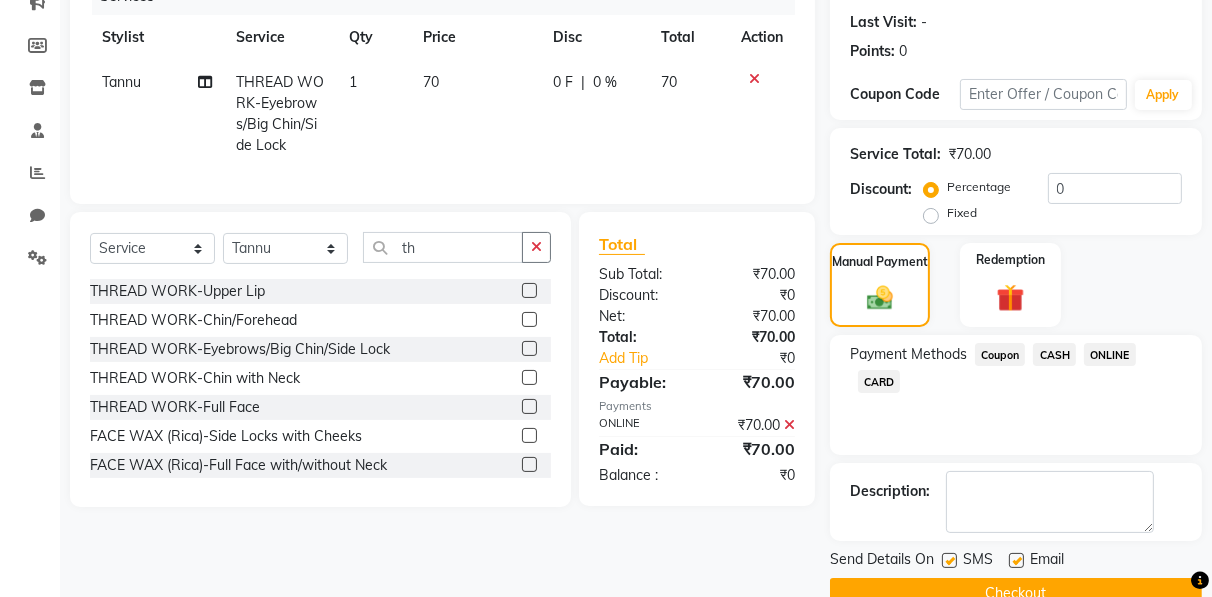 scroll, scrollTop: 310, scrollLeft: 0, axis: vertical 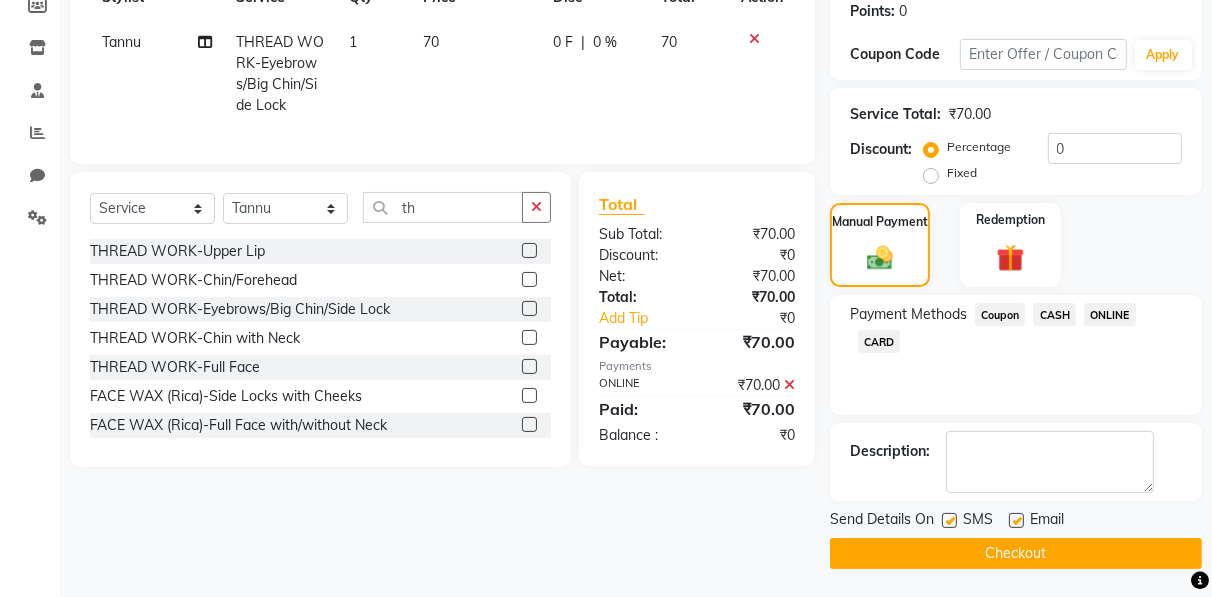 click on "Checkout" 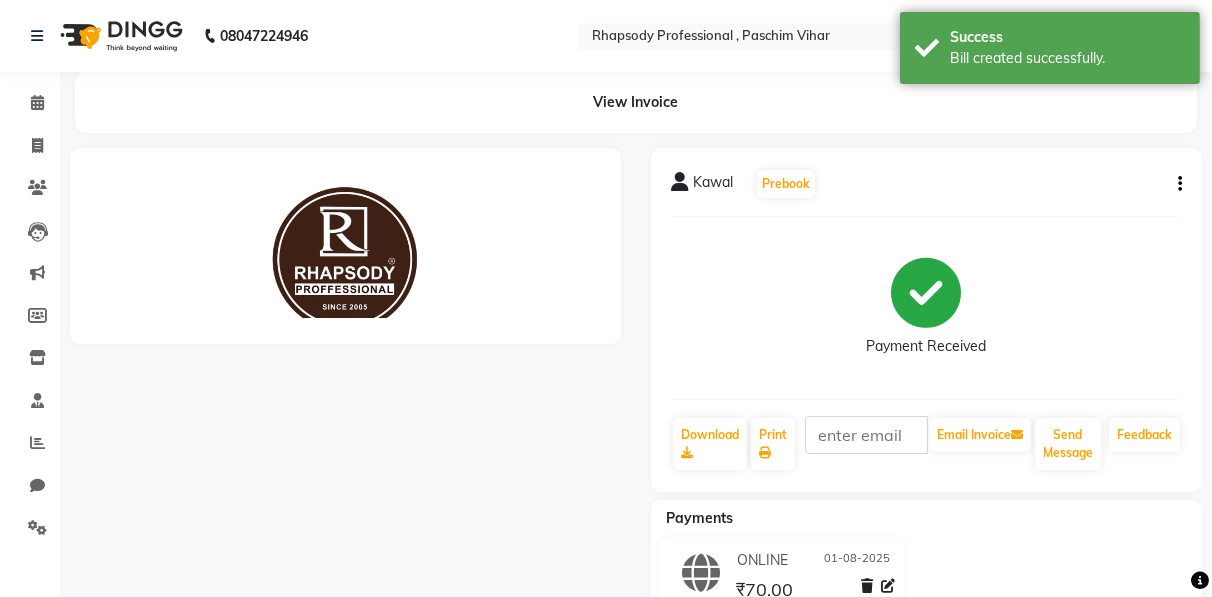 scroll, scrollTop: 0, scrollLeft: 0, axis: both 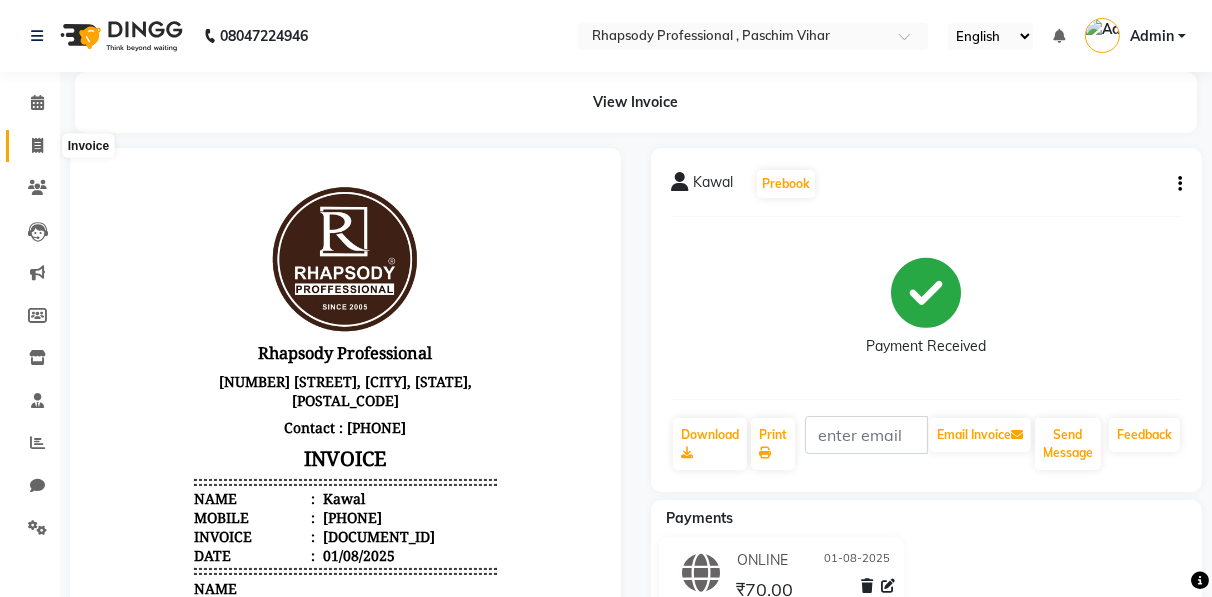 click 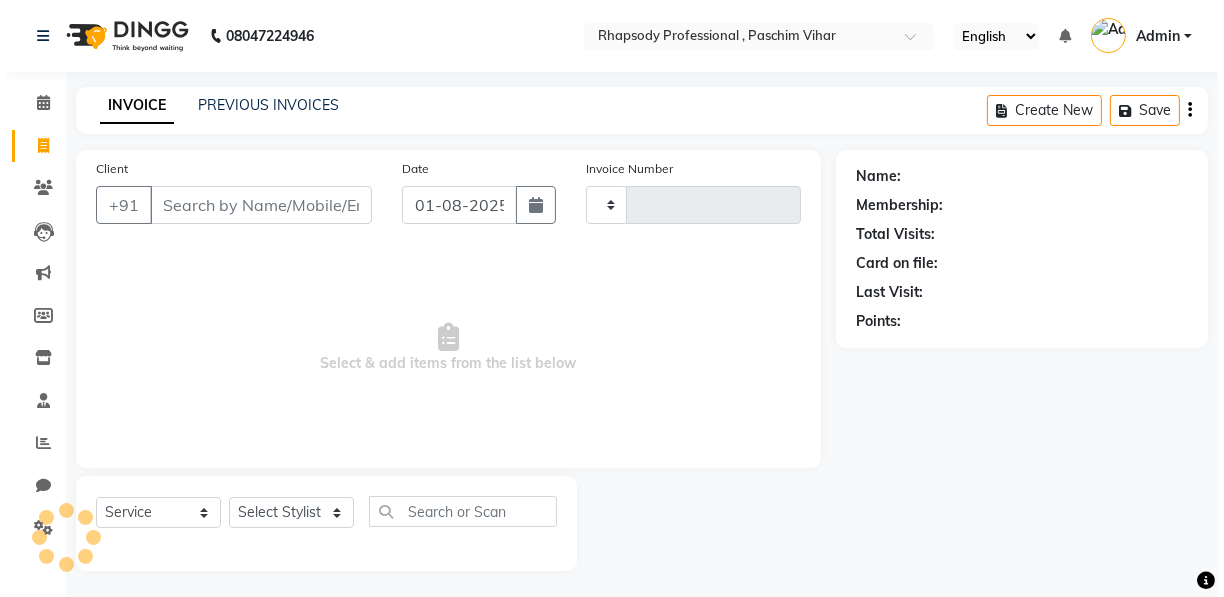 scroll, scrollTop: 3, scrollLeft: 0, axis: vertical 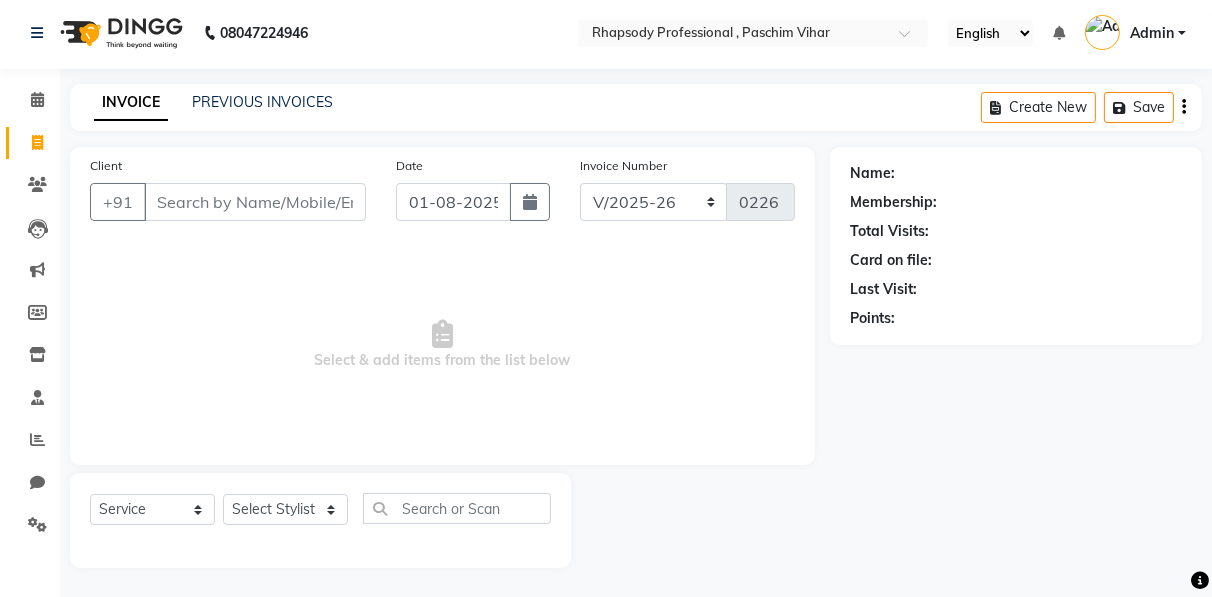 click on "Client" at bounding box center (255, 202) 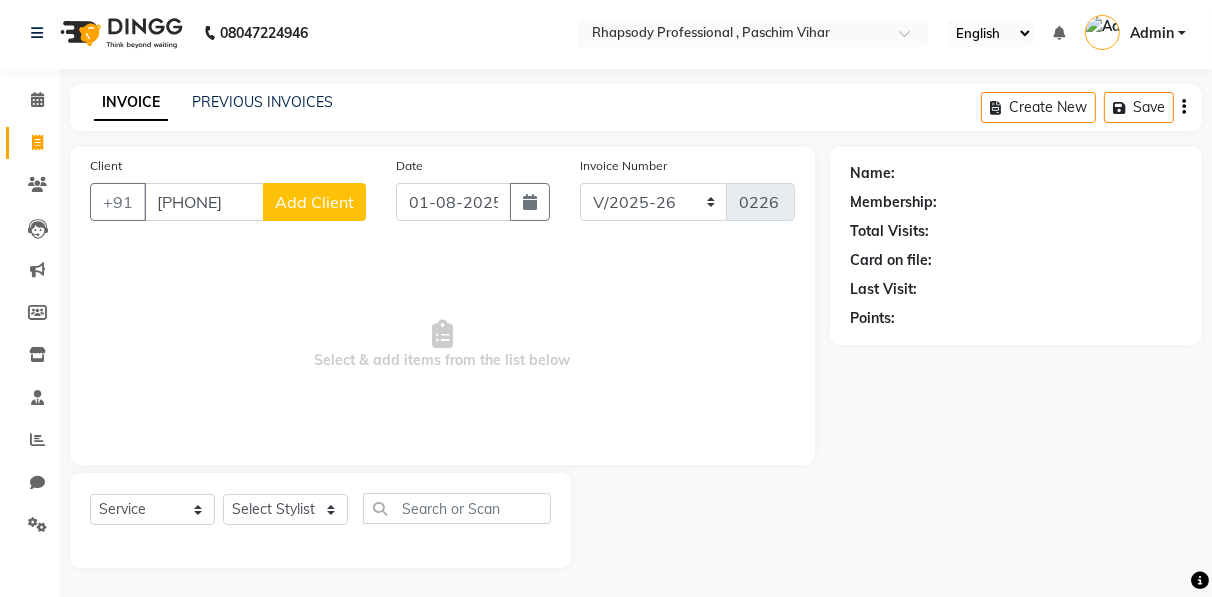 click on "[PHONE]" at bounding box center (204, 202) 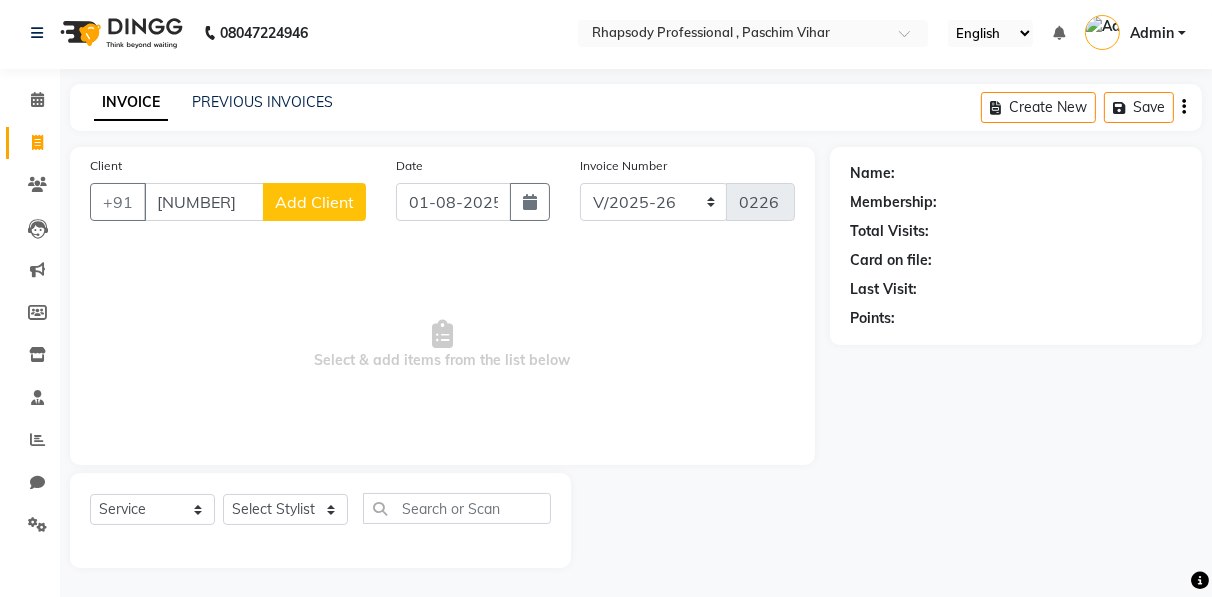 click on "[NUMBER]" at bounding box center [204, 202] 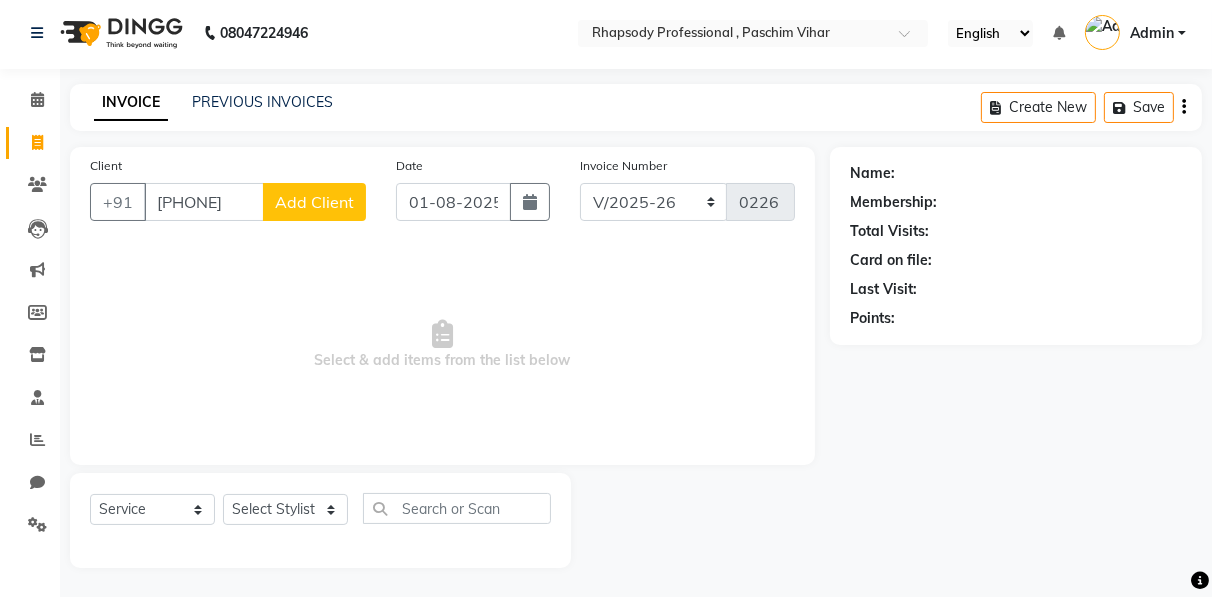 click on "Add Client" 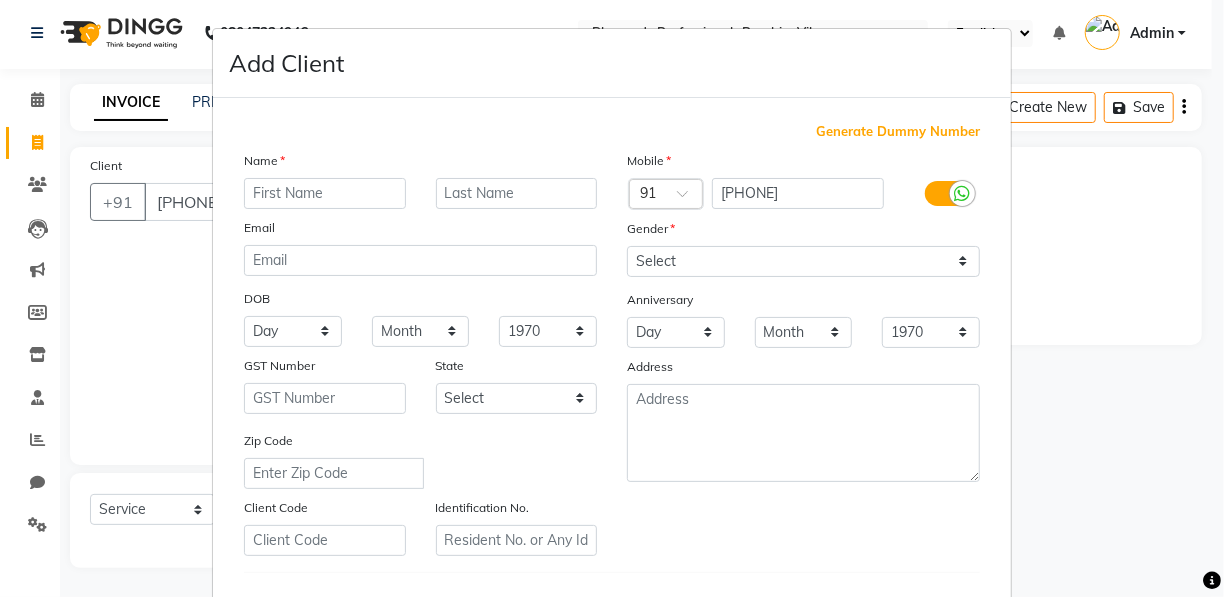 click at bounding box center (325, 193) 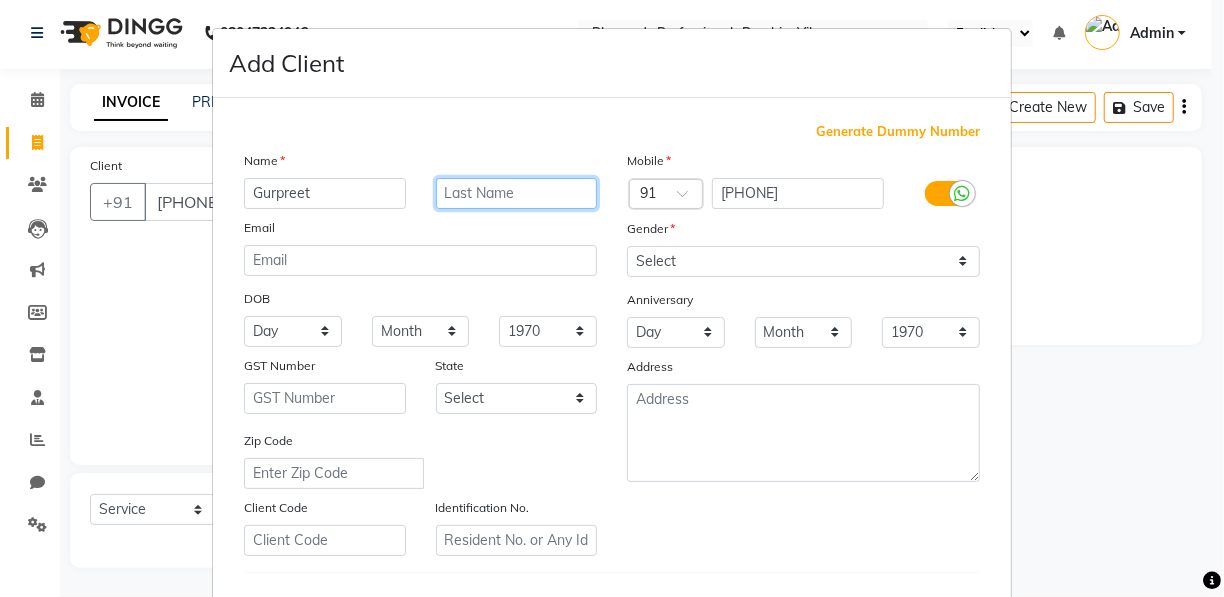 click at bounding box center [517, 193] 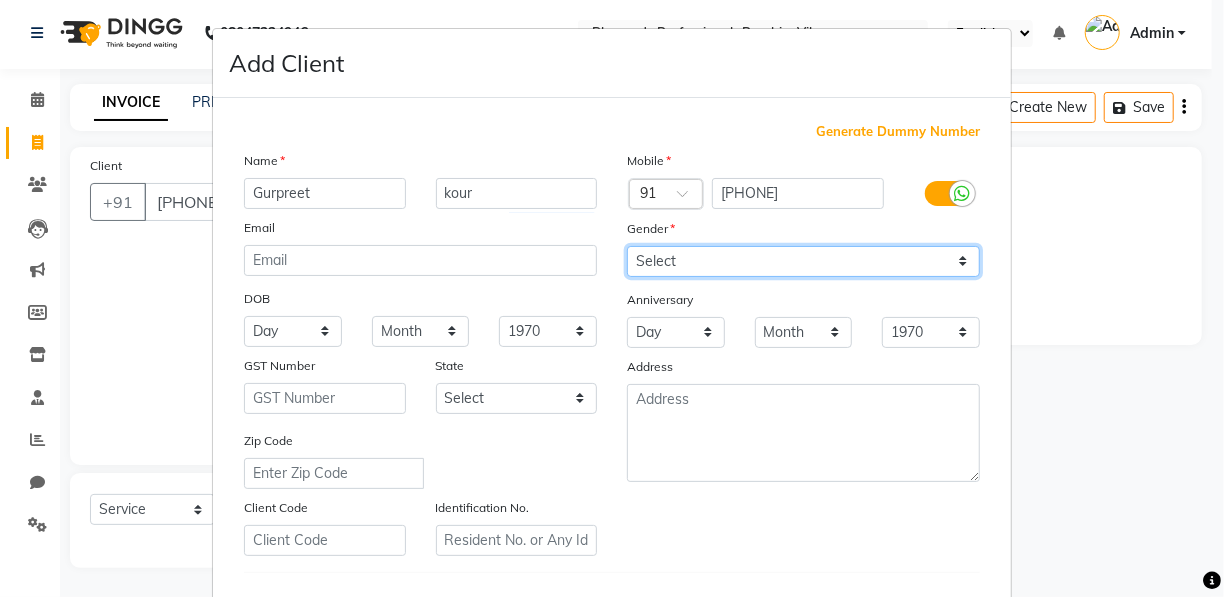 click on "Select Male Female Other Prefer Not To Say" at bounding box center (803, 261) 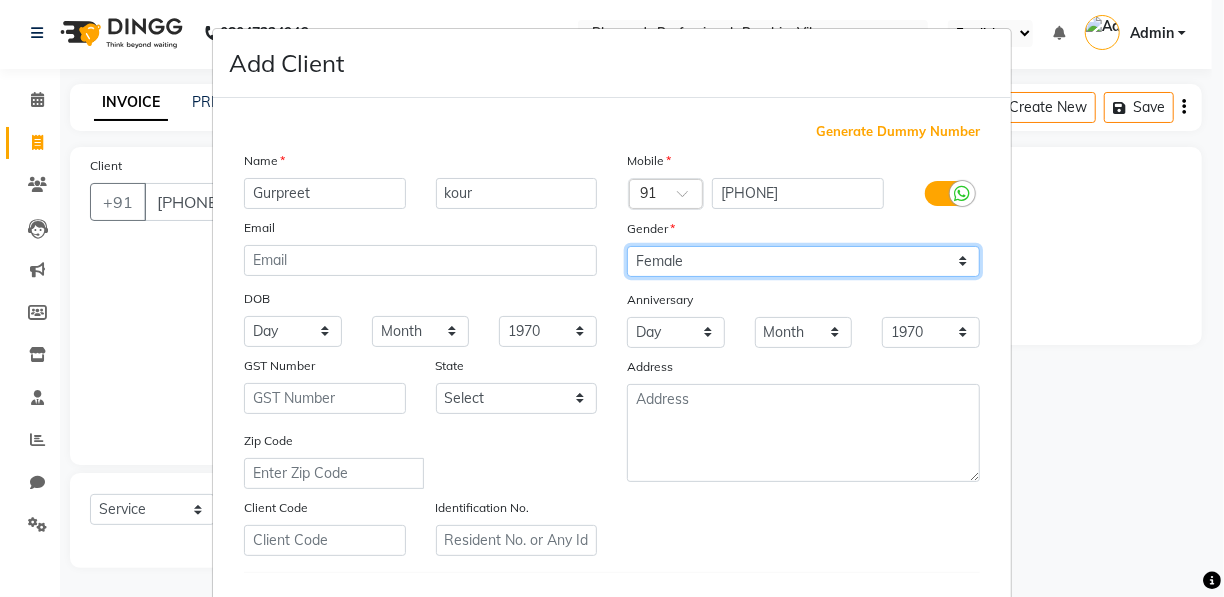 click on "Select Male Female Other Prefer Not To Say" at bounding box center (803, 261) 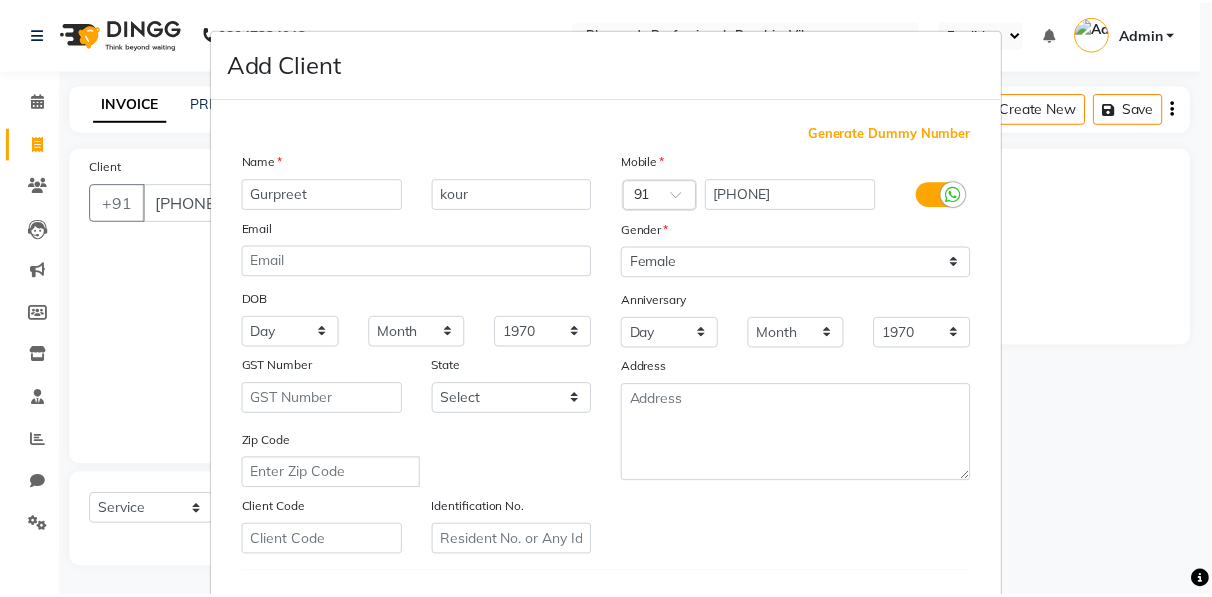 scroll, scrollTop: 321, scrollLeft: 0, axis: vertical 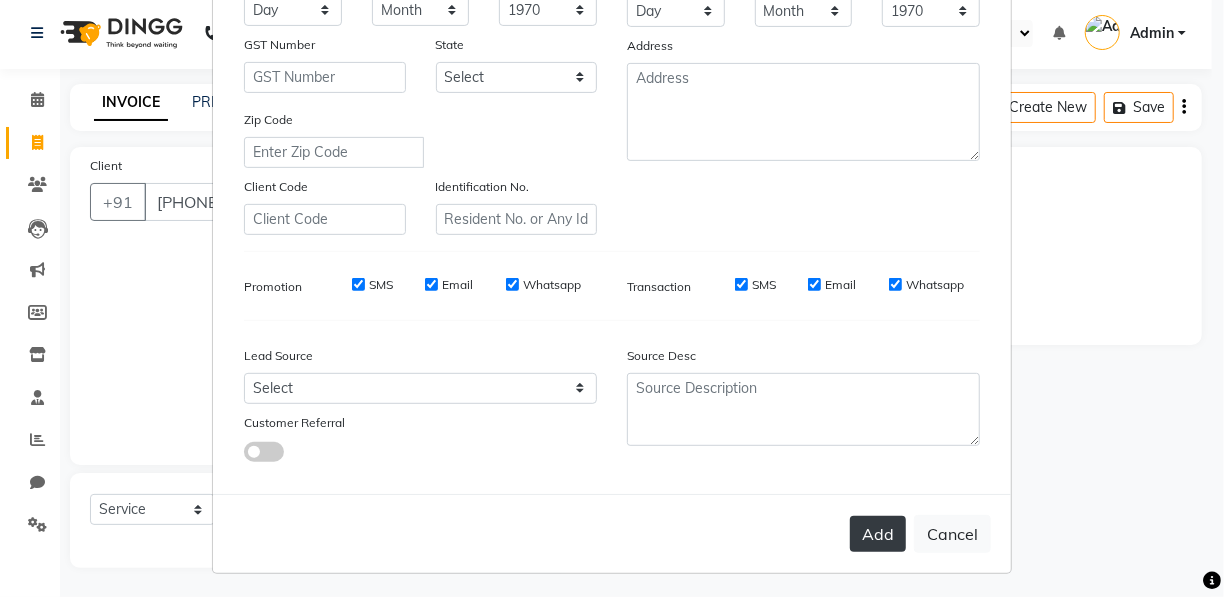 click on "Add" at bounding box center (878, 534) 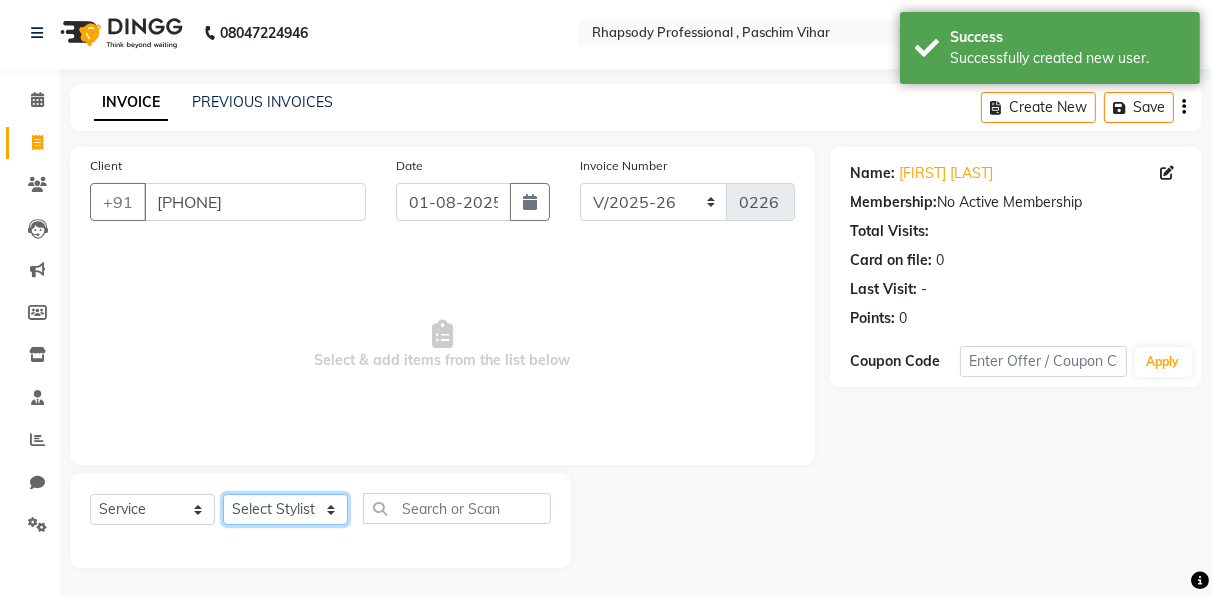 click on "Select Stylist Ahmad Anajli Laxmi Manager Neetu Reetu Ruma Santosh Soniya Tannu Tilak Vinod Zeeshan" 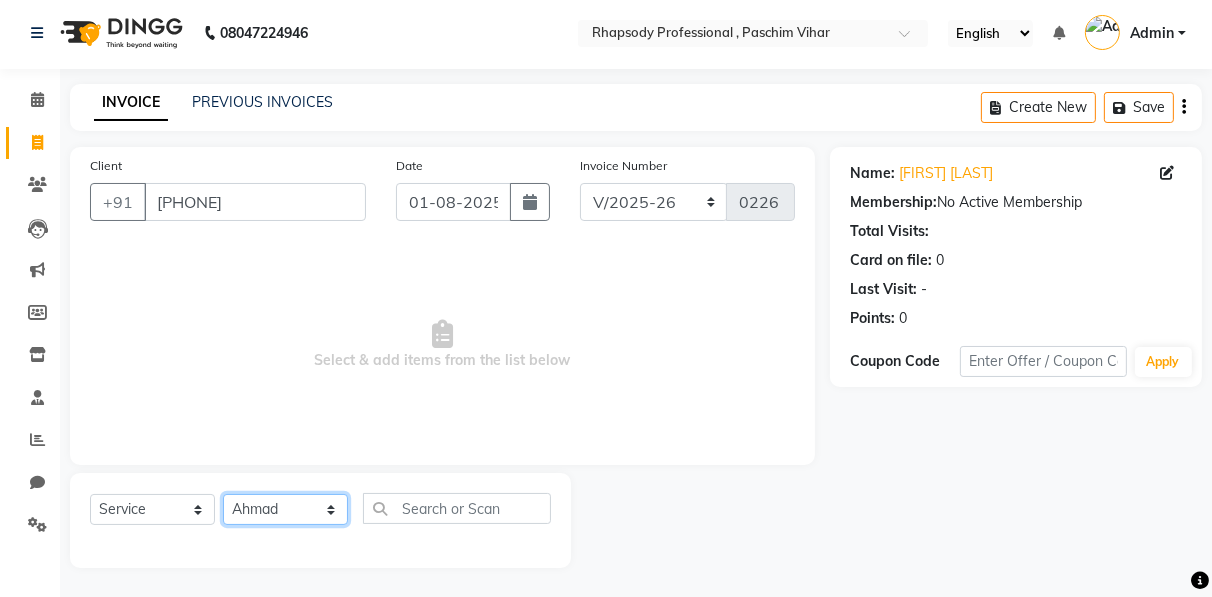 click on "Select Stylist Ahmad Anajli Laxmi Manager Neetu Reetu Ruma Santosh Soniya Tannu Tilak Vinod Zeeshan" 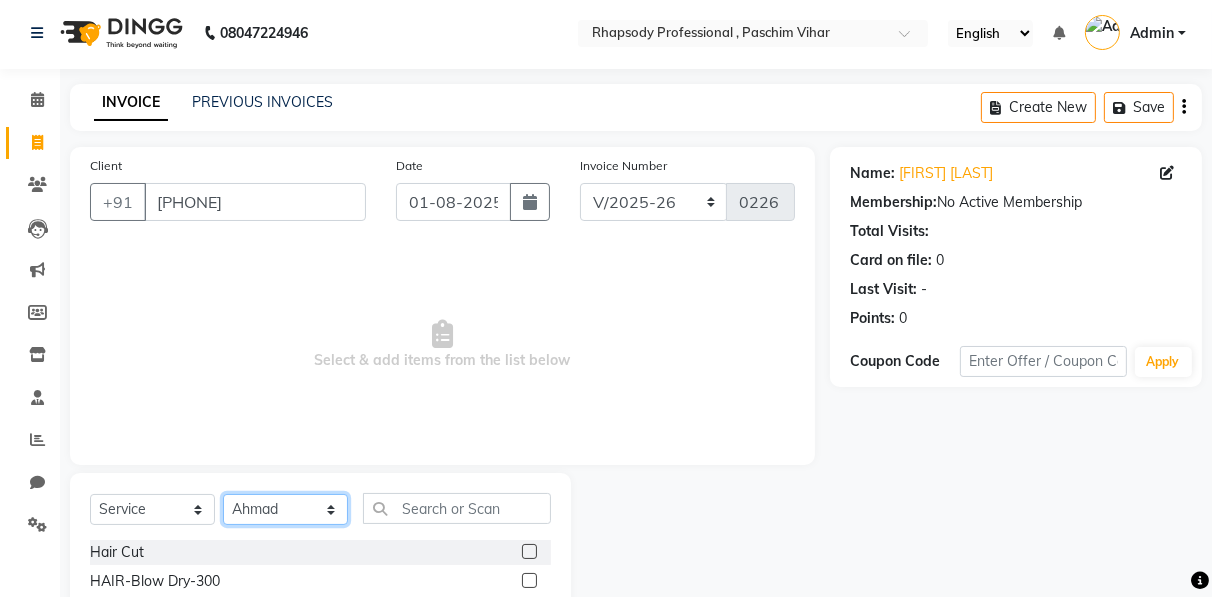scroll, scrollTop: 202, scrollLeft: 0, axis: vertical 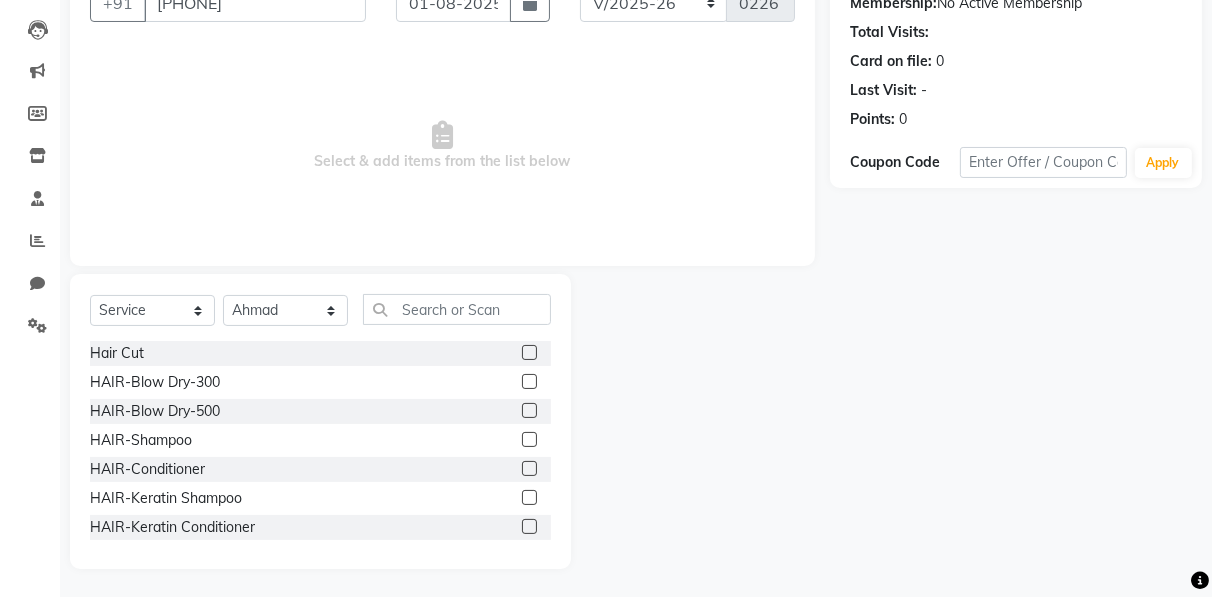 click 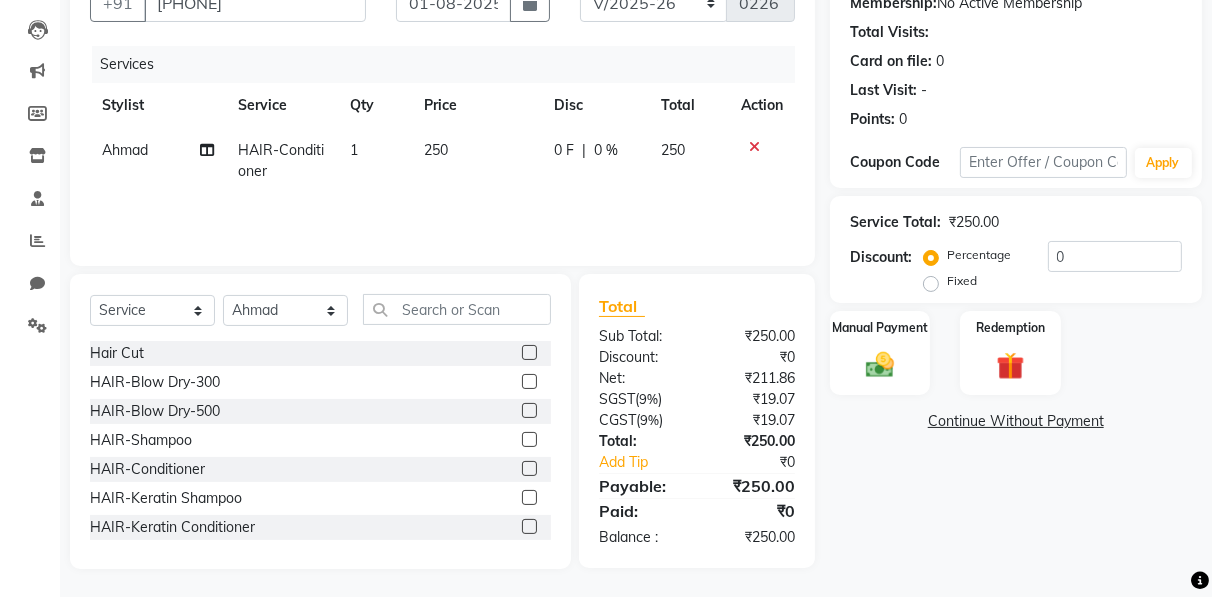 click 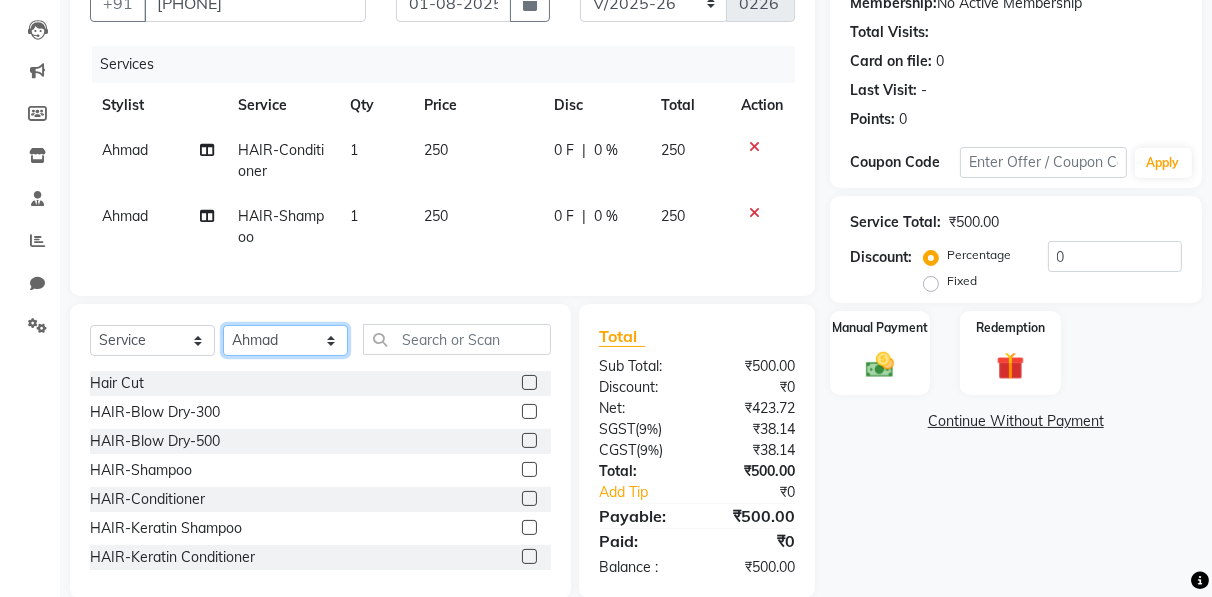click on "Select Stylist Ahmad Anajli Laxmi Manager Neetu Reetu Ruma Santosh Soniya Tannu Tilak Vinod Zeeshan" 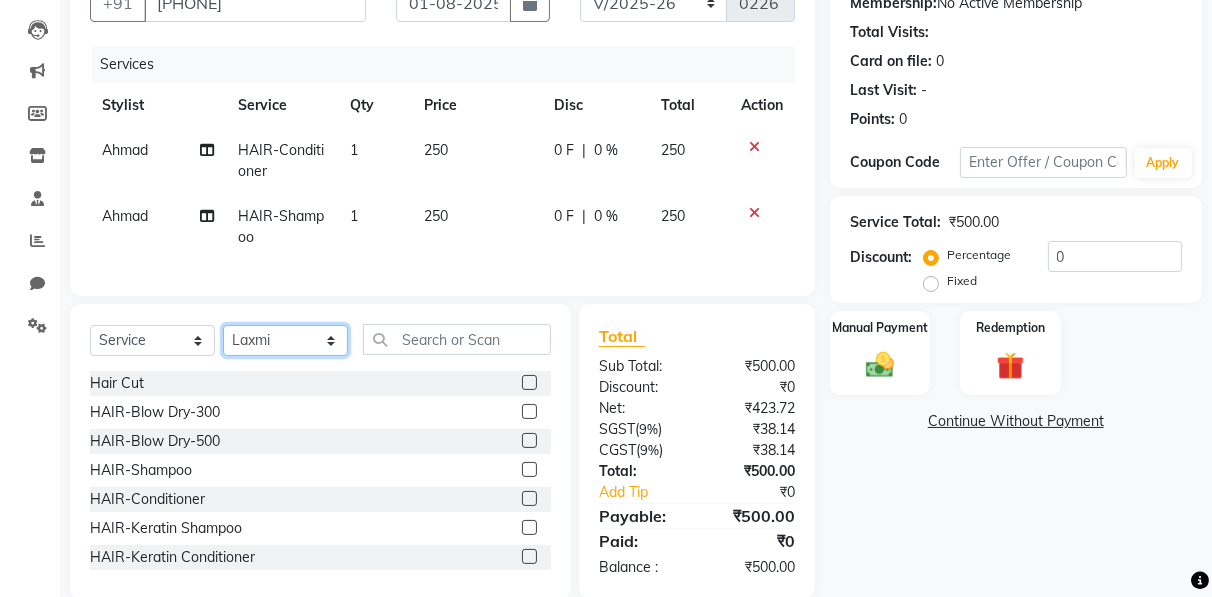 click on "Select Stylist Ahmad Anajli Laxmi Manager Neetu Reetu Ruma Santosh Soniya Tannu Tilak Vinod Zeeshan" 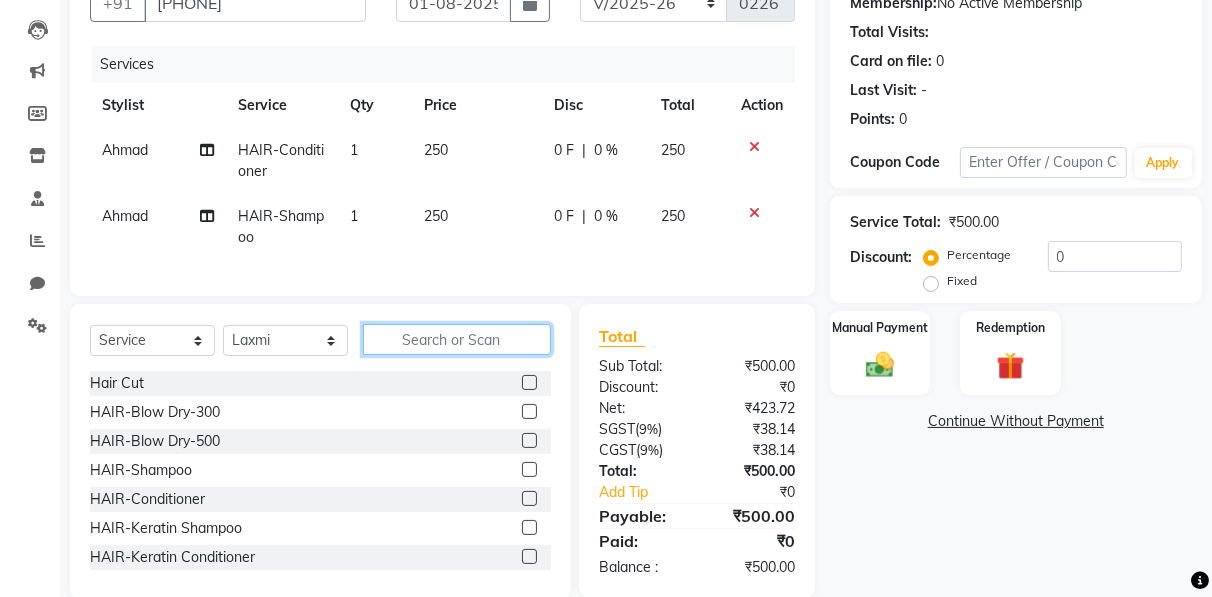 click 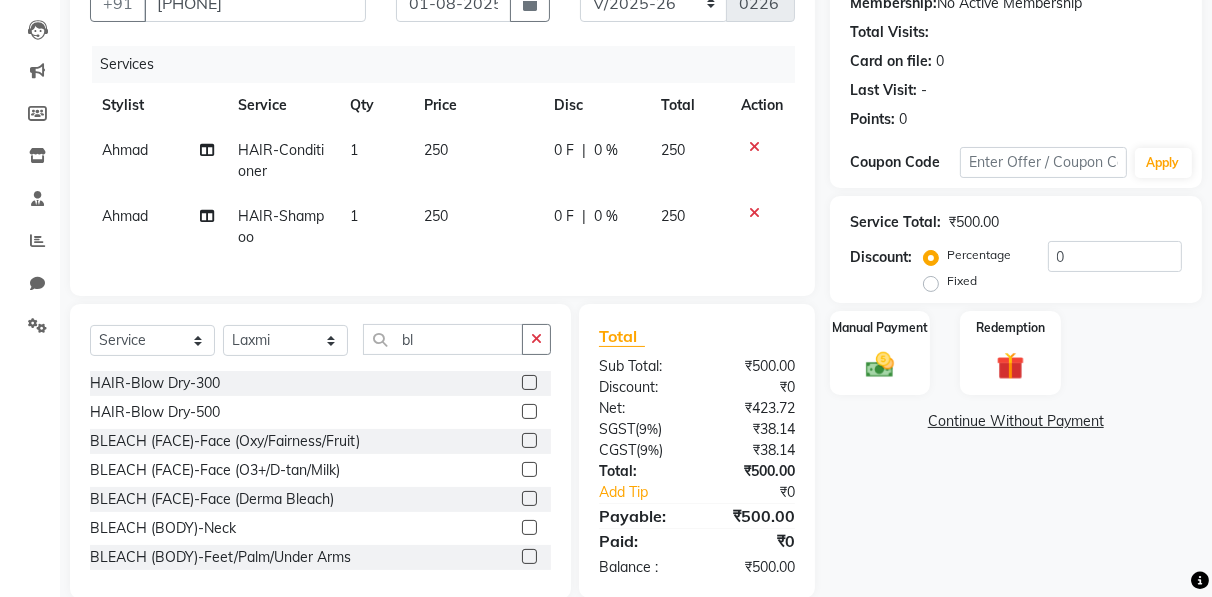 click 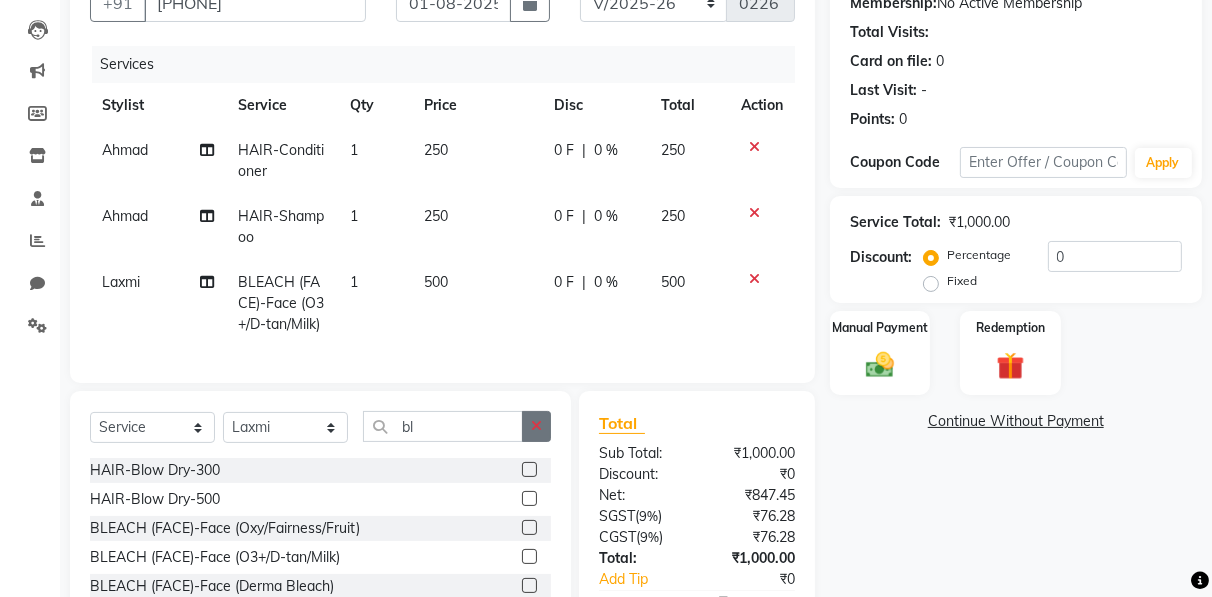 click 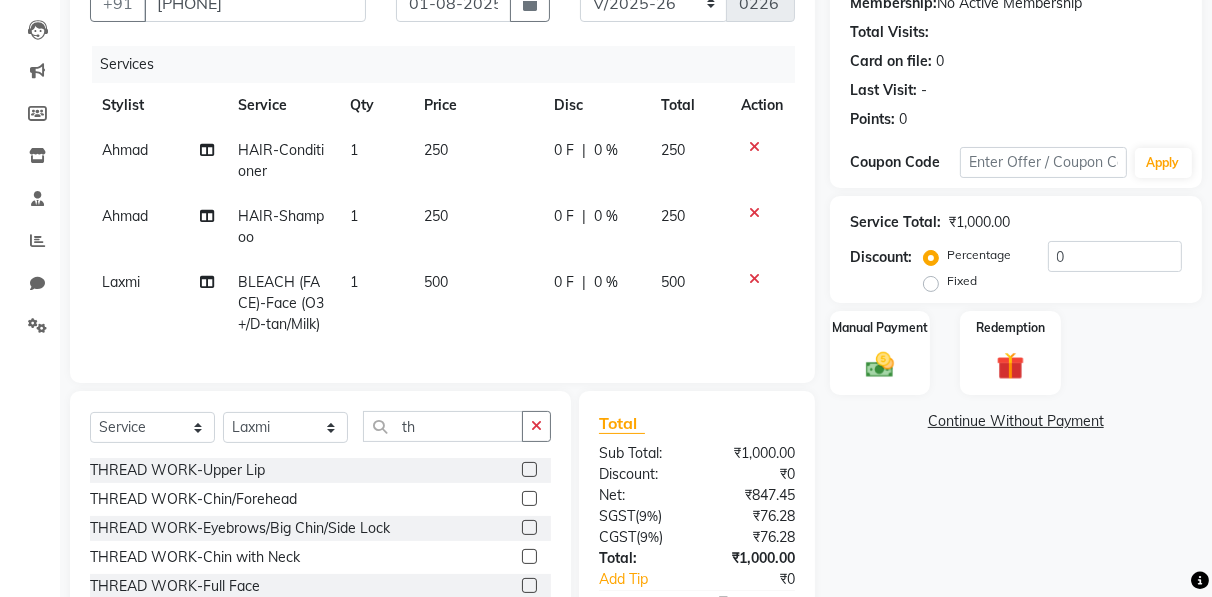 click 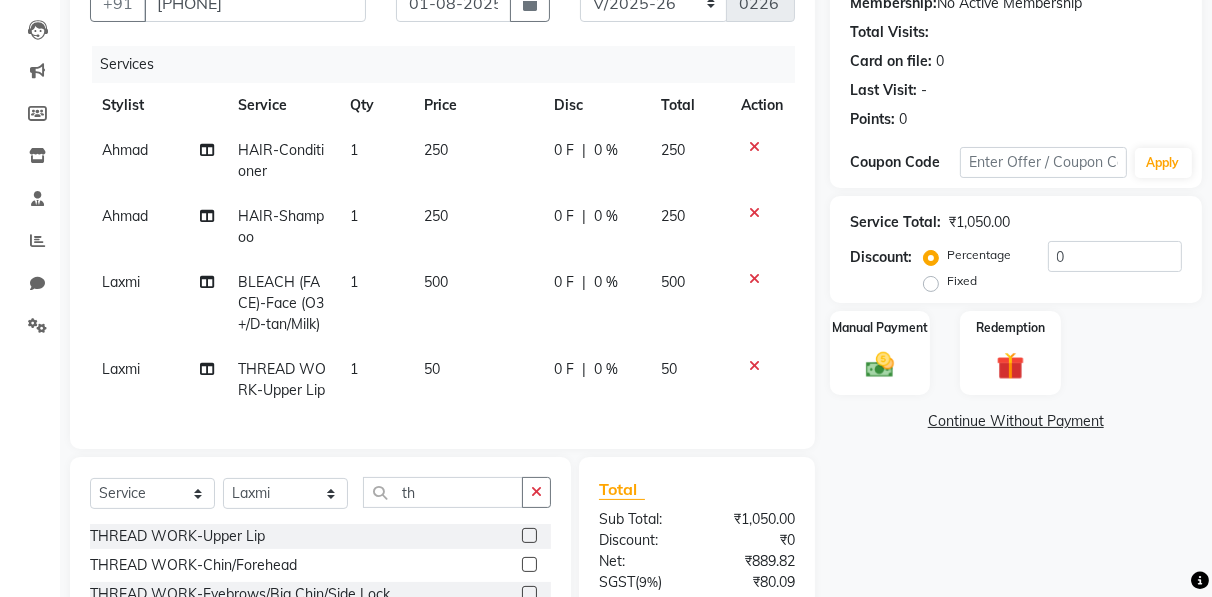 click on "Name: [FIRST] [LAST] Membership:  No Active Membership  Total Visits:   Card on file:  0 Last Visit:   - Points:   0  Coupon Code Apply Service Total:  ₹1,050.00  Discount:  Percentage   Fixed  0 Manual Payment Redemption  Continue Without Payment" 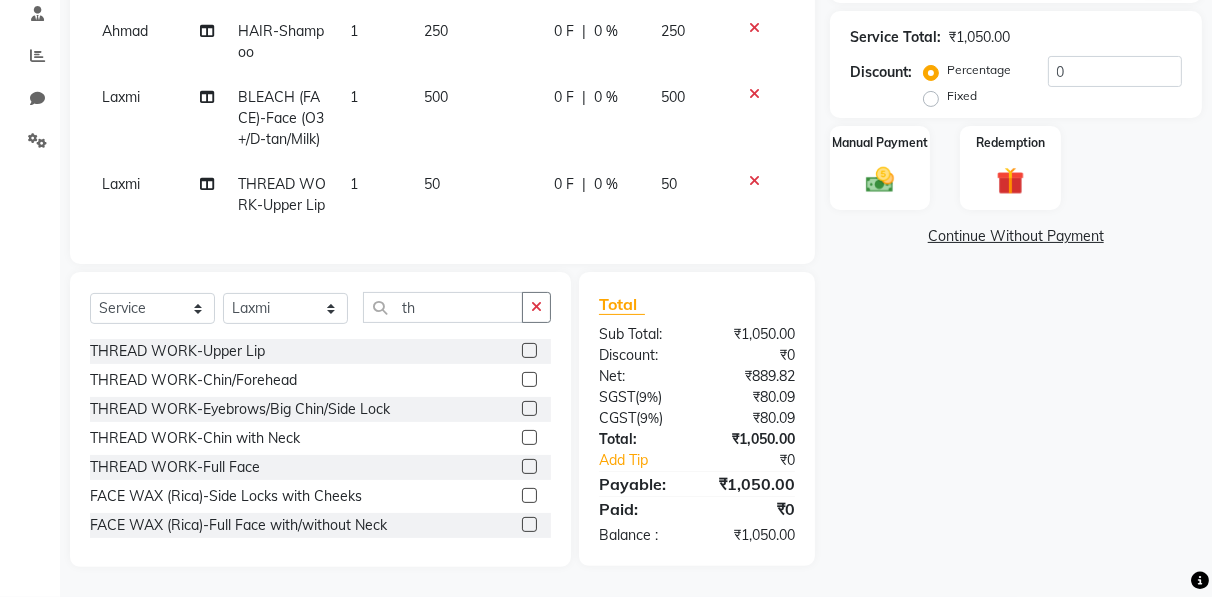 click 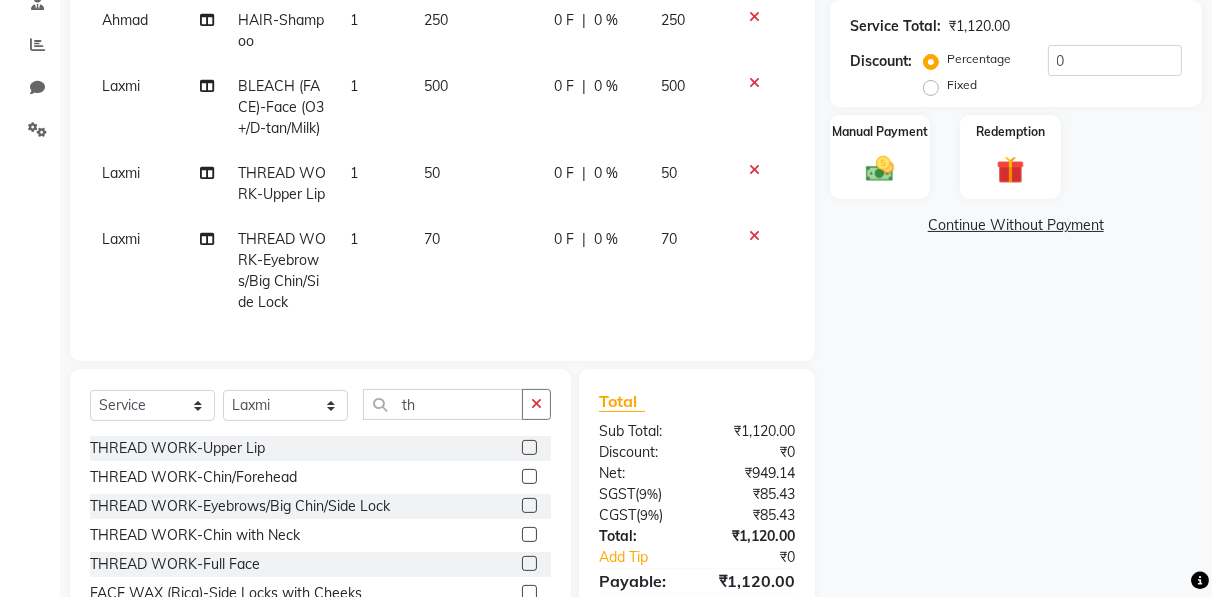scroll, scrollTop: 0, scrollLeft: 0, axis: both 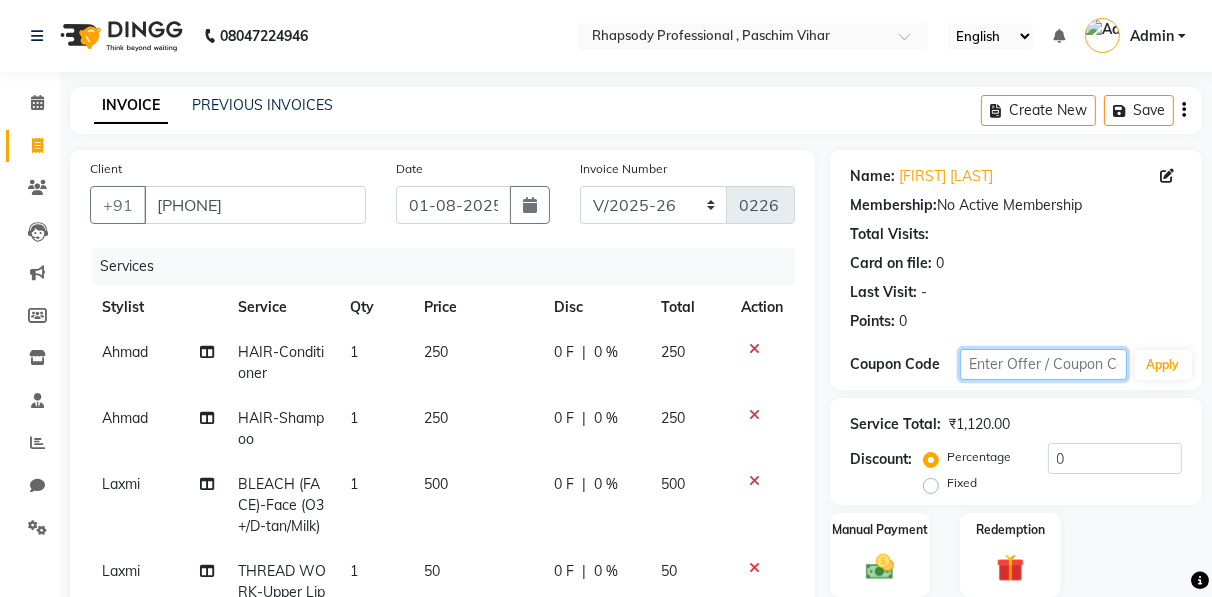 click 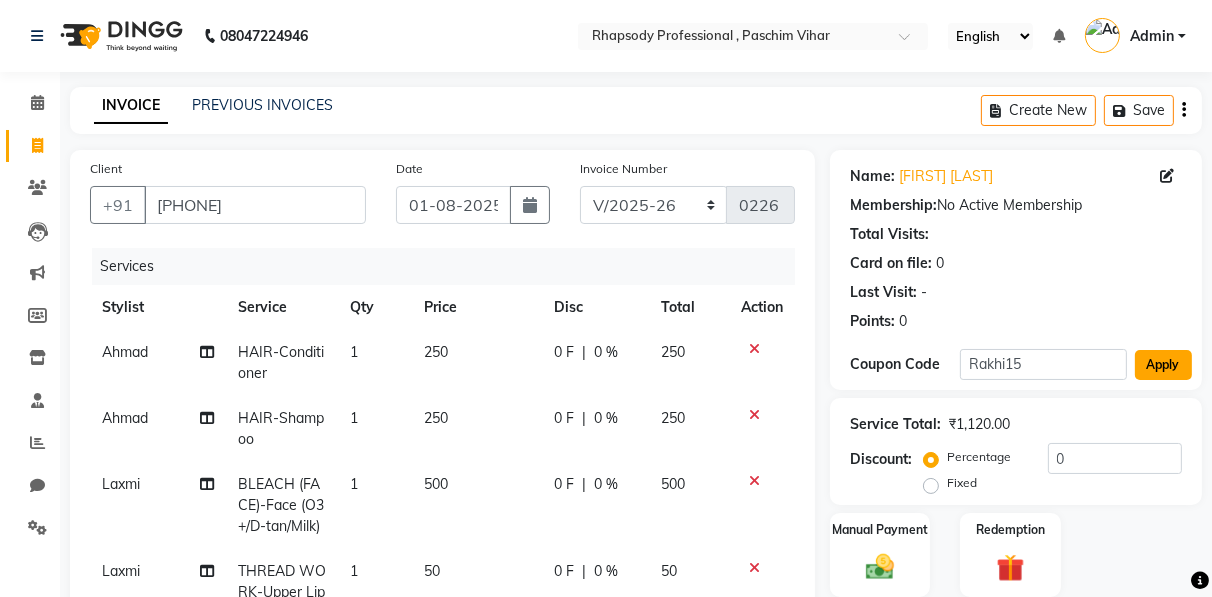 click on "Apply" 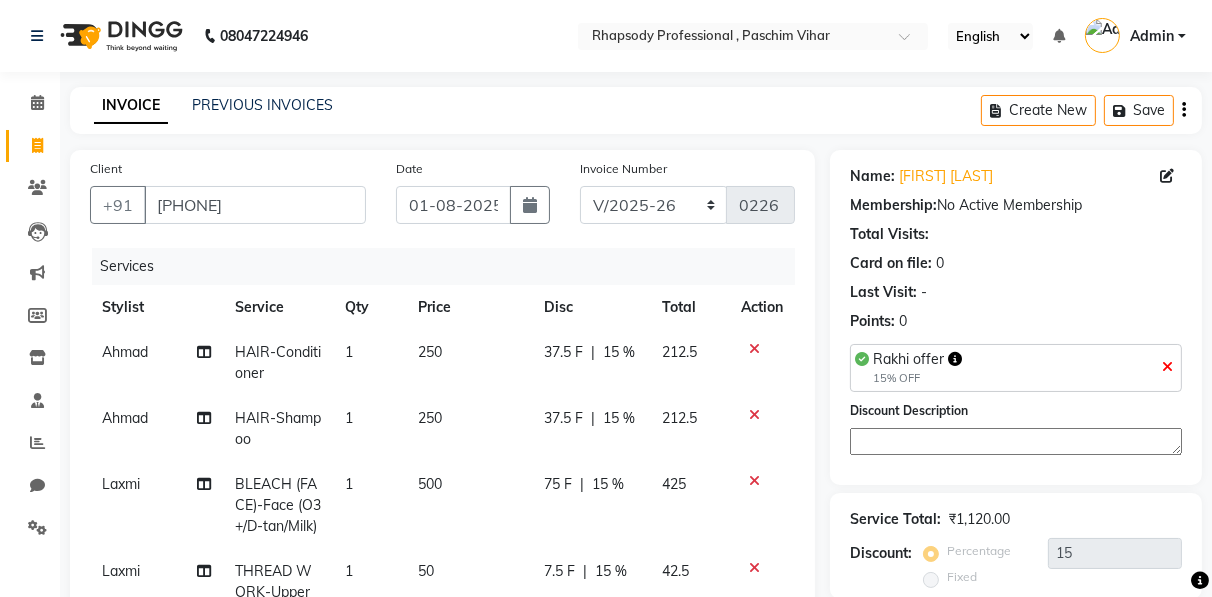 scroll, scrollTop: 503, scrollLeft: 0, axis: vertical 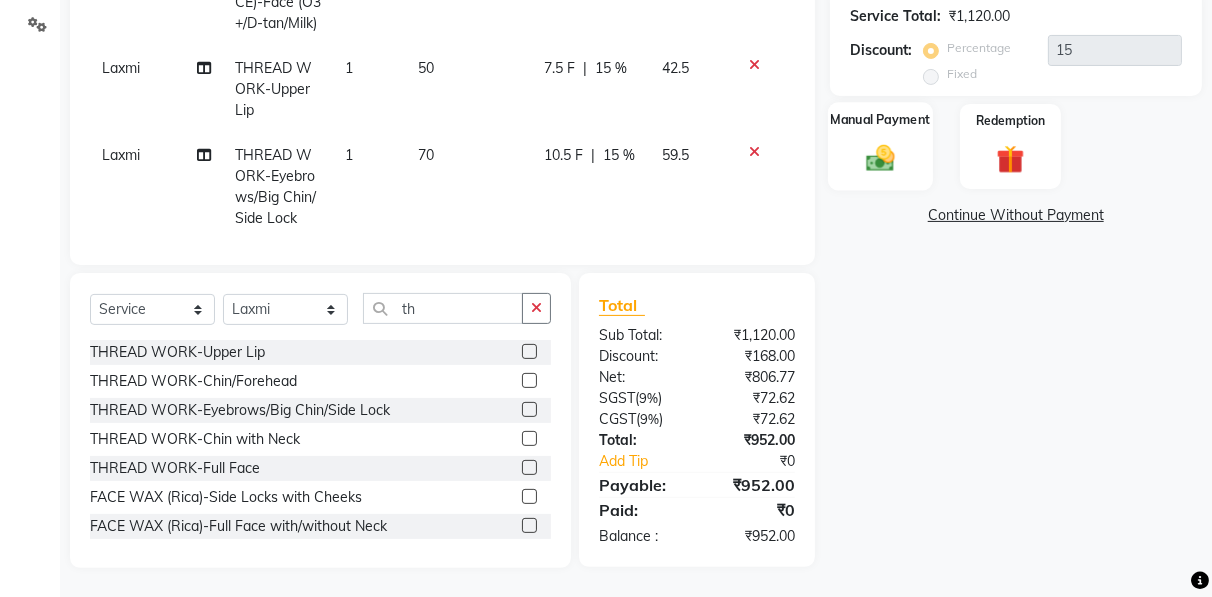 click 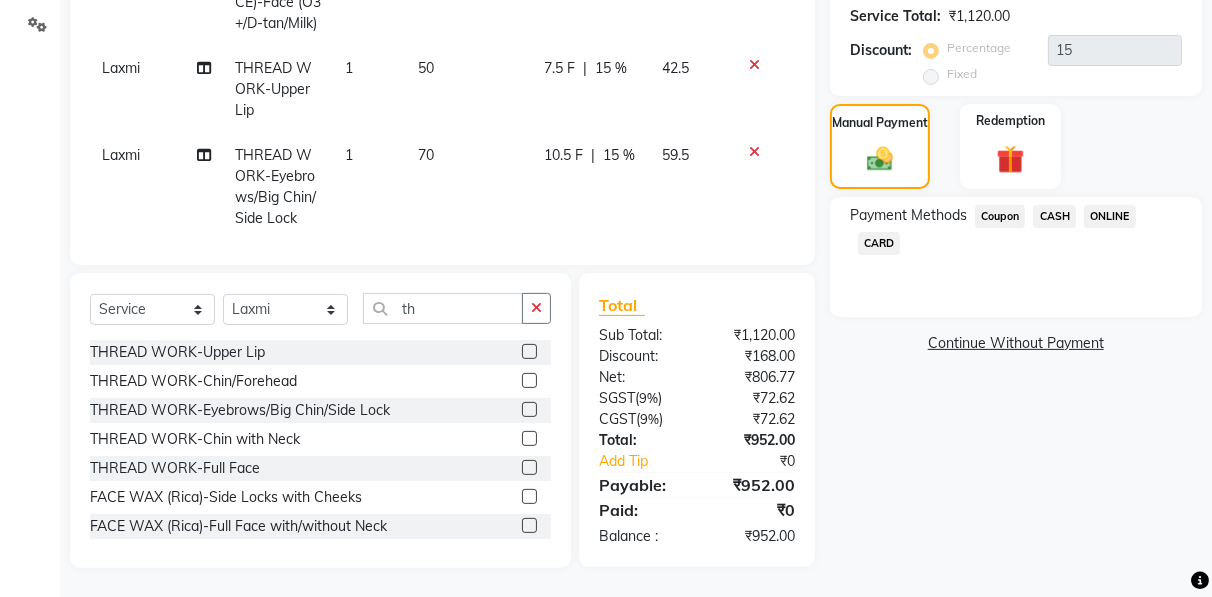 scroll, scrollTop: 0, scrollLeft: 0, axis: both 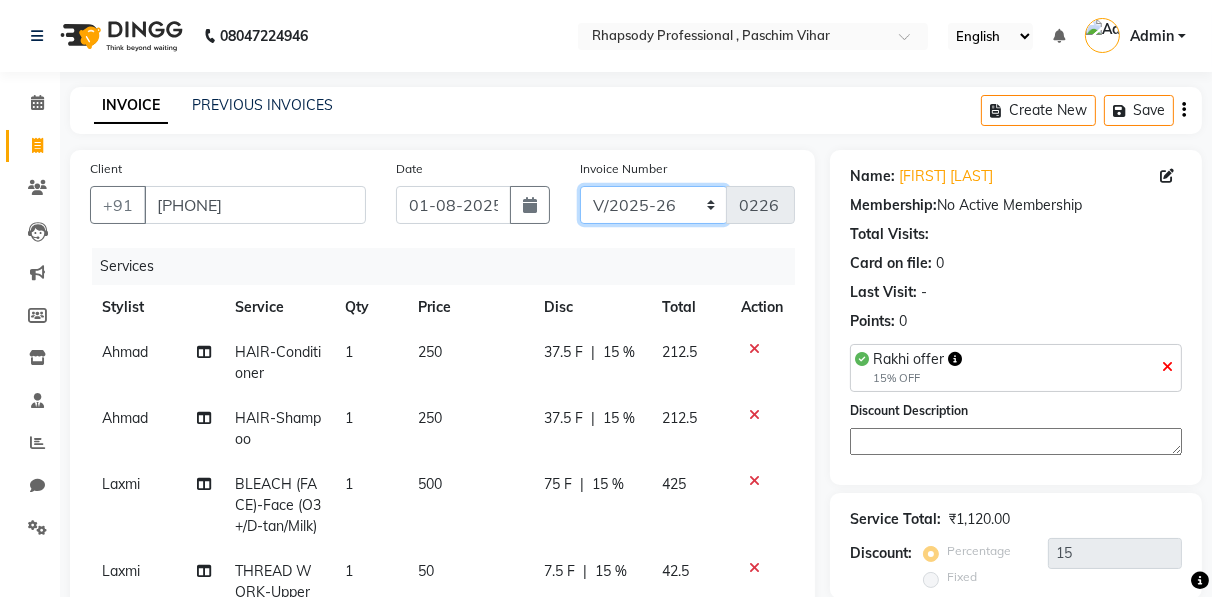 click on "RNV/2025-26 V/2025 V/2025-26" 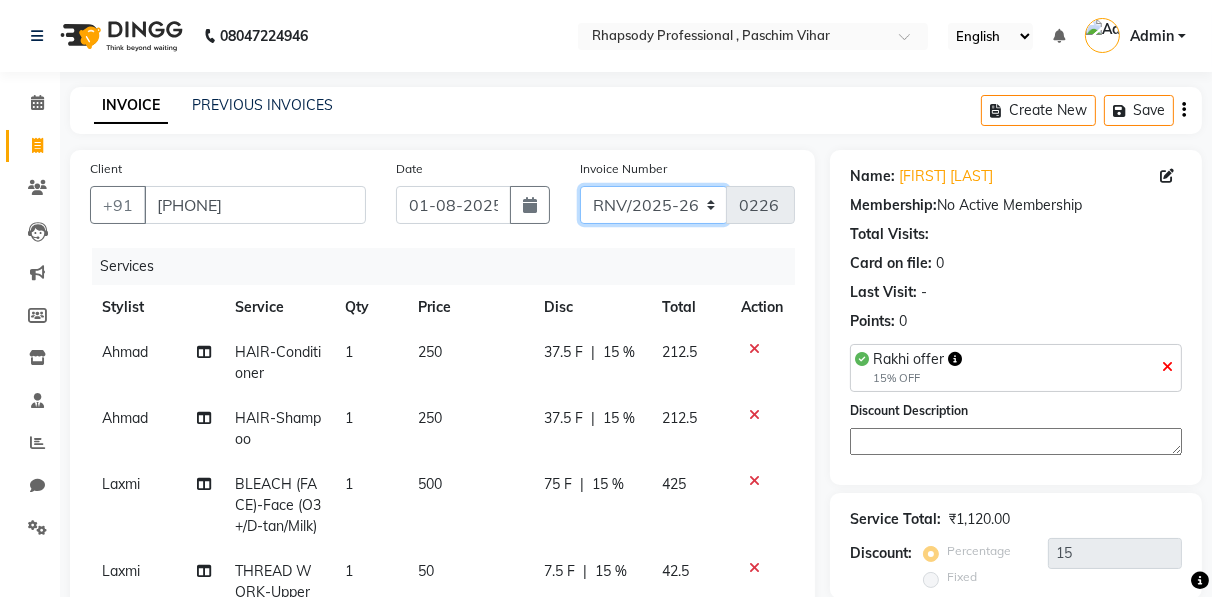 click on "RNV/2025-26 V/2025 V/2025-26" 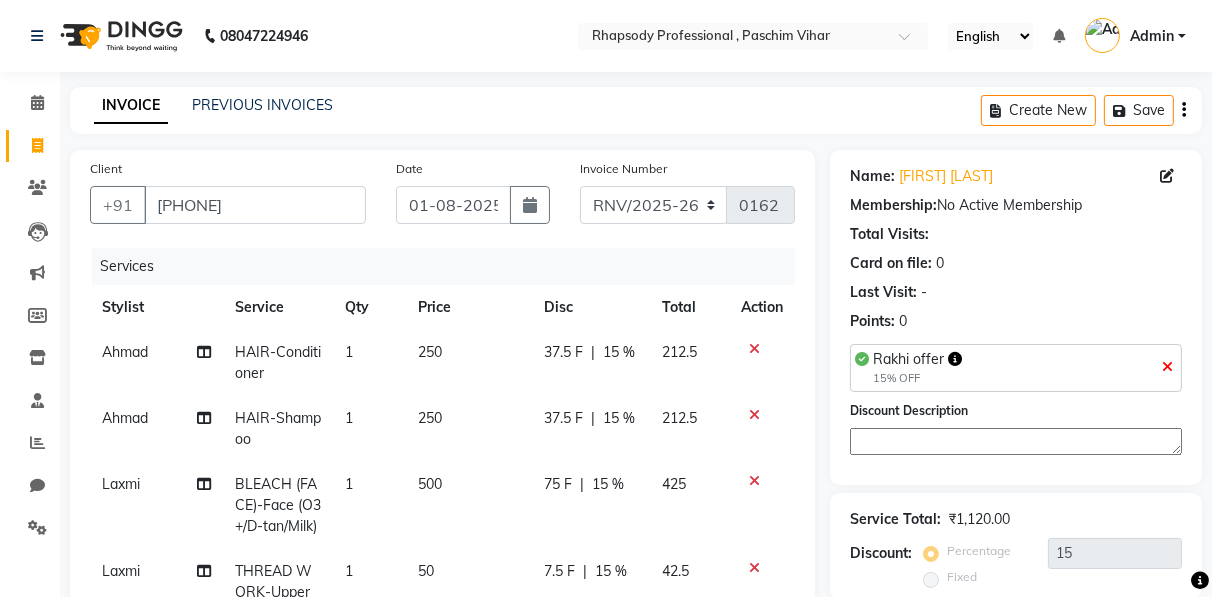 click 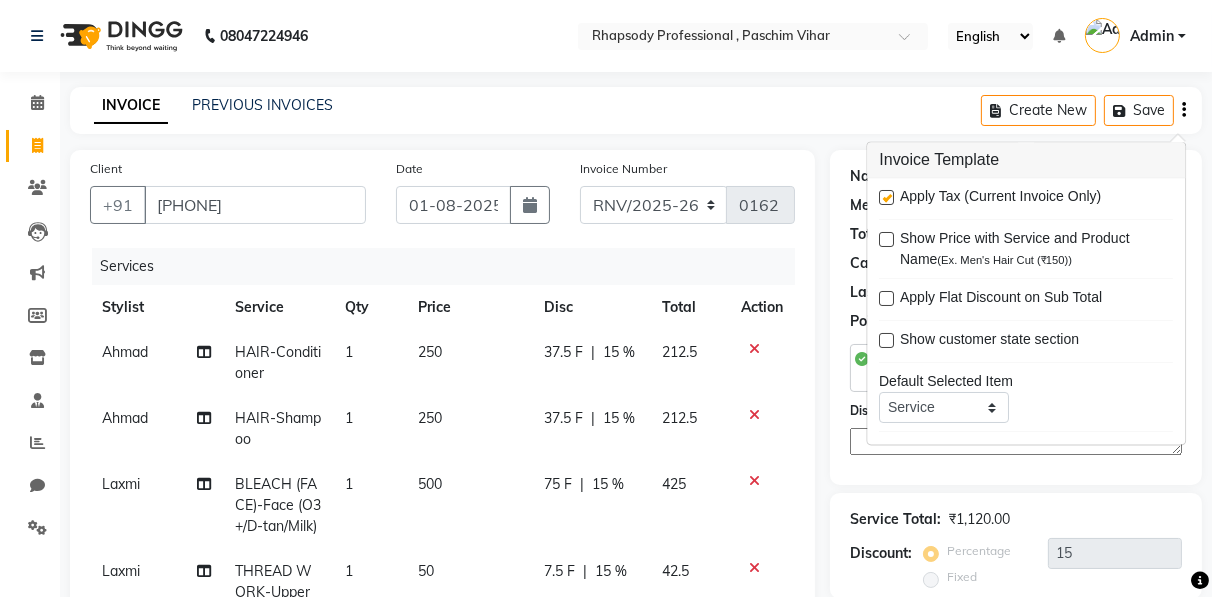 click at bounding box center (886, 198) 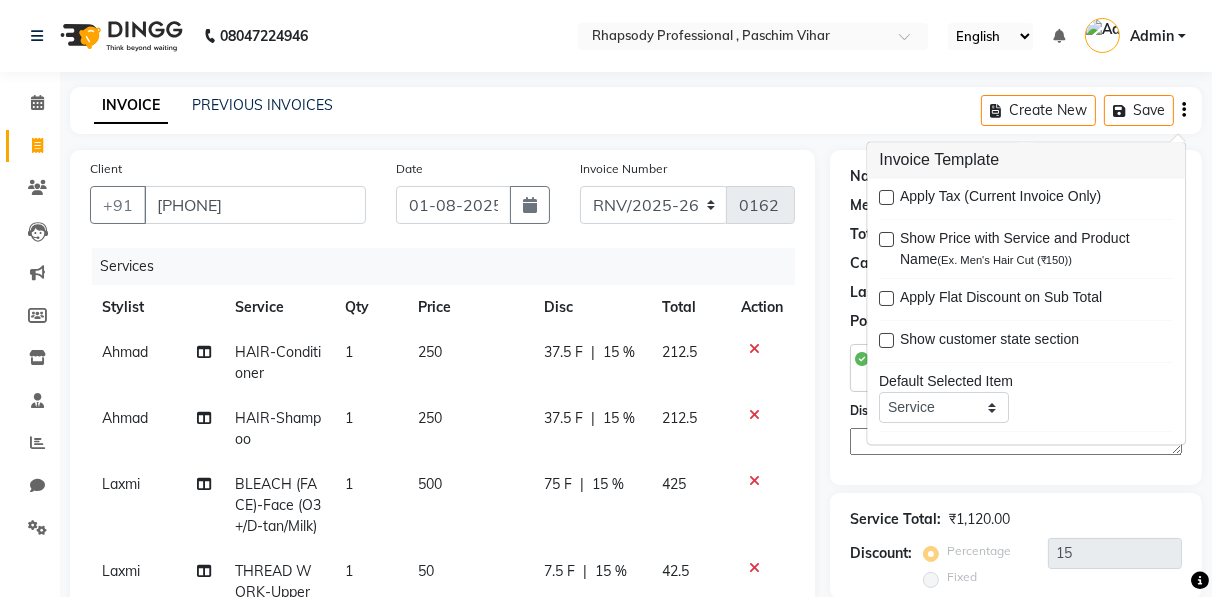 scroll, scrollTop: 503, scrollLeft: 0, axis: vertical 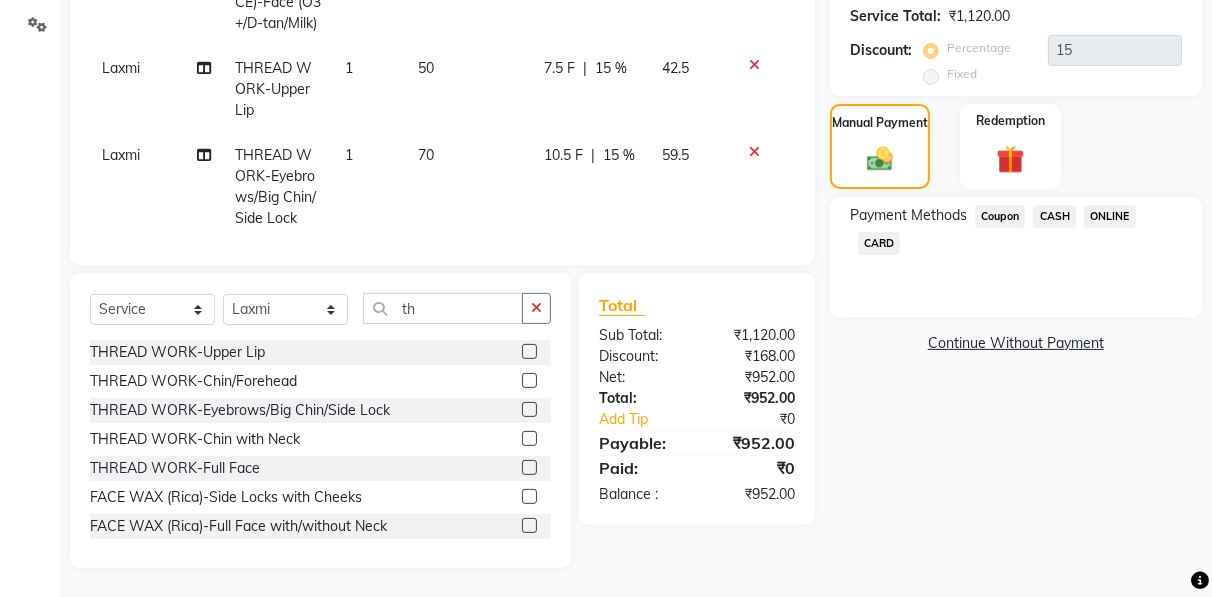 click on "CASH" 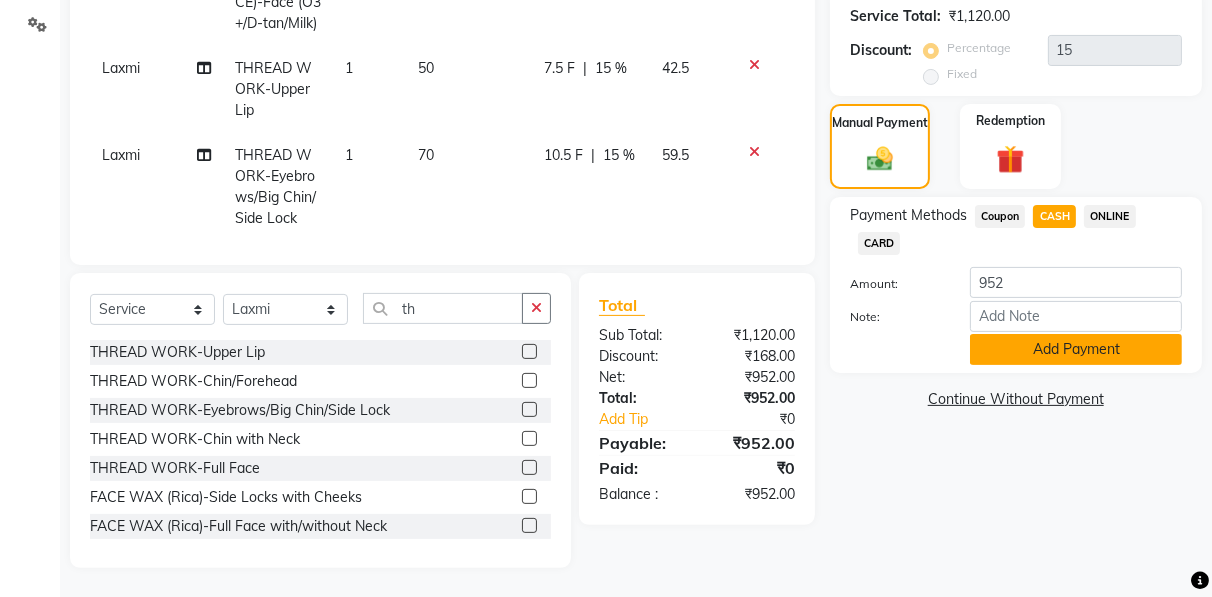 click on "Add Payment" 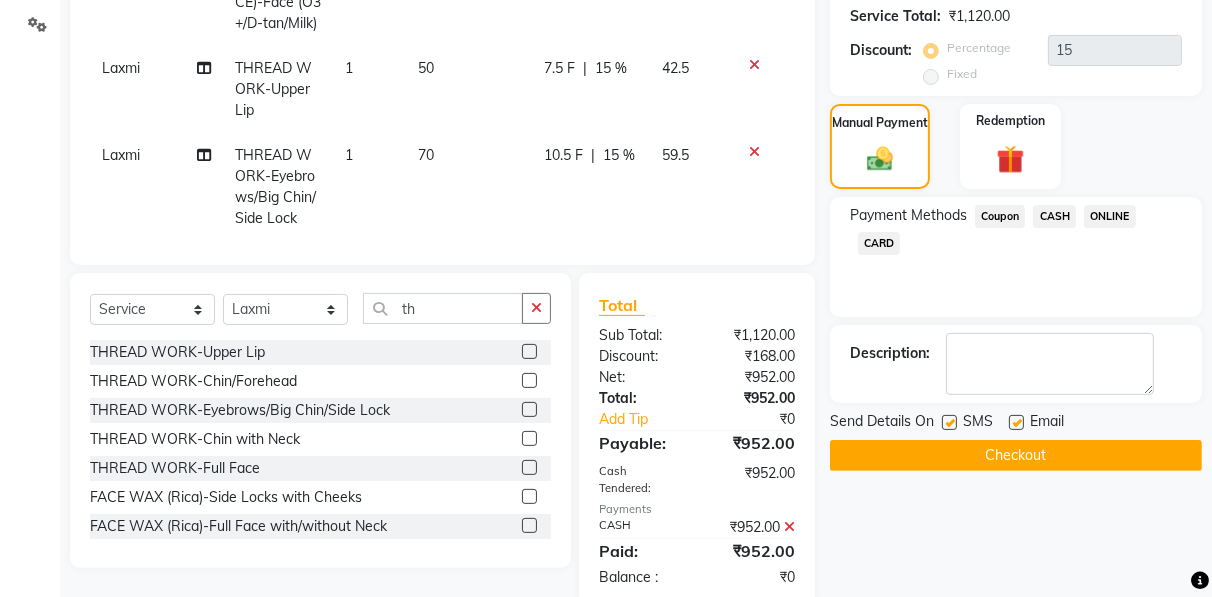 click on "Checkout" 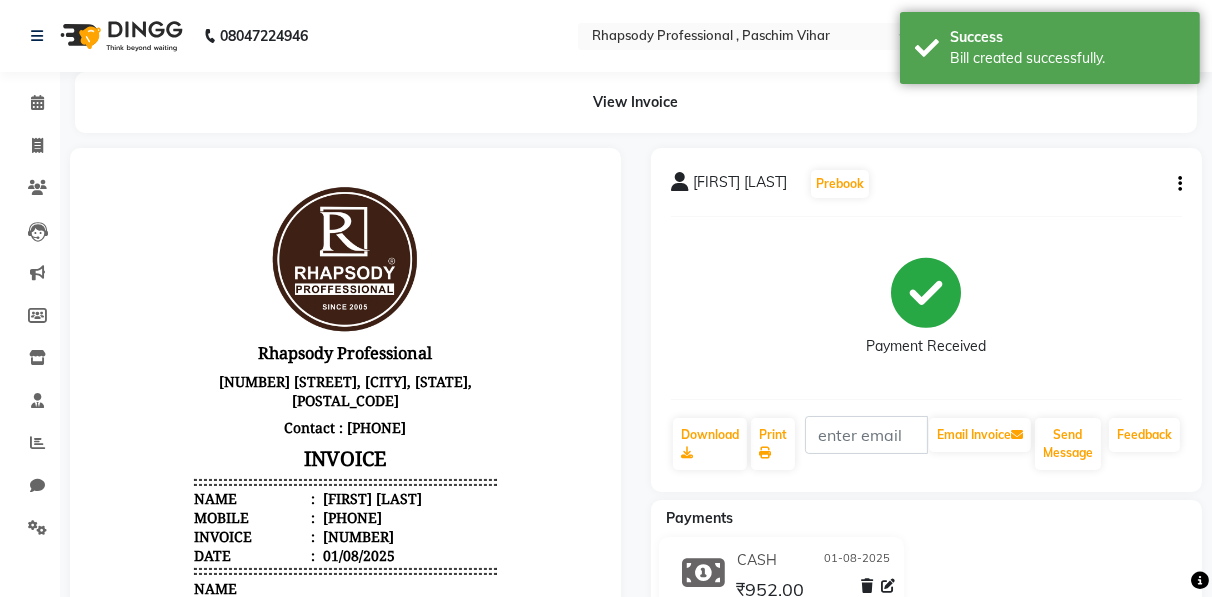 scroll, scrollTop: 0, scrollLeft: 0, axis: both 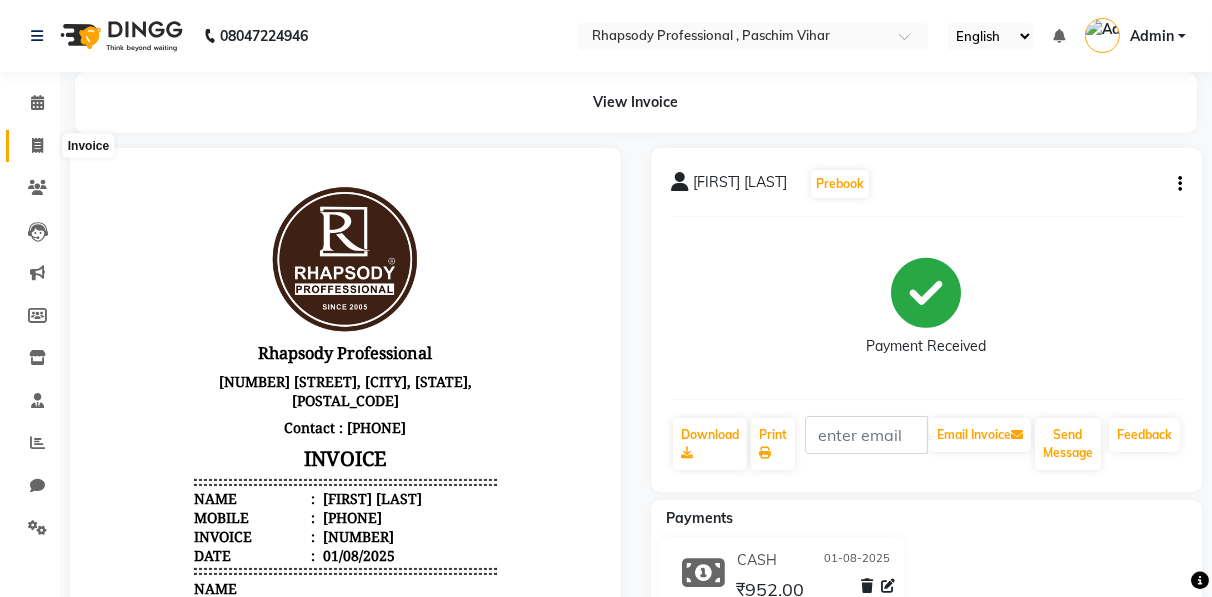 click 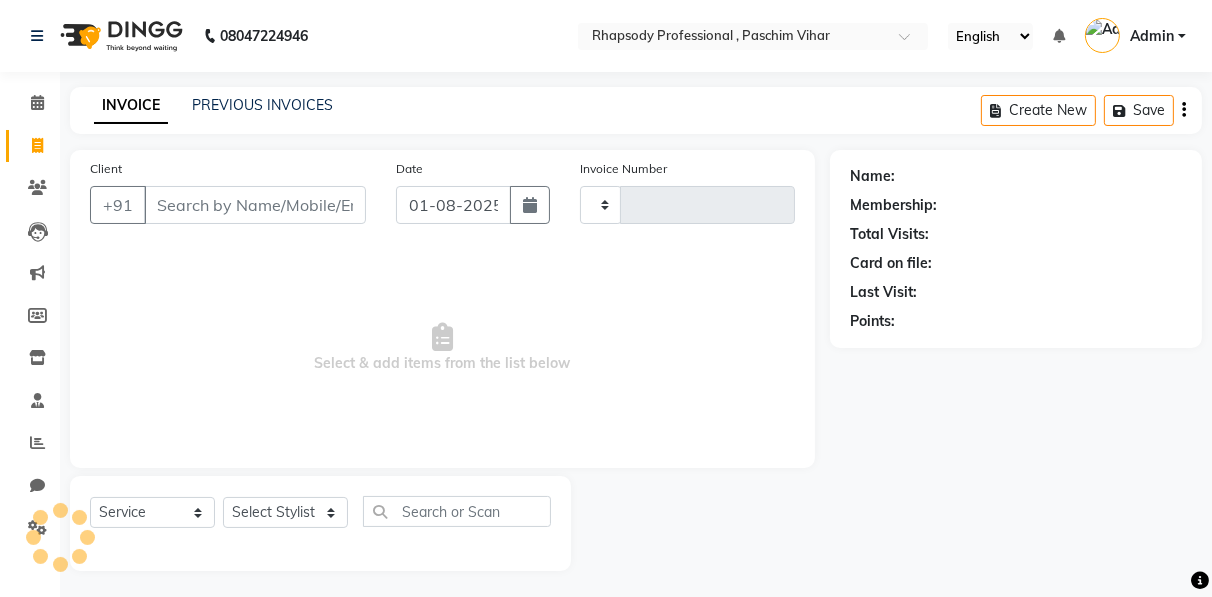 scroll, scrollTop: 3, scrollLeft: 0, axis: vertical 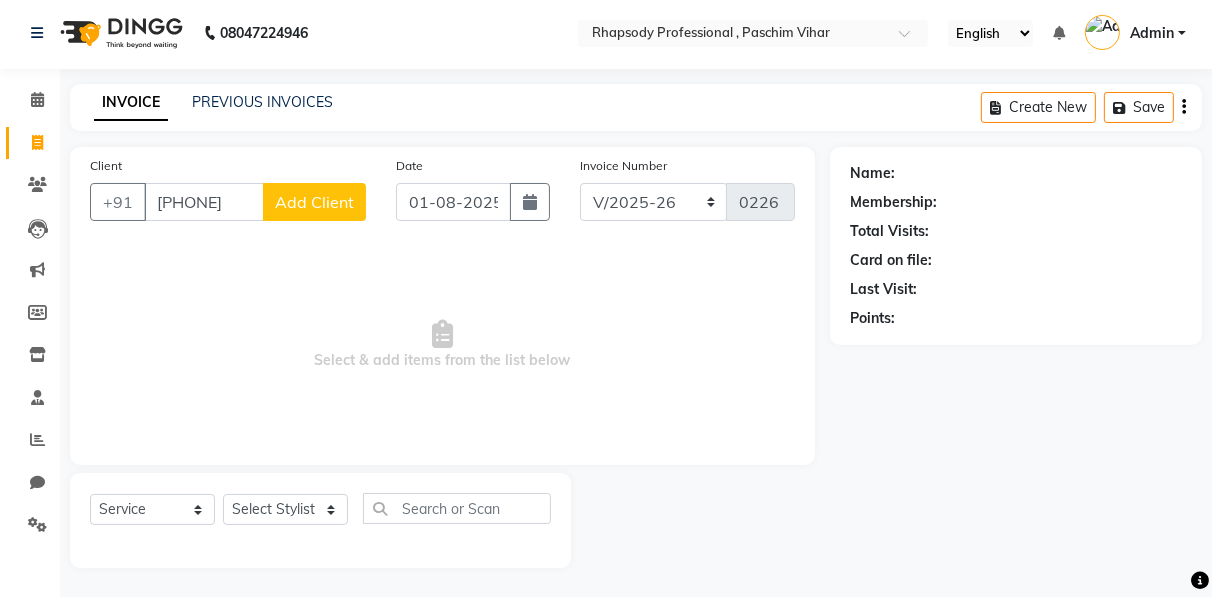 click on "[PHONE]" at bounding box center (204, 202) 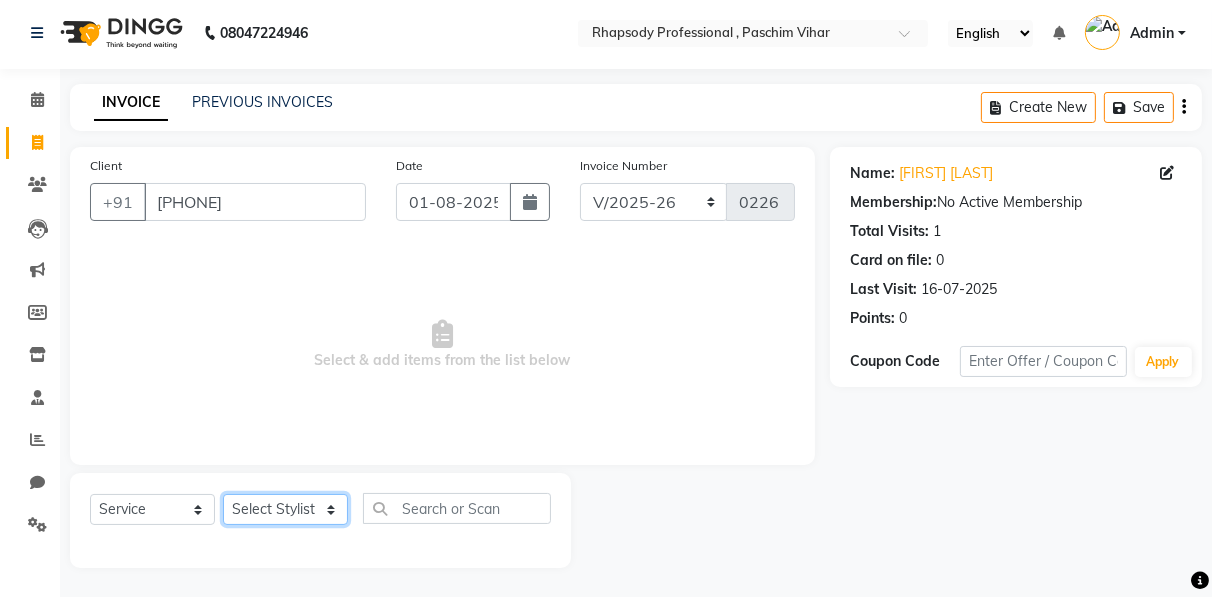 click on "Select Stylist Ahmad Anajli Laxmi Manager Neetu Reetu Ruma Santosh Soniya Tannu Tilak Vinod Zeeshan" 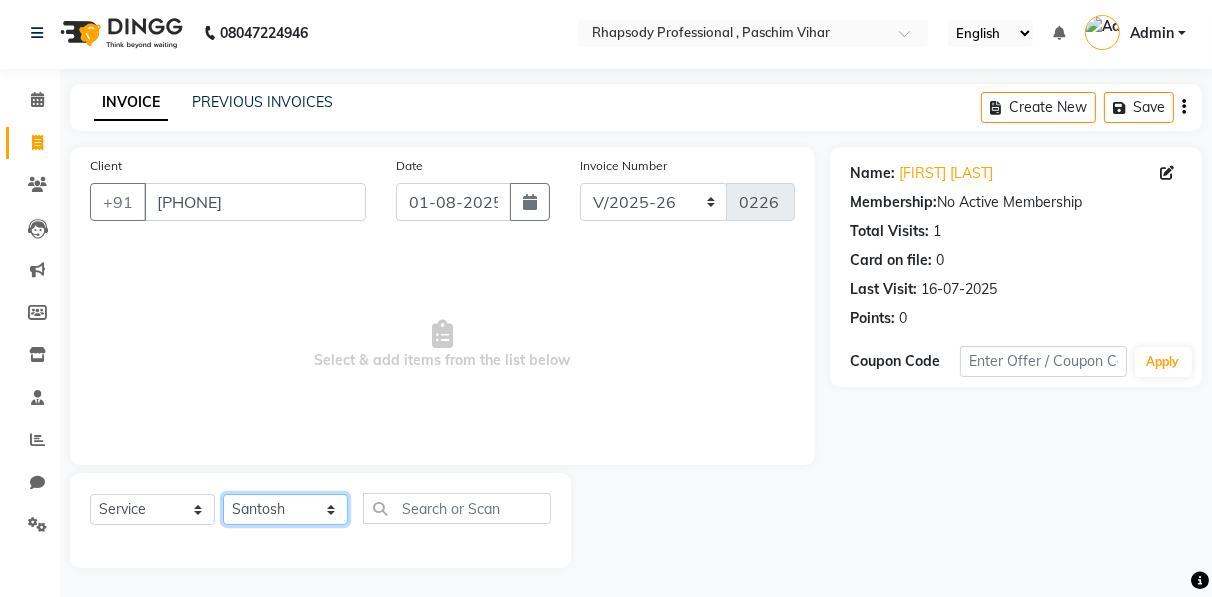 click on "Select Stylist Ahmad Anajli Laxmi Manager Neetu Reetu Ruma Santosh Soniya Tannu Tilak Vinod Zeeshan" 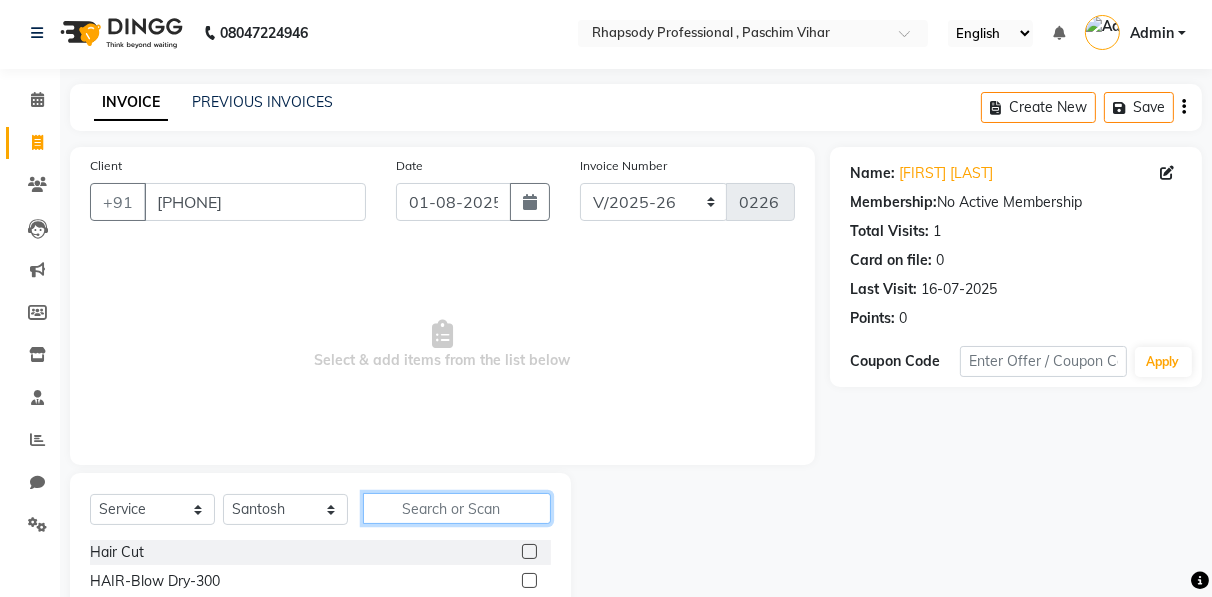 click 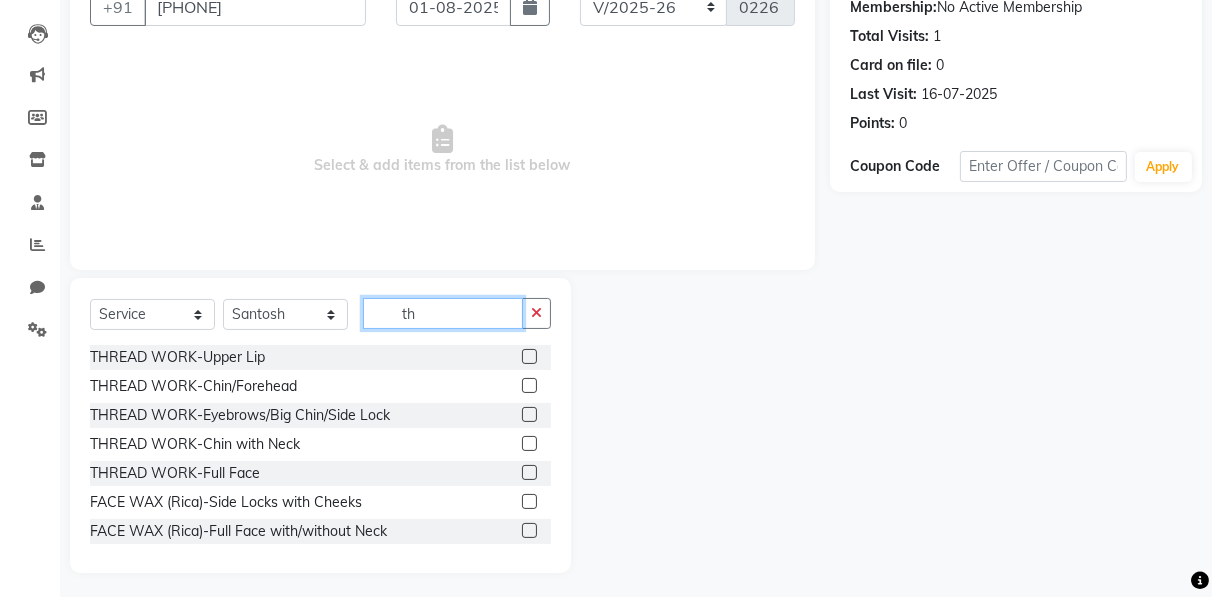 scroll, scrollTop: 202, scrollLeft: 0, axis: vertical 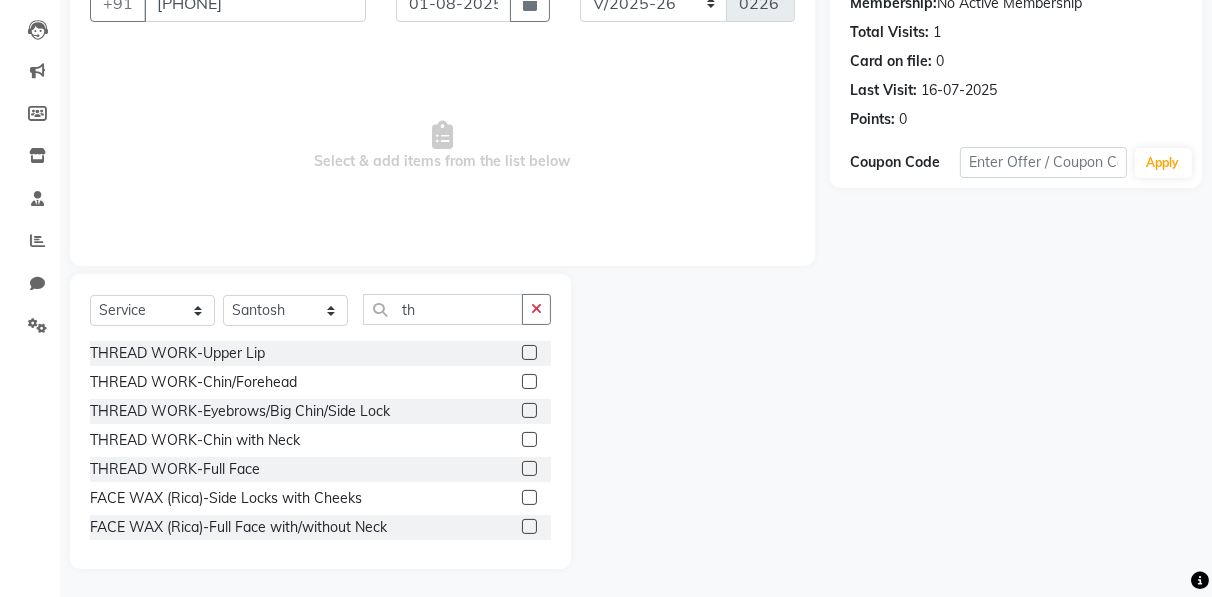 click 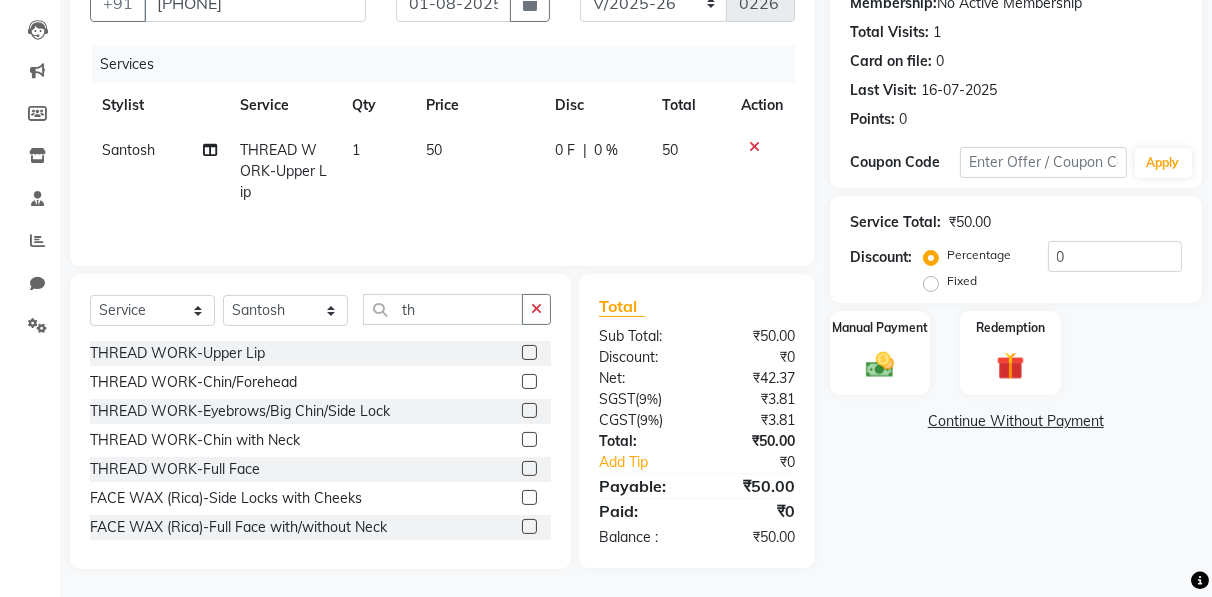 click 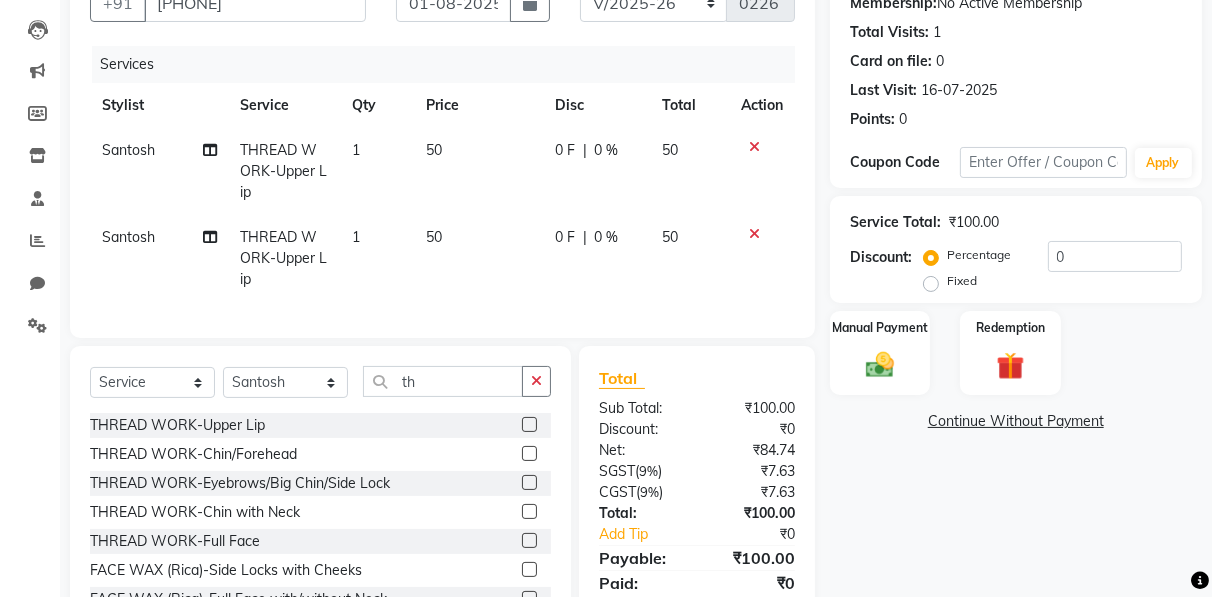 click 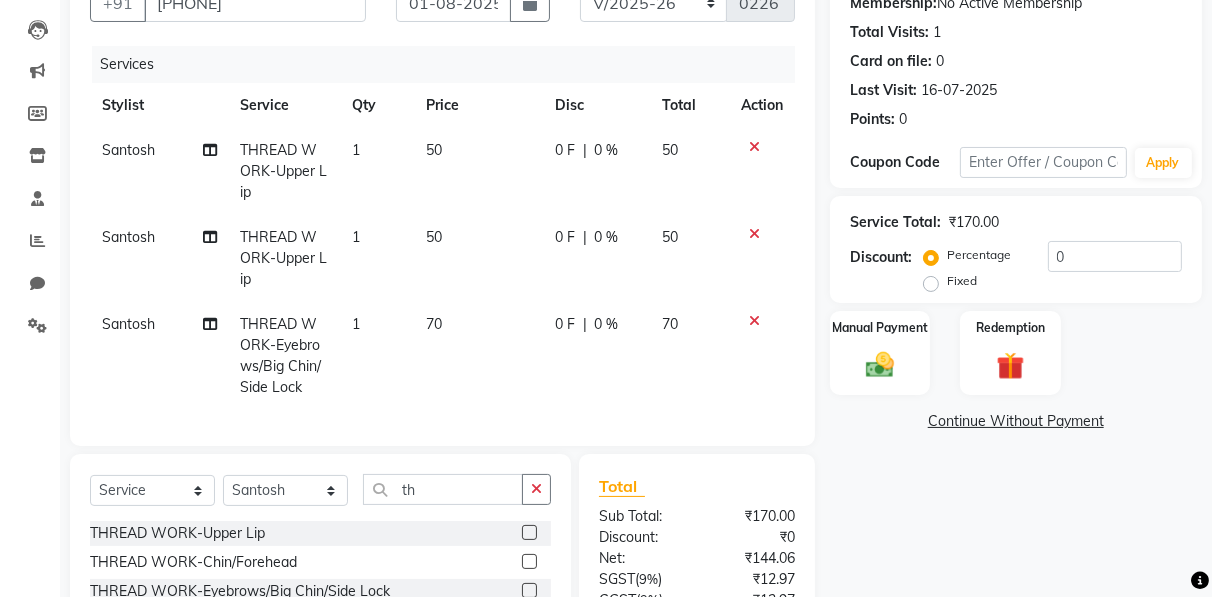 scroll, scrollTop: 395, scrollLeft: 0, axis: vertical 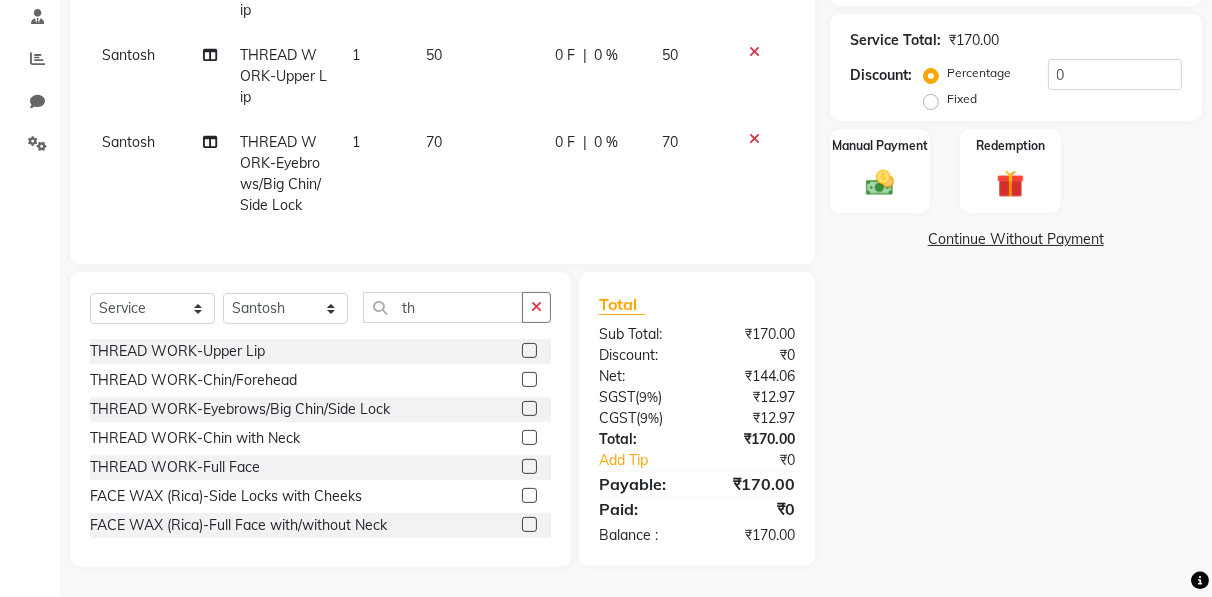 click on "THREAD WORK-Eyebrows/Big Chin/Side Lock" 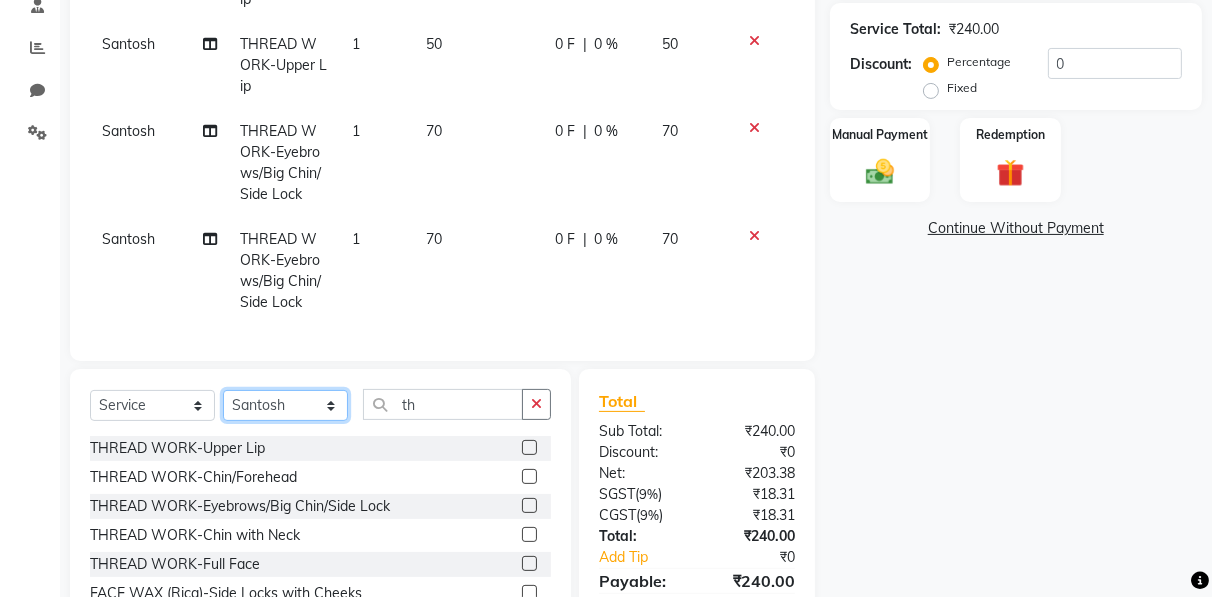 click on "Select Stylist Ahmad Anajli Laxmi Manager Neetu Reetu Ruma Santosh Soniya Tannu Tilak Vinod Zeeshan" 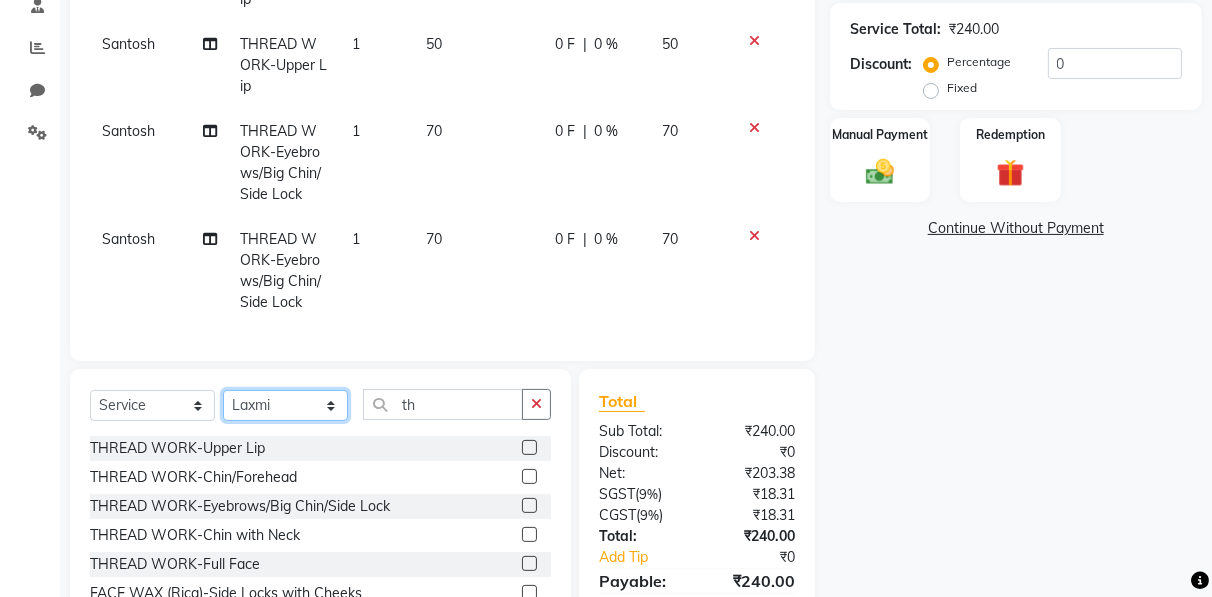click on "Select Stylist Ahmad Anajli Laxmi Manager Neetu Reetu Ruma Santosh Soniya Tannu Tilak Vinod Zeeshan" 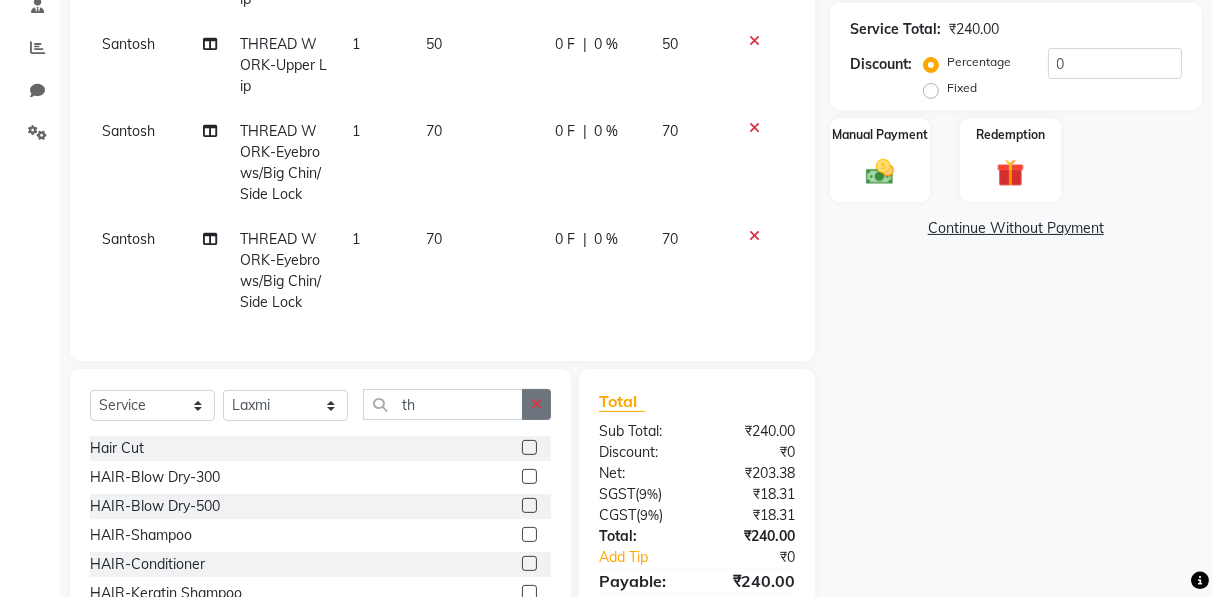 click 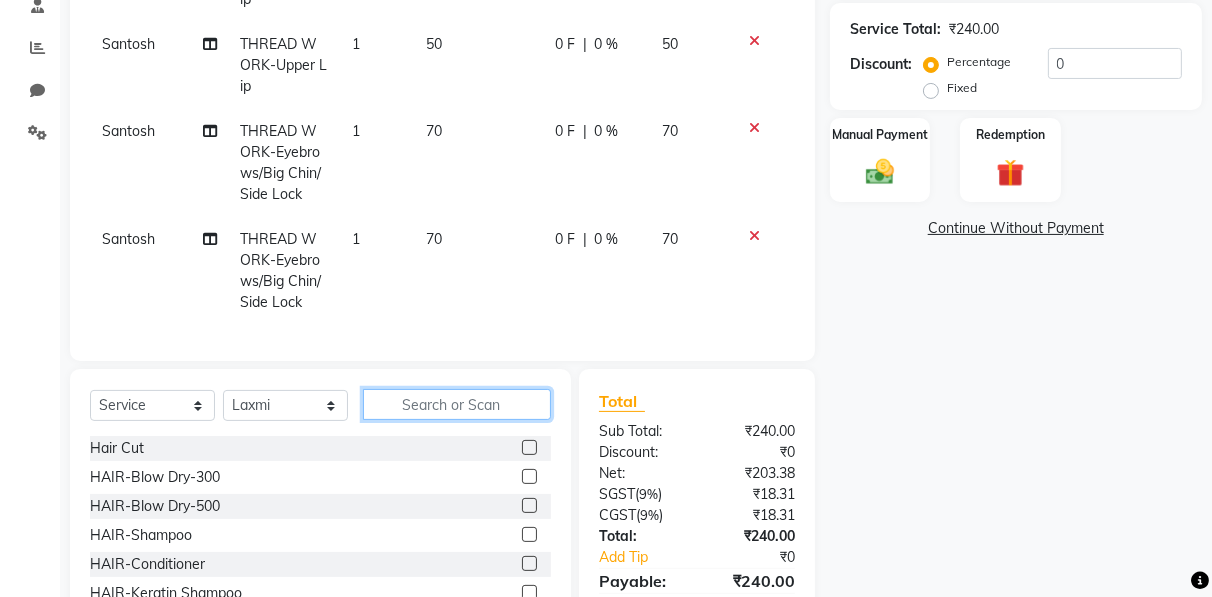 click 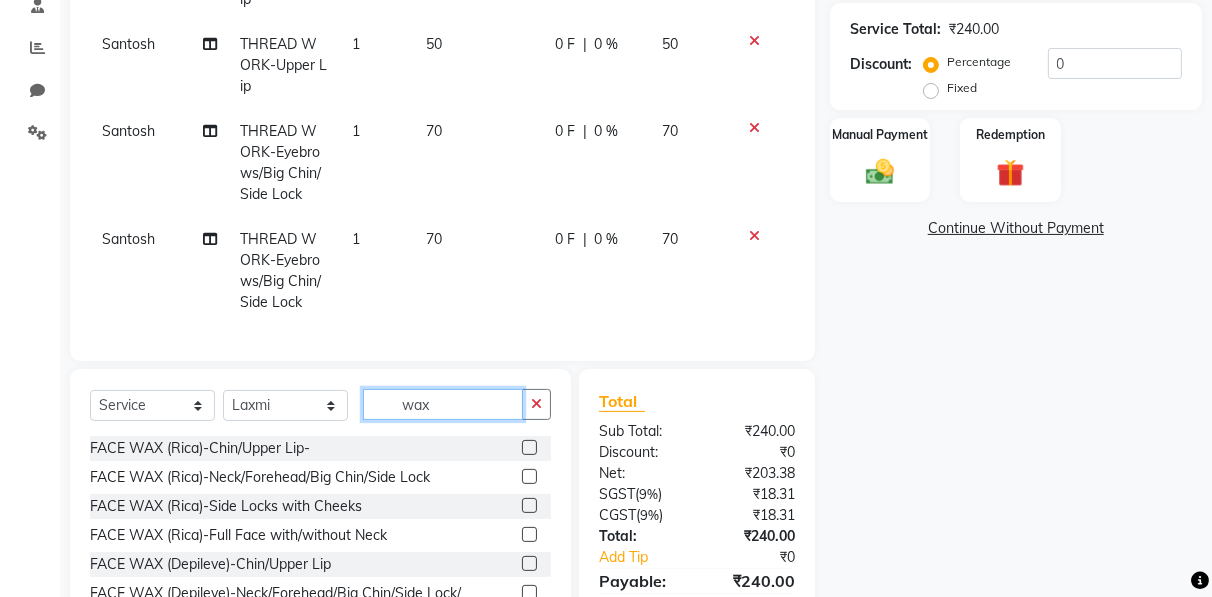scroll, scrollTop: 503, scrollLeft: 0, axis: vertical 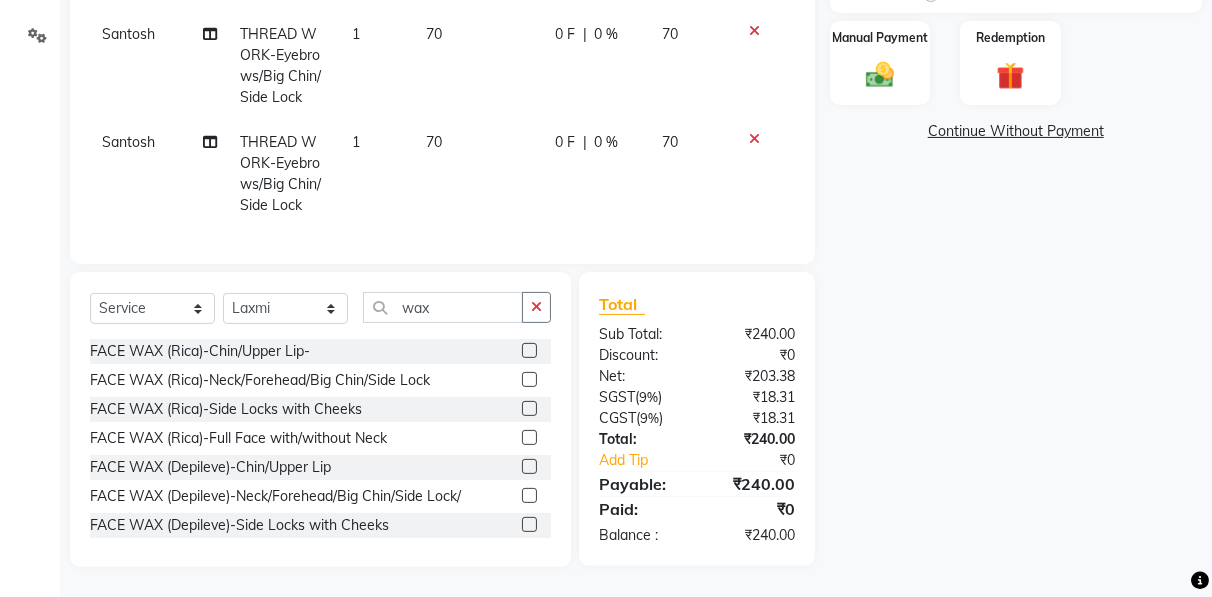 click 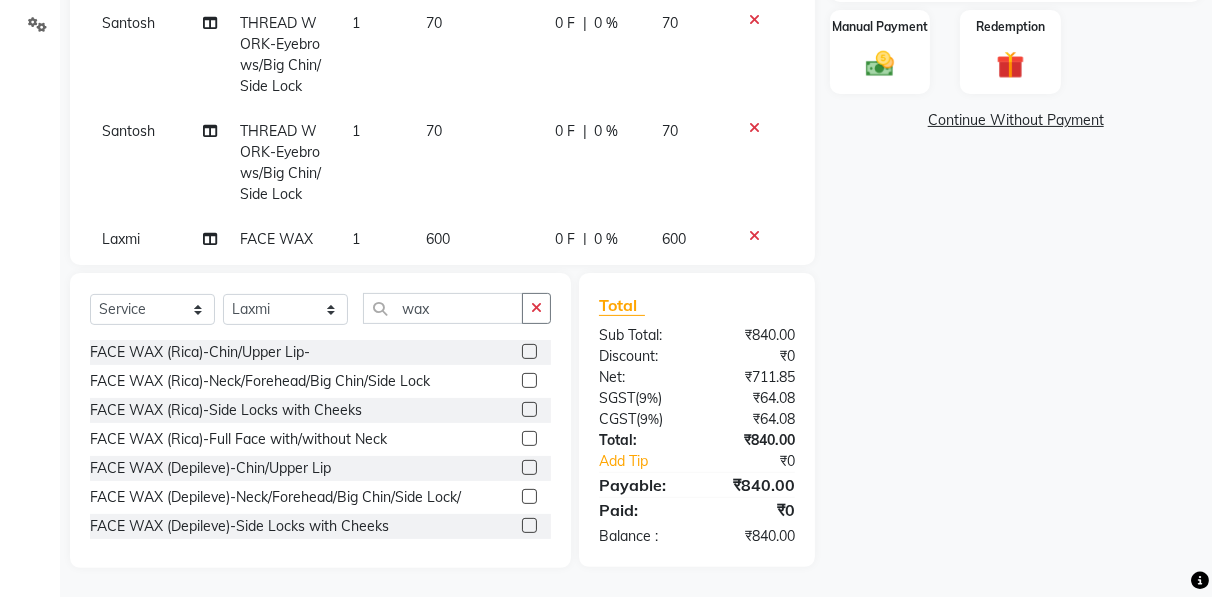 scroll, scrollTop: 0, scrollLeft: 0, axis: both 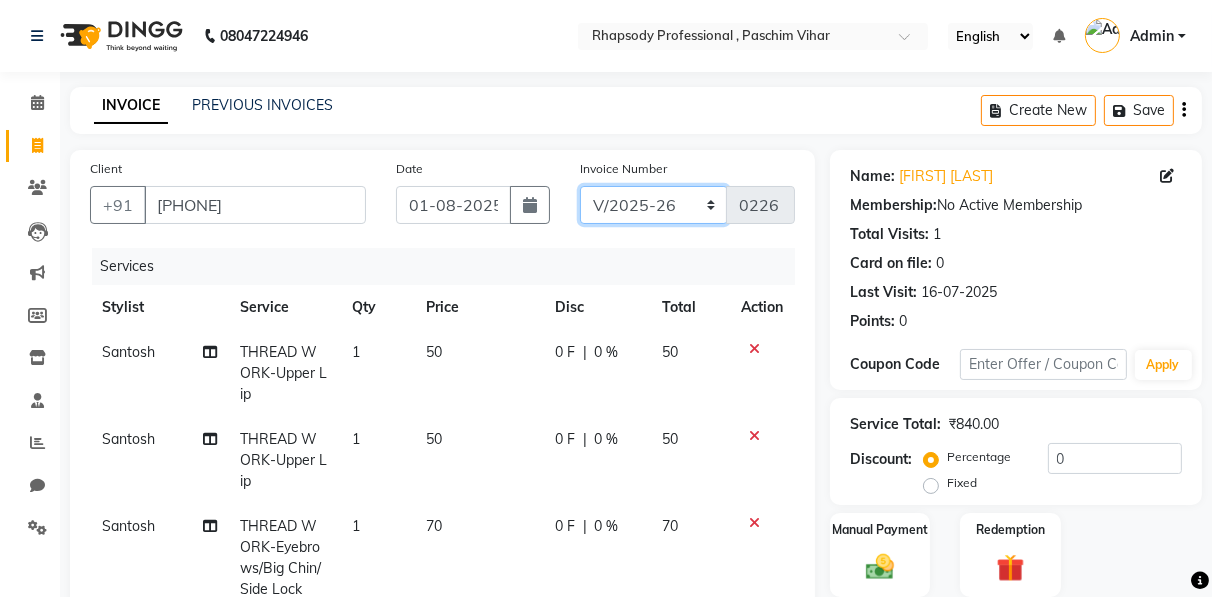 click on "RNV/2025-26 V/2025 V/2025-26" 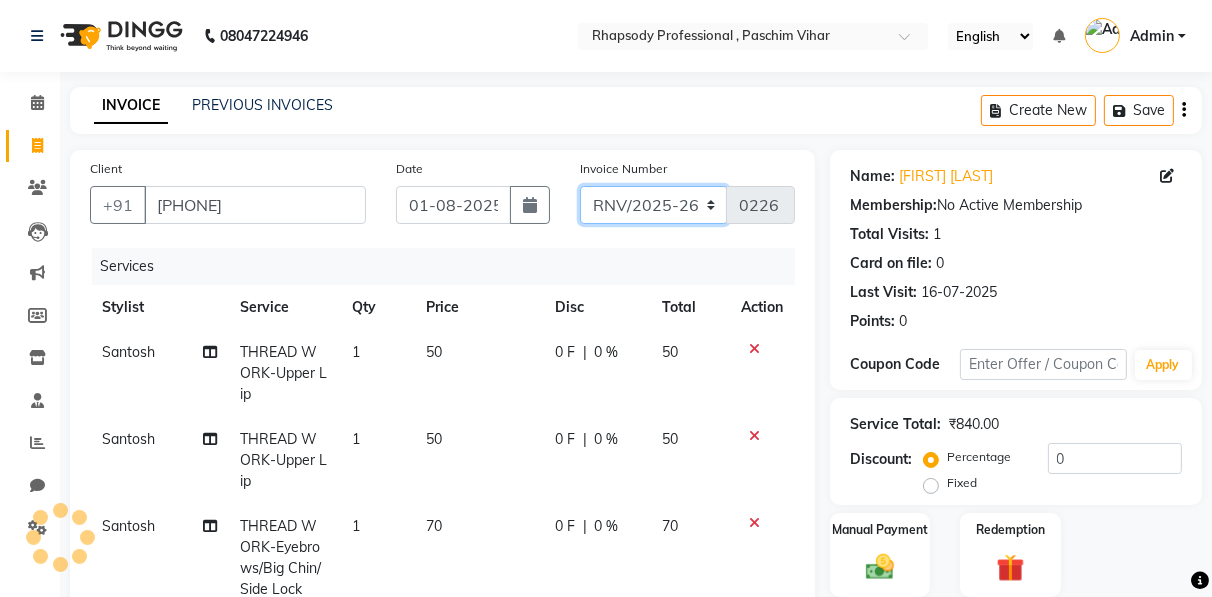 click on "RNV/2025-26 V/2025 V/2025-26" 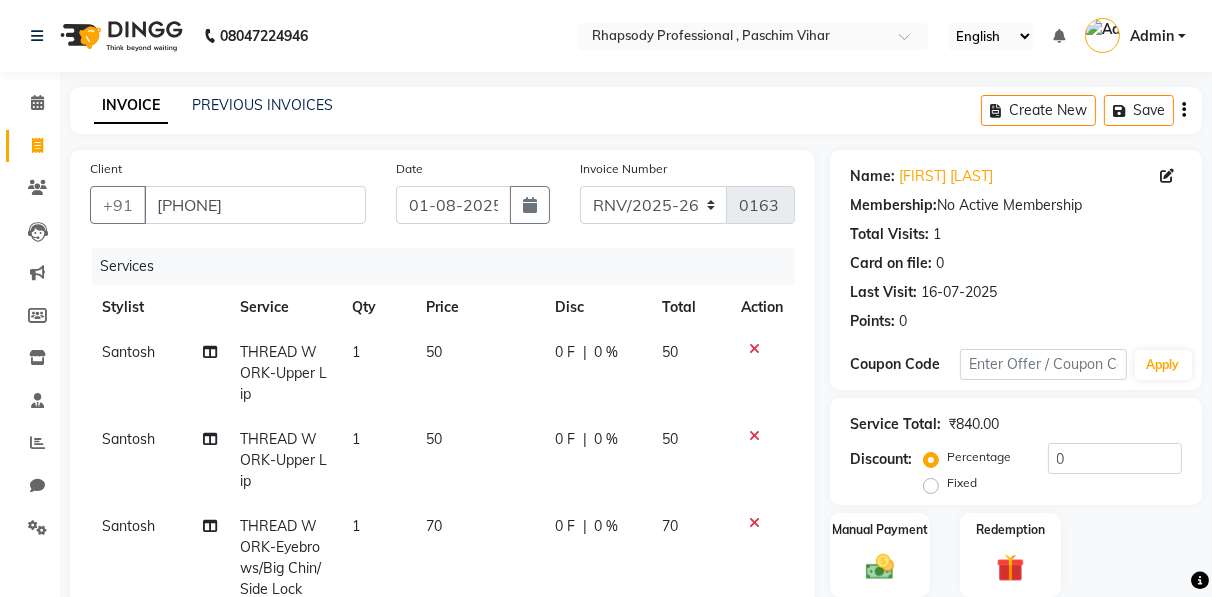 click 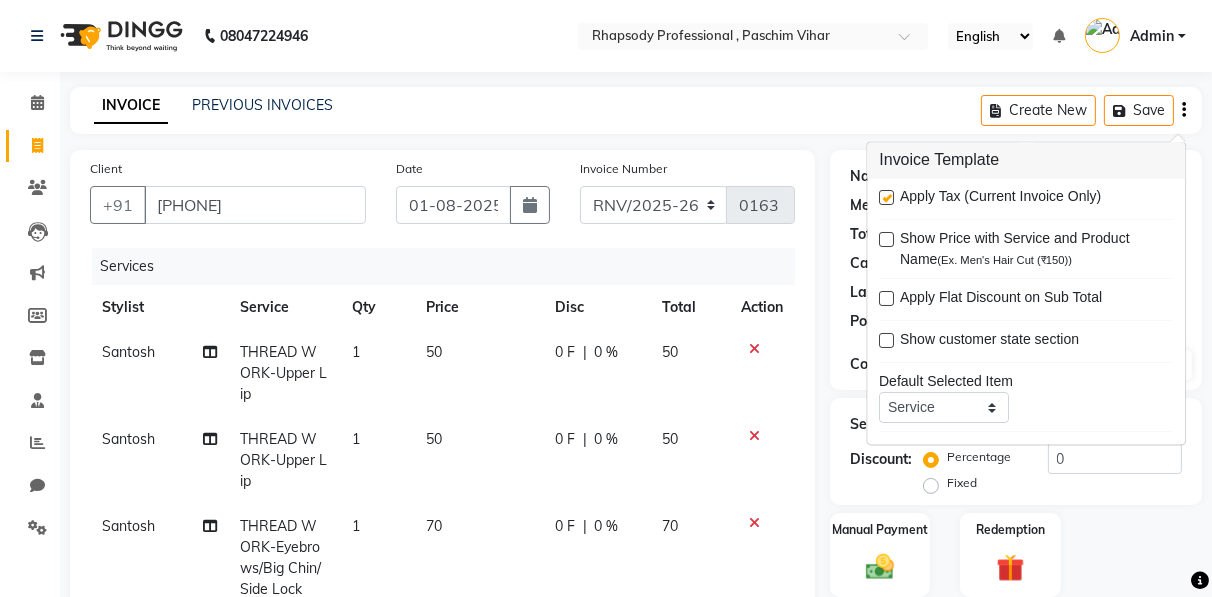 click at bounding box center (886, 198) 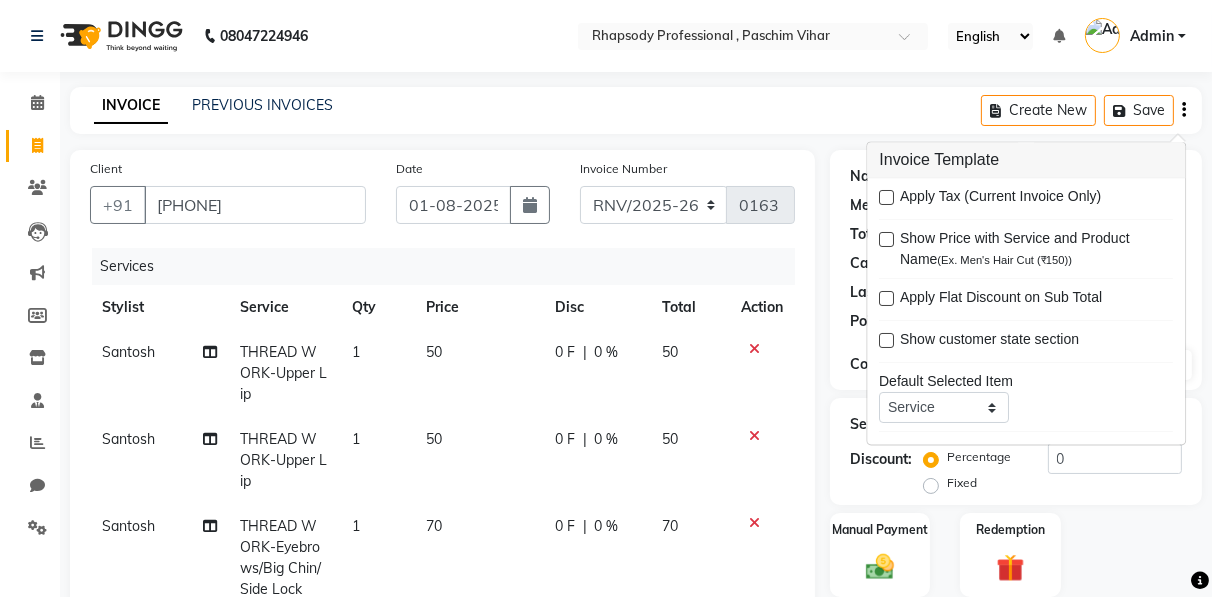click on "Name: [FIRST] [LAST] Membership:  No Active Membership  Total Visits:  1 Card on file:  0 Last Visit:   16-07-2025 Points:   0  Coupon Code Apply Service Total:  ₹840.00  Discount:  Percentage   Fixed  0 Manual Payment Redemption  Continue Without Payment" 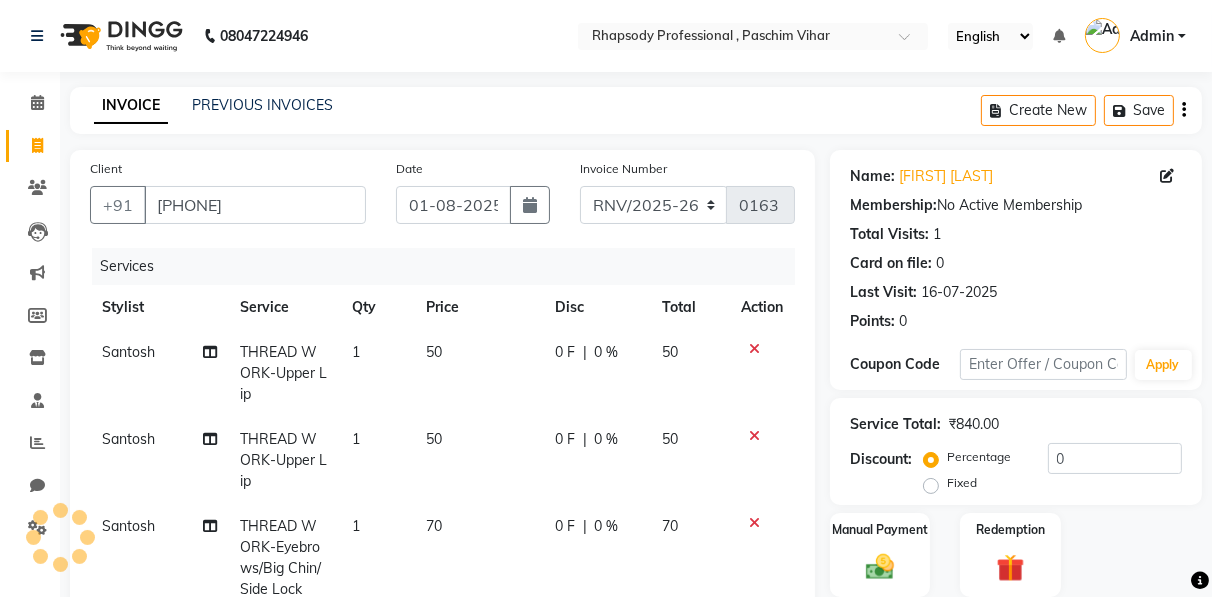scroll, scrollTop: 503, scrollLeft: 0, axis: vertical 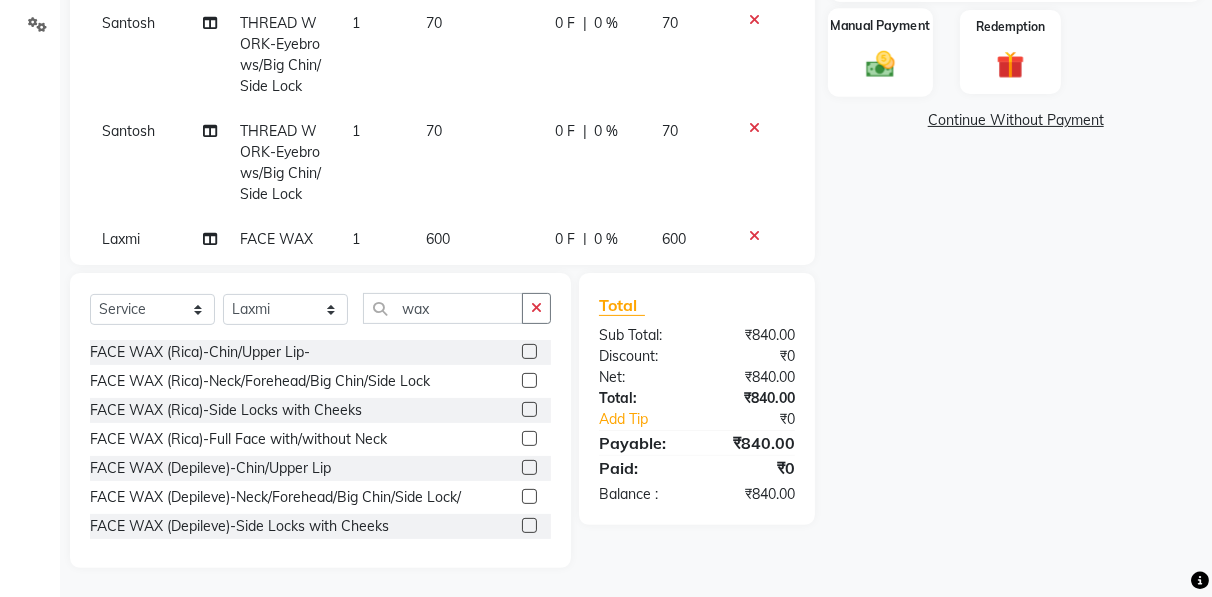 click 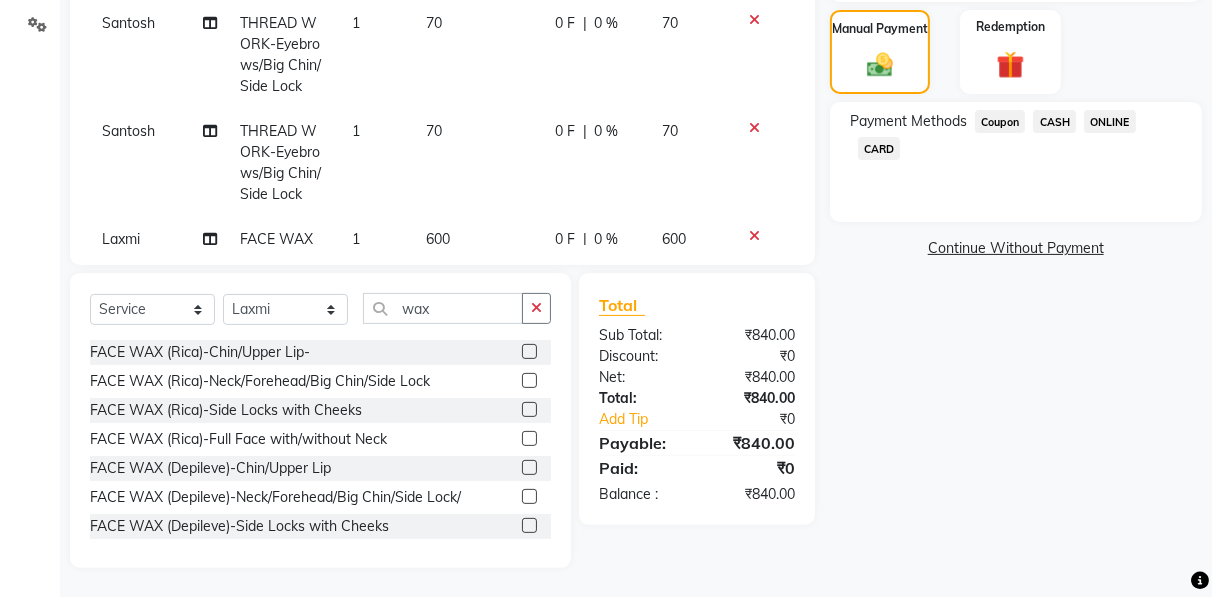 click on "CASH" 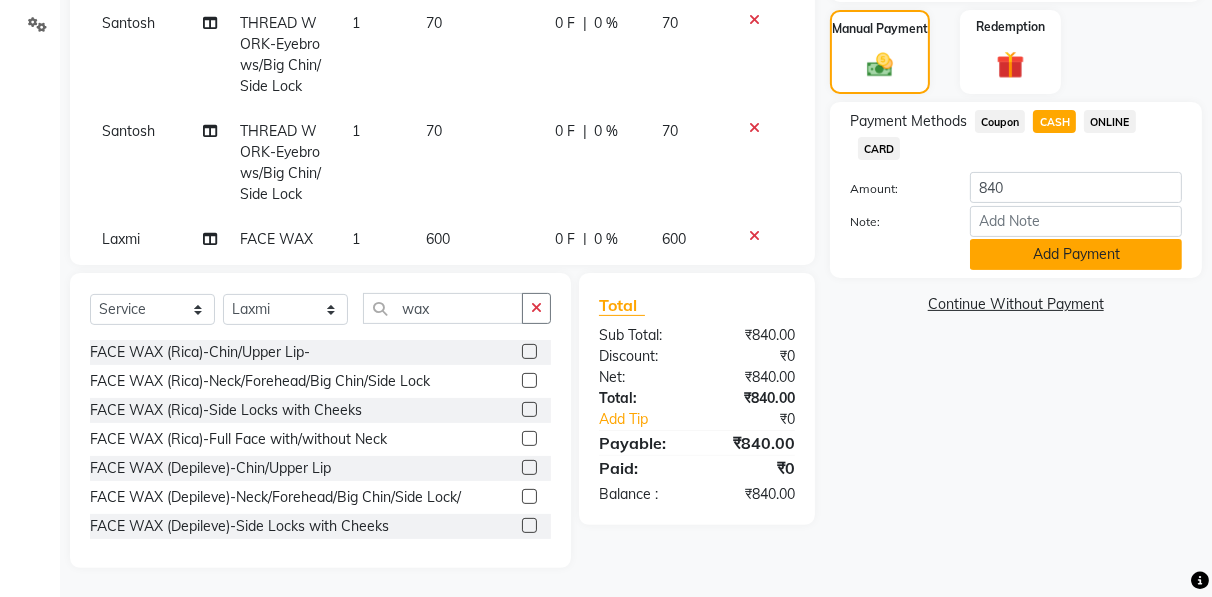 click on "Add Payment" 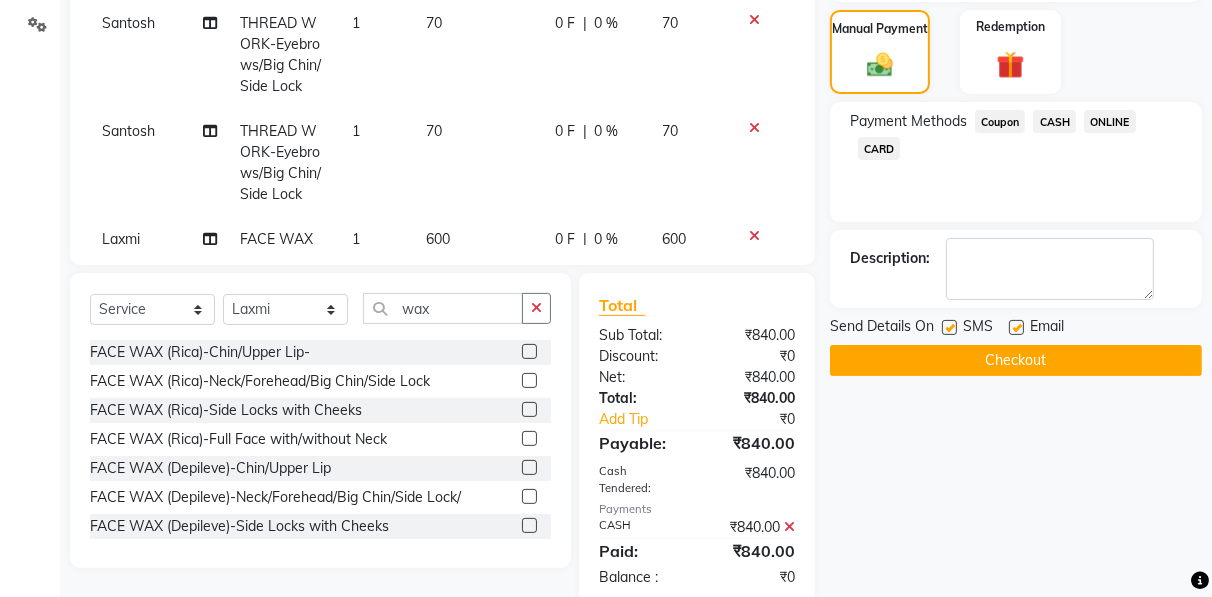 click on "Checkout" 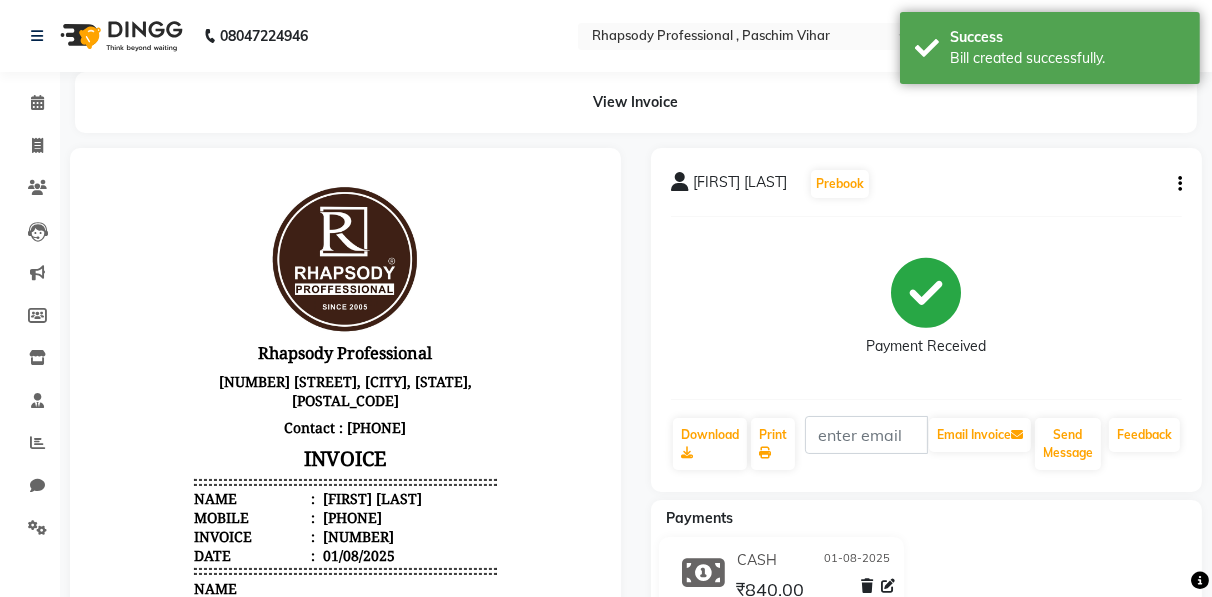 scroll, scrollTop: 0, scrollLeft: 0, axis: both 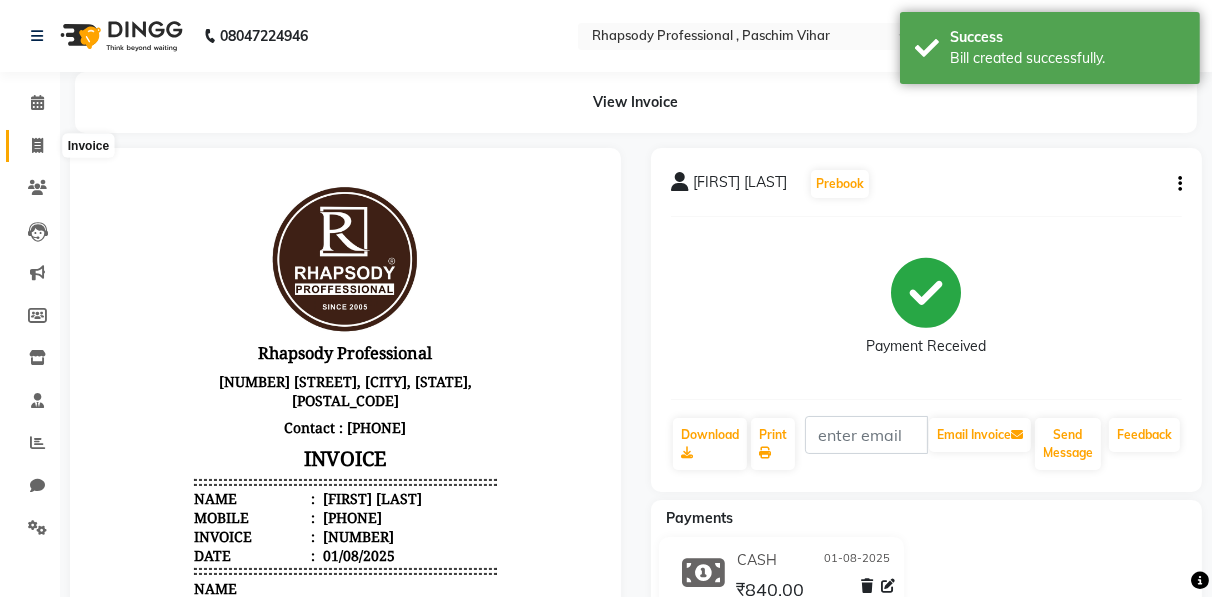 click 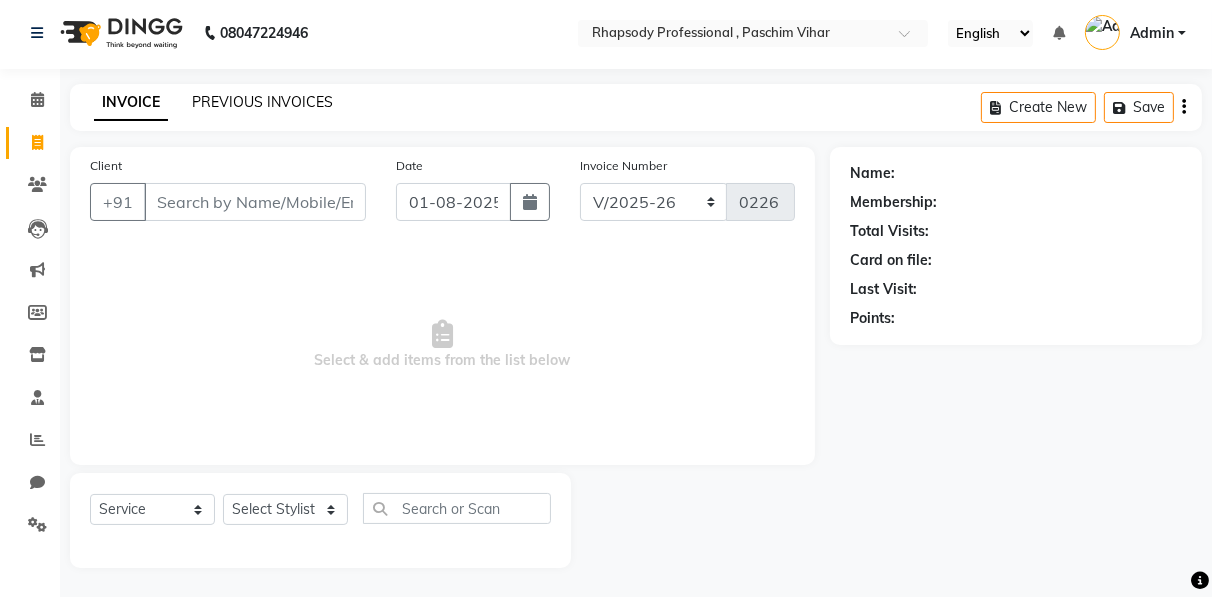 click on "PREVIOUS INVOICES" 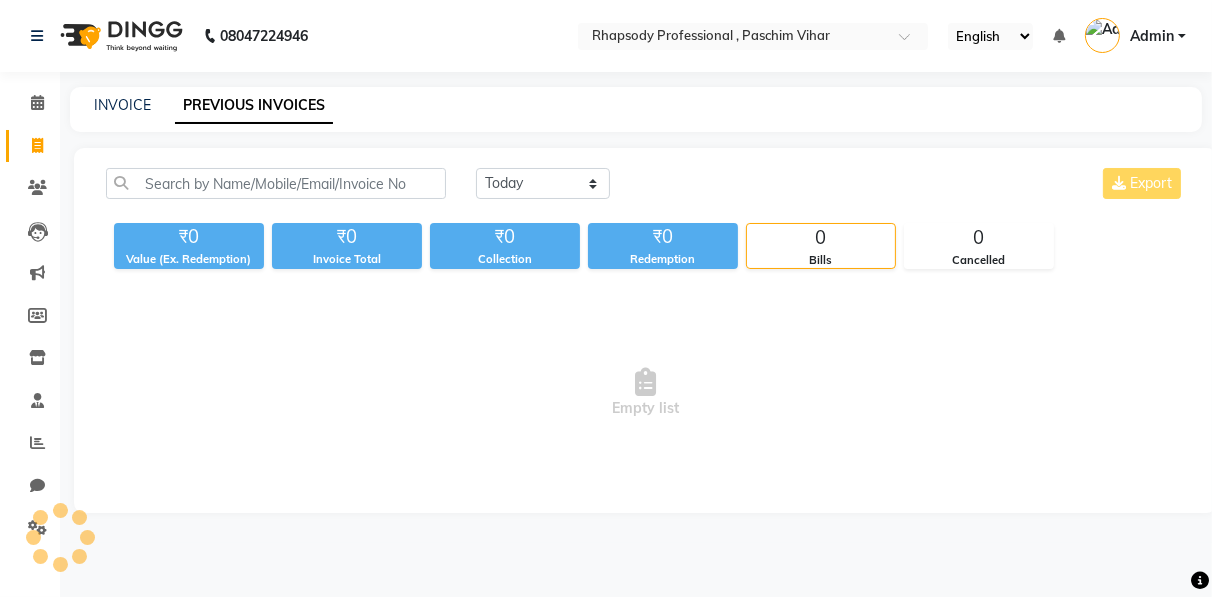 scroll, scrollTop: 0, scrollLeft: 0, axis: both 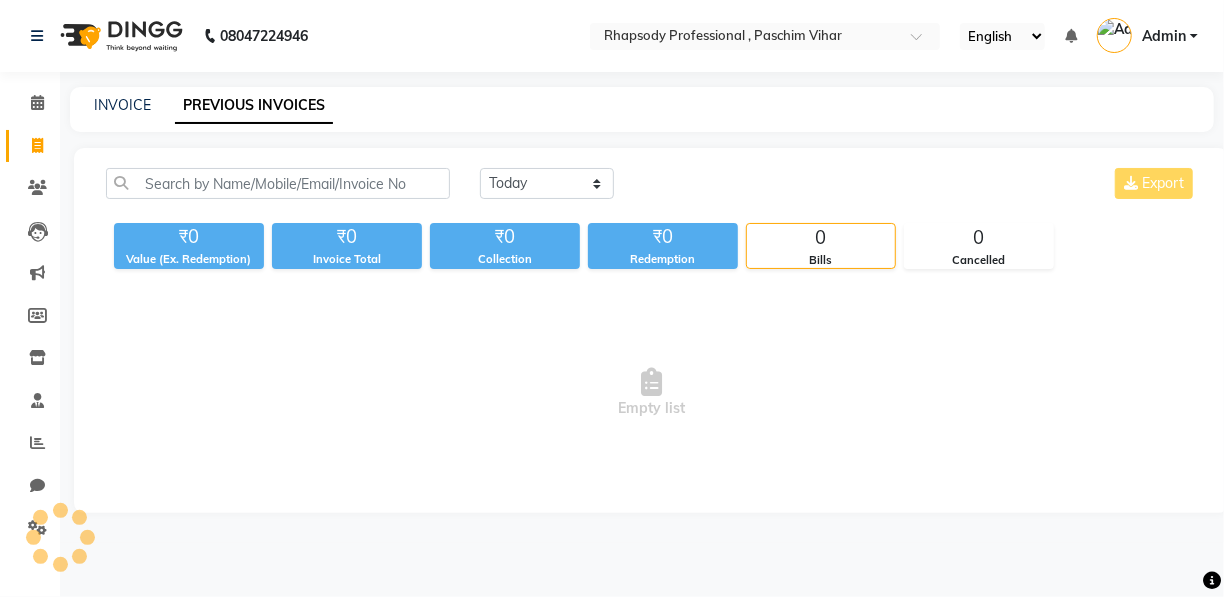 click on "PREVIOUS INVOICES" 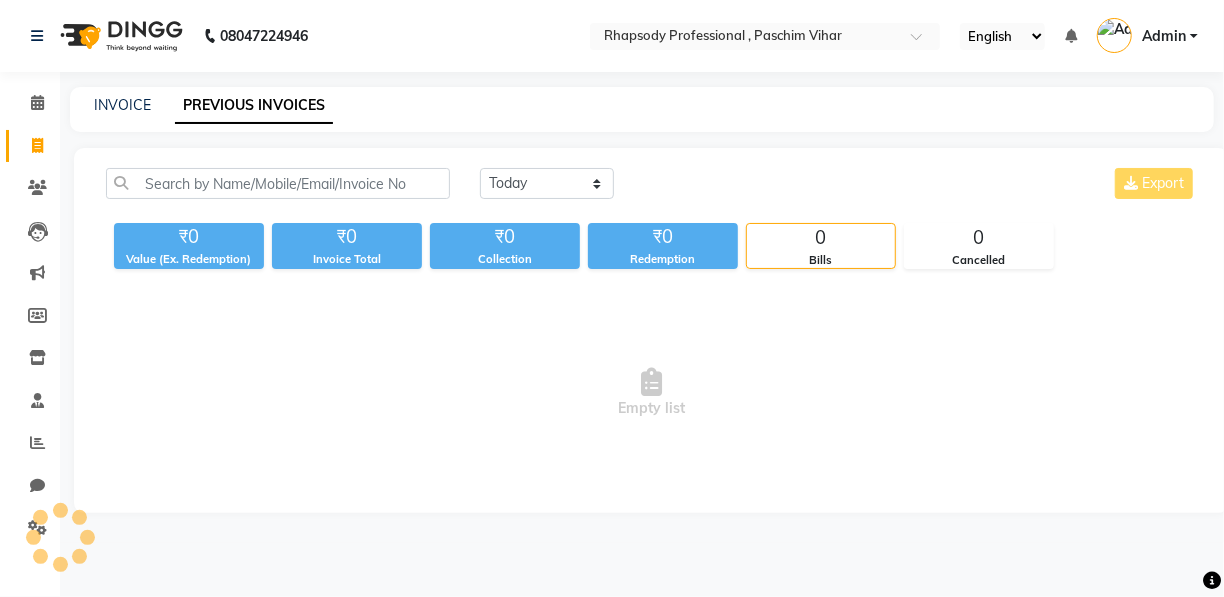 click on "PREVIOUS INVOICES" 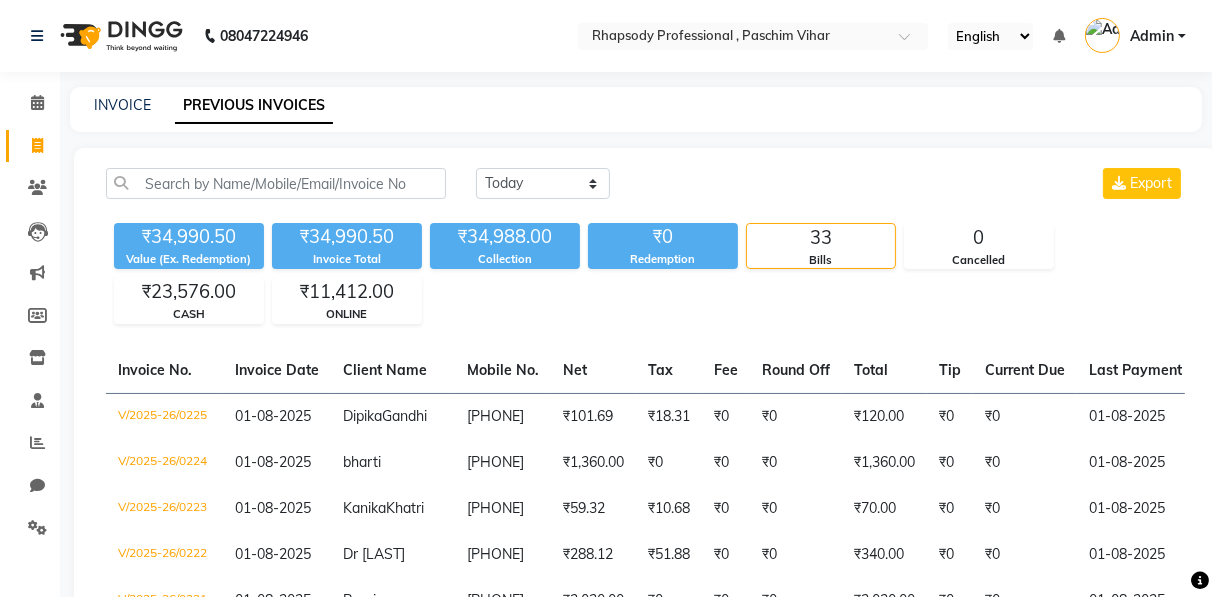 click 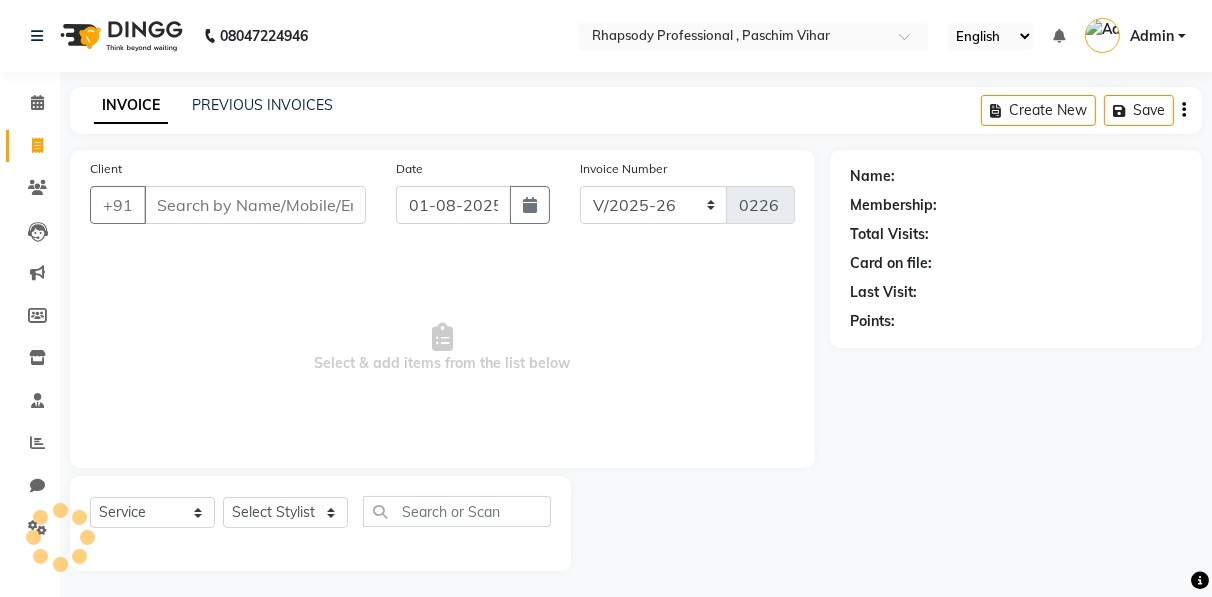 scroll, scrollTop: 3, scrollLeft: 0, axis: vertical 